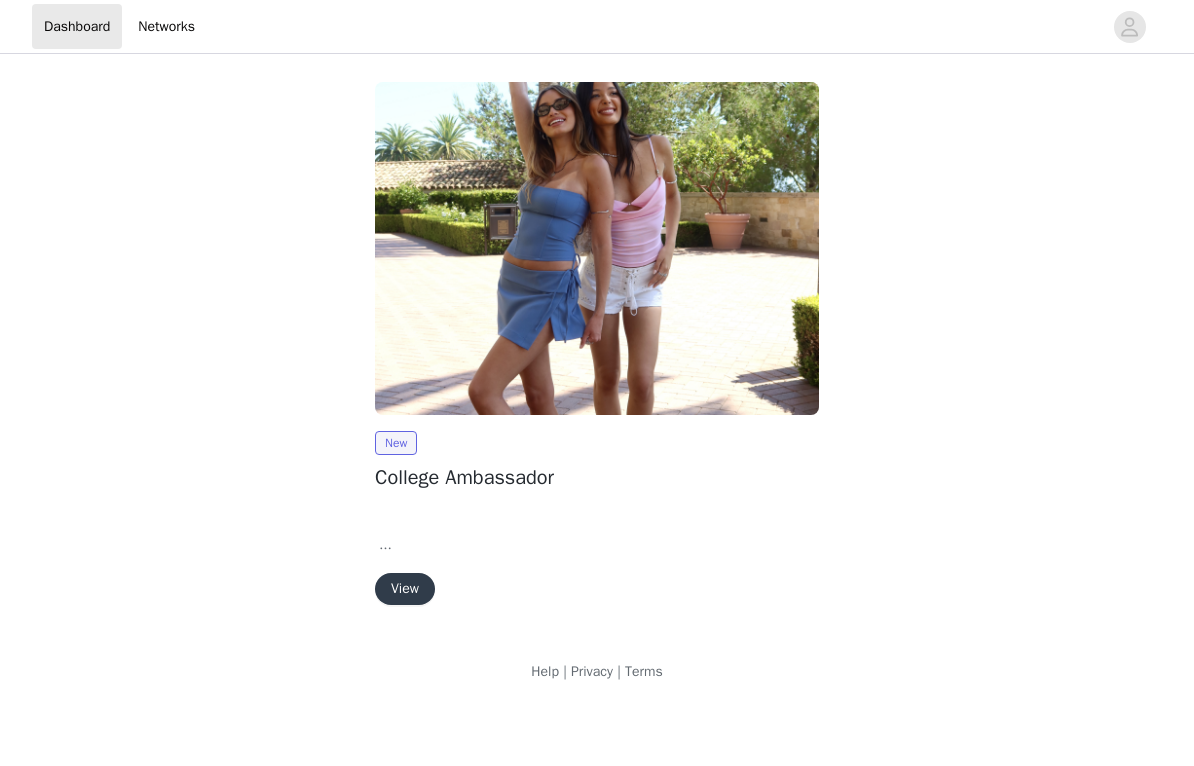 scroll, scrollTop: 0, scrollLeft: 0, axis: both 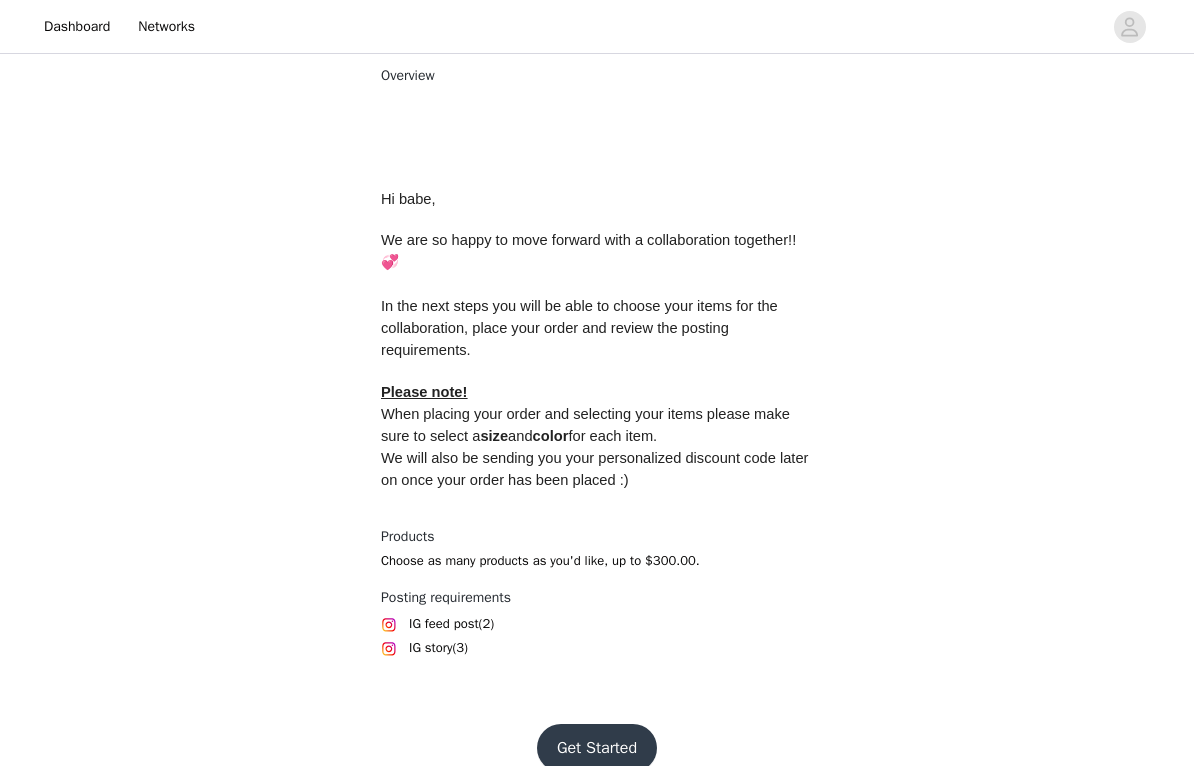 click on "Get Started" at bounding box center [597, 748] 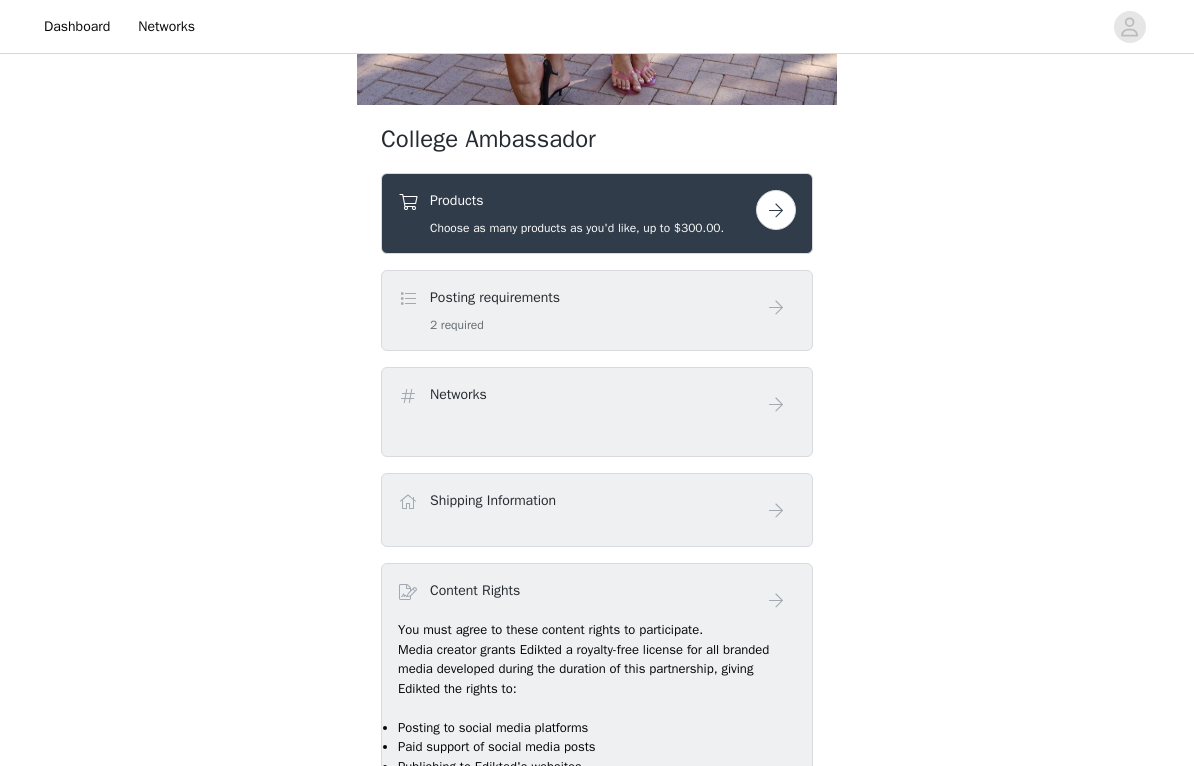scroll, scrollTop: 553, scrollLeft: 0, axis: vertical 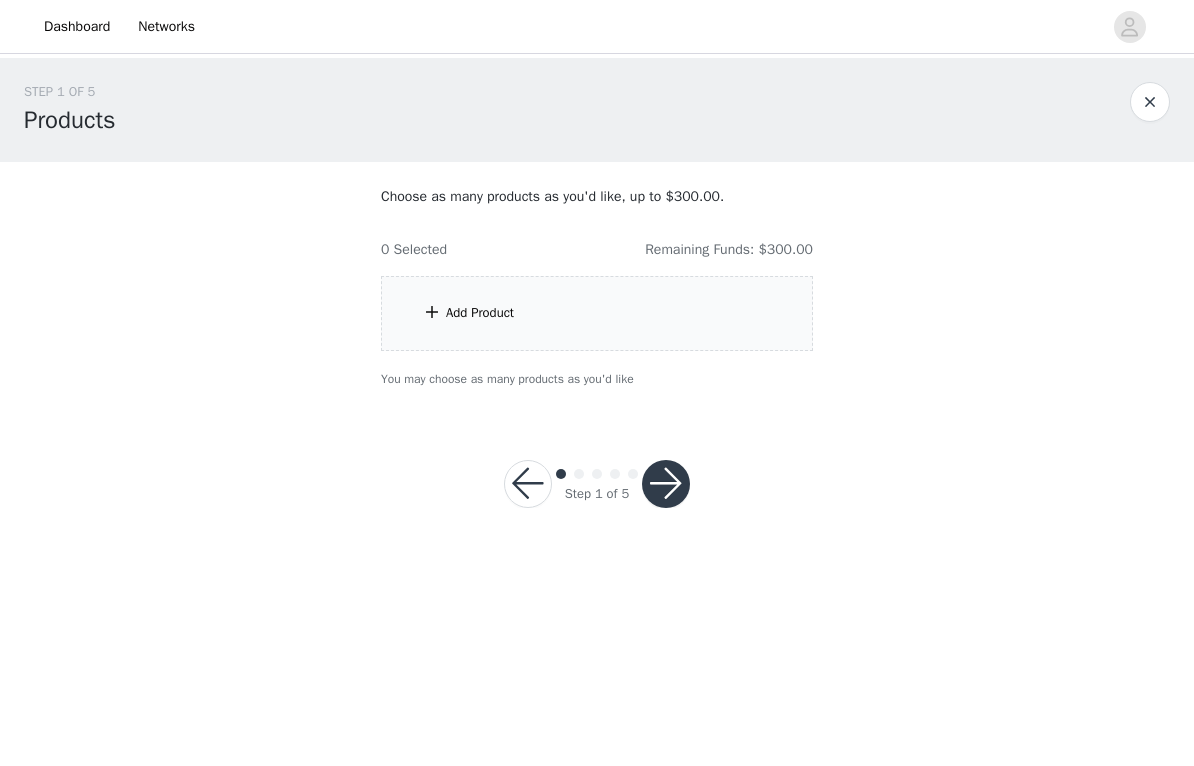 click on "Add Product" at bounding box center [597, 313] 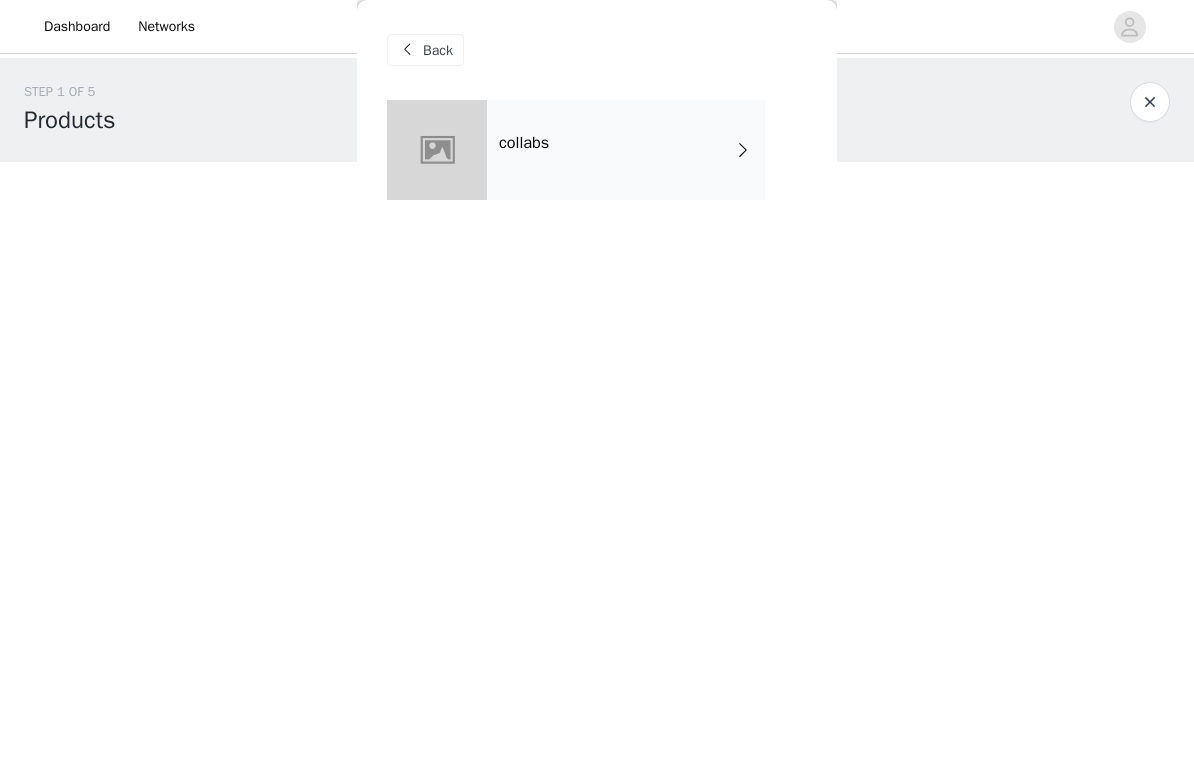 click on "collabs" at bounding box center (626, 150) 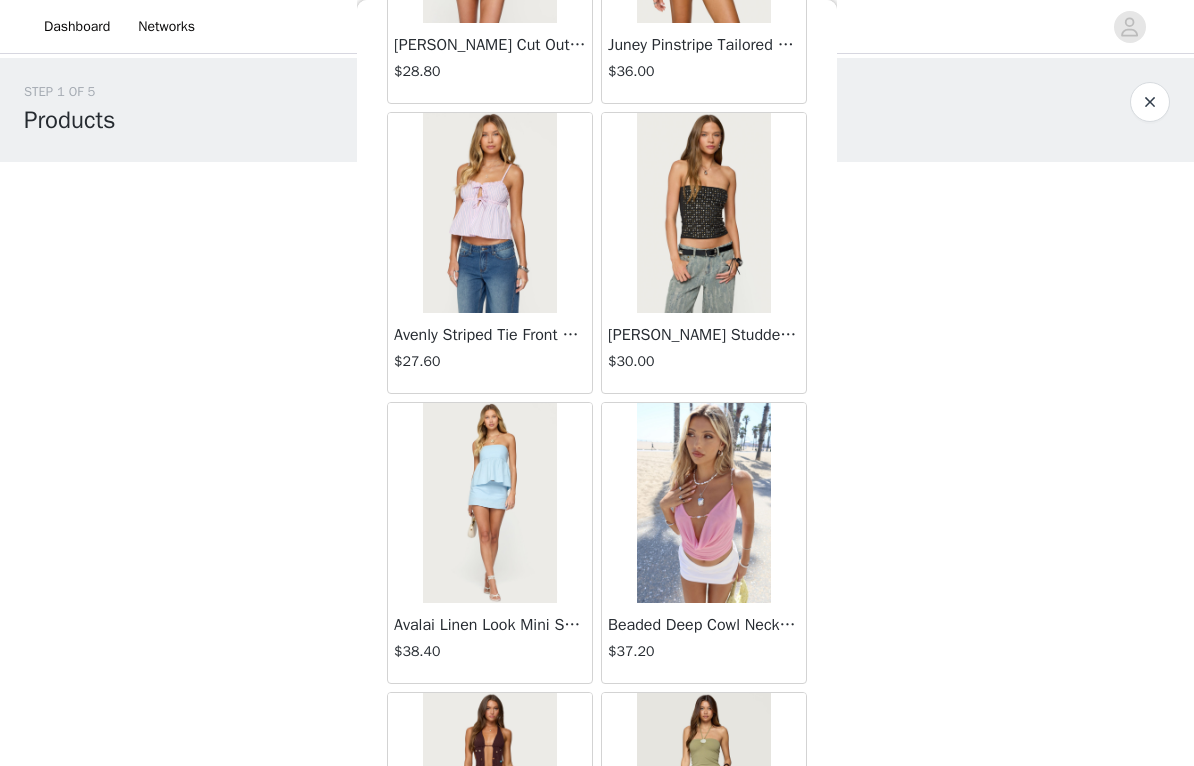 scroll, scrollTop: 1439, scrollLeft: 0, axis: vertical 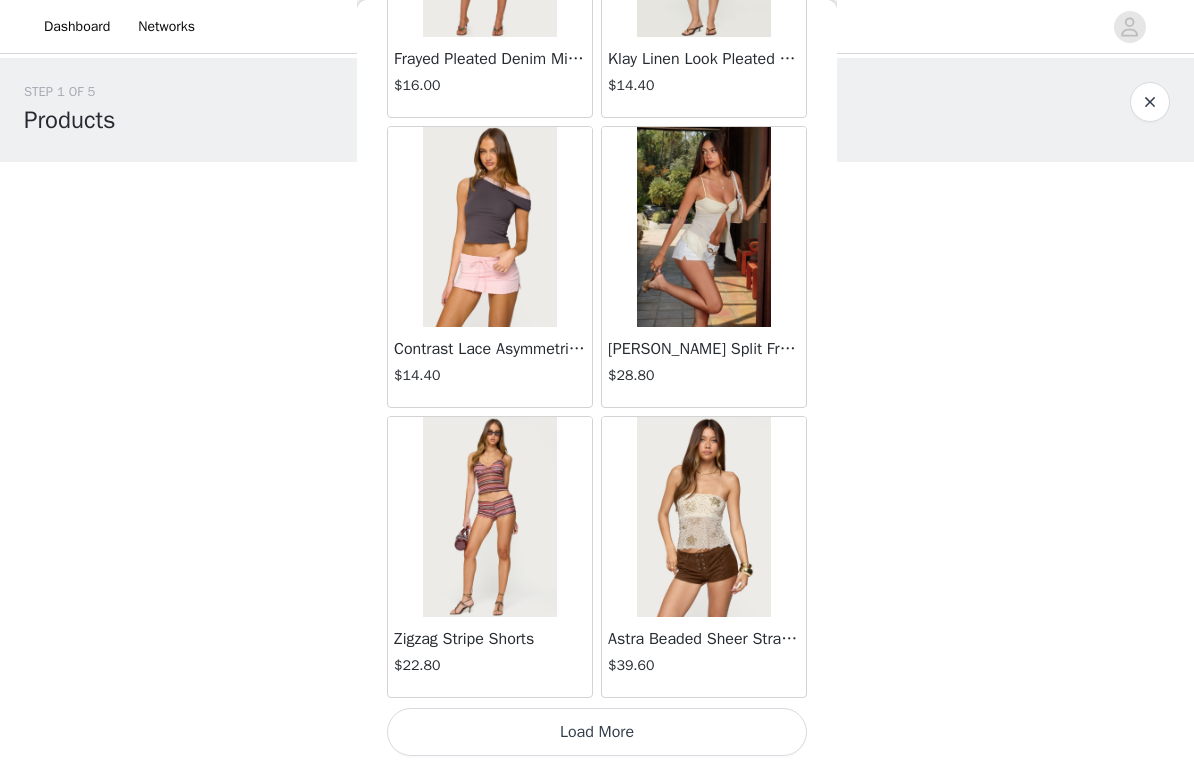 click on "Load More" at bounding box center [597, 732] 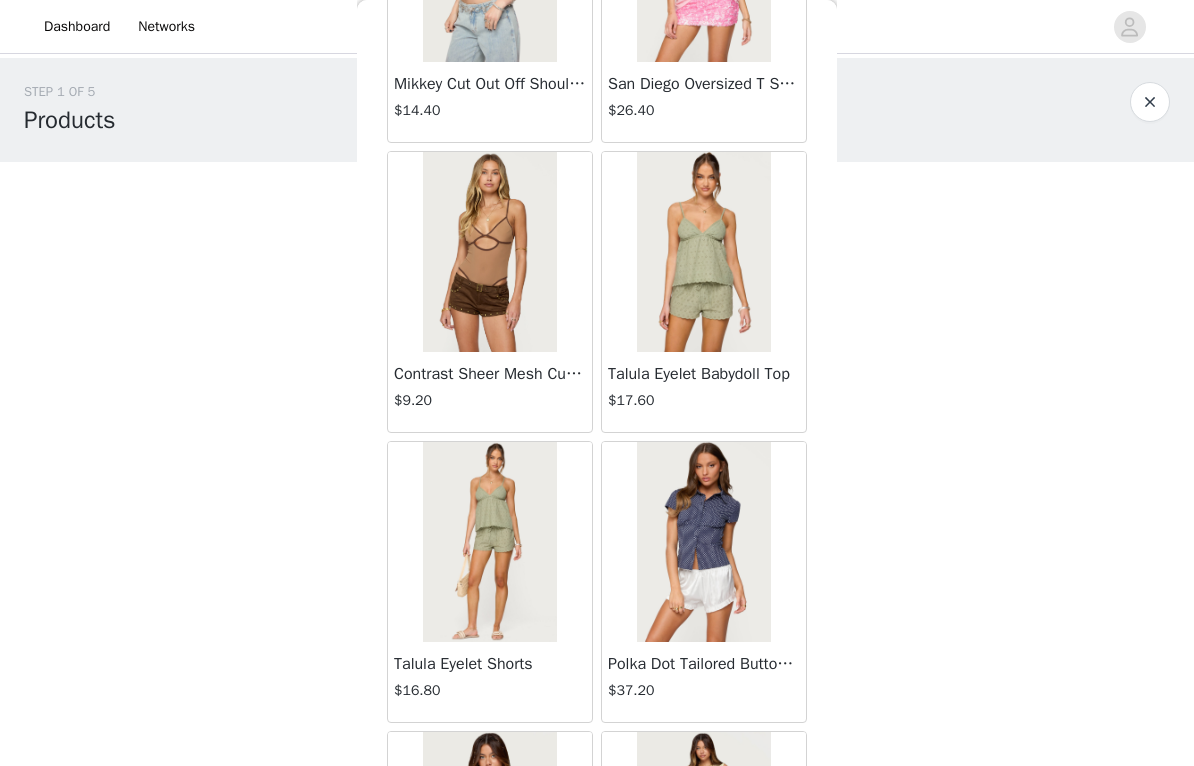 scroll, scrollTop: 3803, scrollLeft: 0, axis: vertical 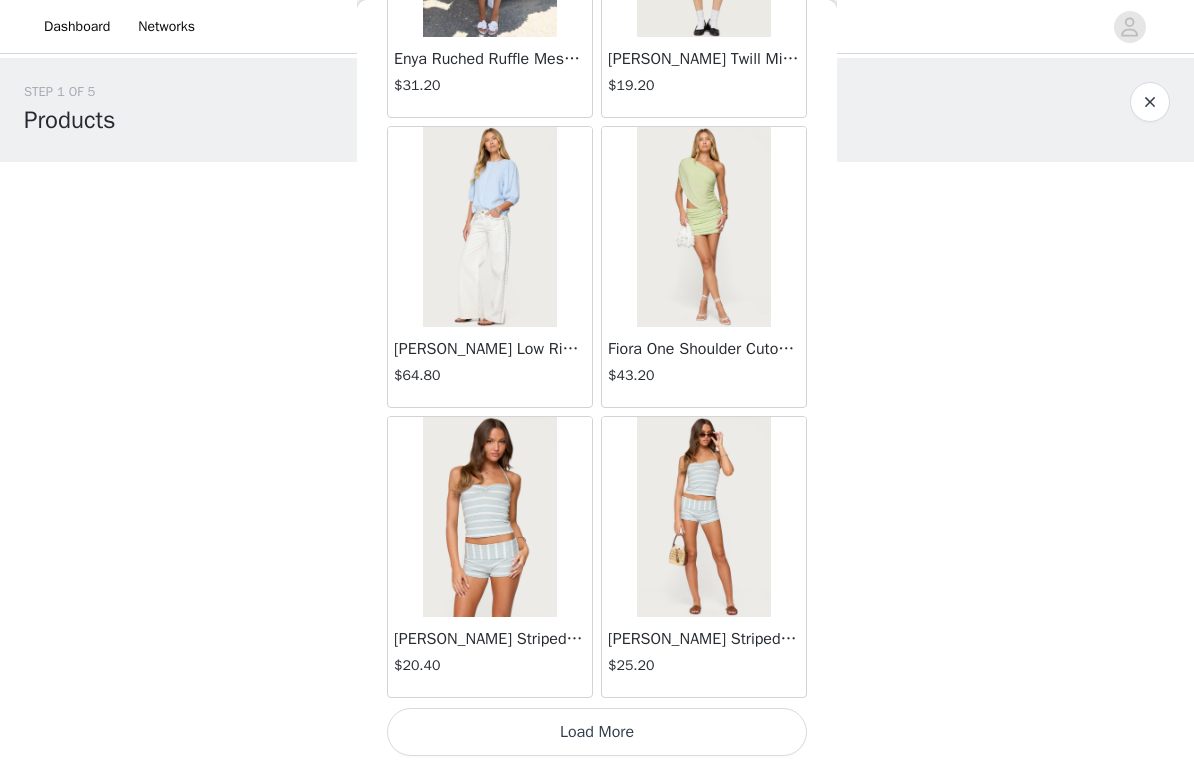 click on "Load More" at bounding box center [597, 732] 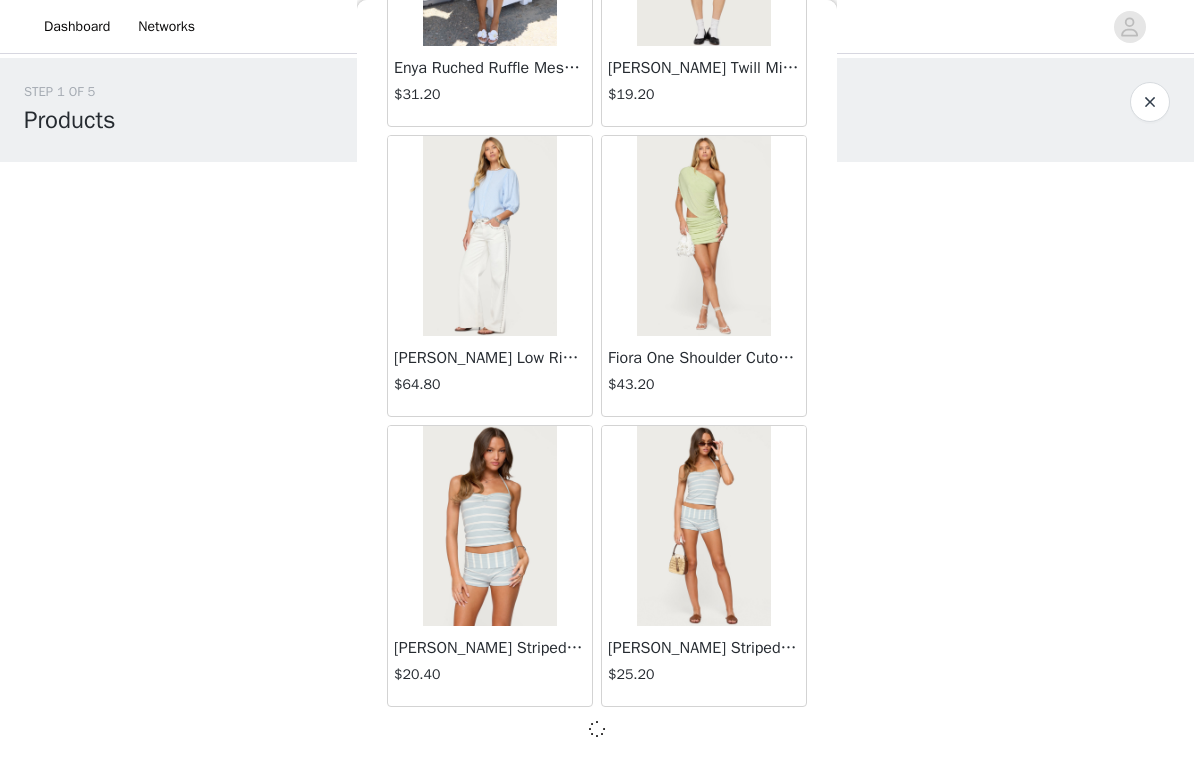 scroll, scrollTop: 5185, scrollLeft: 0, axis: vertical 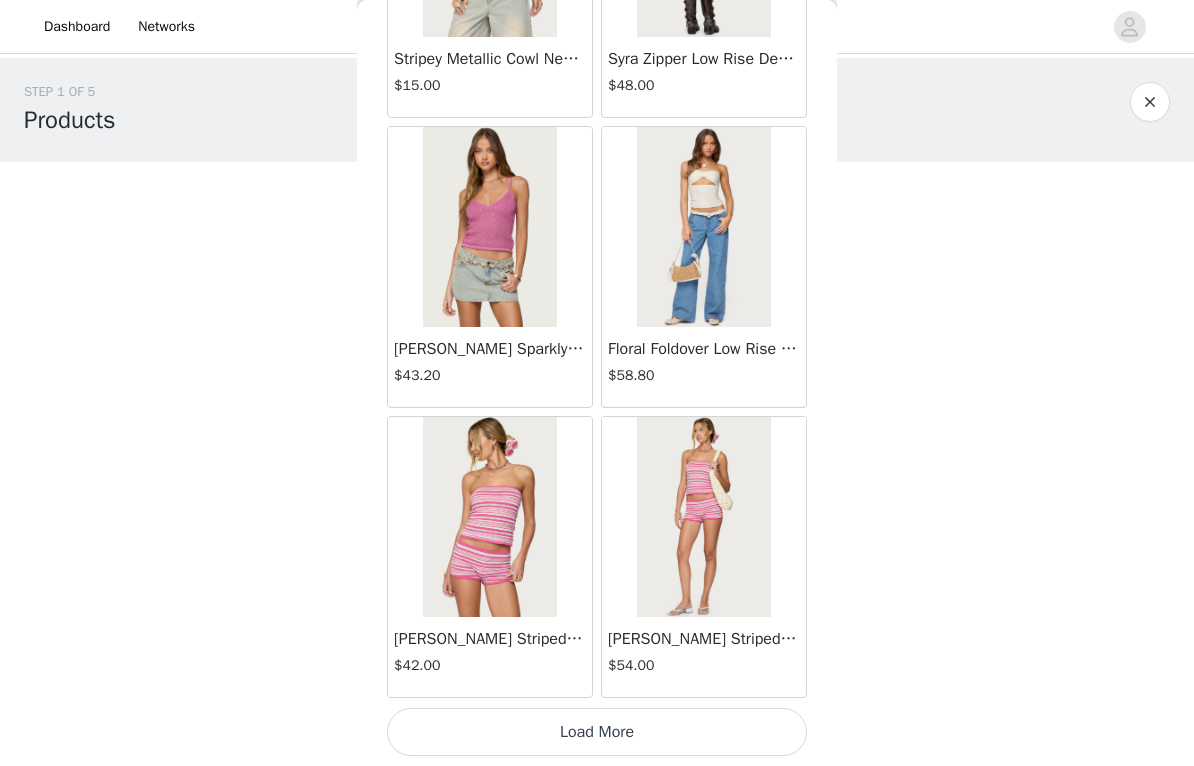 click on "Load More" at bounding box center (597, 732) 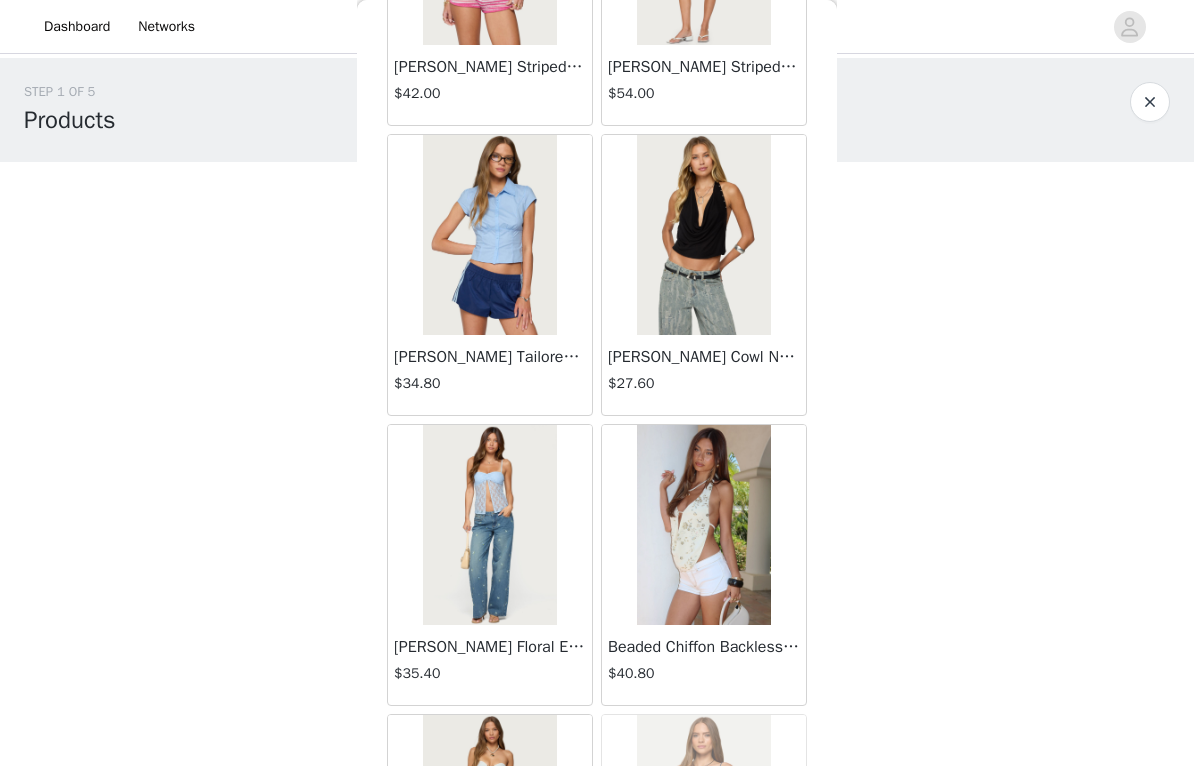 scroll, scrollTop: 8629, scrollLeft: 0, axis: vertical 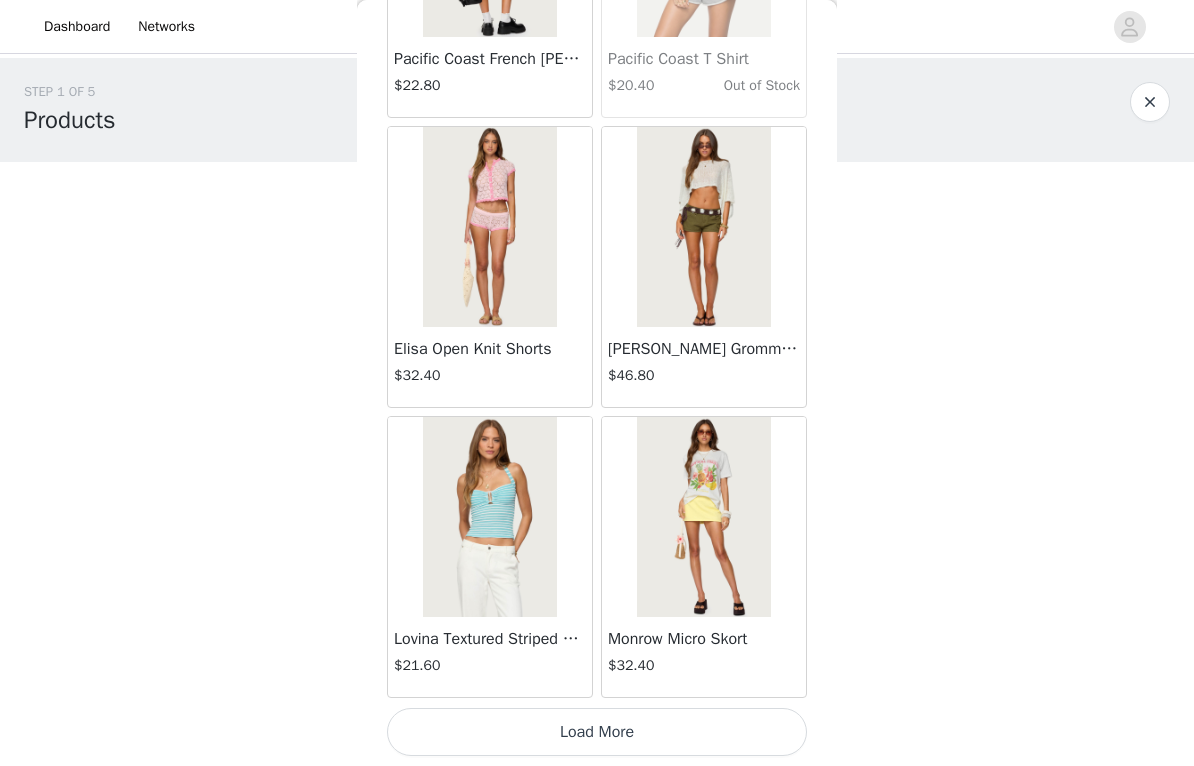 click on "Load More" at bounding box center [597, 732] 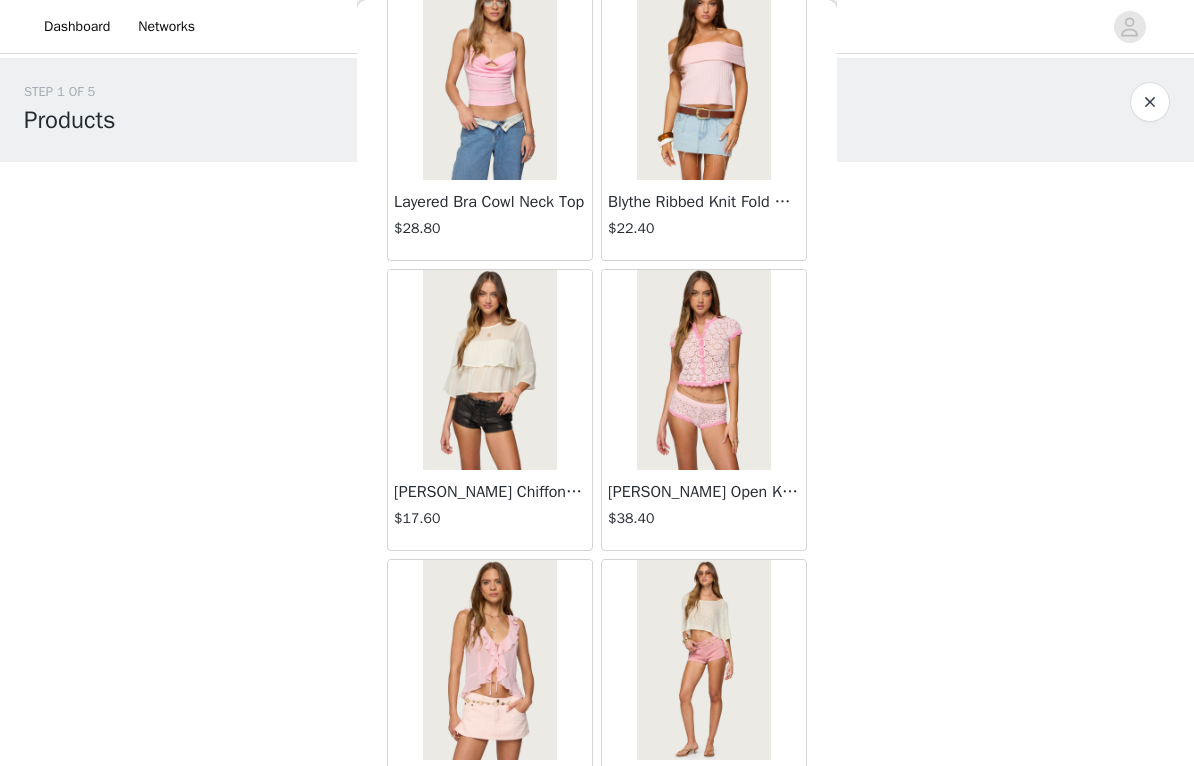 scroll, scrollTop: 11717, scrollLeft: 0, axis: vertical 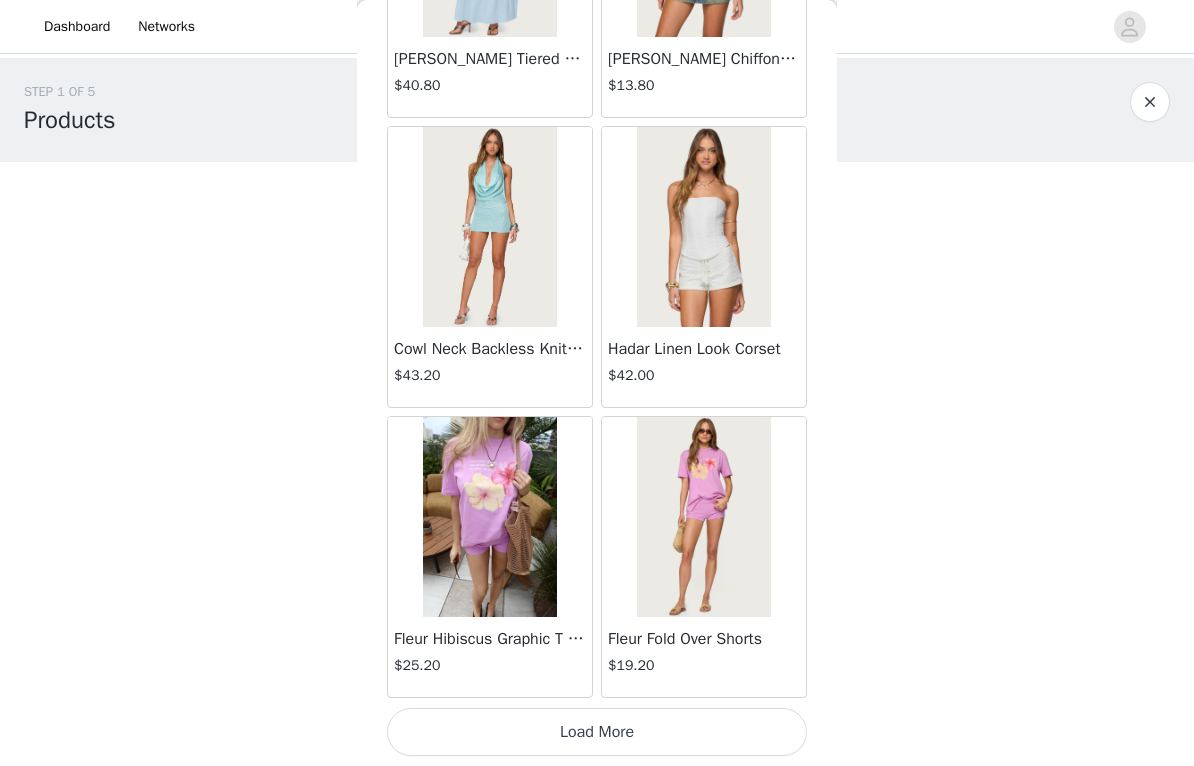 click on "Load More" at bounding box center (597, 732) 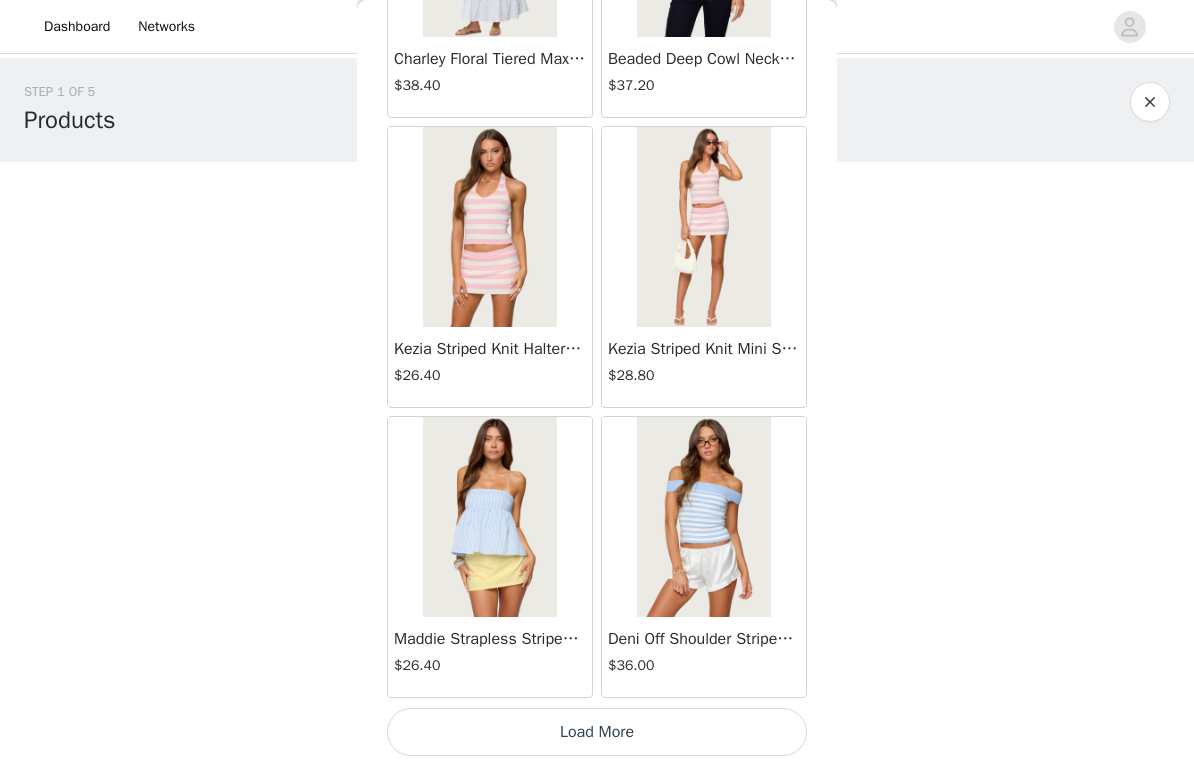 scroll, scrollTop: 16794, scrollLeft: 0, axis: vertical 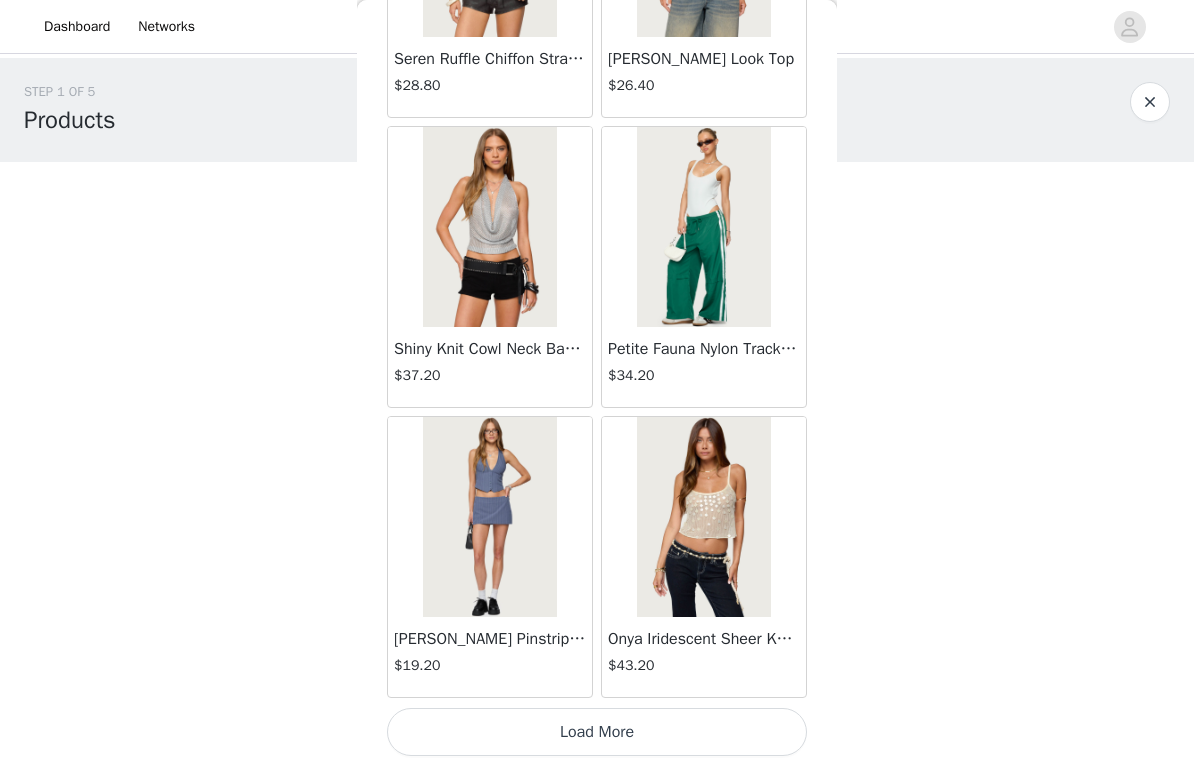 click on "Load More" at bounding box center [597, 732] 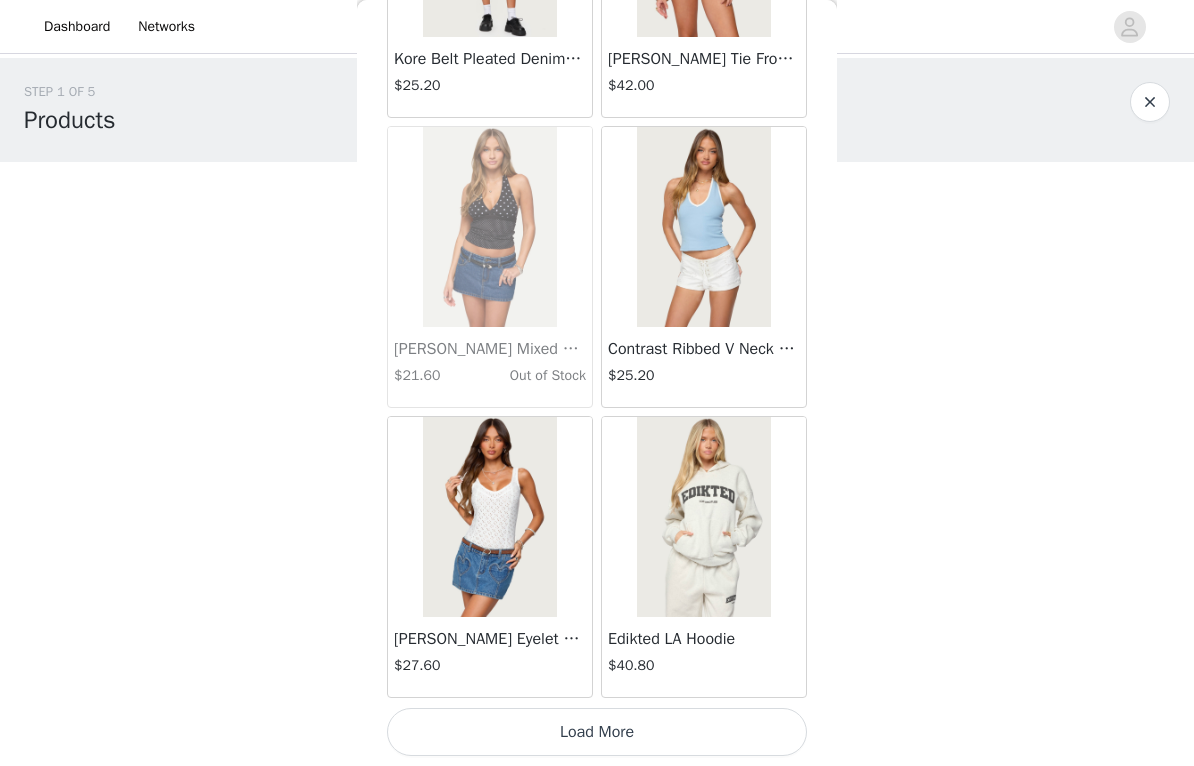 click on "Load More" at bounding box center (597, 732) 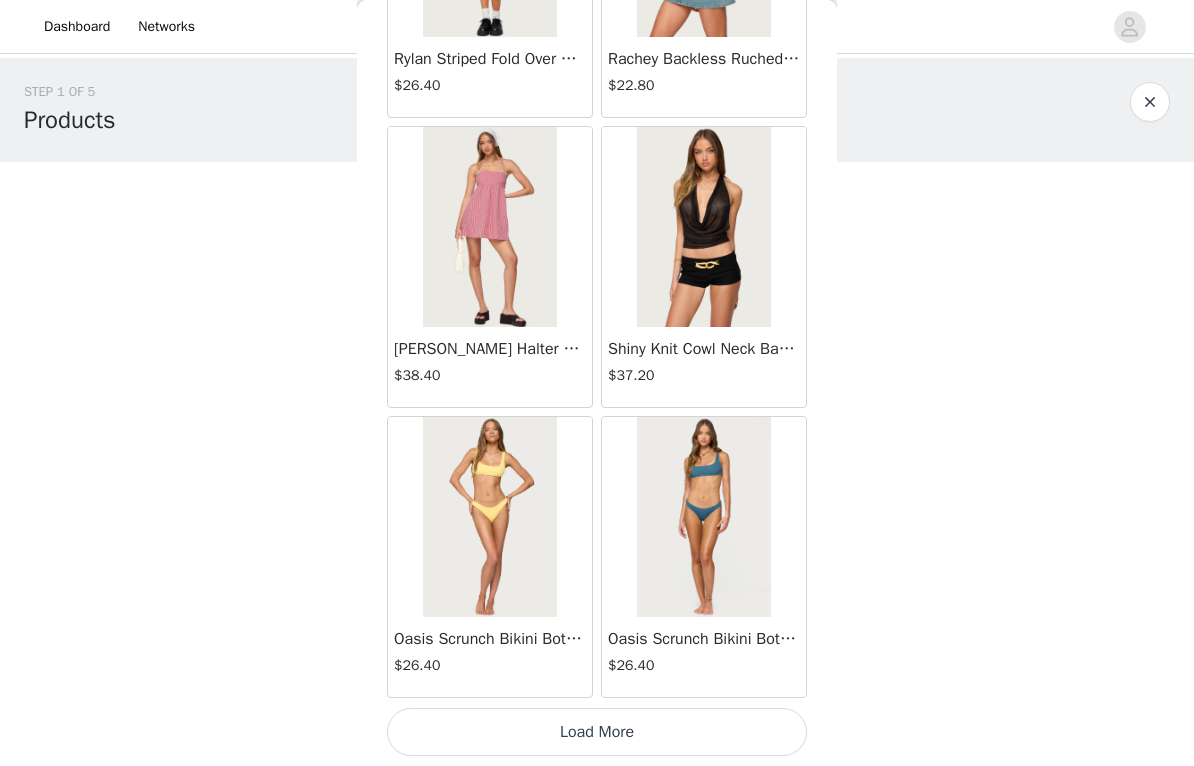 click on "Load More" at bounding box center [597, 732] 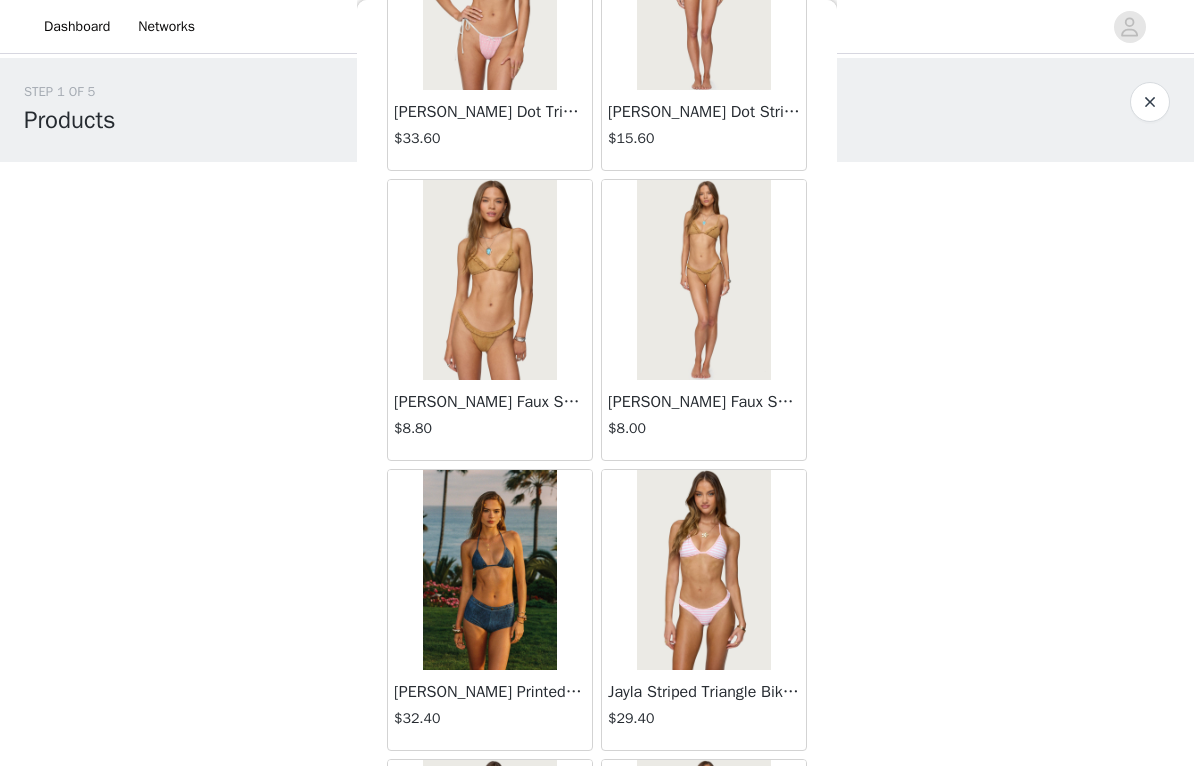 scroll, scrollTop: 27472, scrollLeft: 0, axis: vertical 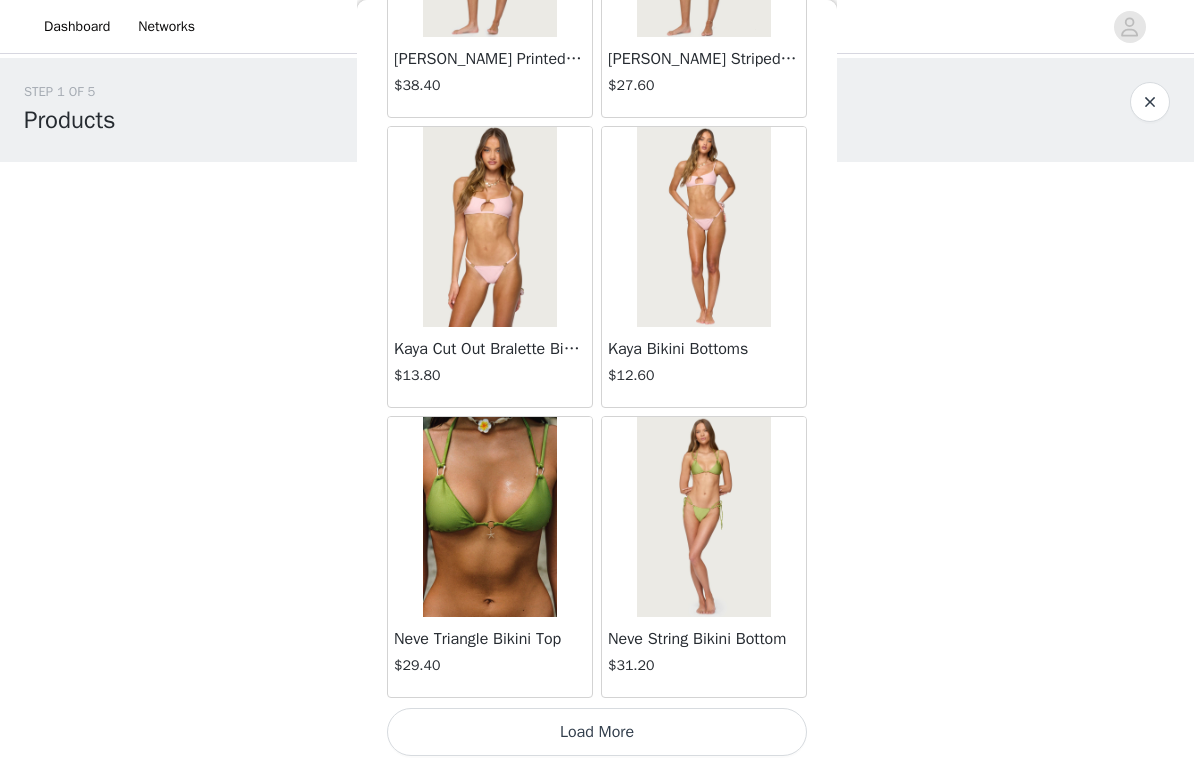 click on "Load More" at bounding box center [597, 732] 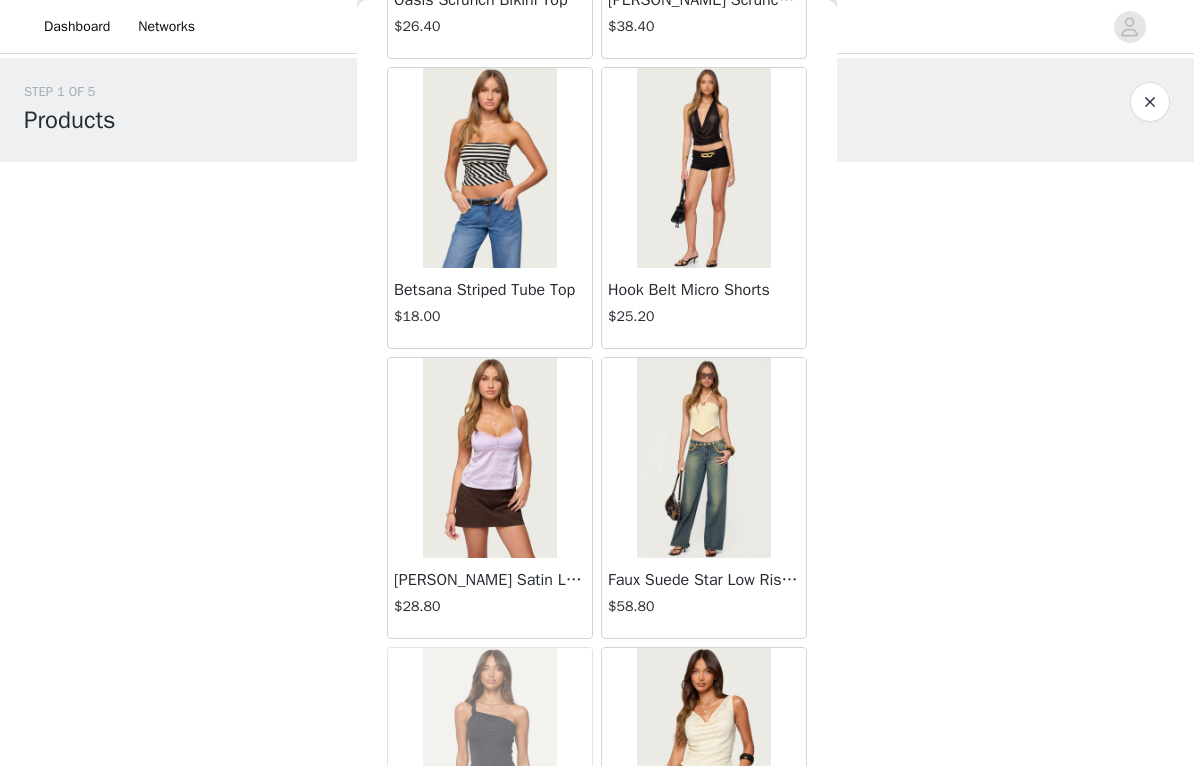 scroll, scrollTop: 30787, scrollLeft: 0, axis: vertical 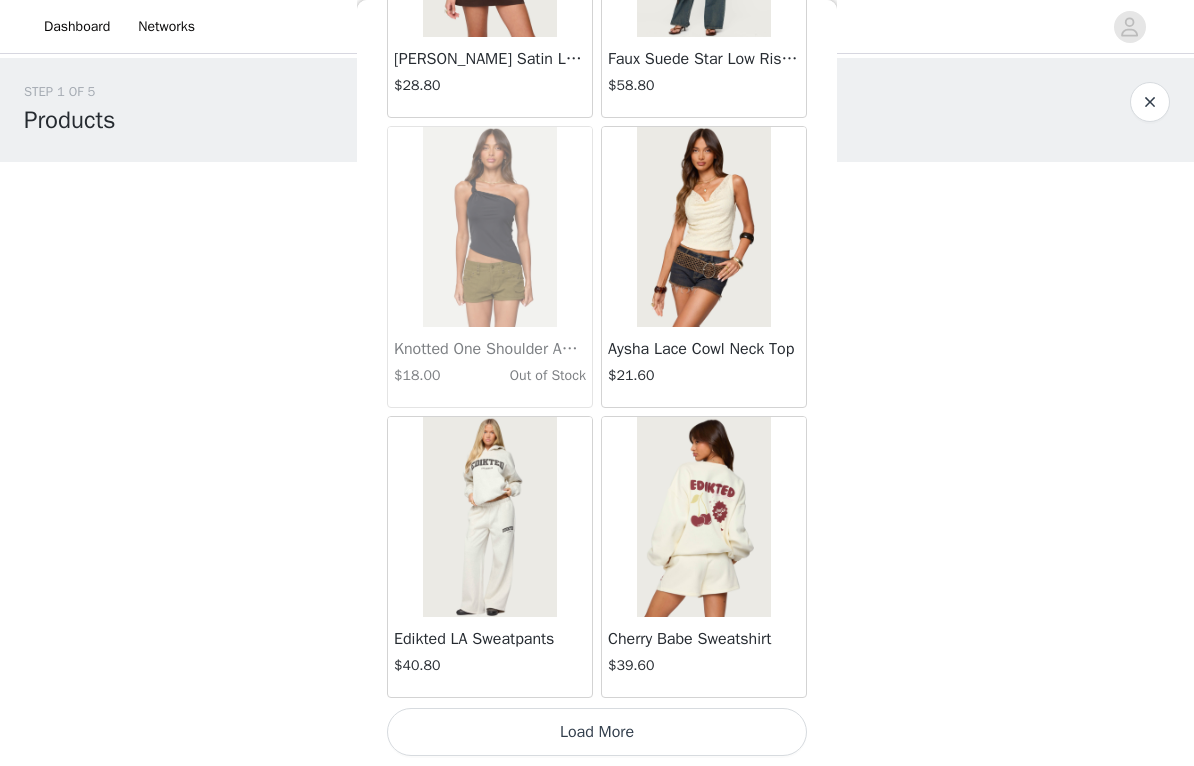click on "Load More" at bounding box center [597, 732] 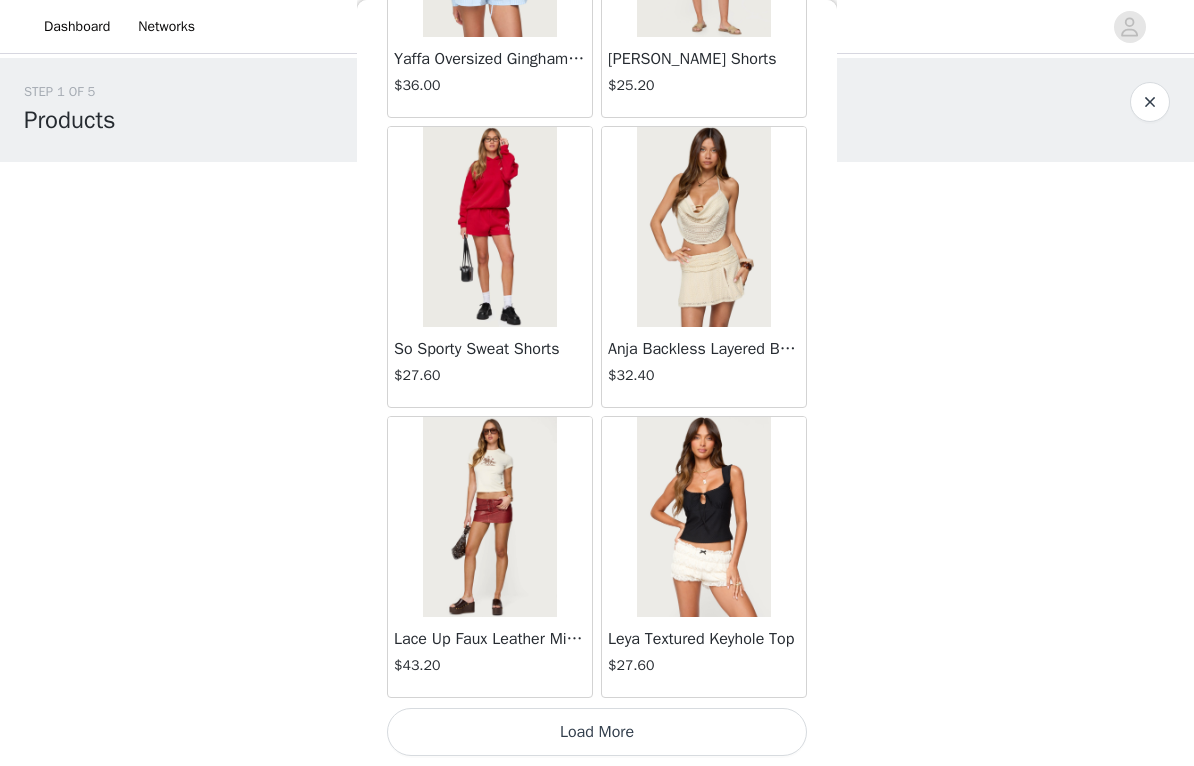 click on "Load More" at bounding box center [597, 732] 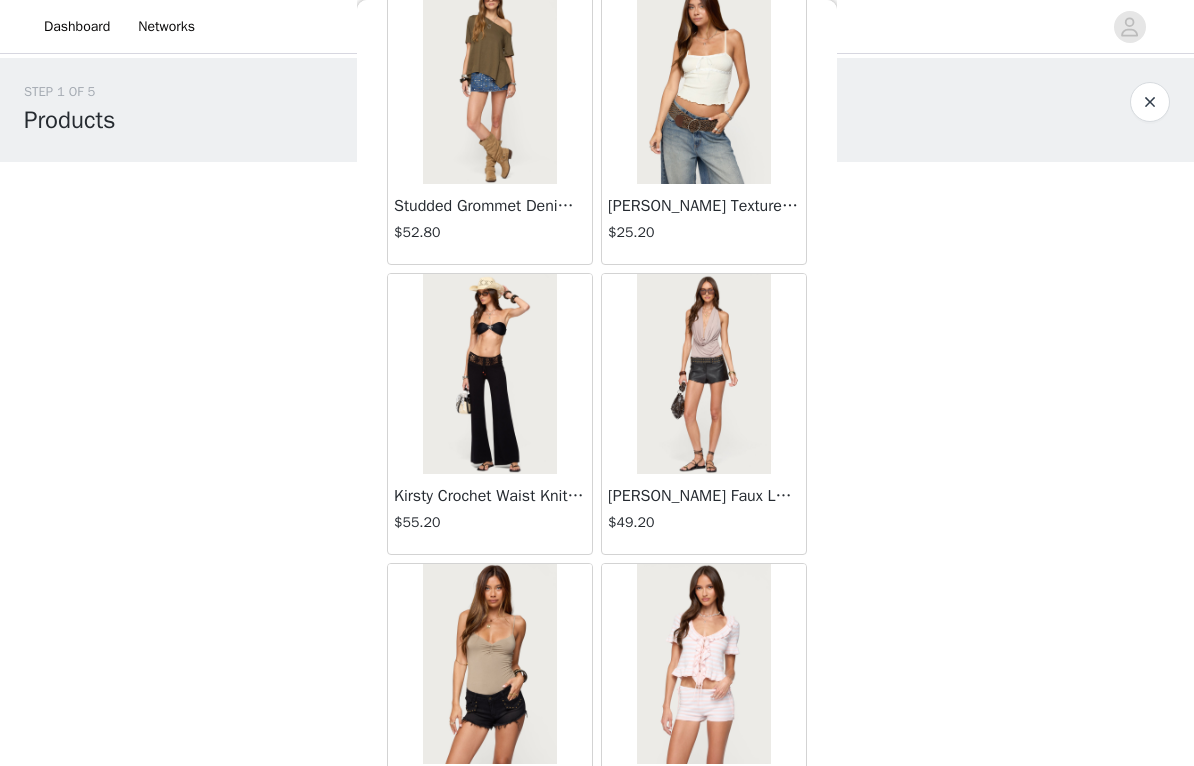 scroll, scrollTop: 36657, scrollLeft: 0, axis: vertical 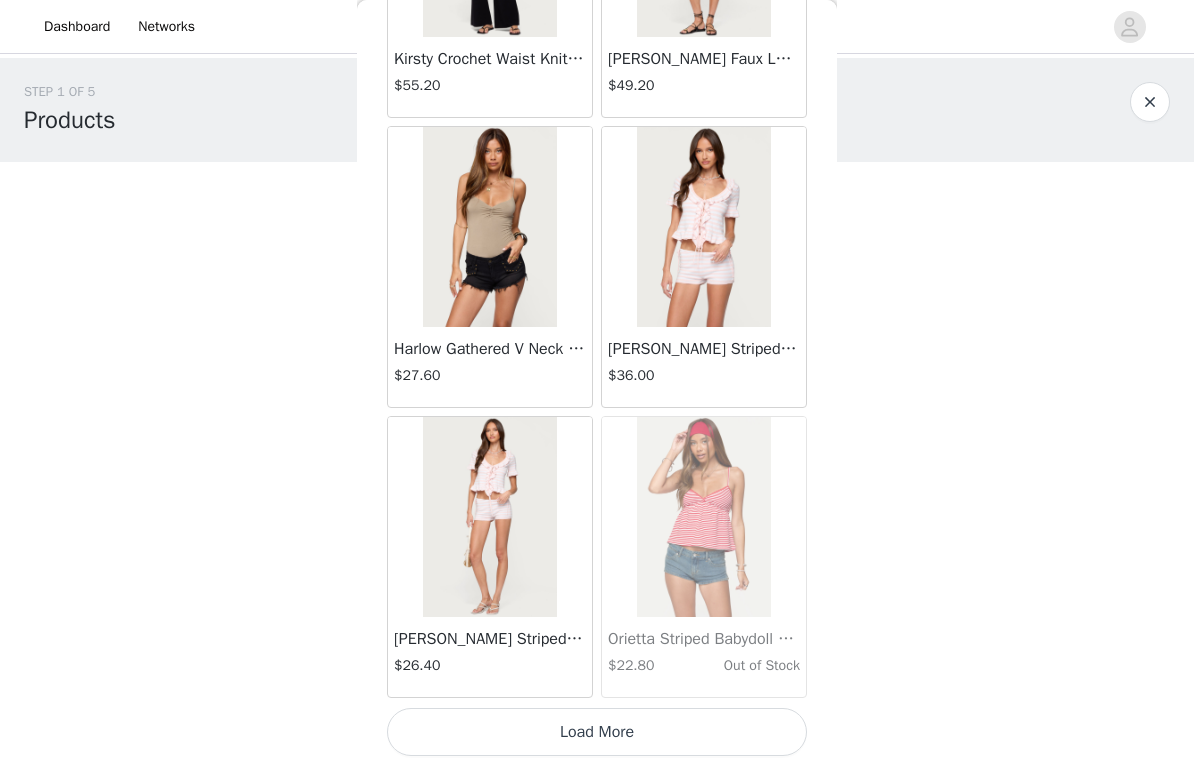 click on "Load More" at bounding box center [597, 732] 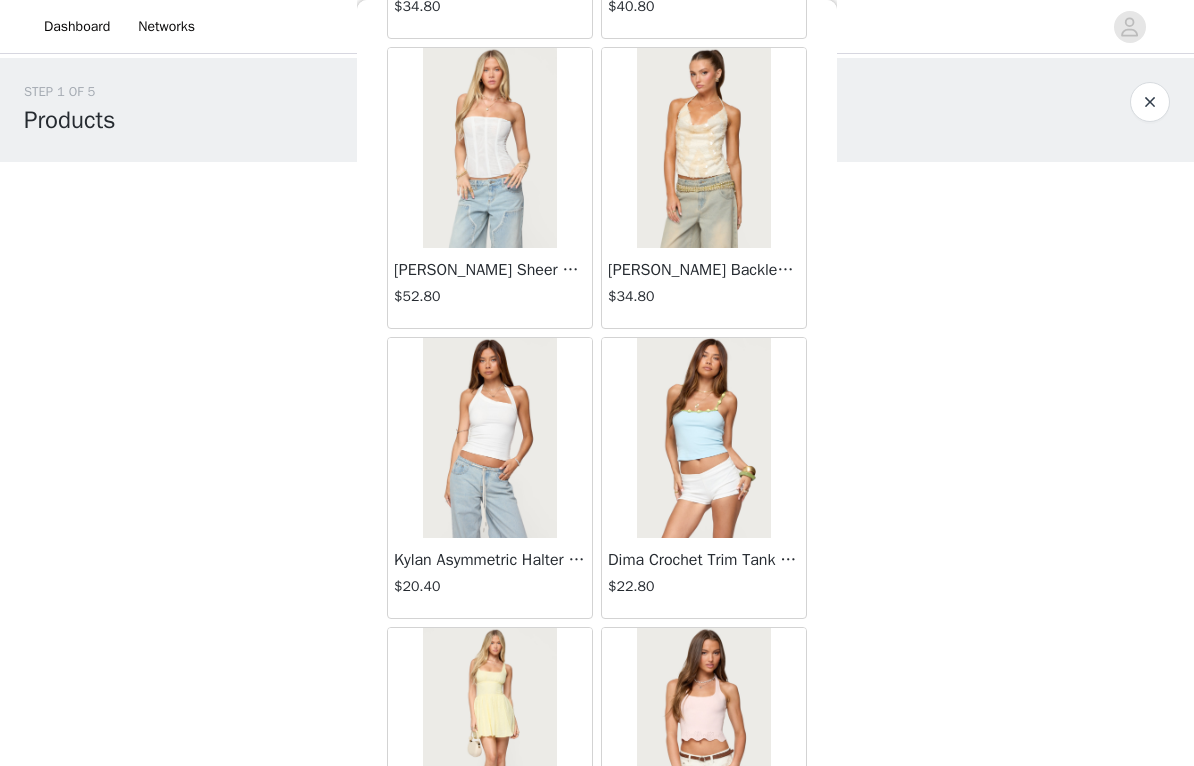 scroll, scrollTop: 38613, scrollLeft: 0, axis: vertical 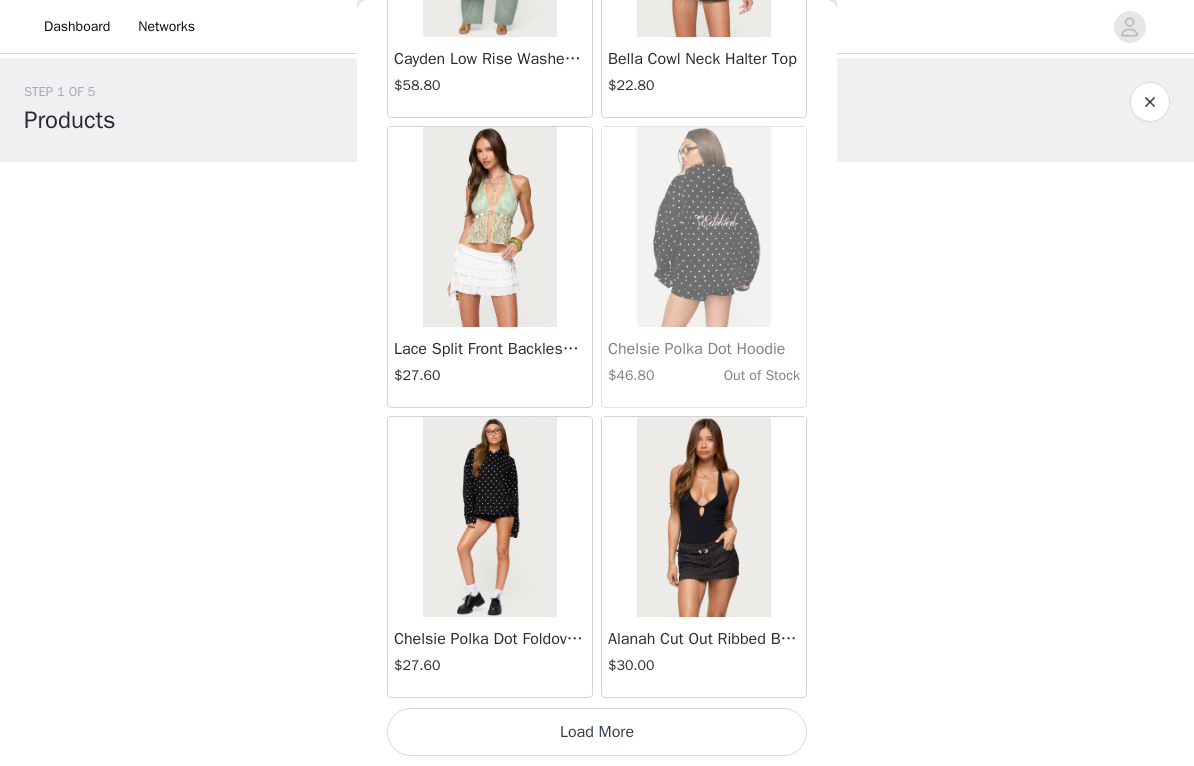 click on "Load More" at bounding box center (597, 732) 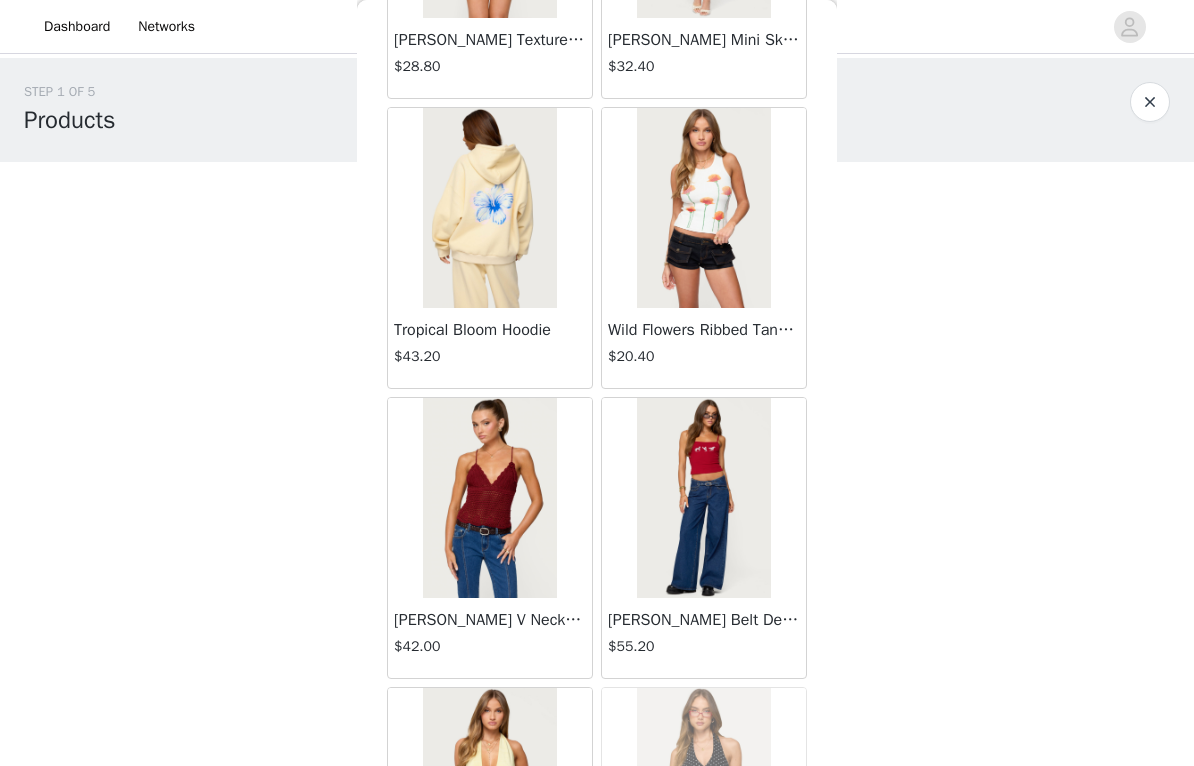 scroll, scrollTop: 42652, scrollLeft: 0, axis: vertical 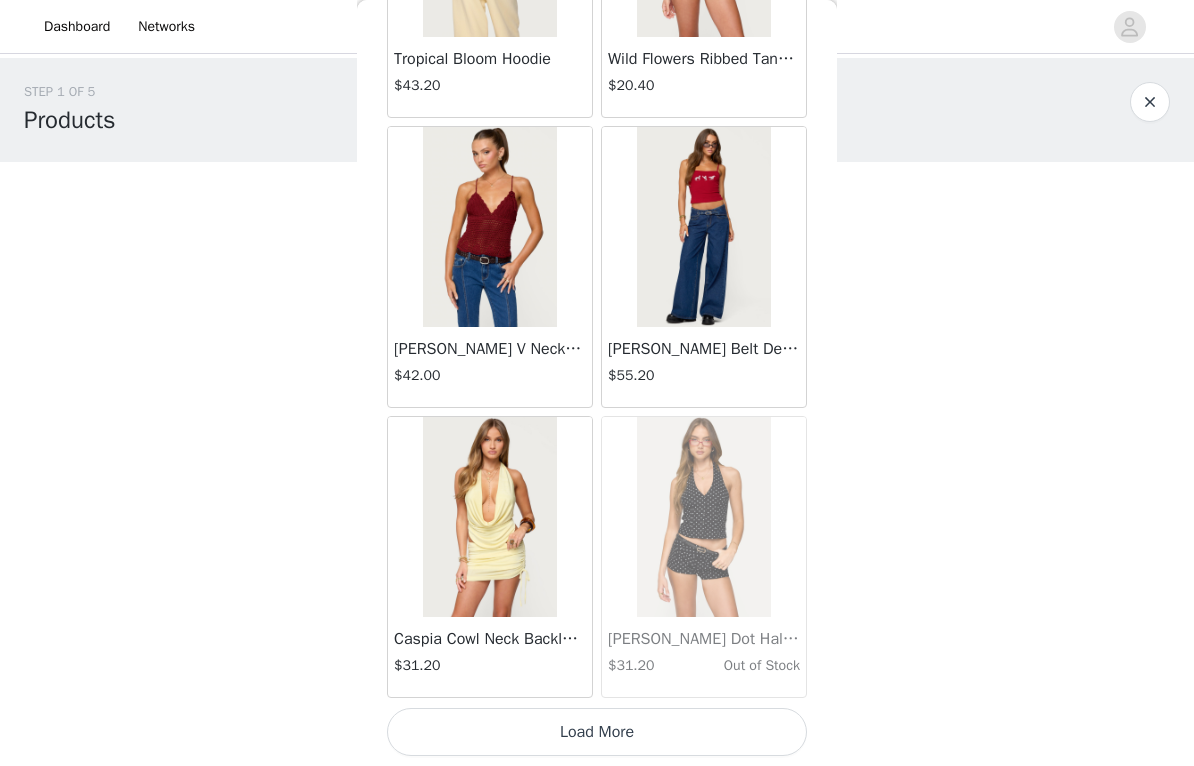 click on "Load More" at bounding box center [597, 732] 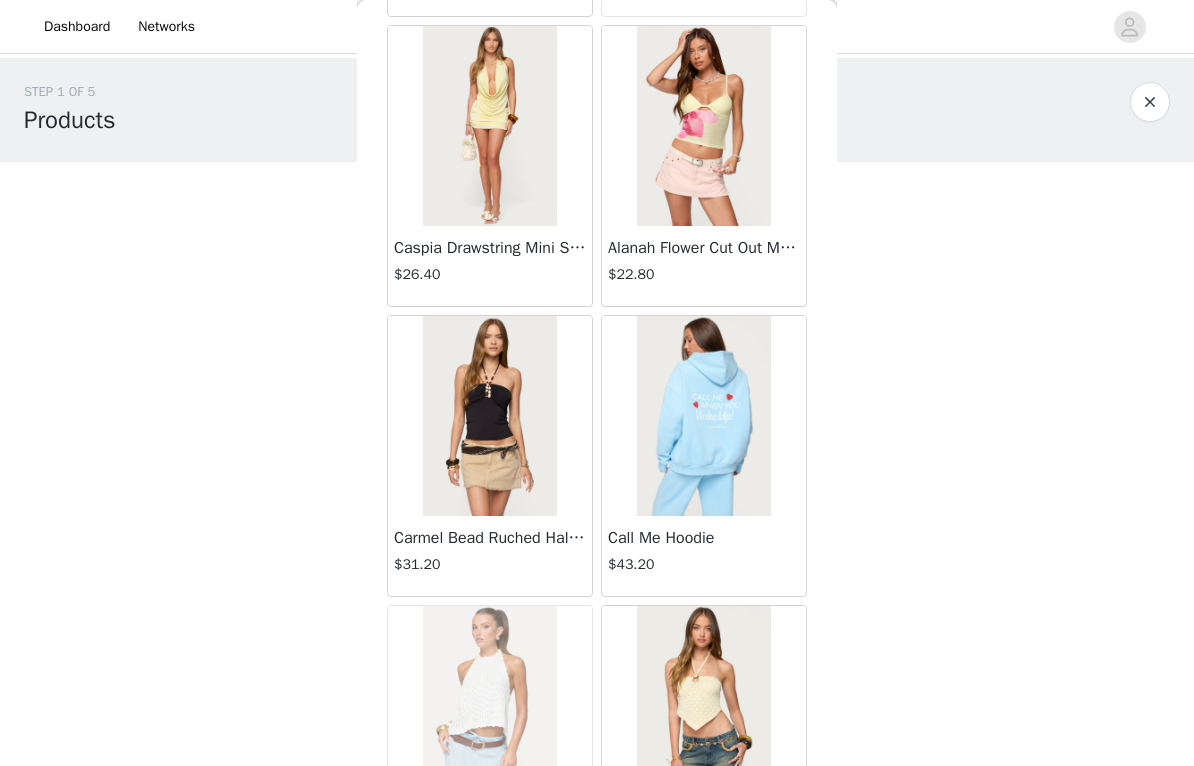 scroll, scrollTop: 43622, scrollLeft: 0, axis: vertical 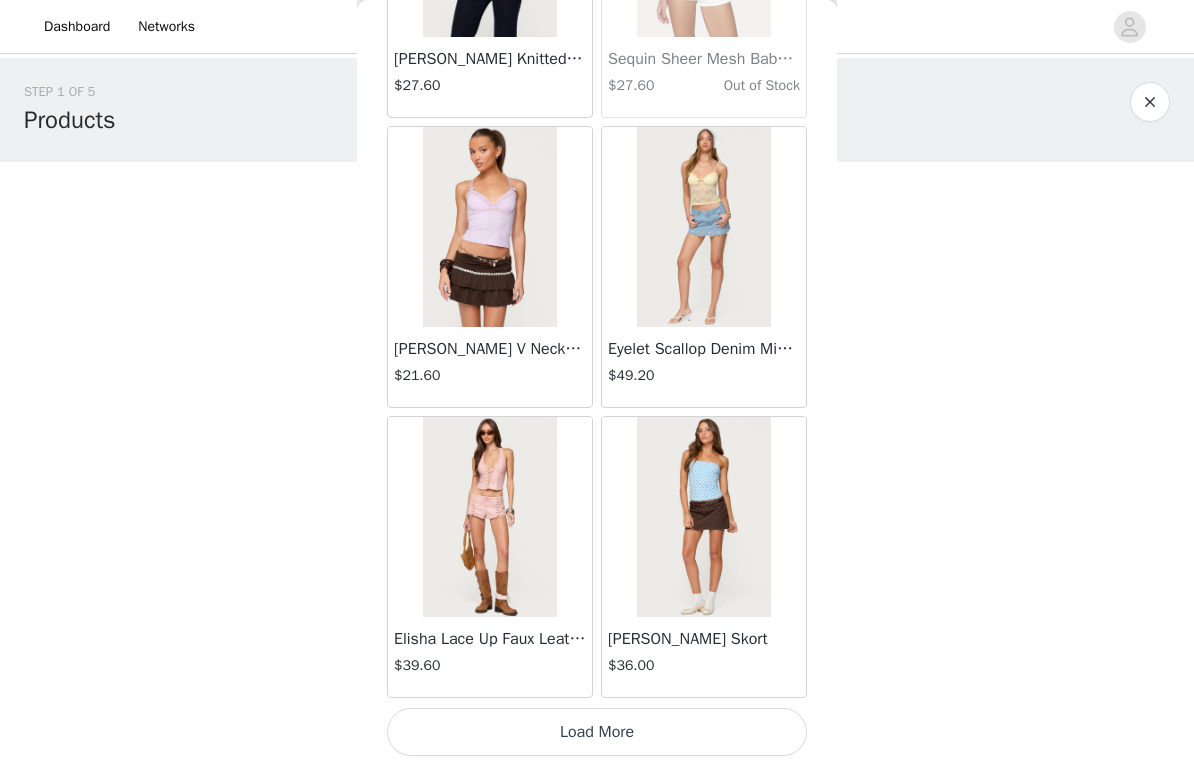 click on "Load More" at bounding box center [597, 732] 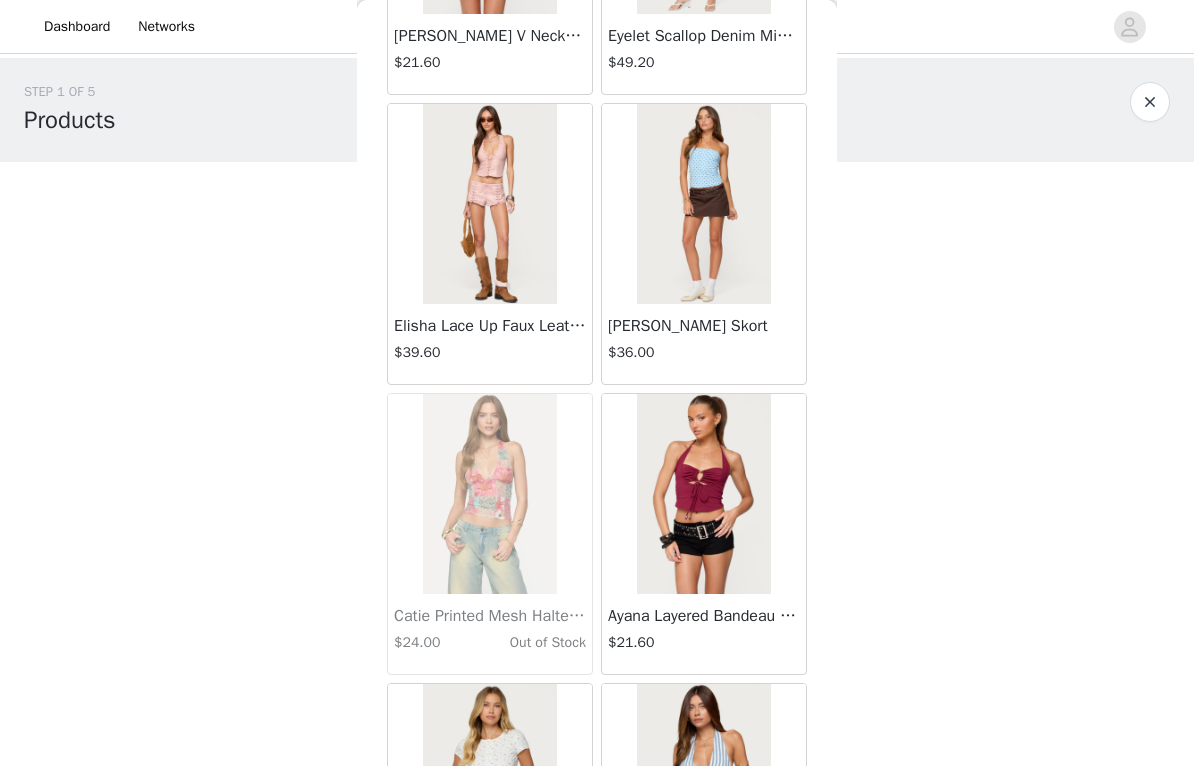 scroll, scrollTop: 46129, scrollLeft: 0, axis: vertical 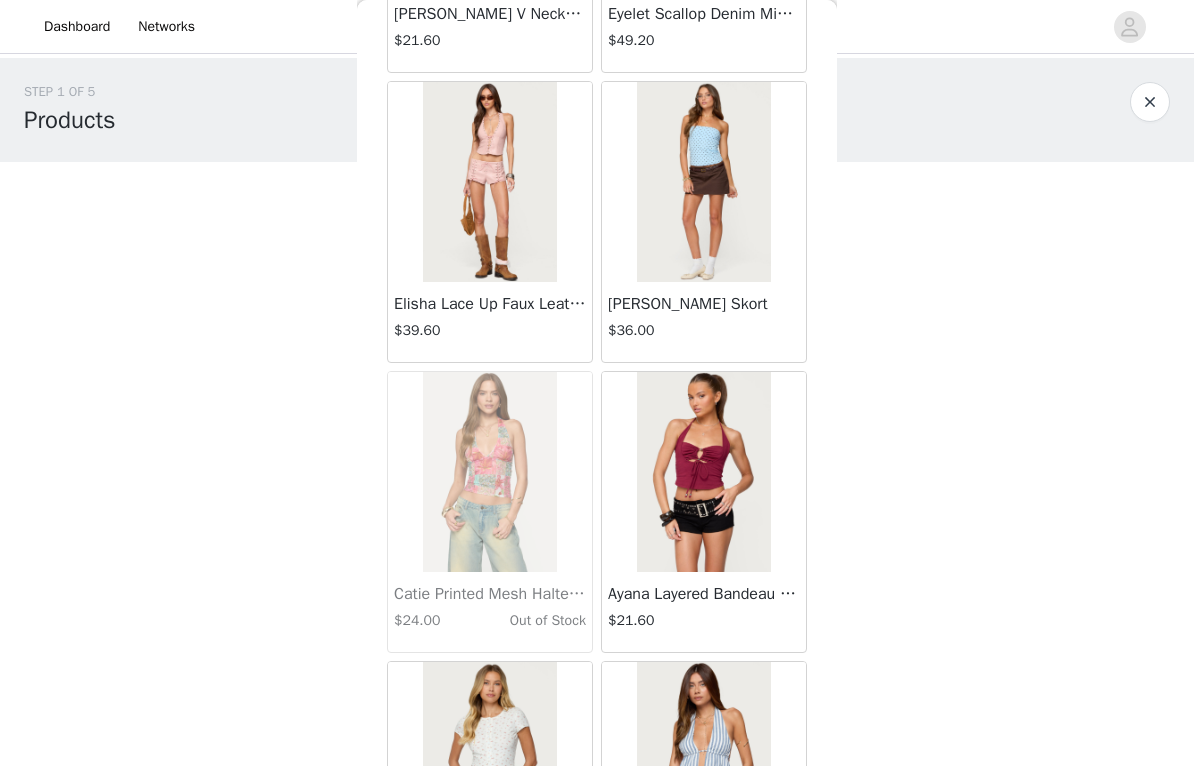 click at bounding box center (703, 182) 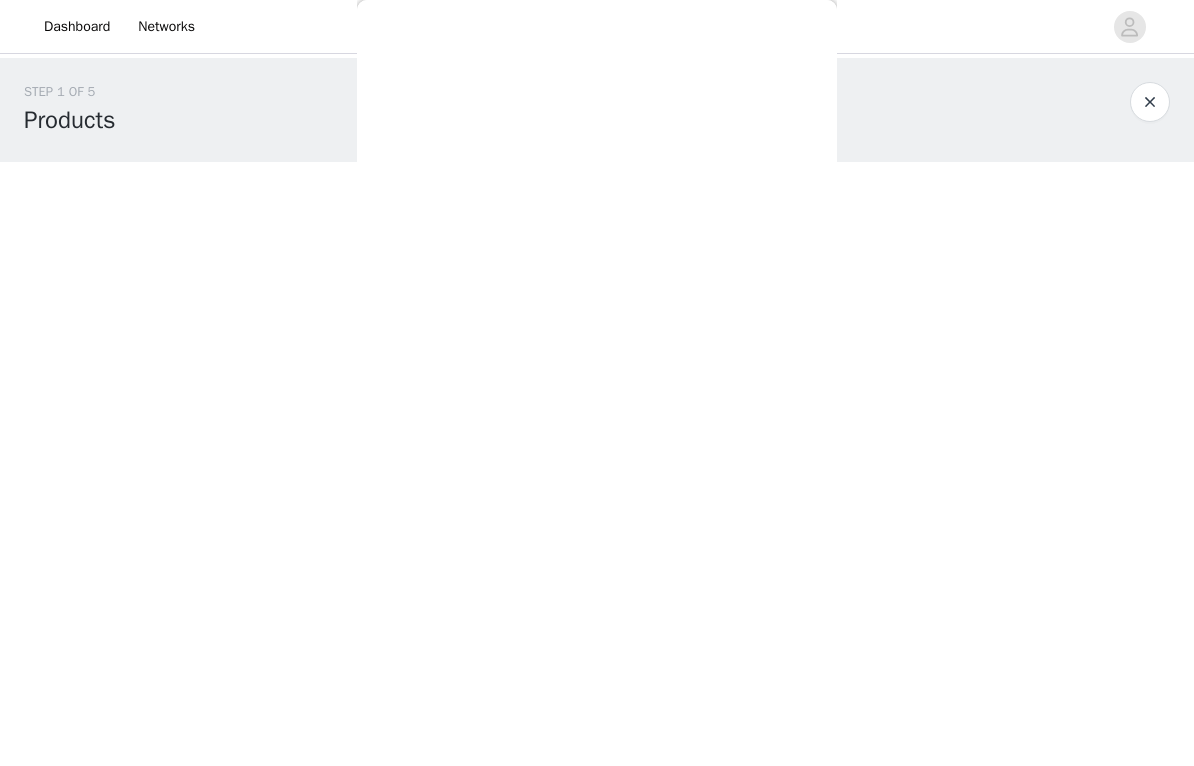 scroll, scrollTop: 0, scrollLeft: 0, axis: both 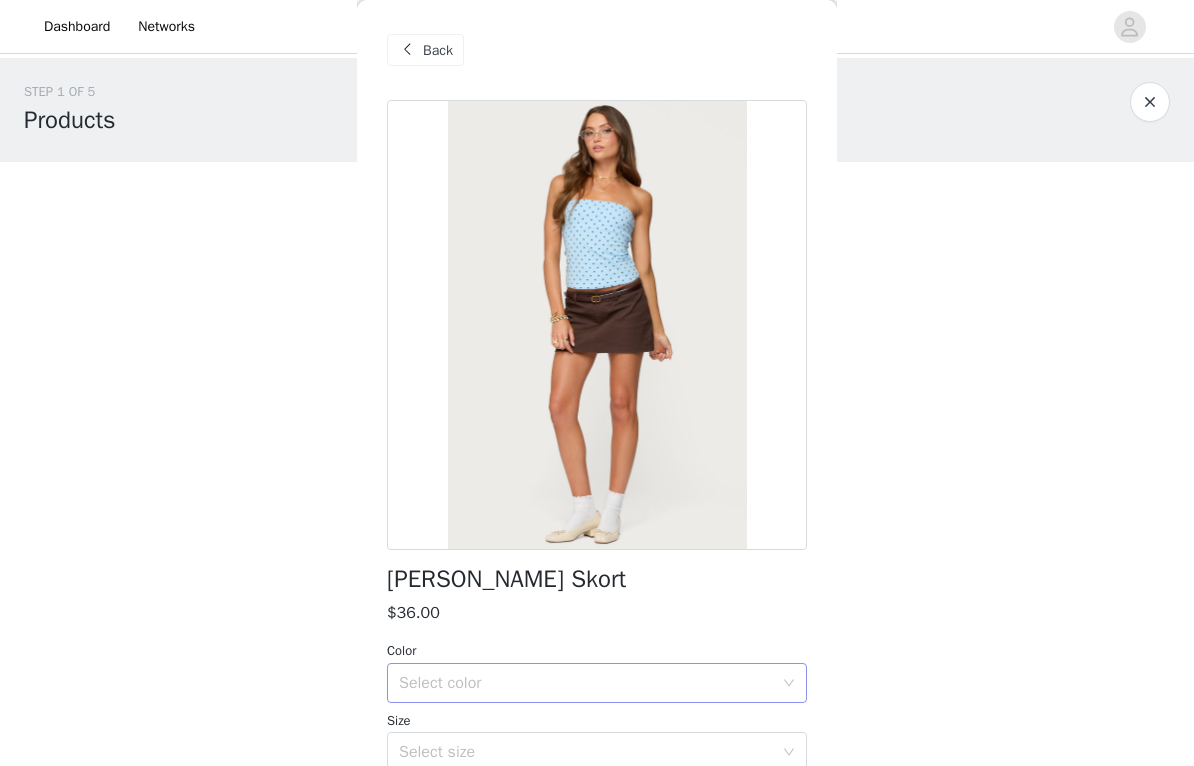click on "Select color" at bounding box center [586, 683] 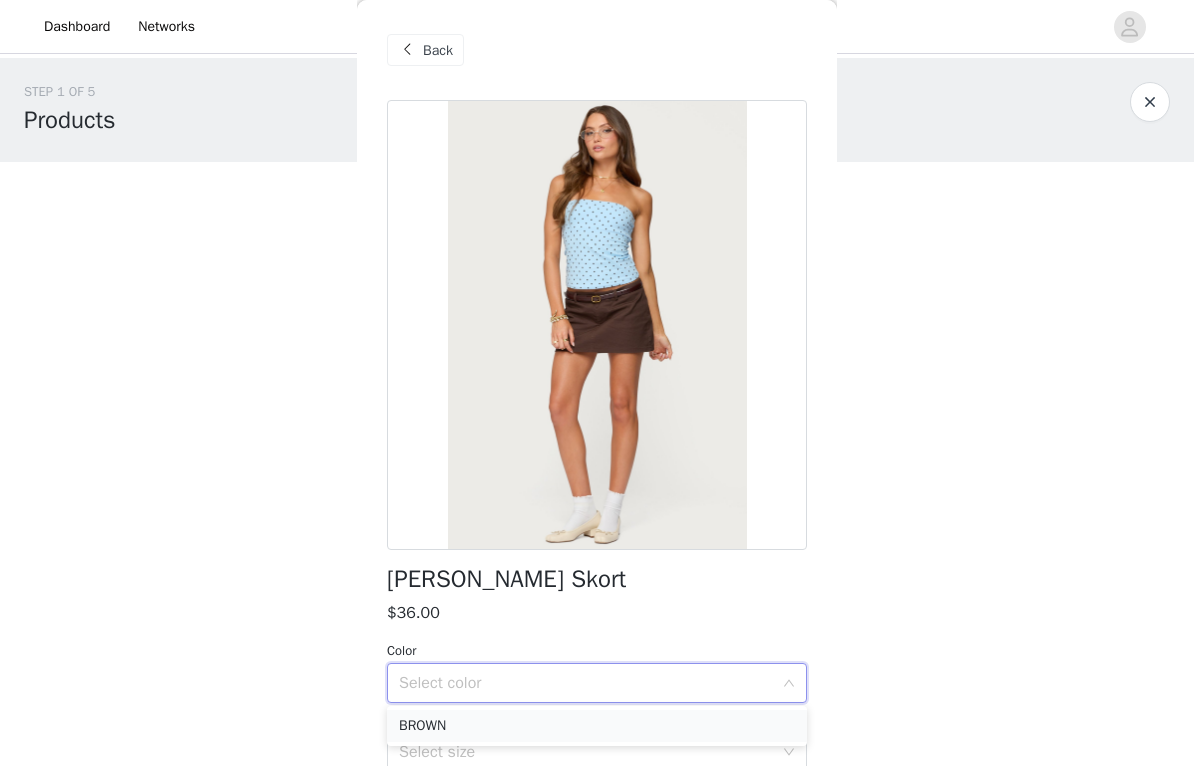 click on "BROWN" at bounding box center (597, 726) 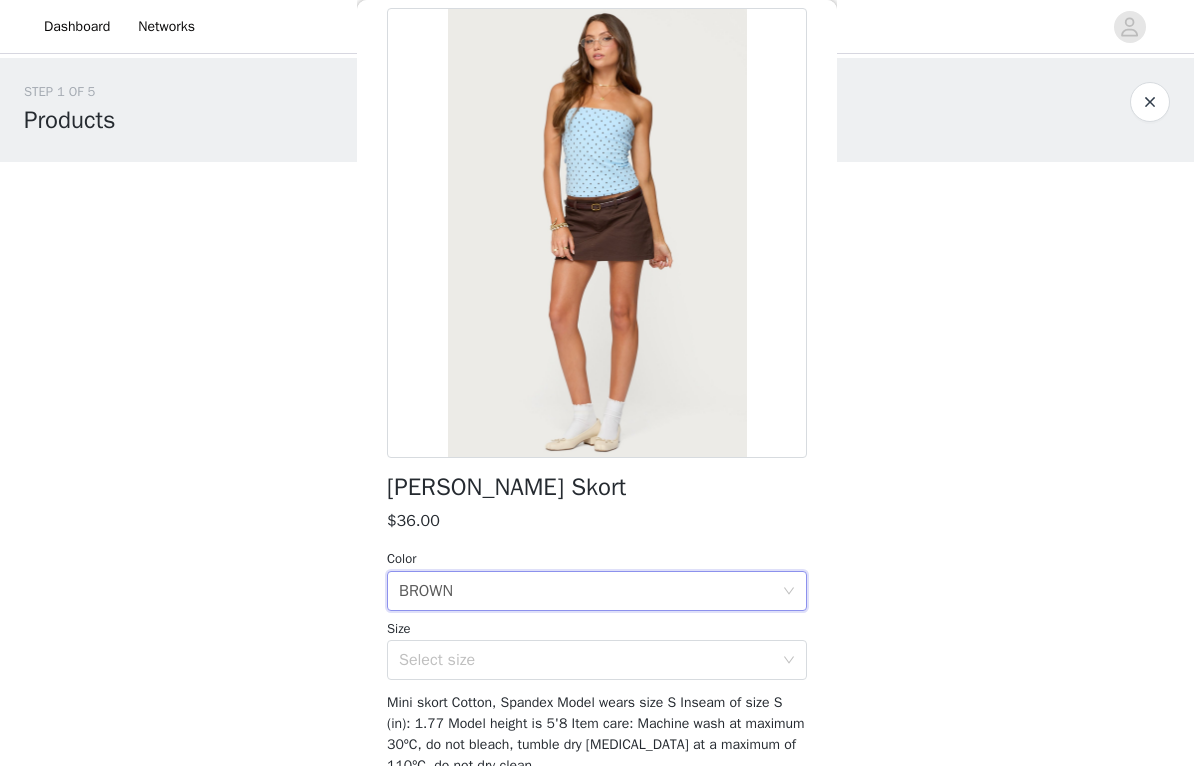 scroll, scrollTop: 147, scrollLeft: 0, axis: vertical 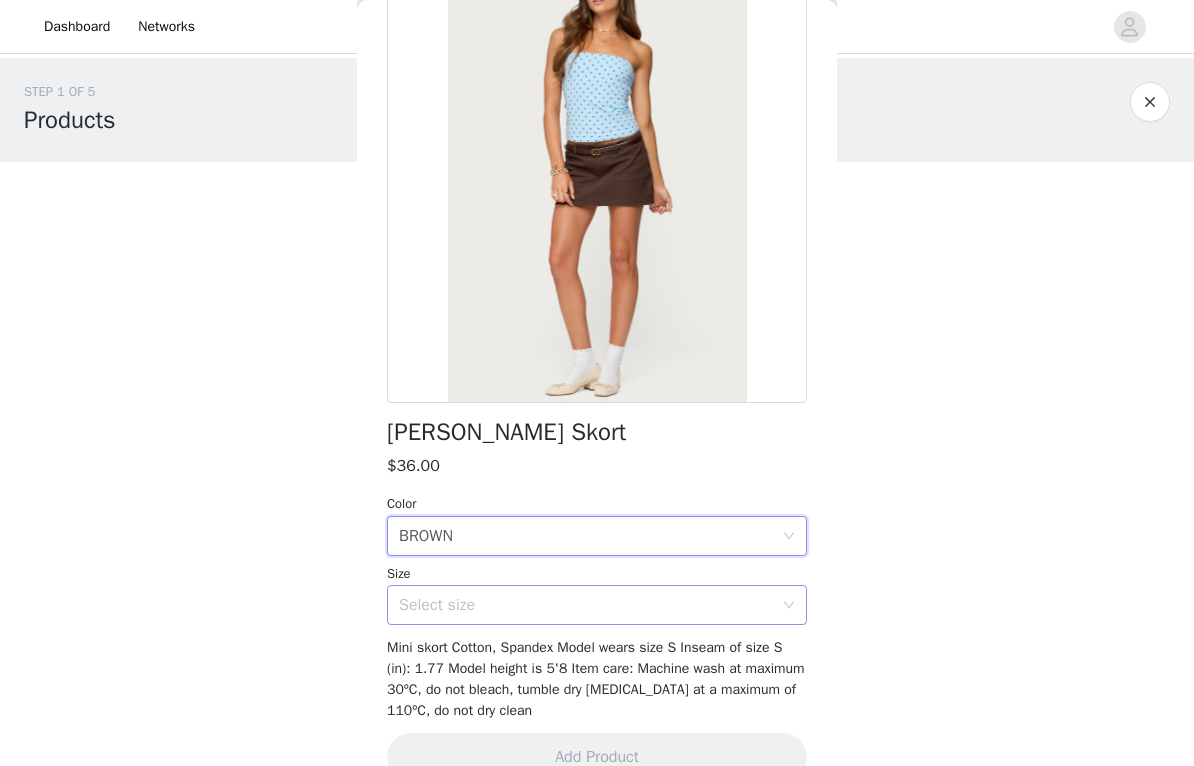 click on "Select size" at bounding box center [586, 605] 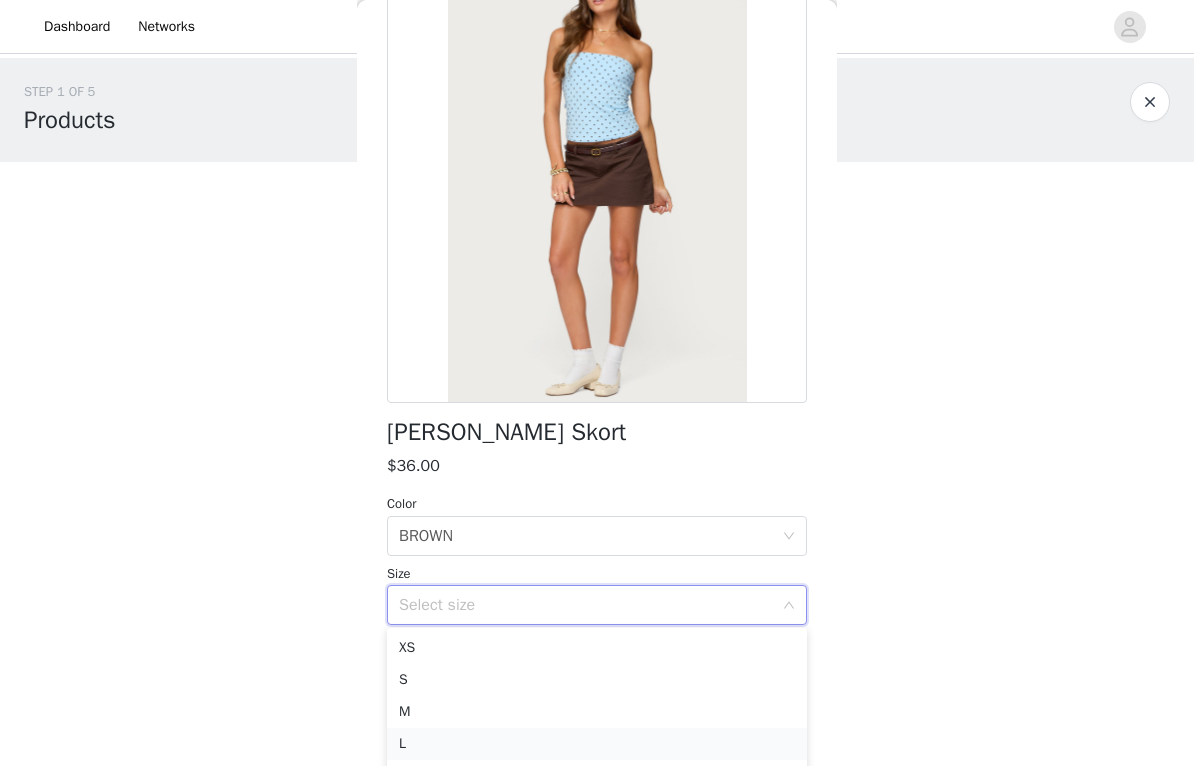 click on "L" at bounding box center [597, 744] 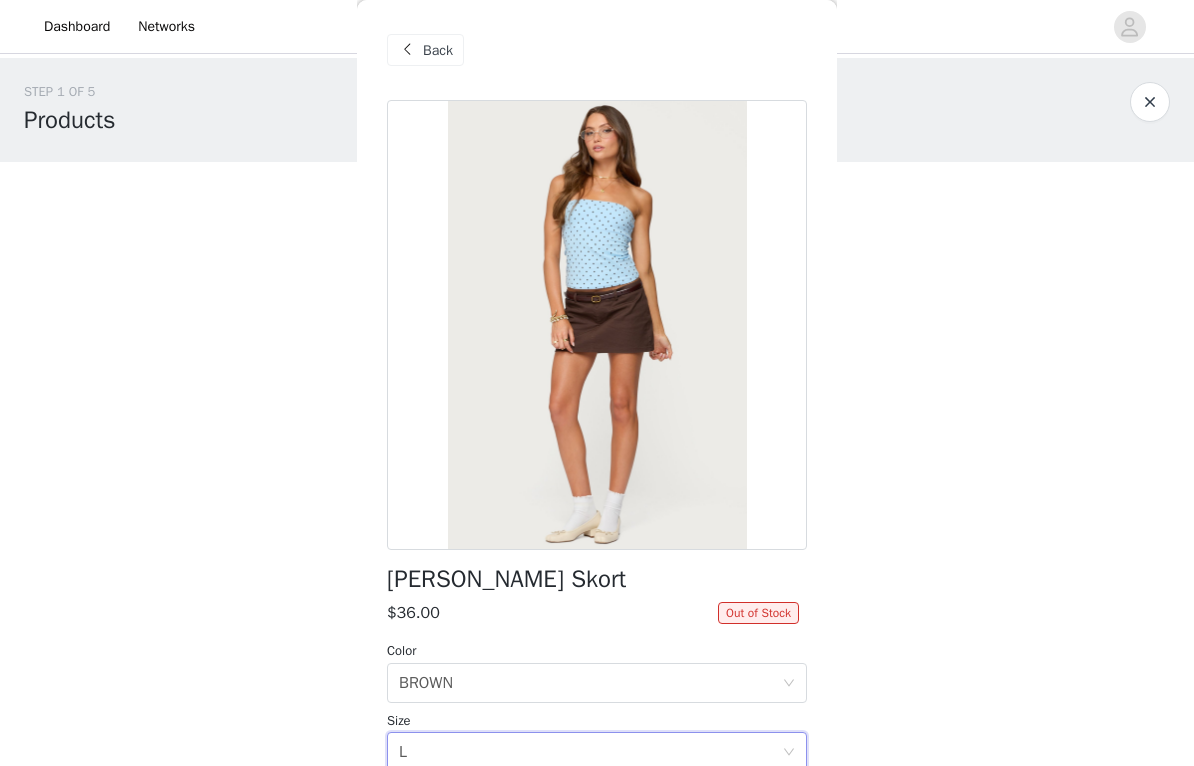 scroll, scrollTop: 0, scrollLeft: 0, axis: both 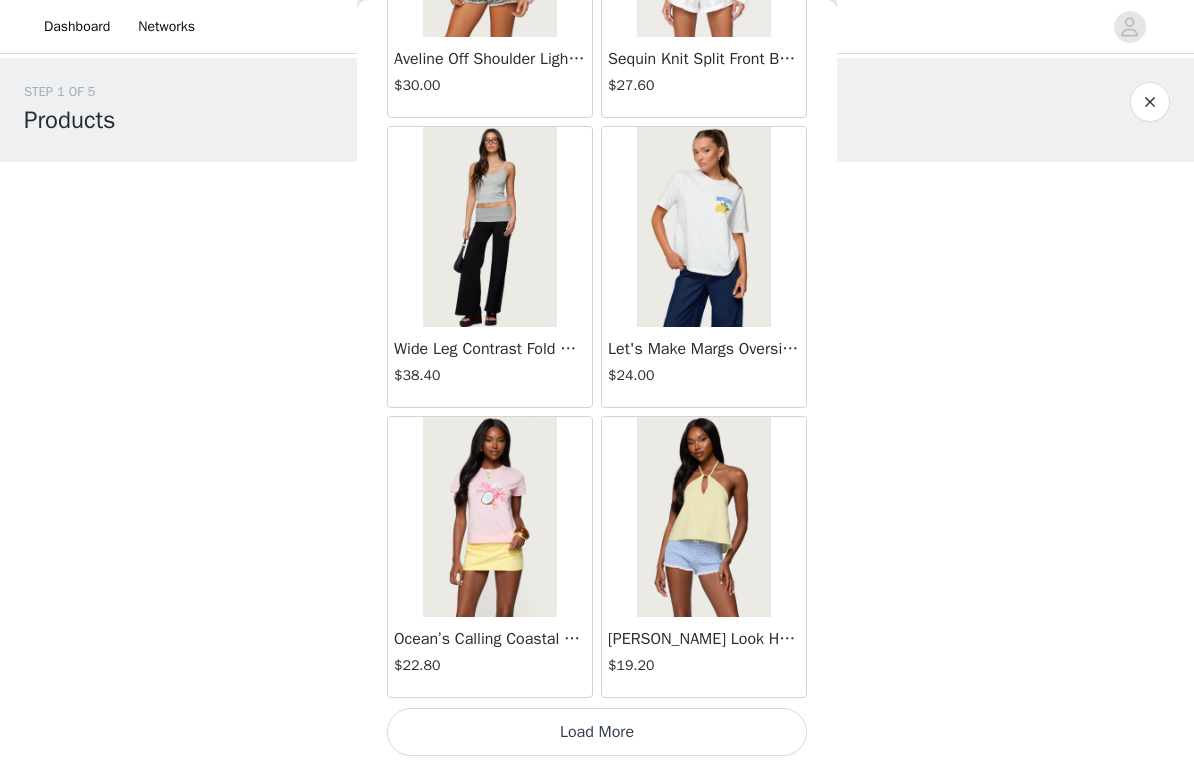 click on "Back       Lovina Grommet Pleated Mini Skort   $16.80       Metallic & Sequin Textured Tank Top   $27.60       Nelley Backless Beaded Sequin Chiffon Top   $36.00       Daley Asymmetric One Shoulder Crochet Top   $21.60       Monty Plaid Micro Shorts   $30.00       Arlie Floral Texured Sheer Halter Top   $27.60       Maree Bead V Neck Top   $22.80       Maree Bead Cut Out Mini Skirt   $20.40       Delcy Cut Out Halter Top   $28.80       Juney Pinstripe Tailored Button Up Shirt   $36.00       Avenly Striped Tie Front Babydoll Top   $27.60       Blanco Studded Grommet Tube Top   $30.00       Avalai Linen Look Mini Skort   $38.40       Beaded Deep Cowl Neck Backless Top   $37.20       Frayed Pleated Denim Mini Skort   $16.00       Klay Linen Look Pleated Mini Skort   $14.40       Contrast Lace Asymmetric Off Shoulder Top   $14.40       Reeve Split Front Sheer Mesh Top   $28.80       Zigzag Stripe Shorts   $22.80       Astra Beaded Sheer Strapless Top   $39.60       Beaded Floral Embroidered Tank Top   $38.40" at bounding box center [597, 383] 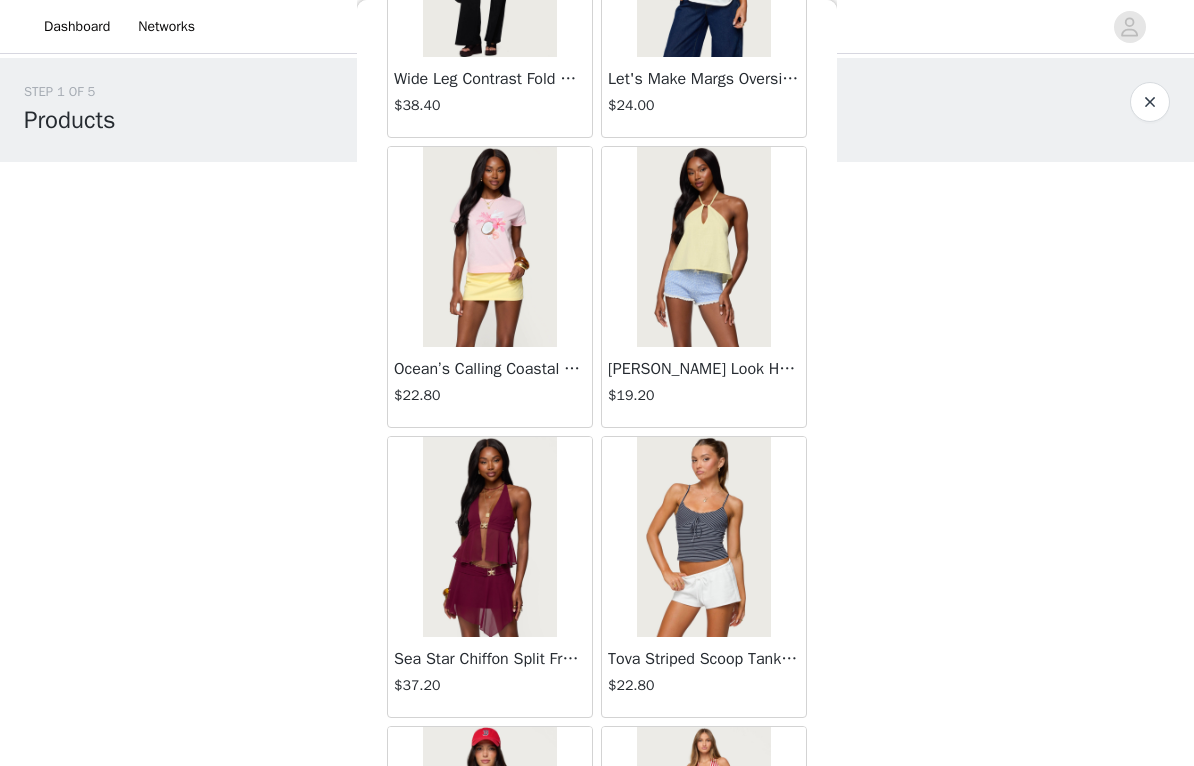 scroll, scrollTop: 48972, scrollLeft: 0, axis: vertical 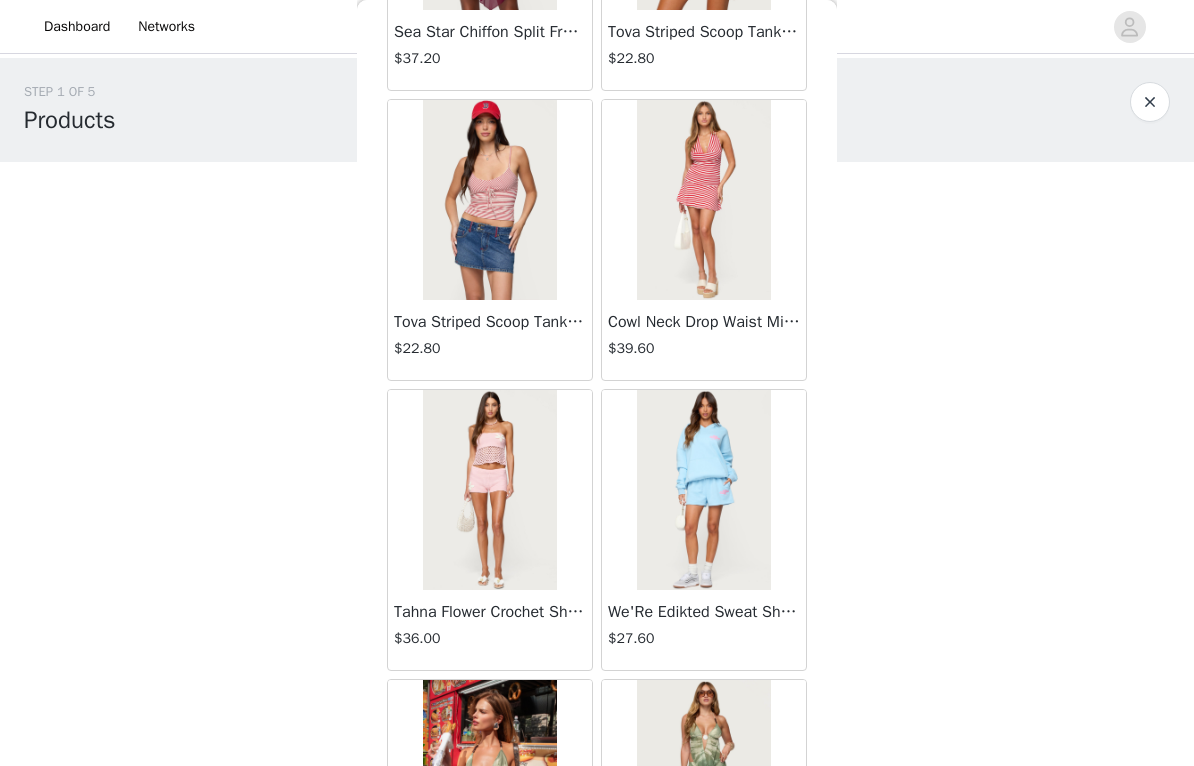 click at bounding box center [703, 200] 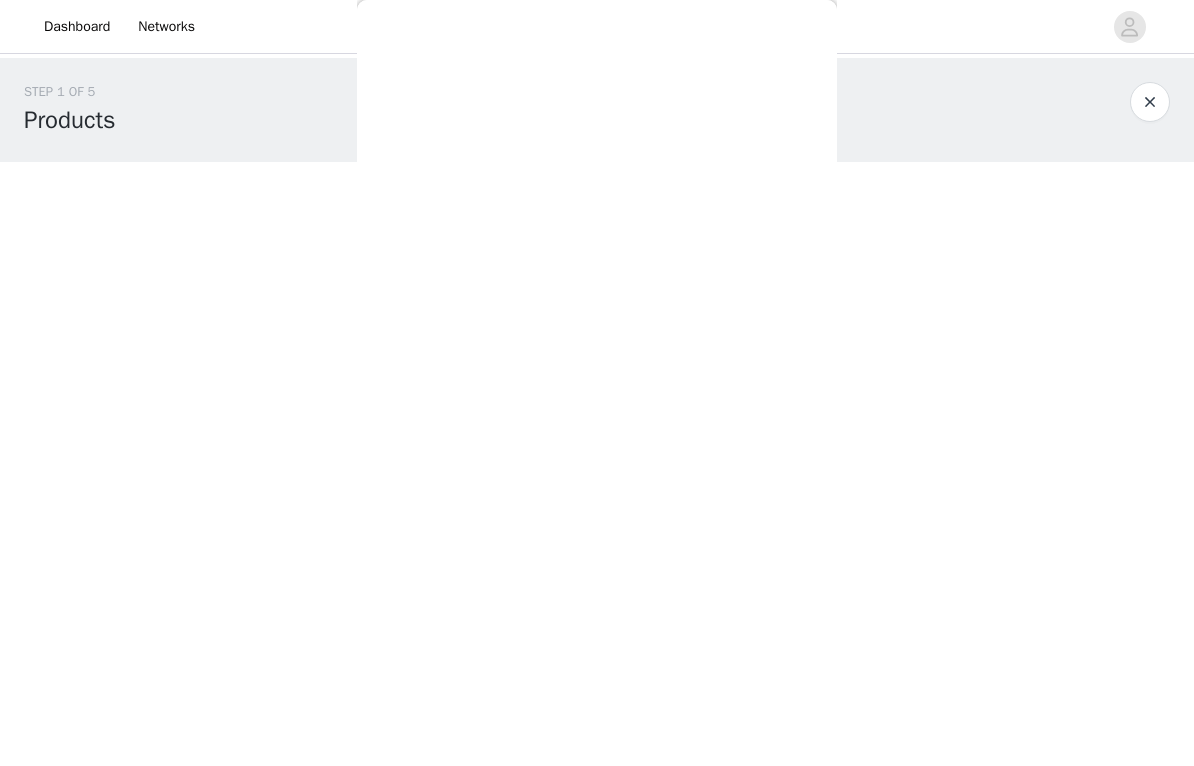 scroll, scrollTop: 206, scrollLeft: 0, axis: vertical 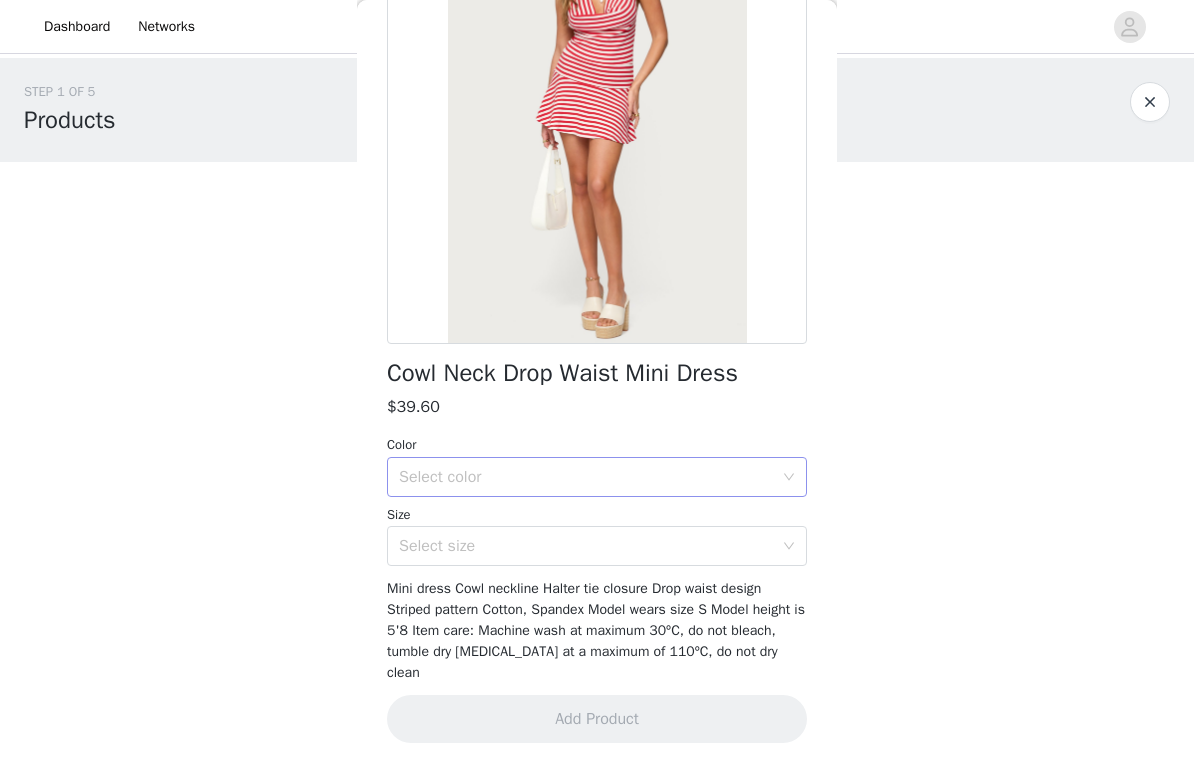 click on "Select color" at bounding box center (586, 477) 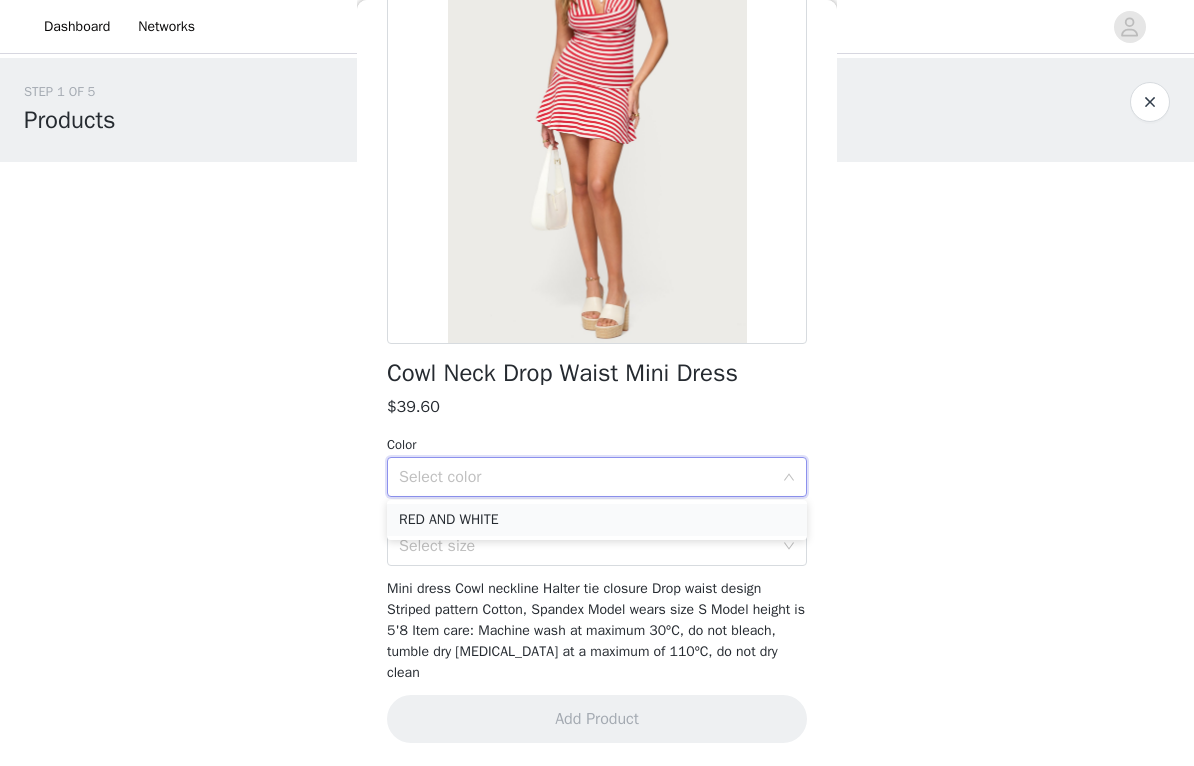 click on "RED AND WHITE" at bounding box center [597, 520] 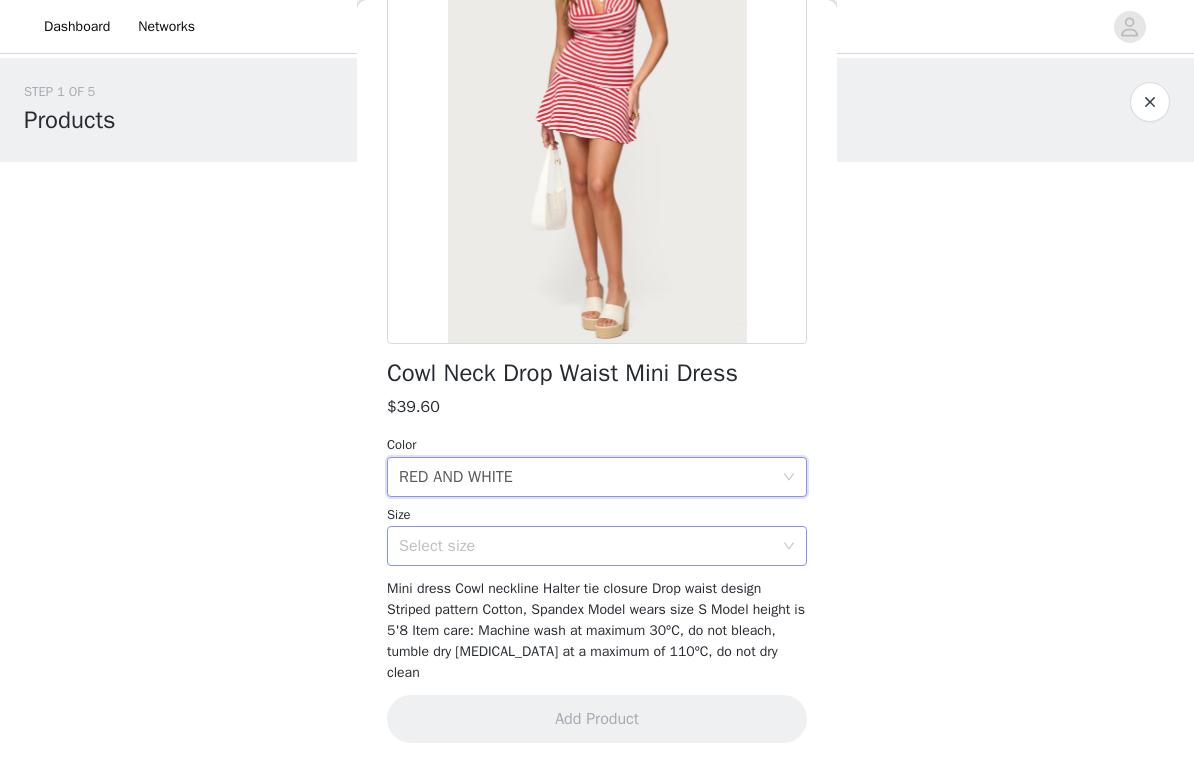 click on "Select size" at bounding box center (586, 546) 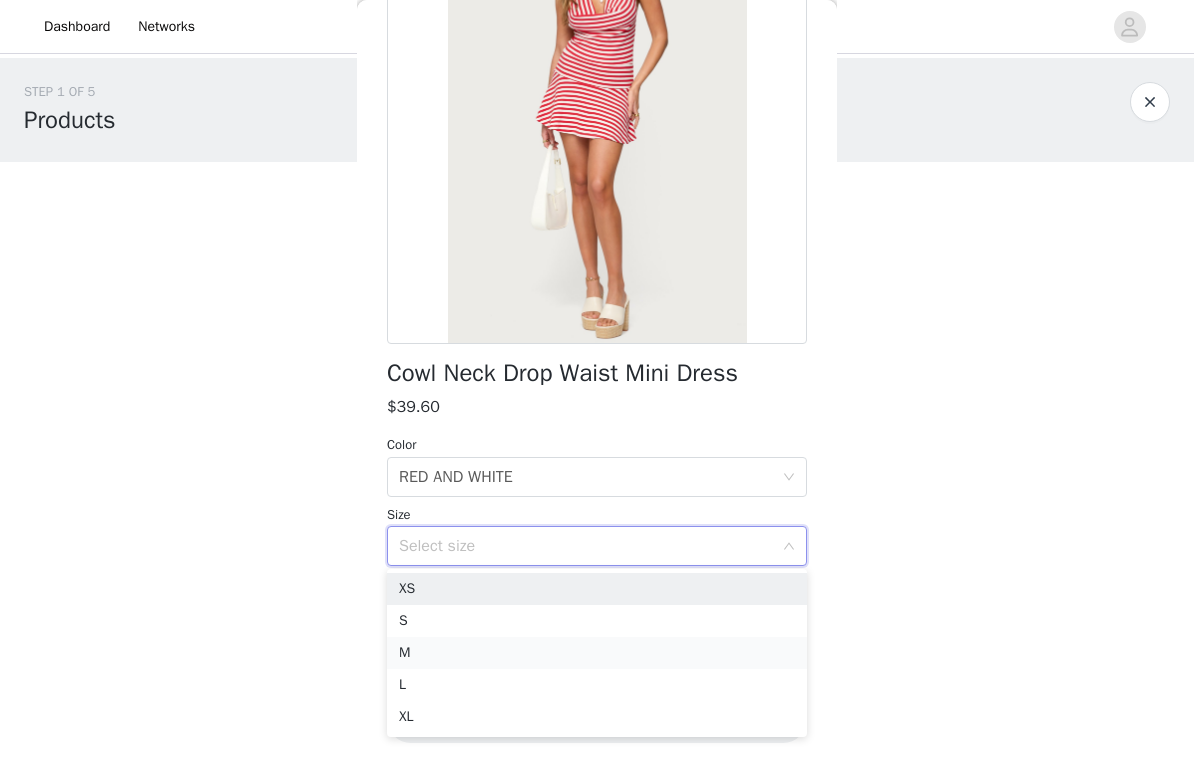 click on "M" at bounding box center [597, 653] 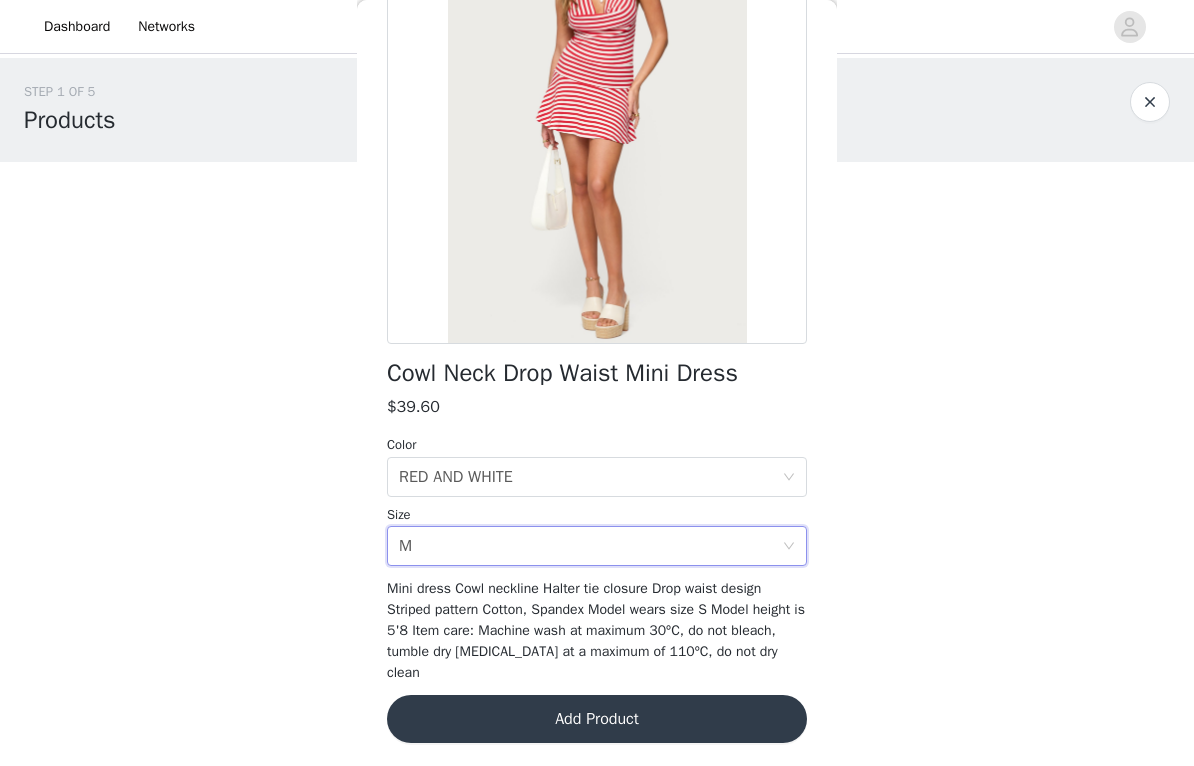 click on "Add Product" at bounding box center [597, 719] 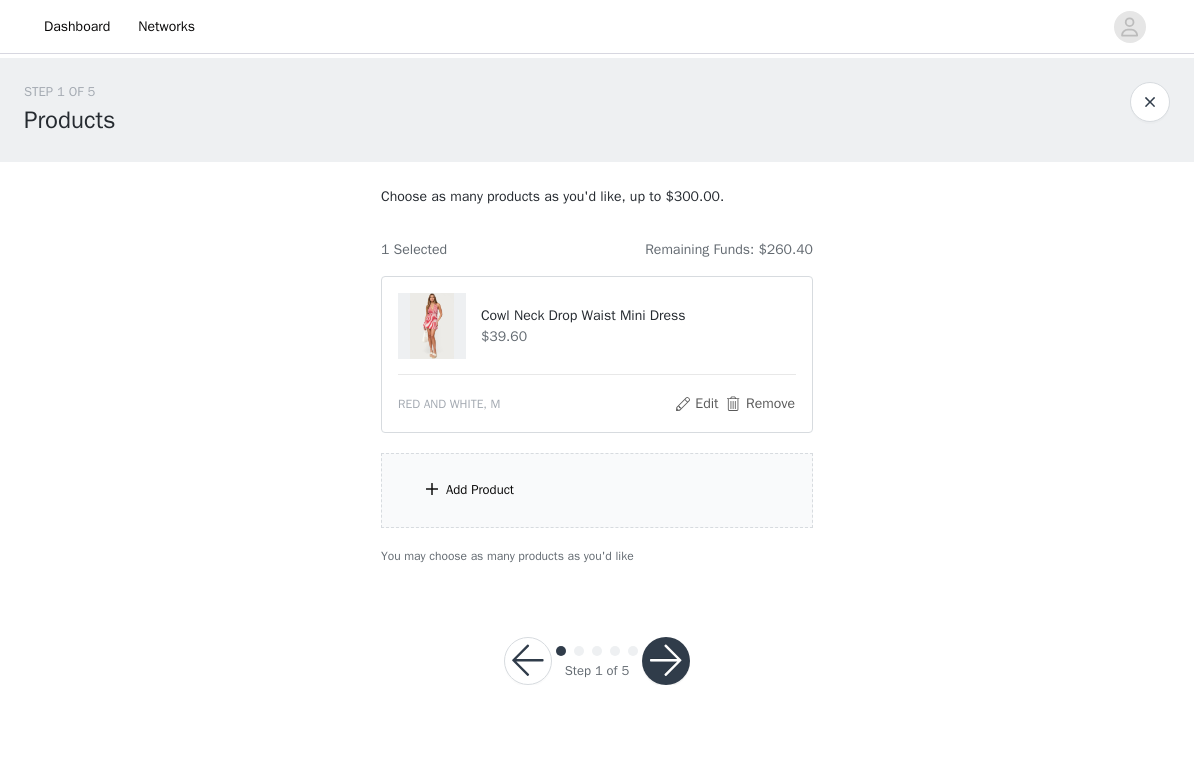 click on "Add Product" at bounding box center [597, 490] 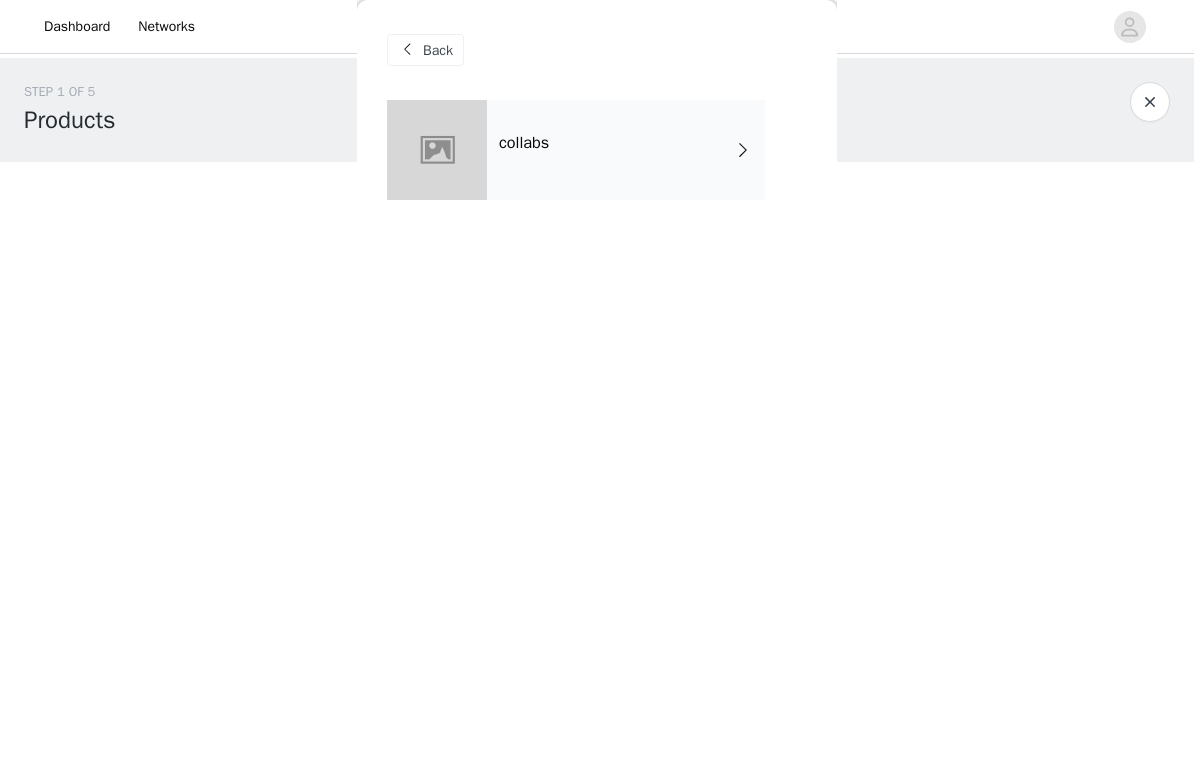 click on "collabs" at bounding box center (626, 150) 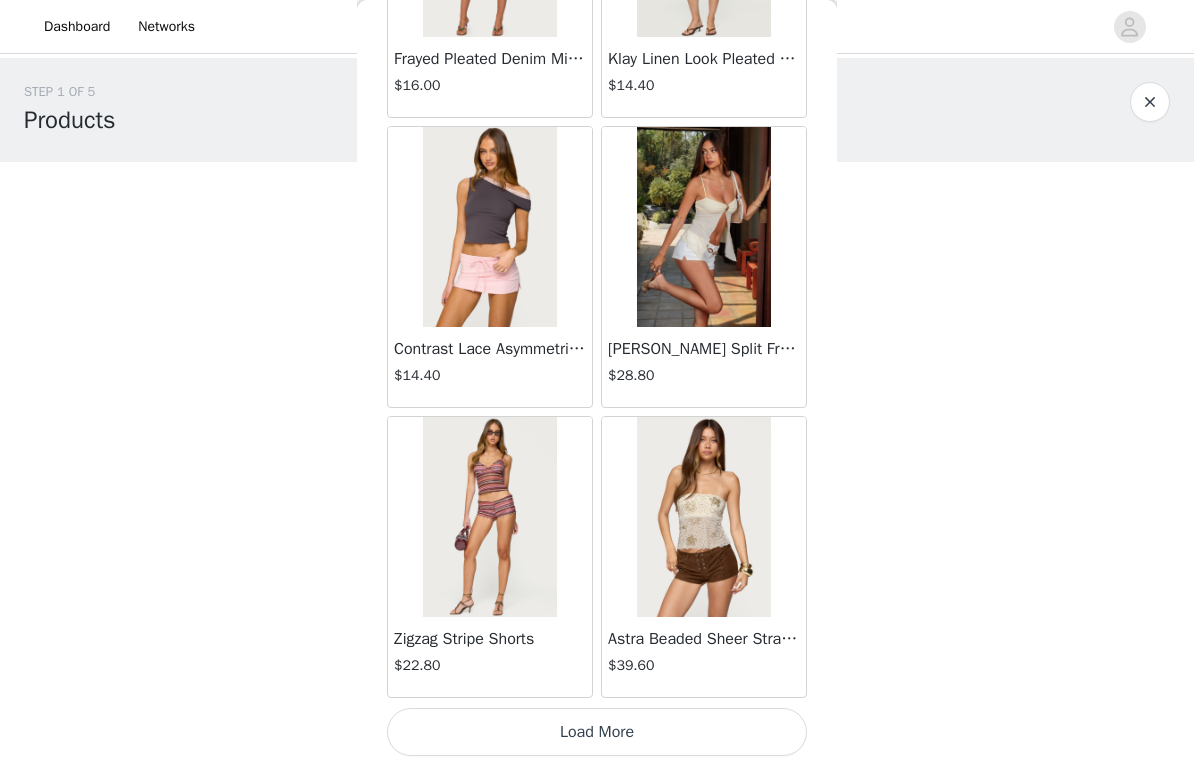 click on "Load More" at bounding box center [597, 732] 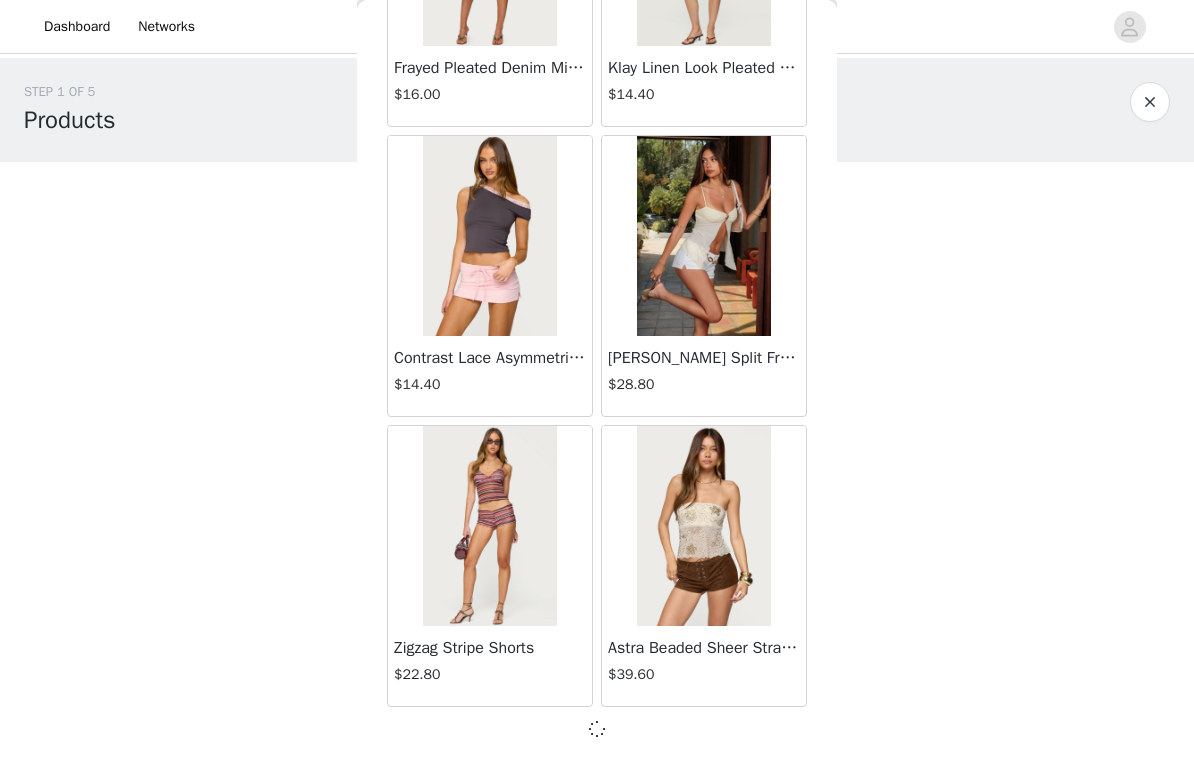 scroll, scrollTop: 2285, scrollLeft: 0, axis: vertical 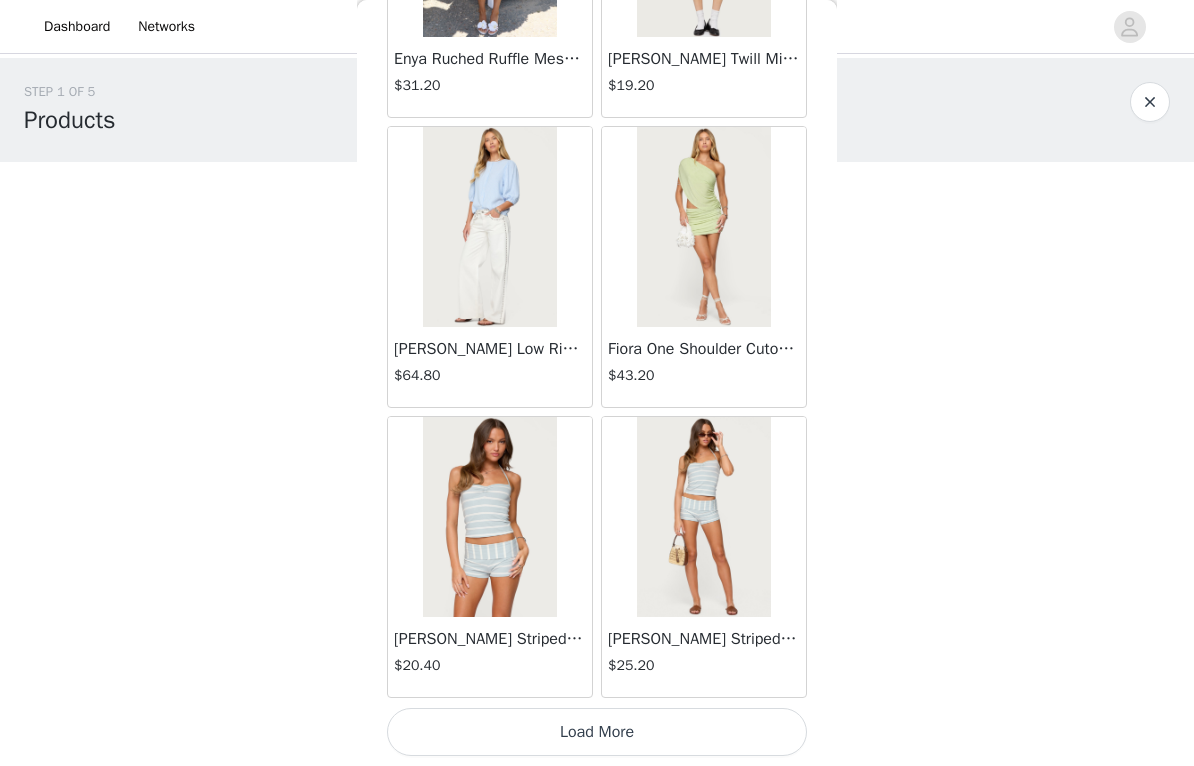 click on "Load More" at bounding box center [597, 732] 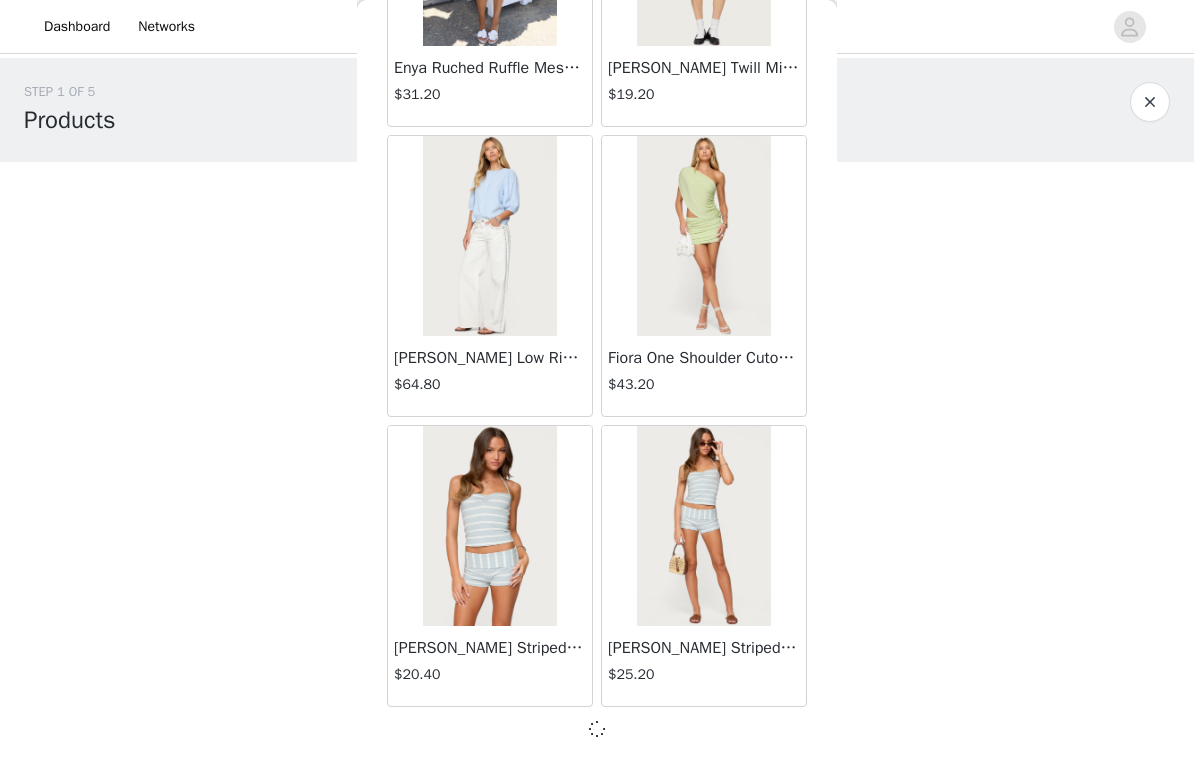 scroll, scrollTop: 5185, scrollLeft: 0, axis: vertical 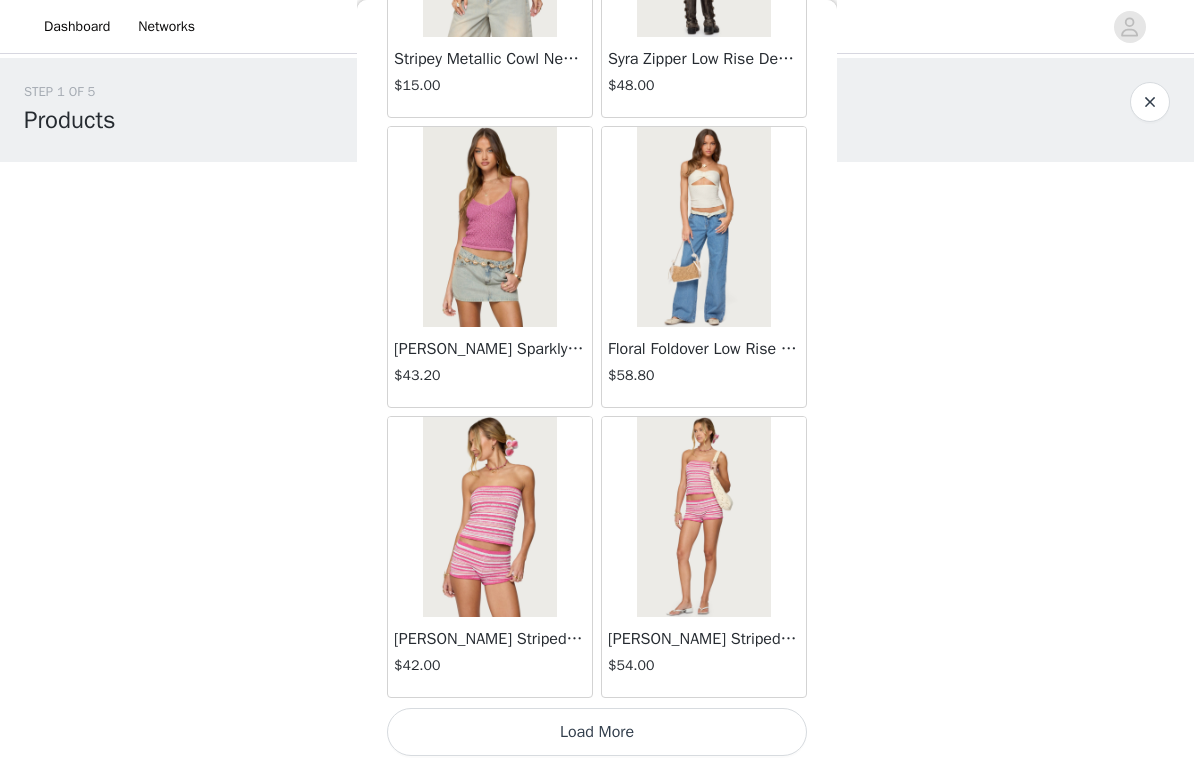 click on "Load More" at bounding box center [597, 732] 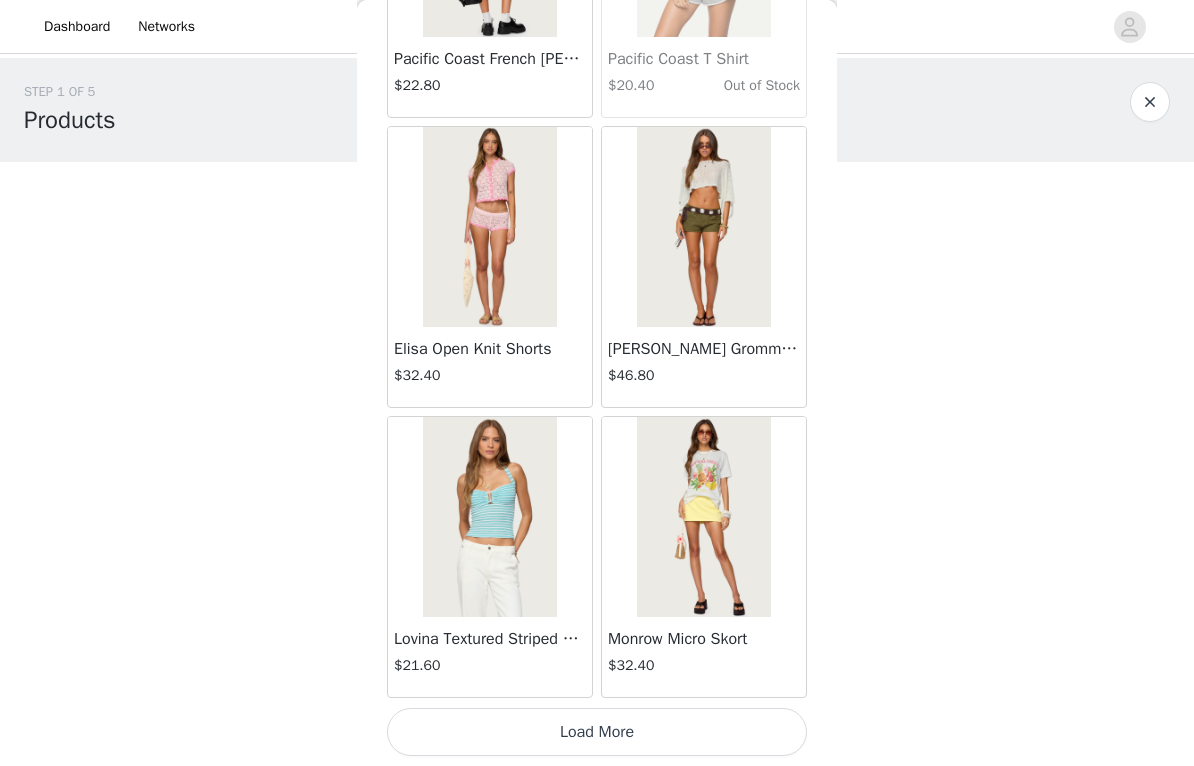 scroll, scrollTop: 10994, scrollLeft: 0, axis: vertical 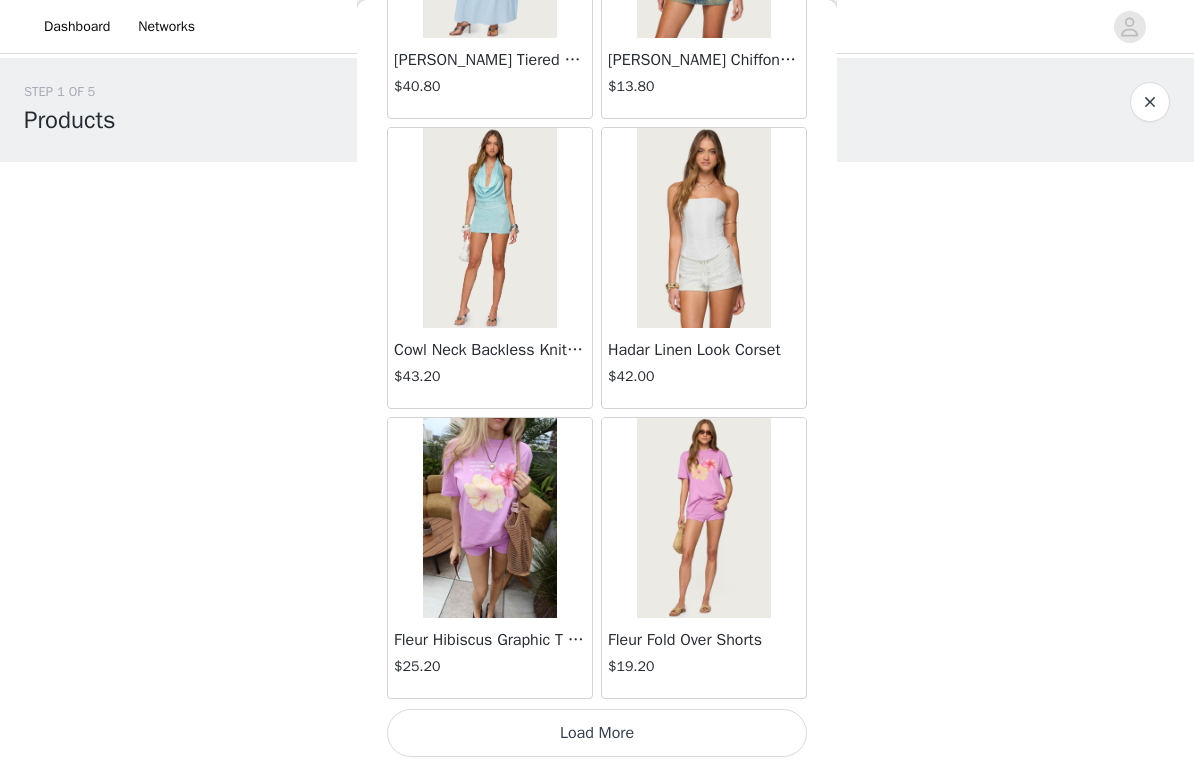 click on "Load More" at bounding box center (597, 733) 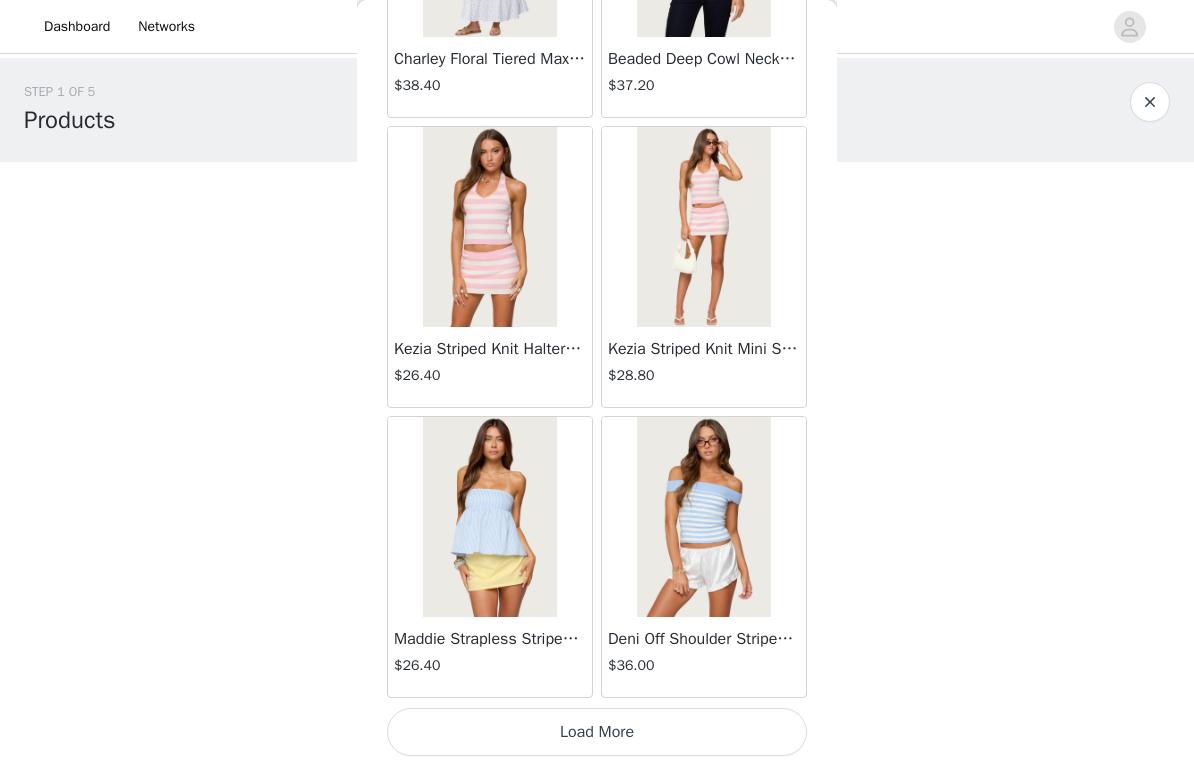 click on "Load More" at bounding box center (597, 732) 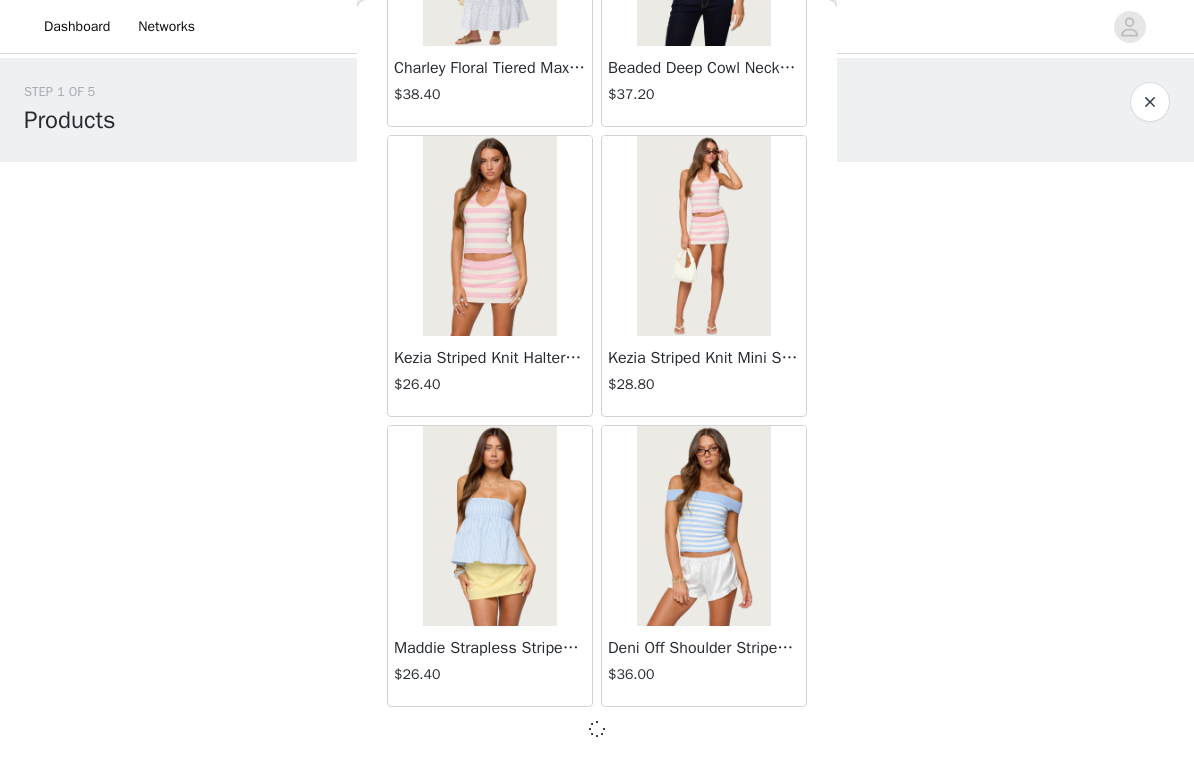 scroll, scrollTop: 16785, scrollLeft: 0, axis: vertical 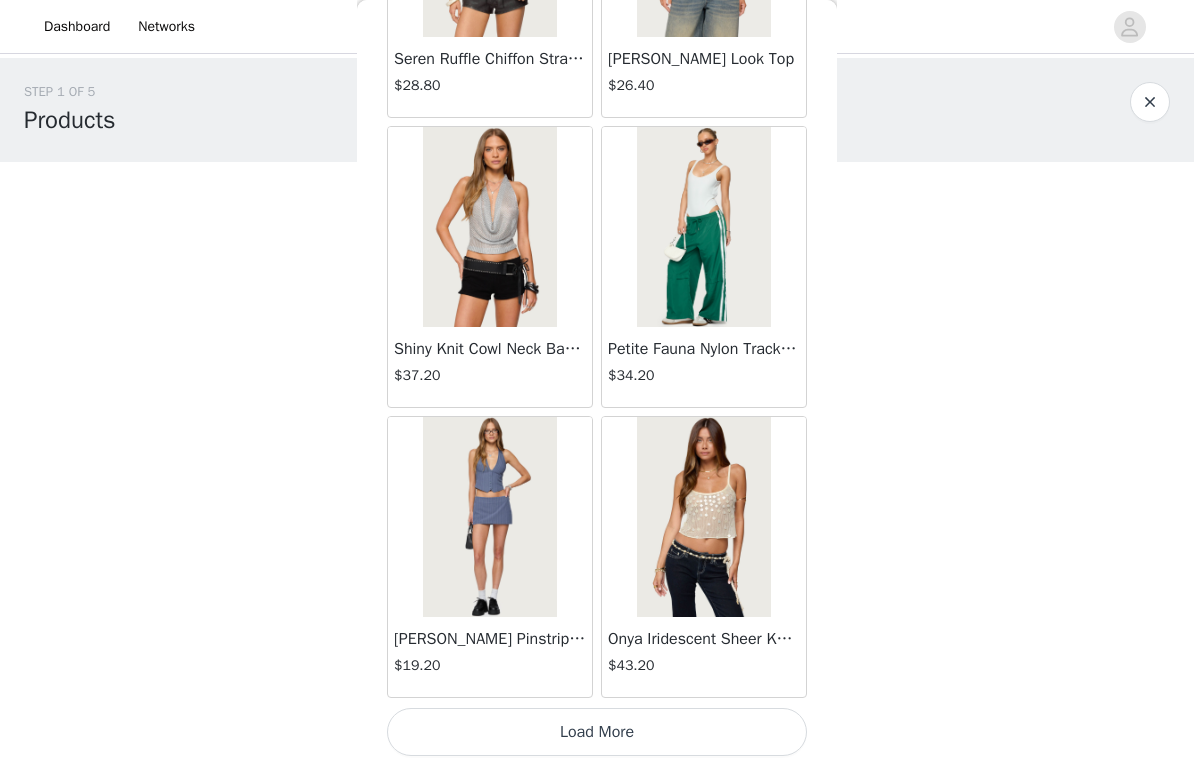 click on "Load More" at bounding box center (597, 732) 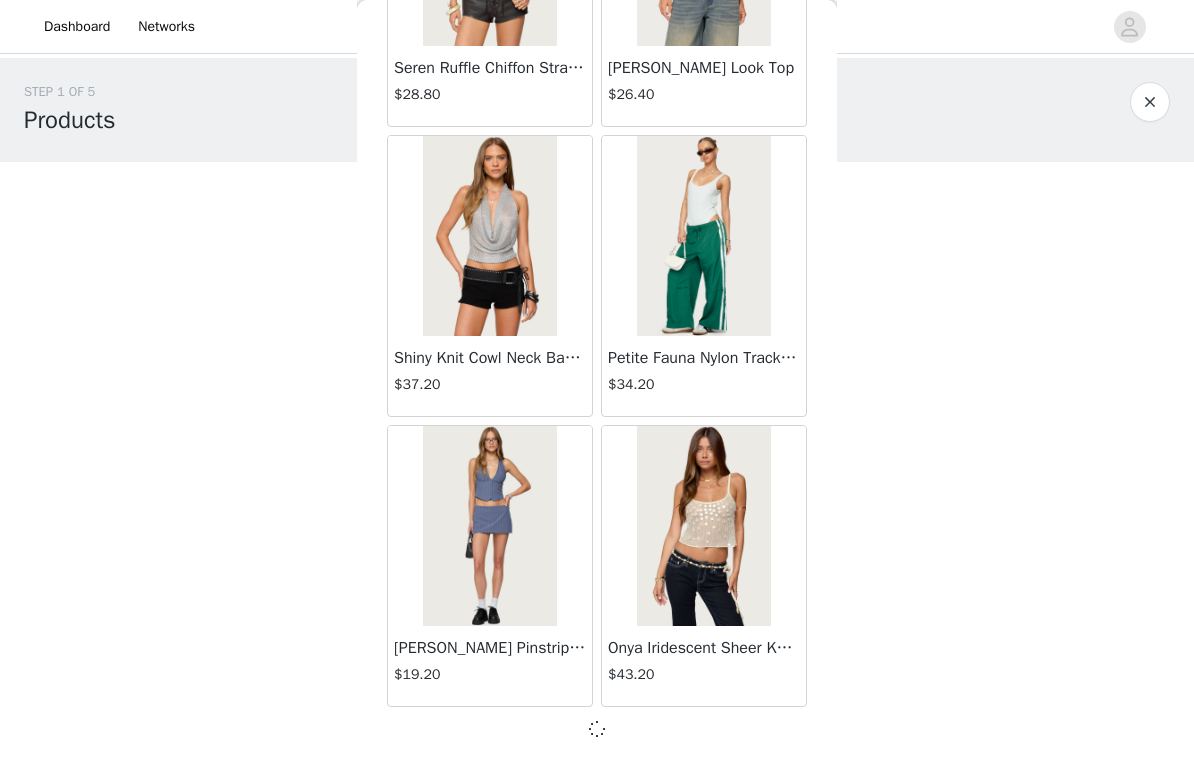 scroll, scrollTop: 19685, scrollLeft: 0, axis: vertical 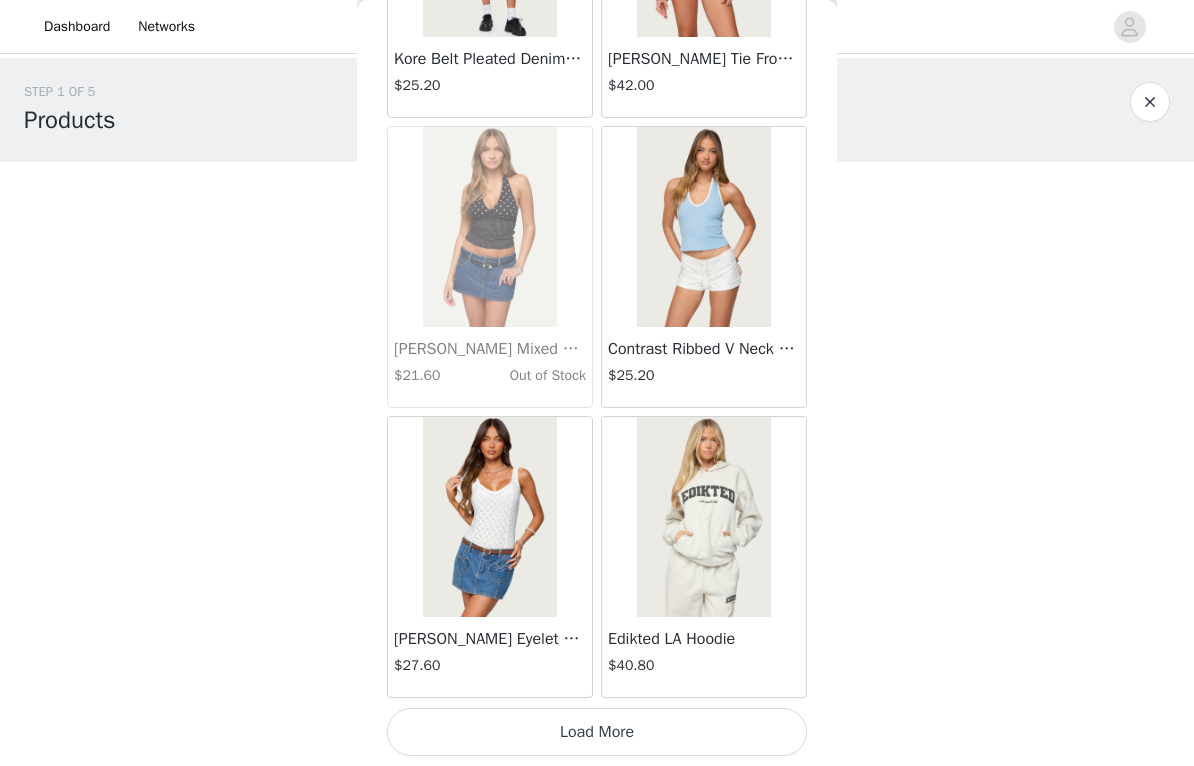 click on "Load More" at bounding box center [597, 732] 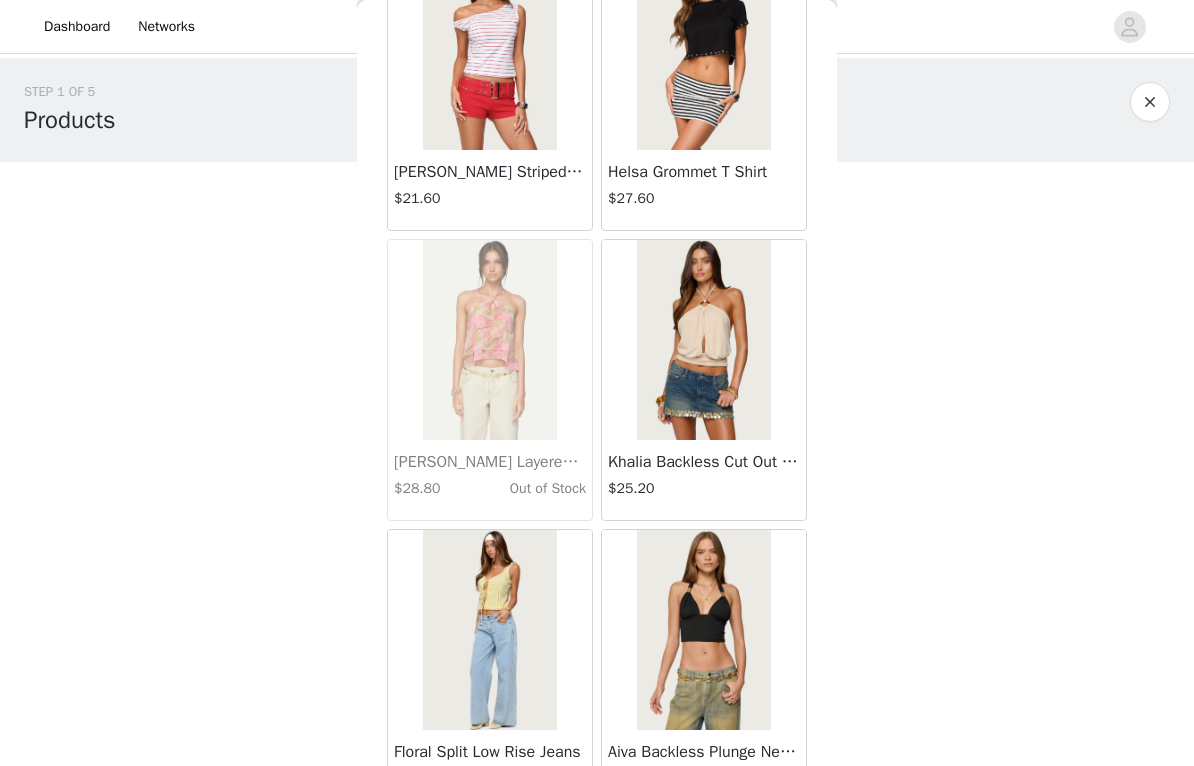 scroll, scrollTop: 23336, scrollLeft: 0, axis: vertical 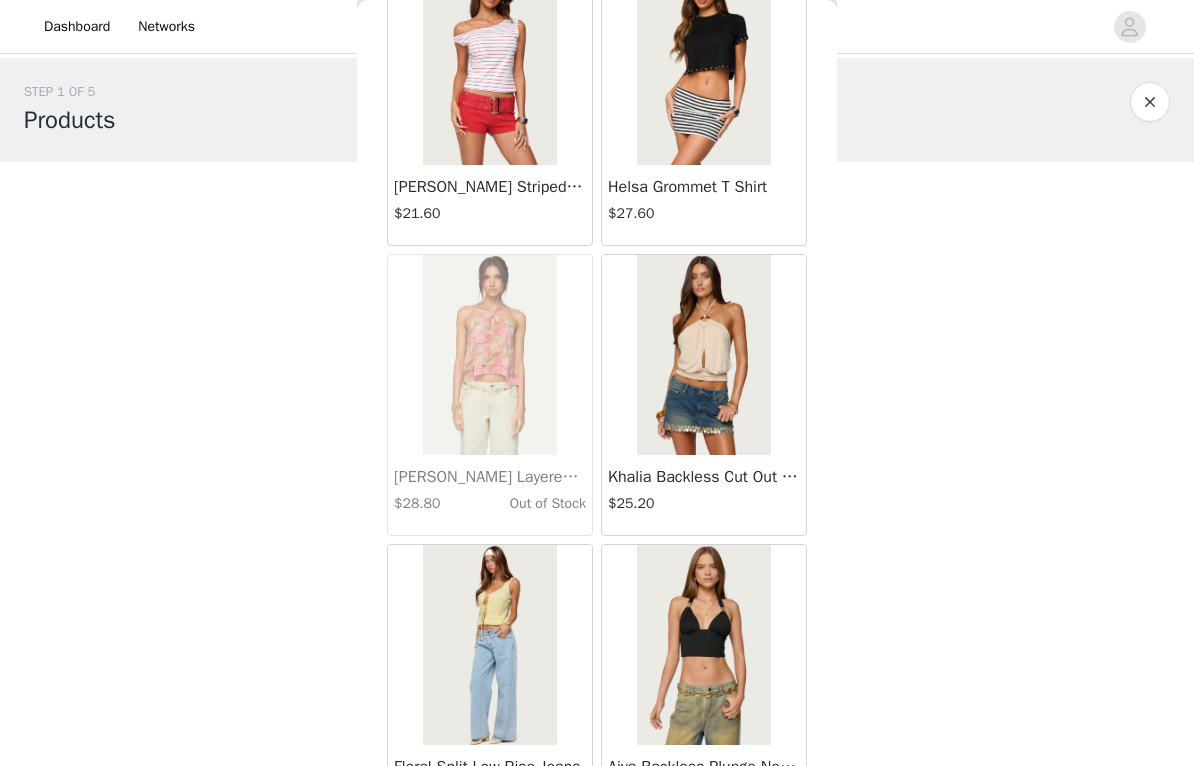 click at bounding box center (703, 355) 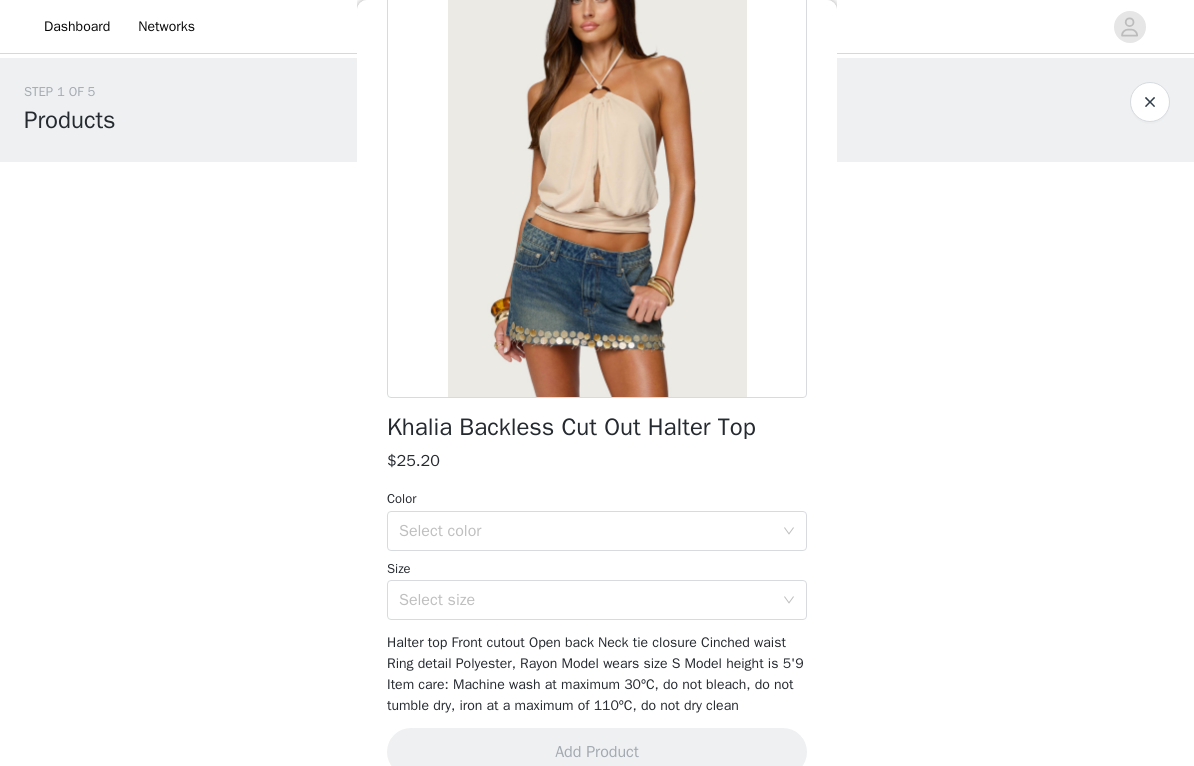 scroll, scrollTop: 191, scrollLeft: 0, axis: vertical 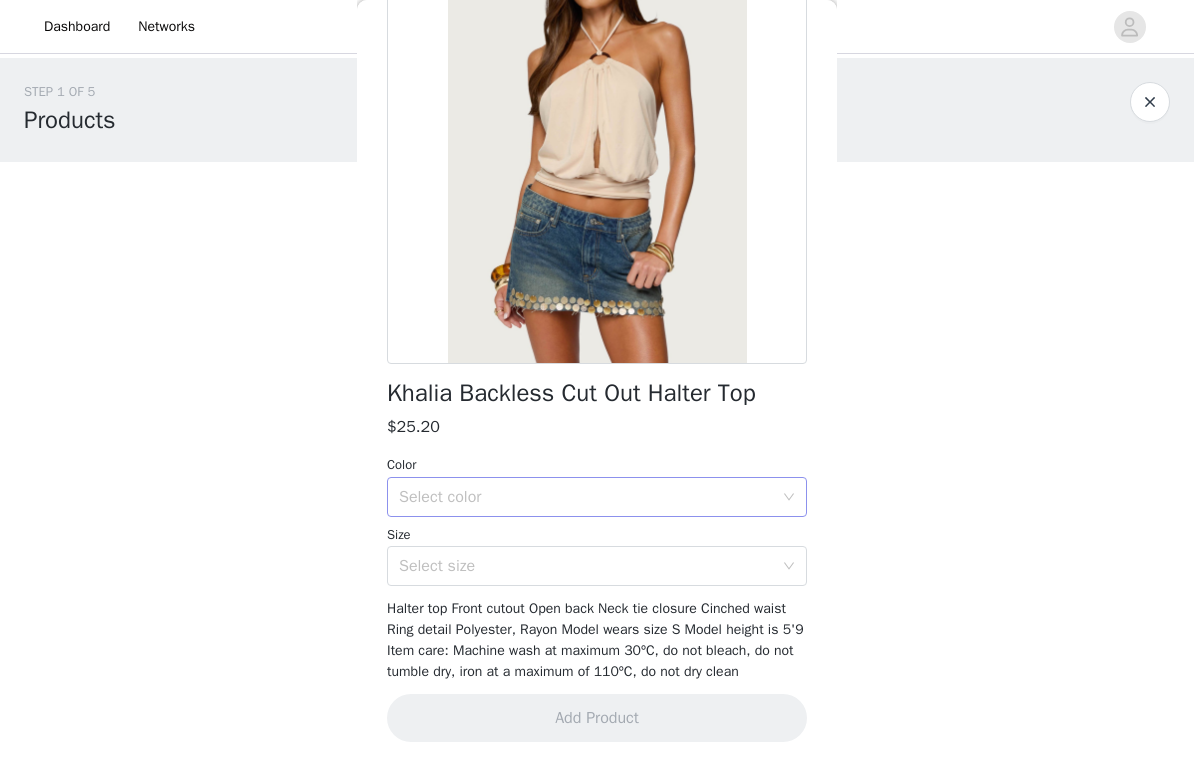 click on "Select color" at bounding box center [586, 497] 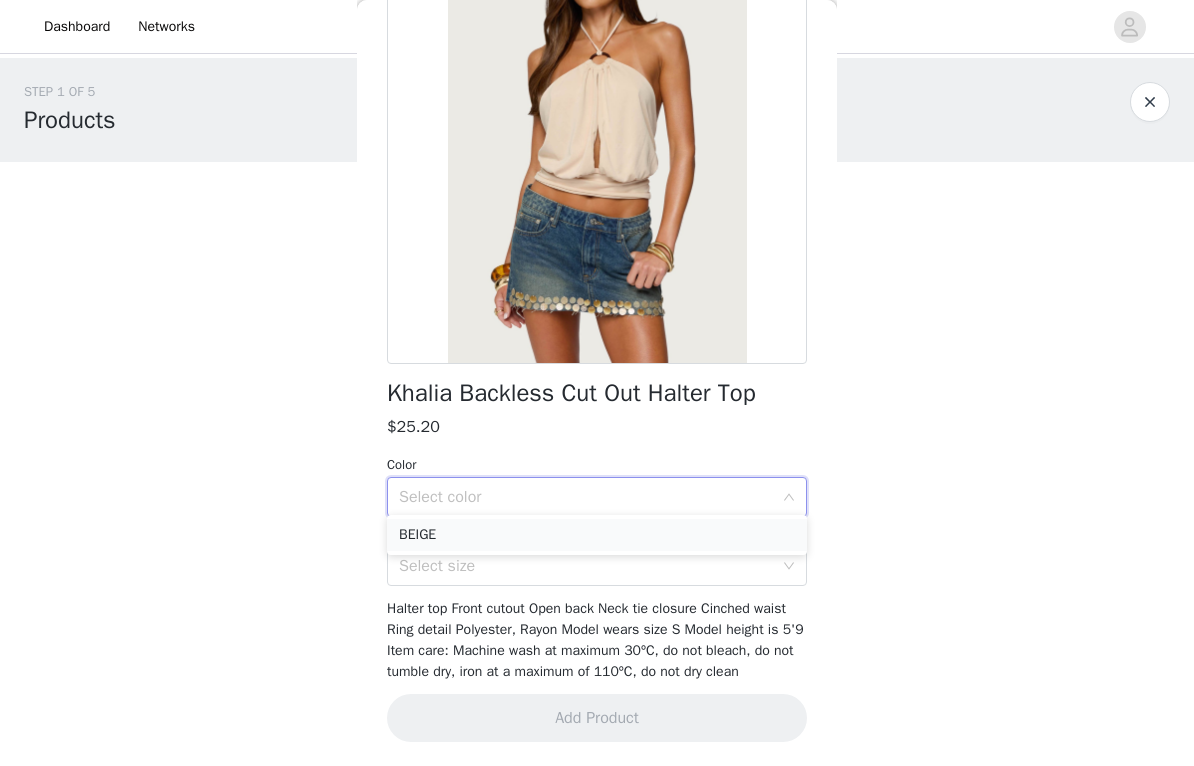 click on "BEIGE" at bounding box center (597, 535) 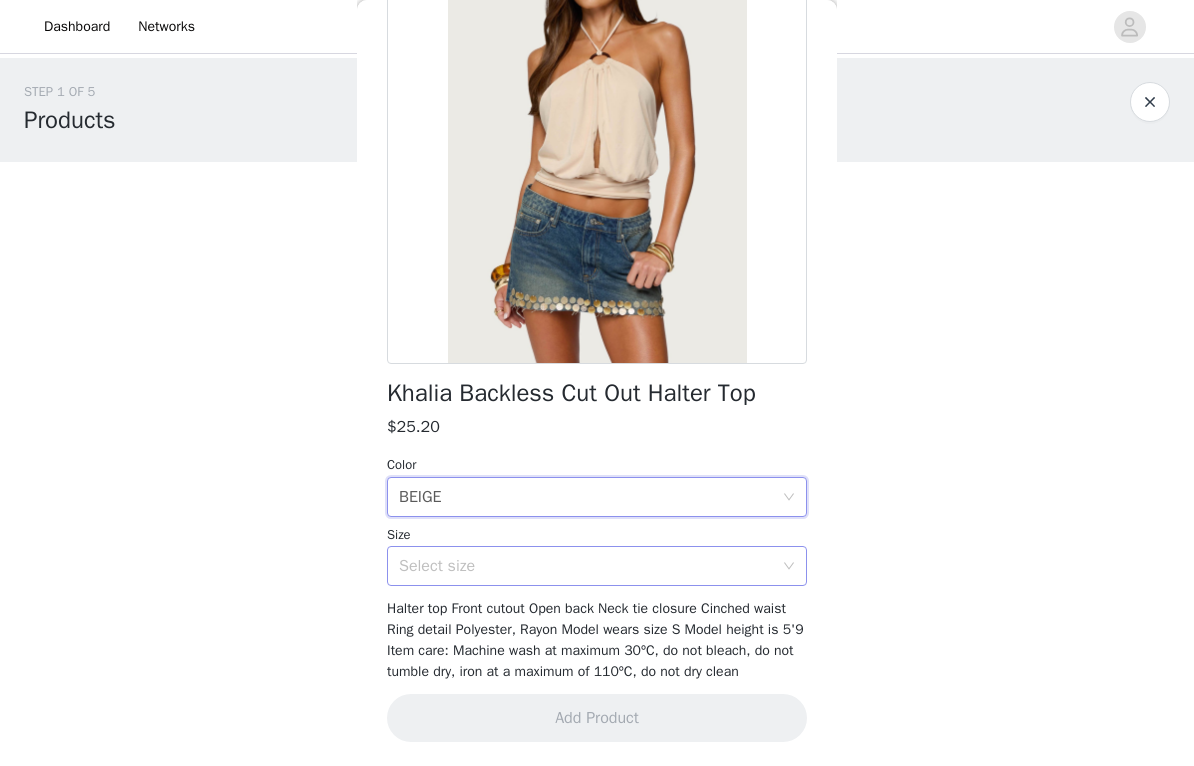 click on "Select size" at bounding box center [586, 566] 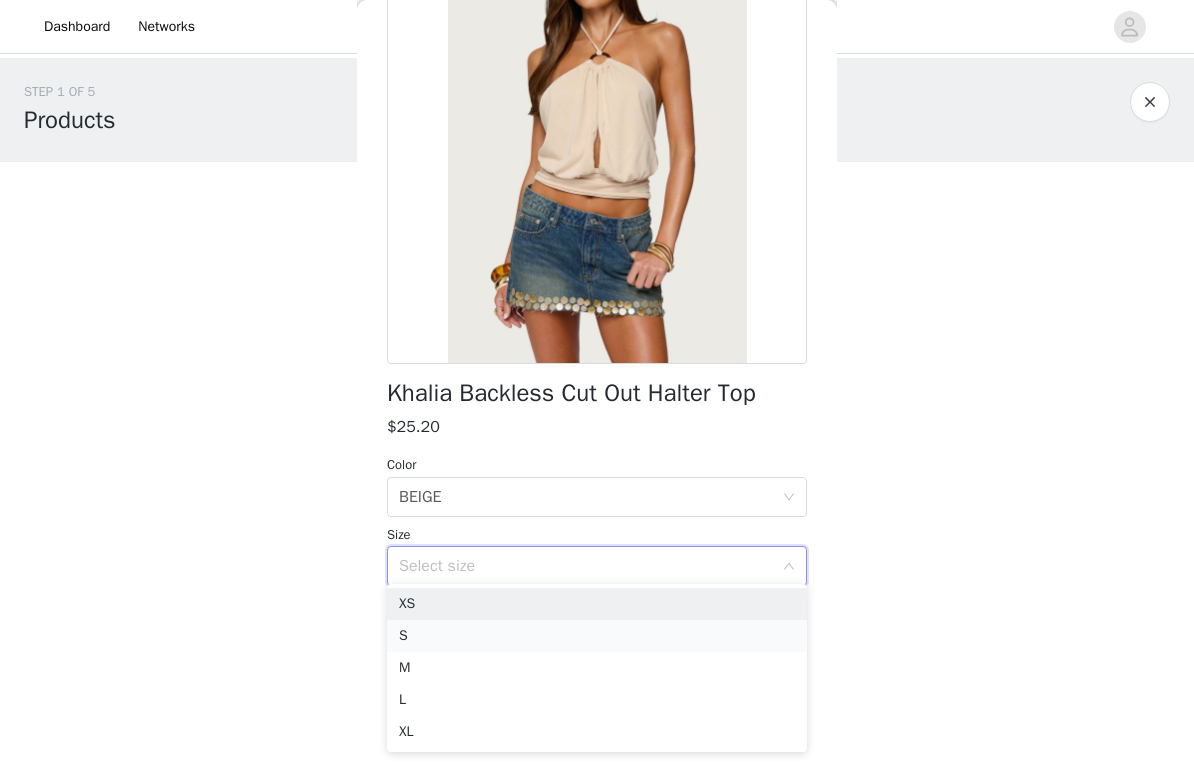 click on "S" at bounding box center [597, 636] 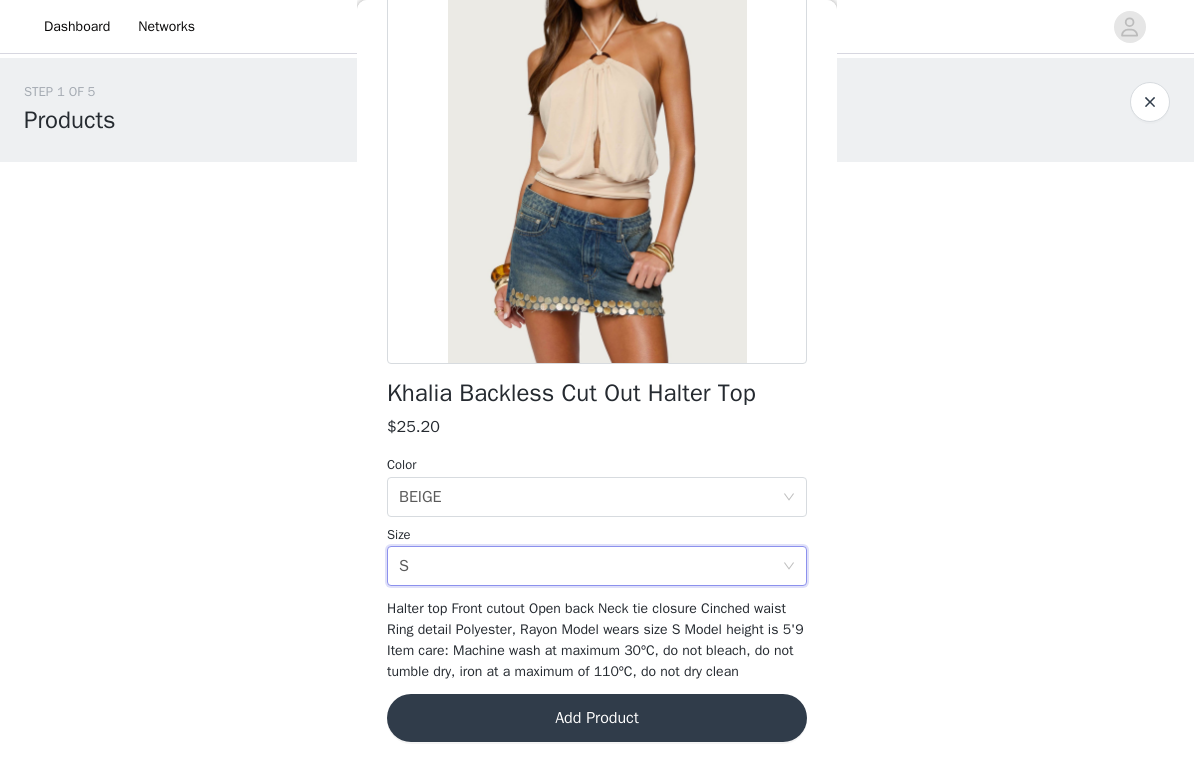 click on "Add Product" at bounding box center (597, 718) 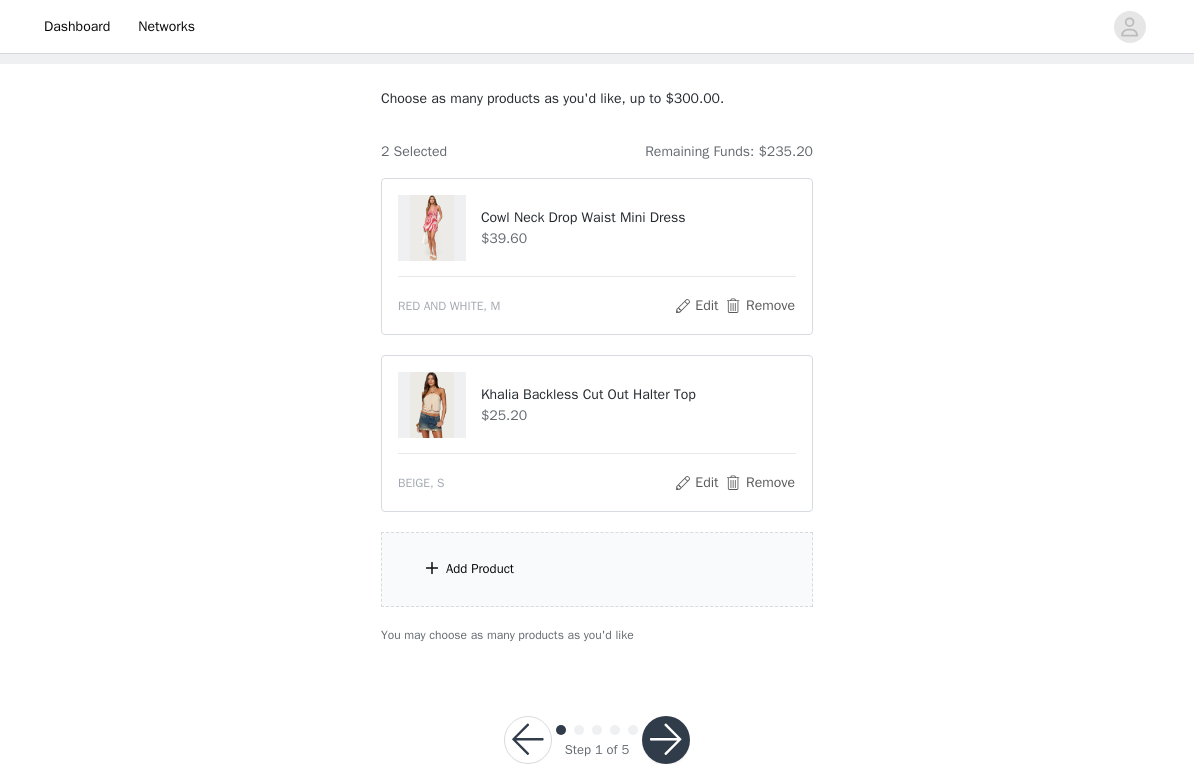 scroll, scrollTop: 97, scrollLeft: 0, axis: vertical 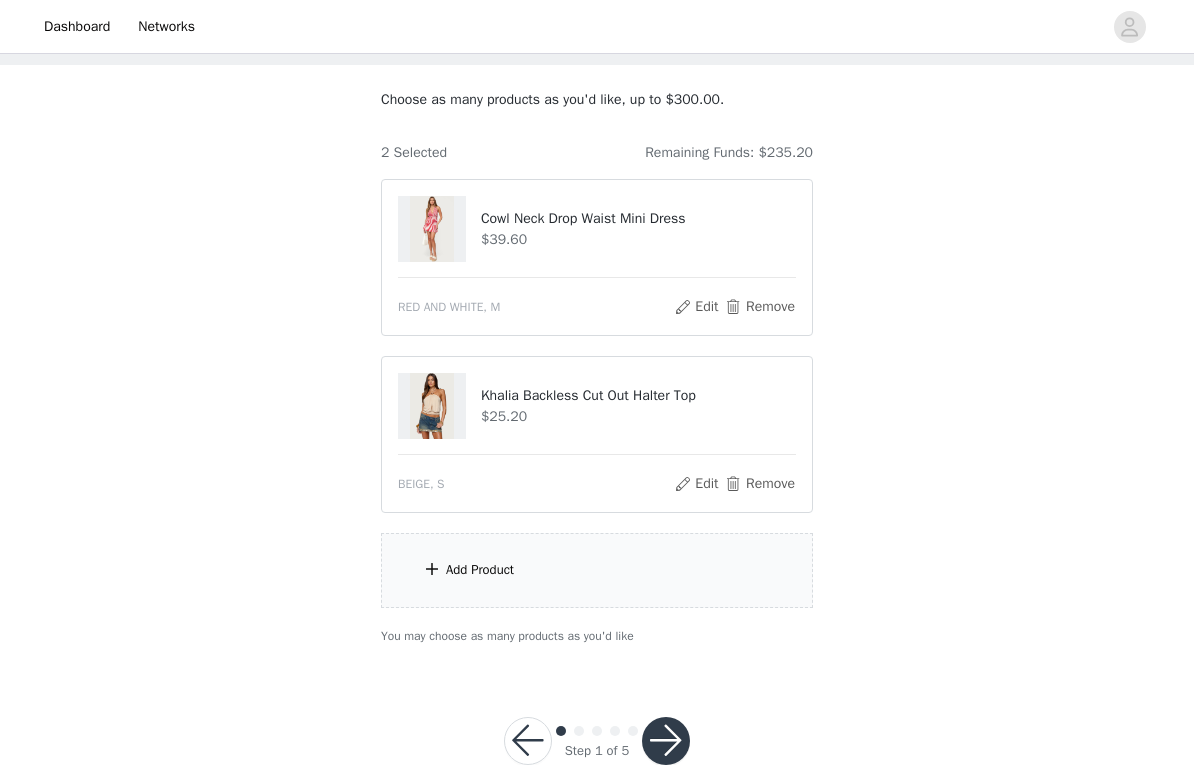 click on "Add Product" at bounding box center [597, 570] 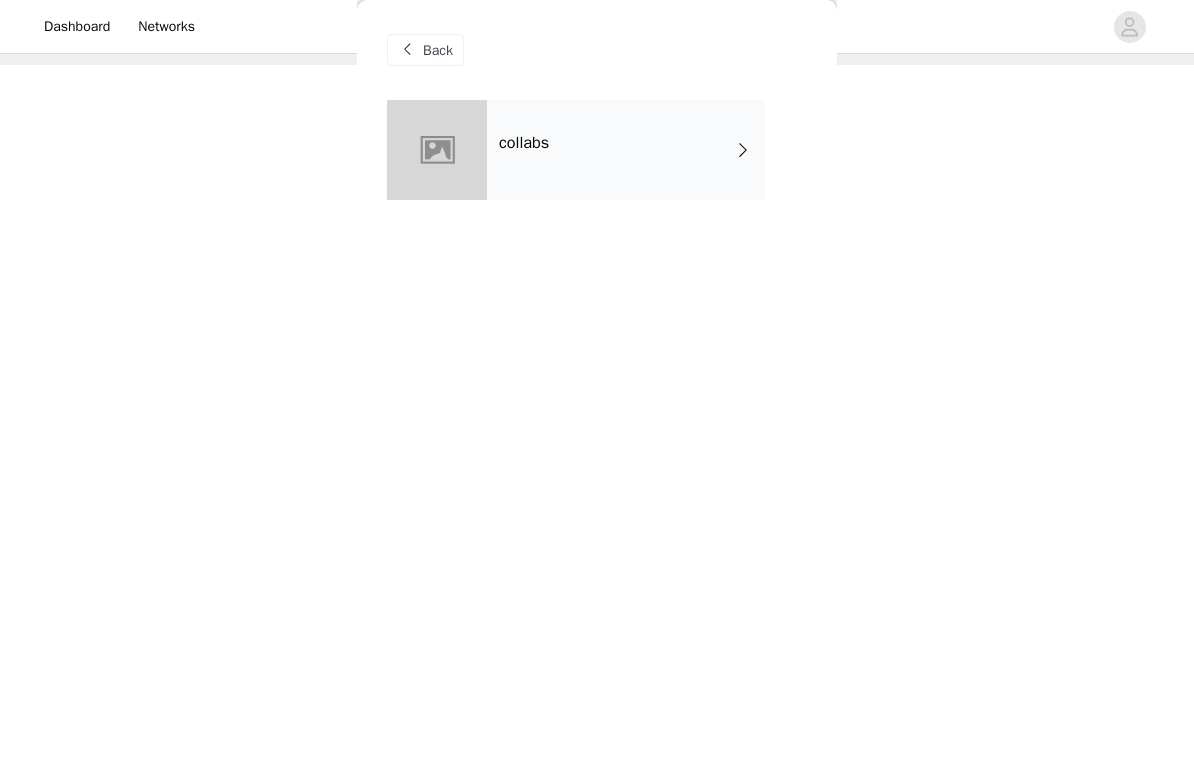 click on "collabs" at bounding box center (626, 150) 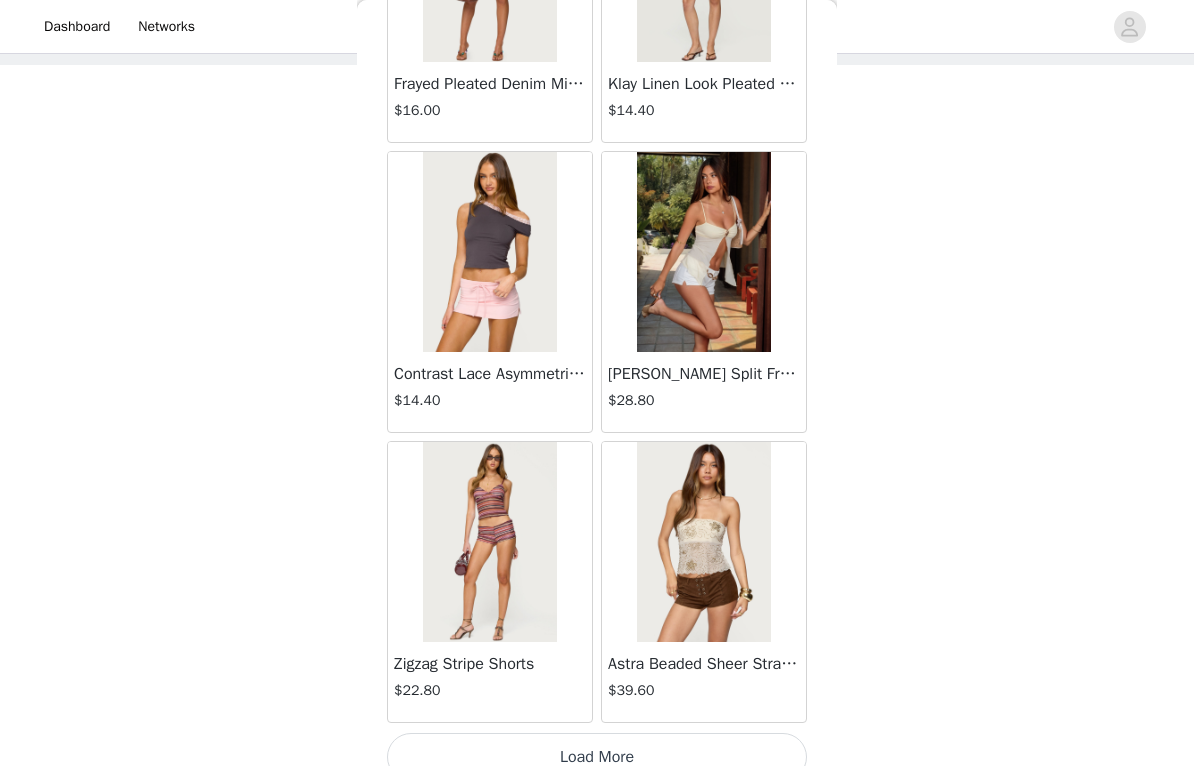 click on "Load More" at bounding box center (597, 757) 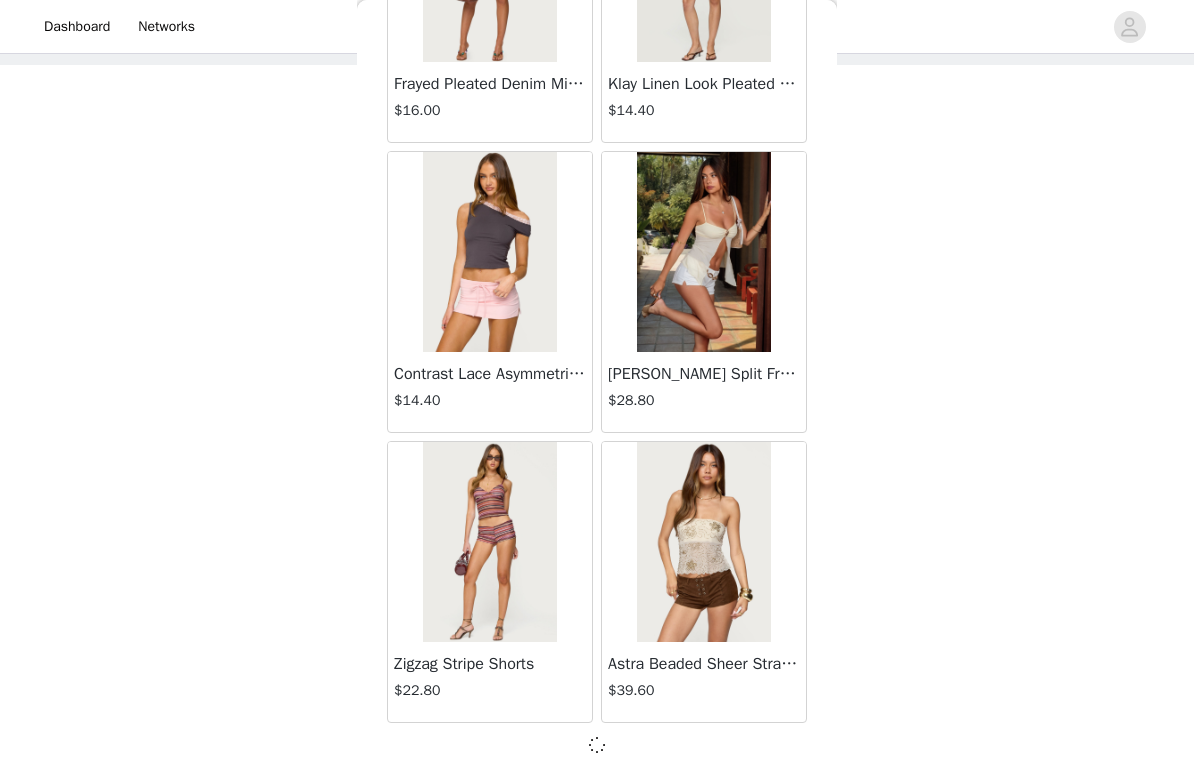 scroll, scrollTop: 2260, scrollLeft: 0, axis: vertical 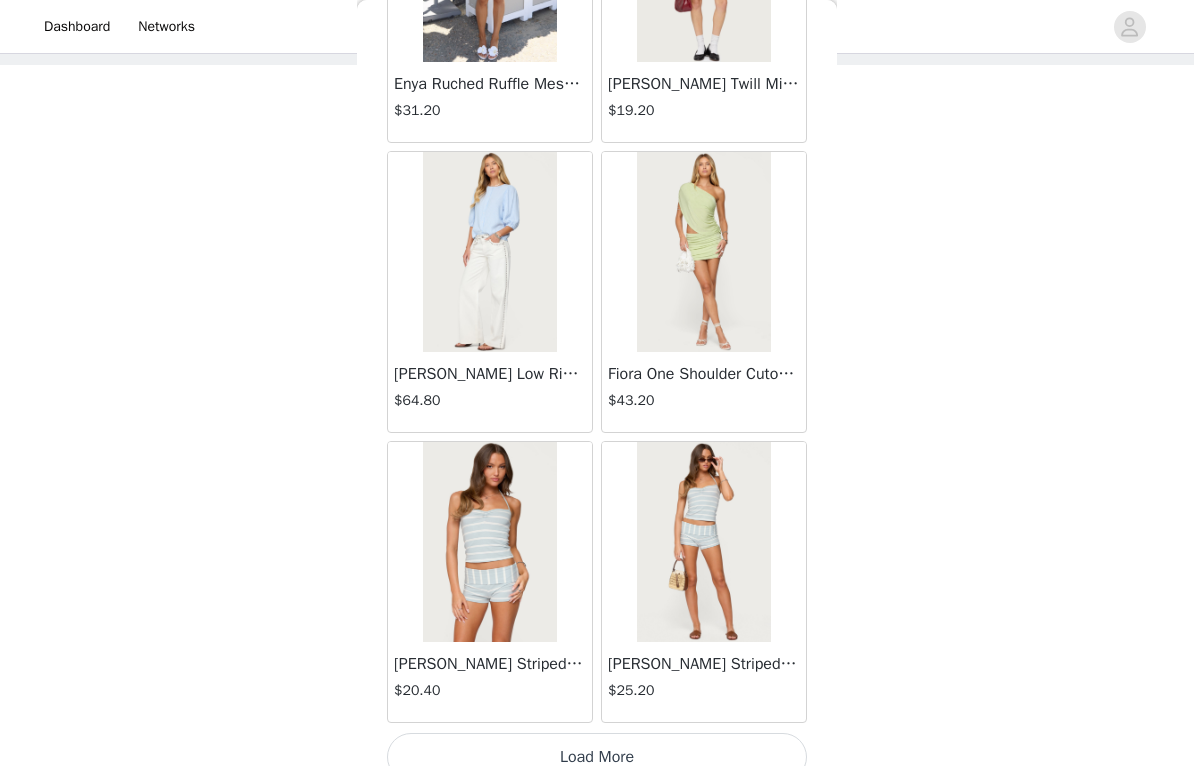 click on "Load More" at bounding box center [597, 757] 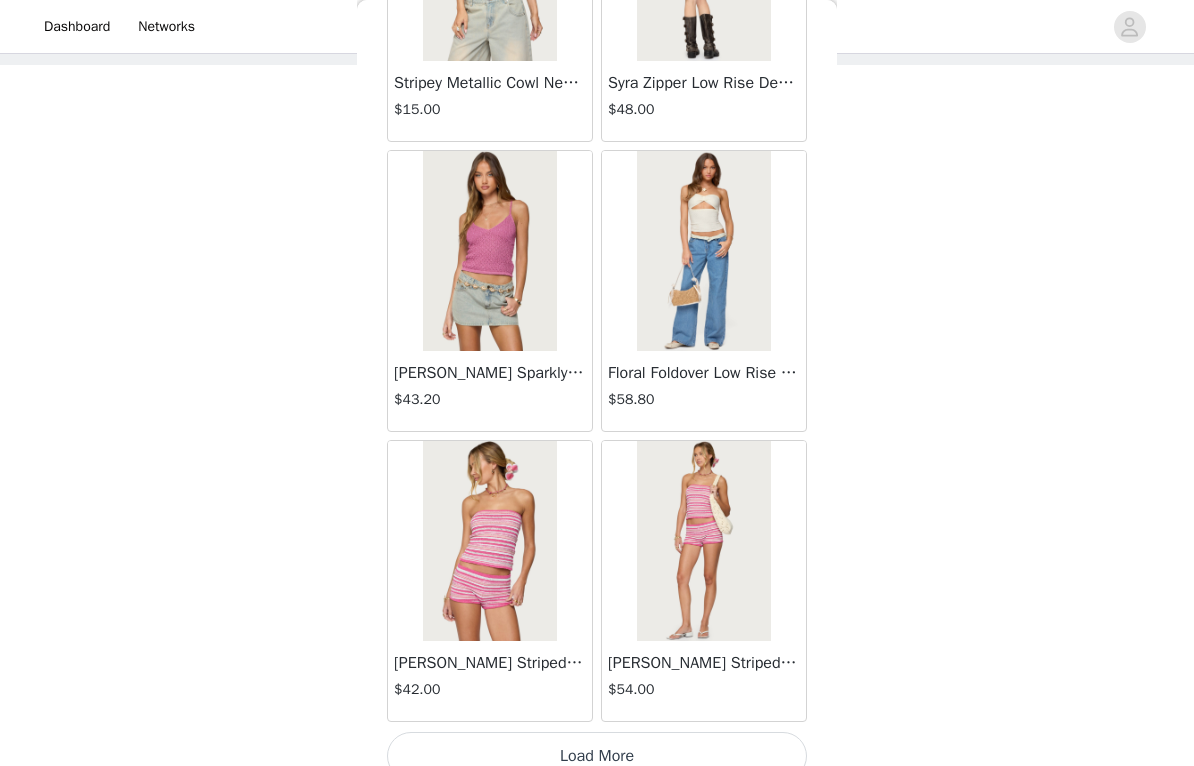 click on "Load More" at bounding box center [597, 756] 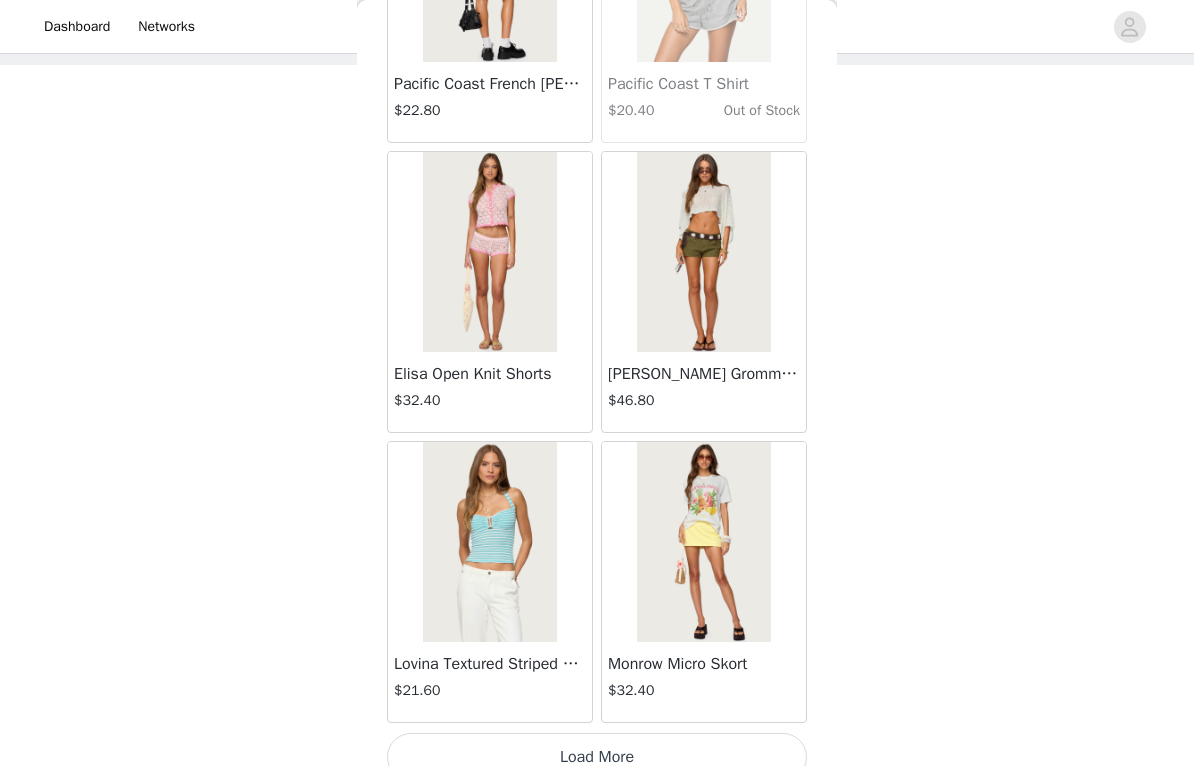 click on "Load More" at bounding box center (597, 757) 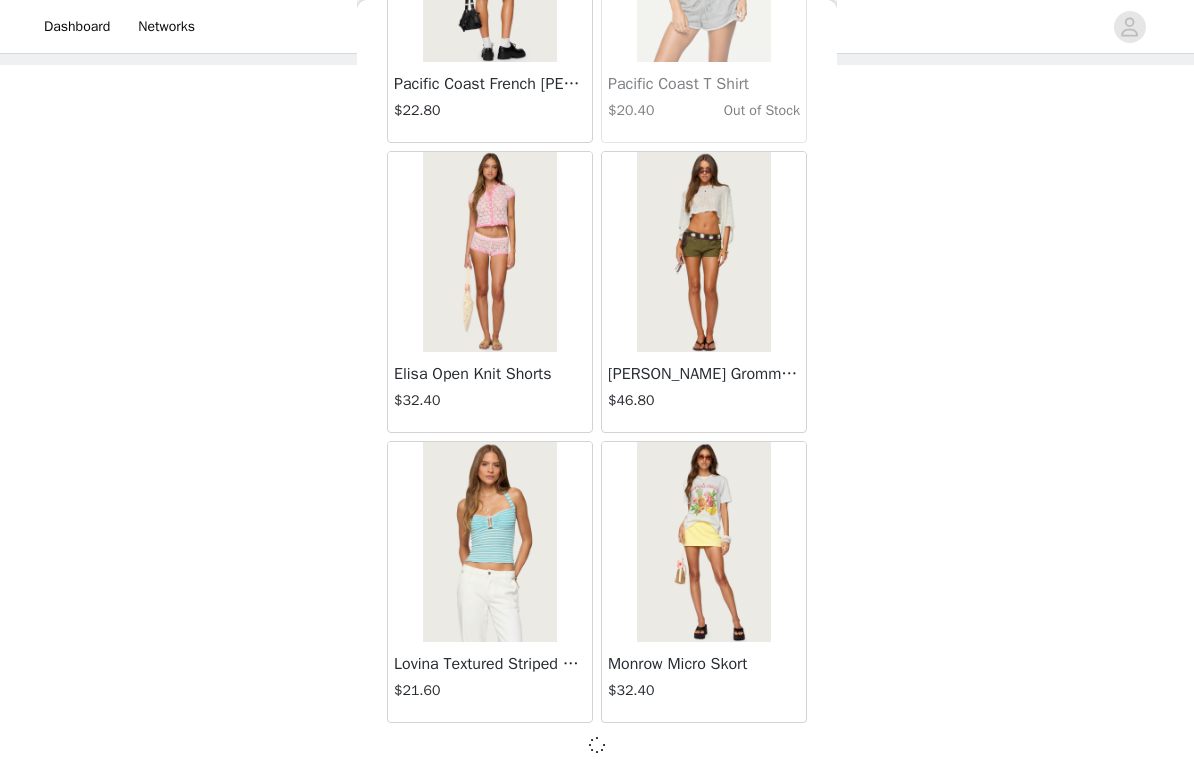 scroll, scrollTop: 10960, scrollLeft: 0, axis: vertical 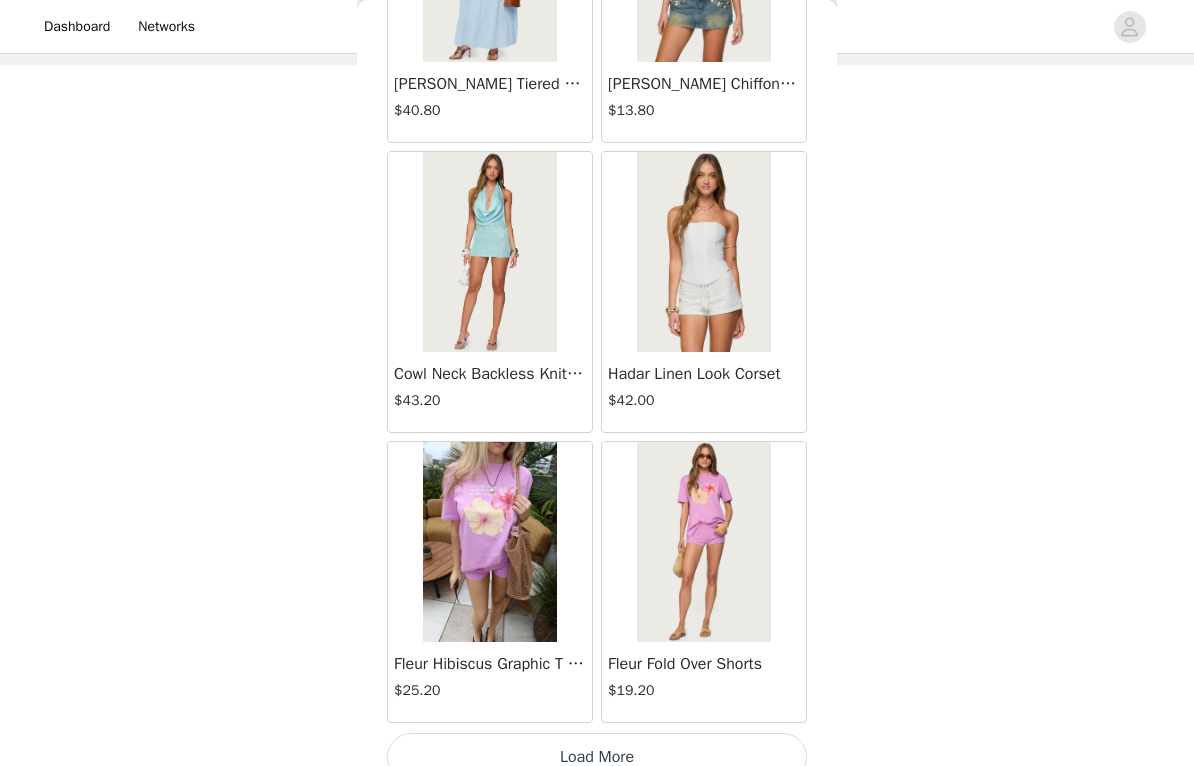 click on "Load More" at bounding box center [597, 757] 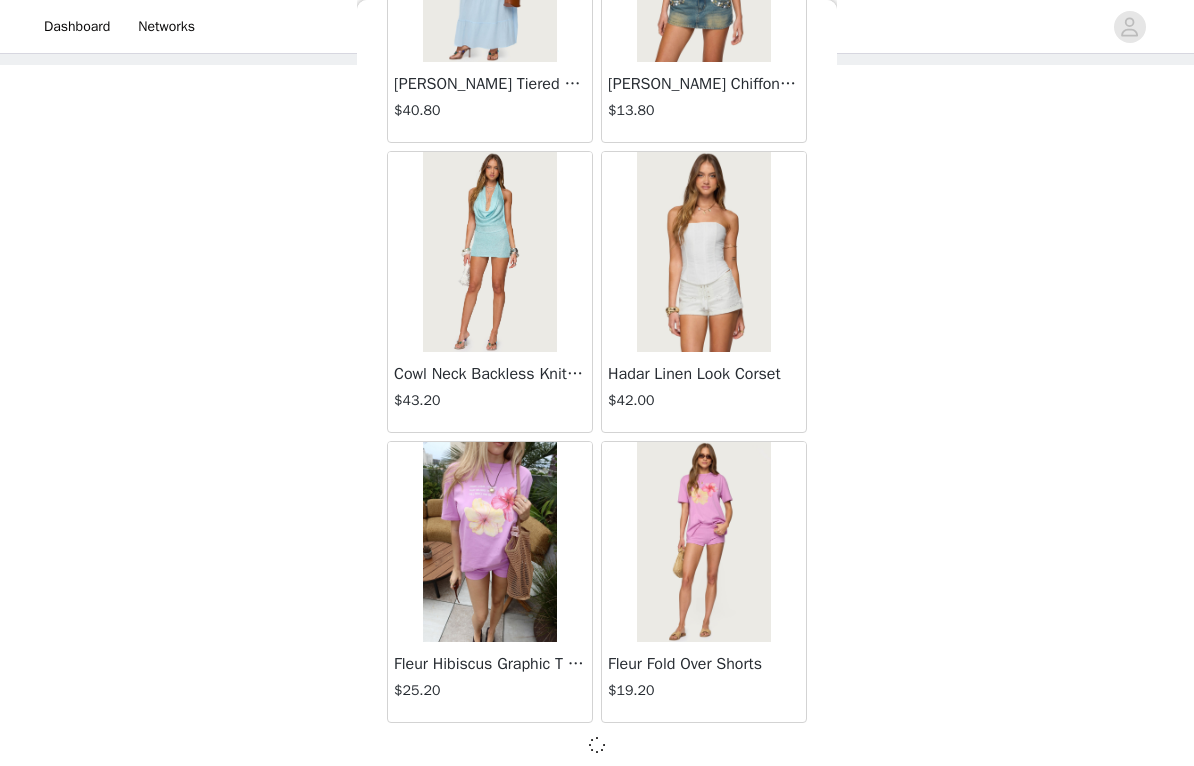 scroll, scrollTop: 13860, scrollLeft: 0, axis: vertical 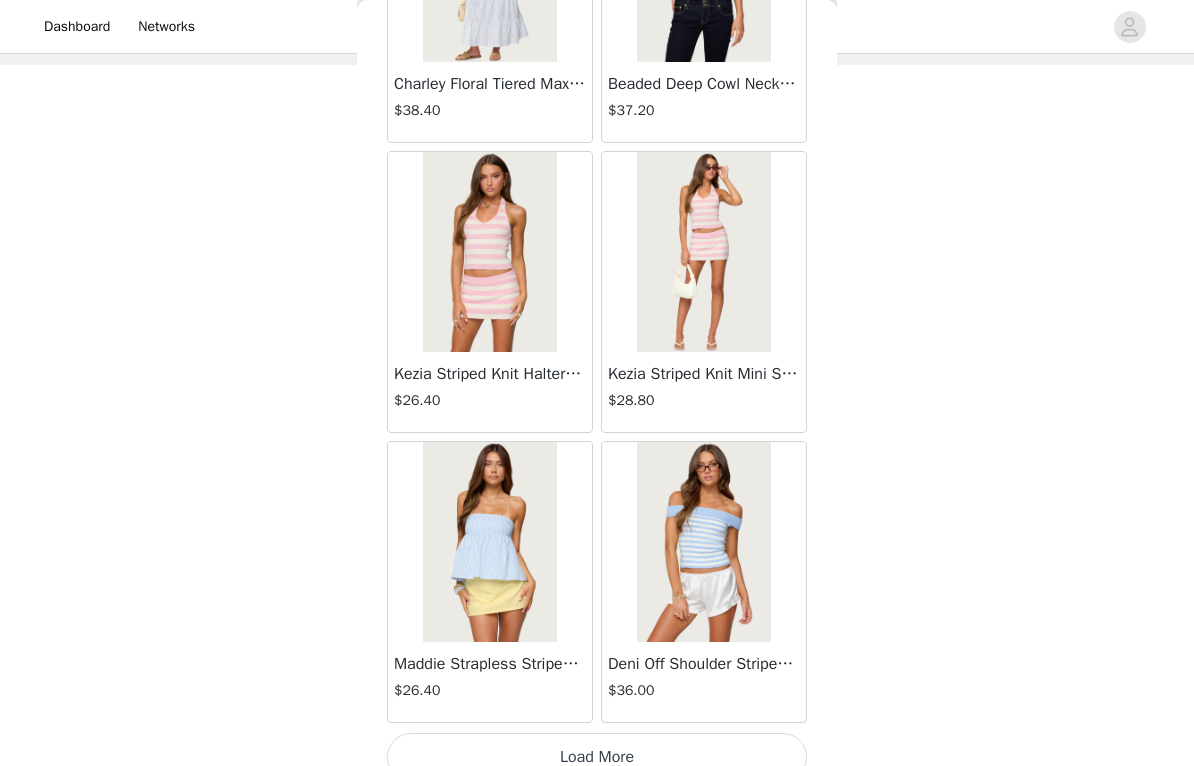 click on "Load More" at bounding box center [597, 757] 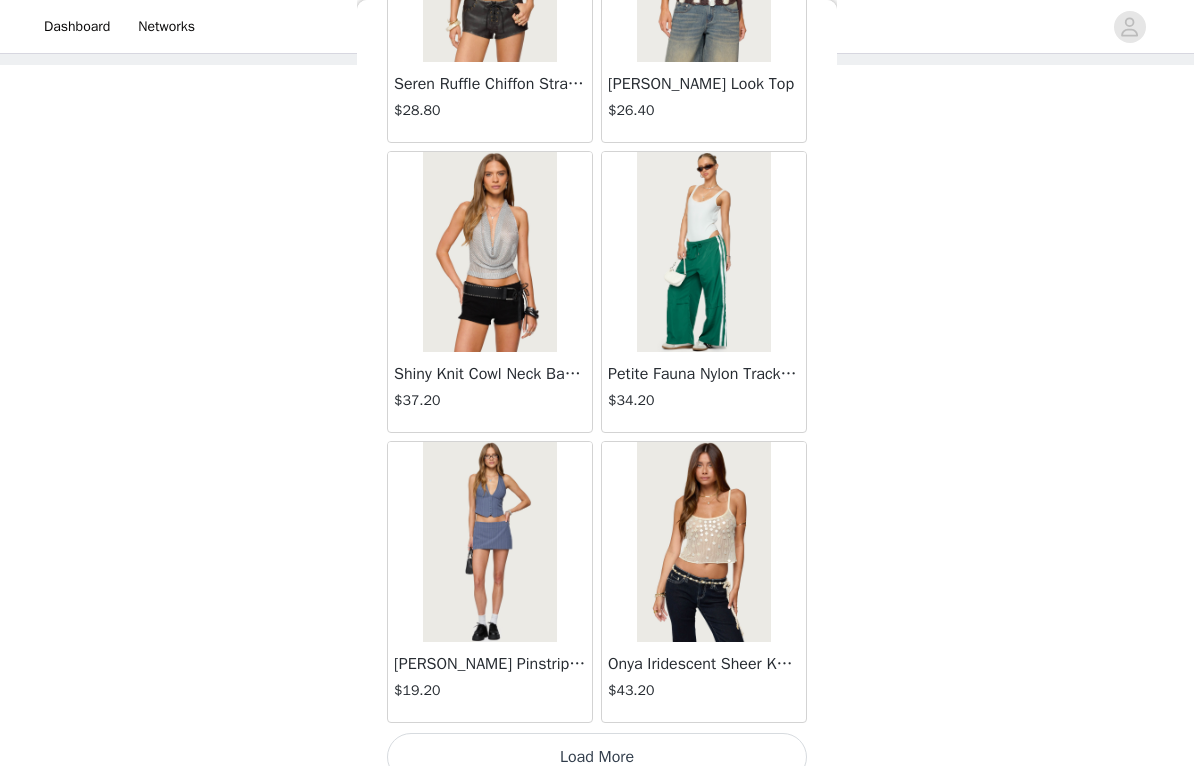 click on "Load More" at bounding box center (597, 757) 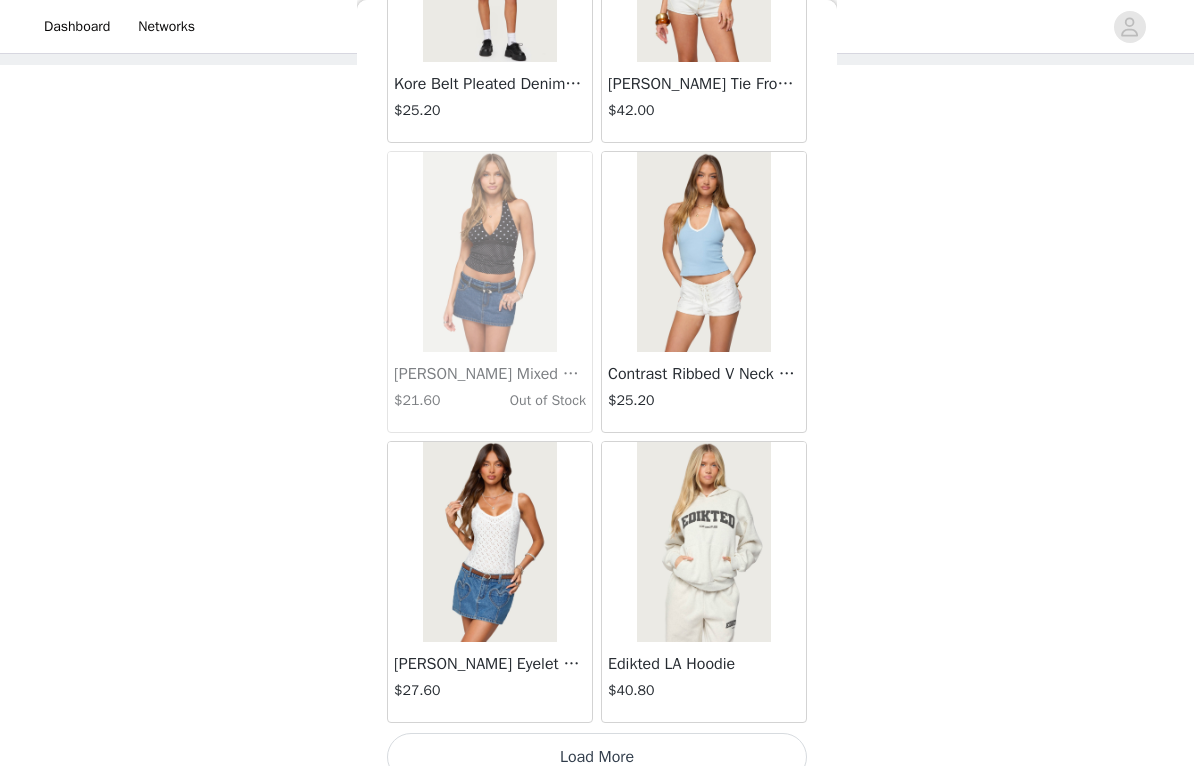 click on "Load More" at bounding box center (597, 757) 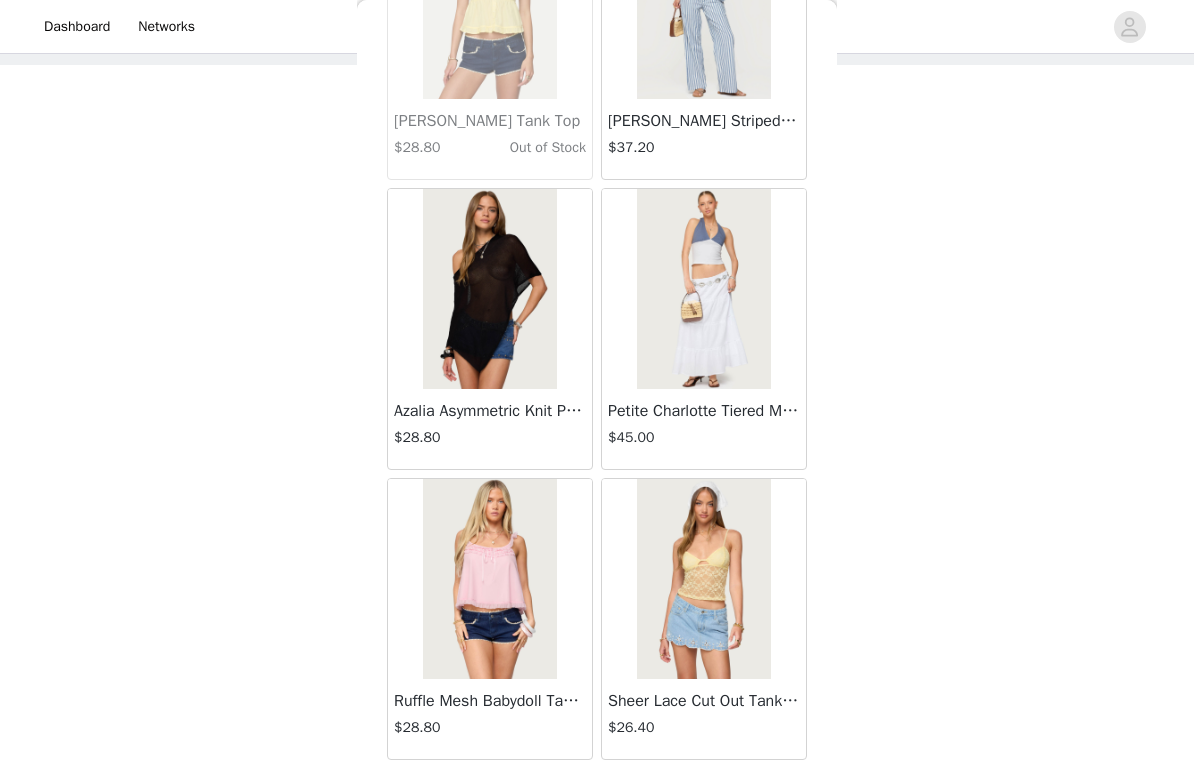 scroll, scrollTop: 24271, scrollLeft: 0, axis: vertical 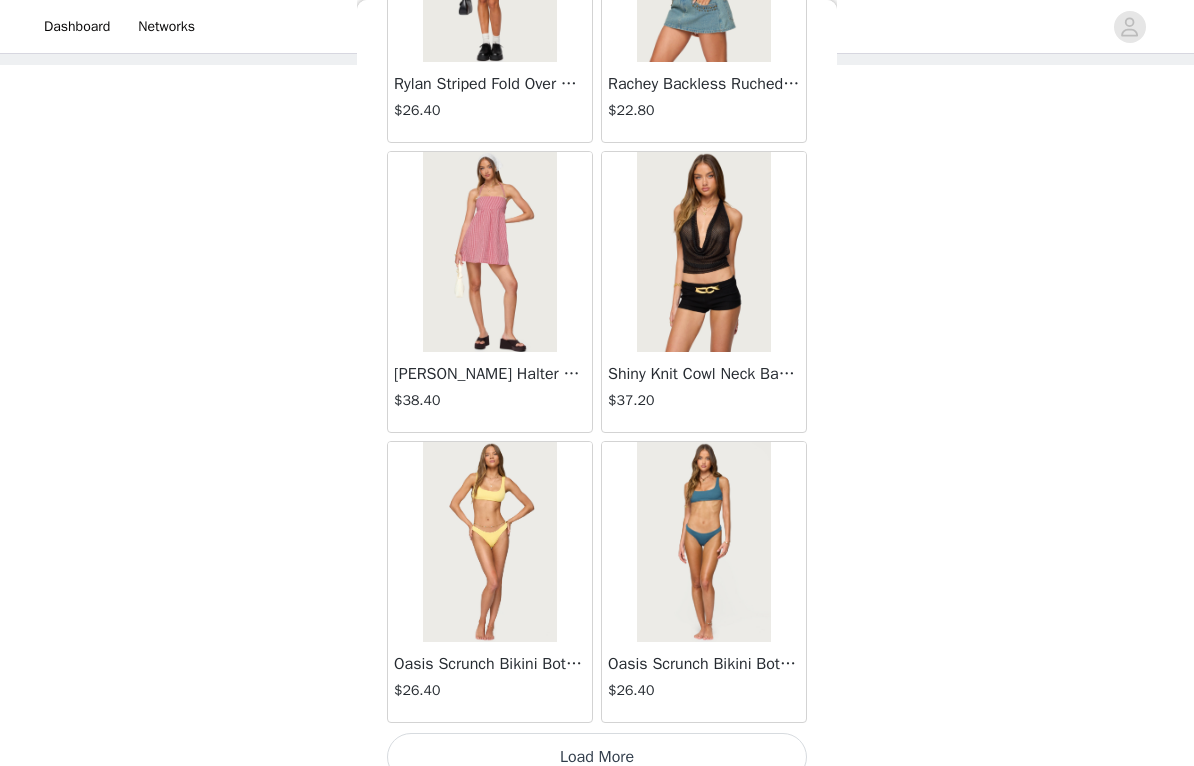 click on "Load More" at bounding box center (597, 757) 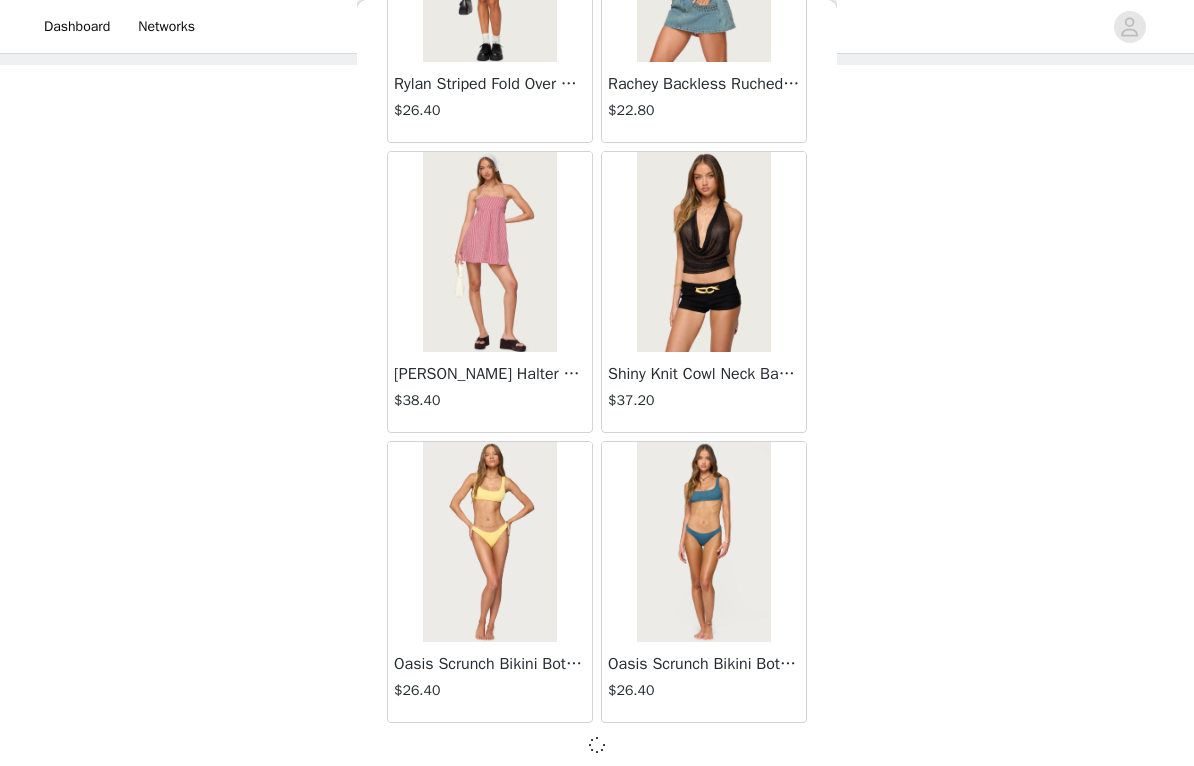 scroll, scrollTop: 25460, scrollLeft: 0, axis: vertical 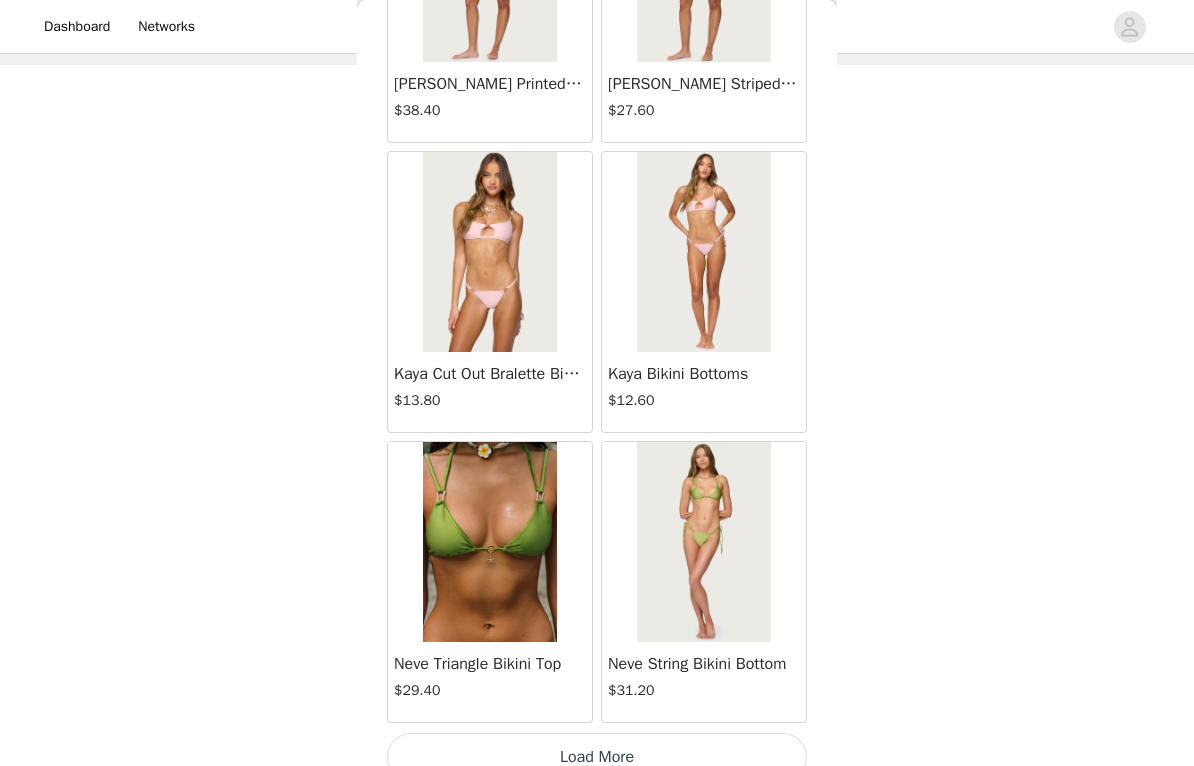 click on "Load More" at bounding box center (597, 757) 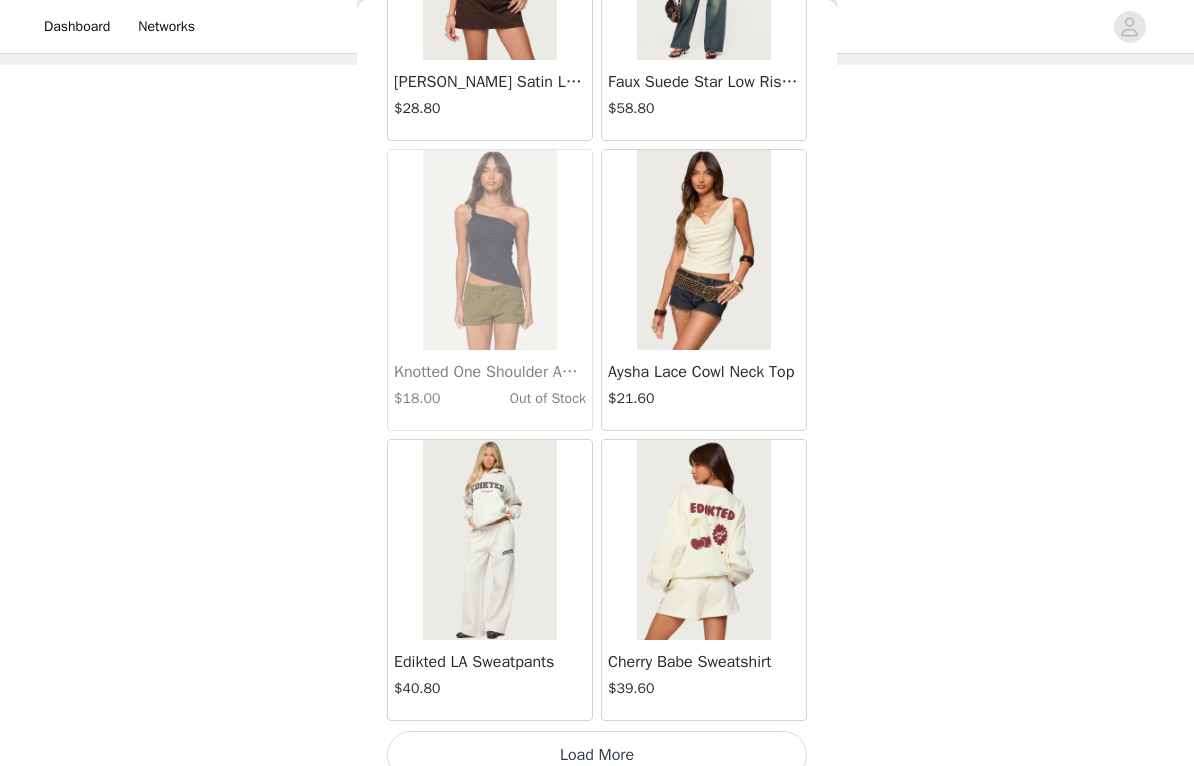 scroll, scrollTop: 31269, scrollLeft: 0, axis: vertical 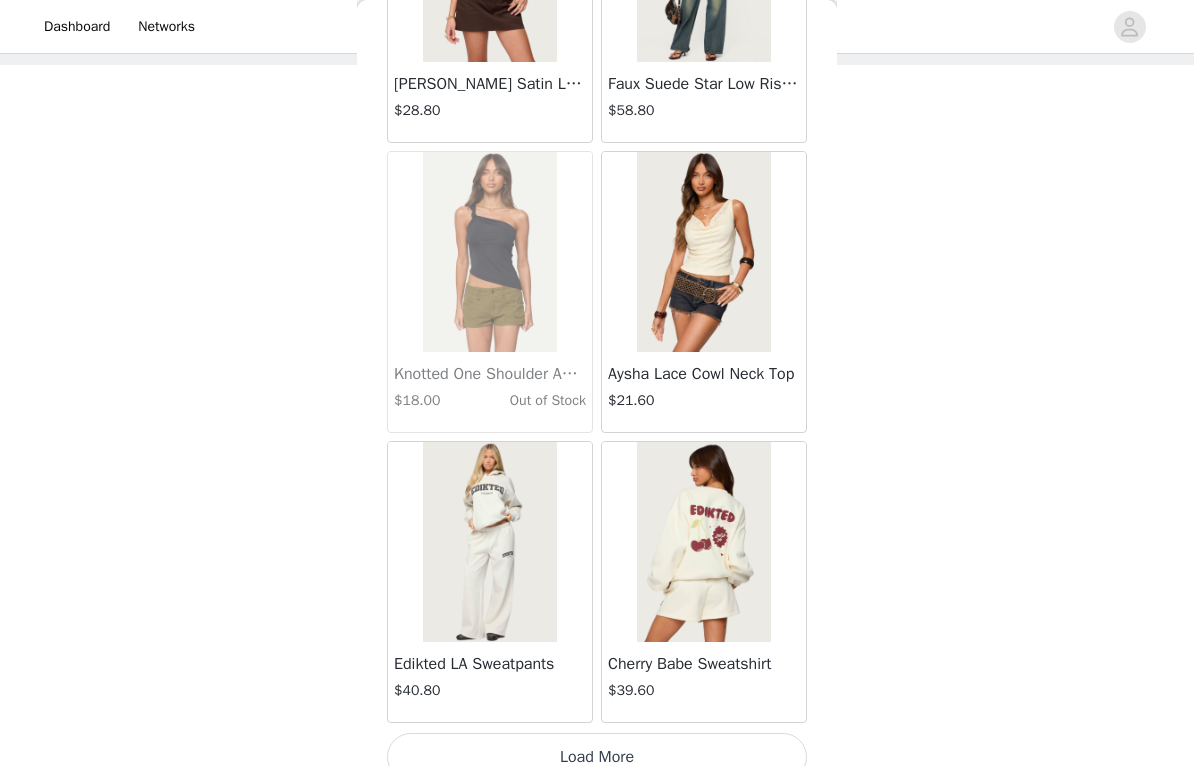 click on "Load More" at bounding box center [597, 757] 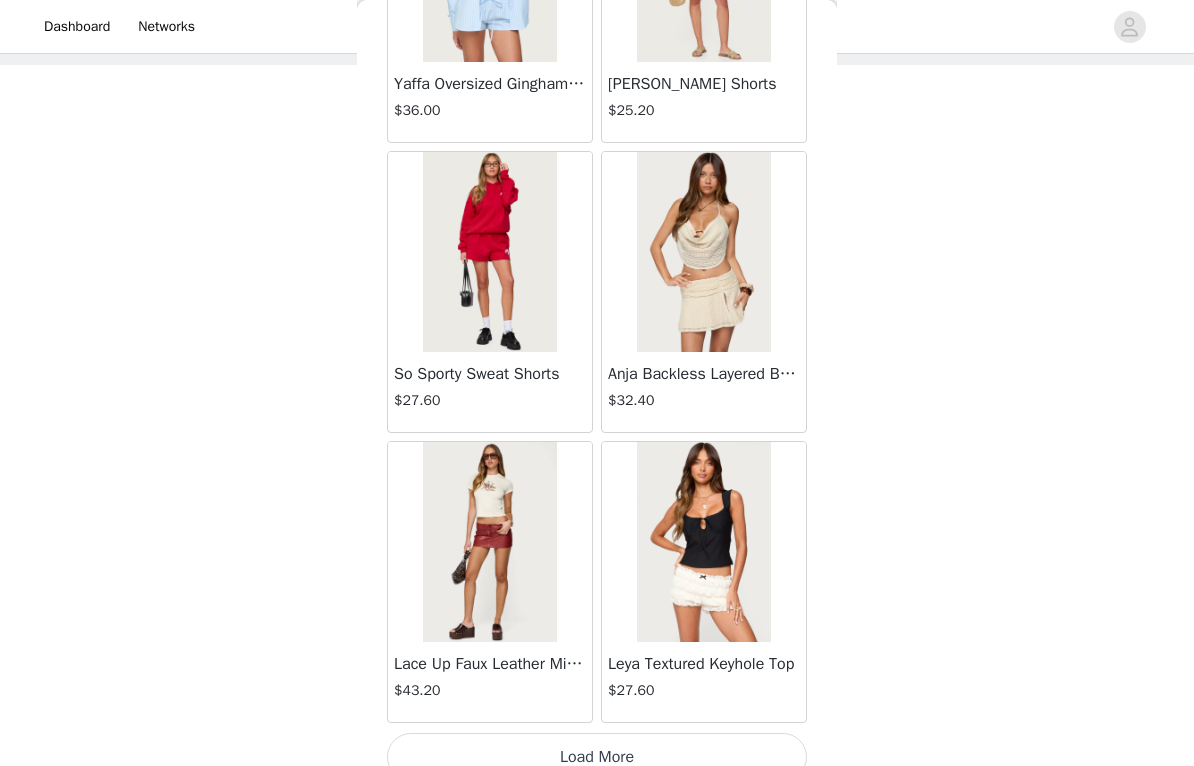 click on "Load More" at bounding box center (597, 757) 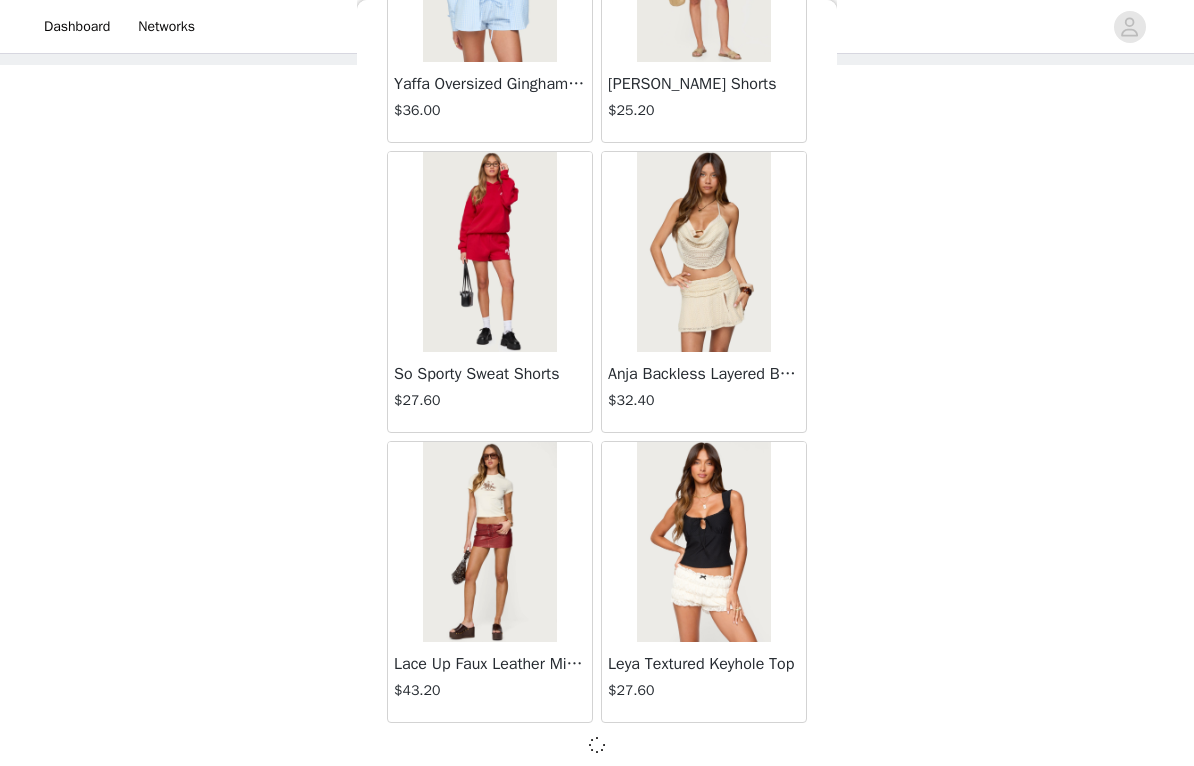 scroll, scrollTop: 34160, scrollLeft: 0, axis: vertical 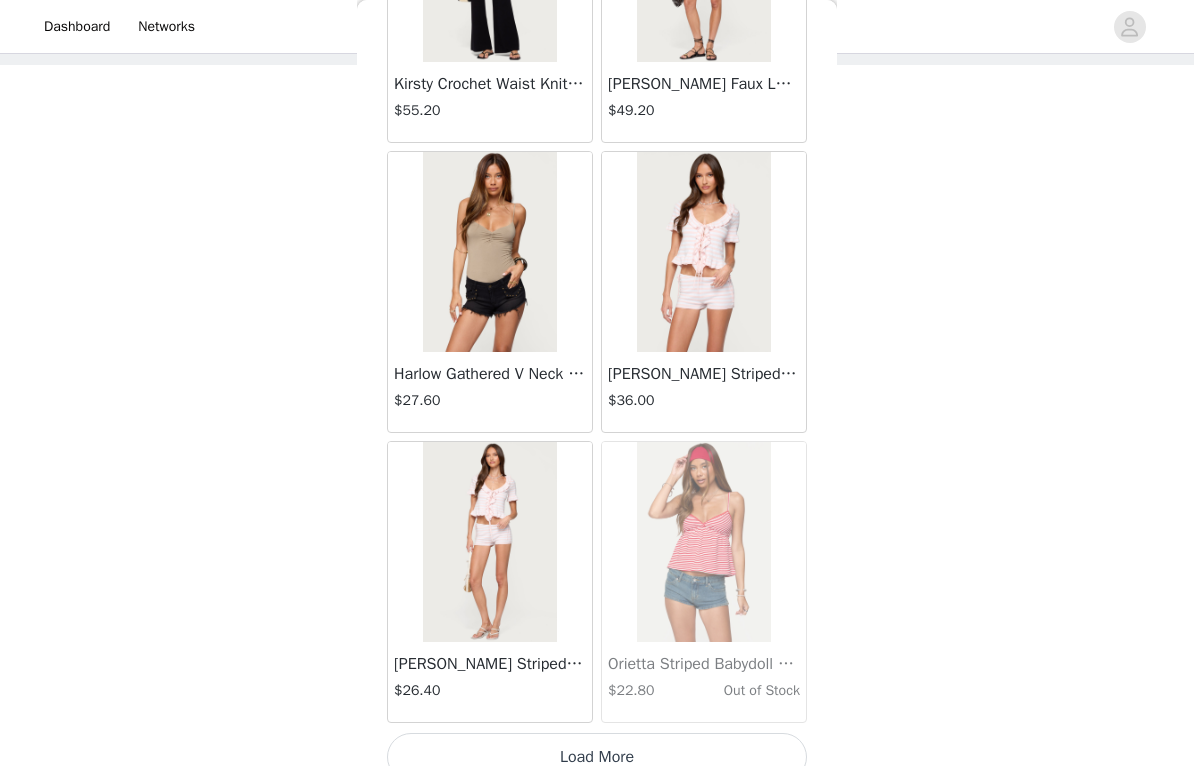 click on "Load More" at bounding box center (597, 757) 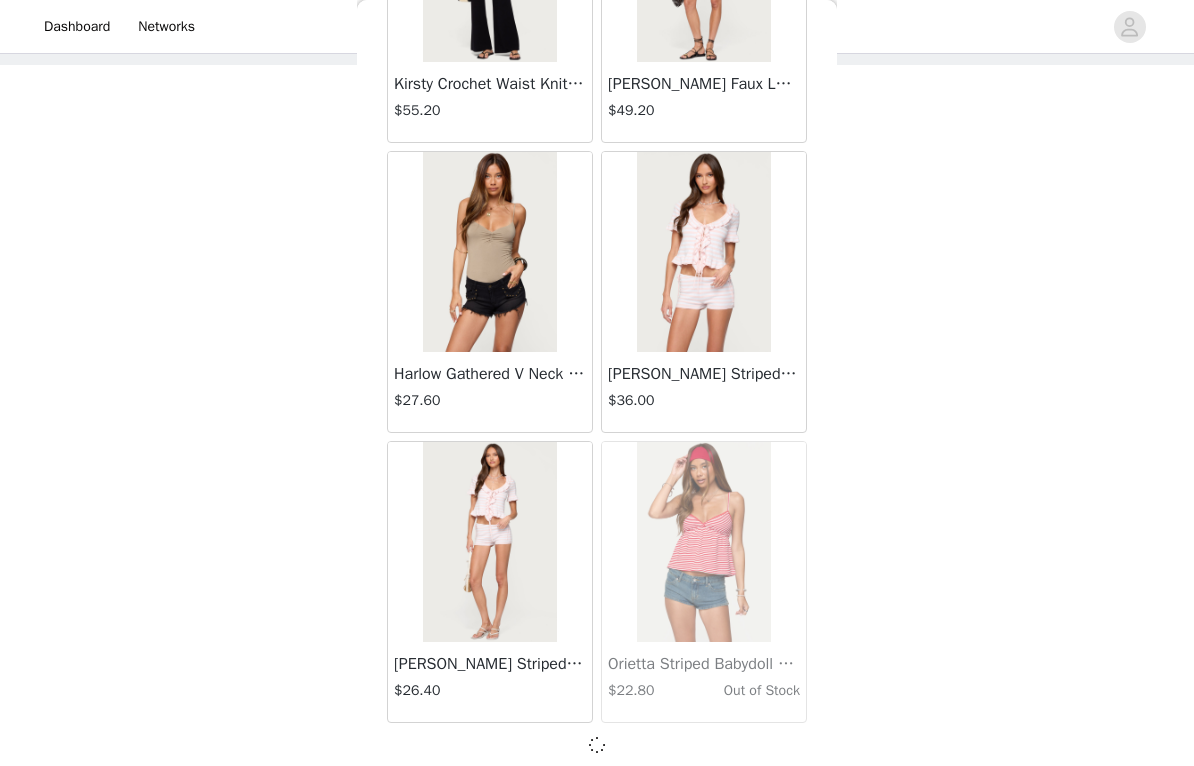 scroll, scrollTop: 37060, scrollLeft: 0, axis: vertical 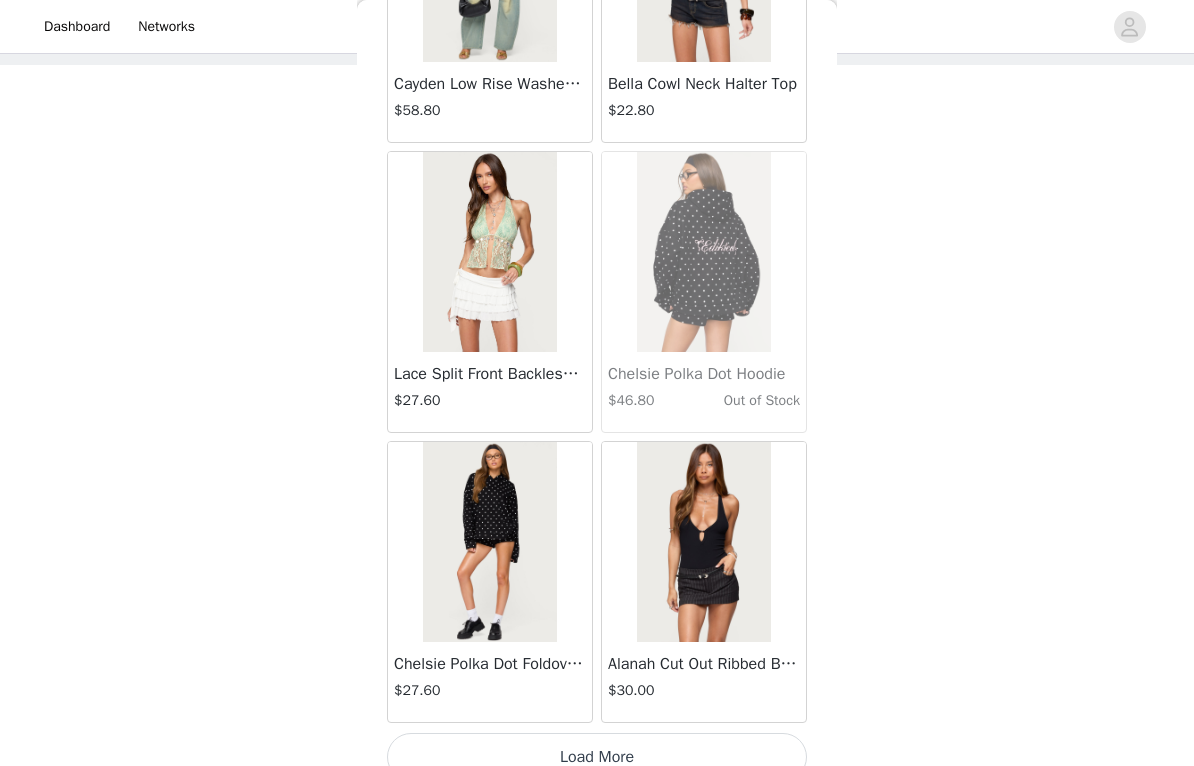 click on "Load More" at bounding box center [597, 757] 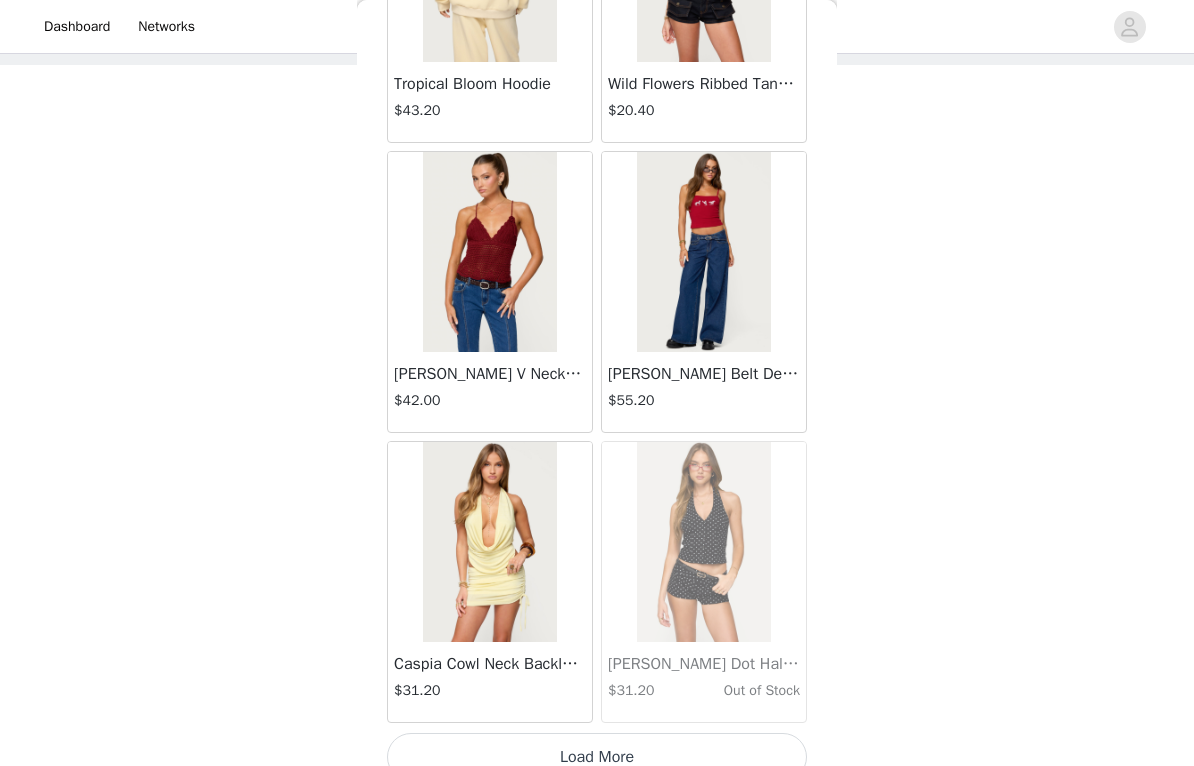 click on "Load More" at bounding box center [597, 757] 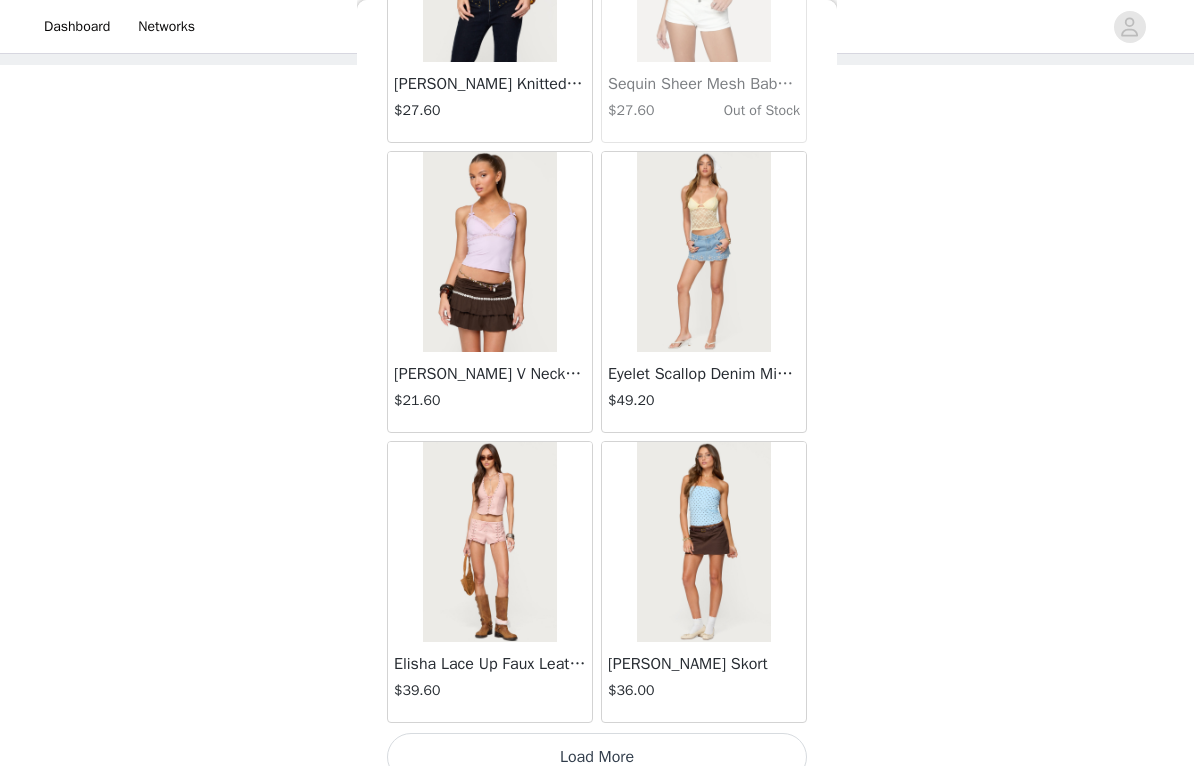 click on "Load More" at bounding box center [597, 757] 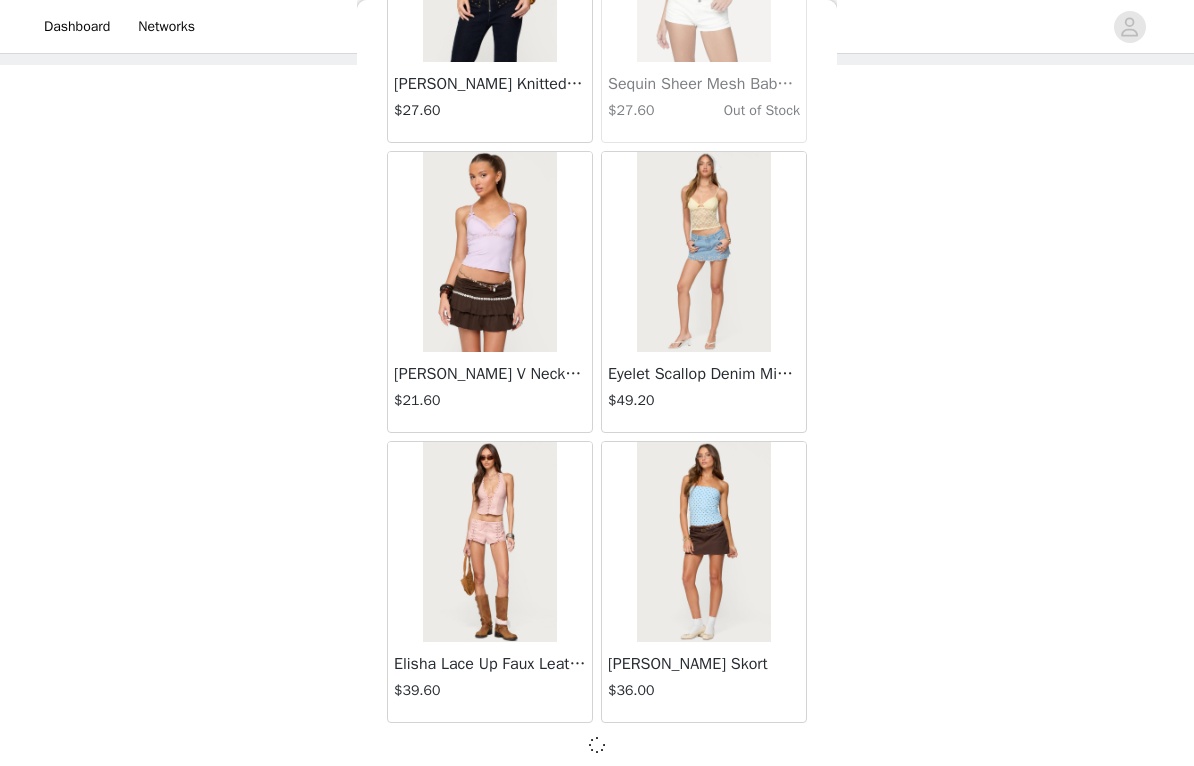 scroll, scrollTop: 45760, scrollLeft: 0, axis: vertical 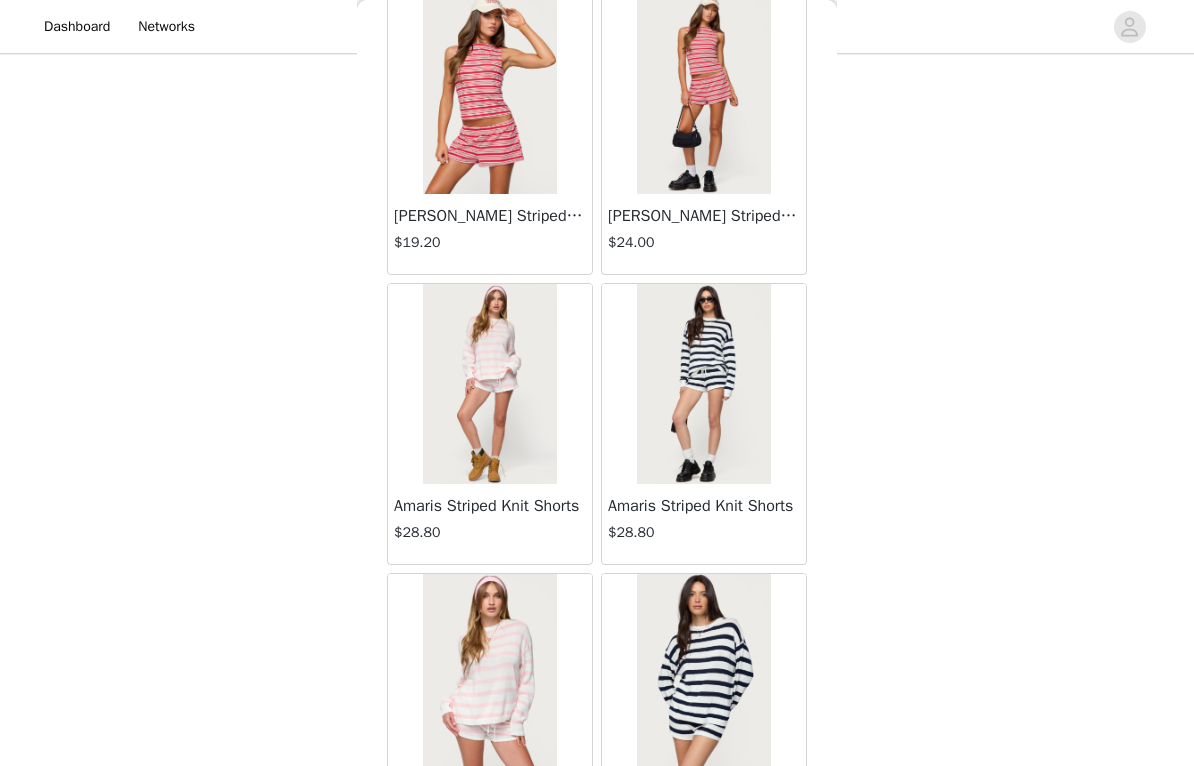 click at bounding box center (703, 384) 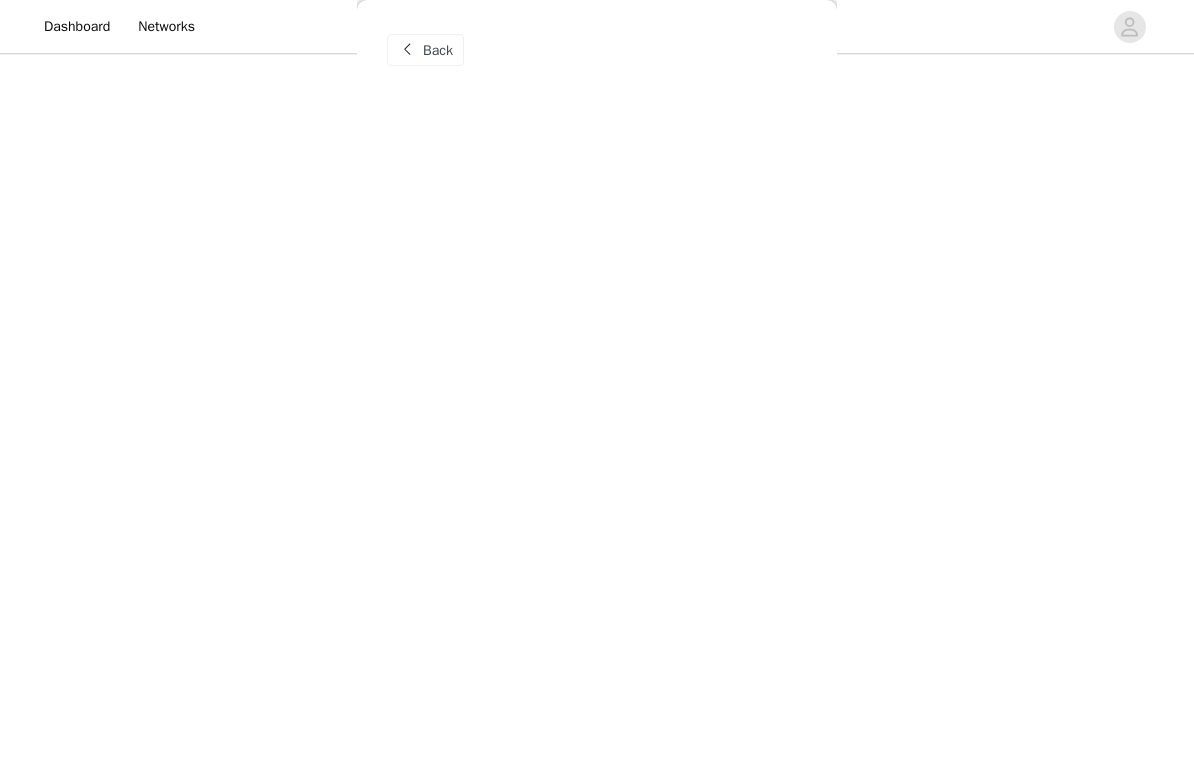 scroll, scrollTop: 0, scrollLeft: 0, axis: both 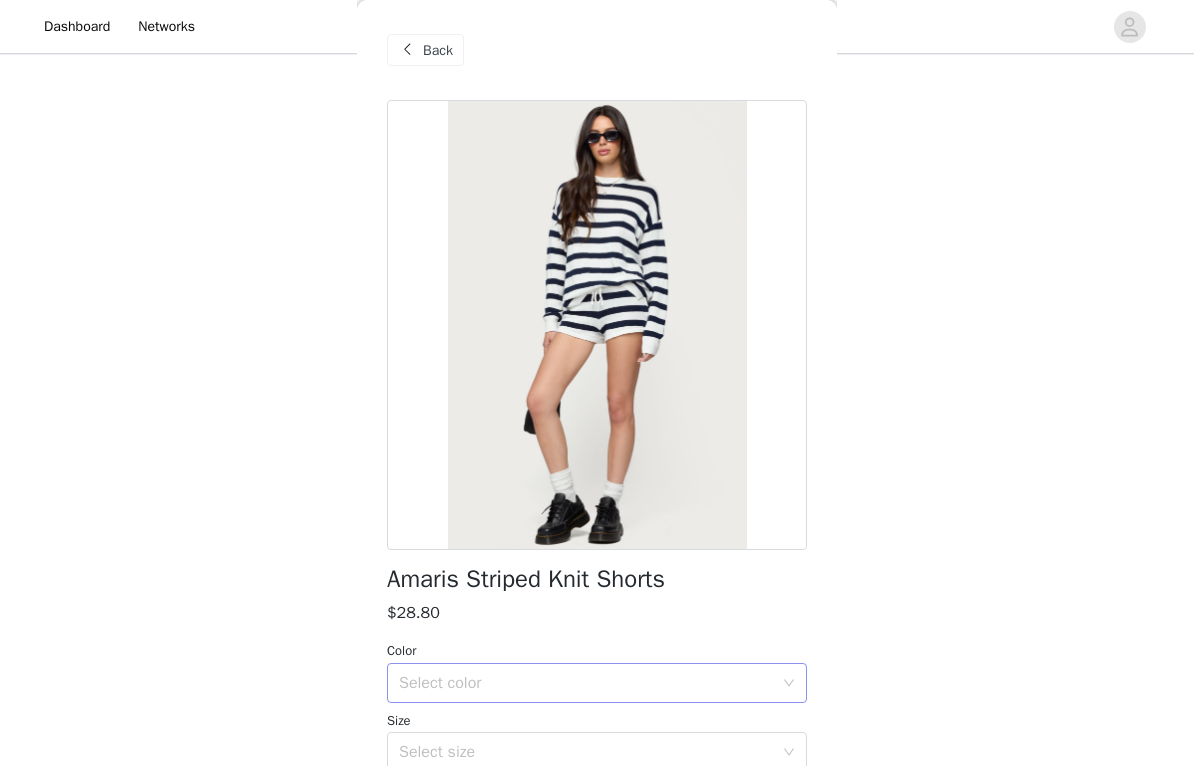 click on "Select color" at bounding box center [586, 683] 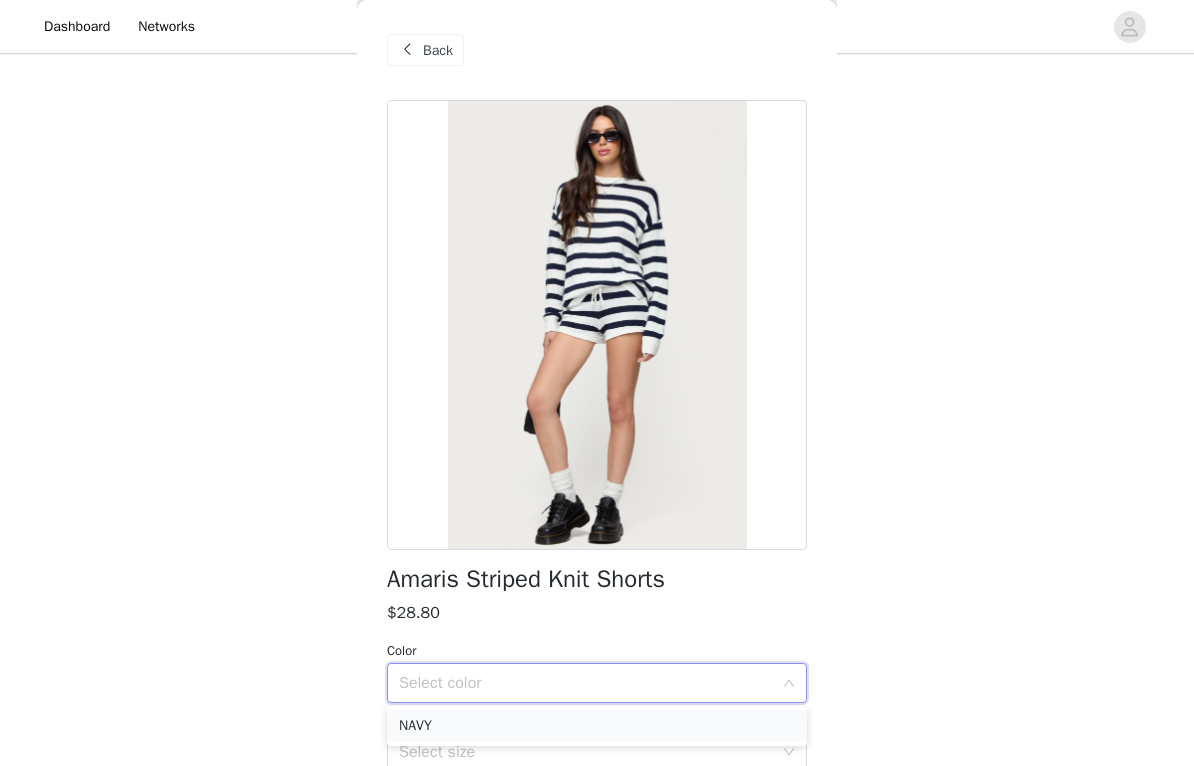 click on "NAVY" at bounding box center (597, 726) 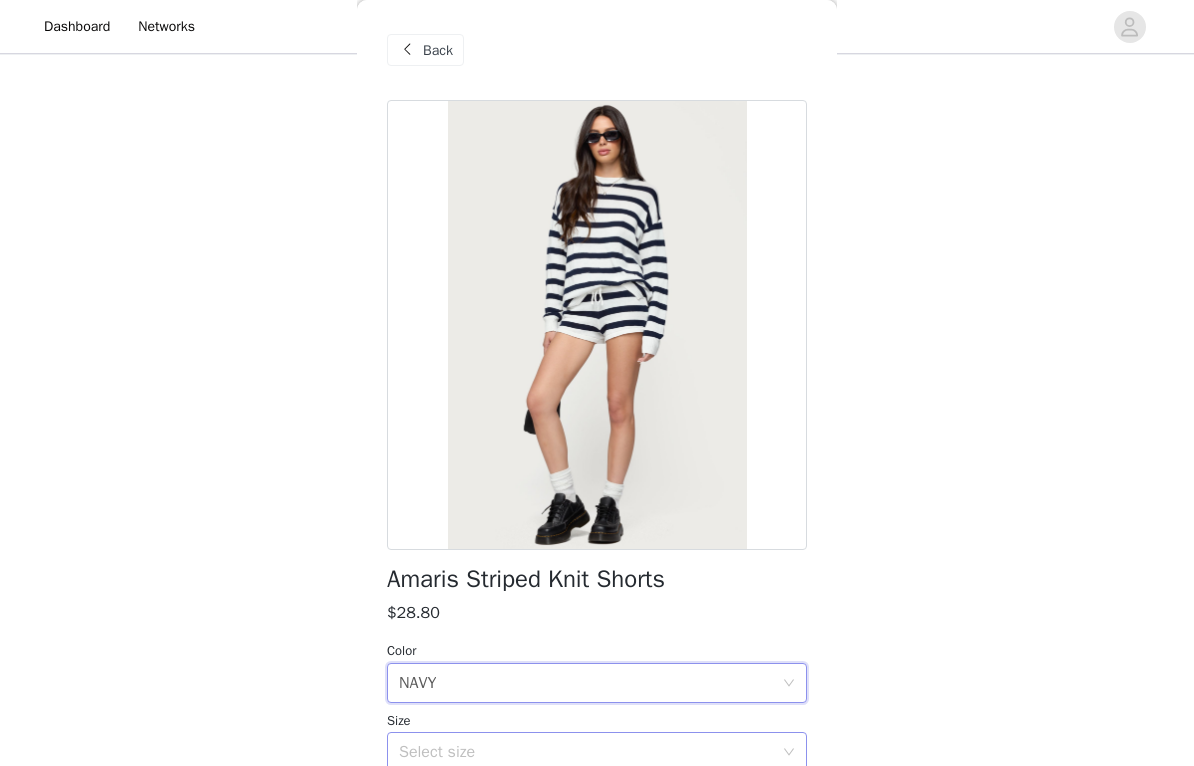 click on "Select size" at bounding box center (586, 752) 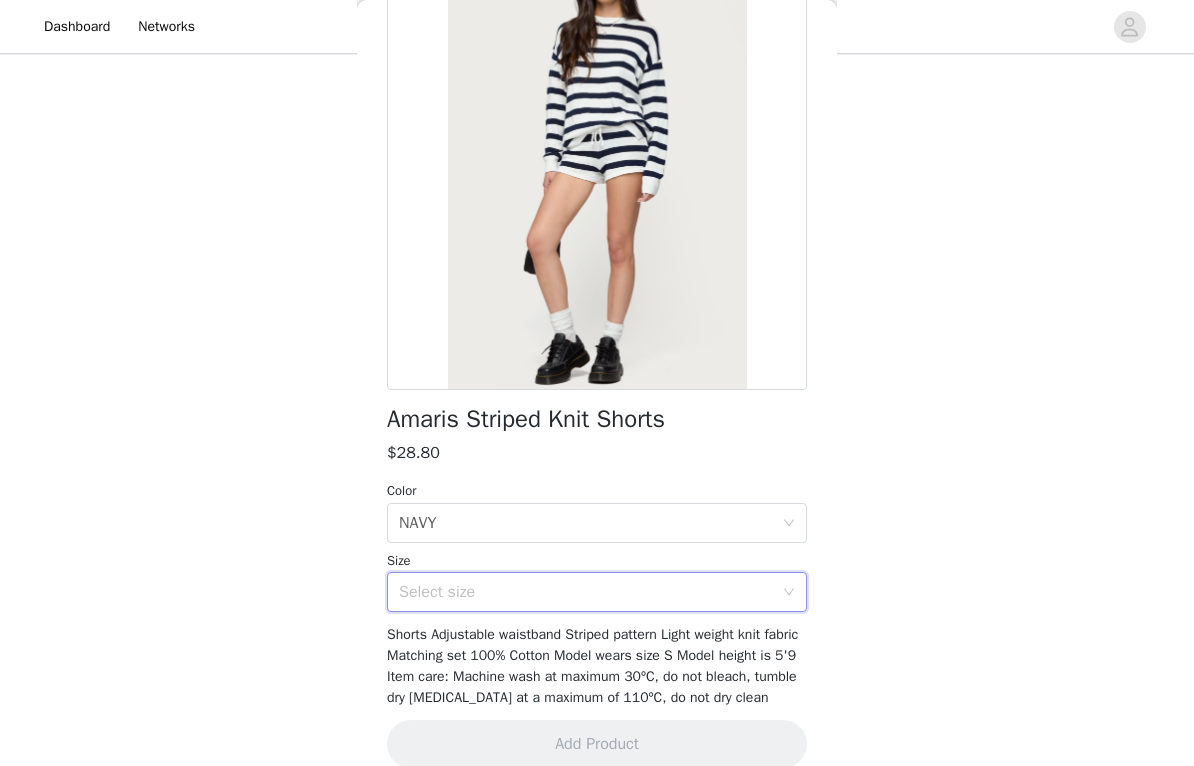 scroll, scrollTop: 151, scrollLeft: 0, axis: vertical 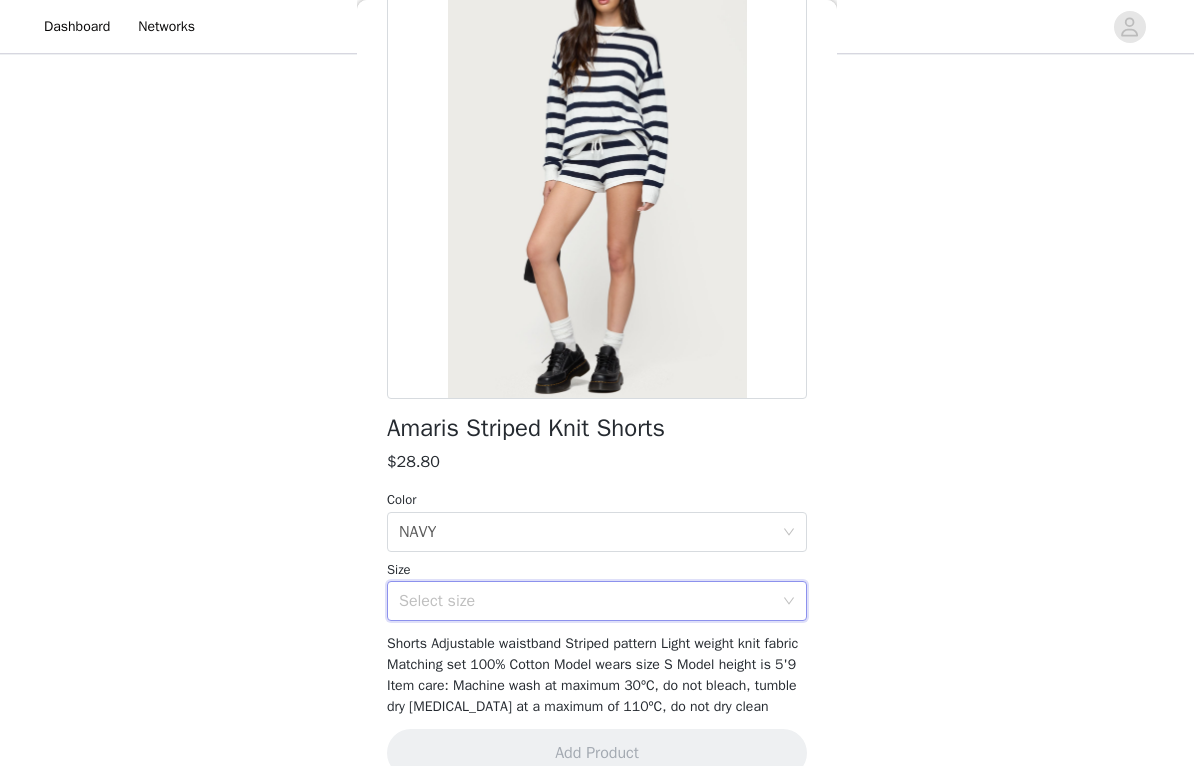 click on "Select size" at bounding box center [586, 601] 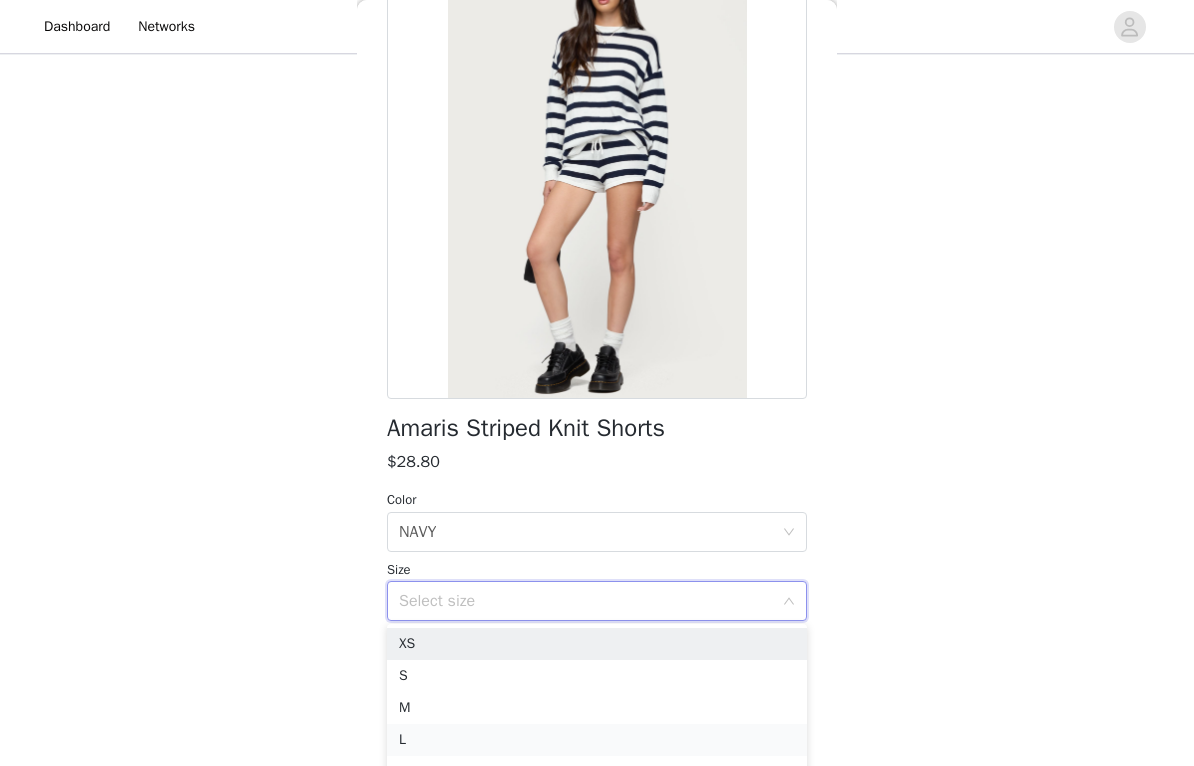 click on "L" at bounding box center (597, 740) 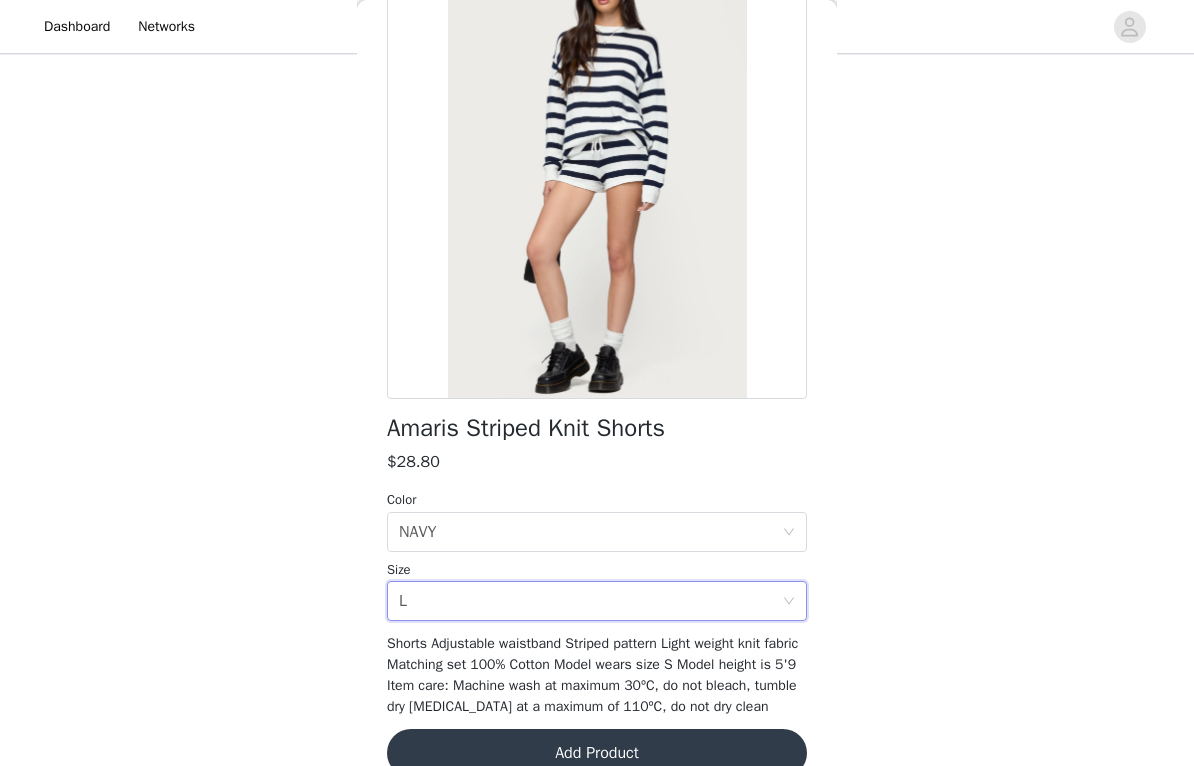 click on "Add Product" at bounding box center (597, 753) 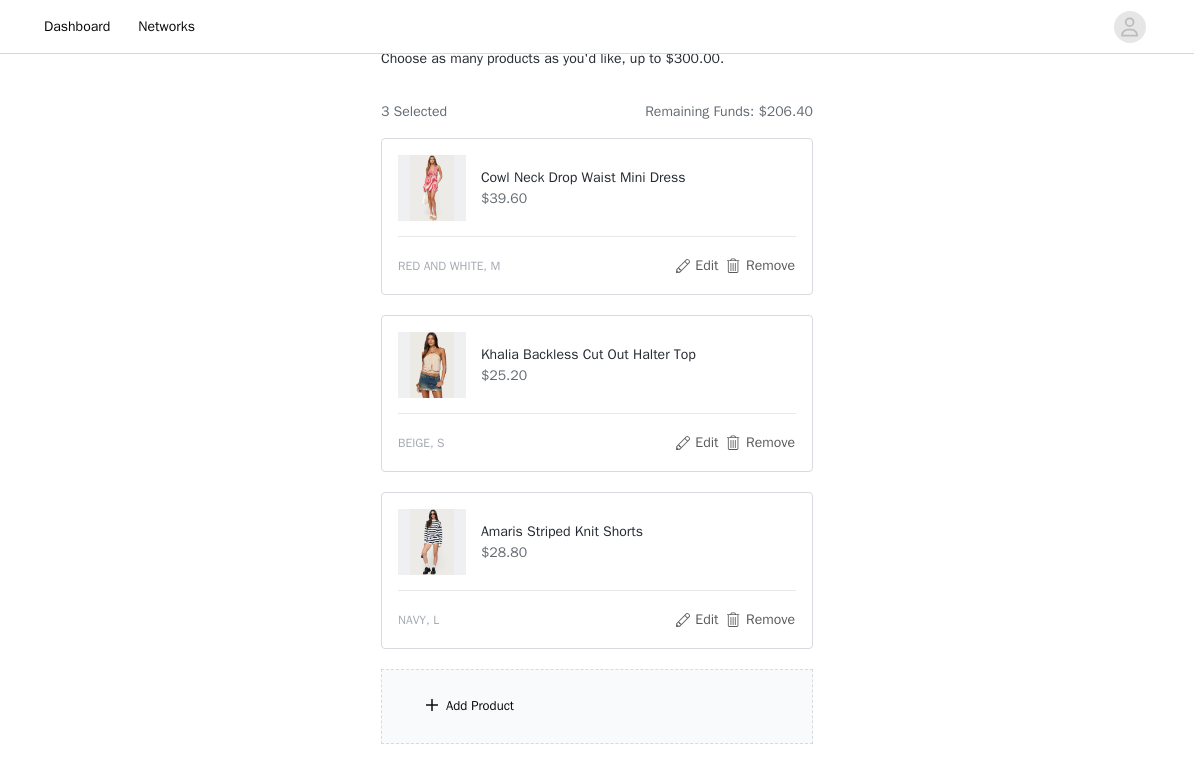 scroll, scrollTop: 157, scrollLeft: 0, axis: vertical 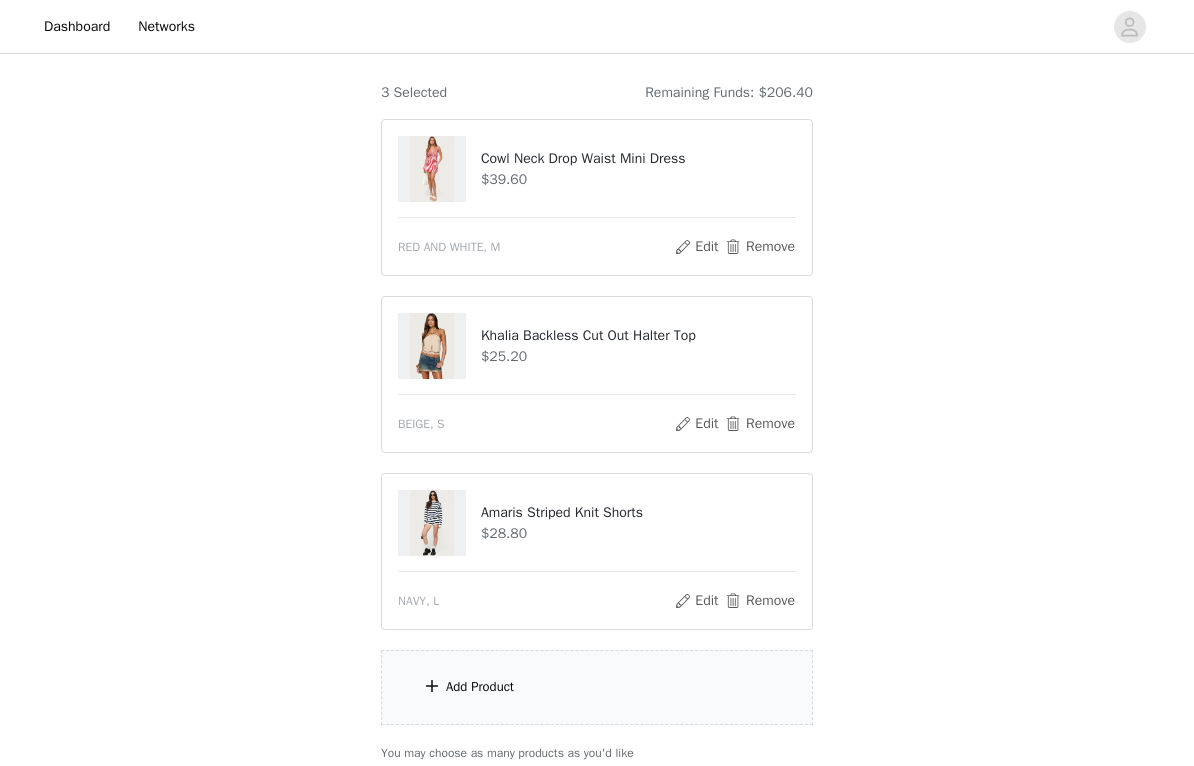 click on "Add Product" at bounding box center (597, 687) 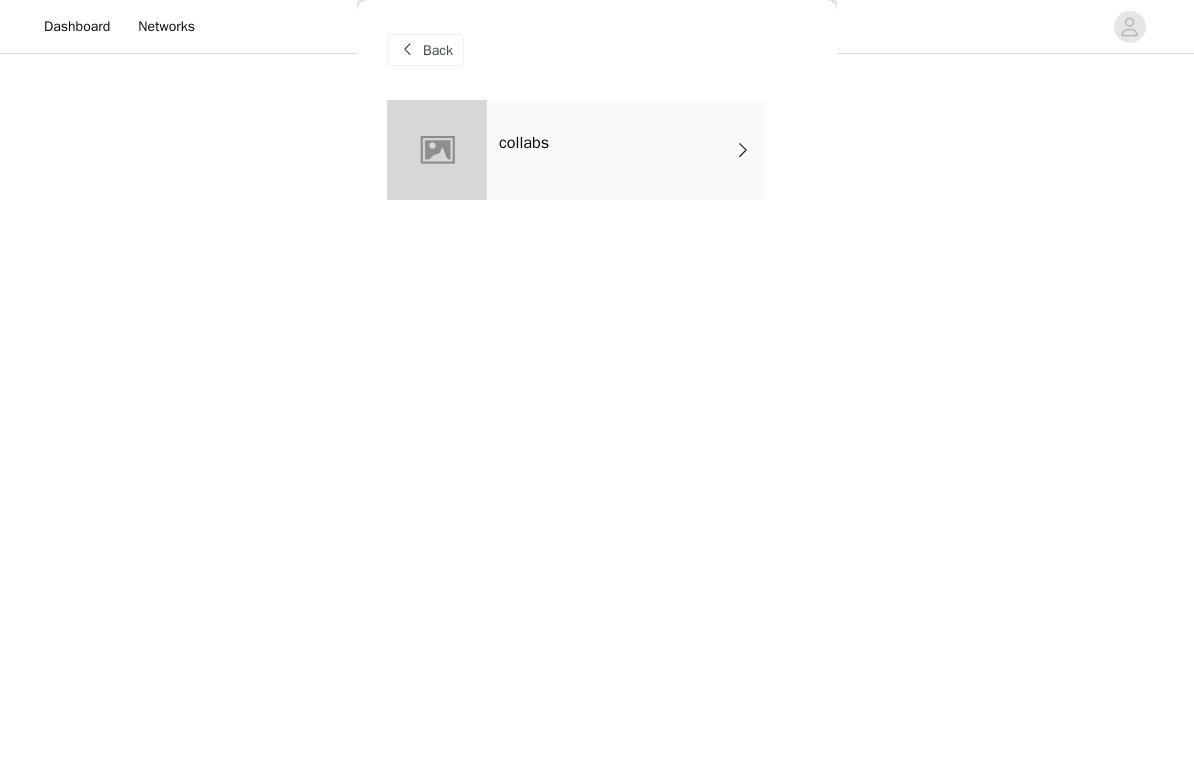 click at bounding box center [743, 150] 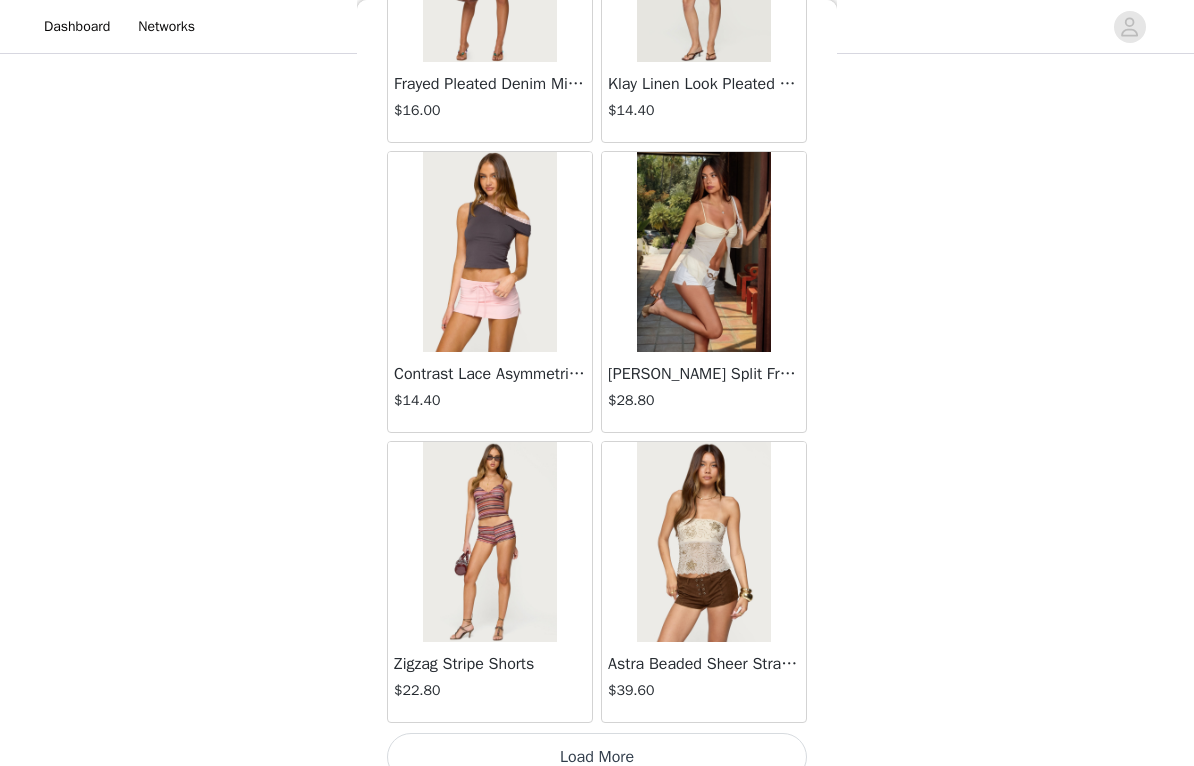 click on "Load More" at bounding box center [597, 757] 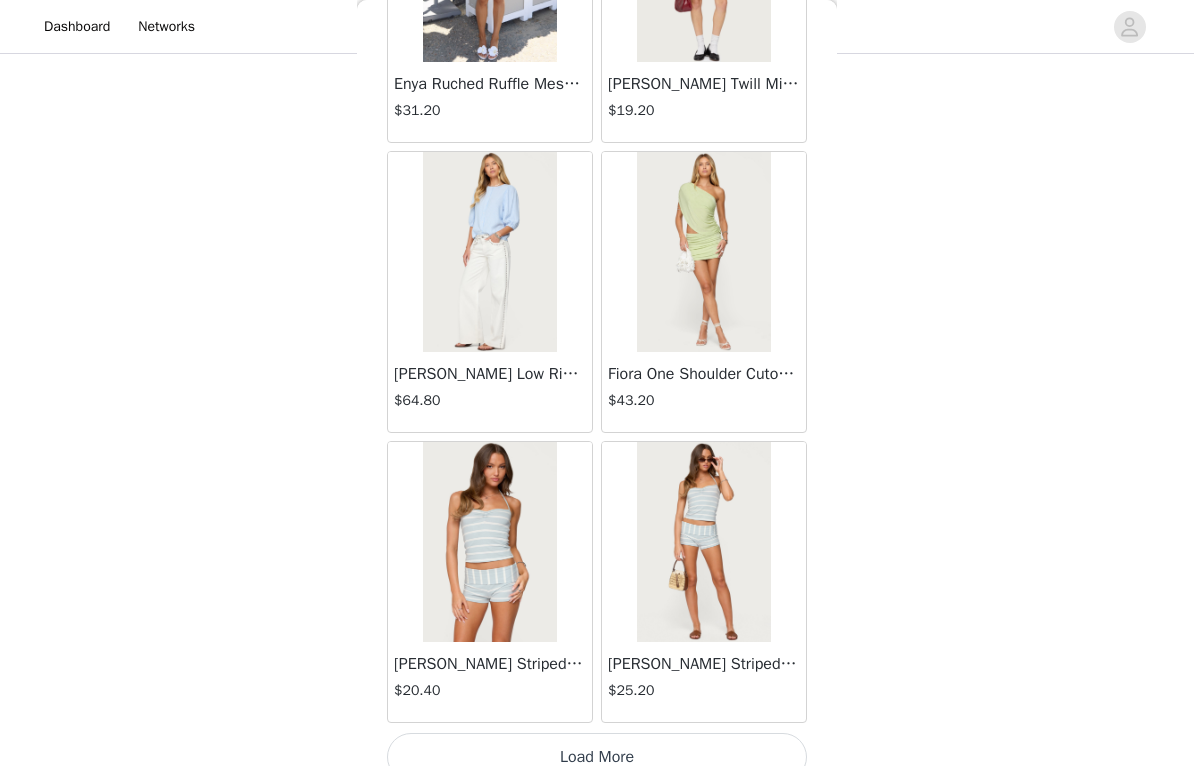click on "Load More" at bounding box center [597, 757] 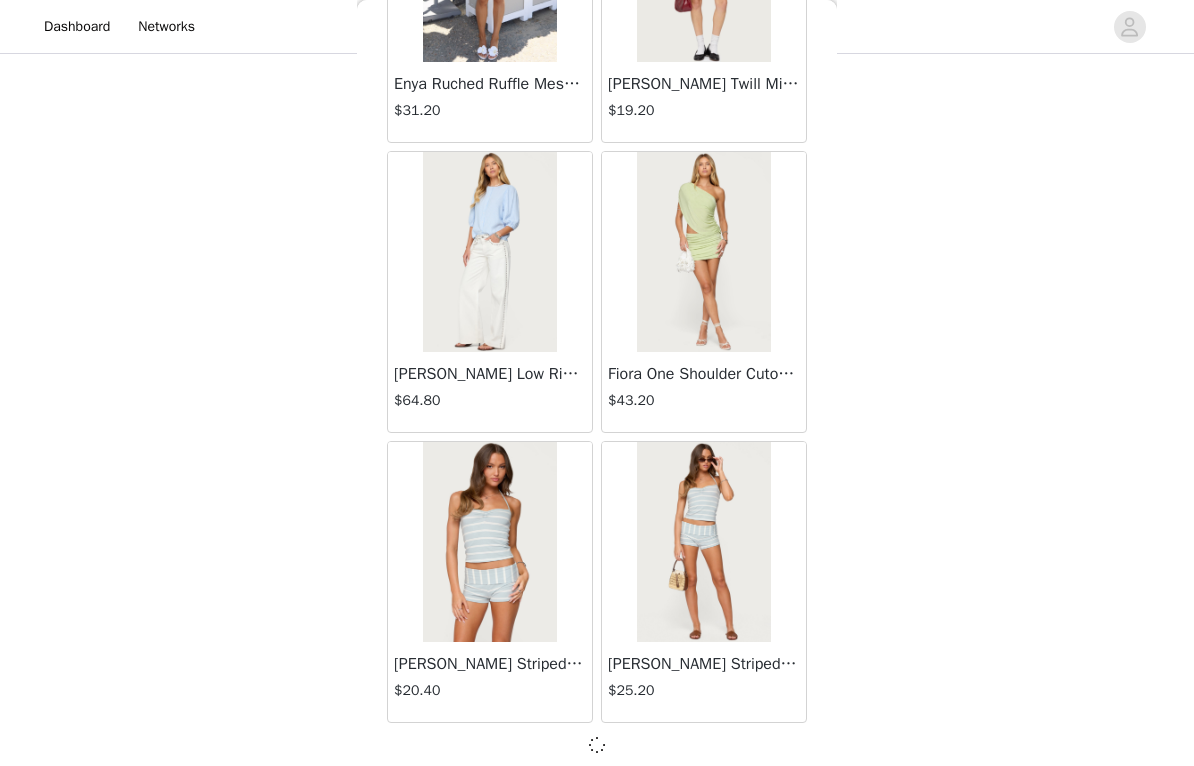 scroll, scrollTop: 5160, scrollLeft: 0, axis: vertical 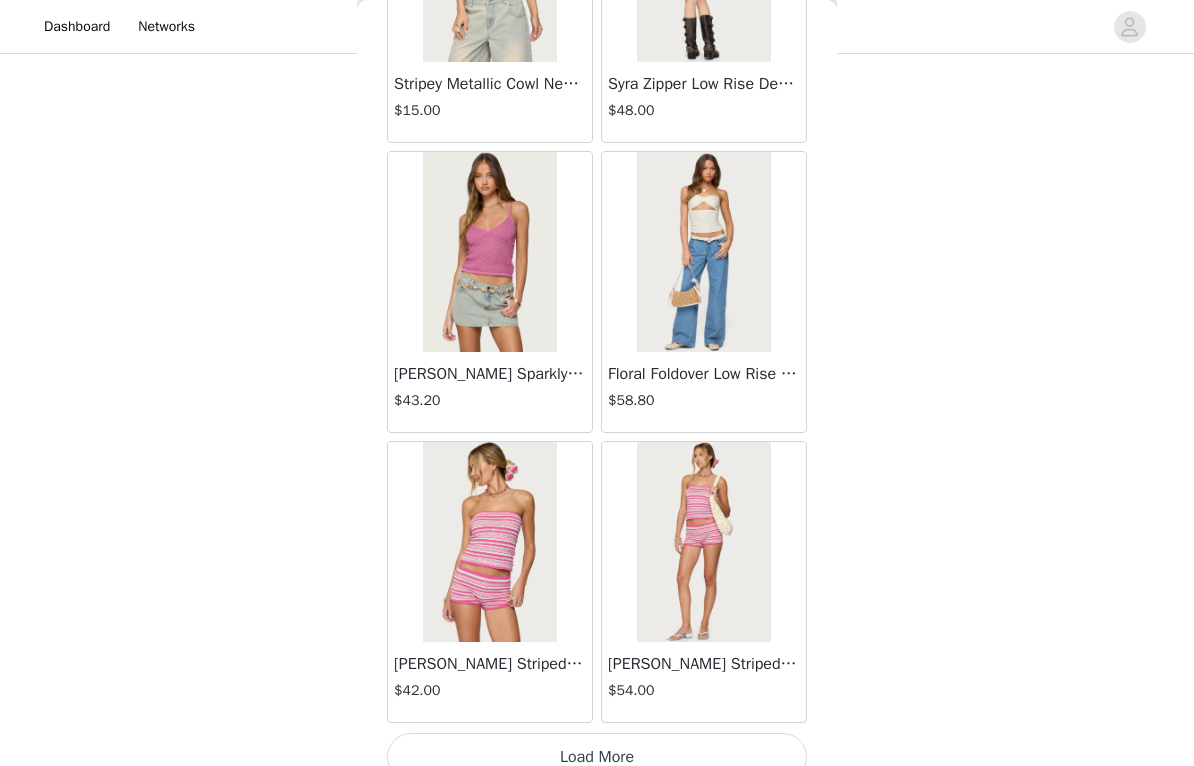 click on "Load More" at bounding box center (597, 757) 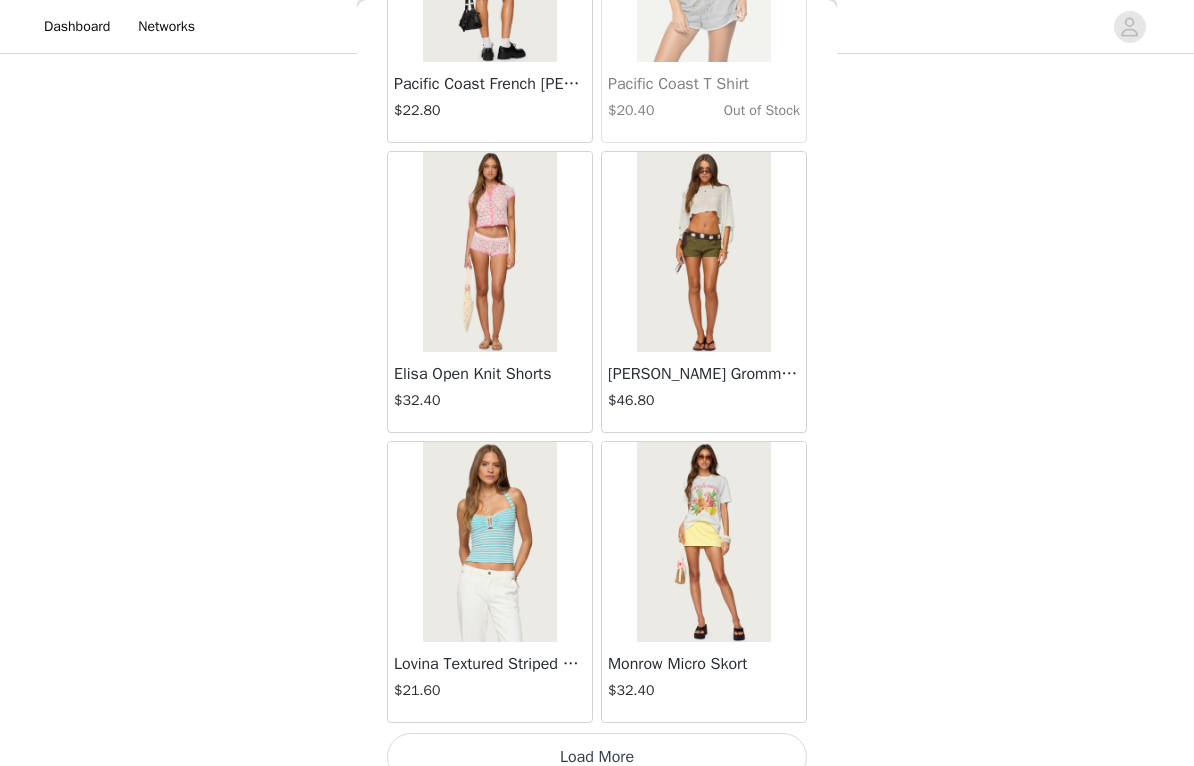 click on "Load More" at bounding box center (597, 757) 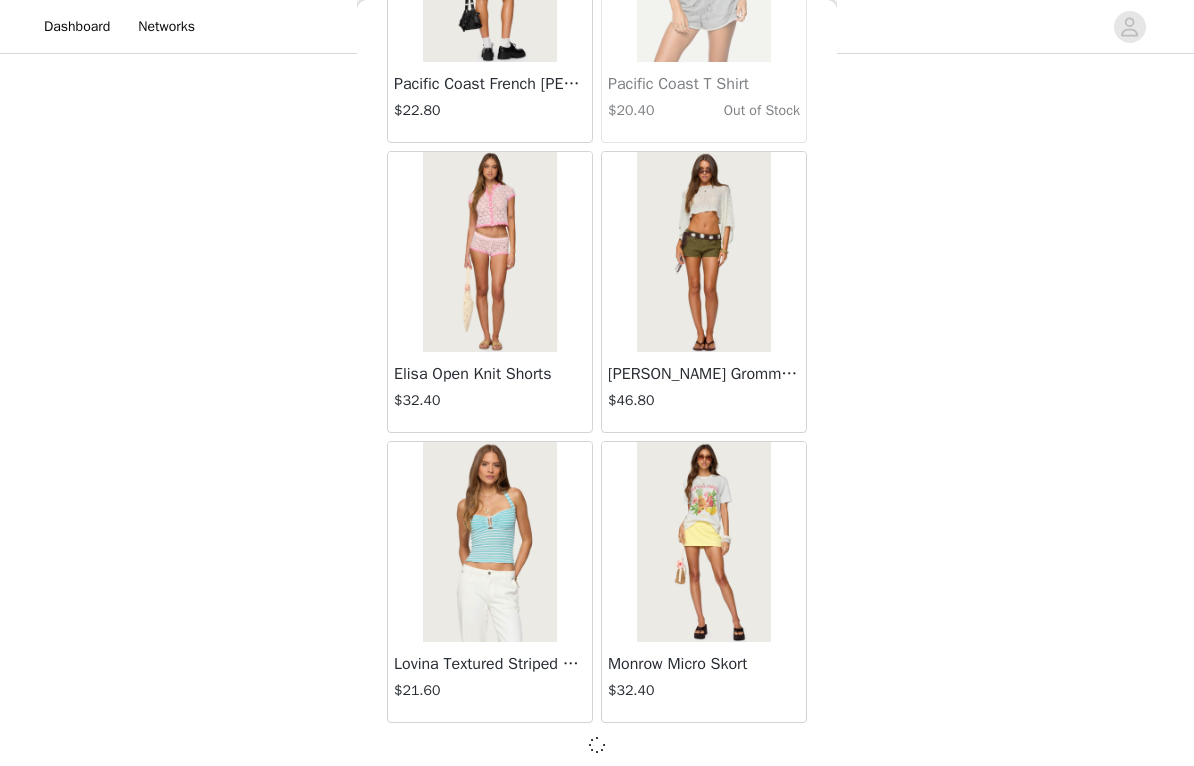 scroll, scrollTop: 10960, scrollLeft: 0, axis: vertical 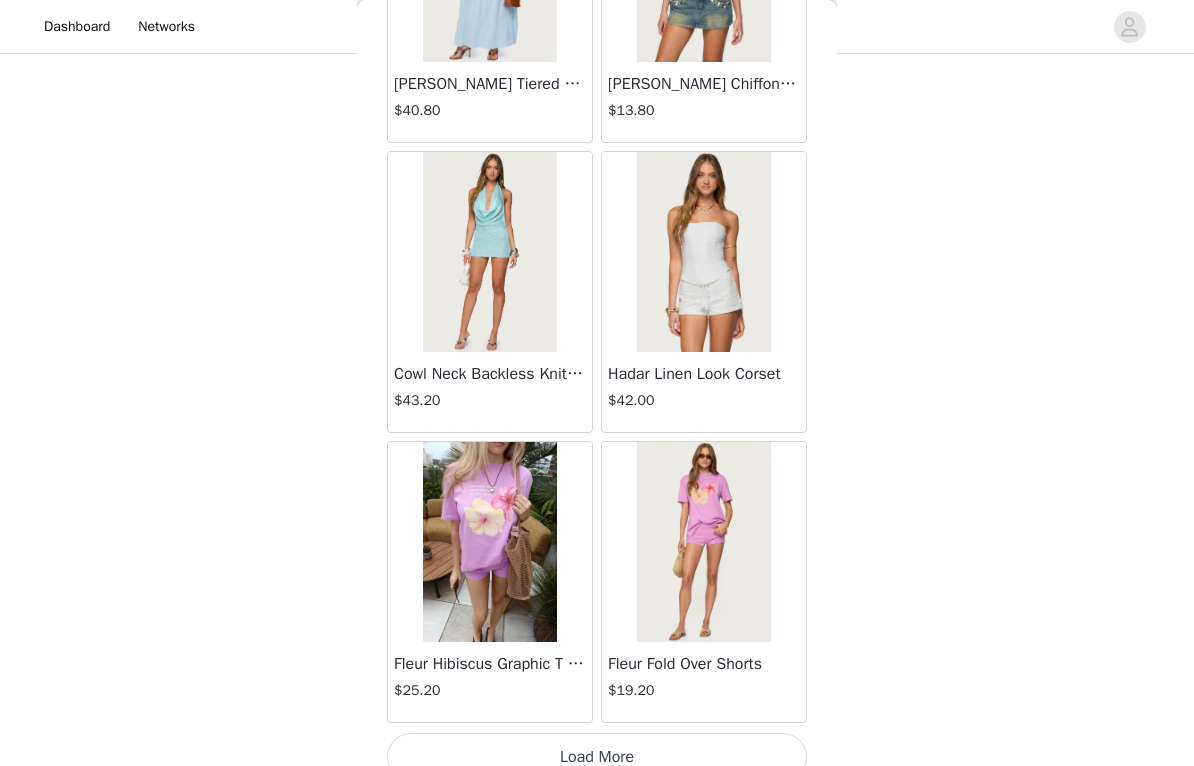 click on "Load More" at bounding box center [597, 757] 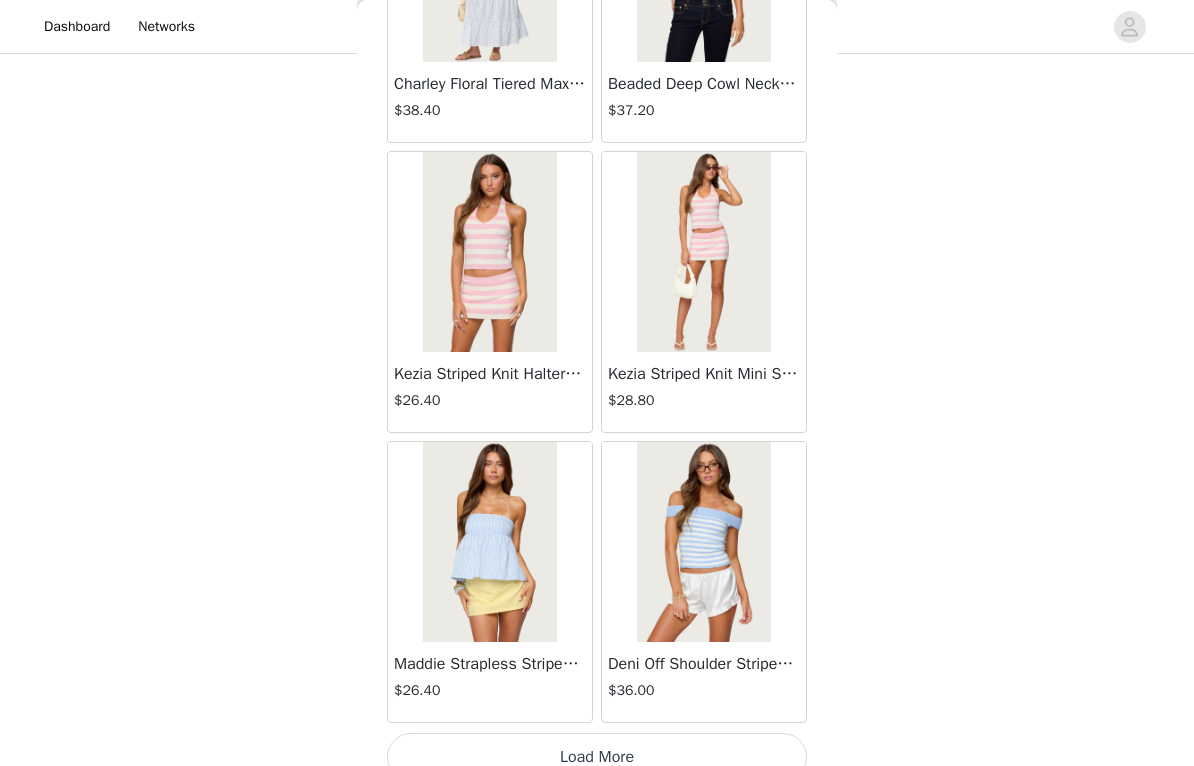 click on "Load More" at bounding box center [597, 757] 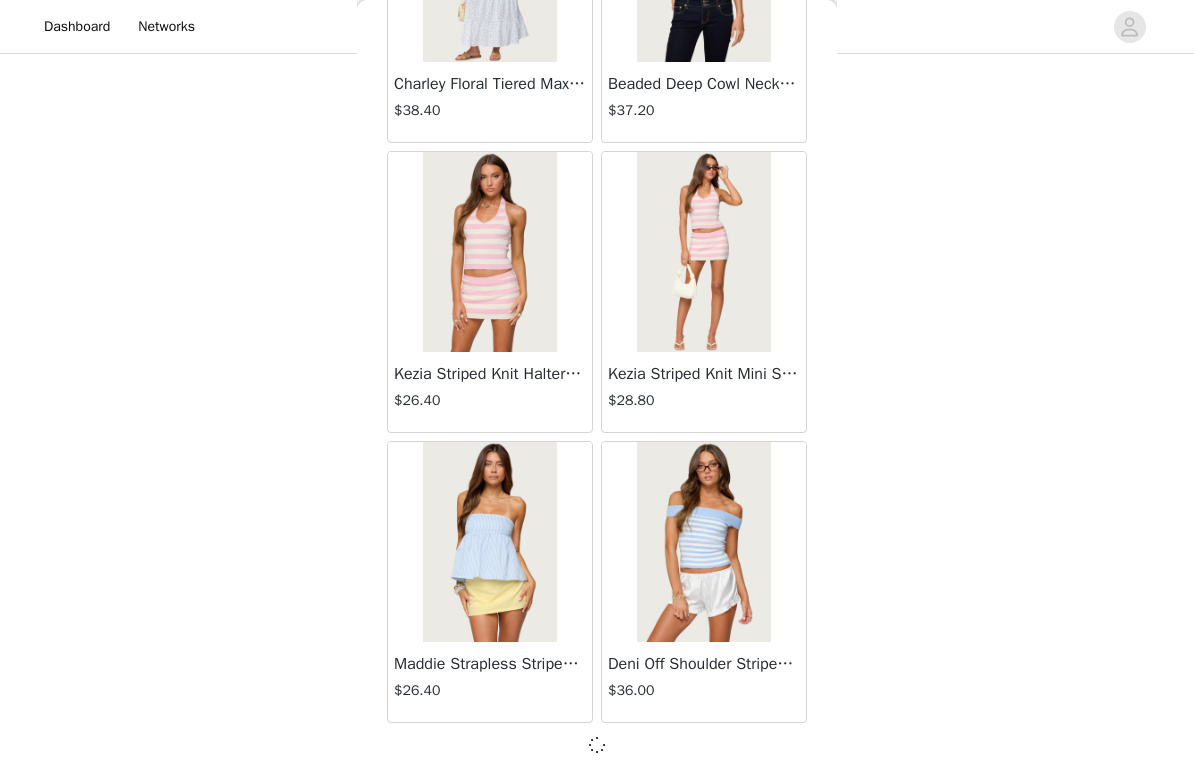 scroll, scrollTop: 16760, scrollLeft: 0, axis: vertical 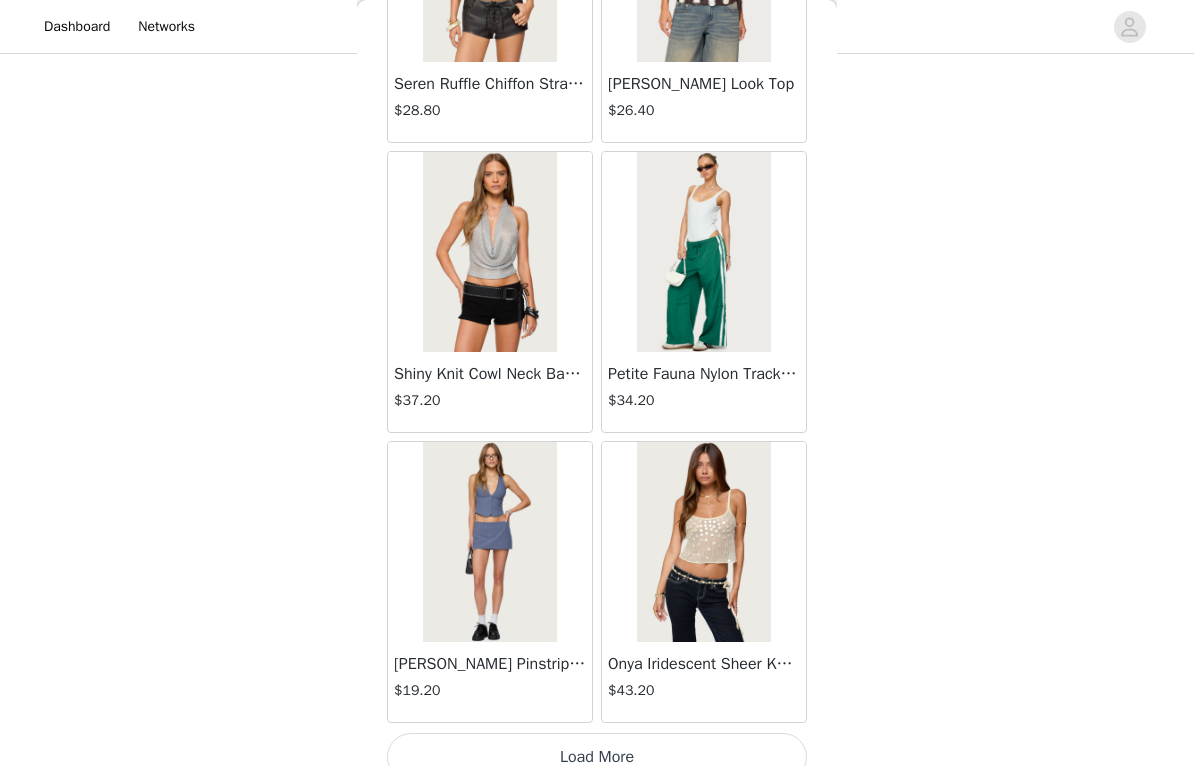 click on "Load More" at bounding box center [597, 757] 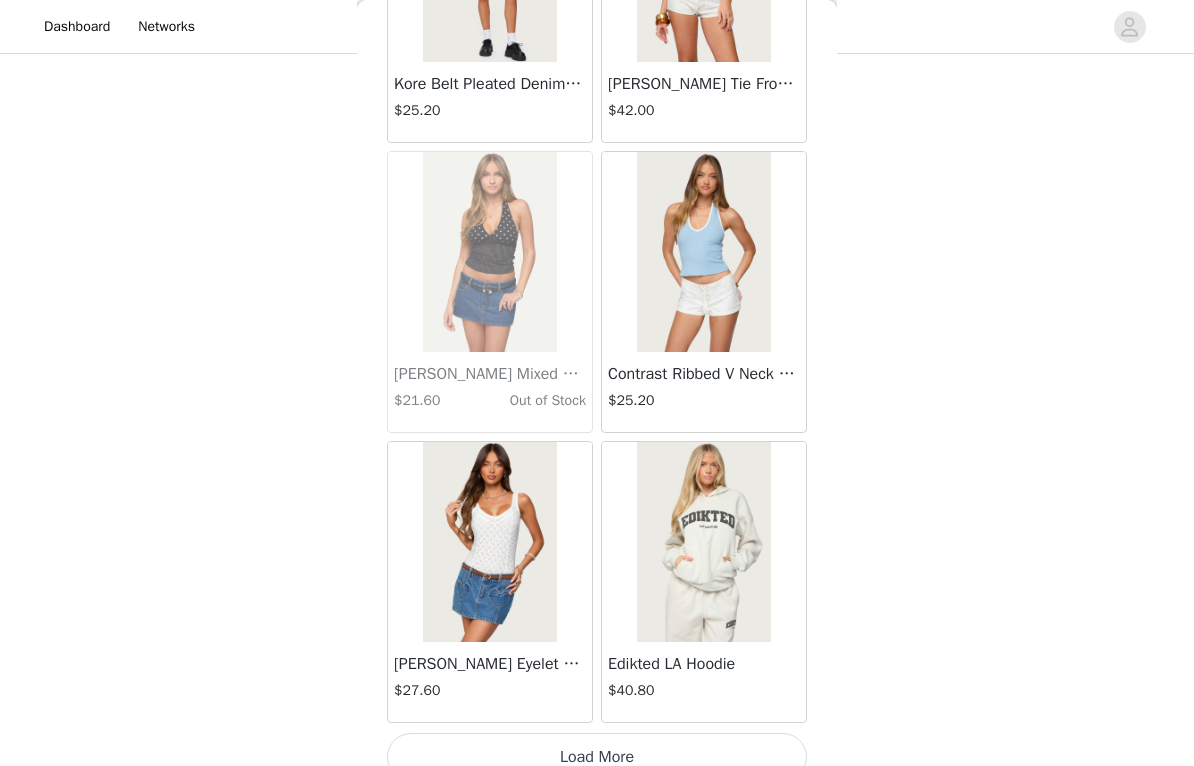 click on "Load More" at bounding box center [597, 757] 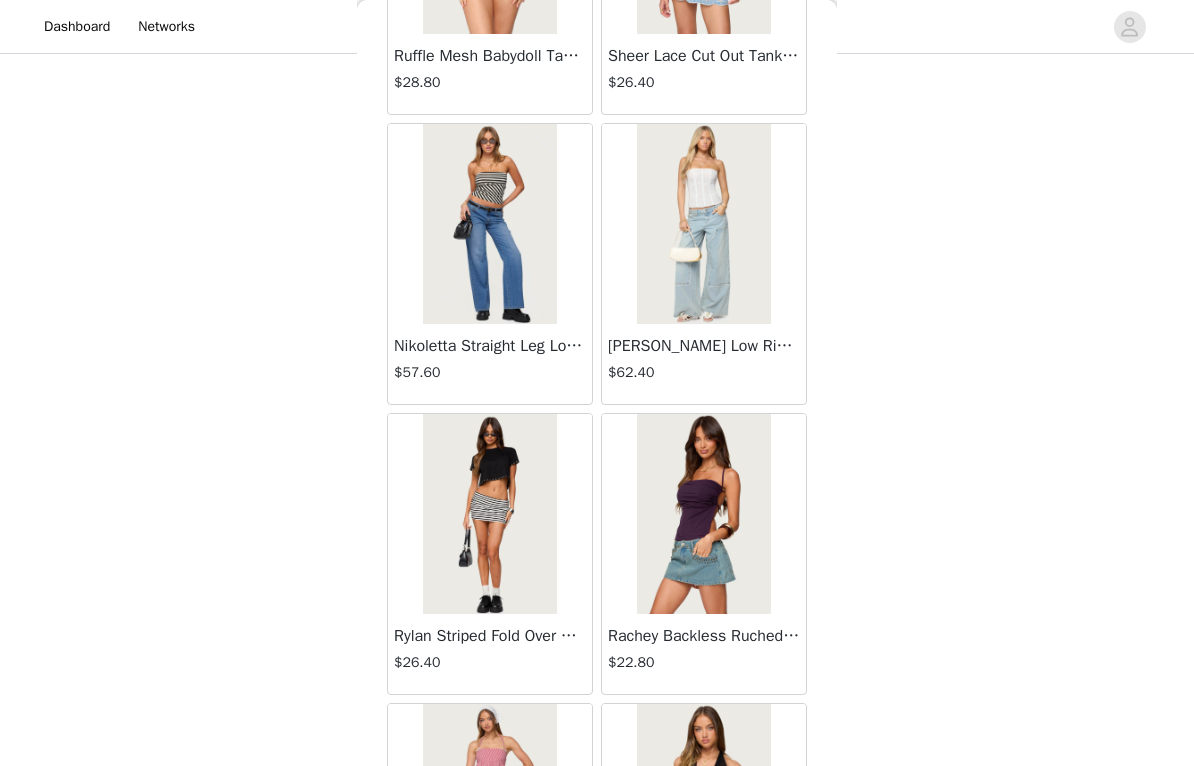 scroll, scrollTop: 24935, scrollLeft: 0, axis: vertical 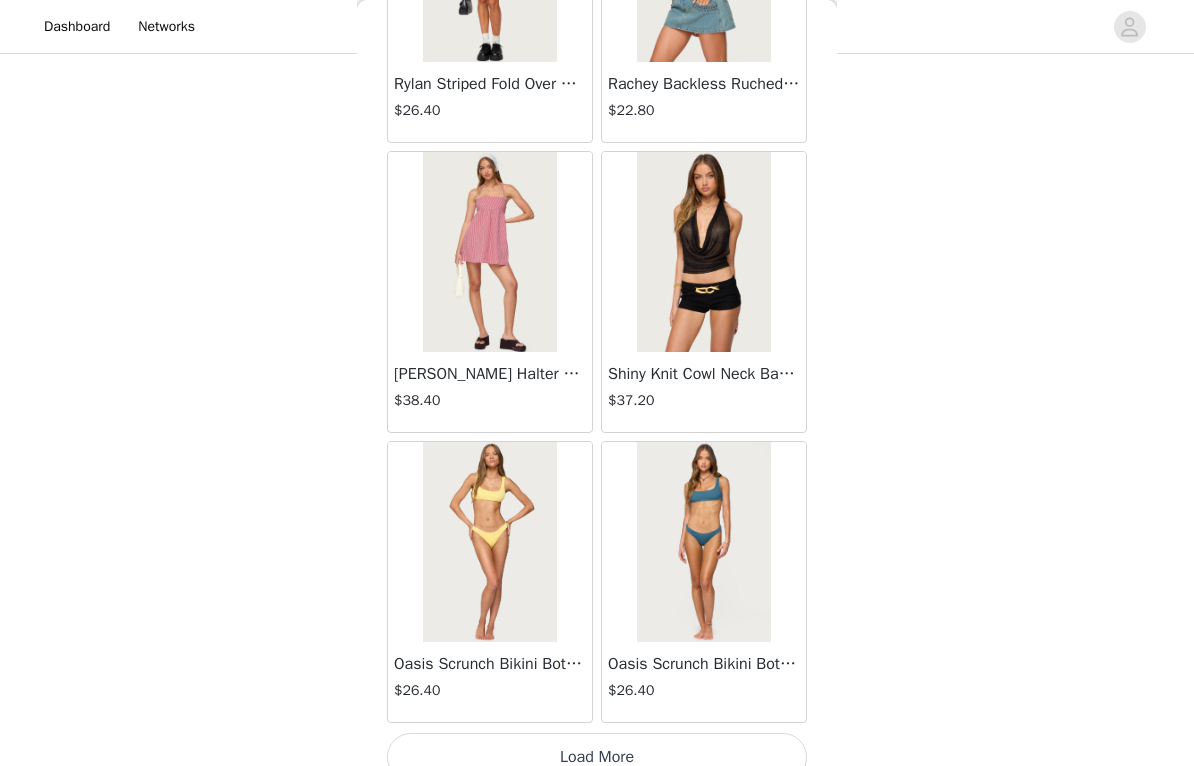 click on "Load More" at bounding box center [597, 757] 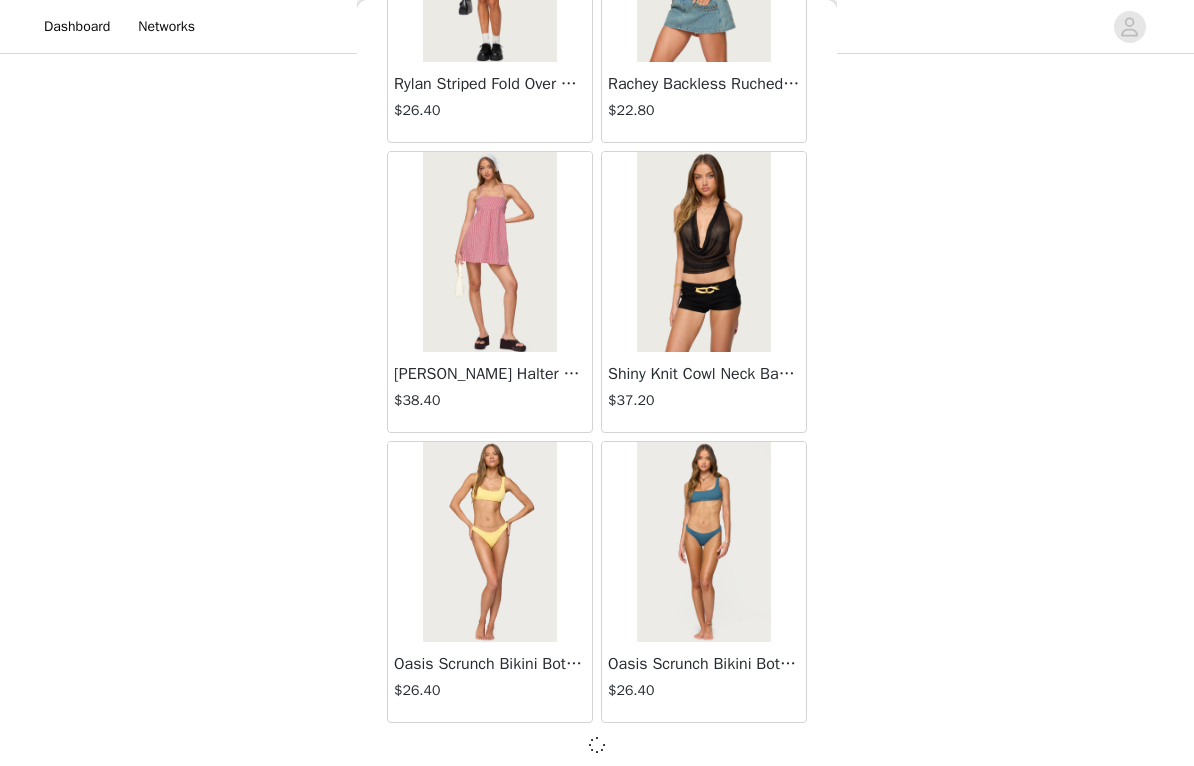 scroll, scrollTop: 25460, scrollLeft: 0, axis: vertical 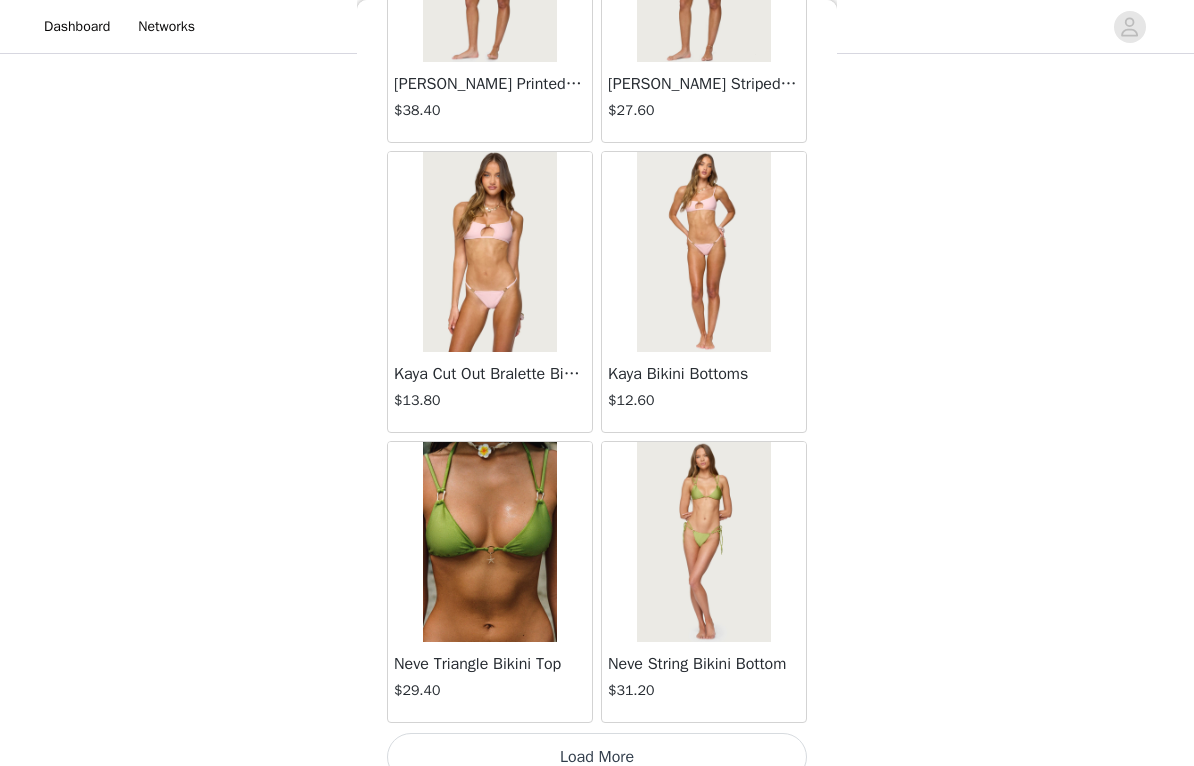 click on "Load More" at bounding box center (597, 757) 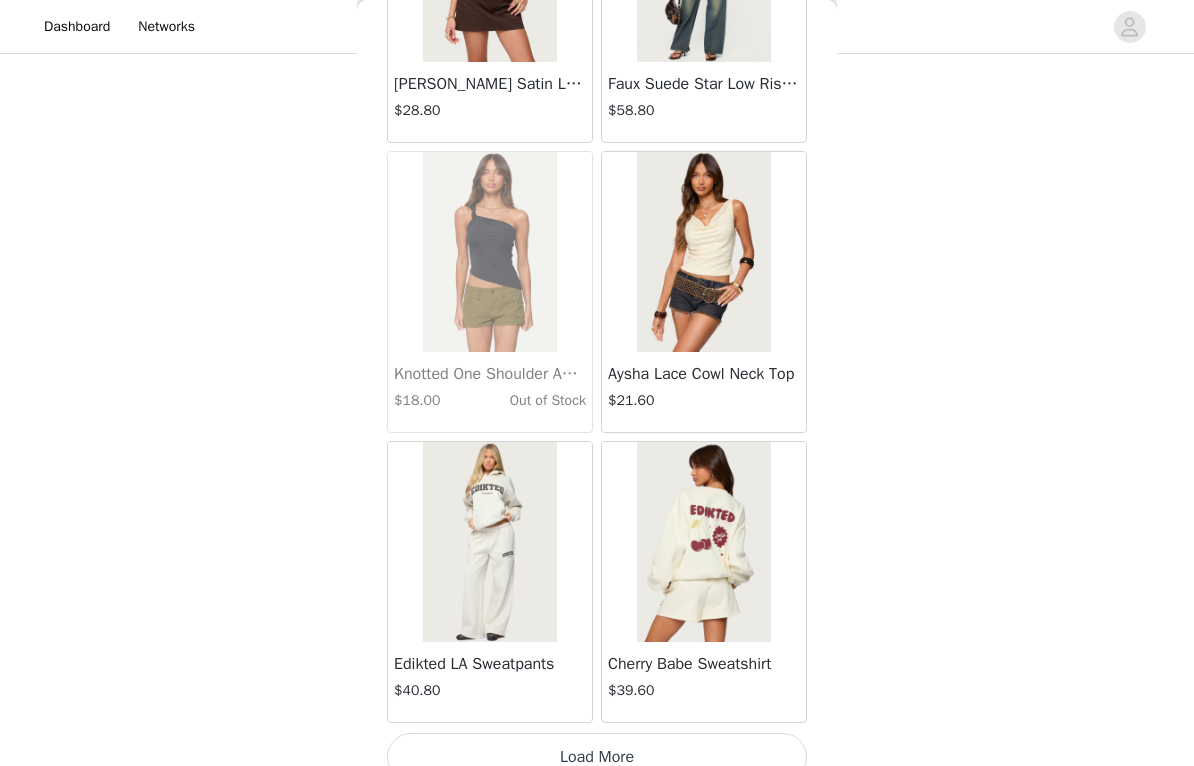 click on "Load More" at bounding box center (597, 757) 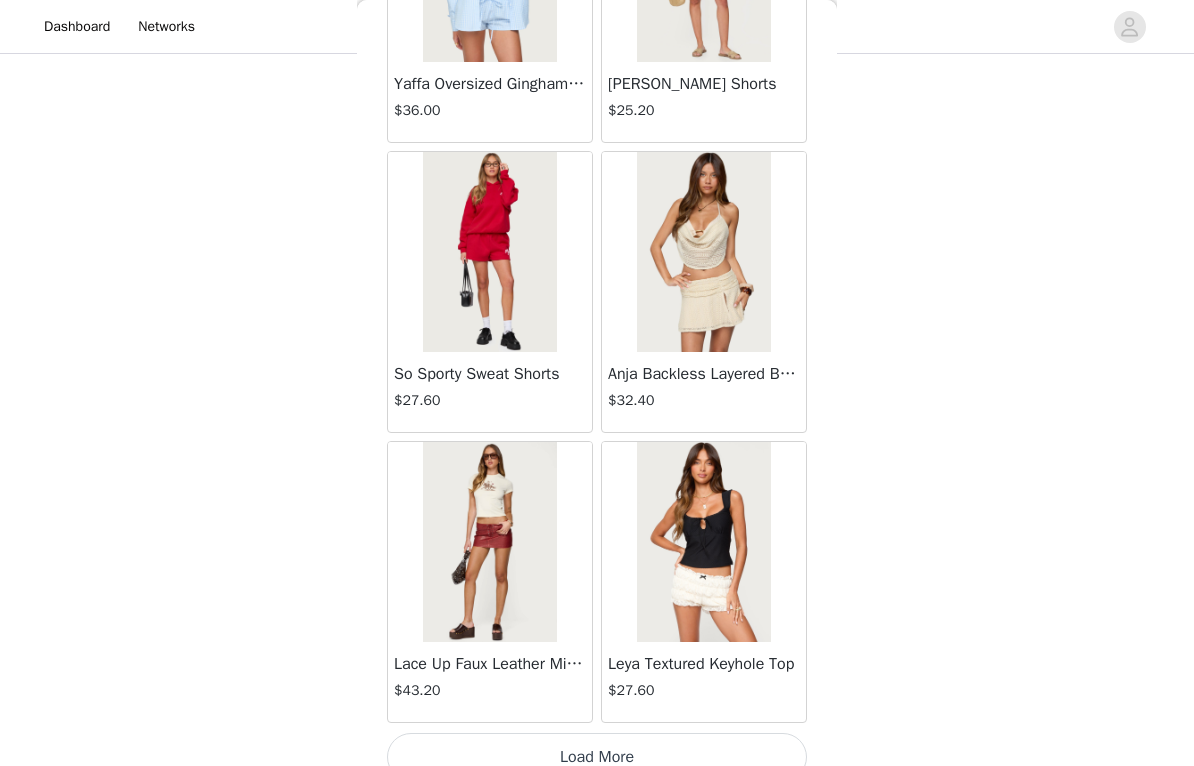 click on "Load More" at bounding box center [597, 757] 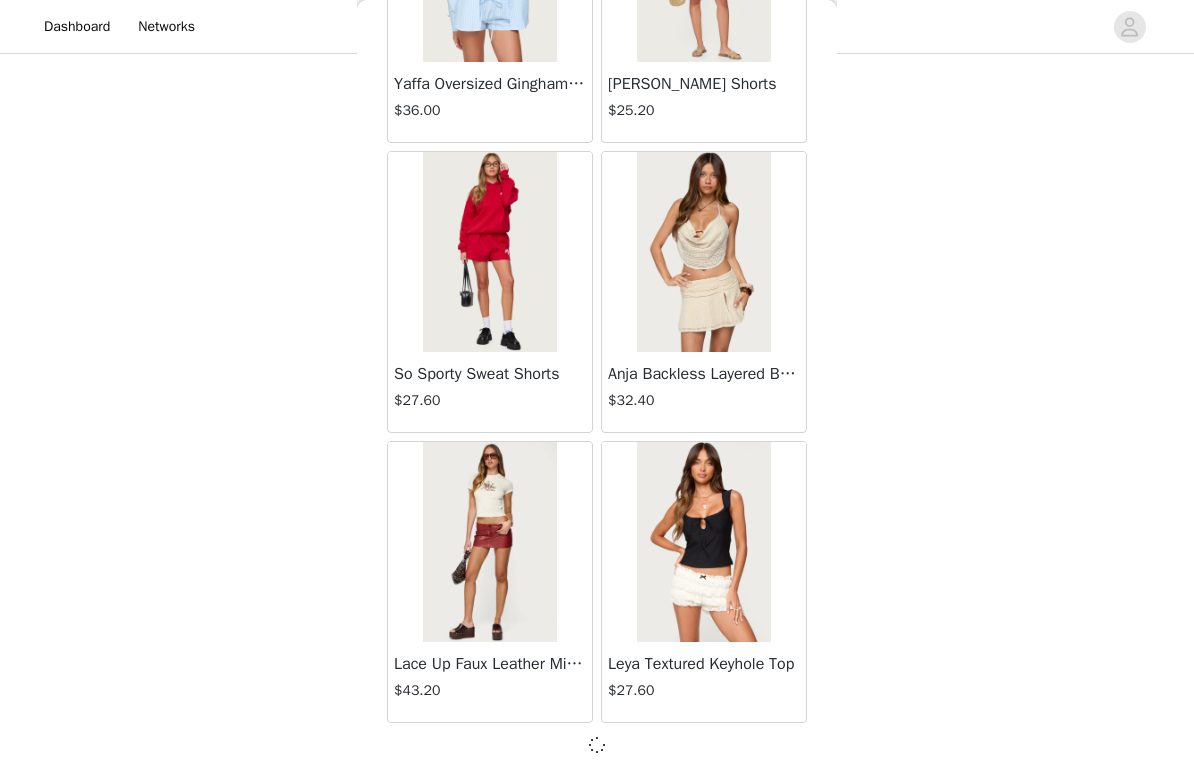 scroll, scrollTop: 34160, scrollLeft: 0, axis: vertical 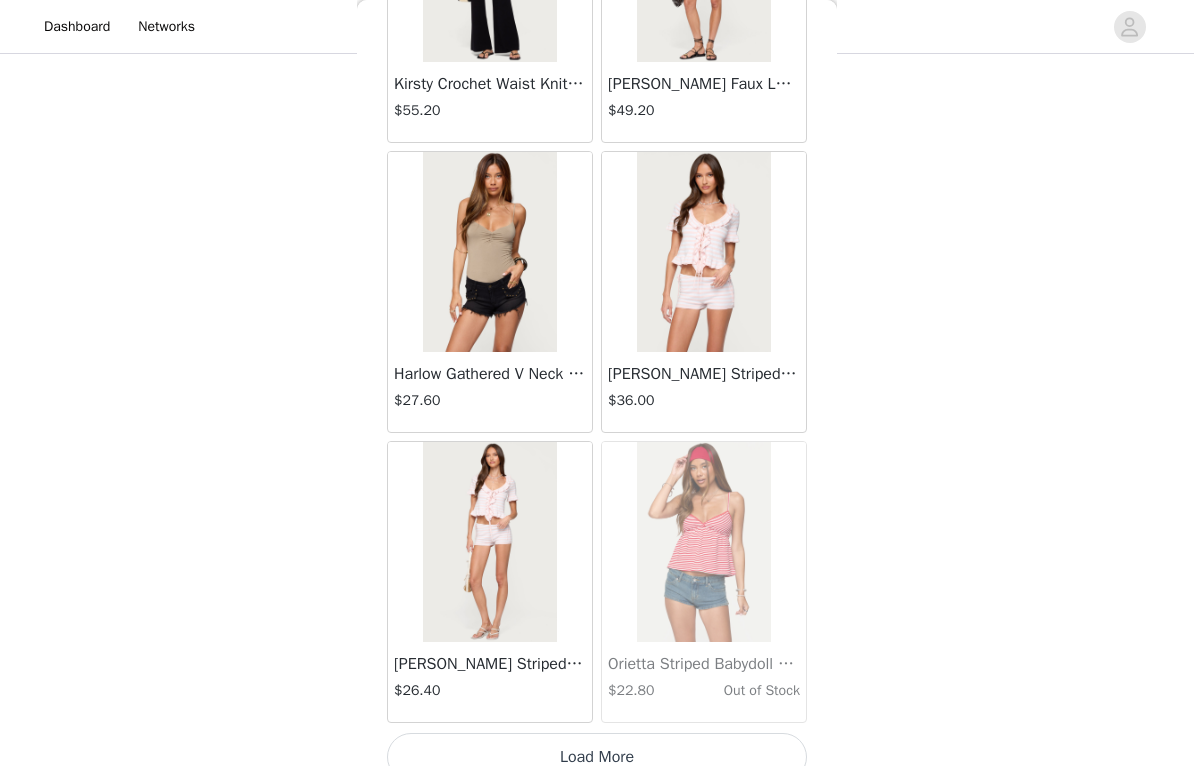 click on "Load More" at bounding box center [597, 757] 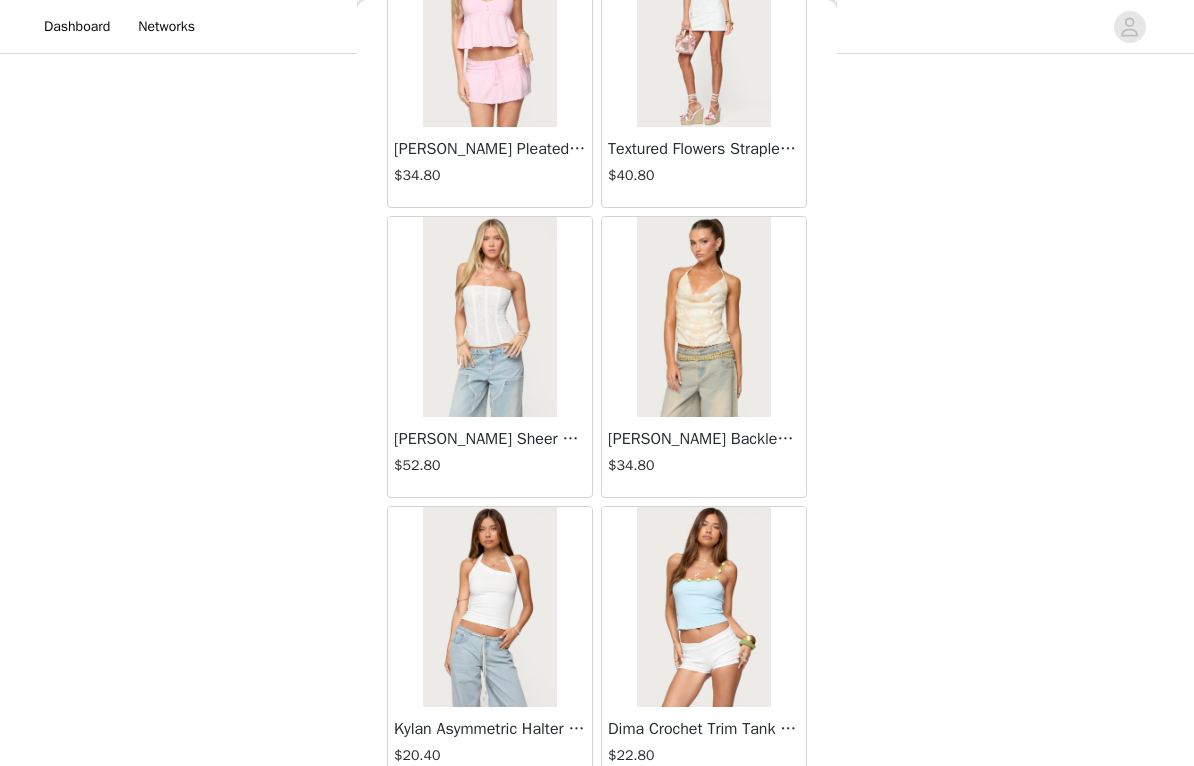 scroll, scrollTop: 38529, scrollLeft: 0, axis: vertical 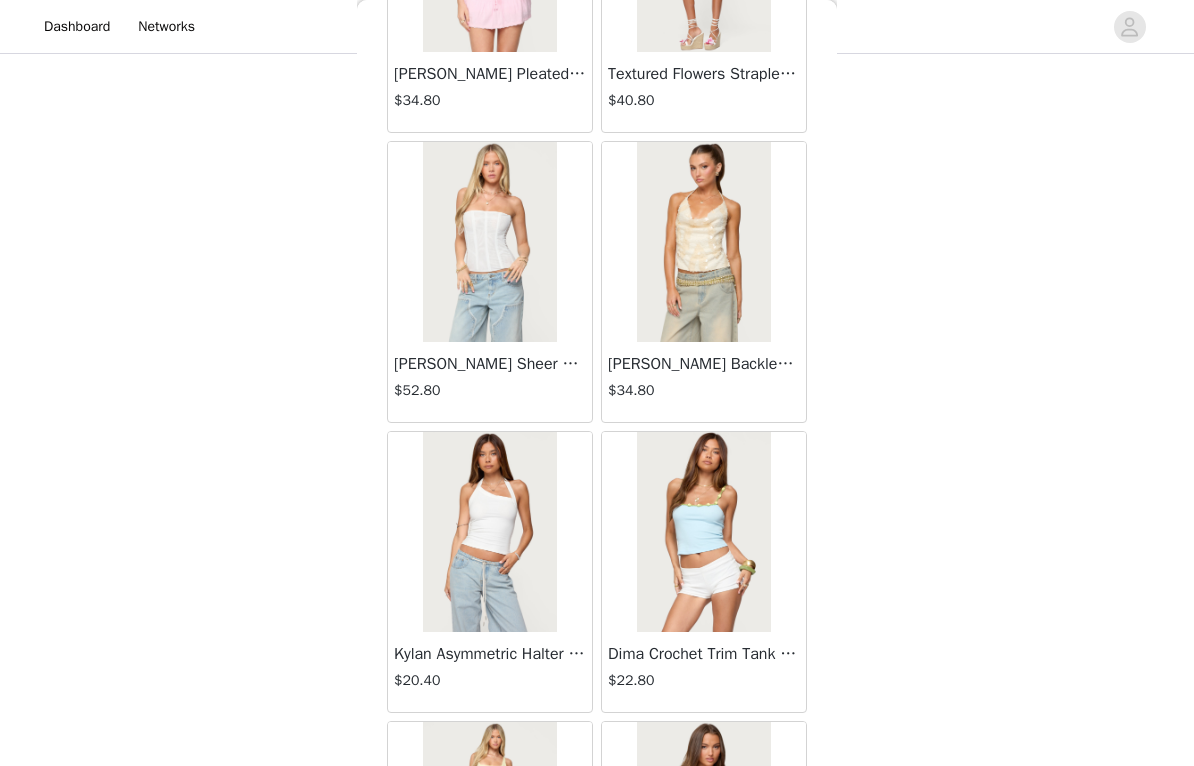 click at bounding box center (703, 242) 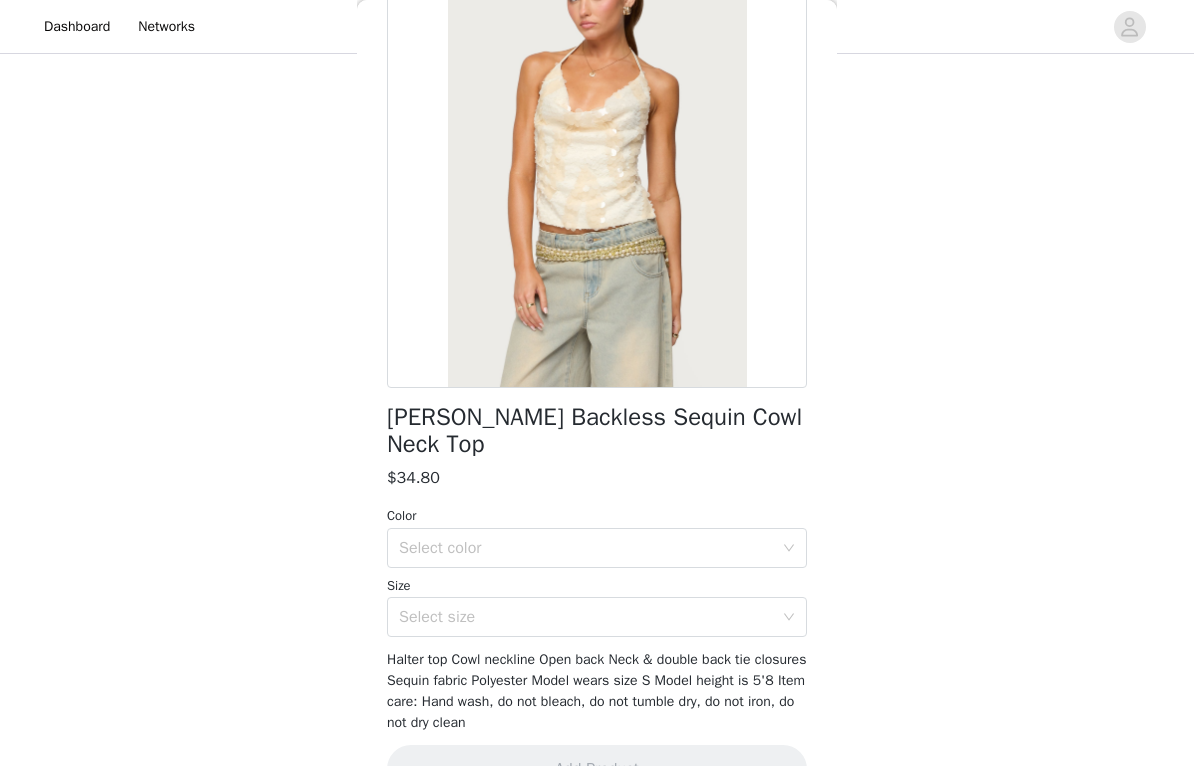 scroll, scrollTop: 160, scrollLeft: 0, axis: vertical 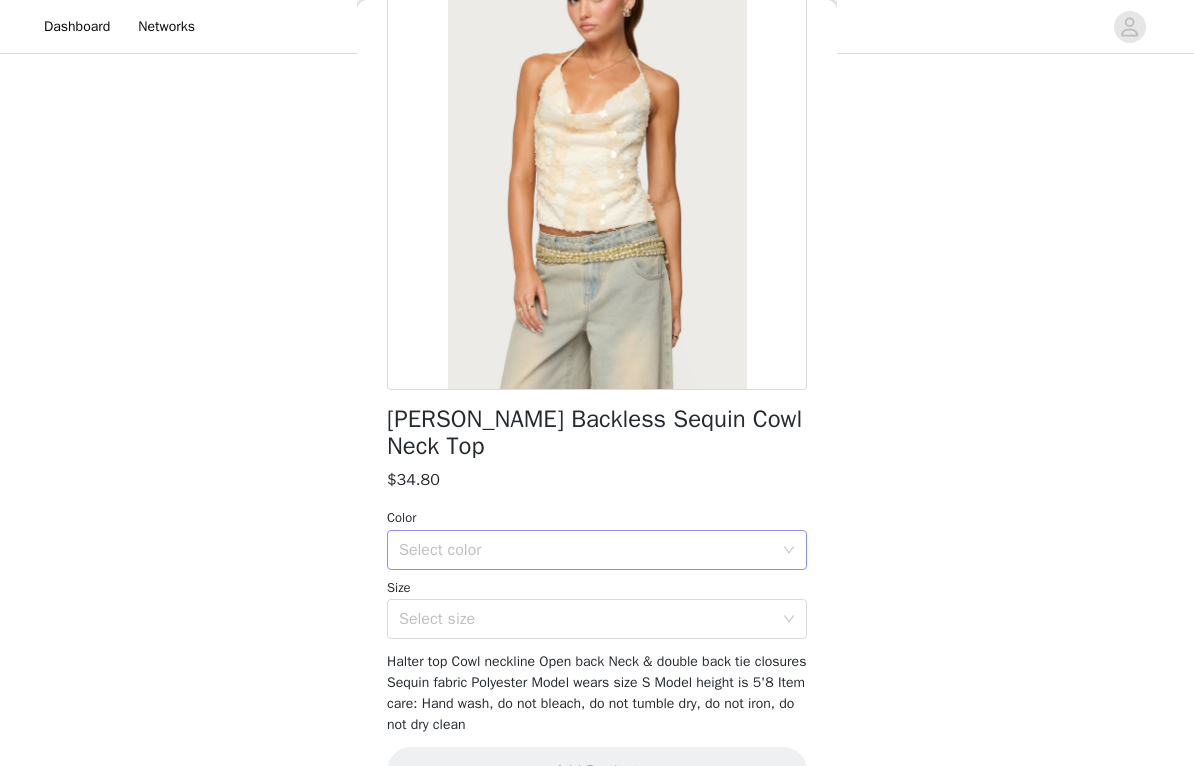 click on "Select color" at bounding box center (586, 550) 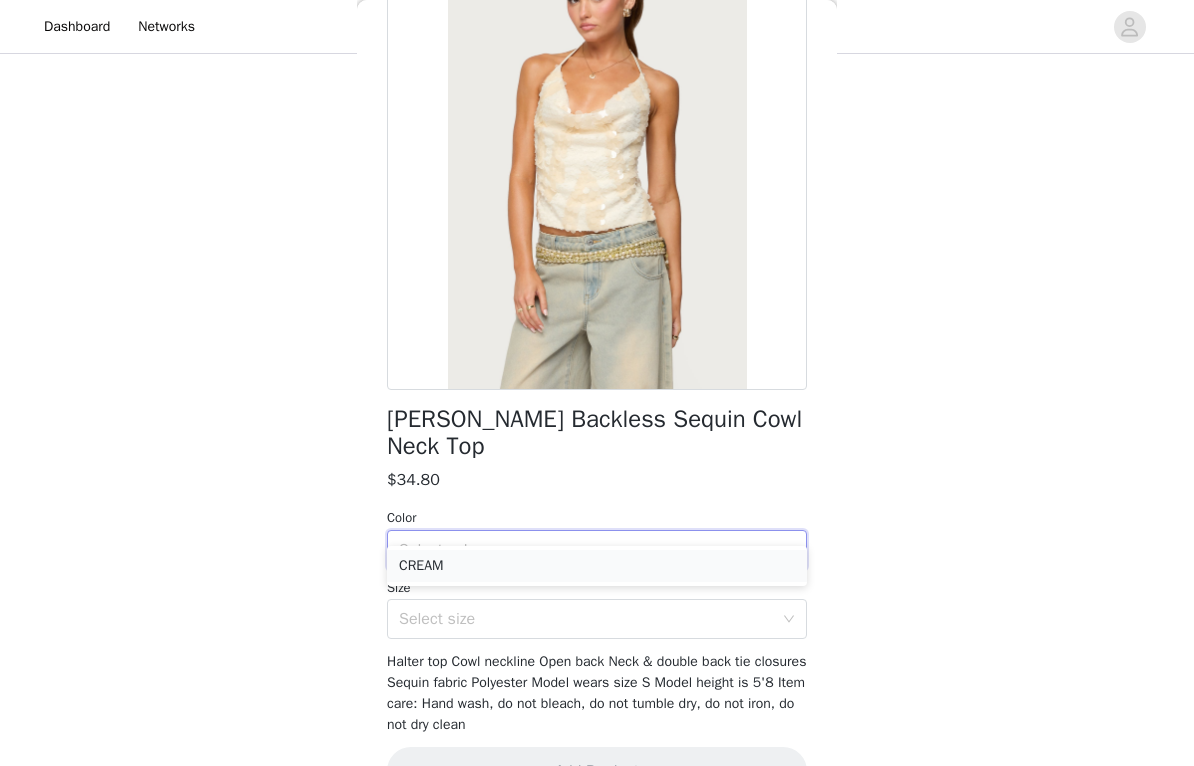 click on "CREAM" at bounding box center (597, 566) 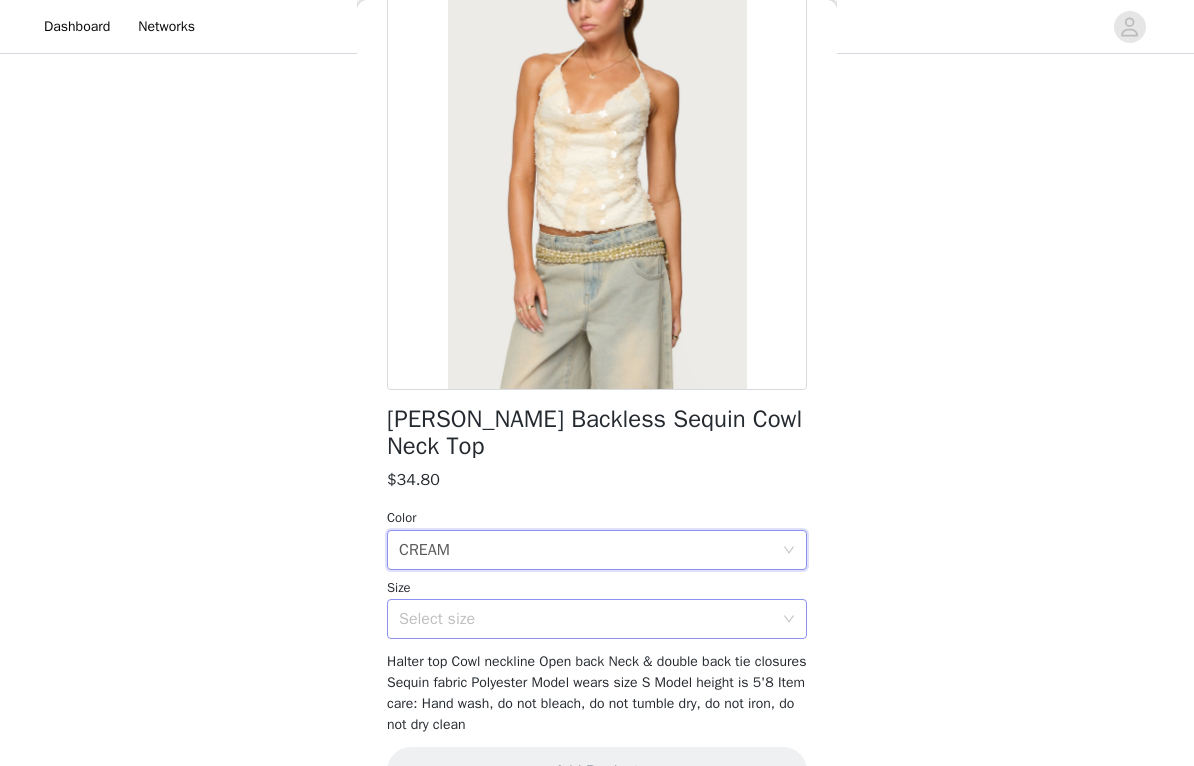 click on "Select size" at bounding box center (586, 619) 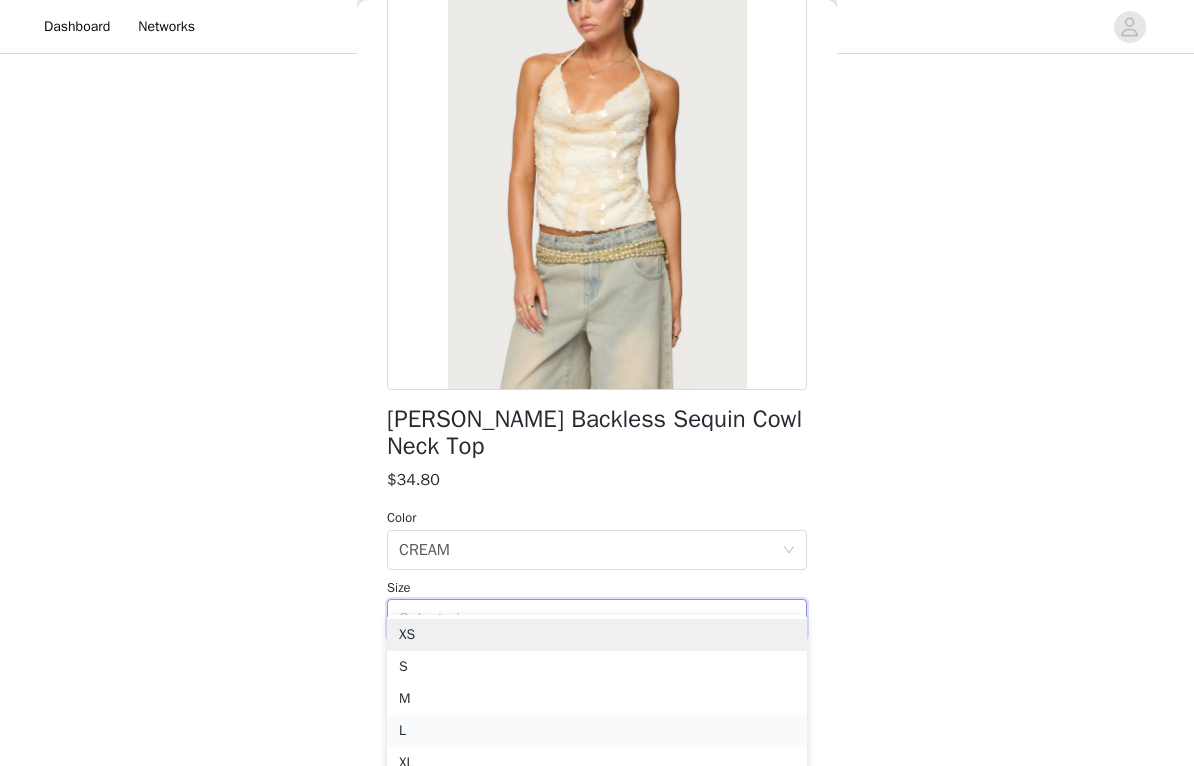 click on "L" at bounding box center (597, 731) 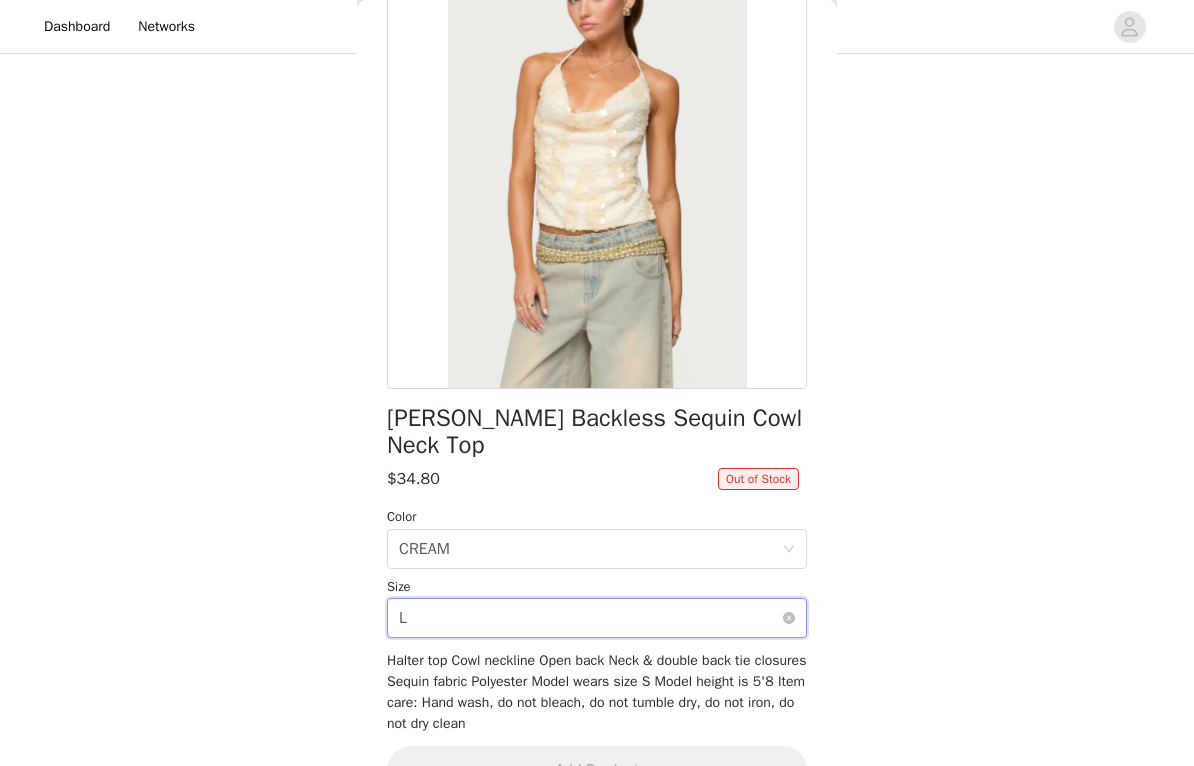 click on "Select size L" at bounding box center [590, 619] 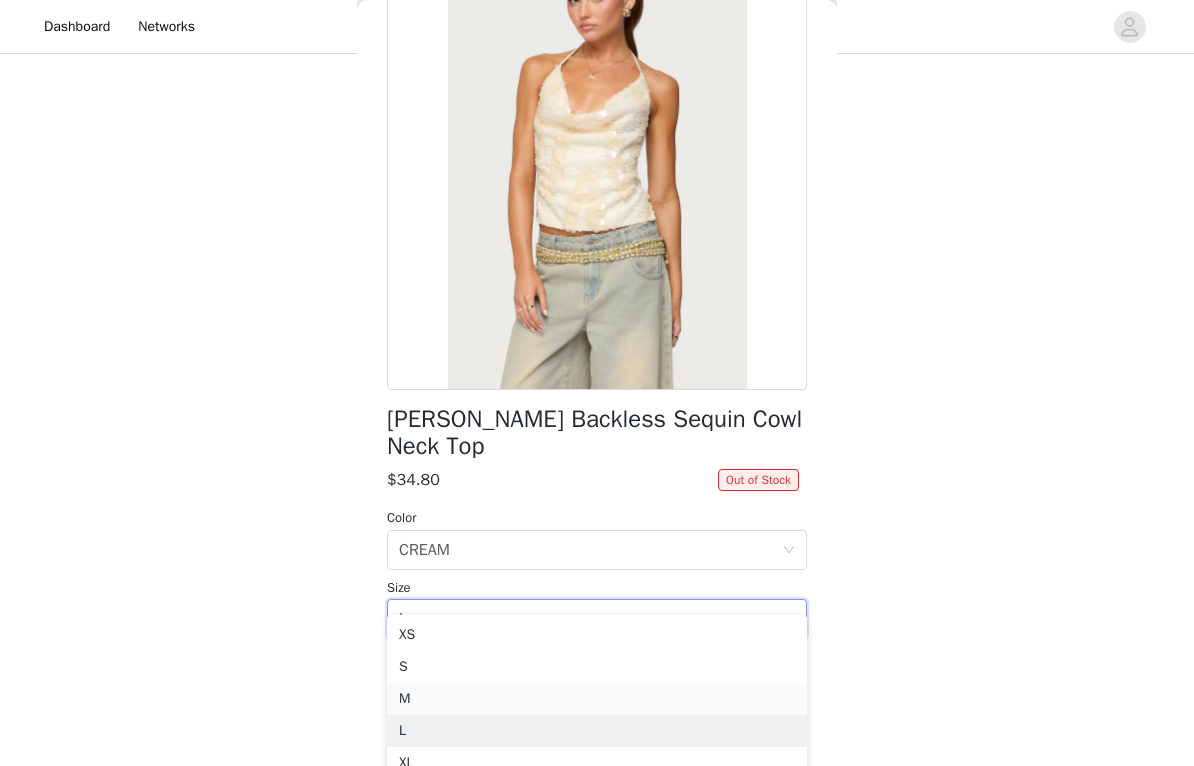 click on "M" at bounding box center (597, 699) 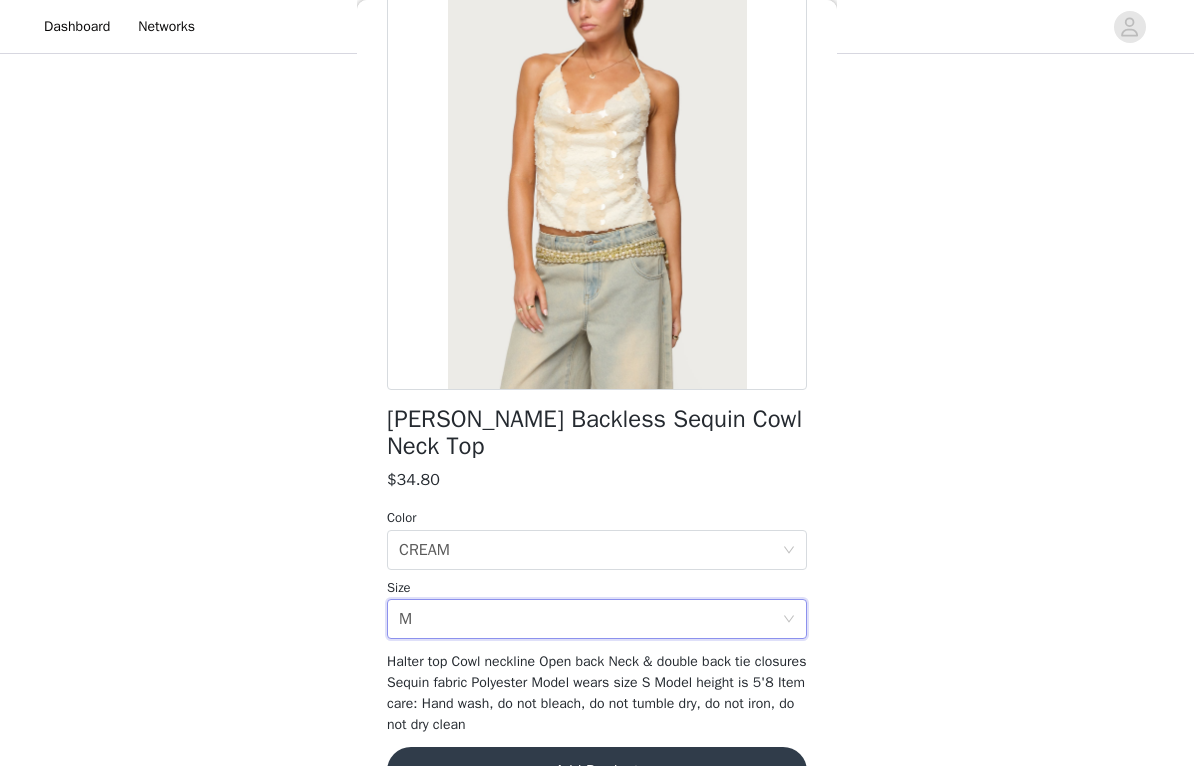 click on "Add Product" at bounding box center [597, 771] 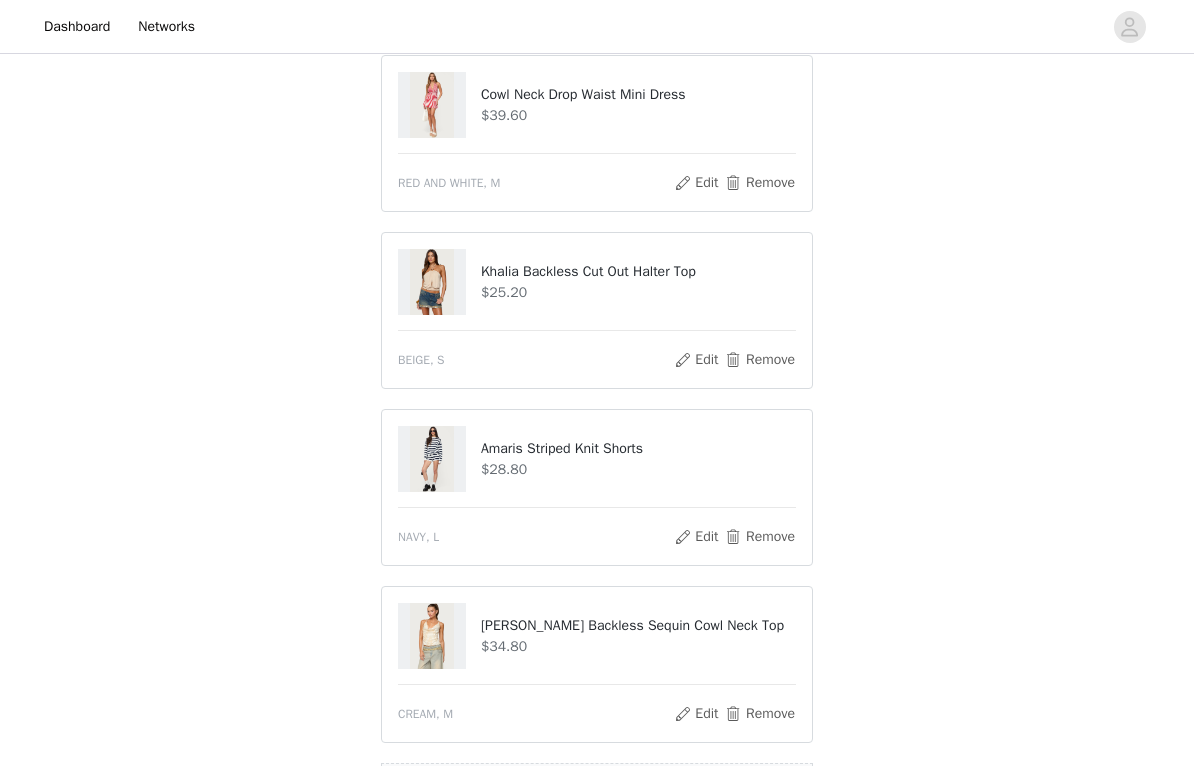 scroll, scrollTop: 323, scrollLeft: 0, axis: vertical 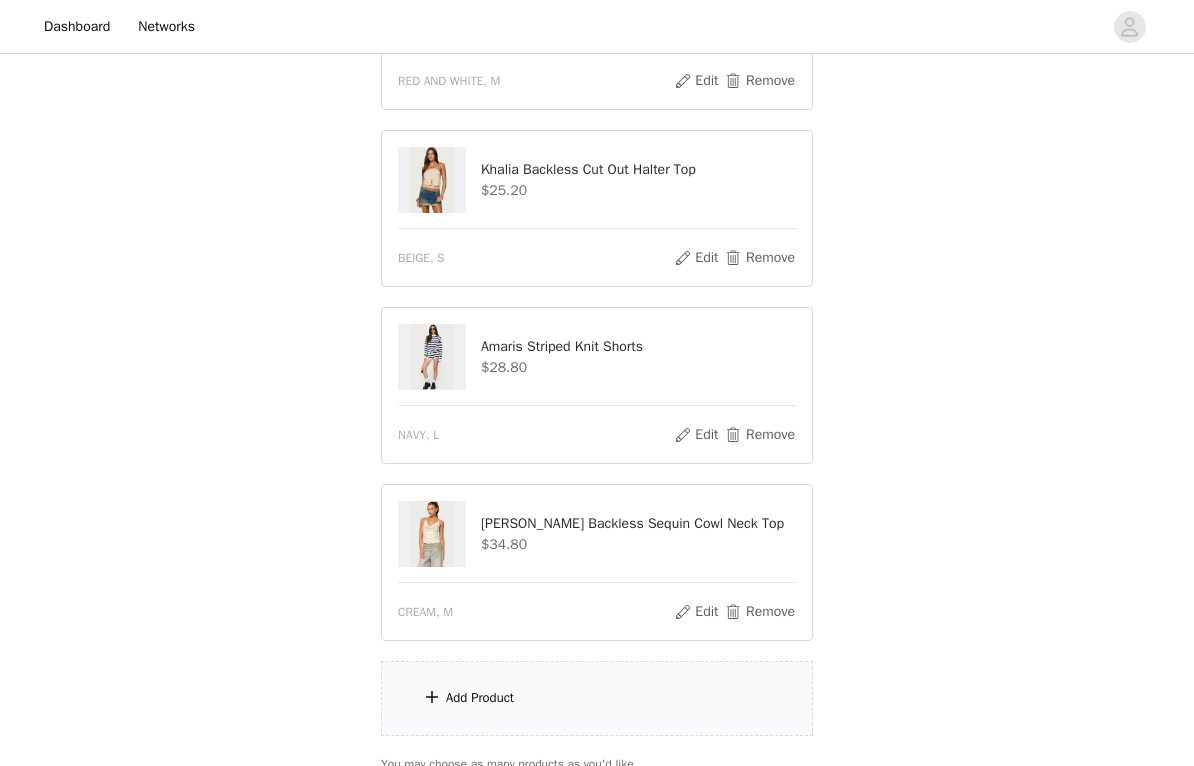 click on "Add Product" at bounding box center [597, 698] 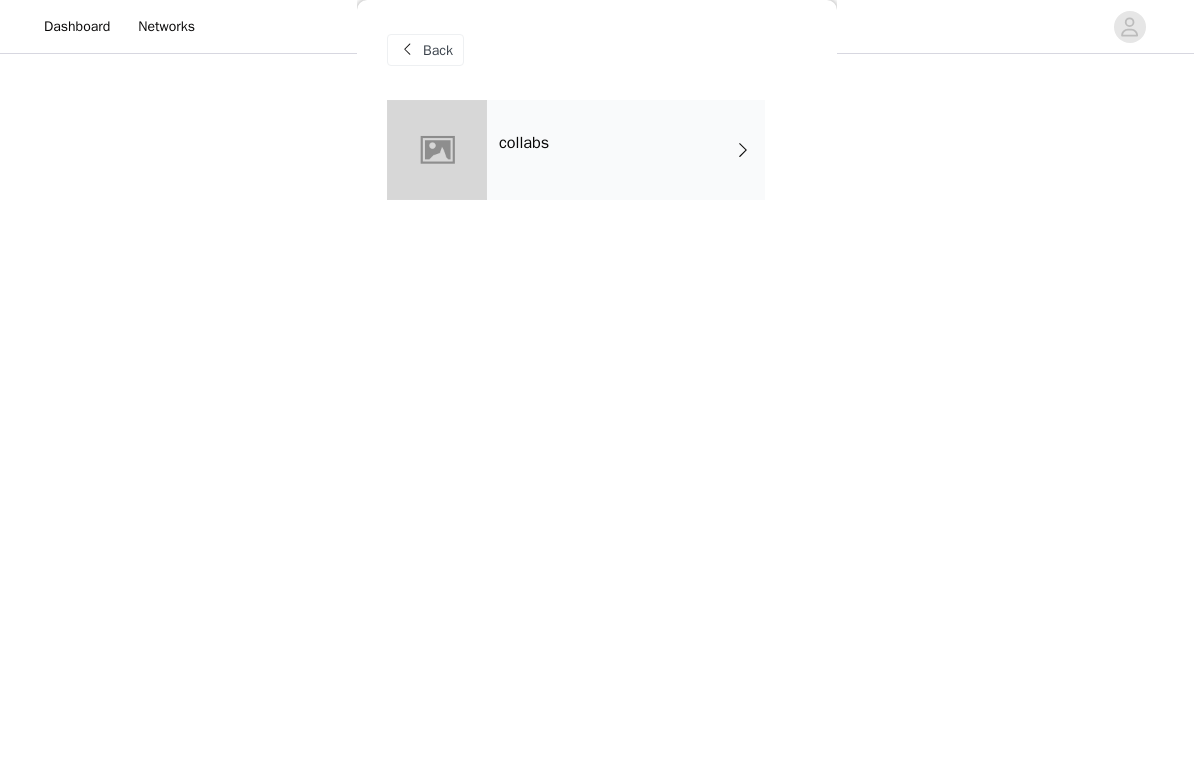 click on "collabs" at bounding box center (626, 150) 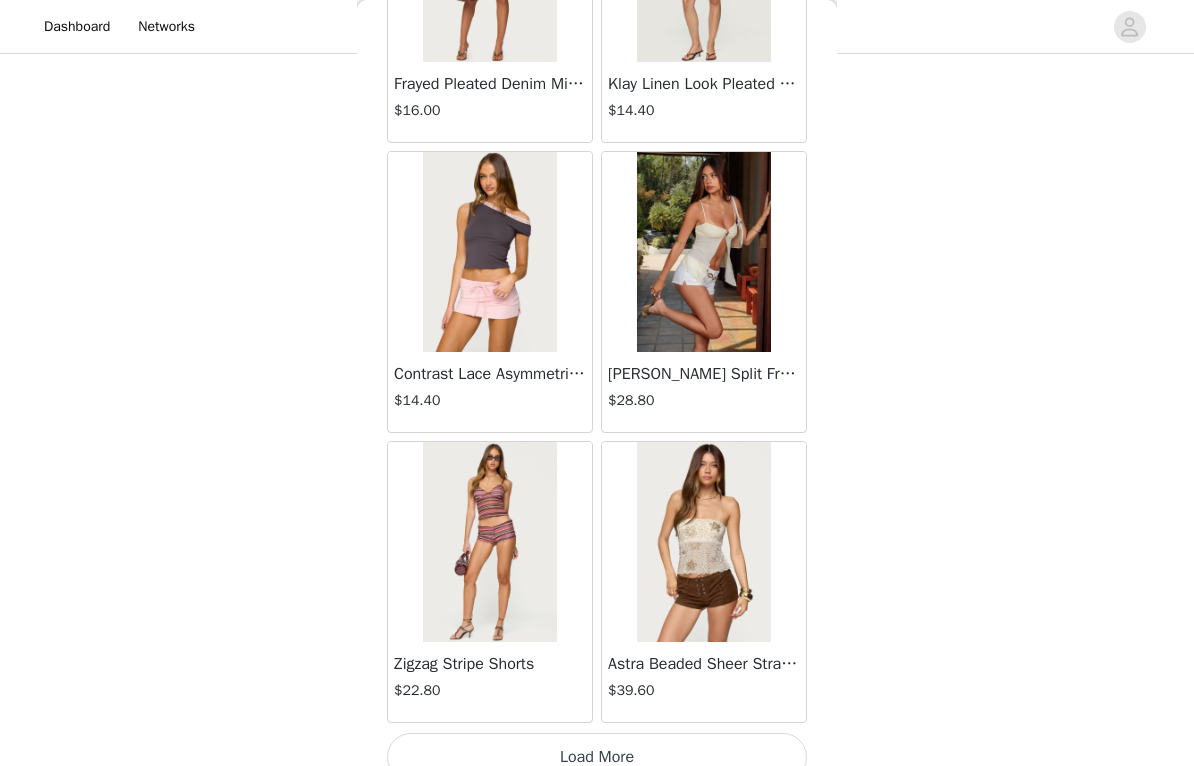 click on "Load More" at bounding box center (597, 757) 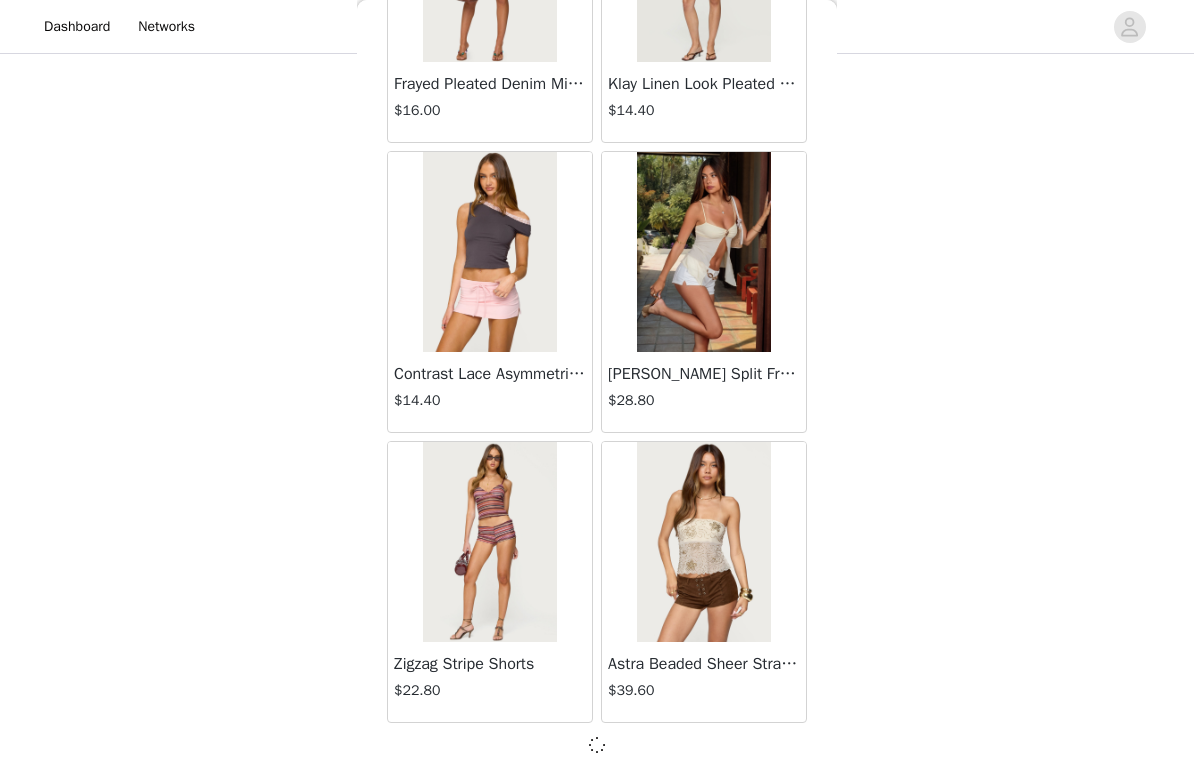 scroll, scrollTop: 2260, scrollLeft: 0, axis: vertical 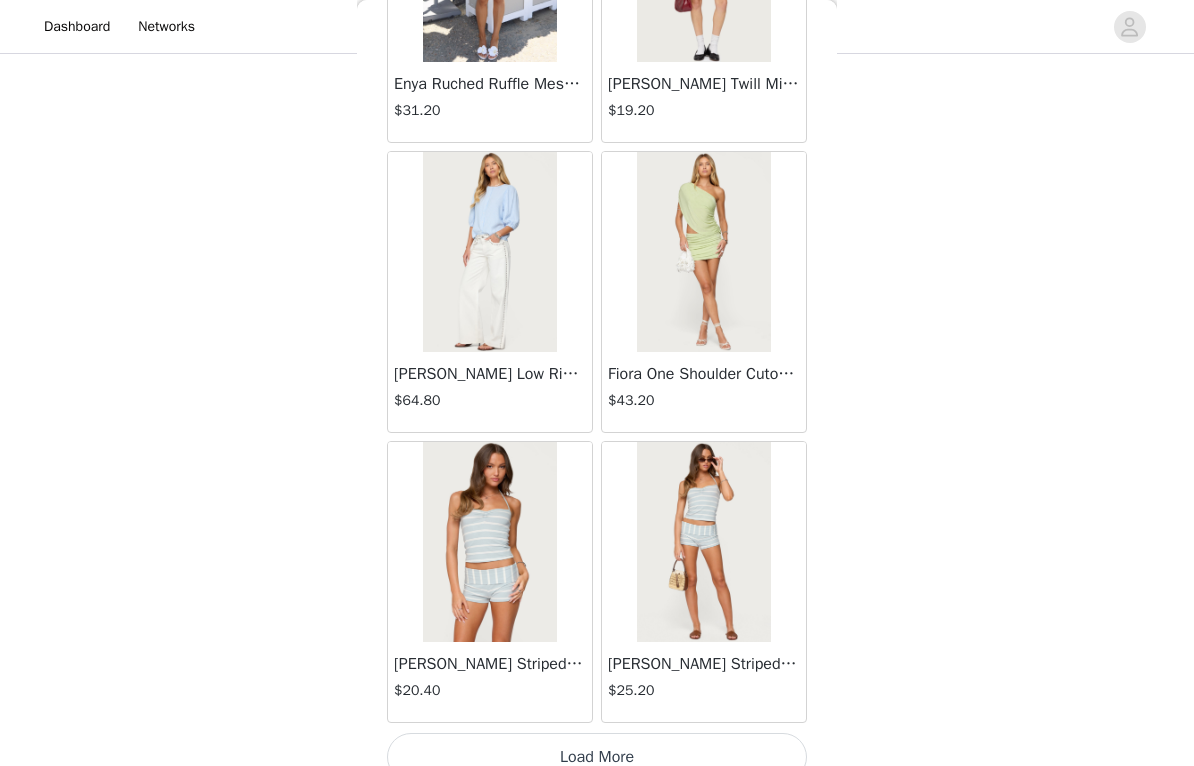click on "Load More" at bounding box center [597, 757] 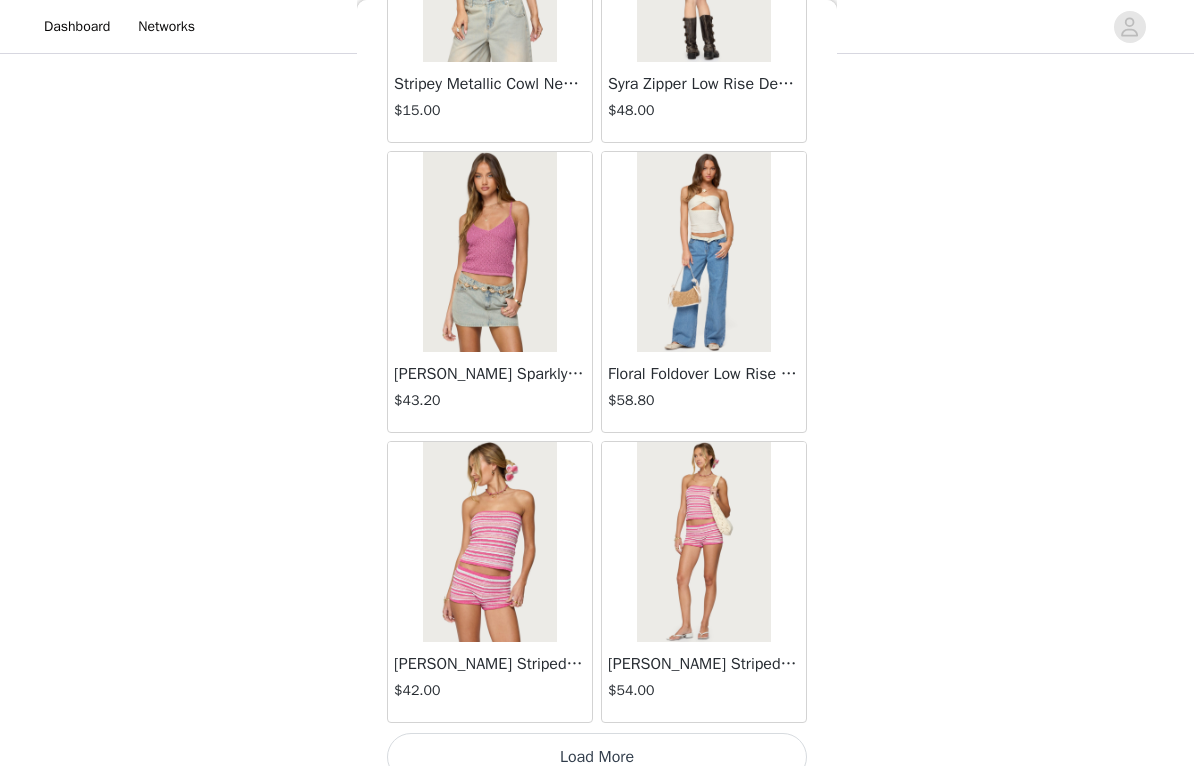 click on "Load More" at bounding box center (597, 757) 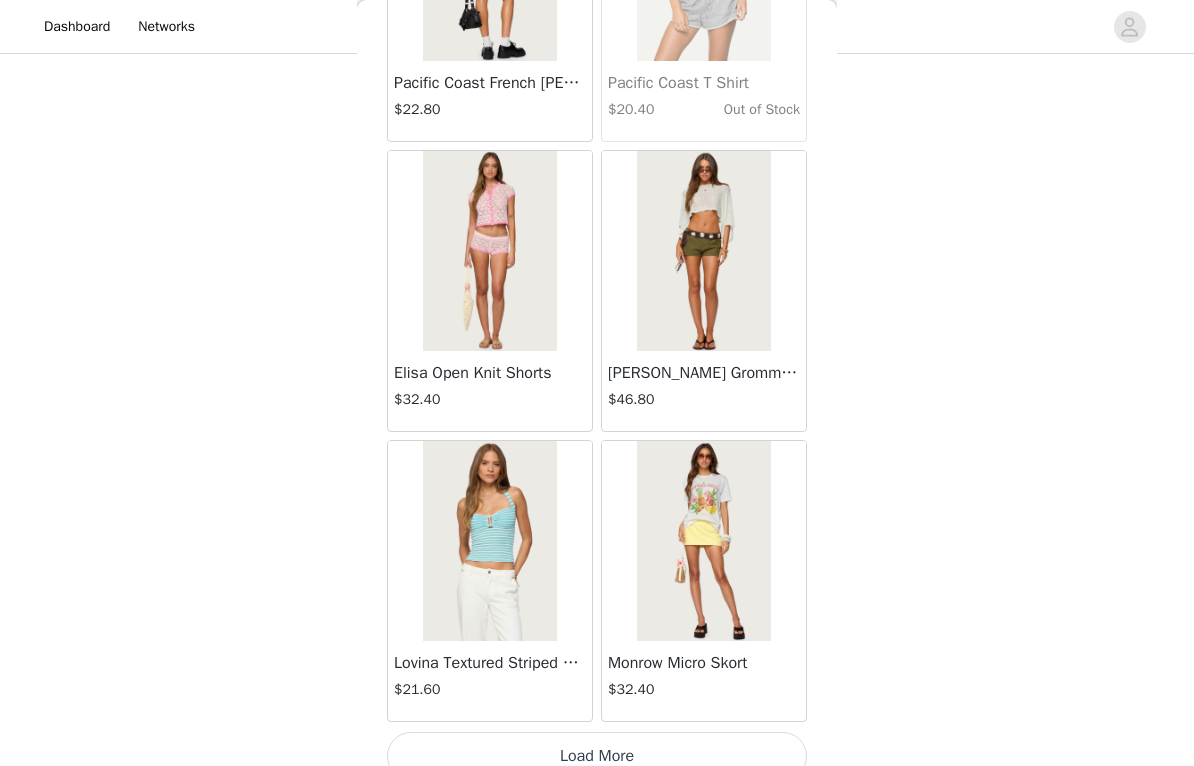 click on "Load More" at bounding box center [597, 756] 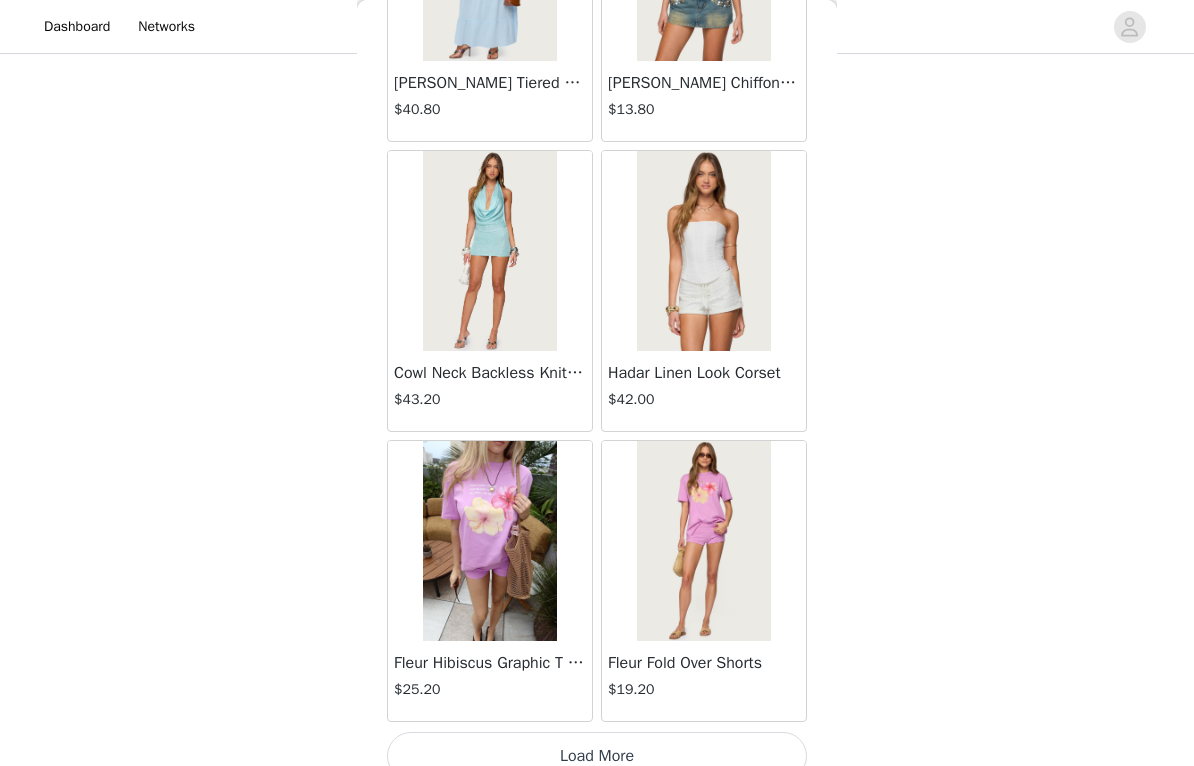 click on "Load More" at bounding box center (597, 756) 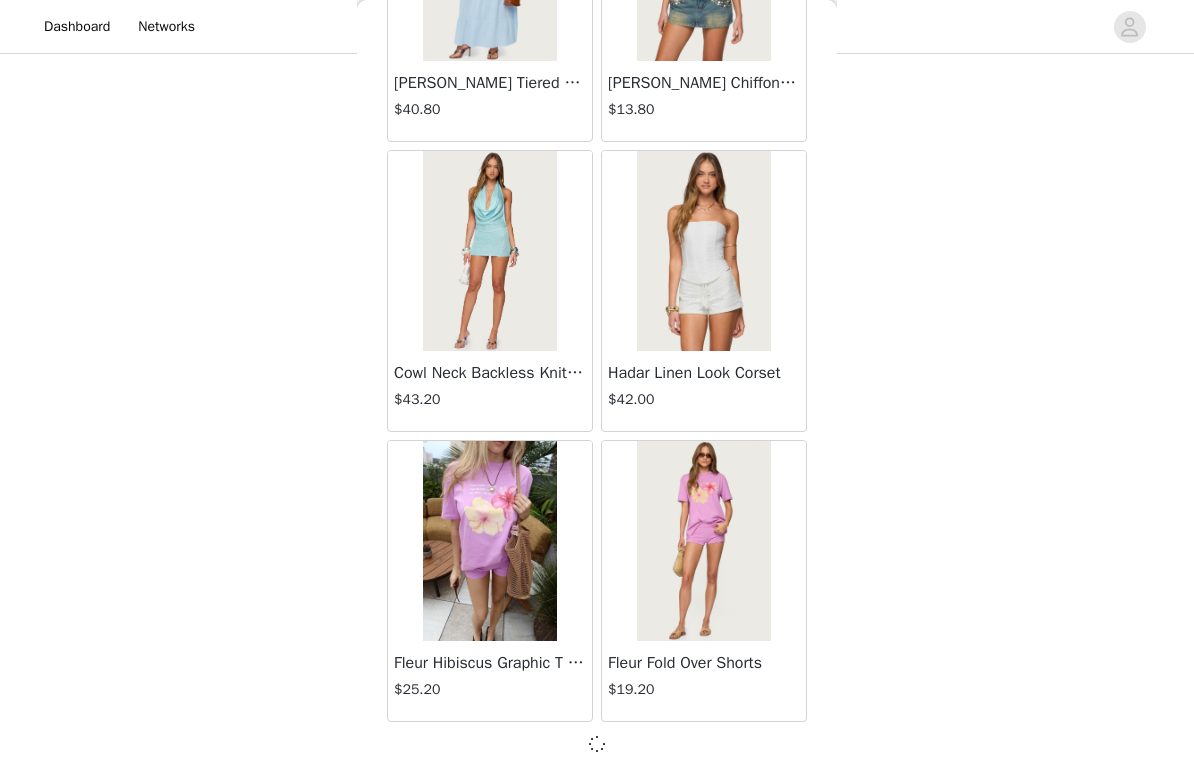 scroll, scrollTop: 13860, scrollLeft: 0, axis: vertical 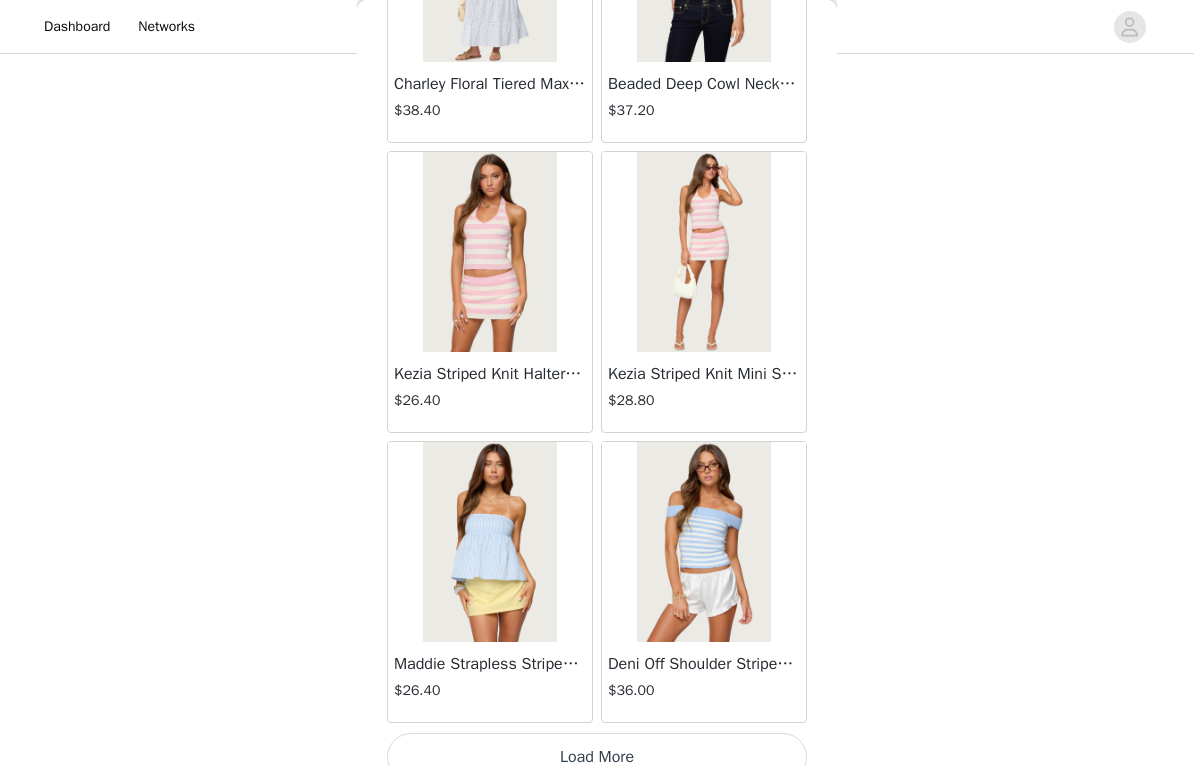click on "Load More" at bounding box center [597, 757] 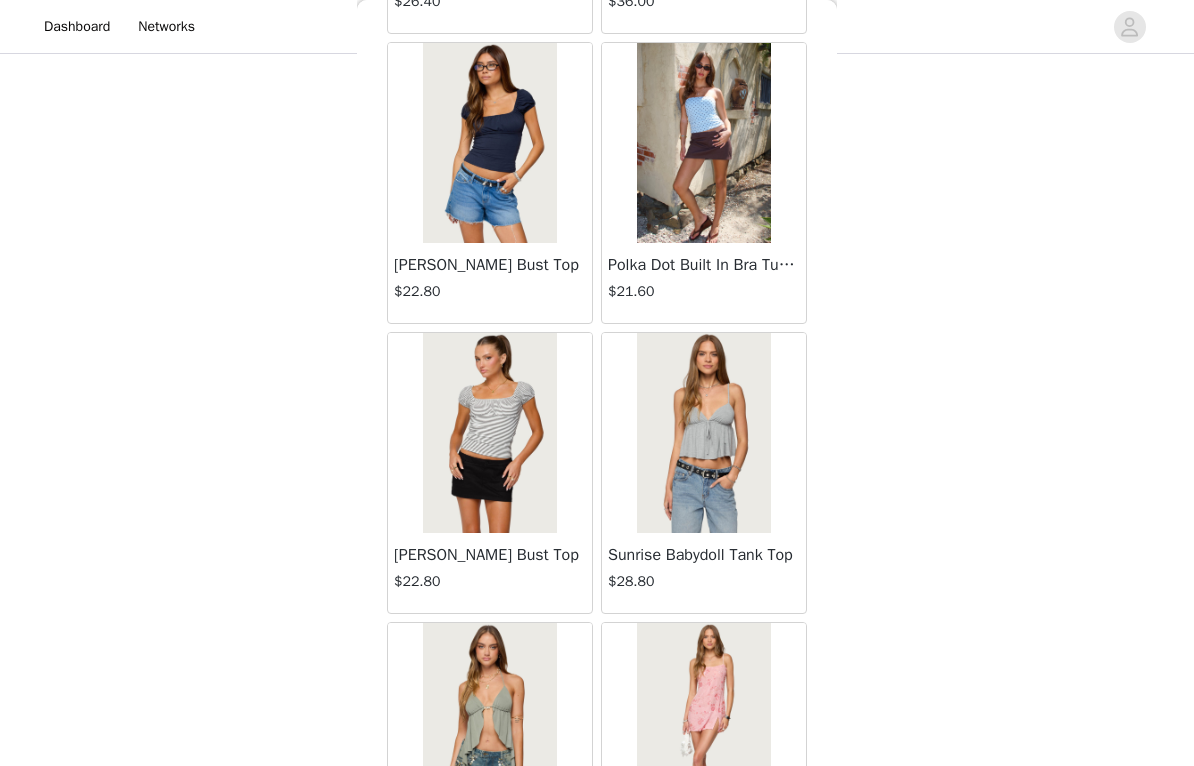 scroll, scrollTop: 17461, scrollLeft: 0, axis: vertical 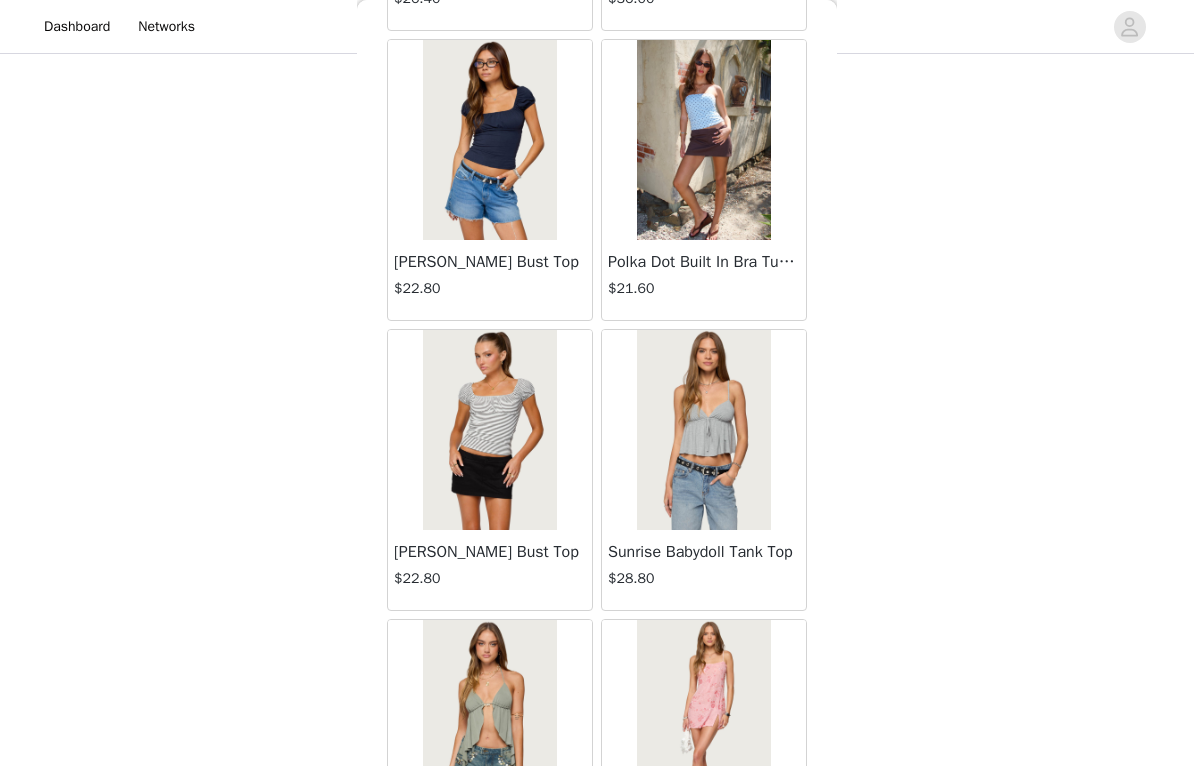 click at bounding box center (703, 140) 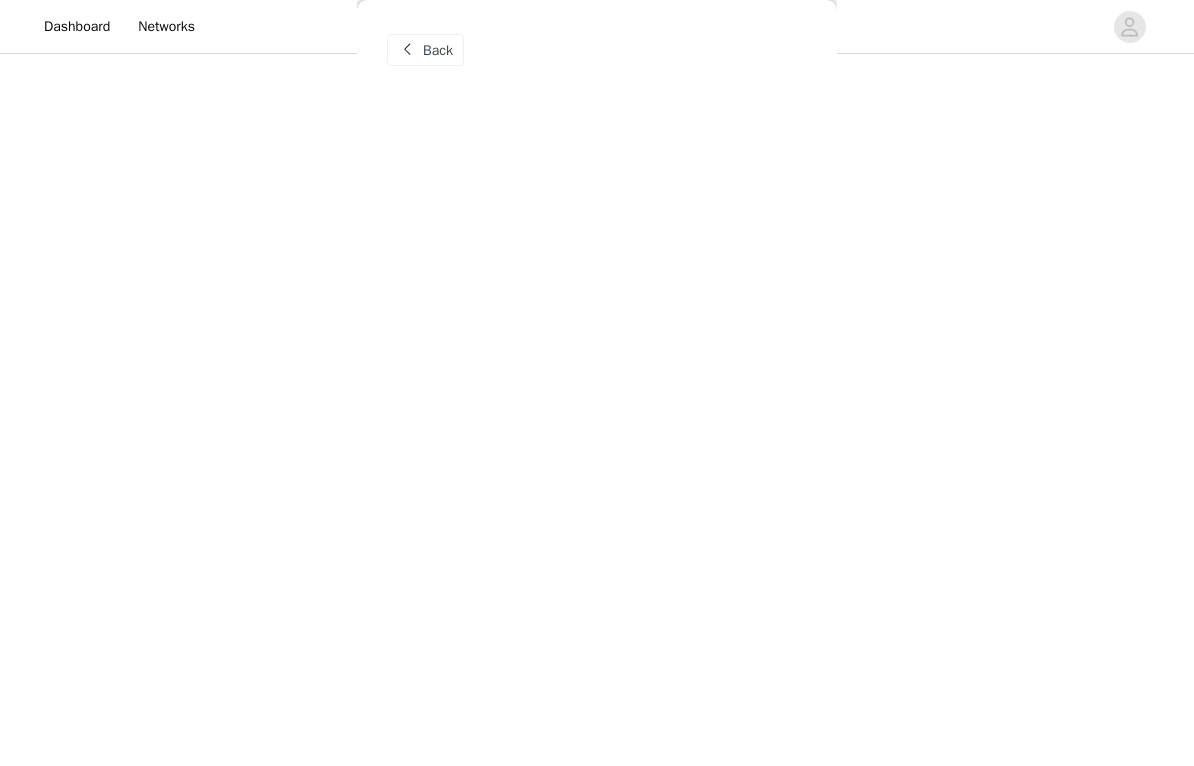 scroll, scrollTop: 0, scrollLeft: 0, axis: both 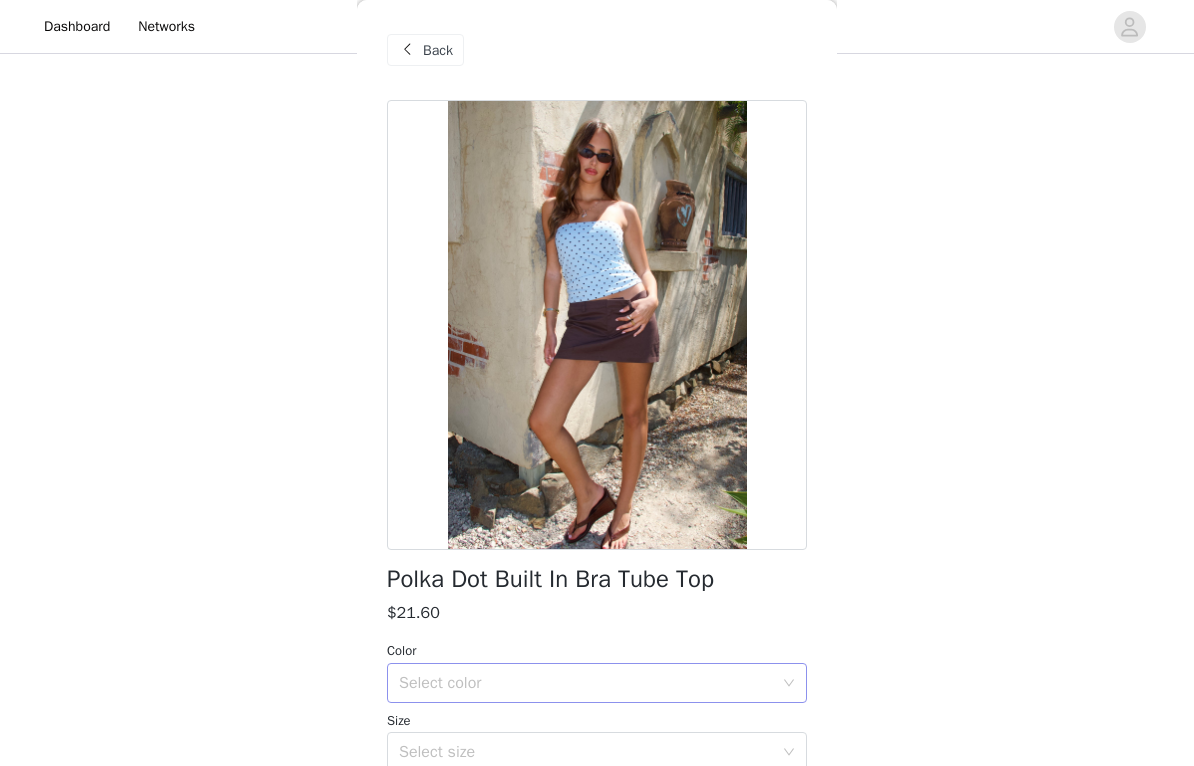 click on "Select color" at bounding box center [586, 683] 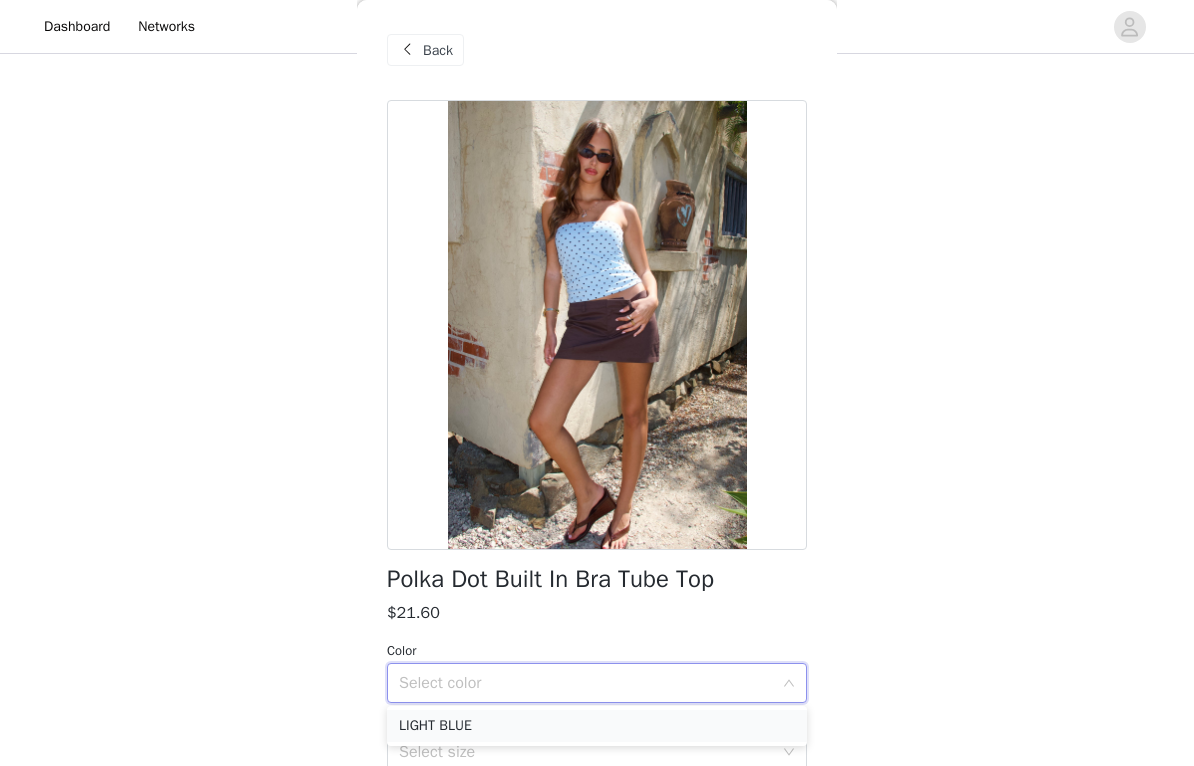 click on "LIGHT BLUE" at bounding box center [597, 726] 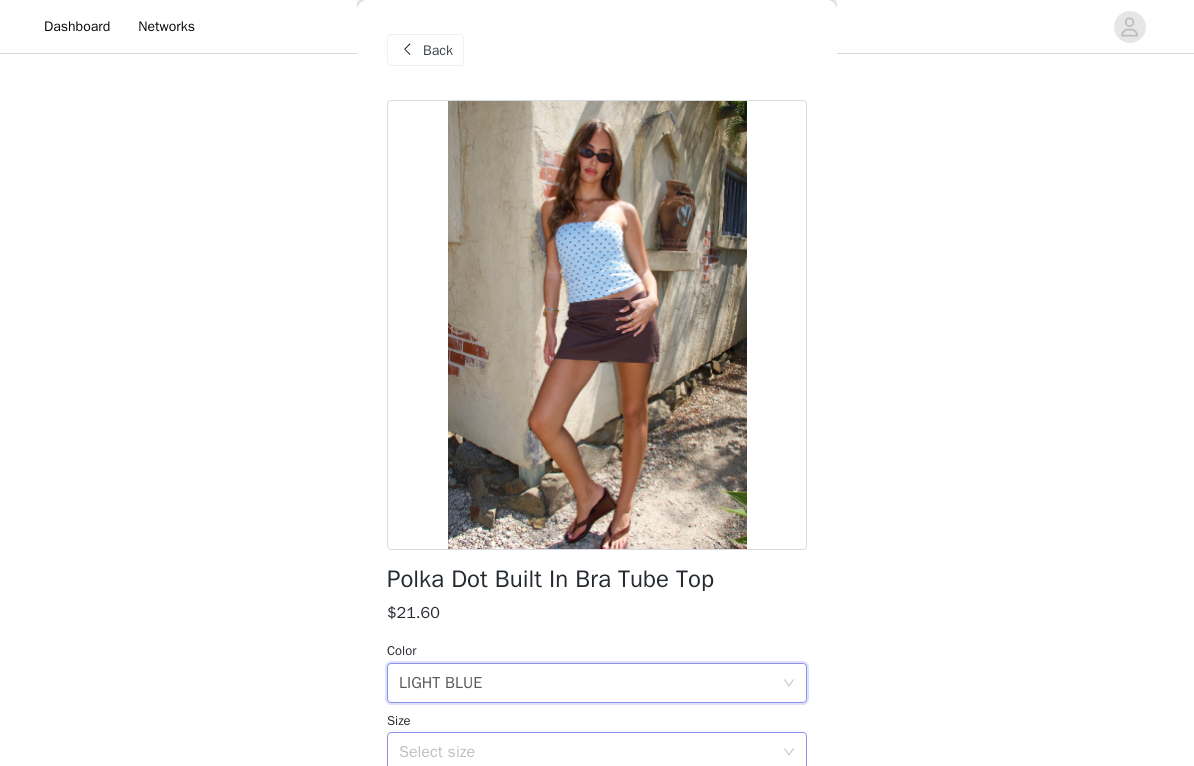click on "Select size" at bounding box center [586, 752] 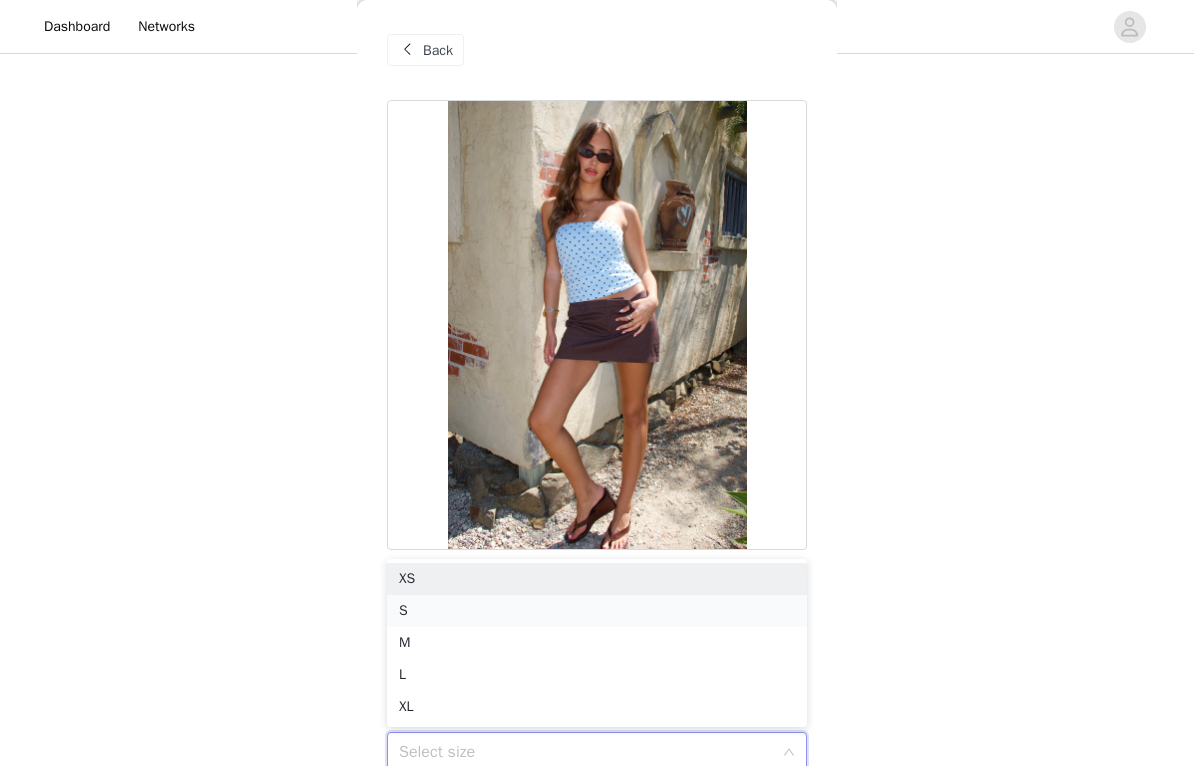 click on "S" at bounding box center [597, 611] 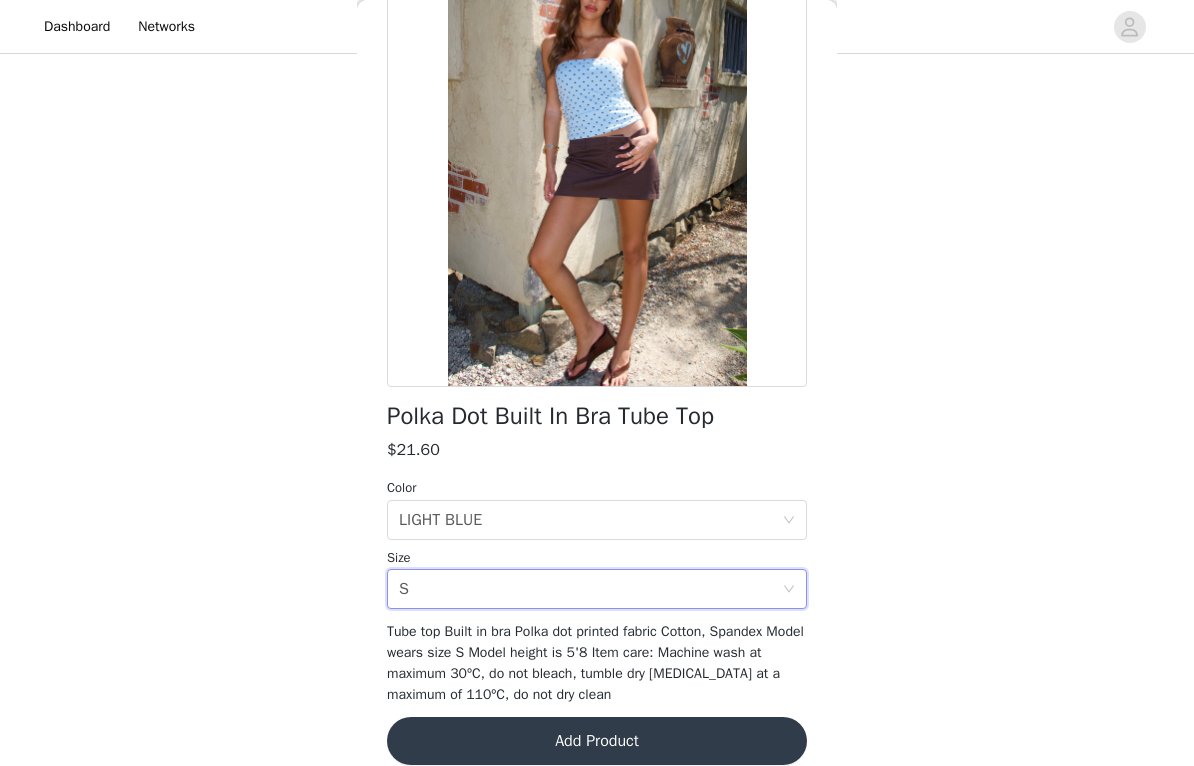 scroll, scrollTop: 160, scrollLeft: 0, axis: vertical 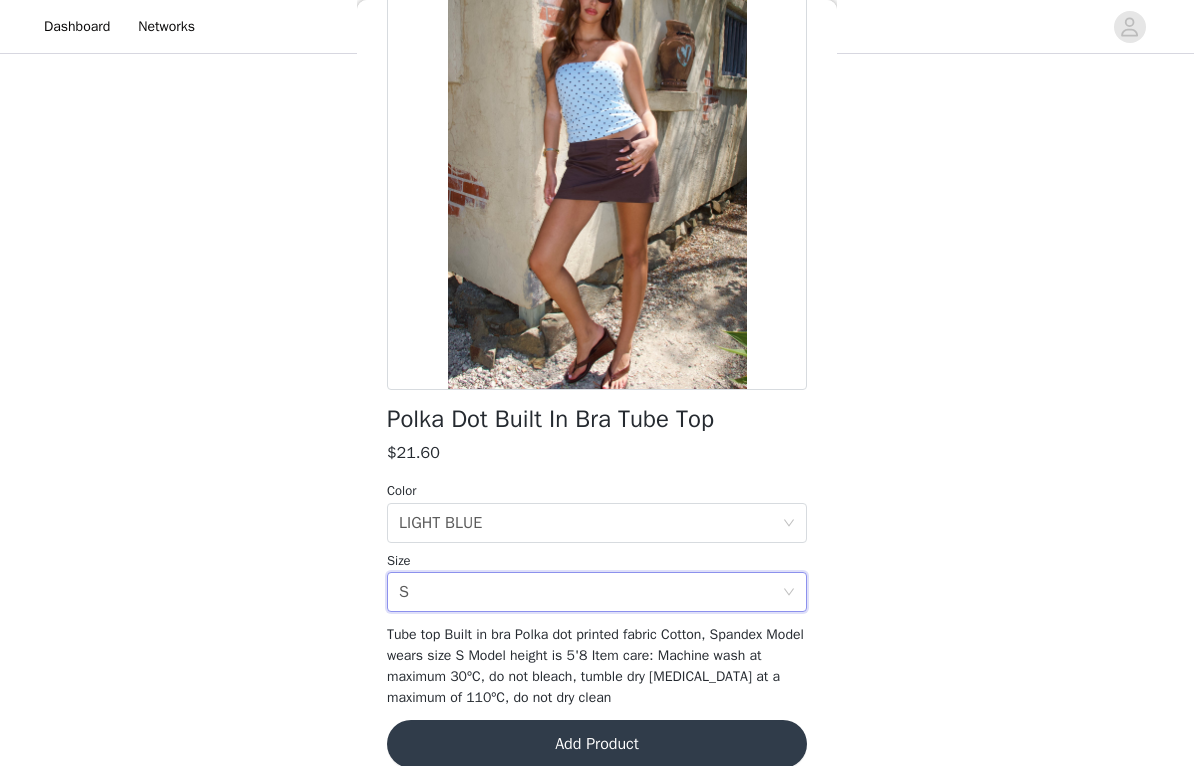 click on "Add Product" at bounding box center (597, 744) 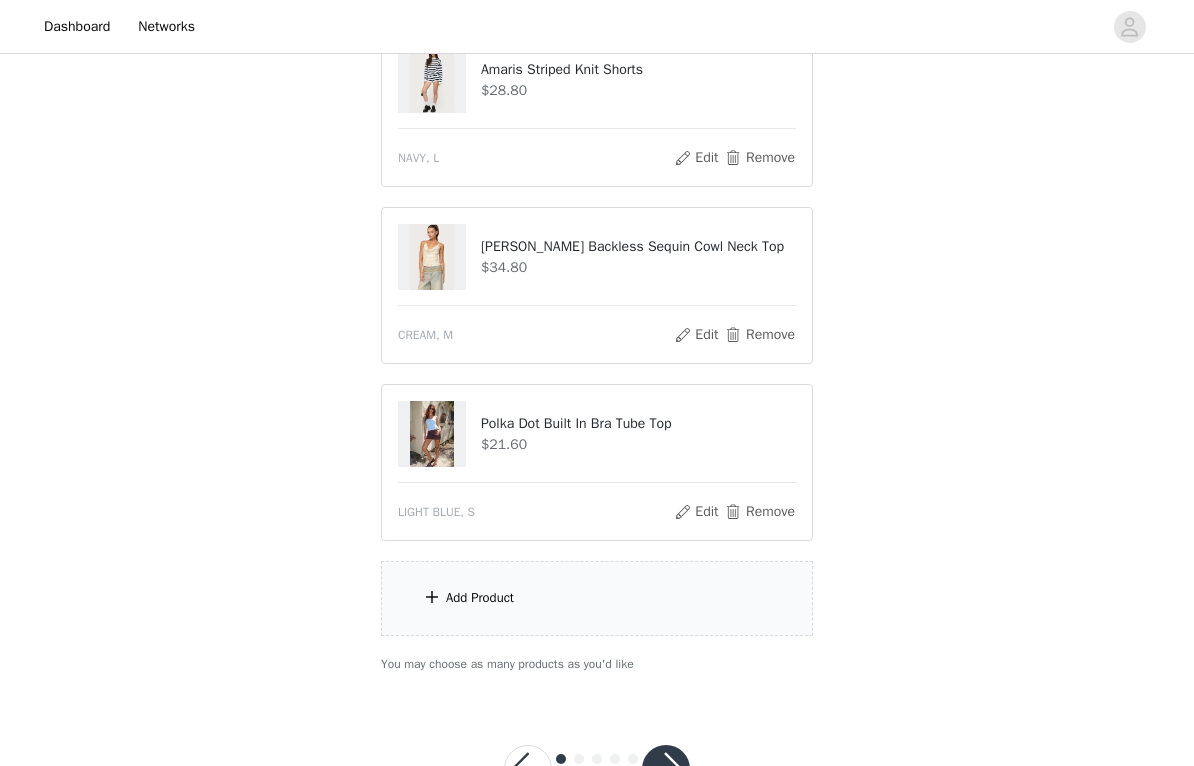 scroll, scrollTop: 598, scrollLeft: 0, axis: vertical 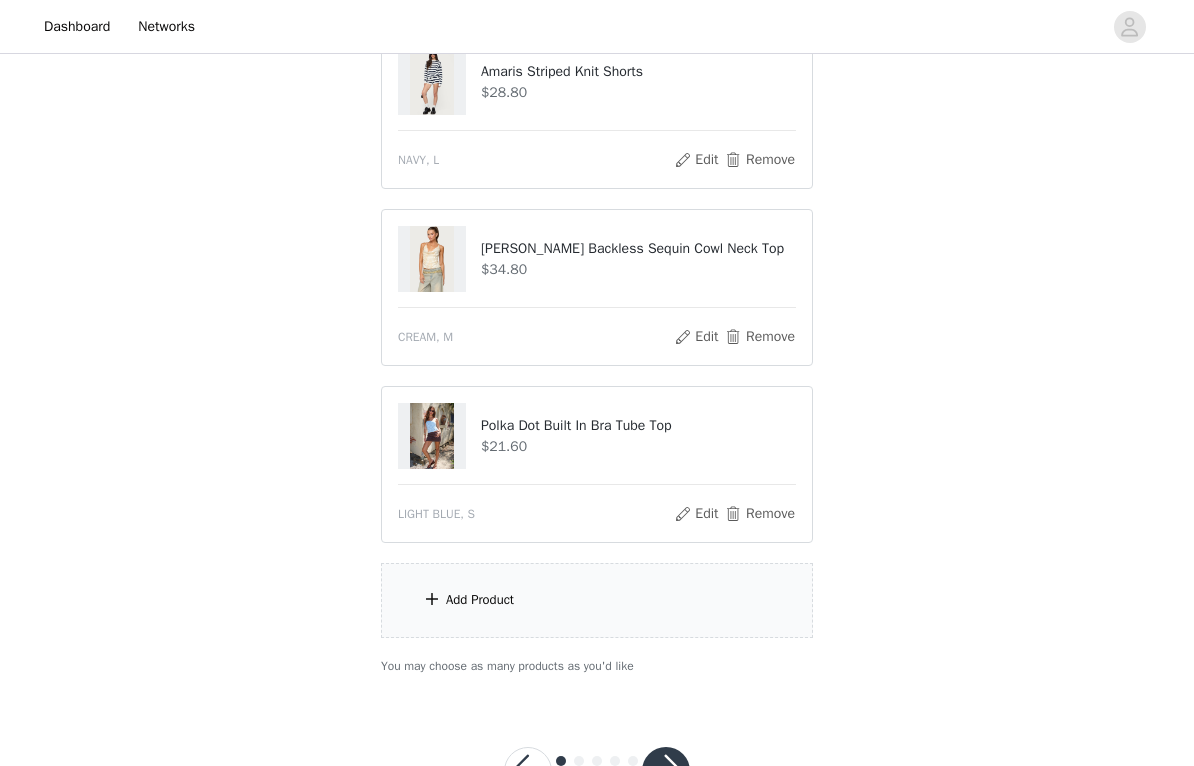 click on "Add Product" at bounding box center (597, 600) 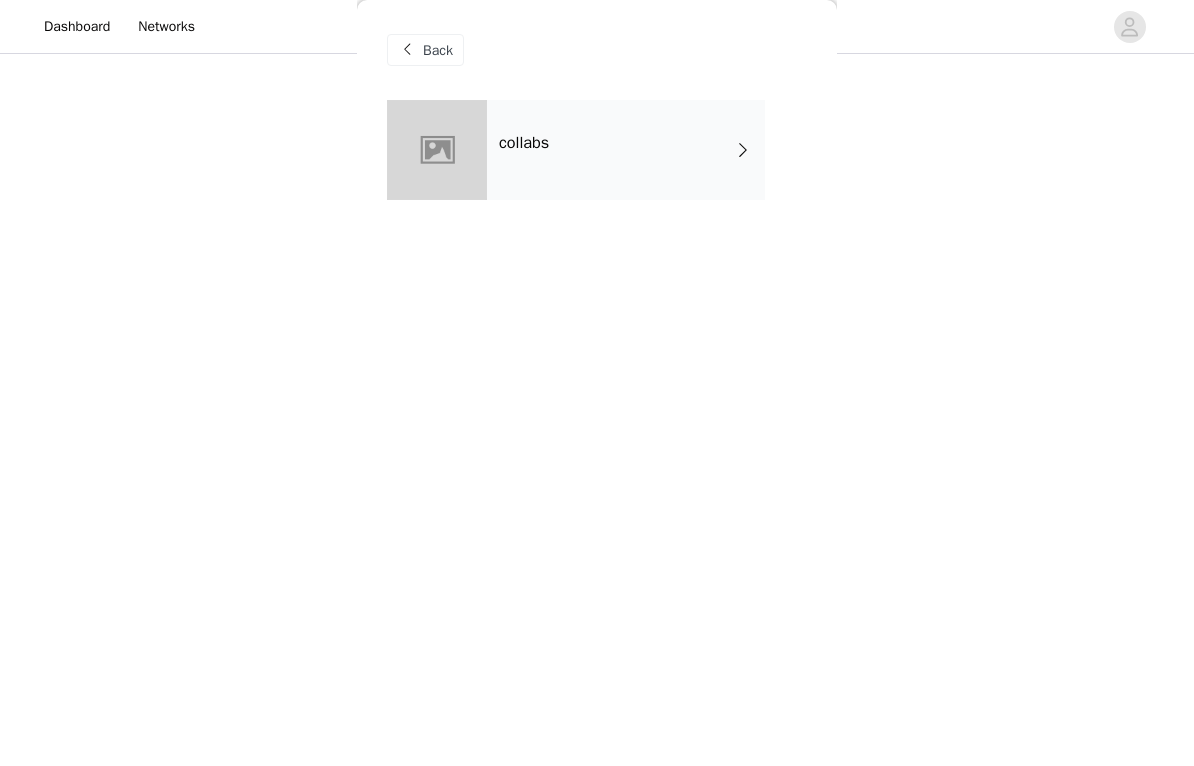 click at bounding box center (743, 150) 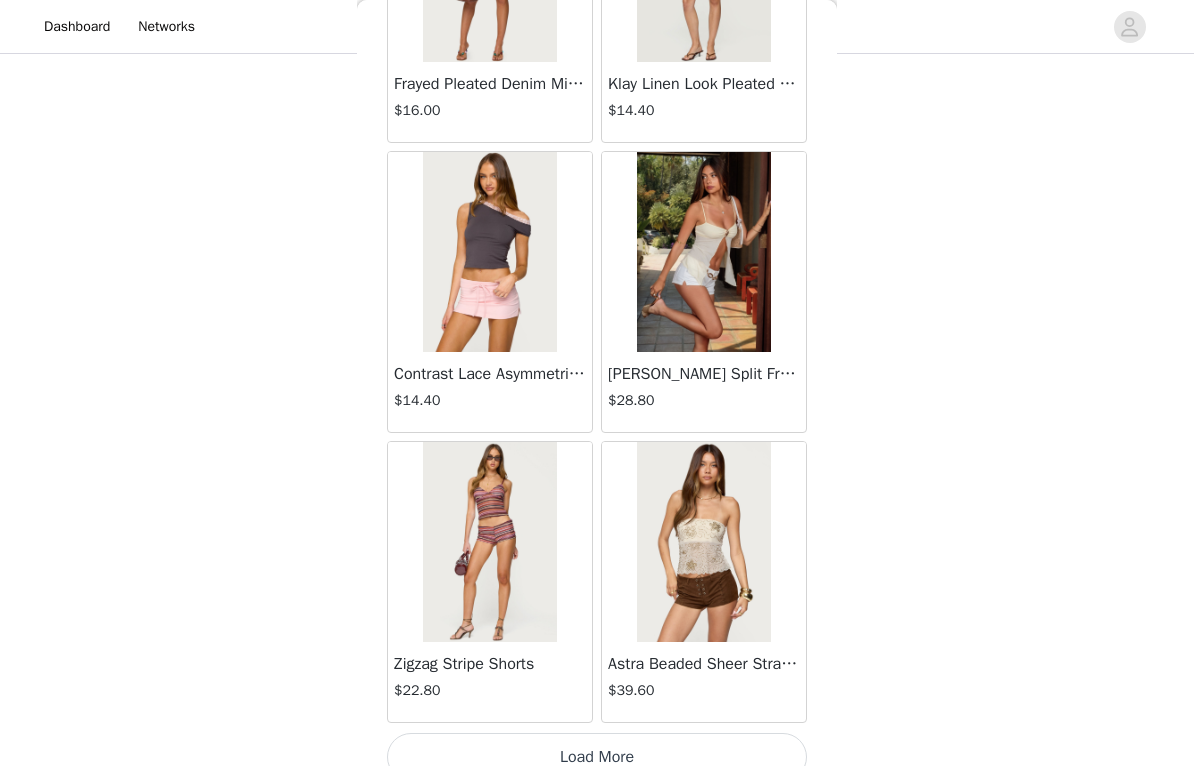 click on "Load More" at bounding box center [597, 757] 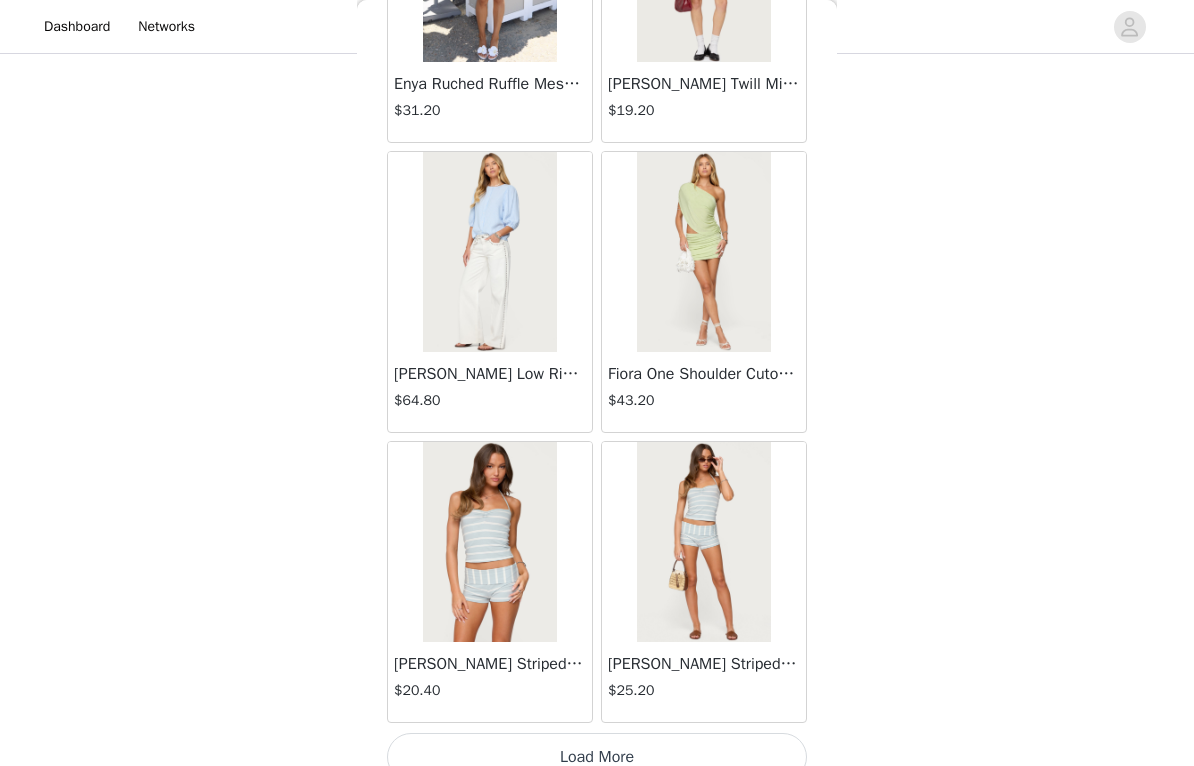 click on "Load More" at bounding box center (597, 757) 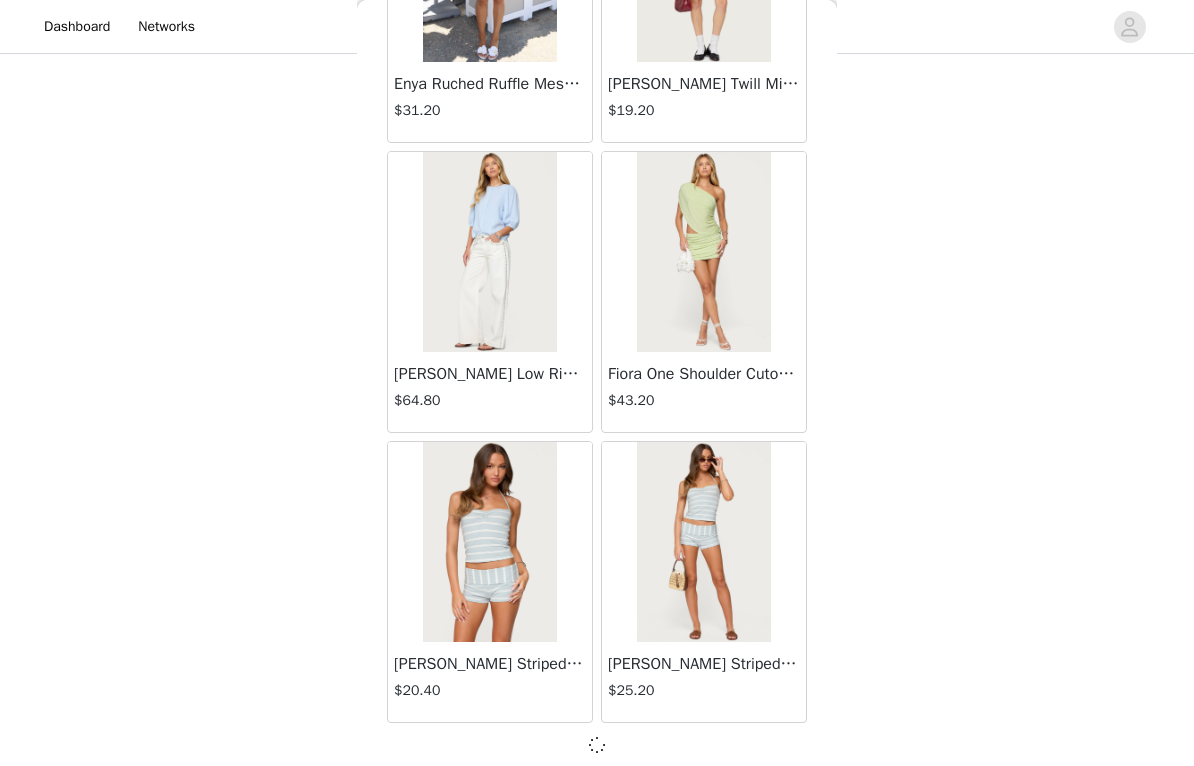 scroll, scrollTop: 5160, scrollLeft: 0, axis: vertical 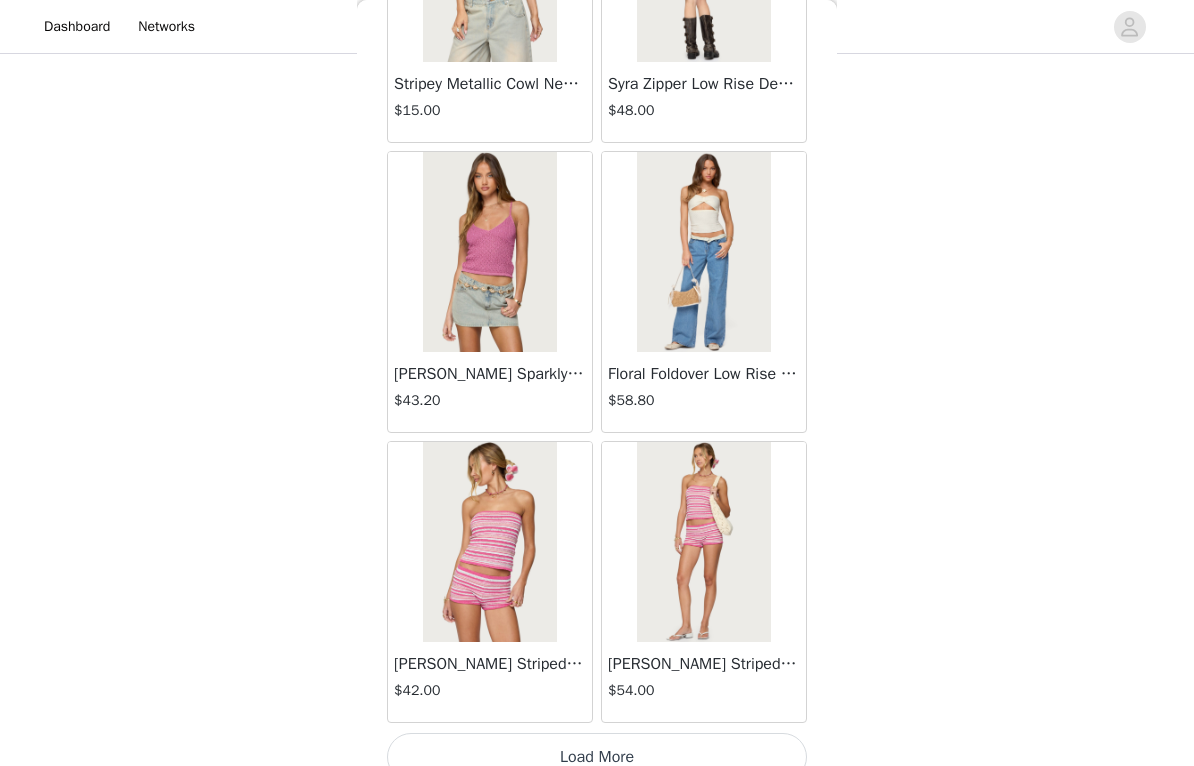 click on "Load More" at bounding box center (597, 757) 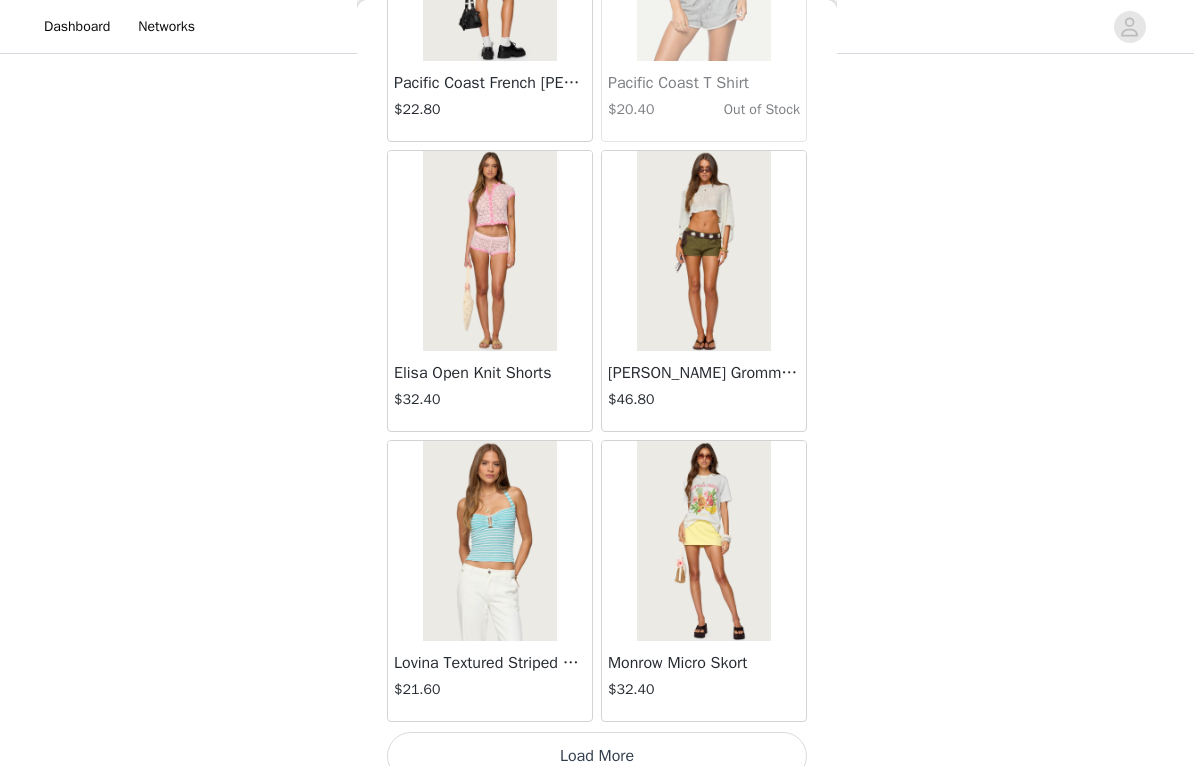 click on "Load More" at bounding box center (597, 756) 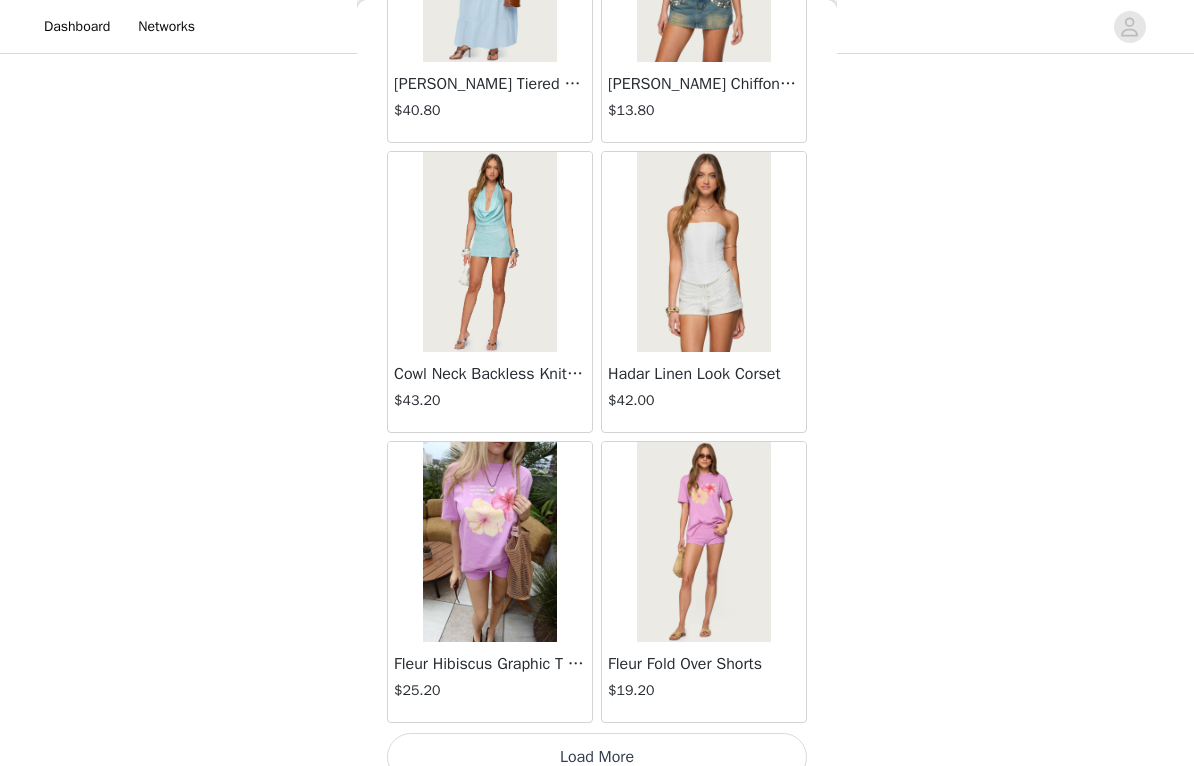 click on "Load More" at bounding box center [597, 757] 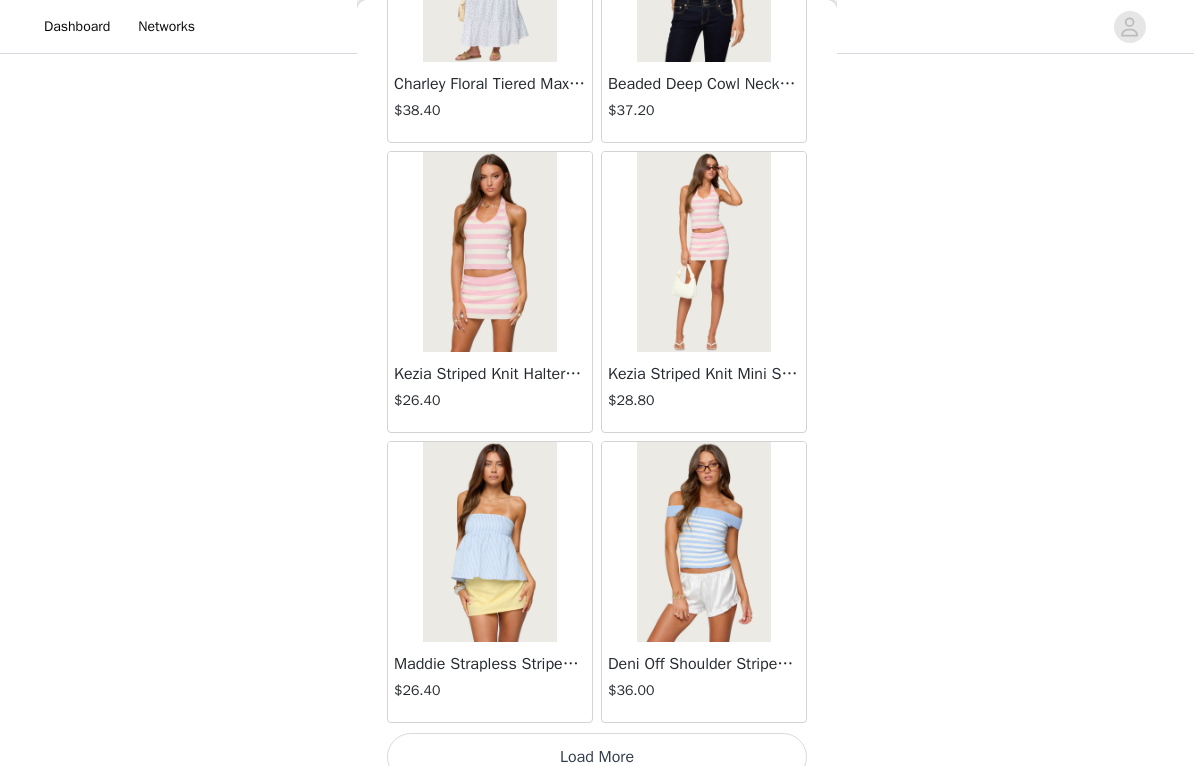 click on "Load More" at bounding box center (597, 757) 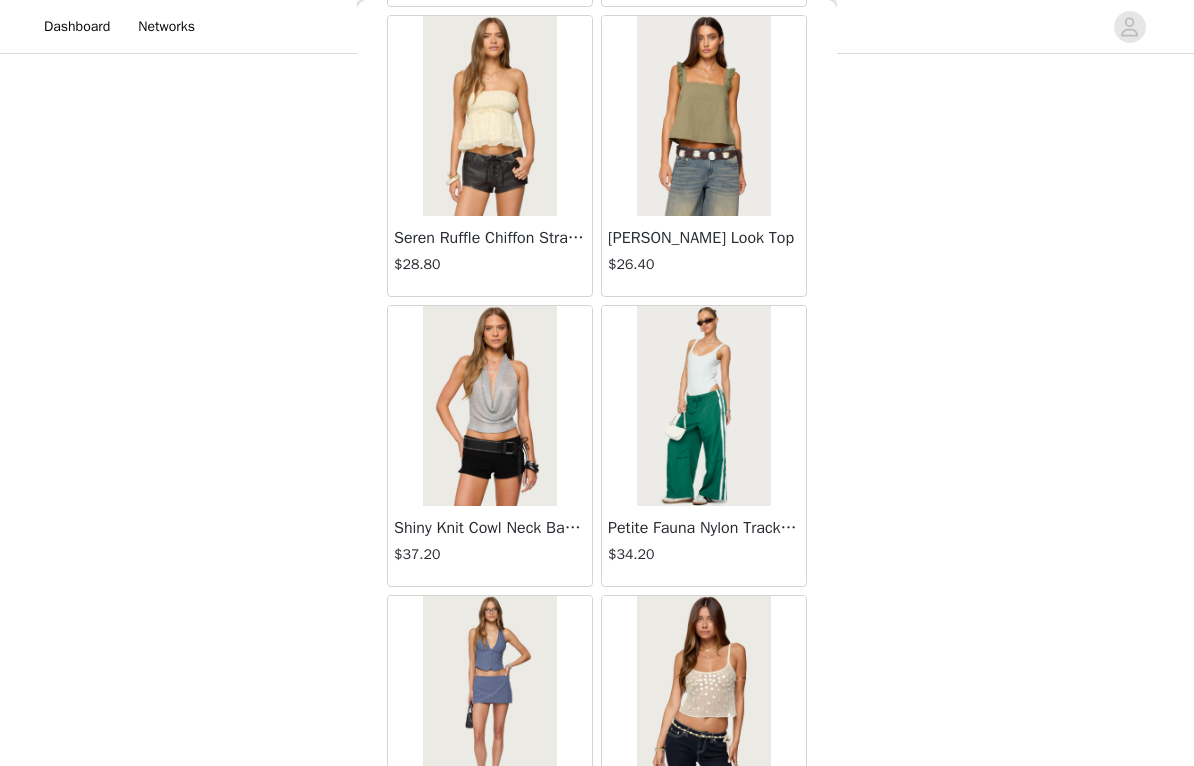 scroll, scrollTop: 19529, scrollLeft: 0, axis: vertical 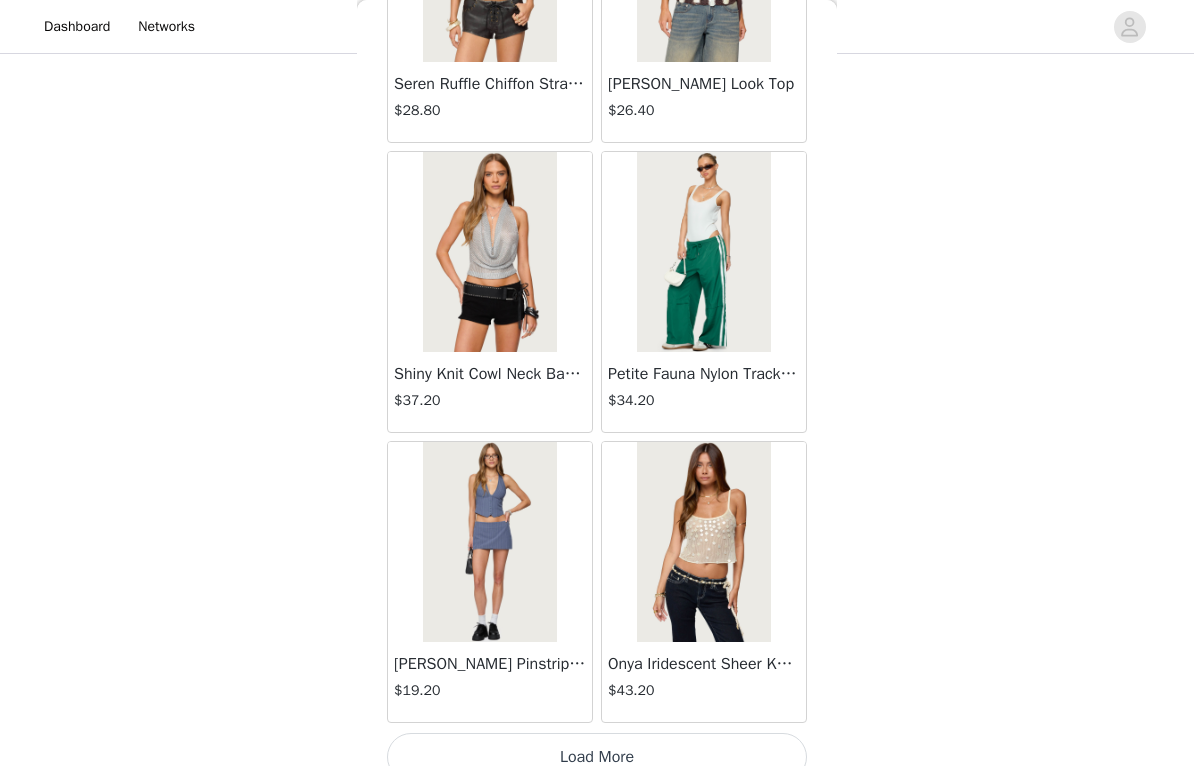 click on "Load More" at bounding box center (597, 757) 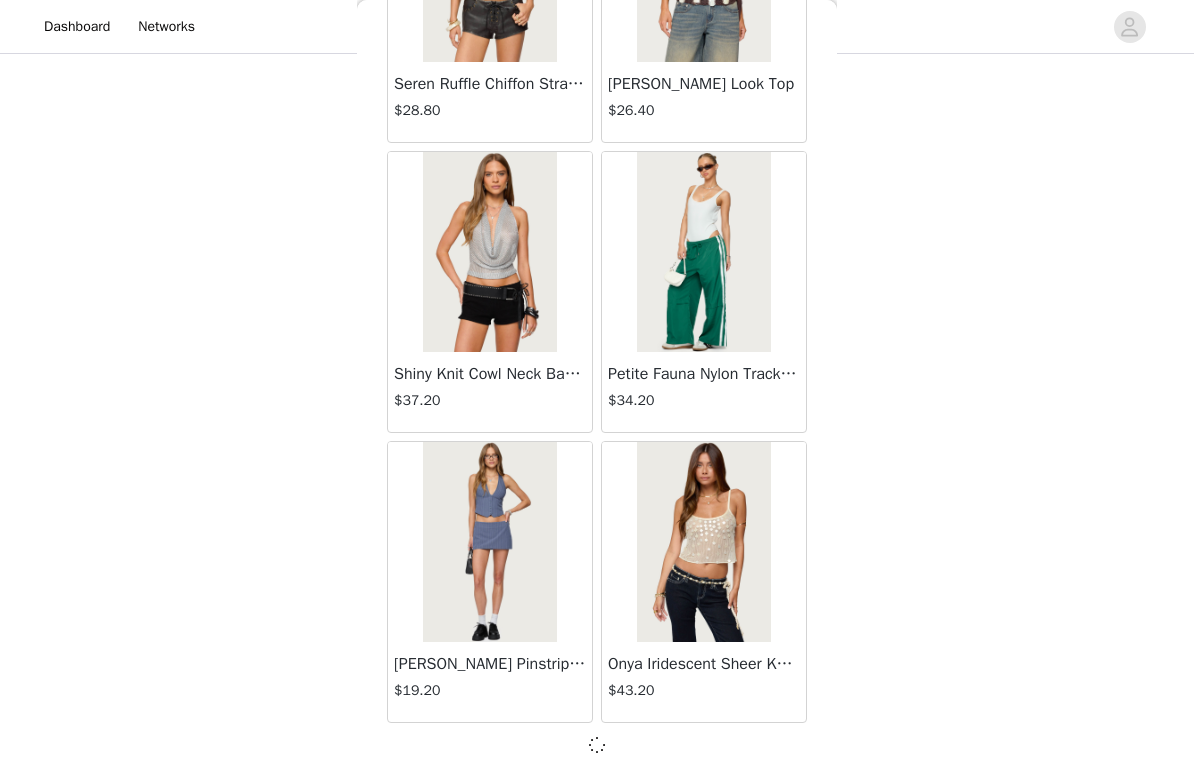 scroll, scrollTop: 19660, scrollLeft: 0, axis: vertical 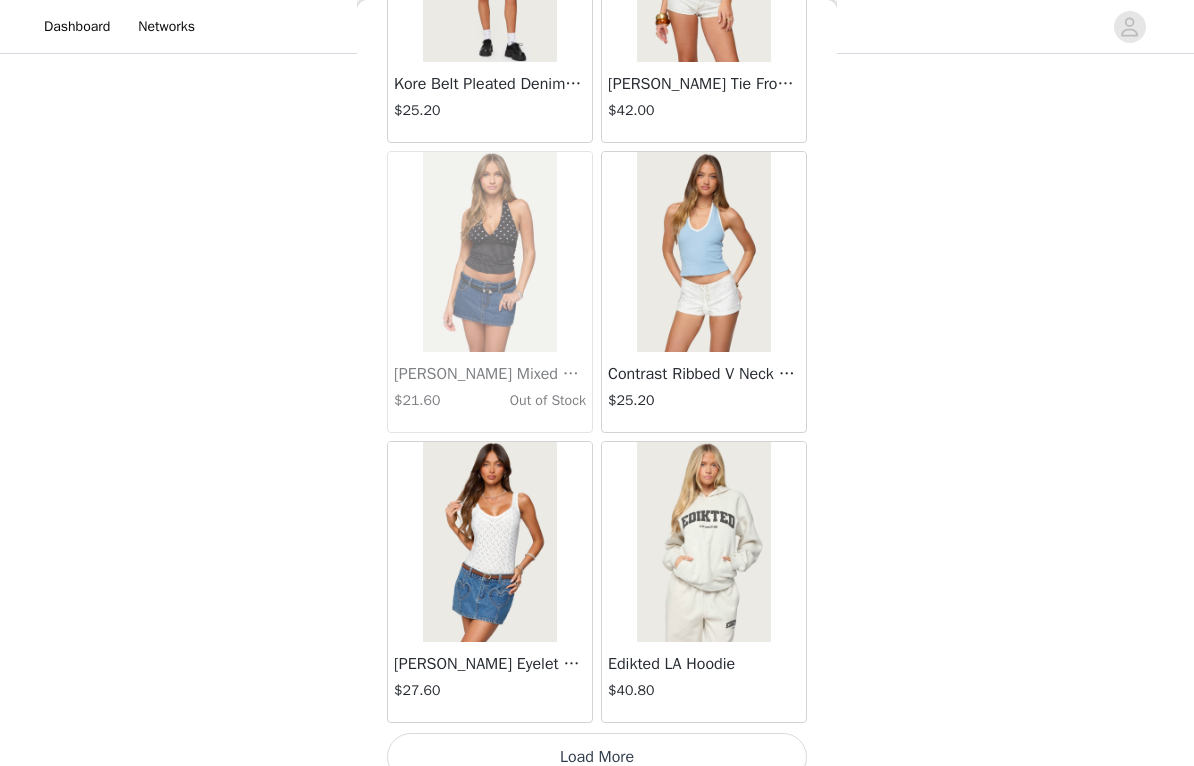 click on "Load More" at bounding box center [597, 757] 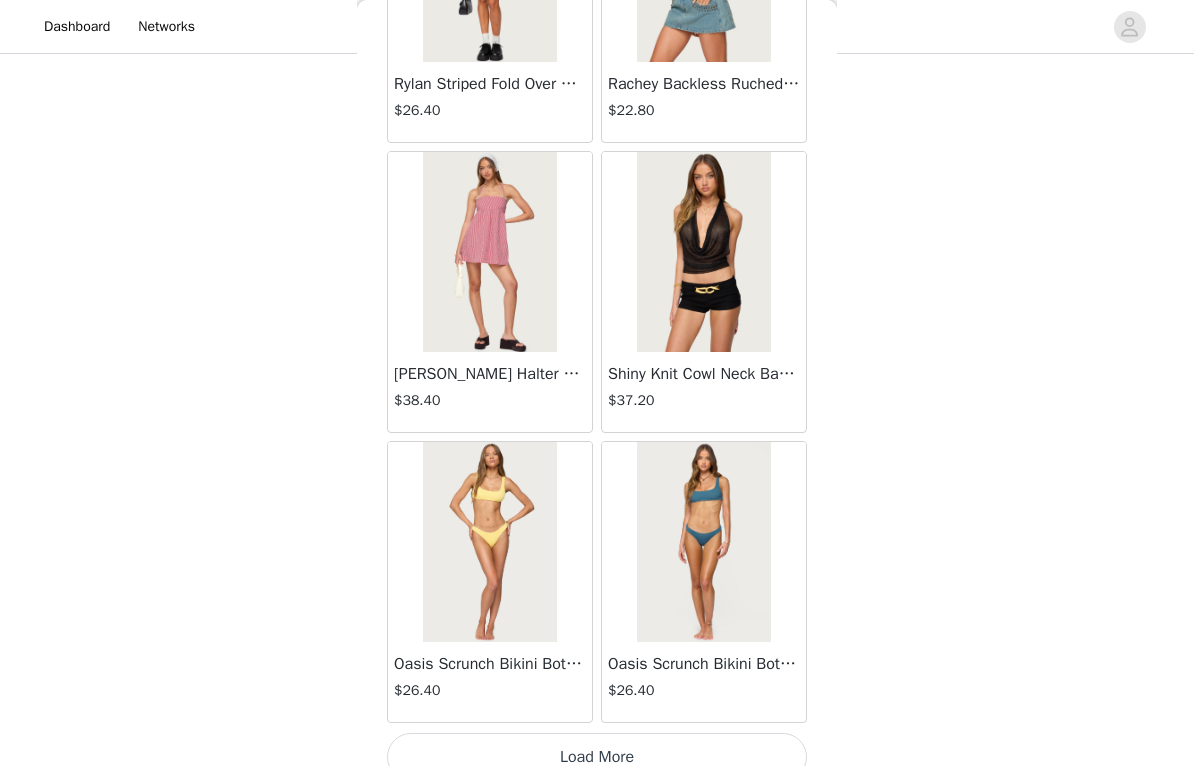 click on "Load More" at bounding box center (597, 757) 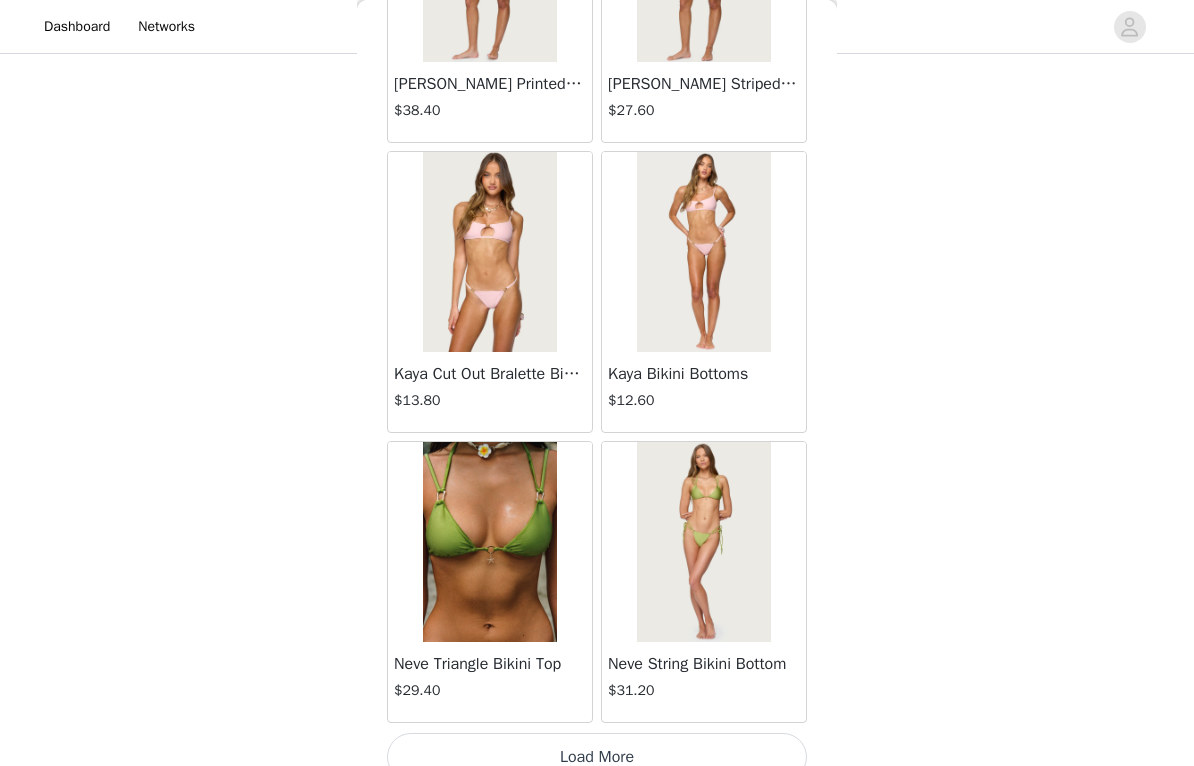 click on "Load More" at bounding box center [597, 757] 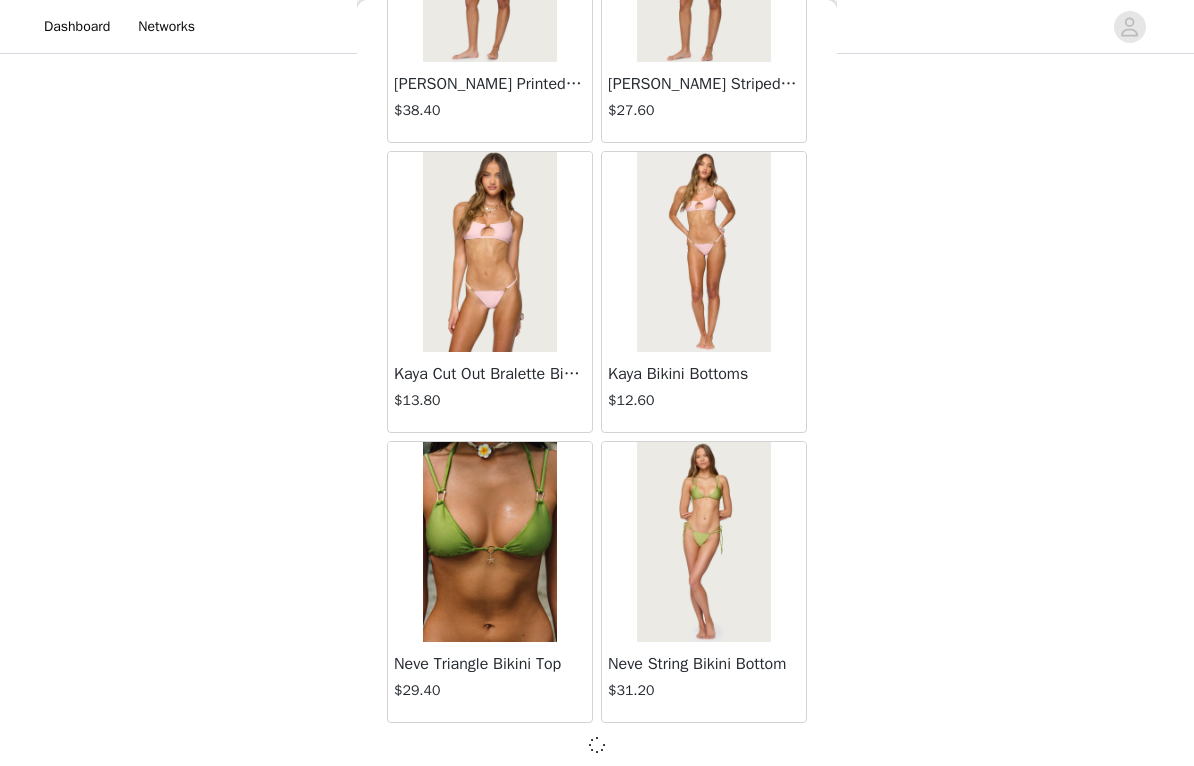 scroll, scrollTop: 28360, scrollLeft: 0, axis: vertical 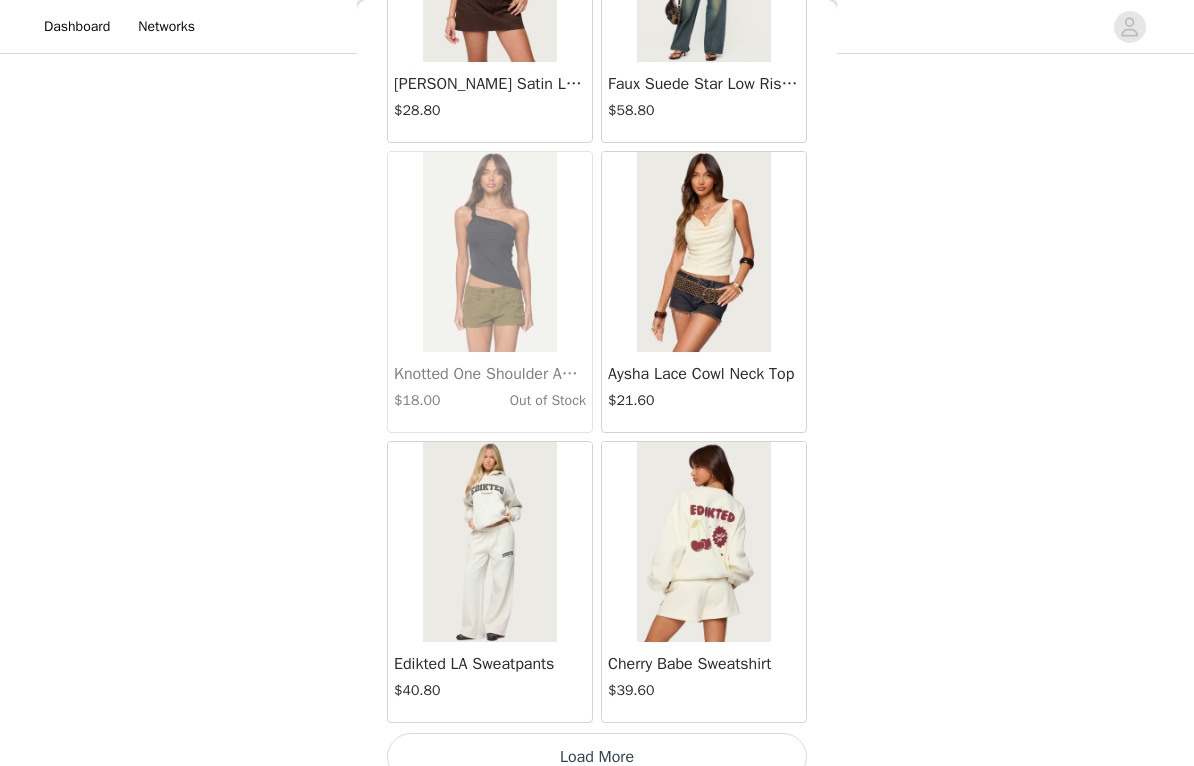 click on "Load More" at bounding box center [597, 757] 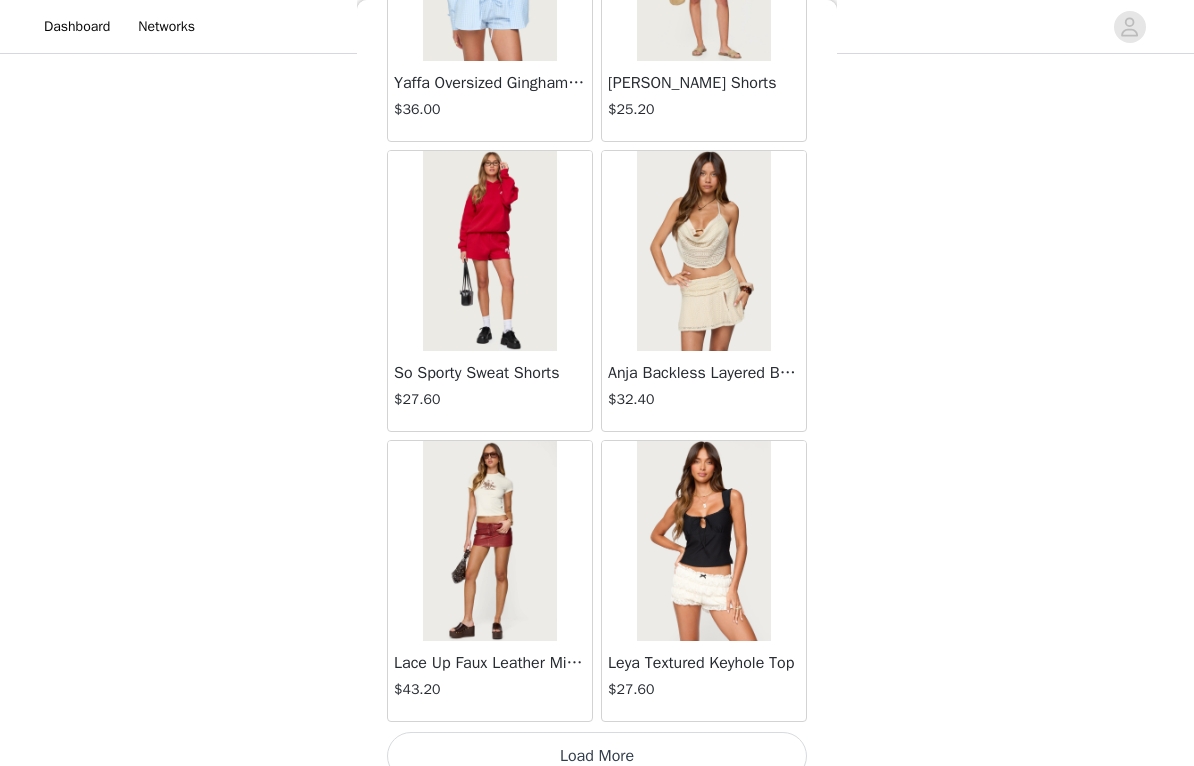 scroll, scrollTop: 34169, scrollLeft: 0, axis: vertical 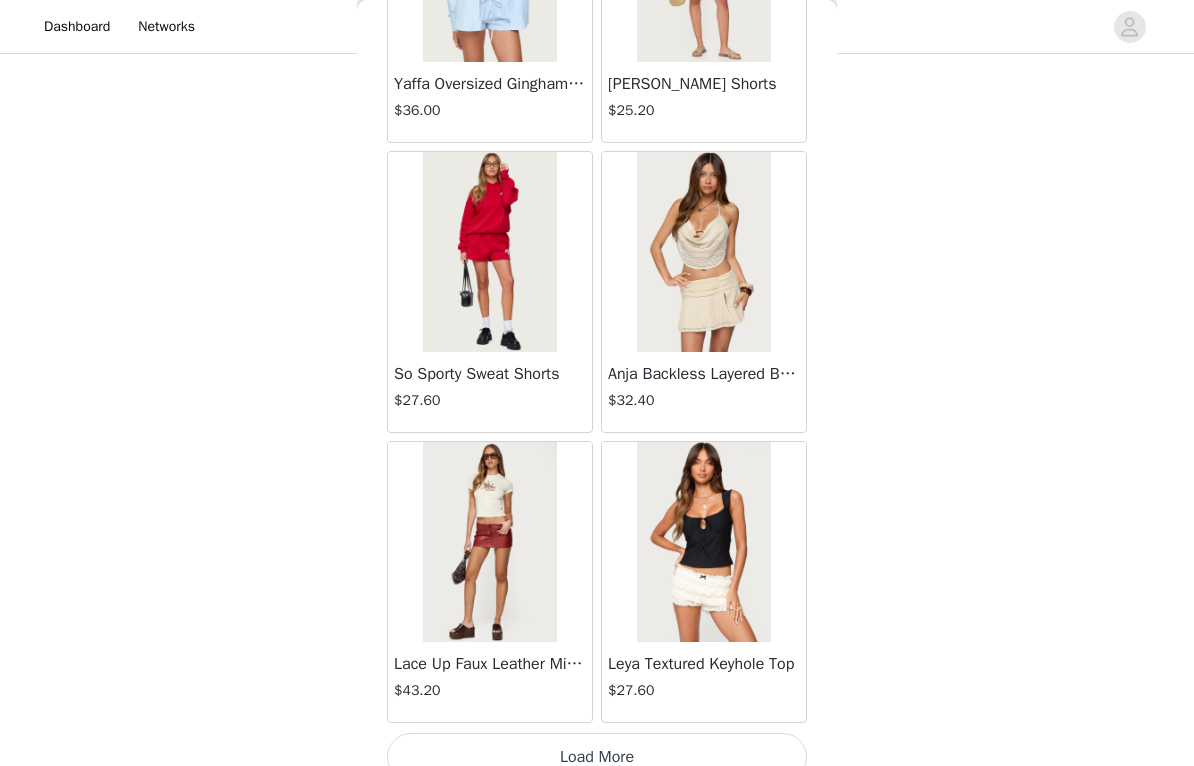 click on "Load More" at bounding box center [597, 757] 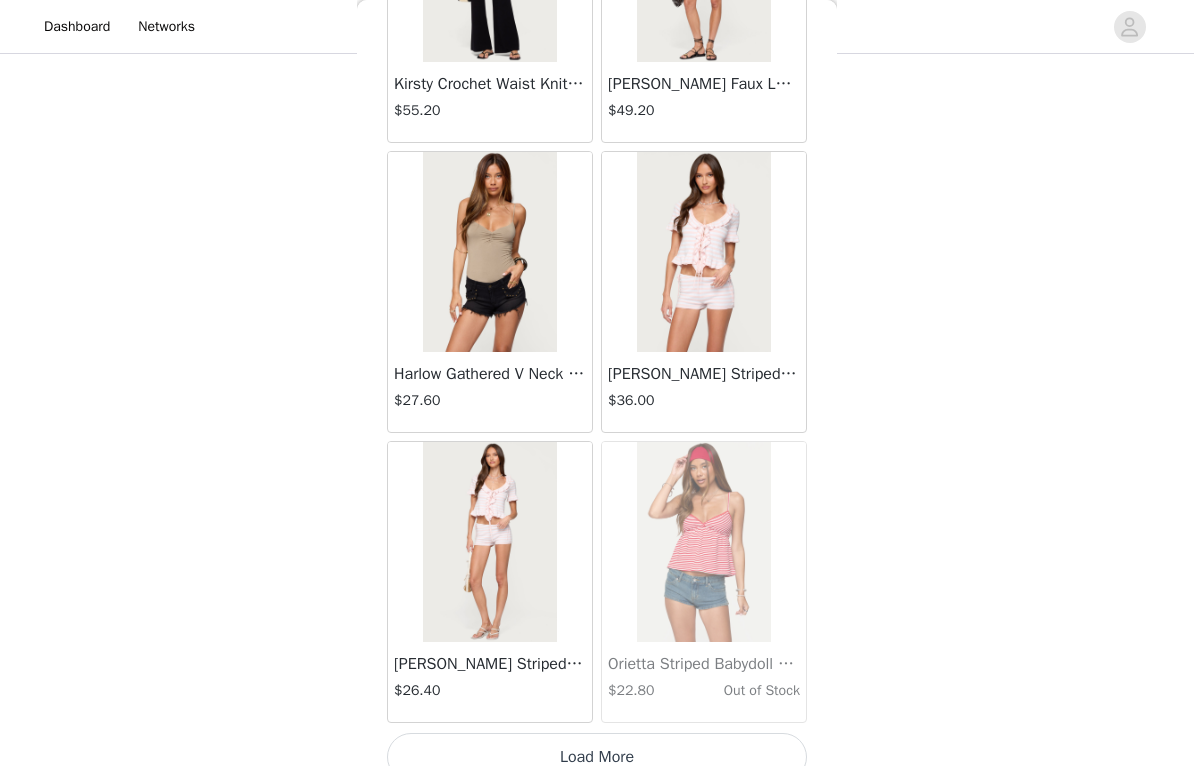 click on "Load More" at bounding box center [597, 757] 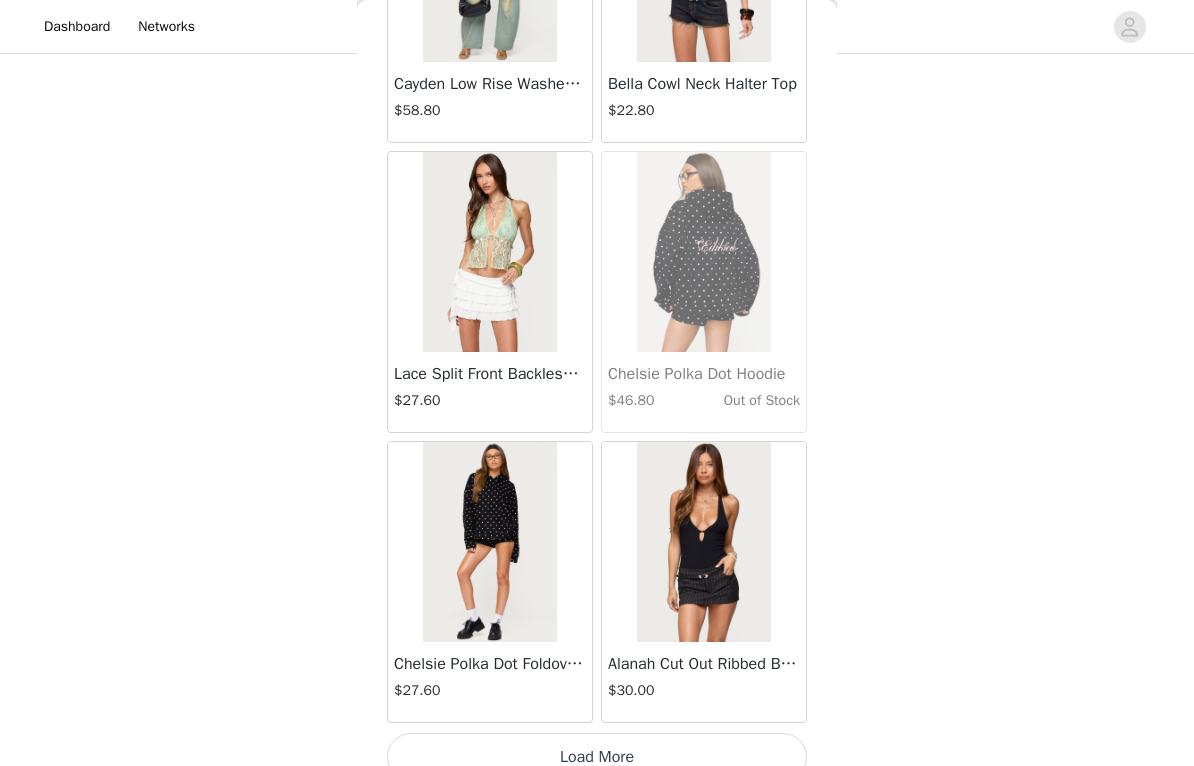 click on "Load More" at bounding box center (597, 757) 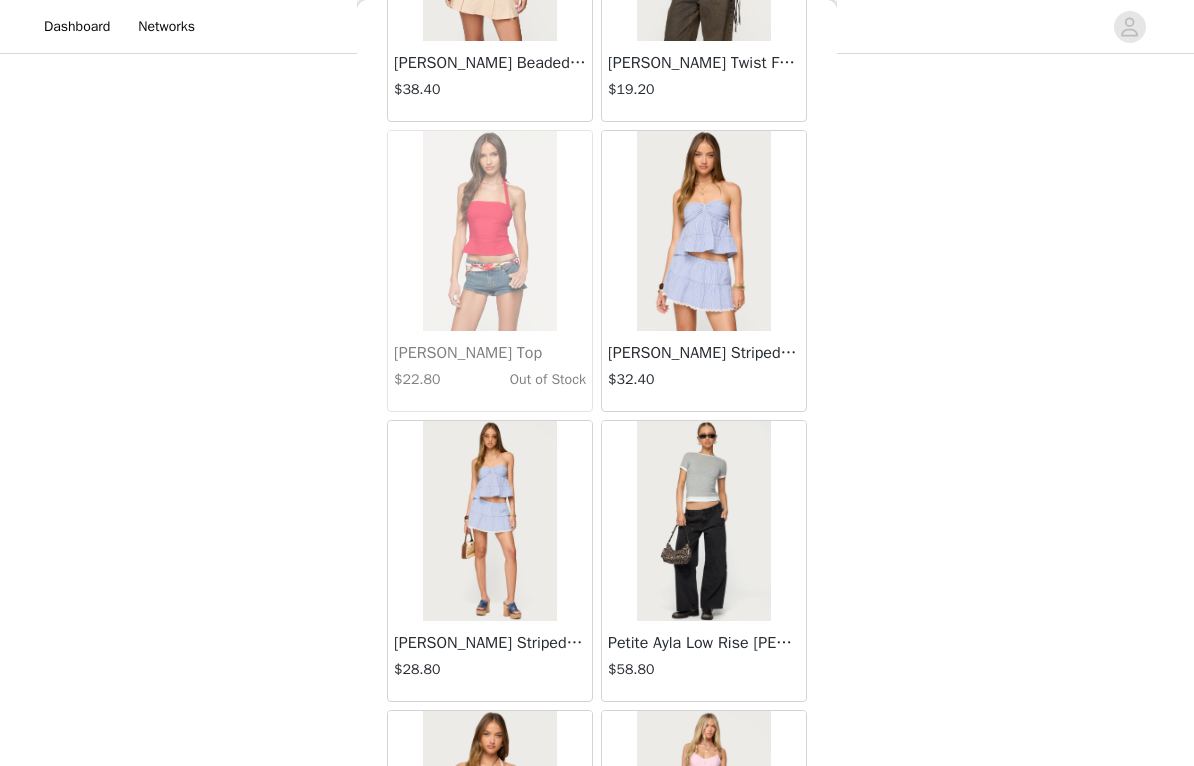 scroll, scrollTop: 41743, scrollLeft: 0, axis: vertical 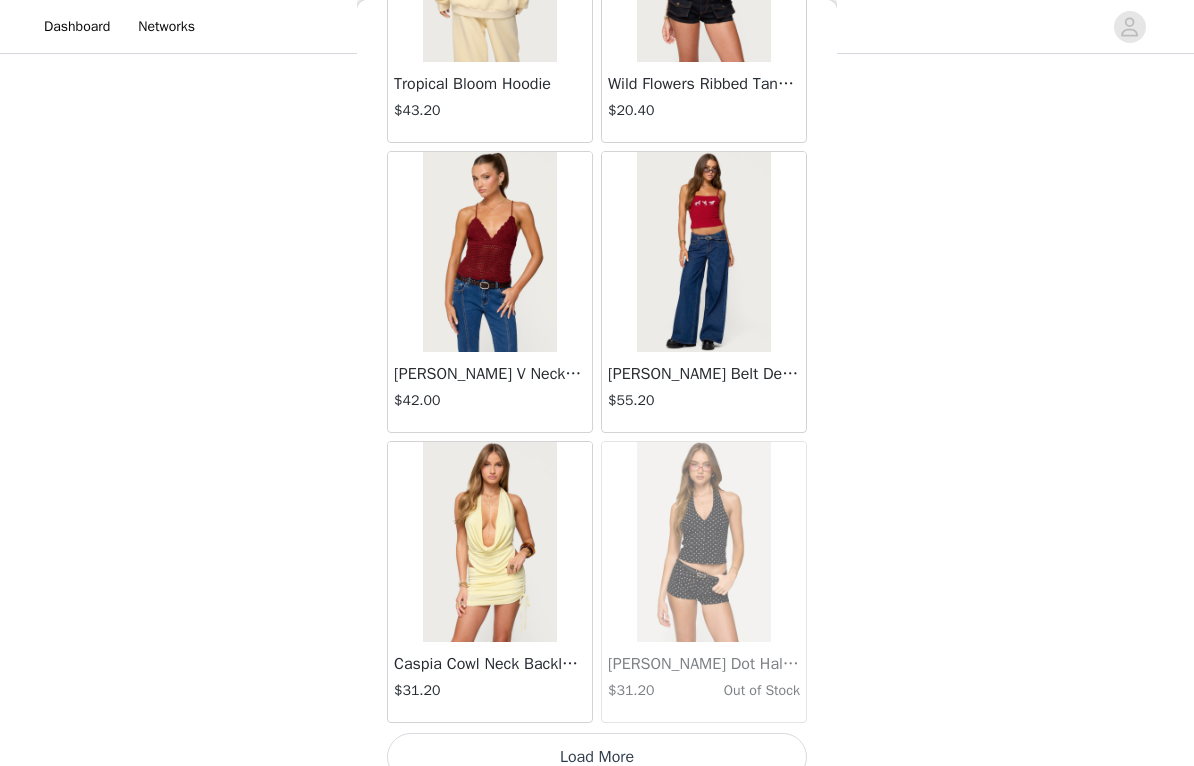 click on "Load More" at bounding box center (597, 757) 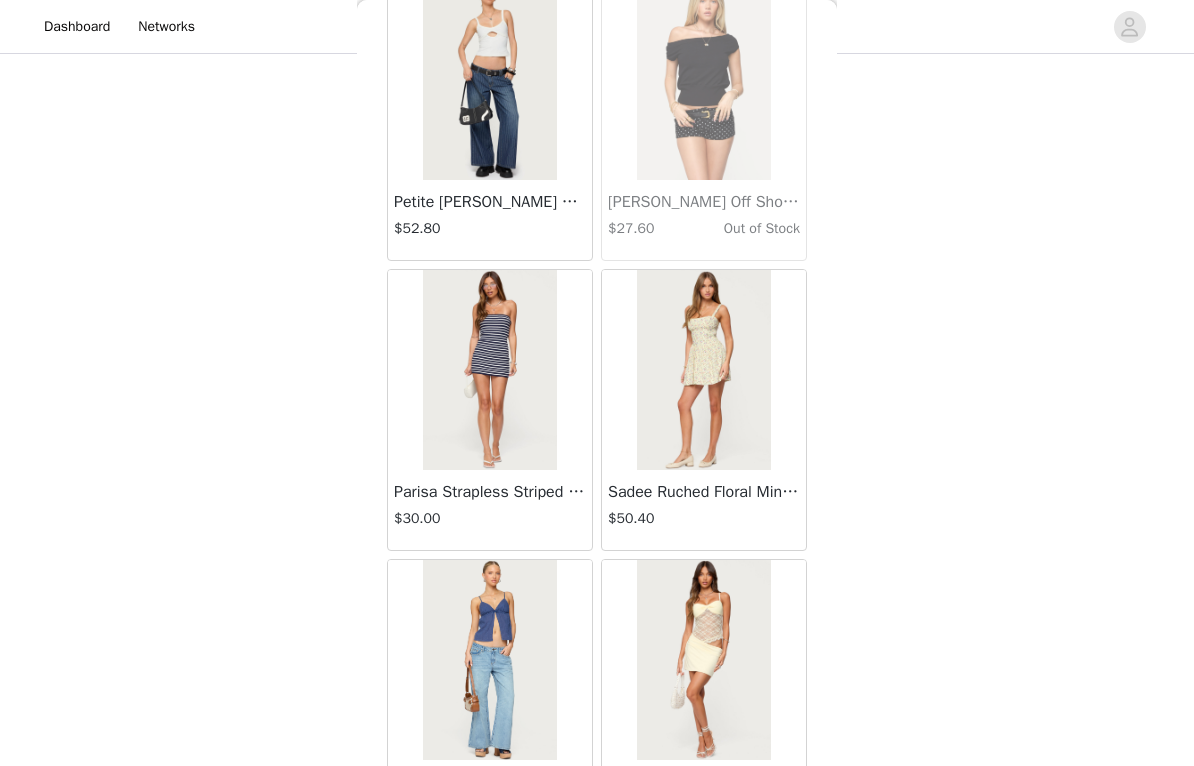 scroll, scrollTop: 44552, scrollLeft: 0, axis: vertical 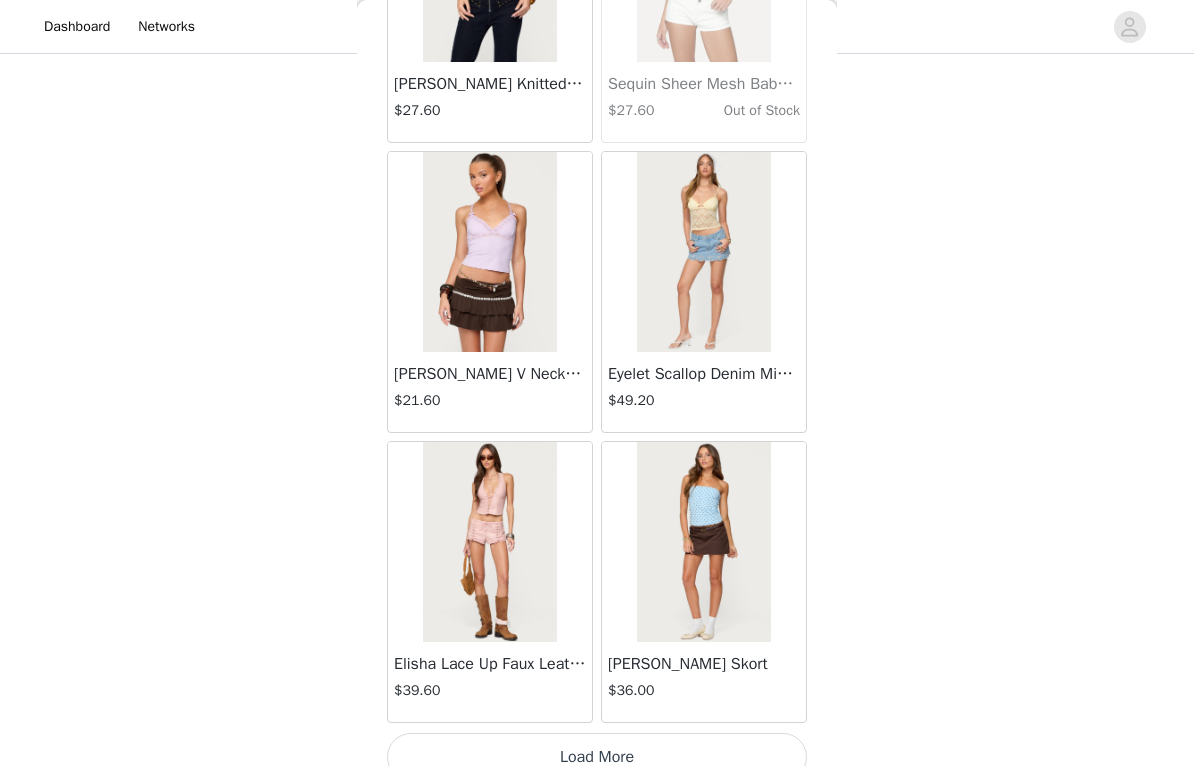 click on "Load More" at bounding box center (597, 757) 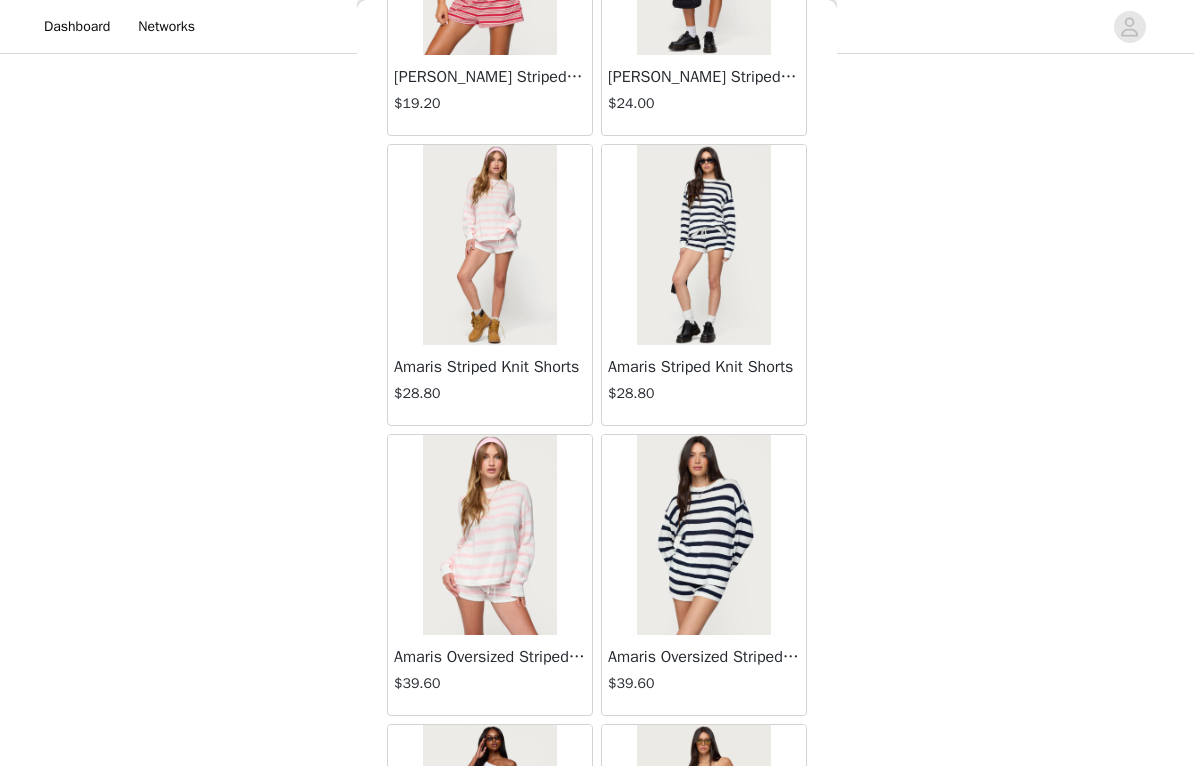 scroll, scrollTop: 47526, scrollLeft: 0, axis: vertical 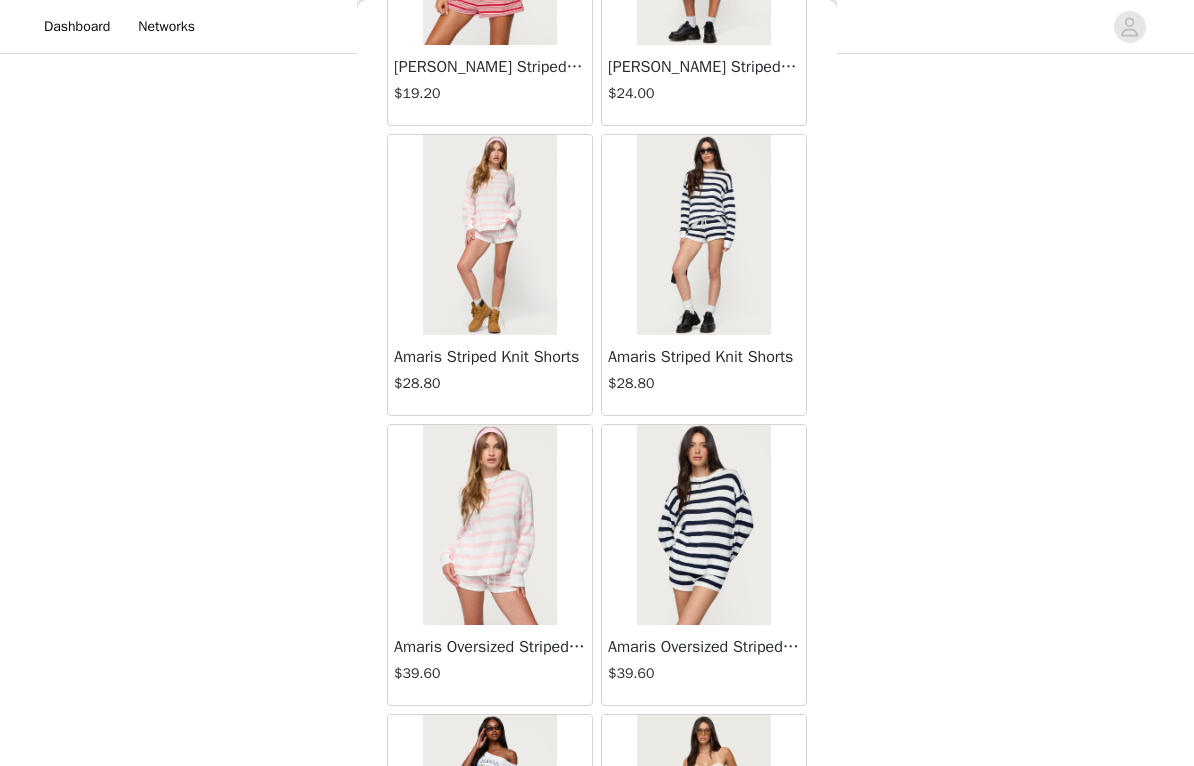 click at bounding box center [703, 525] 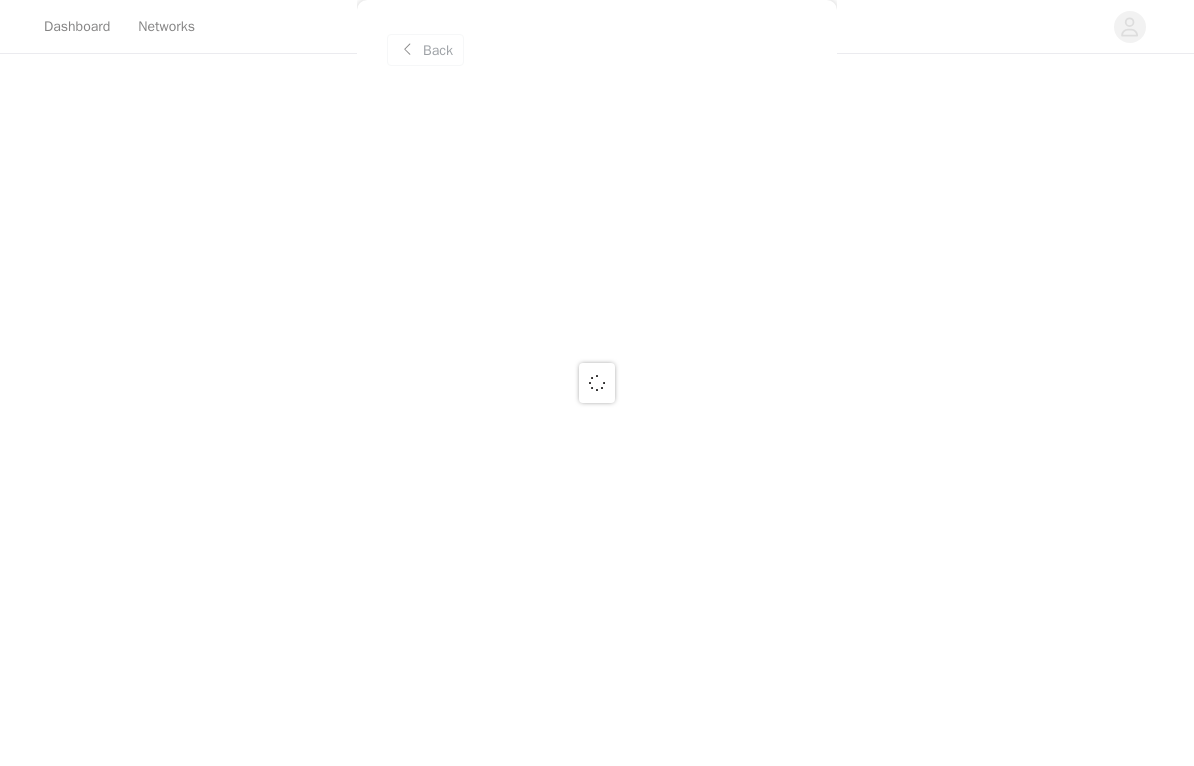 scroll, scrollTop: 0, scrollLeft: 0, axis: both 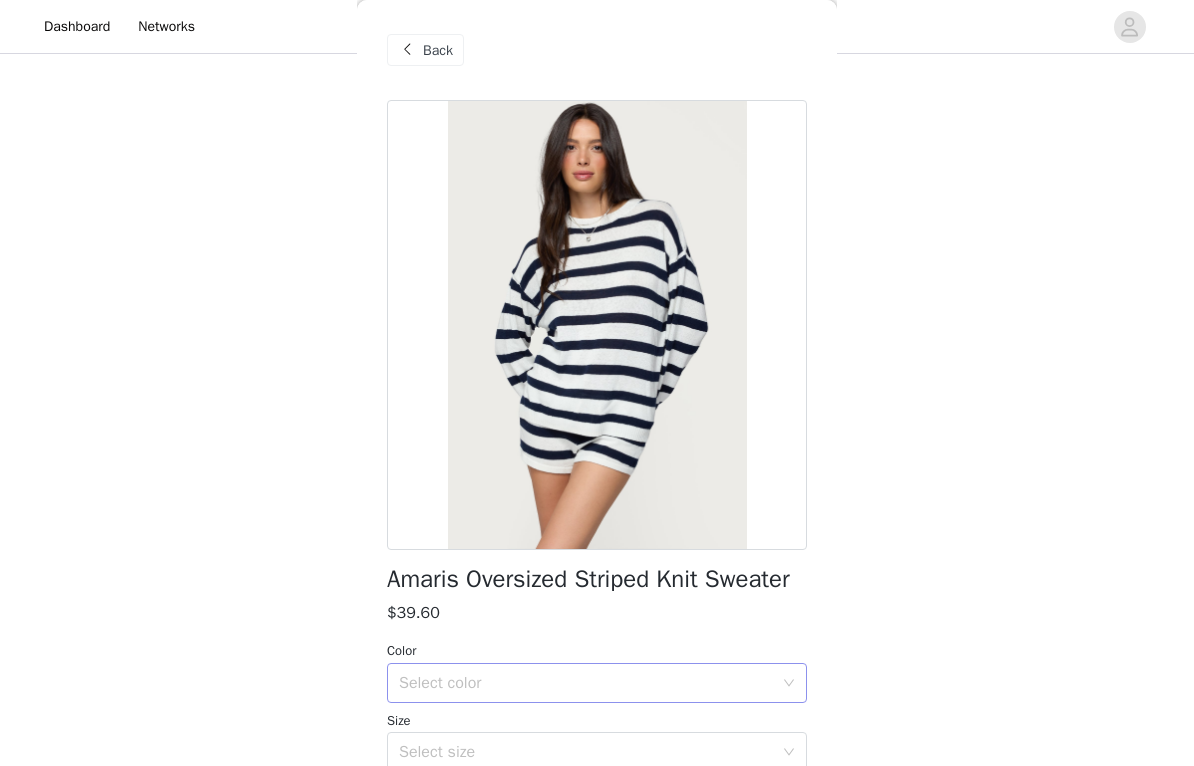 click on "Select color" at bounding box center (586, 683) 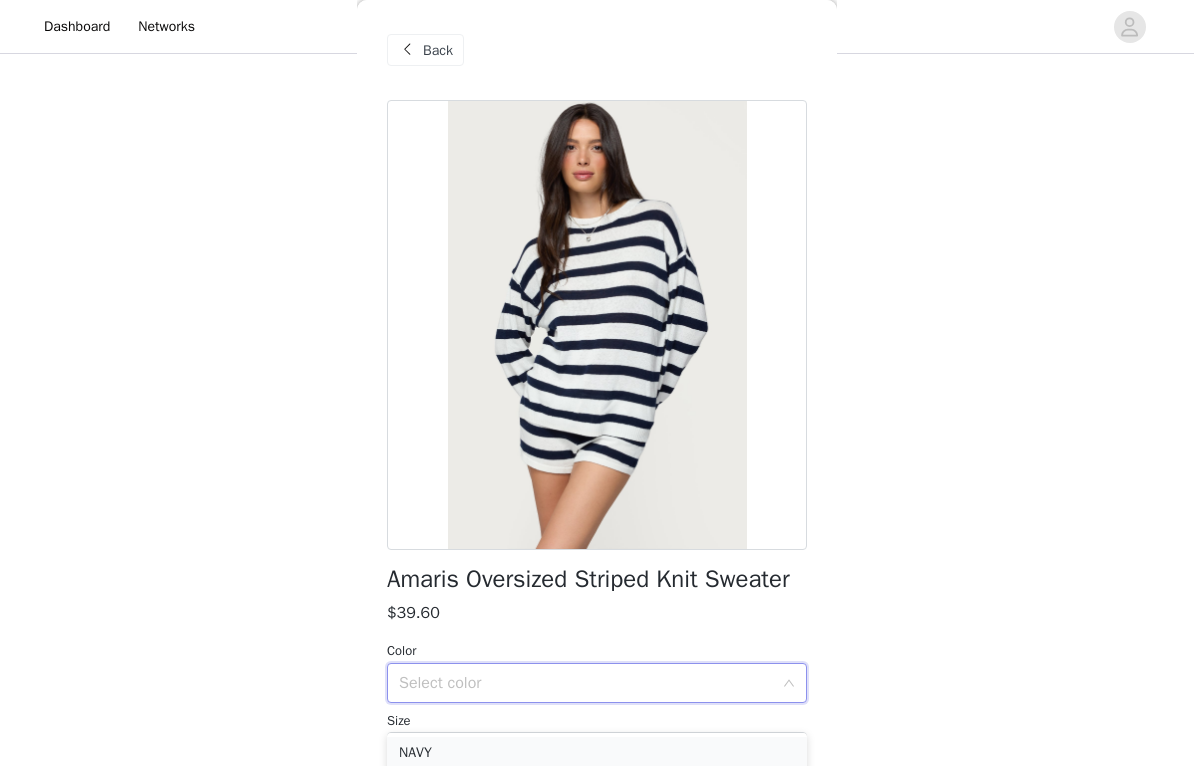 click on "NAVY" at bounding box center [597, 753] 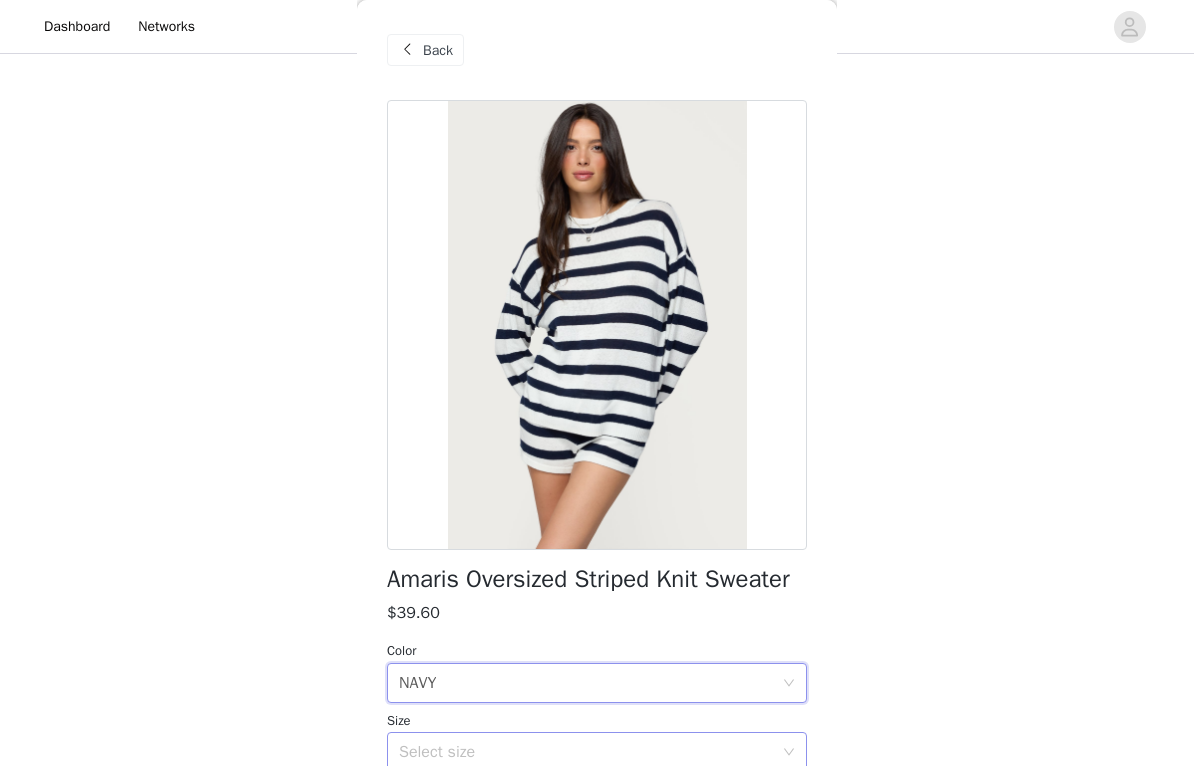 click on "Select size" at bounding box center (586, 752) 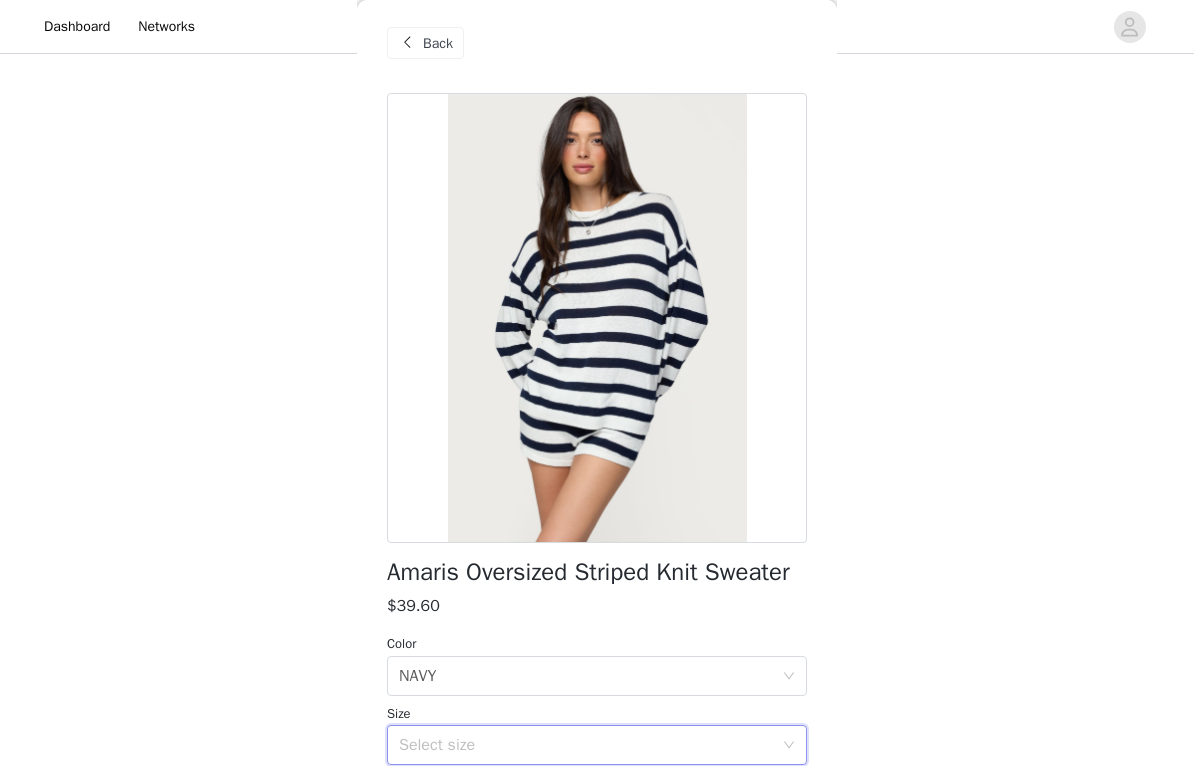 scroll, scrollTop: 171, scrollLeft: 0, axis: vertical 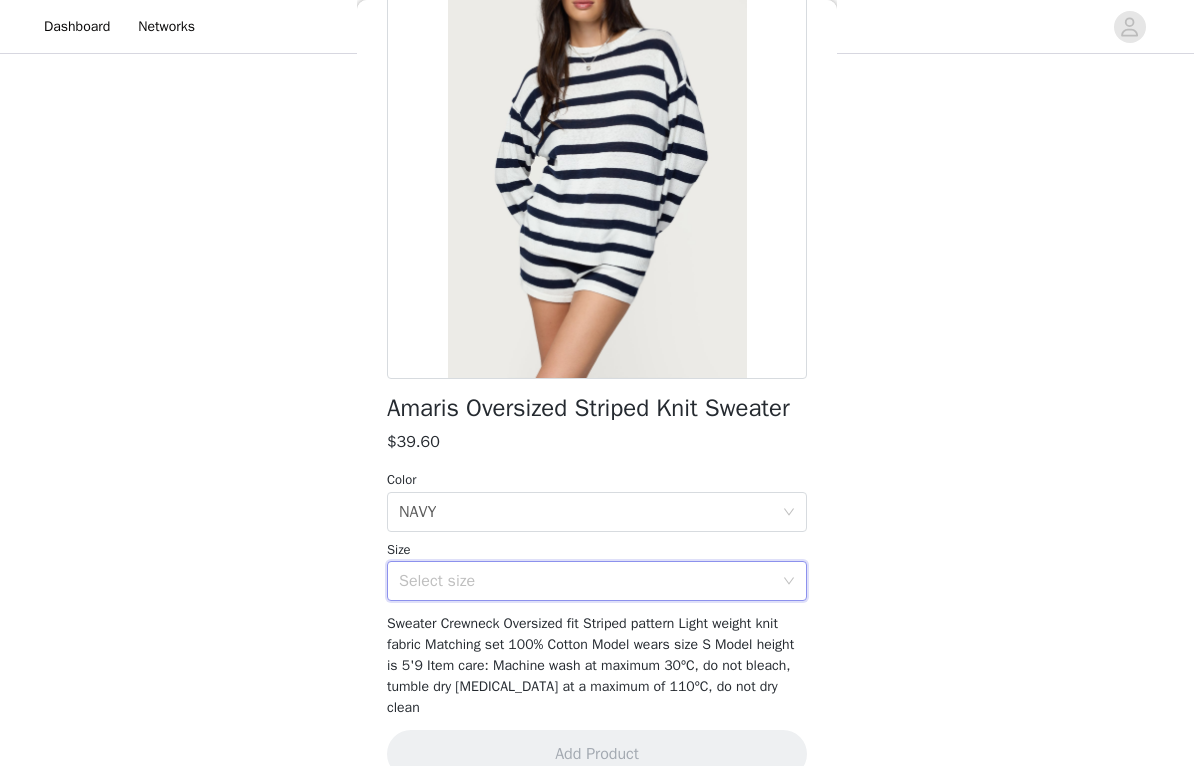 click on "Select size" at bounding box center (586, 581) 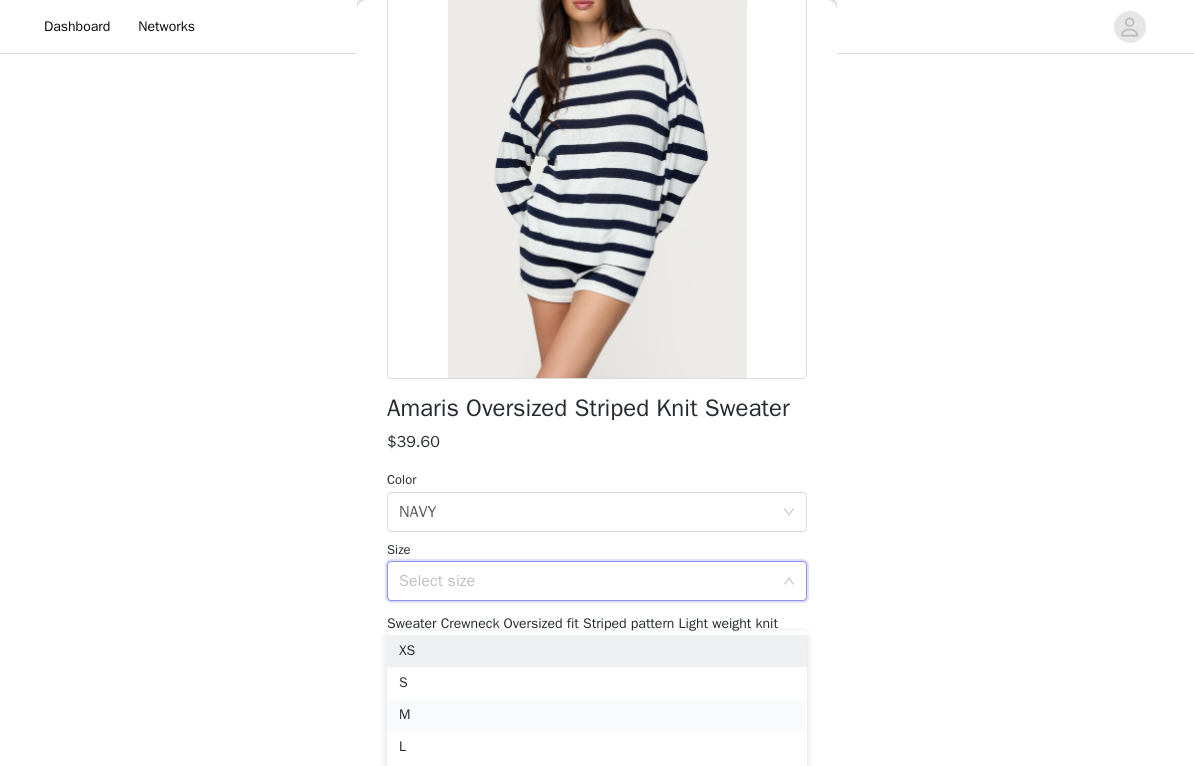 click on "M" at bounding box center [597, 715] 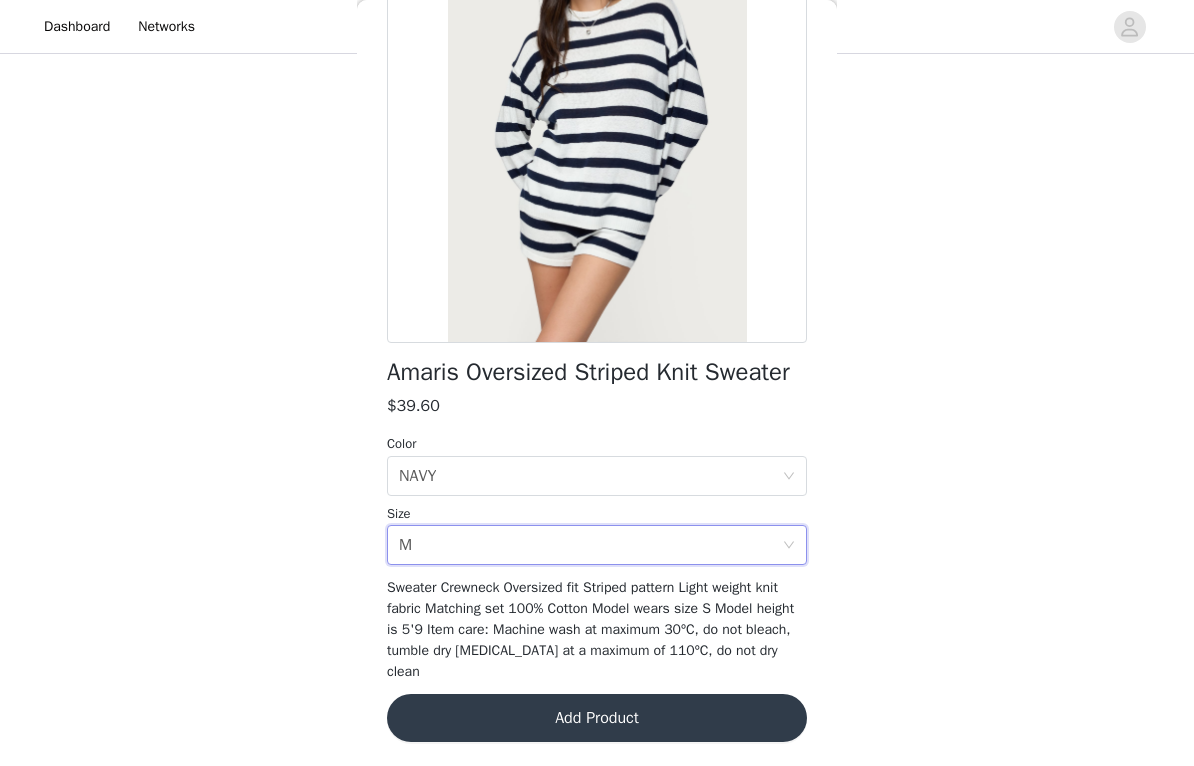scroll, scrollTop: 208, scrollLeft: 0, axis: vertical 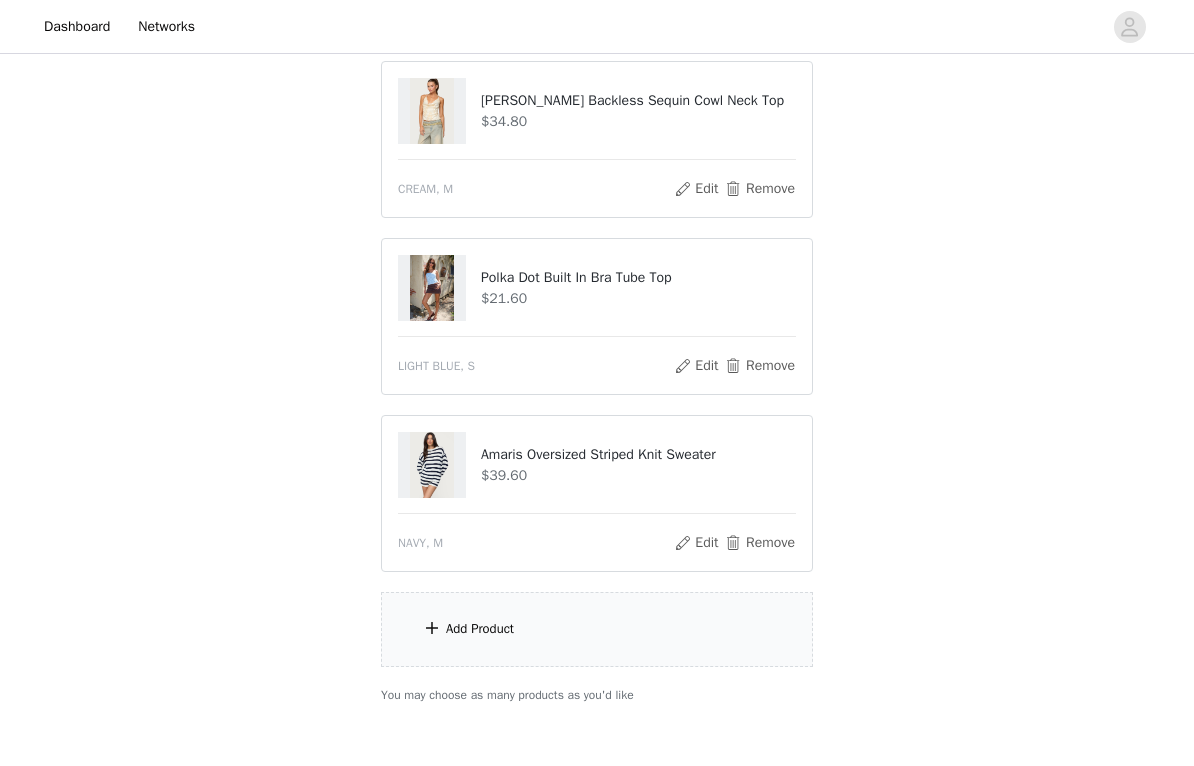 click on "Add Product" at bounding box center (597, 630) 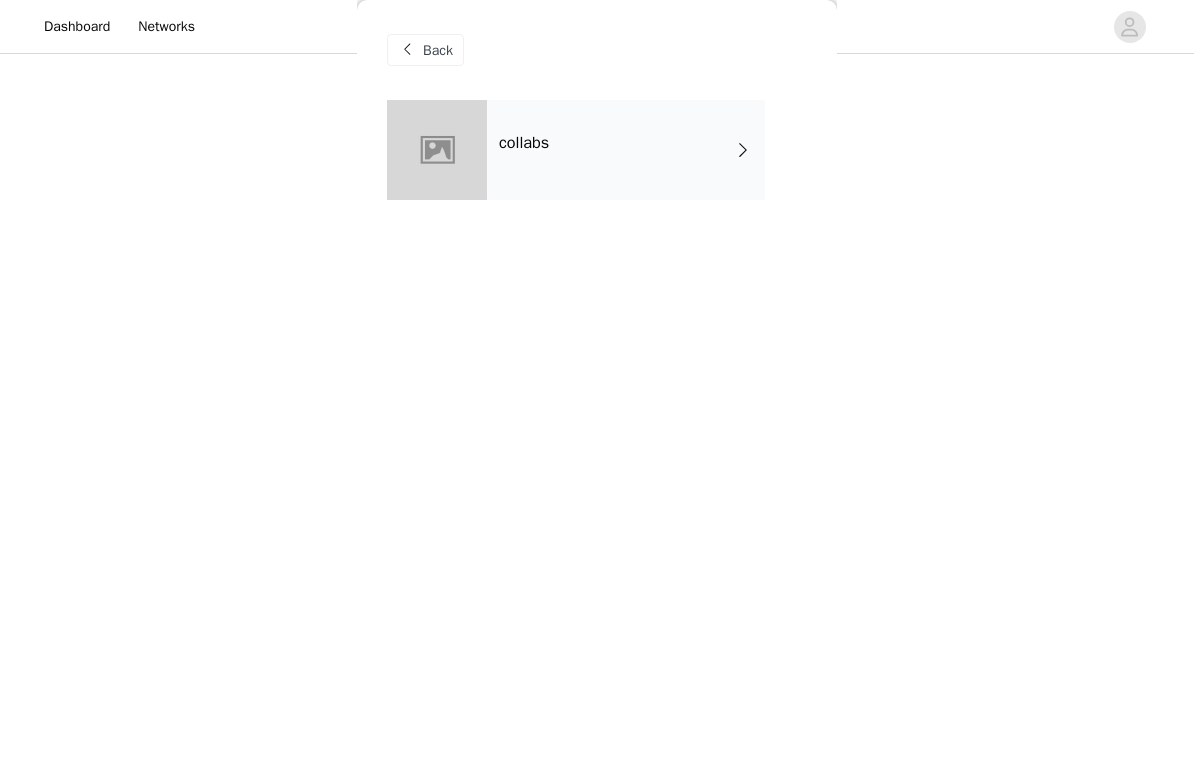 click on "Back     collabs" at bounding box center (597, 383) 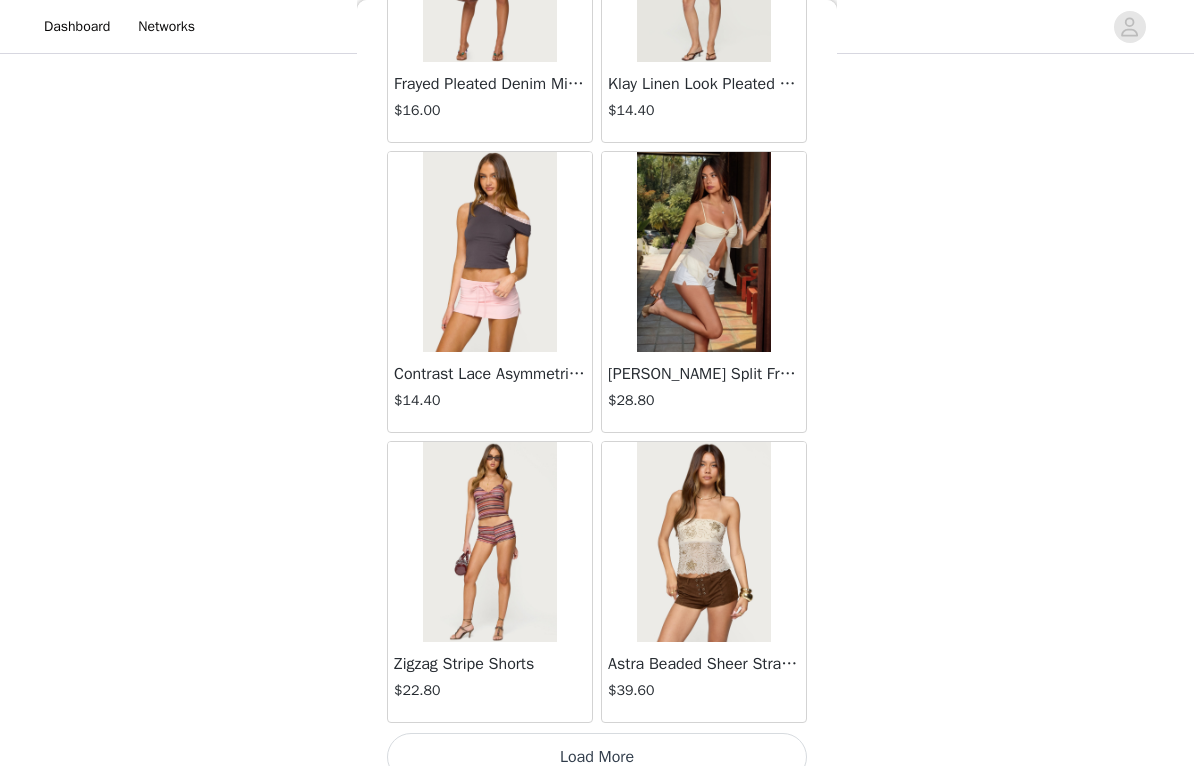 click on "Load More" at bounding box center (597, 757) 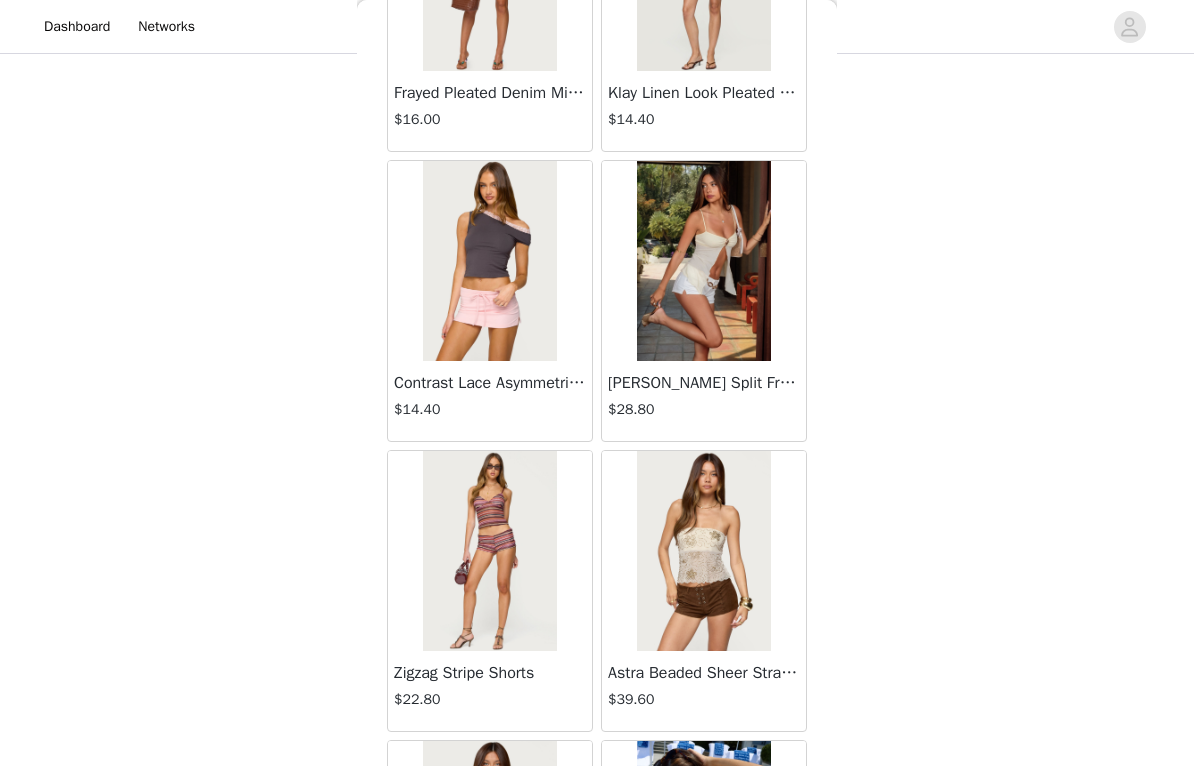 click at bounding box center (703, 261) 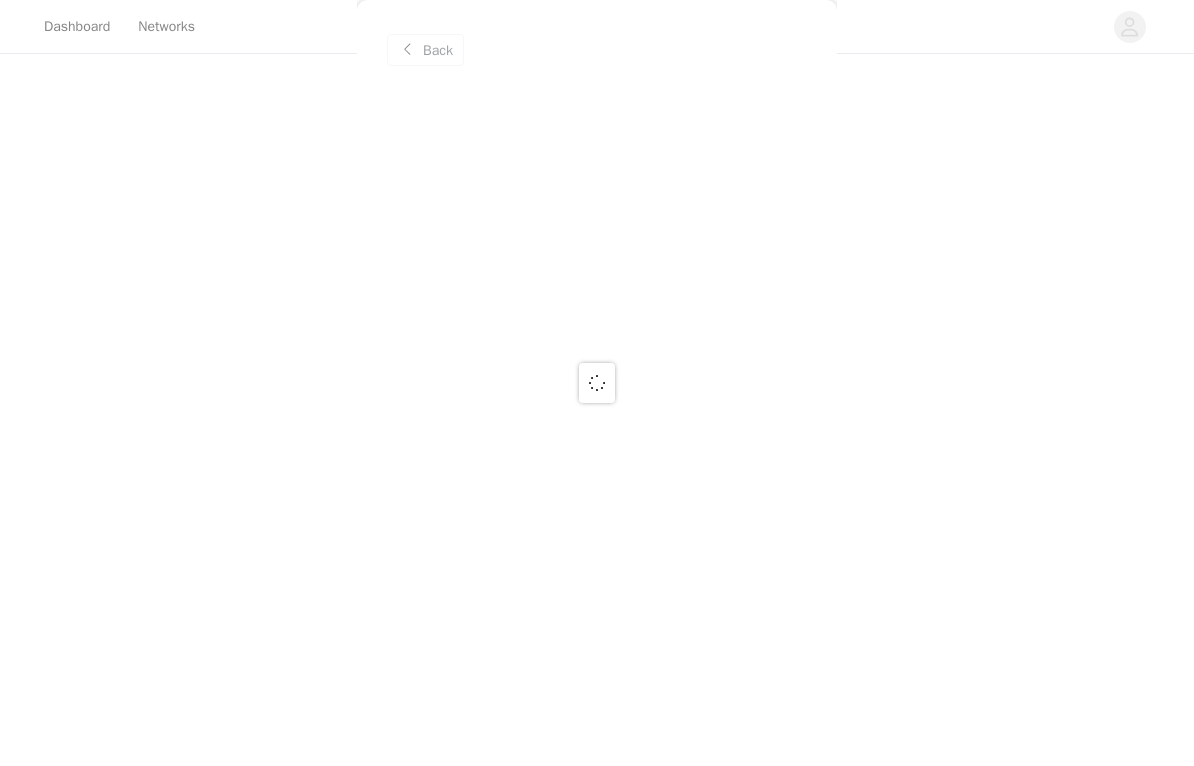 scroll, scrollTop: 0, scrollLeft: 0, axis: both 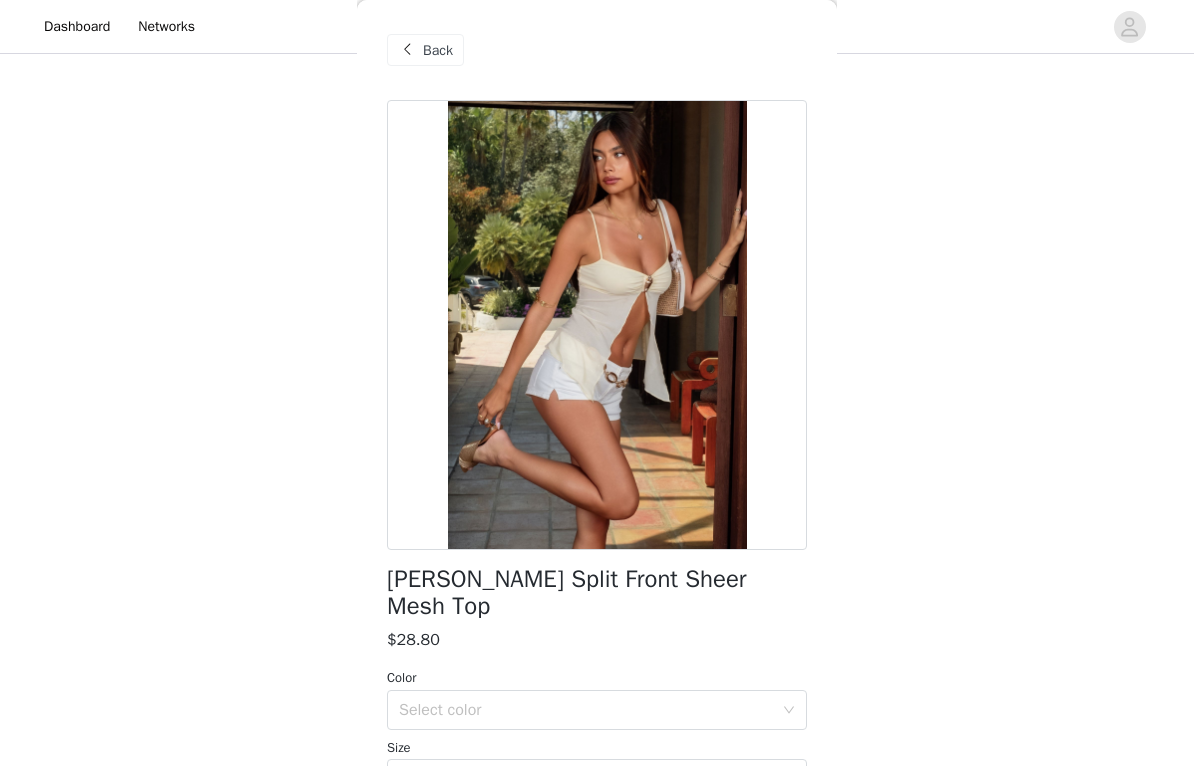 click on "Back" at bounding box center (438, 50) 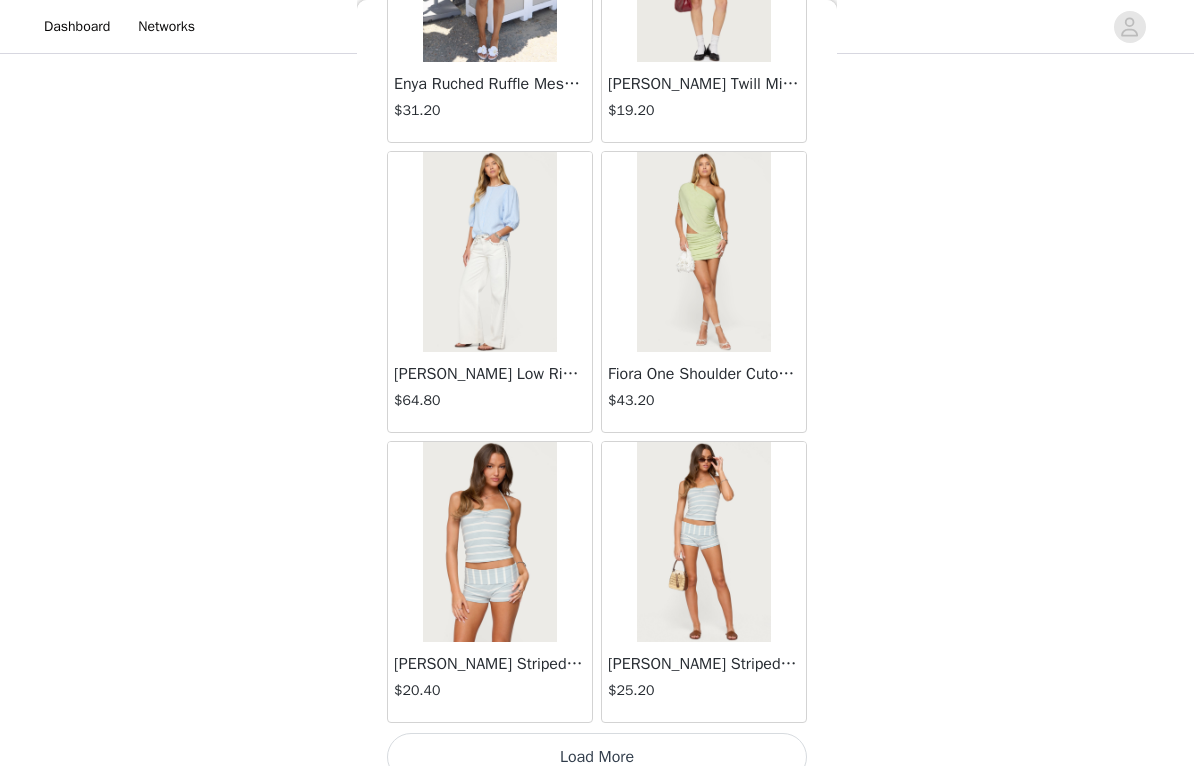 click on "Load More" at bounding box center (597, 757) 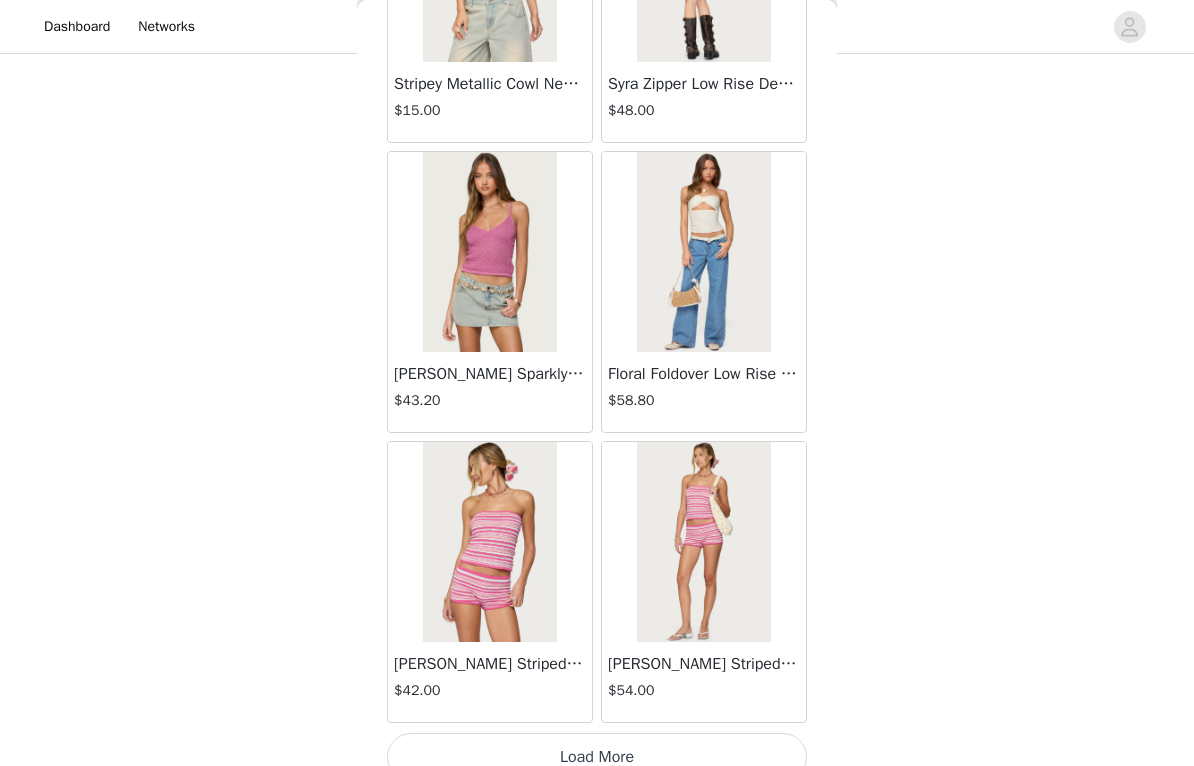 click on "Load More" at bounding box center (597, 757) 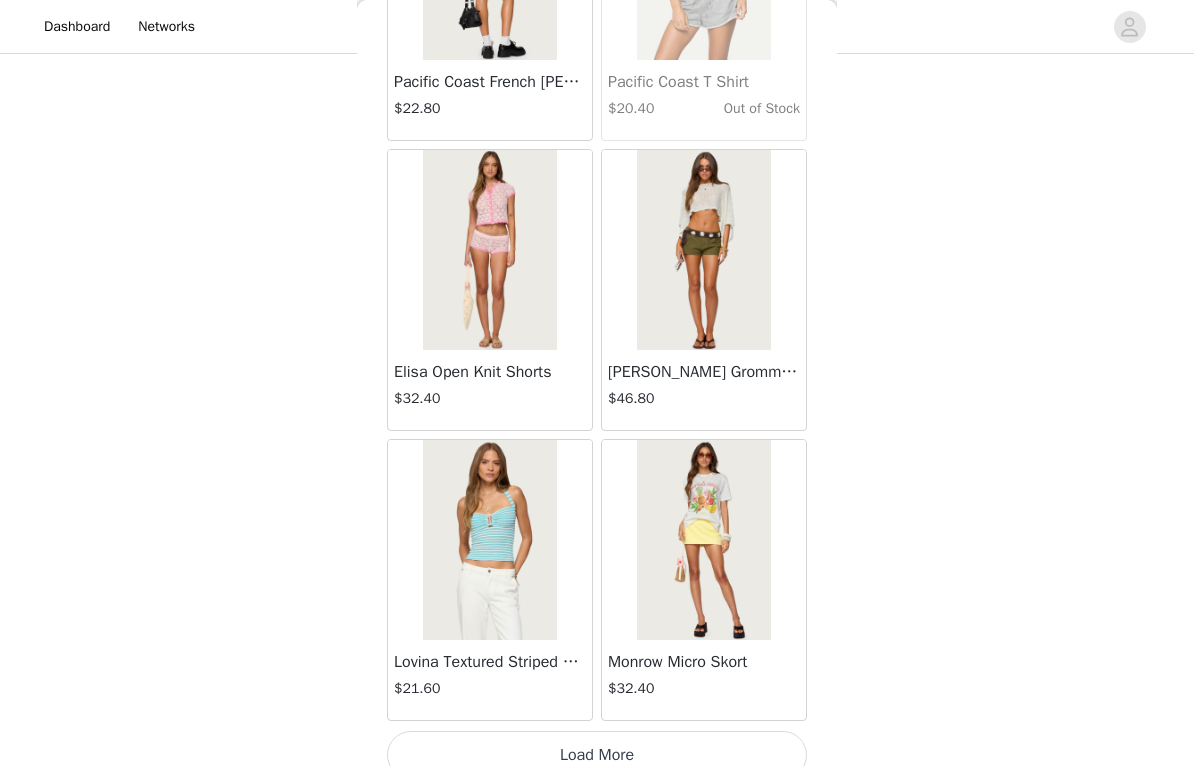 scroll, scrollTop: 10969, scrollLeft: 0, axis: vertical 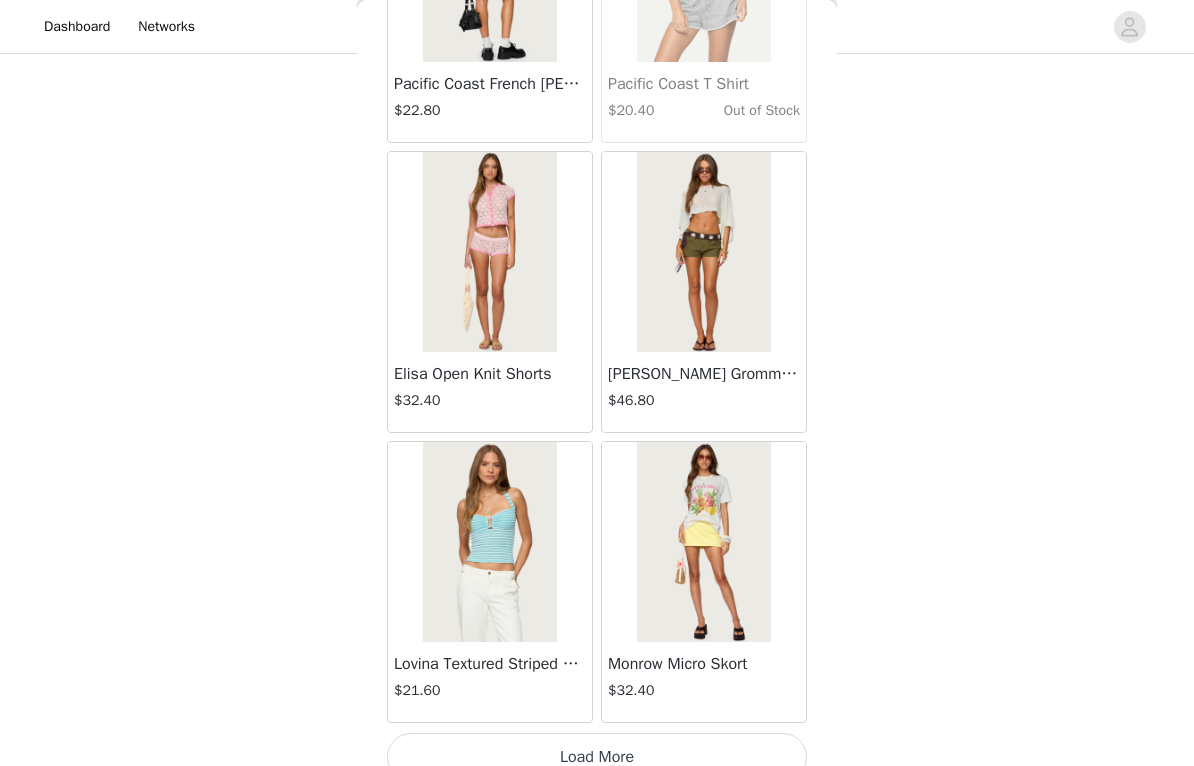 click on "Load More" at bounding box center [597, 757] 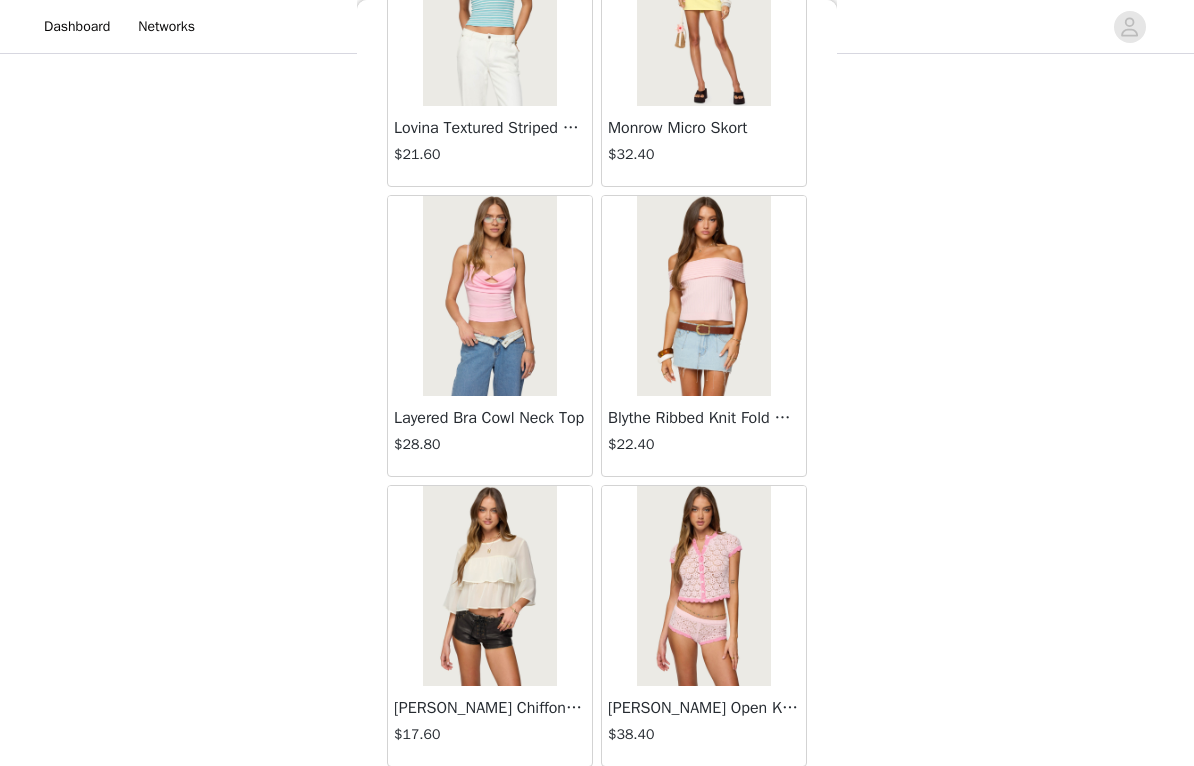 scroll, scrollTop: 11518, scrollLeft: 0, axis: vertical 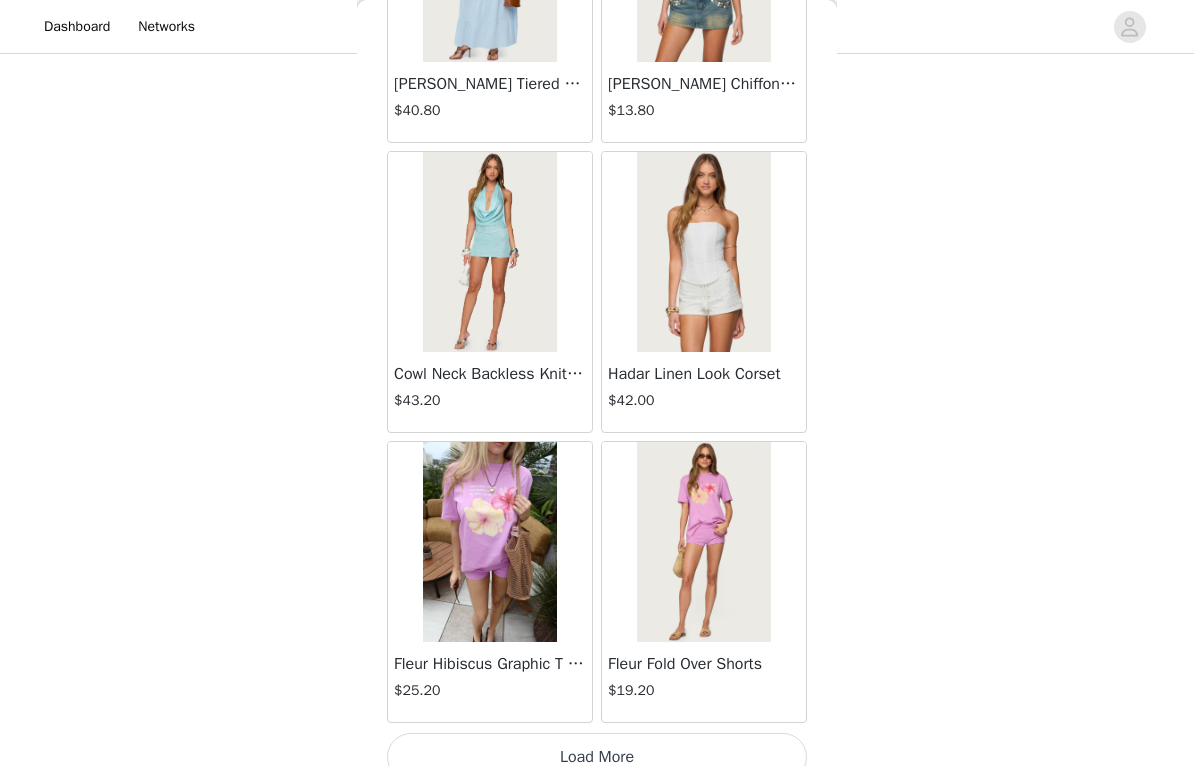 click on "Load More" at bounding box center [597, 757] 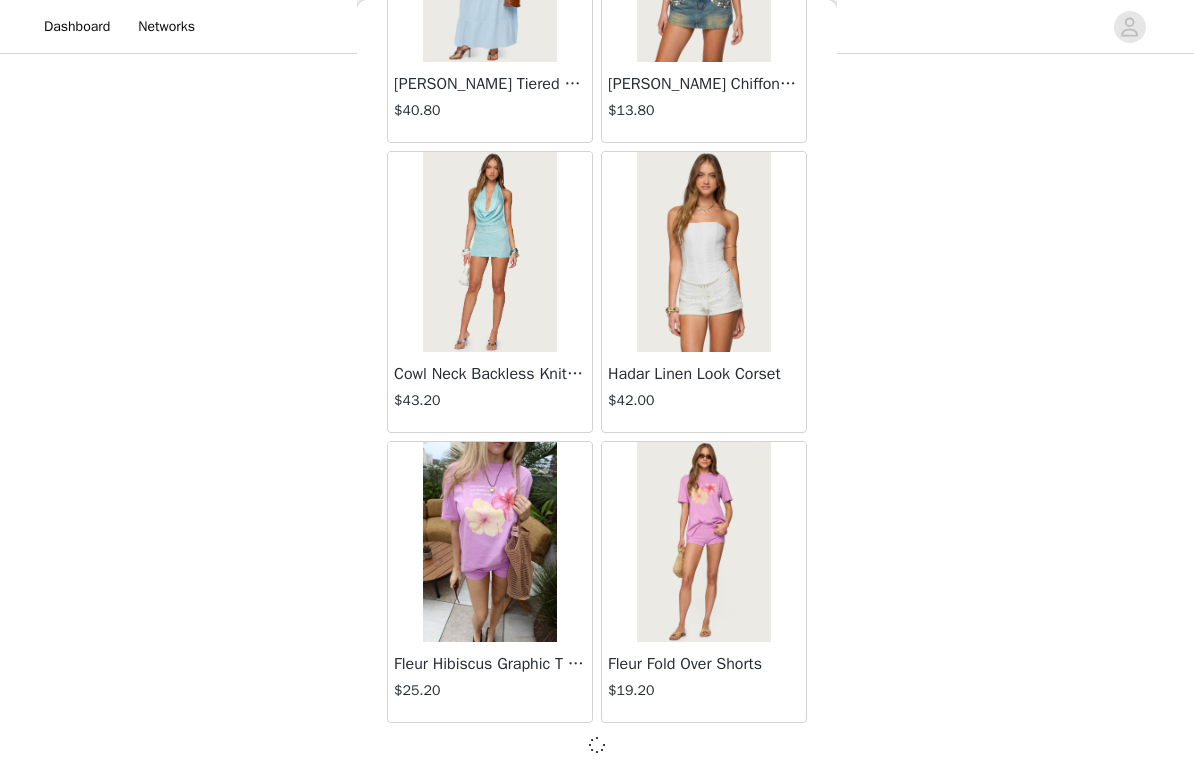scroll, scrollTop: 13860, scrollLeft: 0, axis: vertical 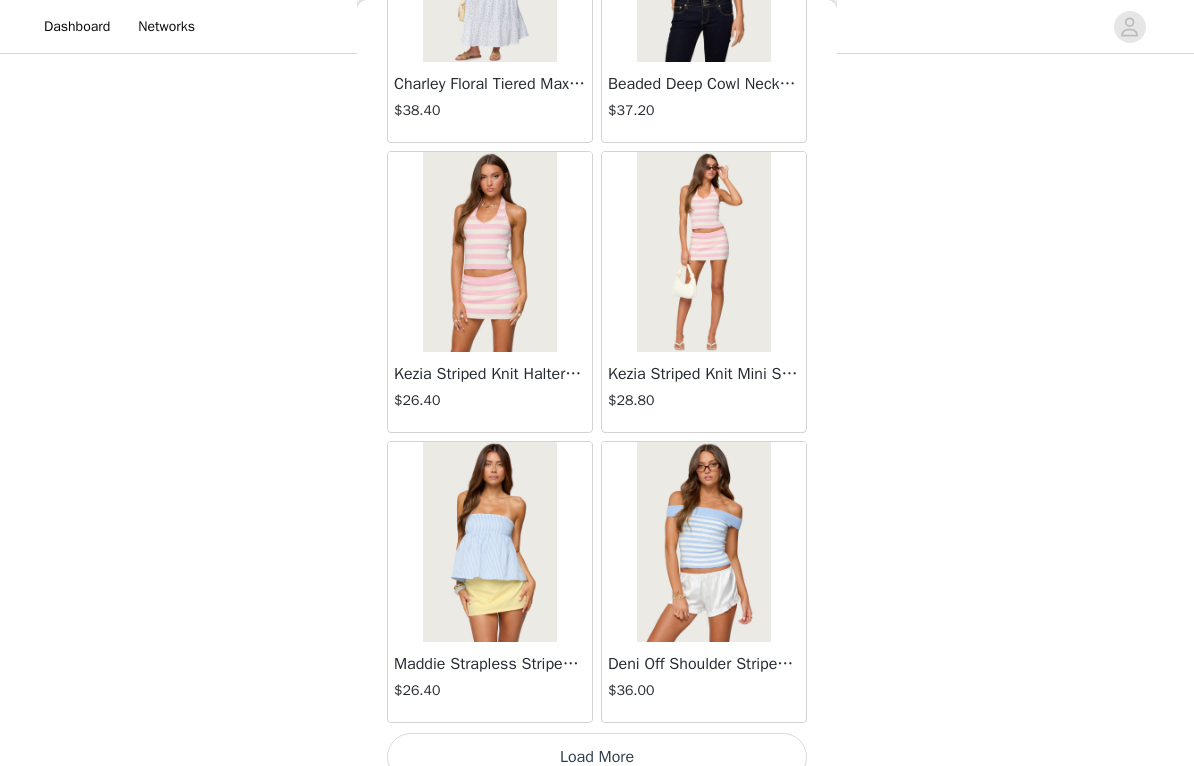 click on "Load More" at bounding box center [597, 757] 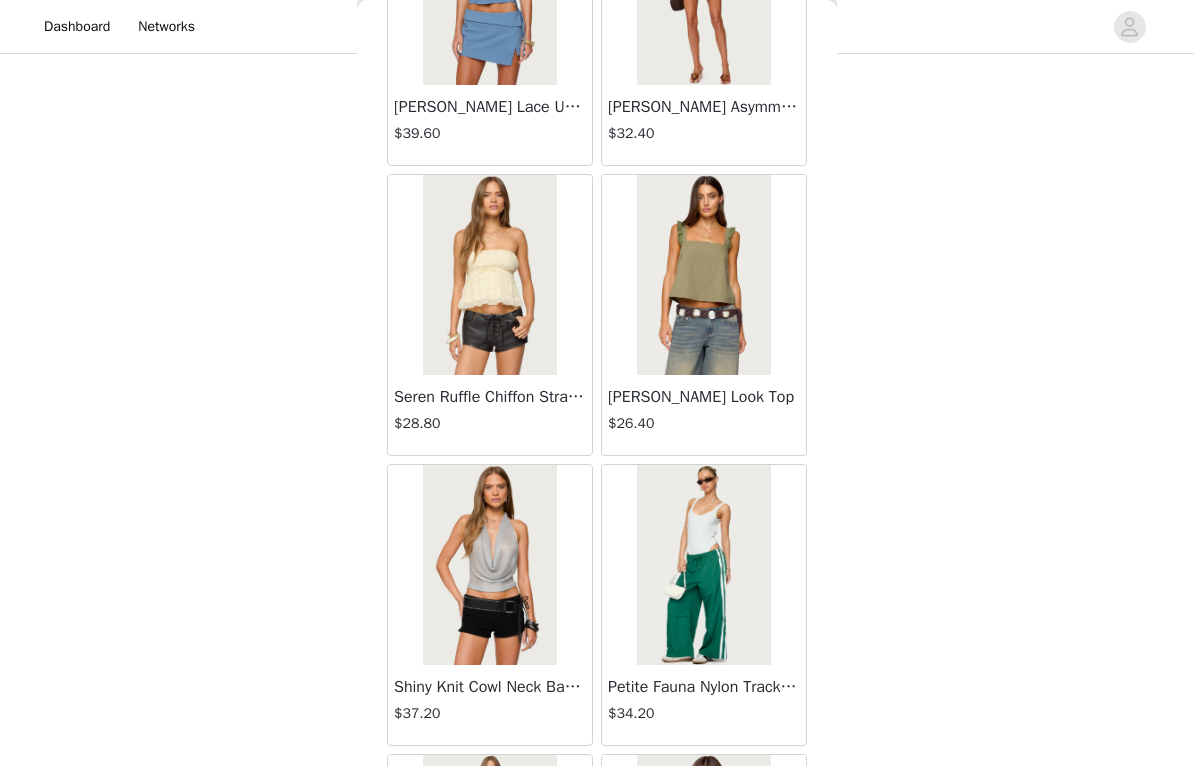 scroll, scrollTop: 19356, scrollLeft: 0, axis: vertical 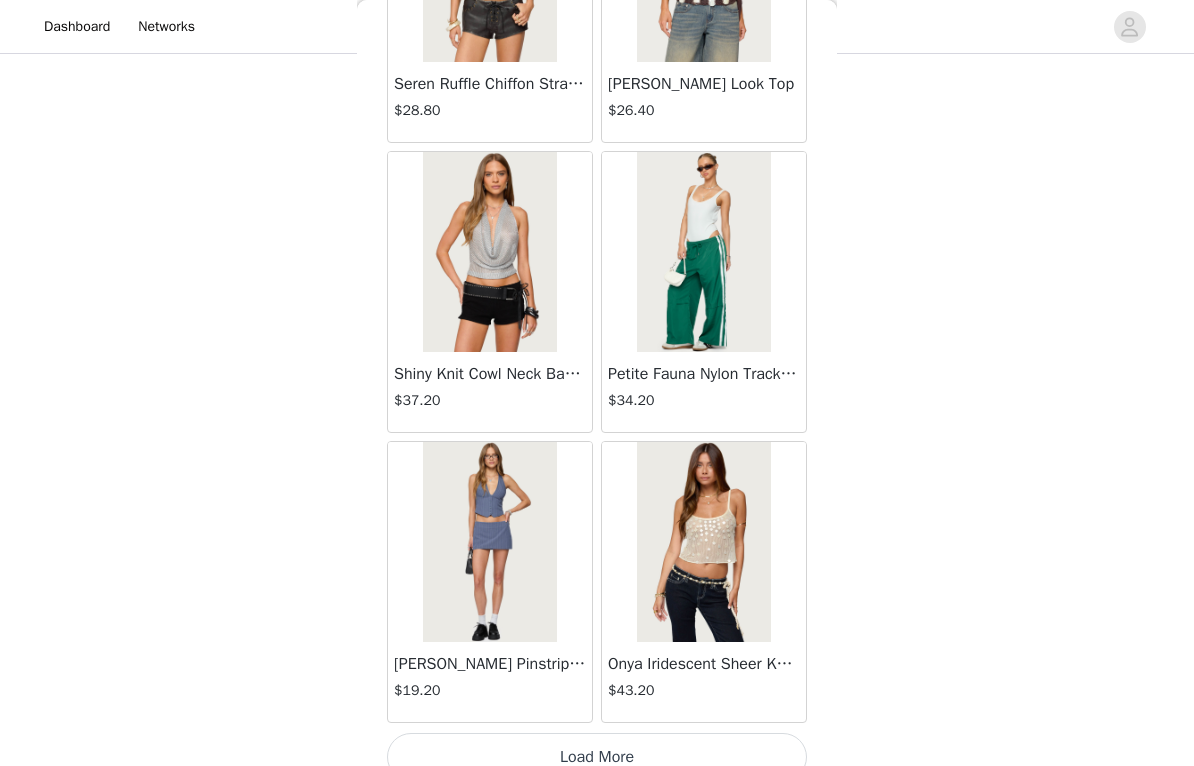 click on "Load More" at bounding box center (597, 757) 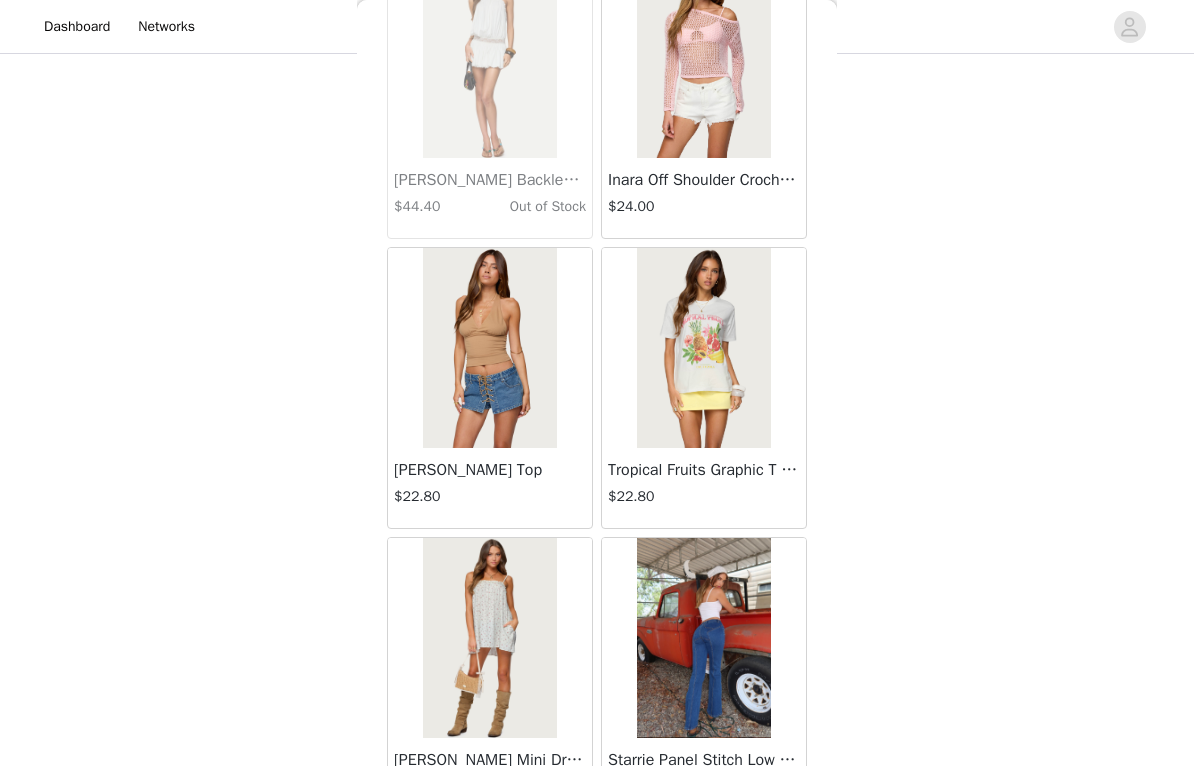 scroll, scrollTop: 21025, scrollLeft: 0, axis: vertical 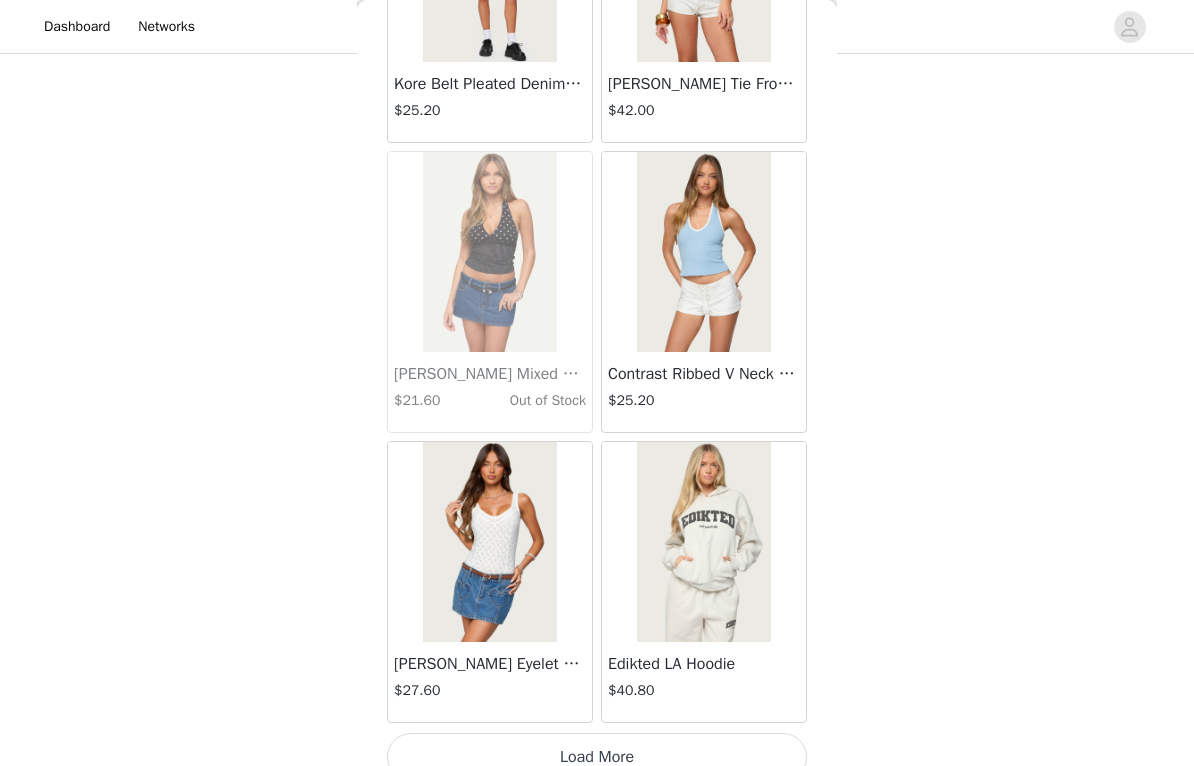 click on "Load More" at bounding box center (597, 757) 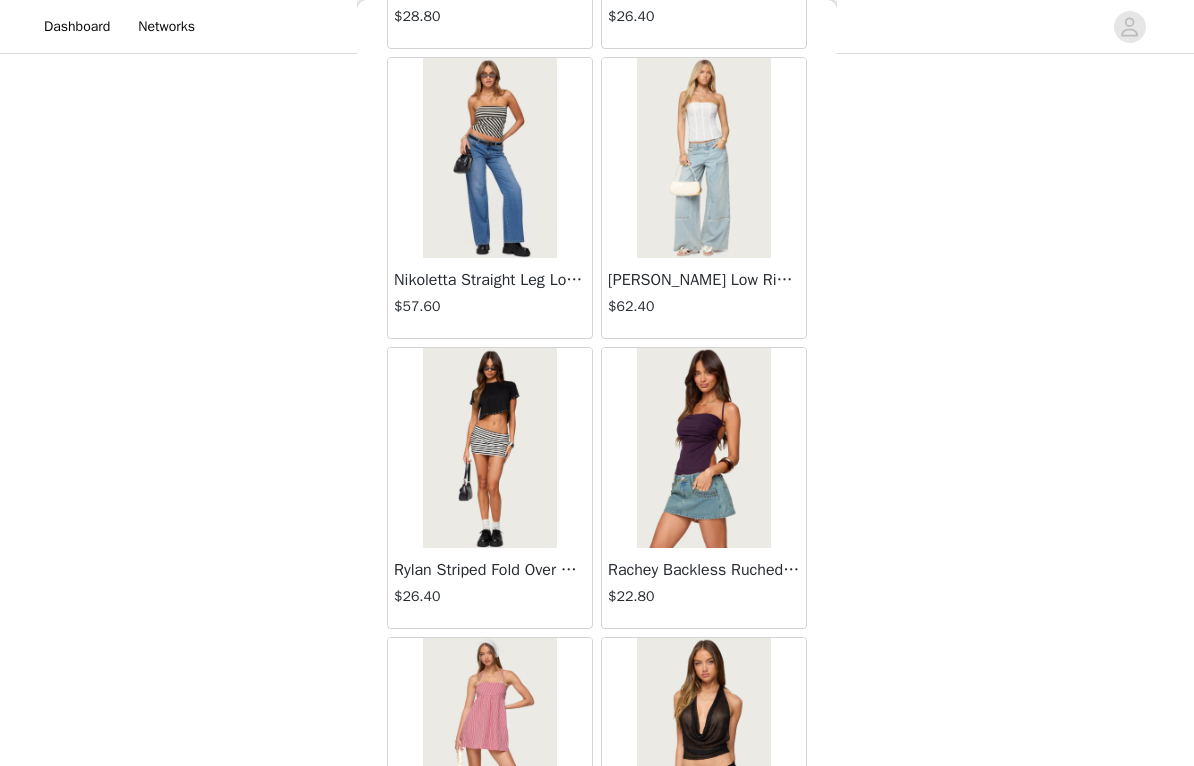 scroll, scrollTop: 24981, scrollLeft: 0, axis: vertical 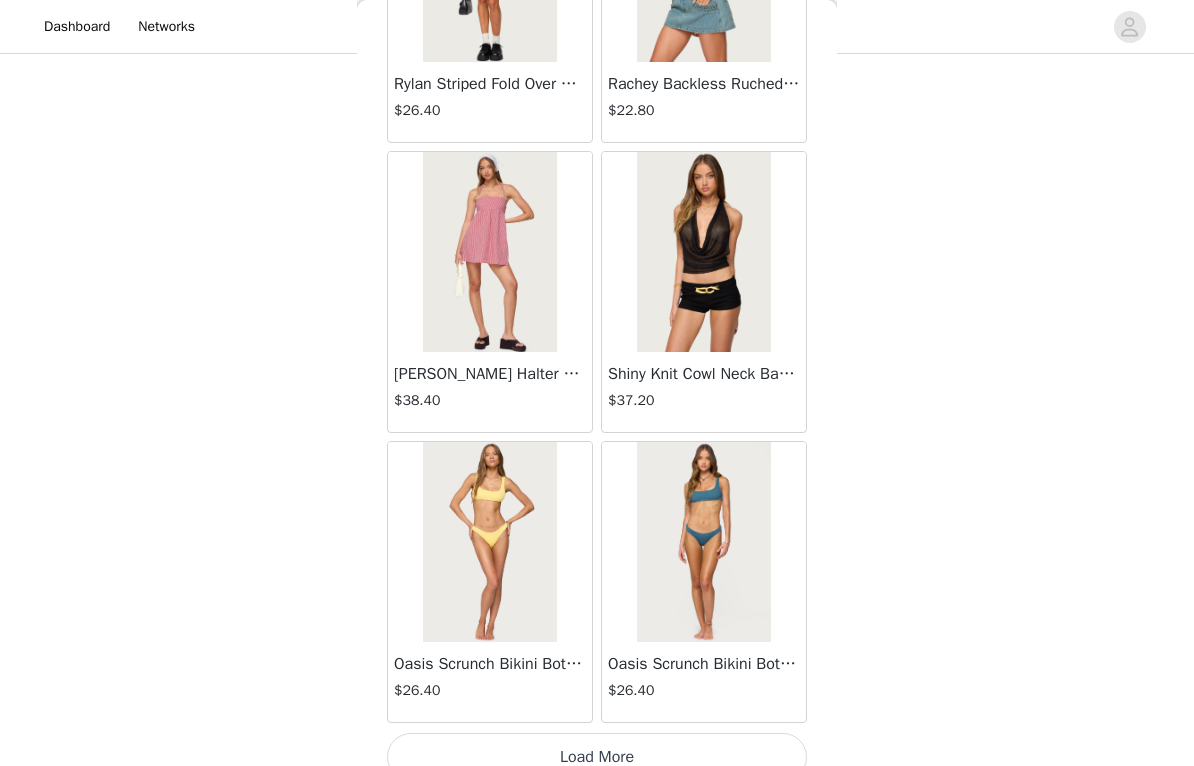 click on "Load More" at bounding box center (597, 757) 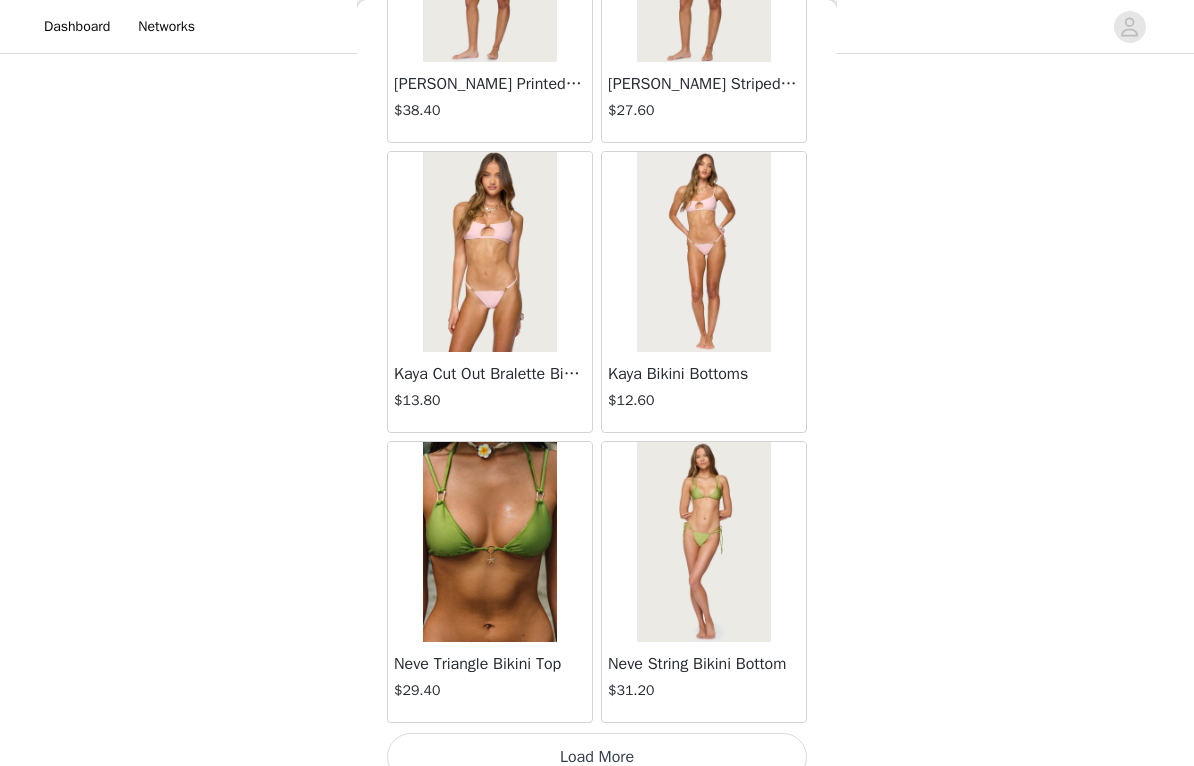 click on "Load More" at bounding box center [597, 757] 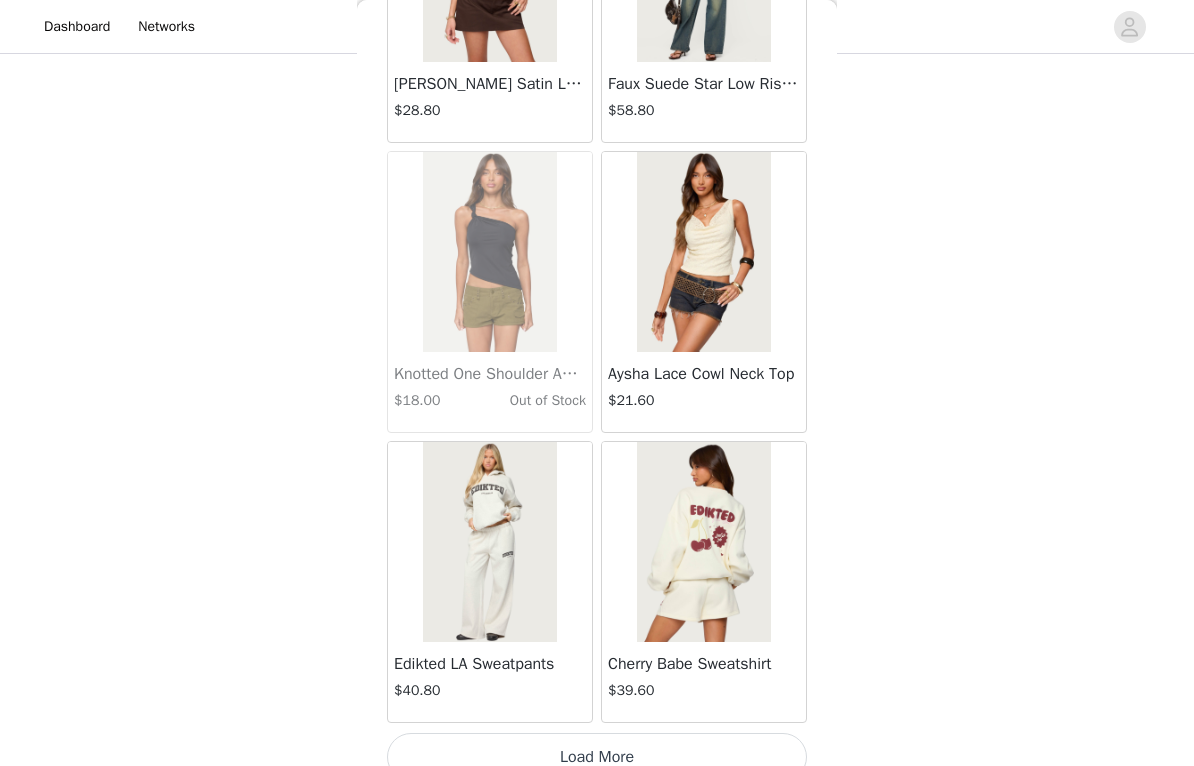 click on "Load More" at bounding box center (597, 757) 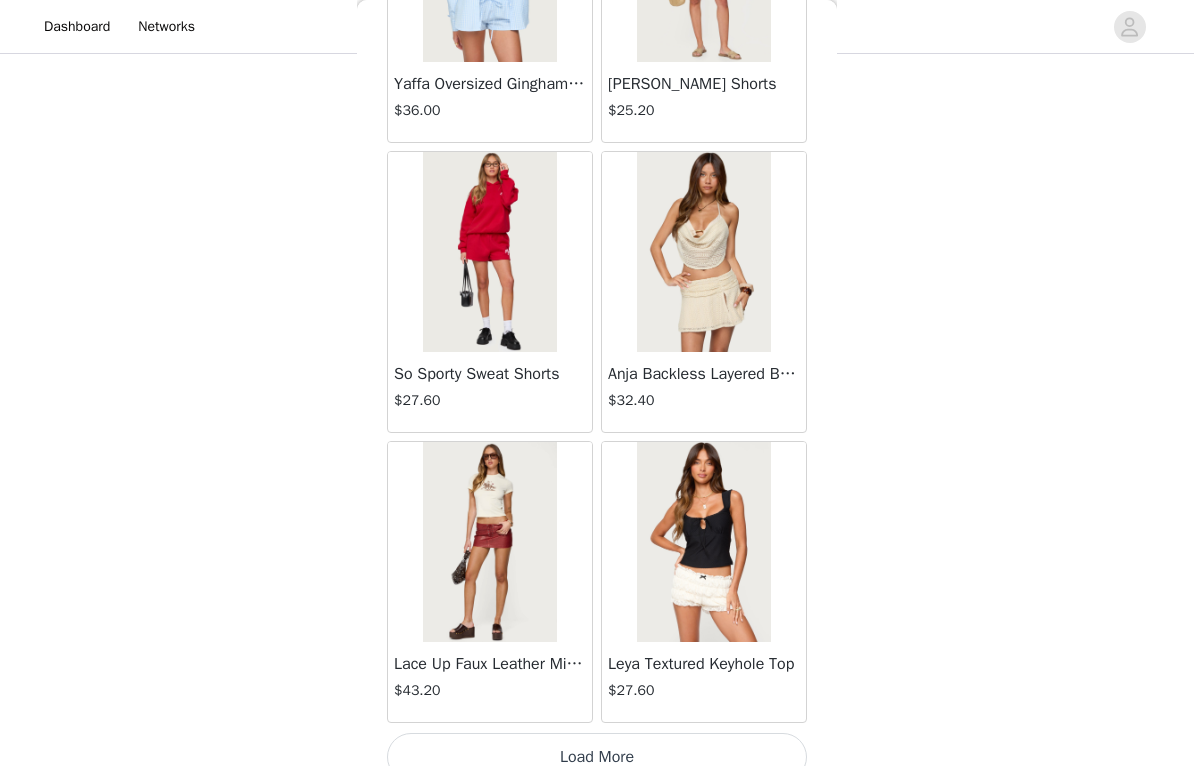 click on "Load More" at bounding box center [597, 757] 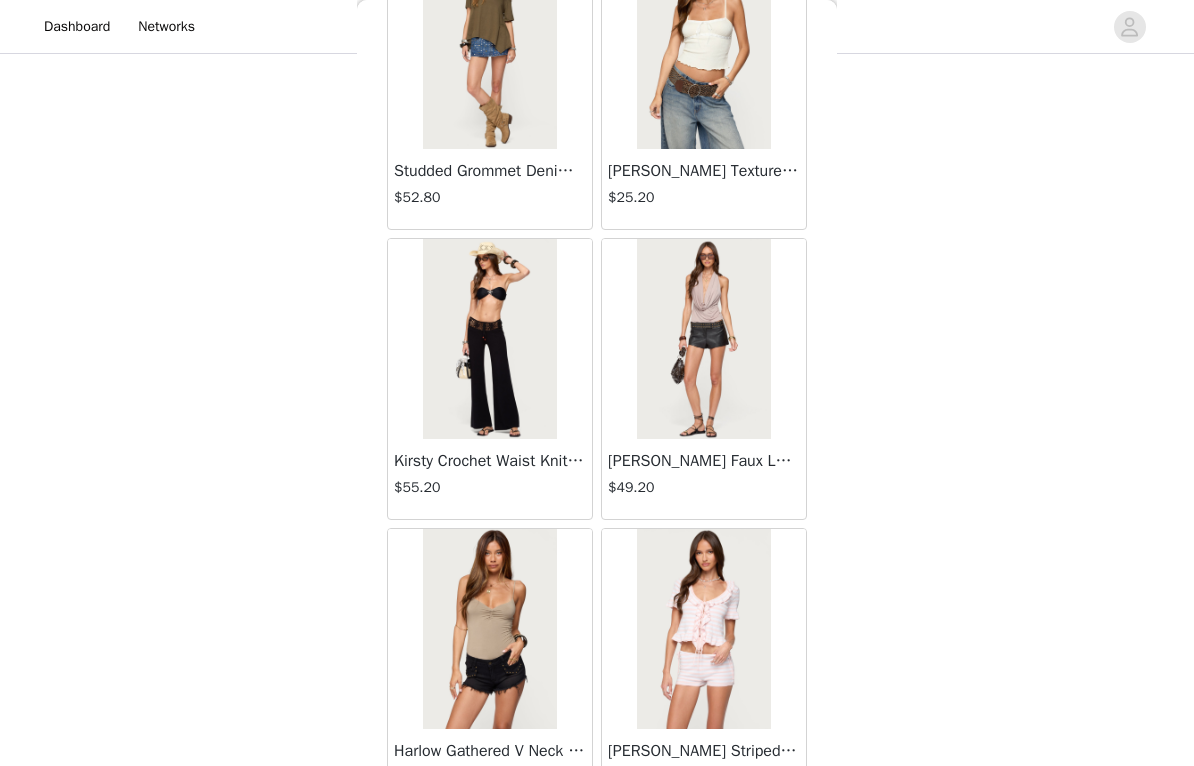 scroll, scrollTop: 36693, scrollLeft: 0, axis: vertical 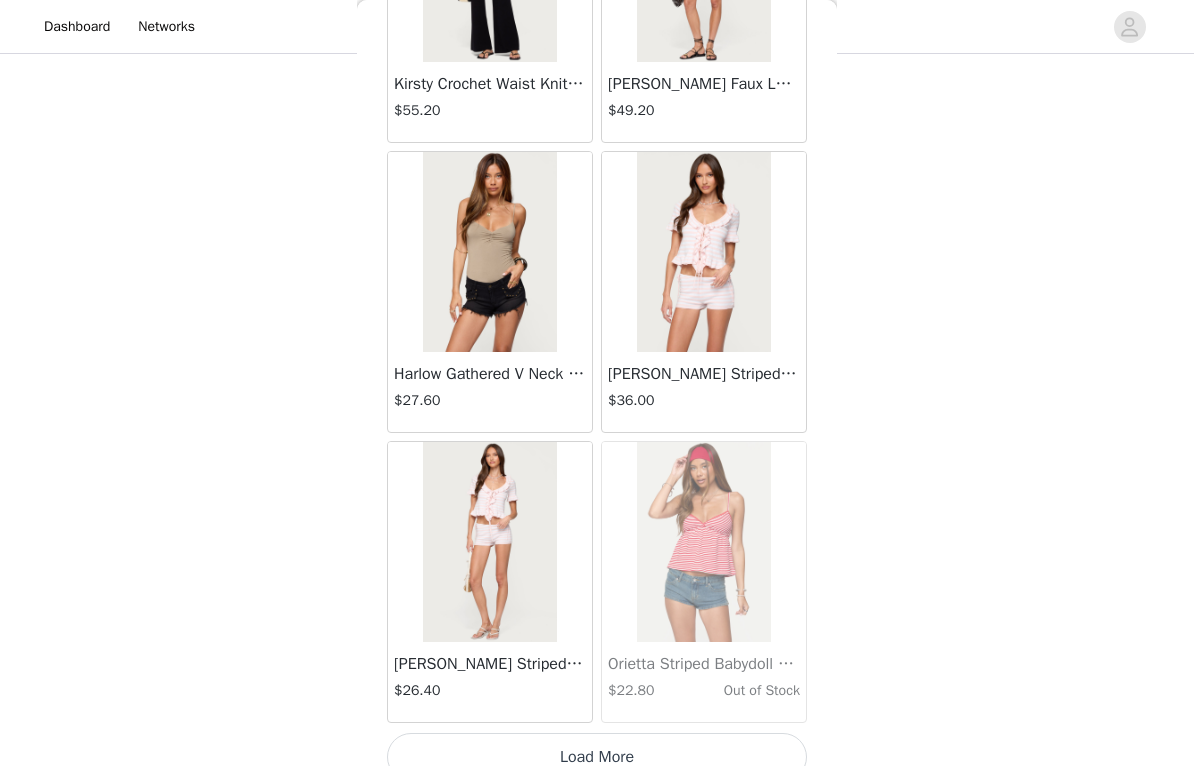 click on "Load More" at bounding box center [597, 757] 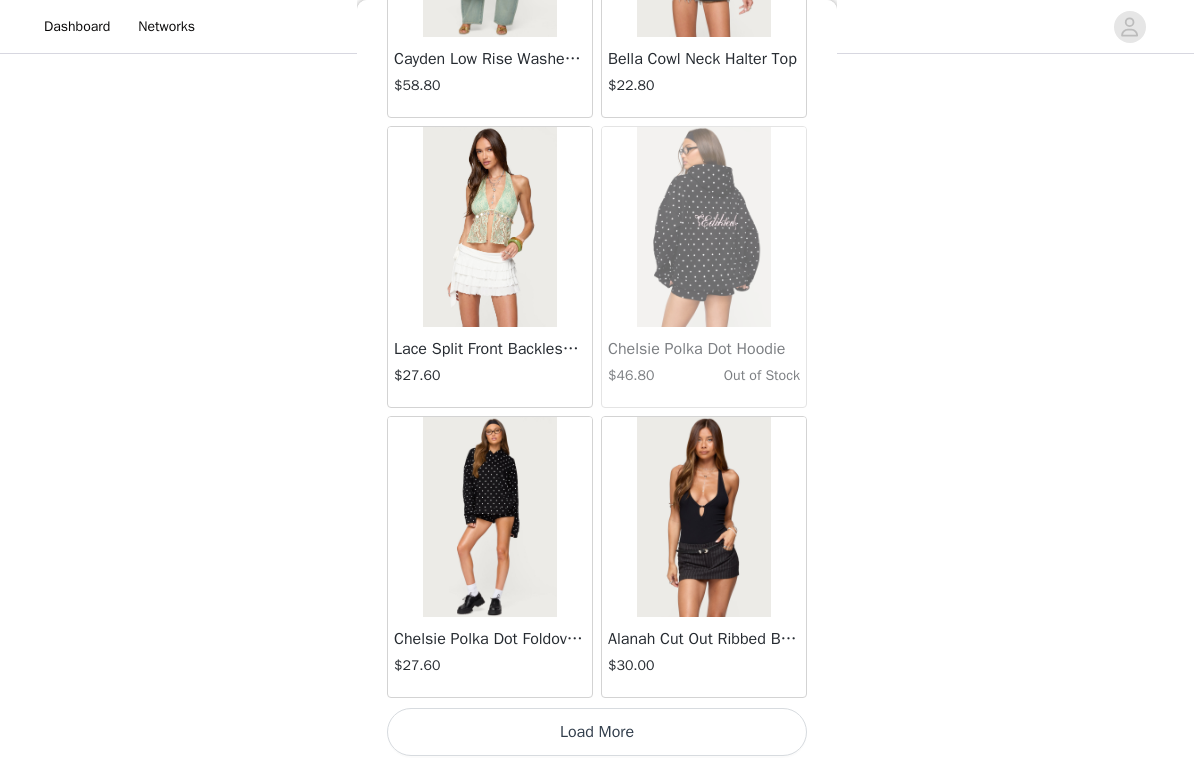 scroll, scrollTop: 40015, scrollLeft: 0, axis: vertical 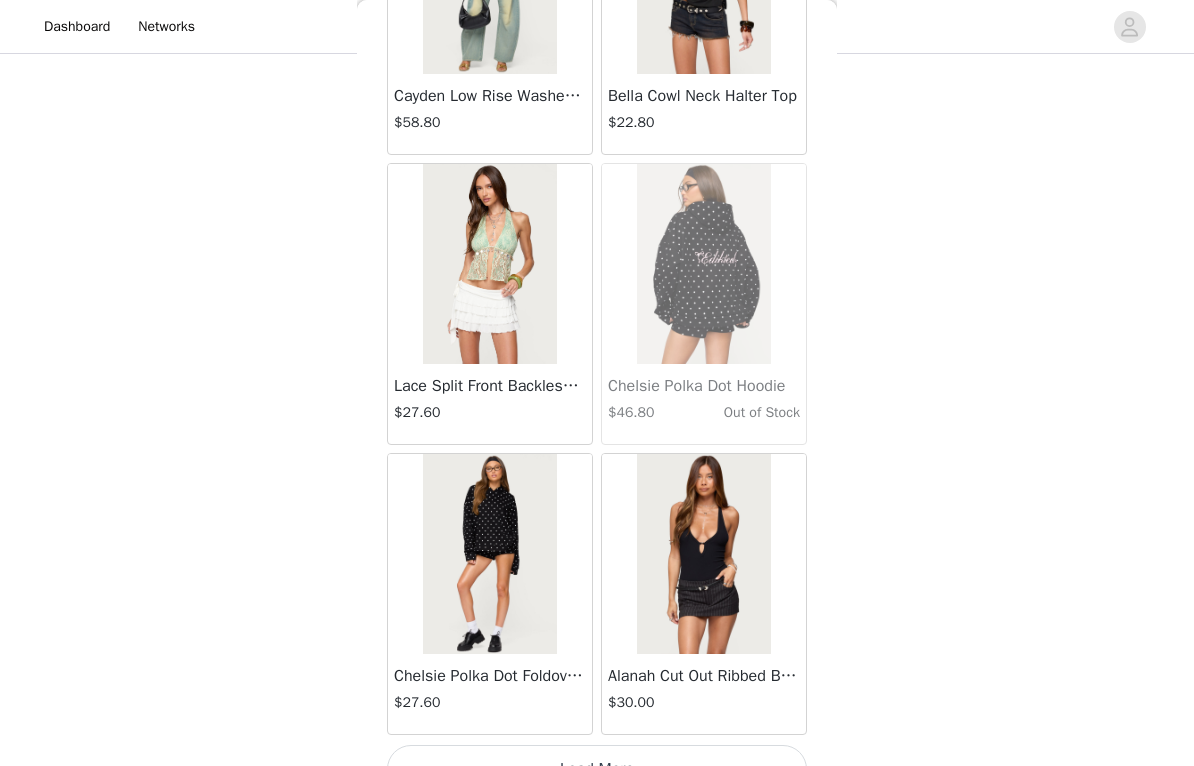 click on "Load More" at bounding box center (597, 769) 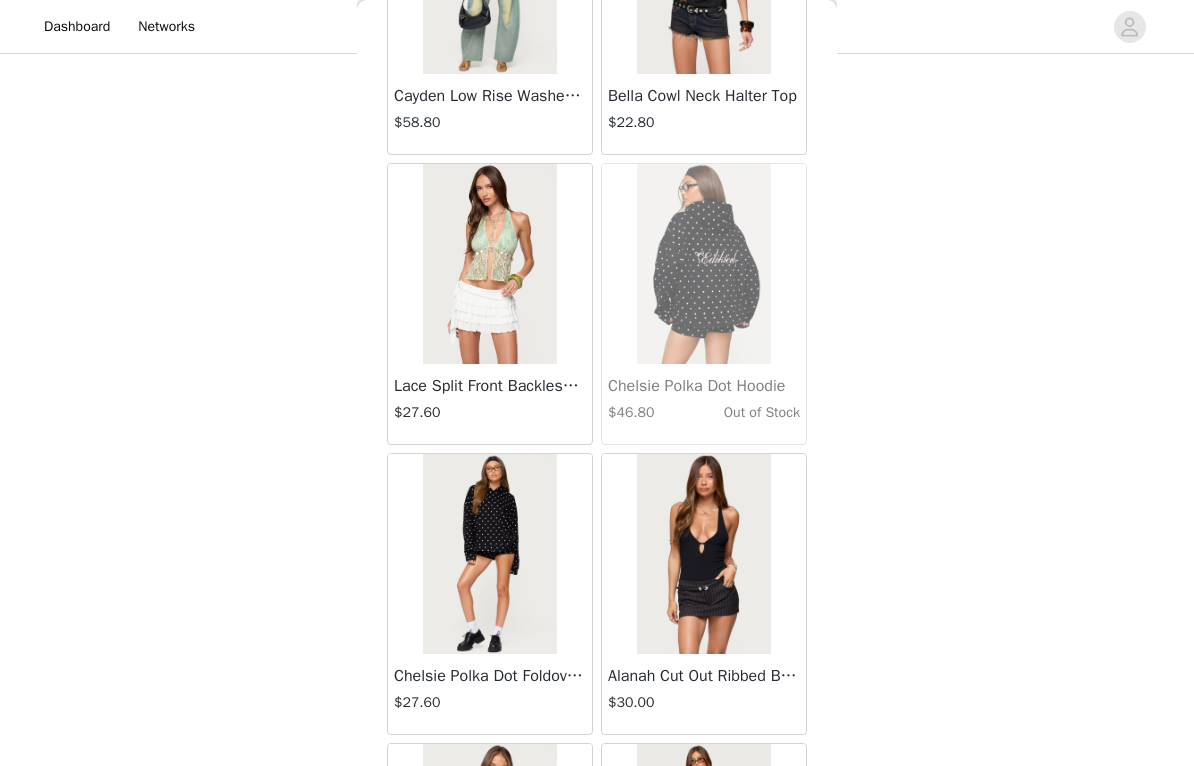 click at bounding box center [703, 844] 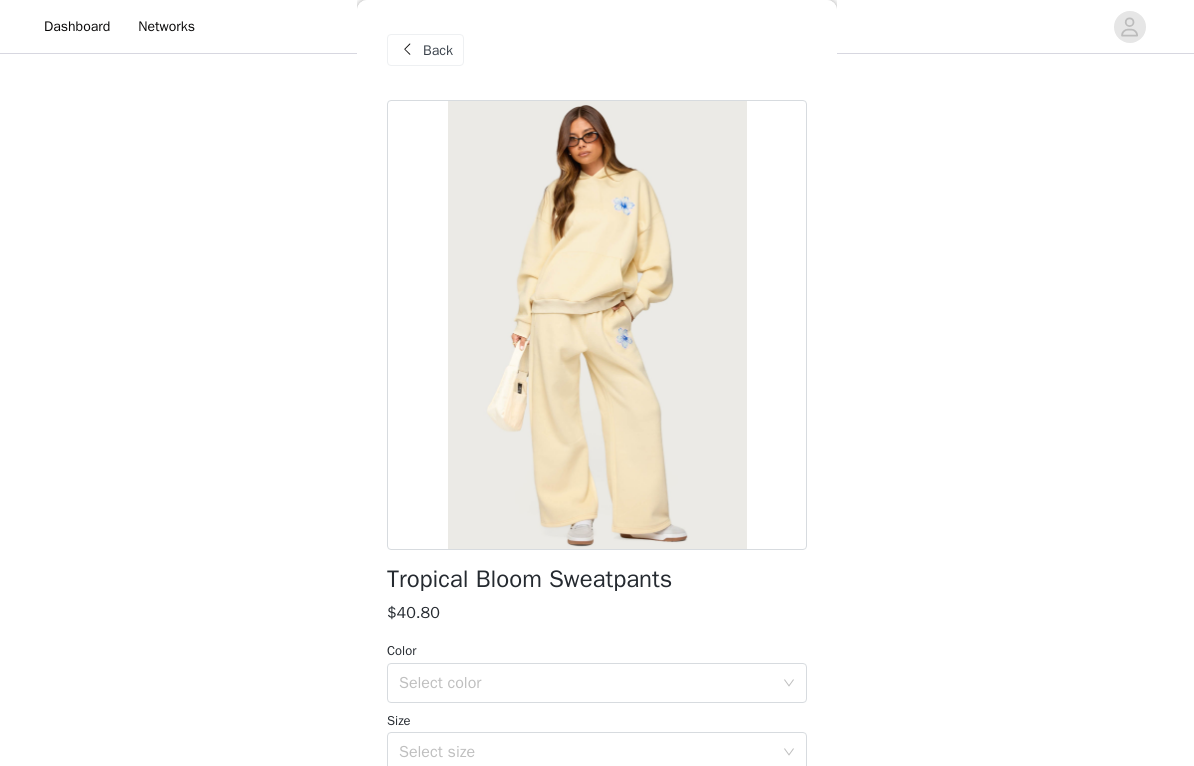 scroll, scrollTop: 0, scrollLeft: 0, axis: both 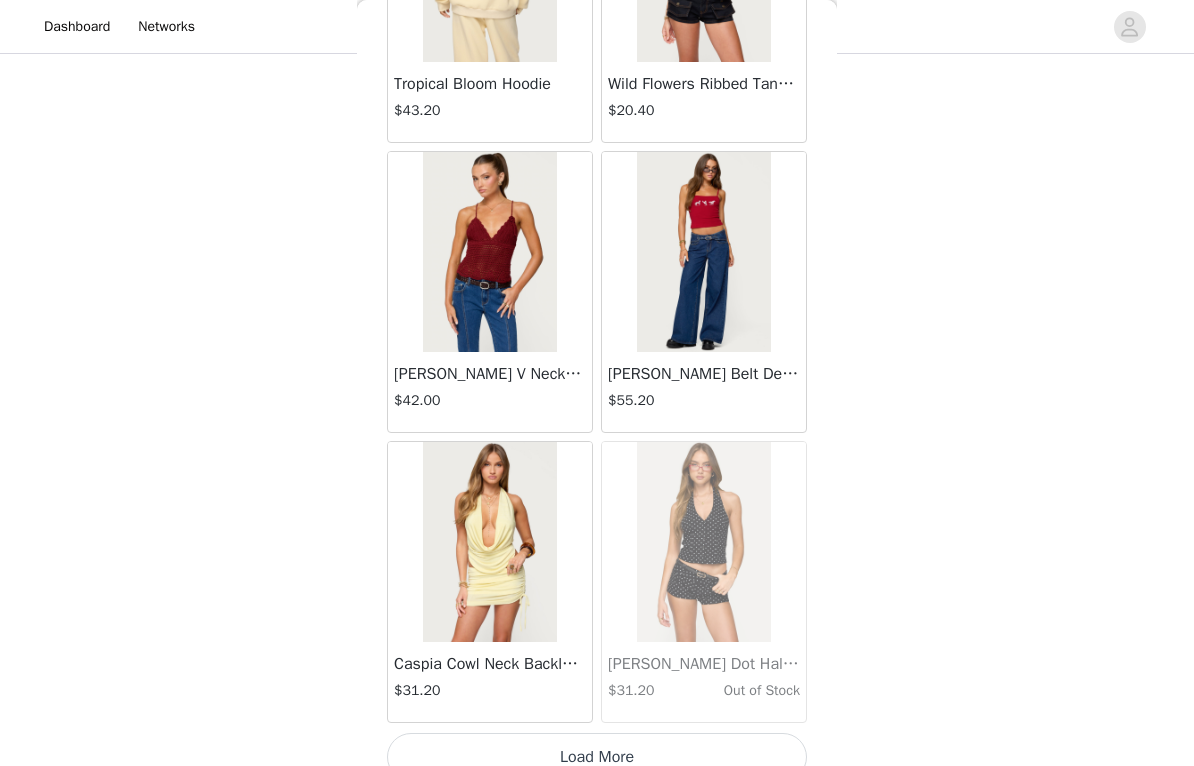 click on "Load More" at bounding box center (597, 757) 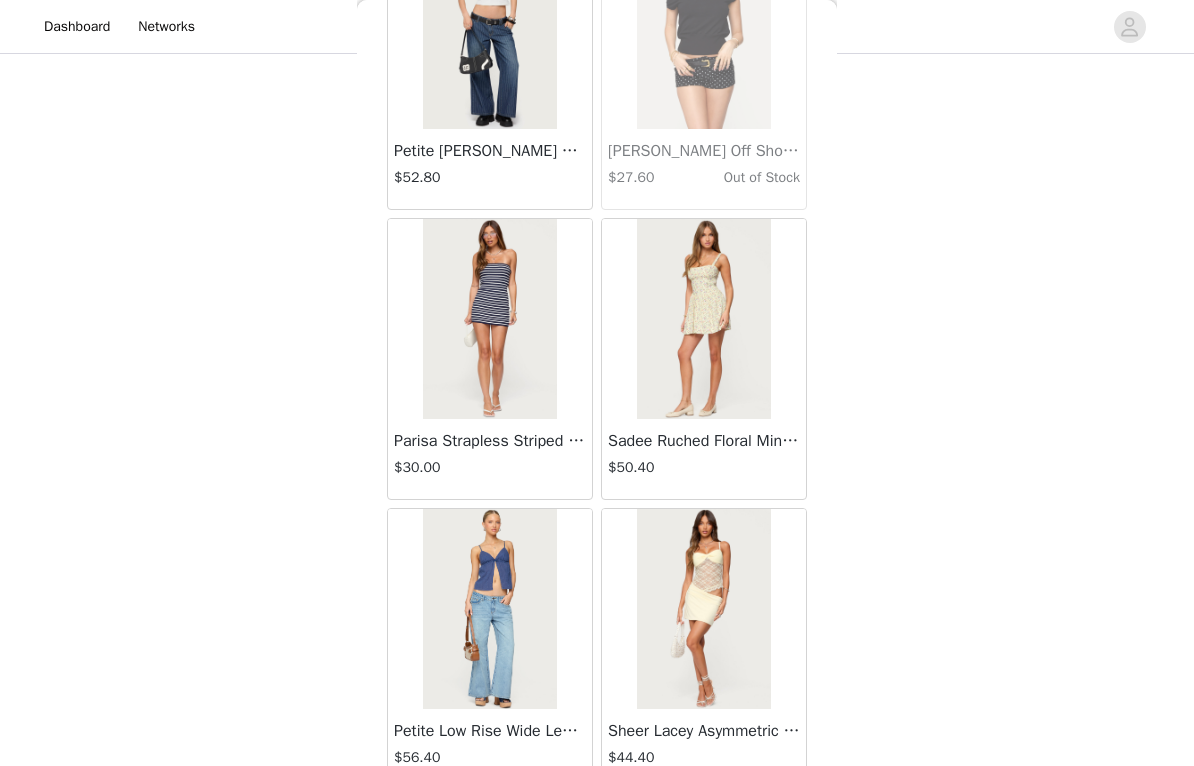 scroll, scrollTop: 44542, scrollLeft: 0, axis: vertical 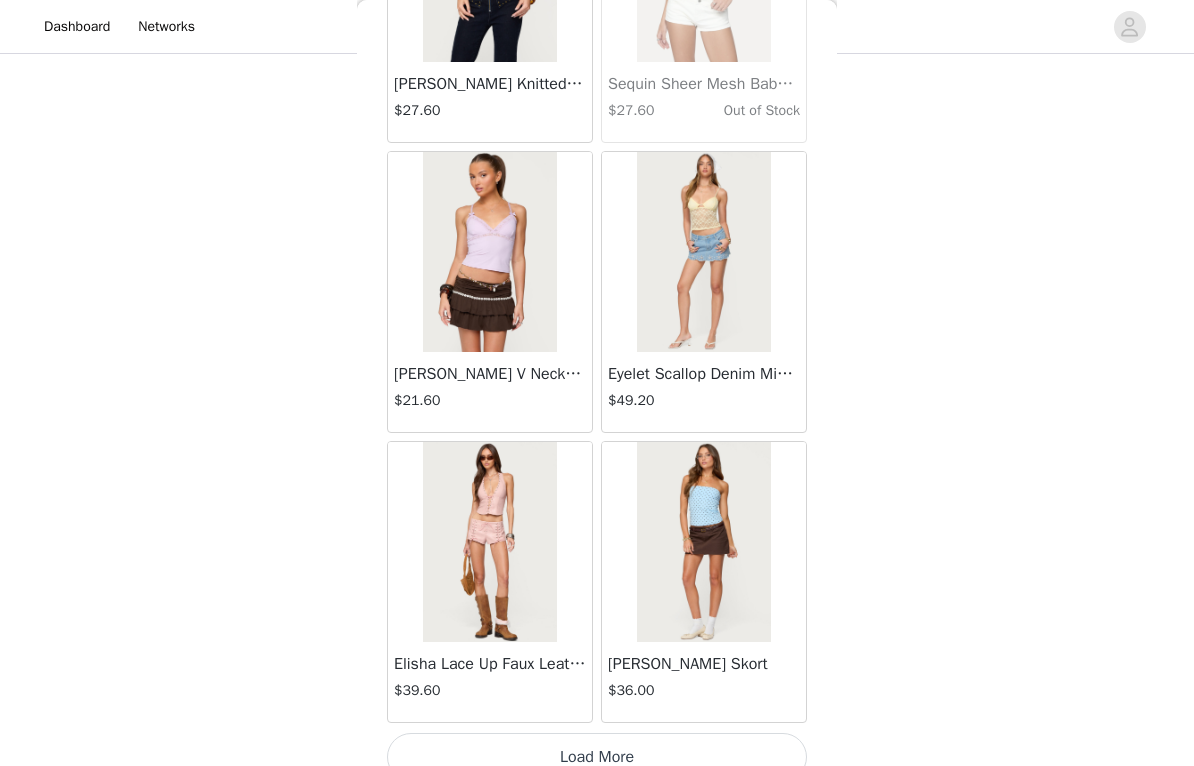 click on "Load More" at bounding box center (597, 757) 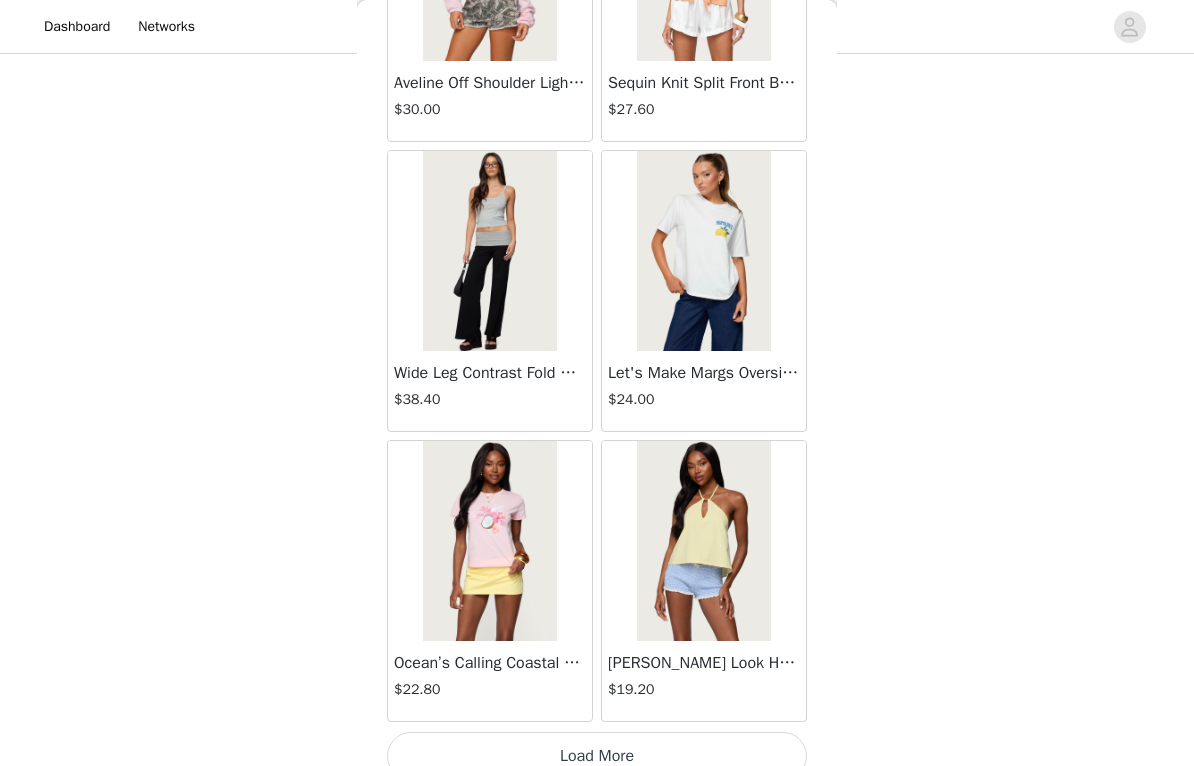 scroll, scrollTop: 48669, scrollLeft: 0, axis: vertical 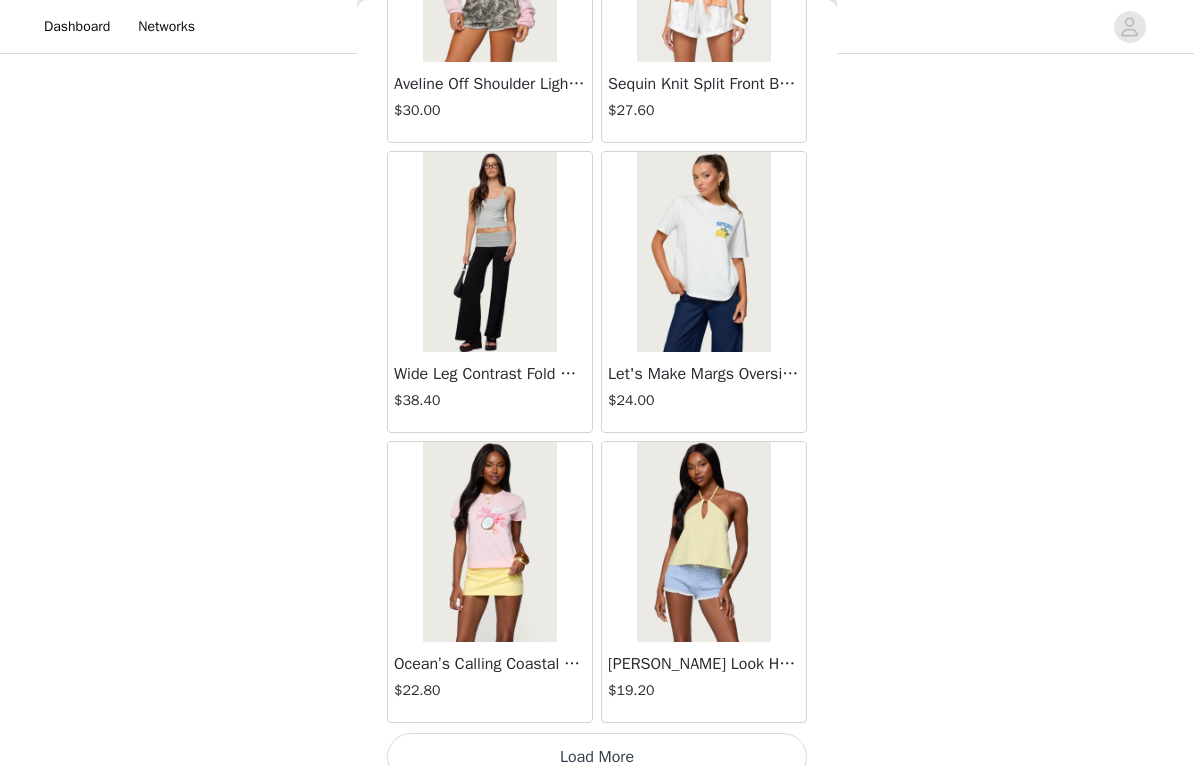 click on "Load More" at bounding box center (597, 757) 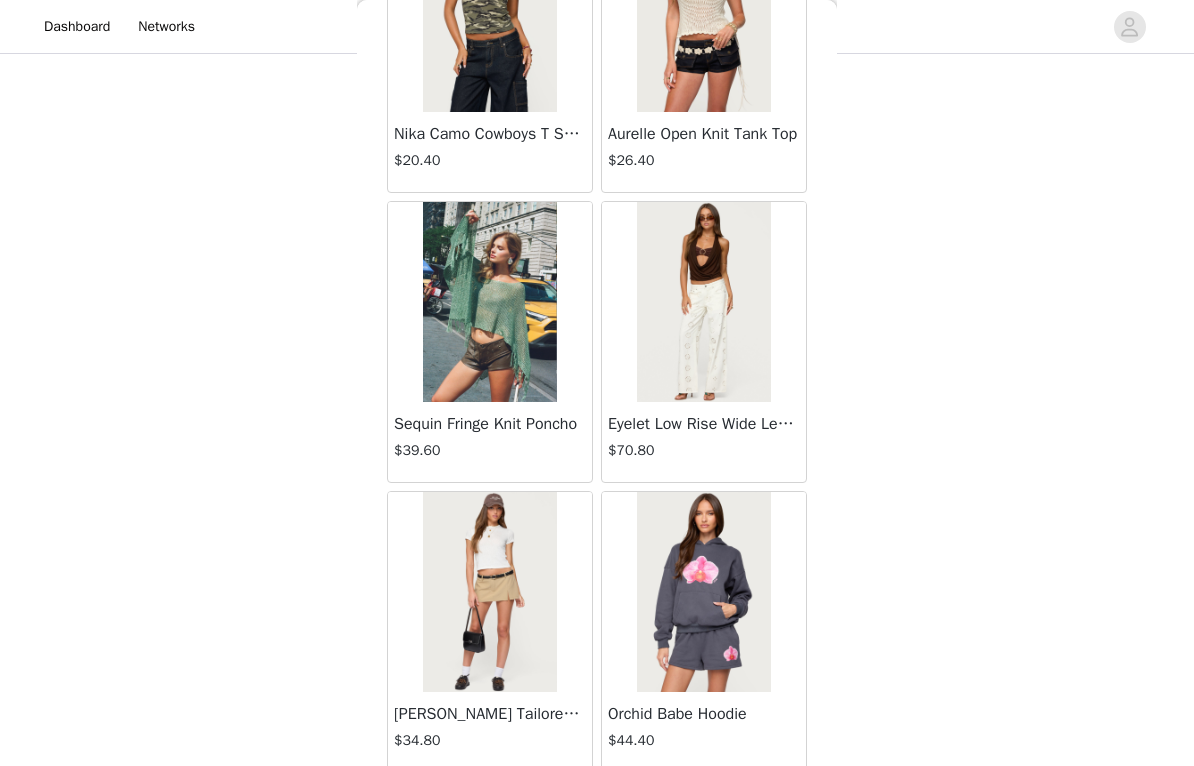 scroll, scrollTop: 50643, scrollLeft: 0, axis: vertical 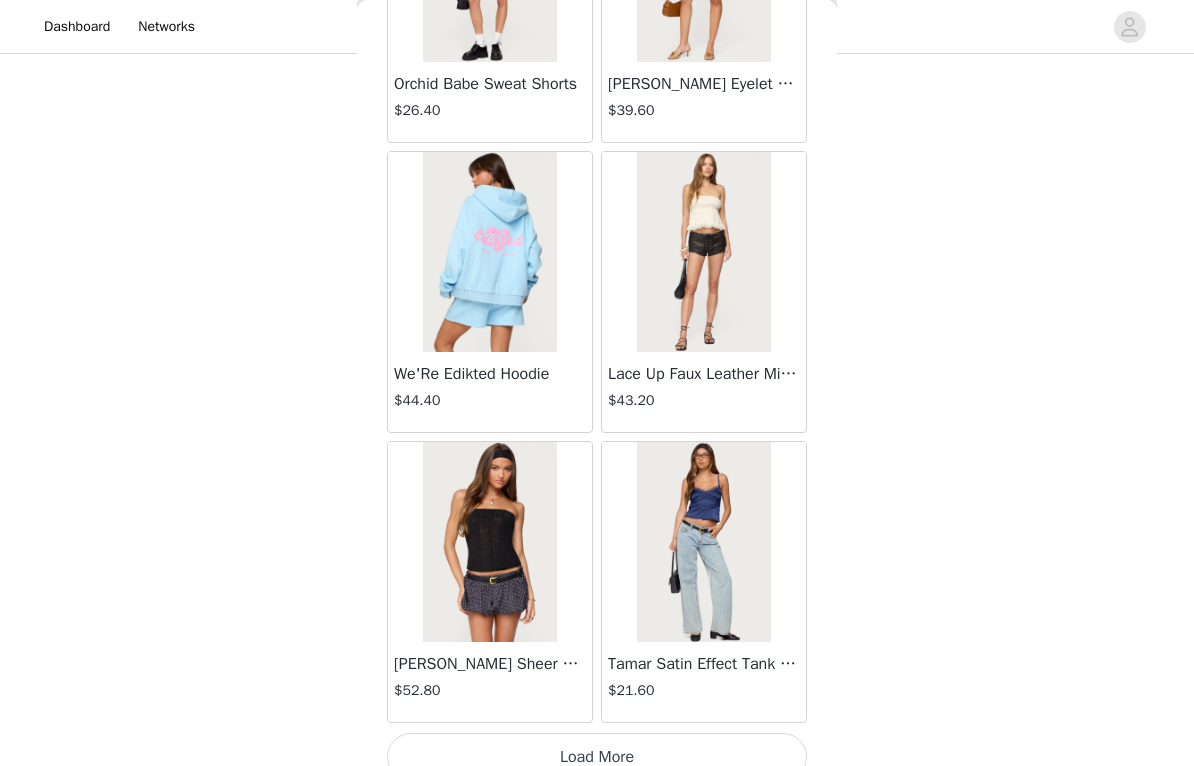 click on "Load More" at bounding box center [597, 757] 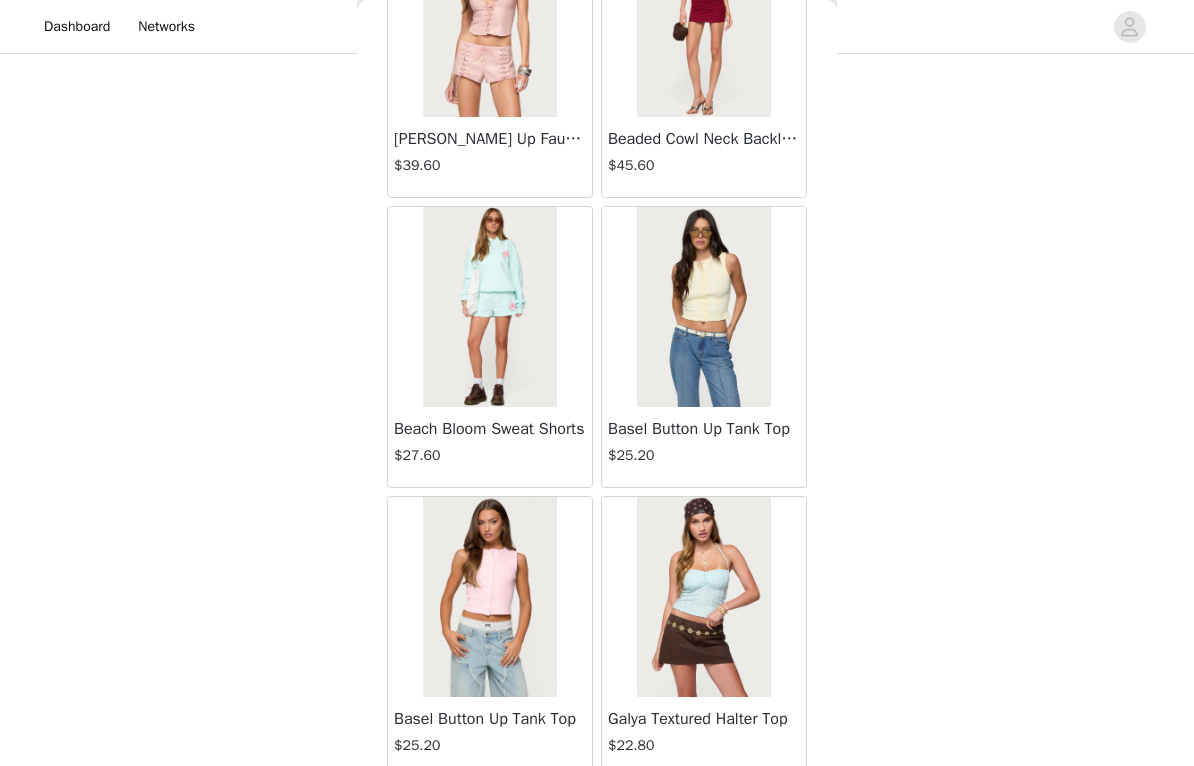 scroll, scrollTop: 54463, scrollLeft: 0, axis: vertical 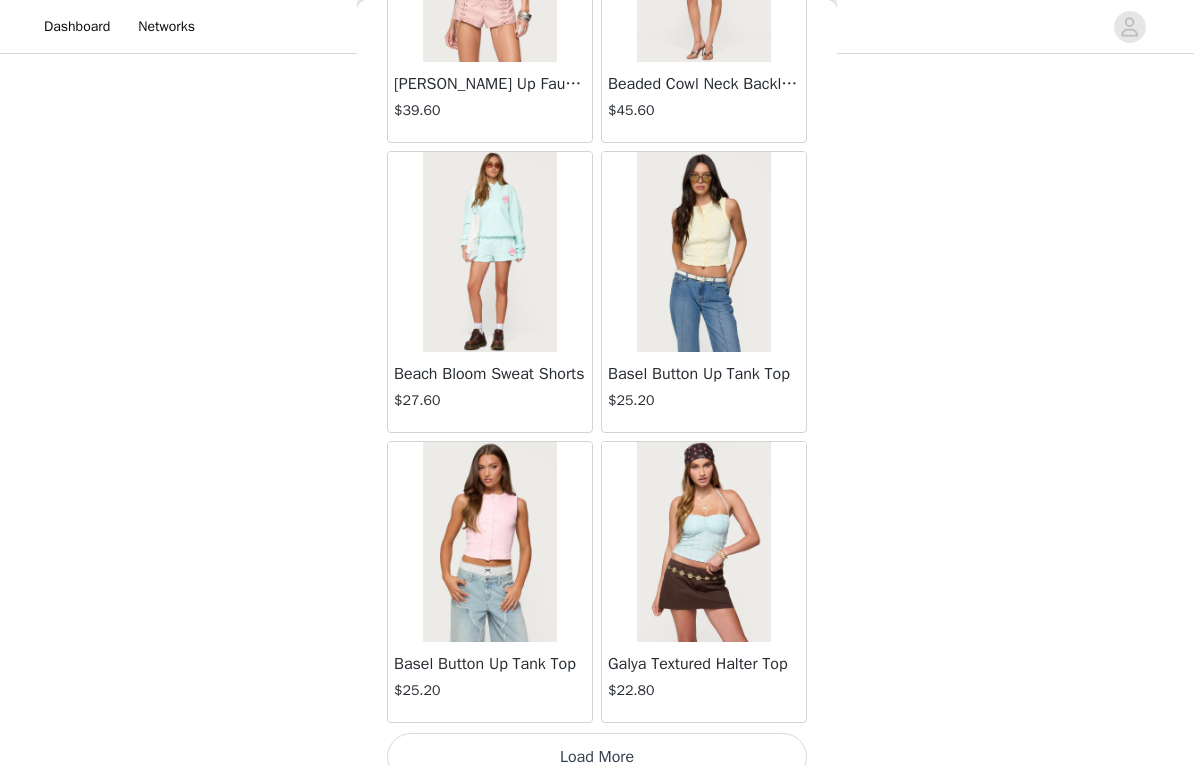 click on "Load More" at bounding box center [597, 757] 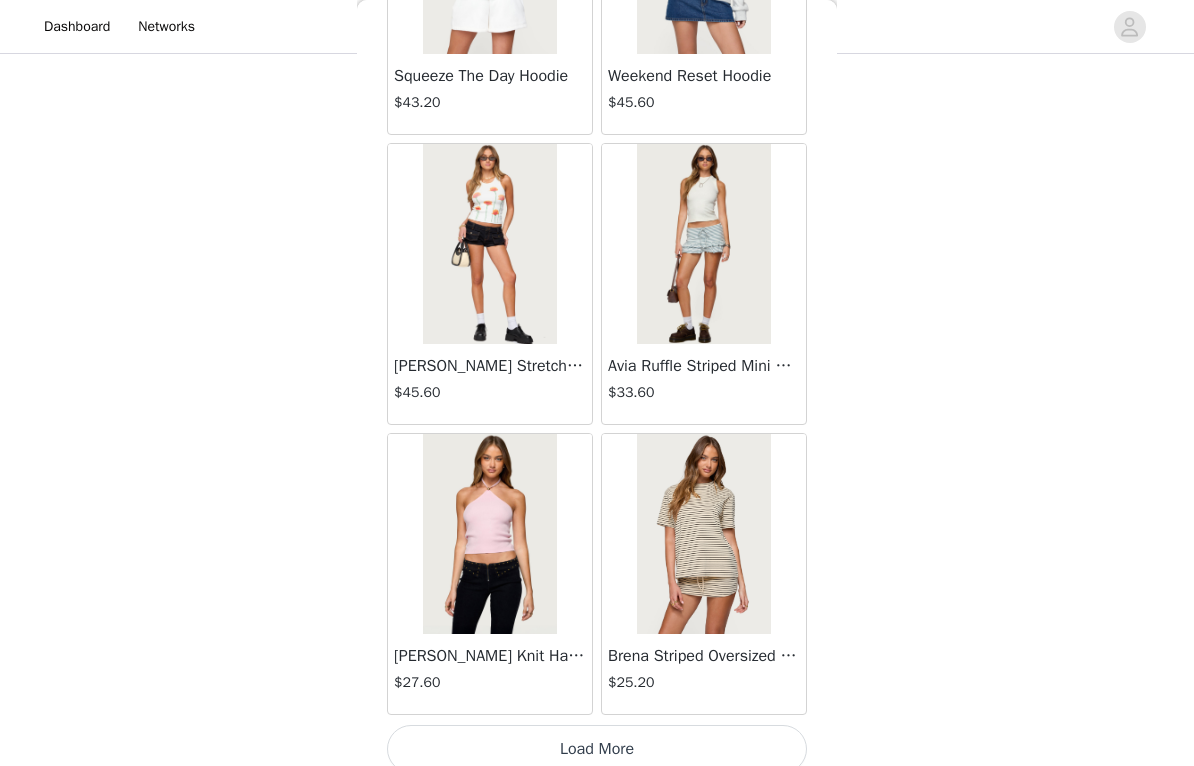 scroll, scrollTop: 57369, scrollLeft: 0, axis: vertical 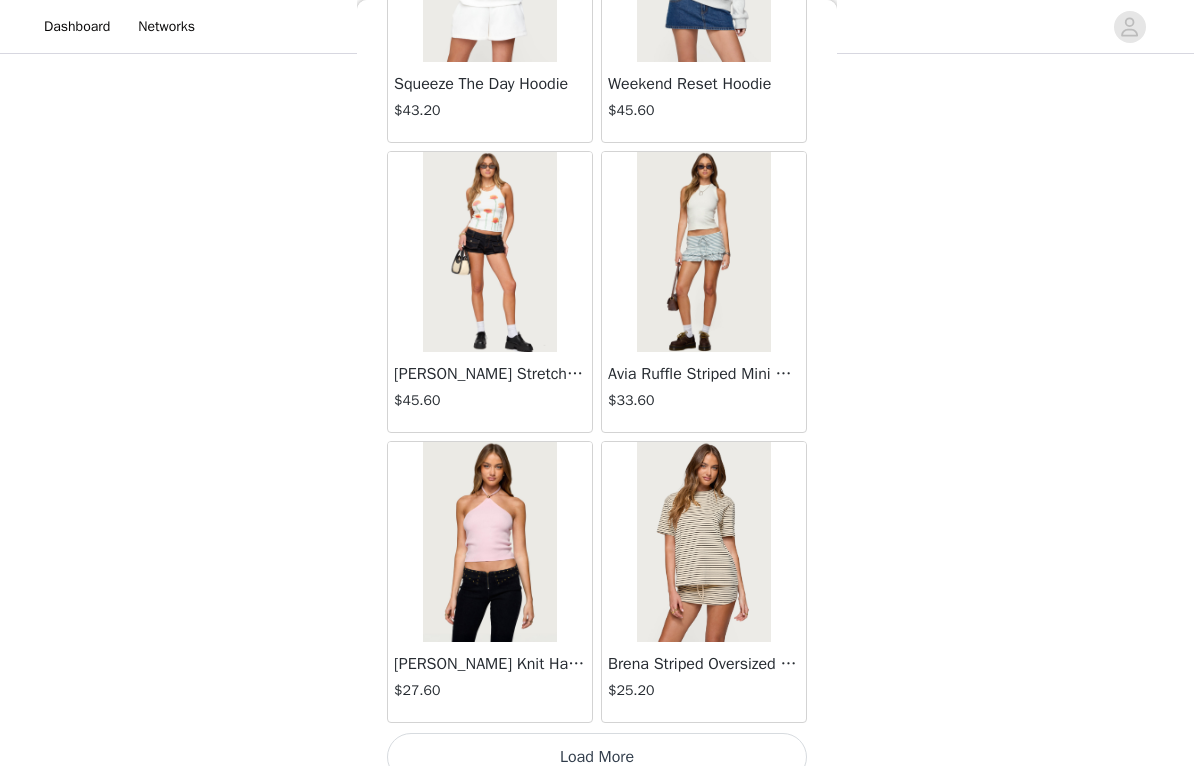 click on "Load More" at bounding box center [597, 757] 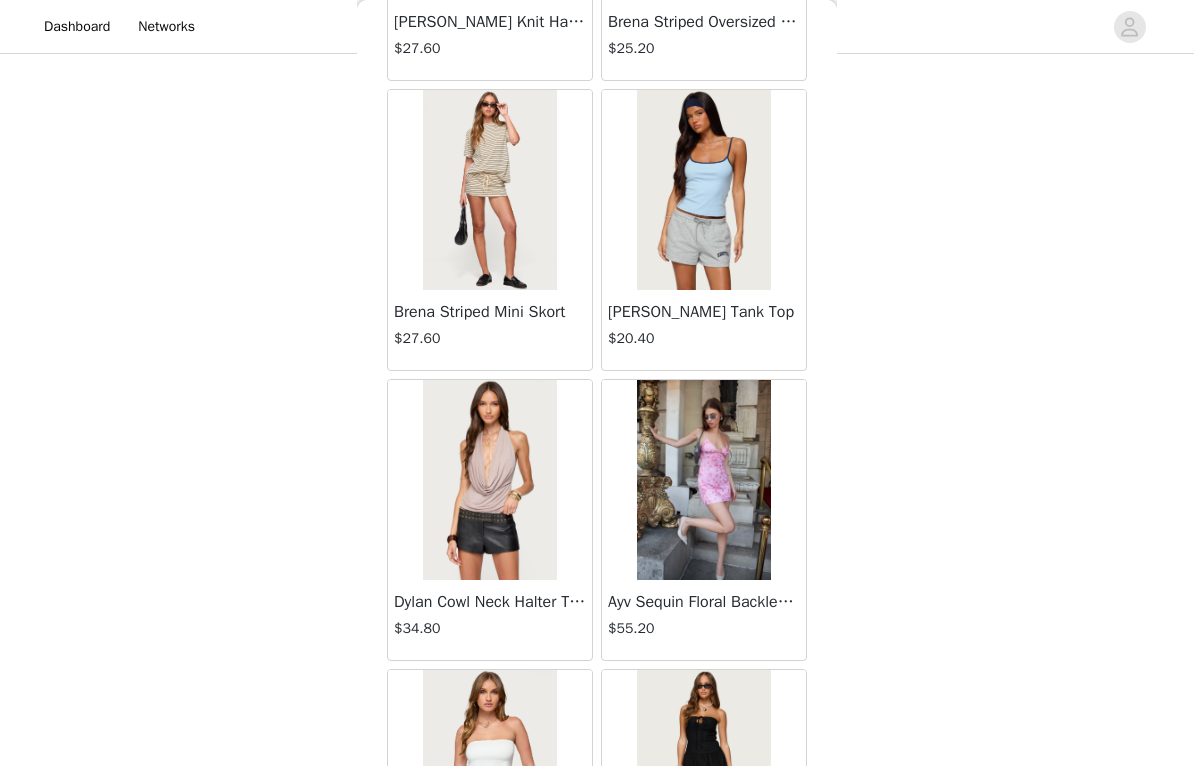 scroll, scrollTop: 58021, scrollLeft: 0, axis: vertical 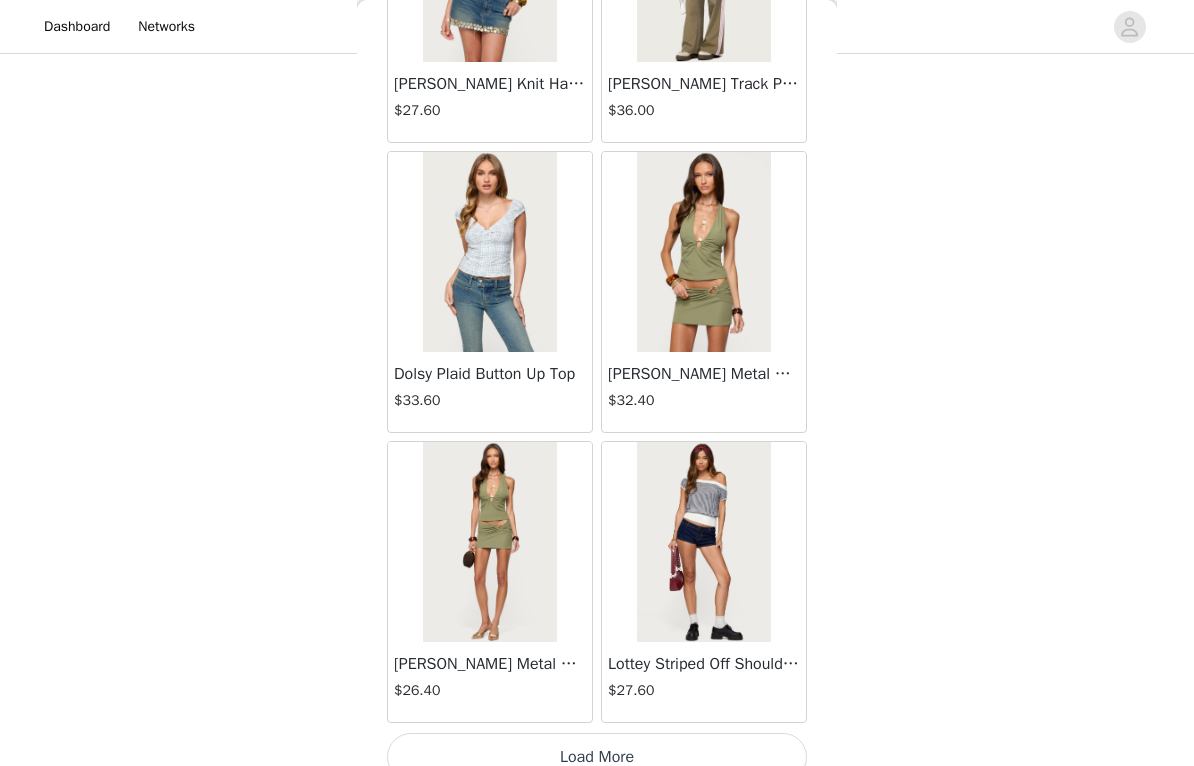 click on "Load More" at bounding box center (597, 757) 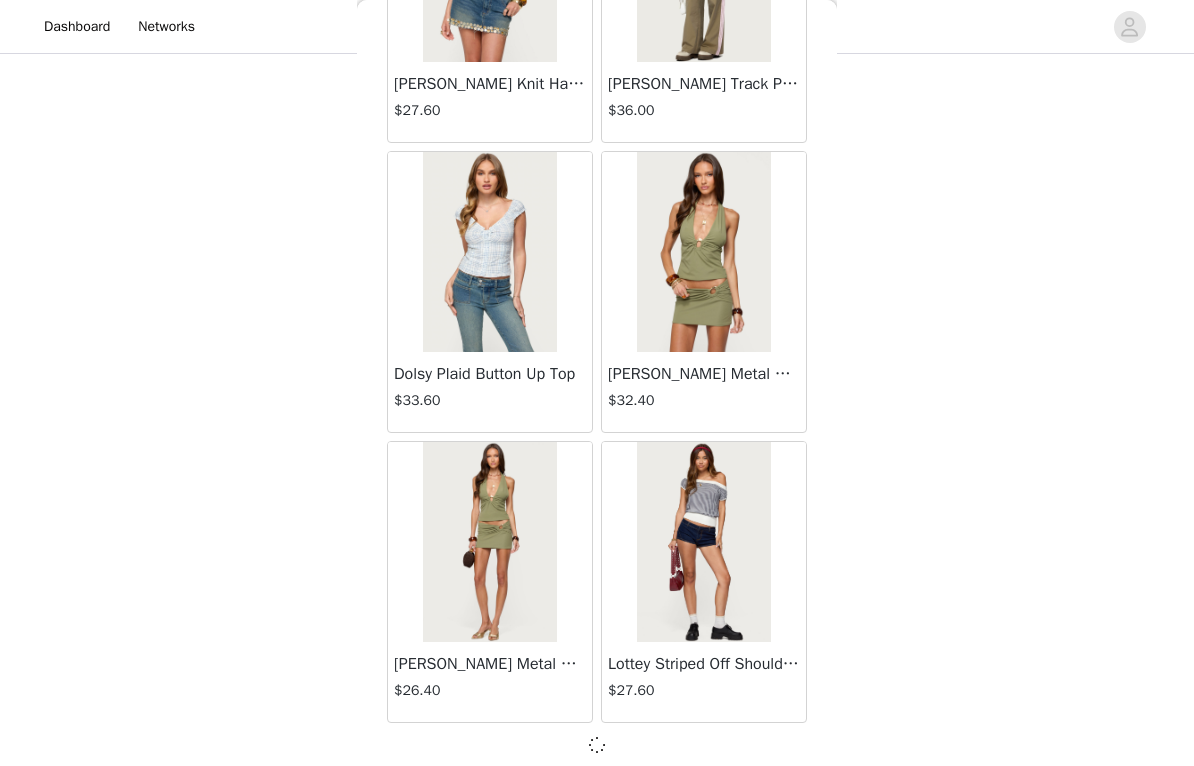 scroll, scrollTop: 60260, scrollLeft: 0, axis: vertical 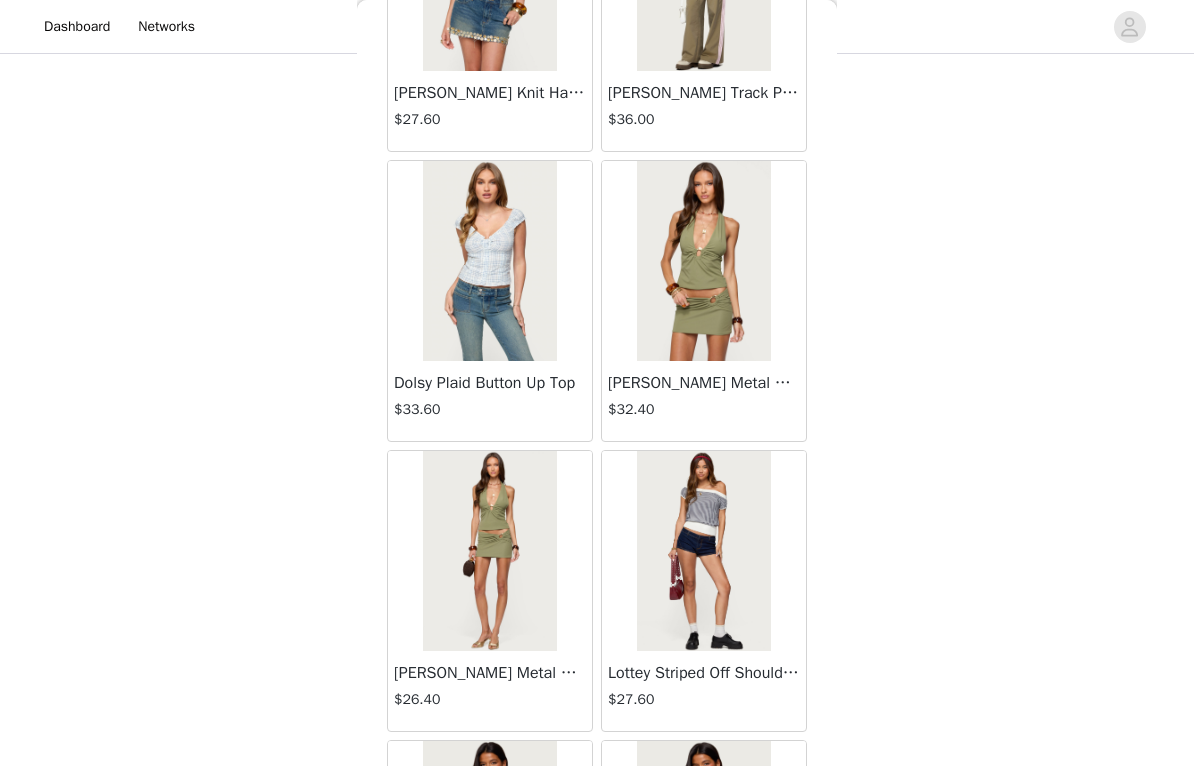 click at bounding box center [703, 551] 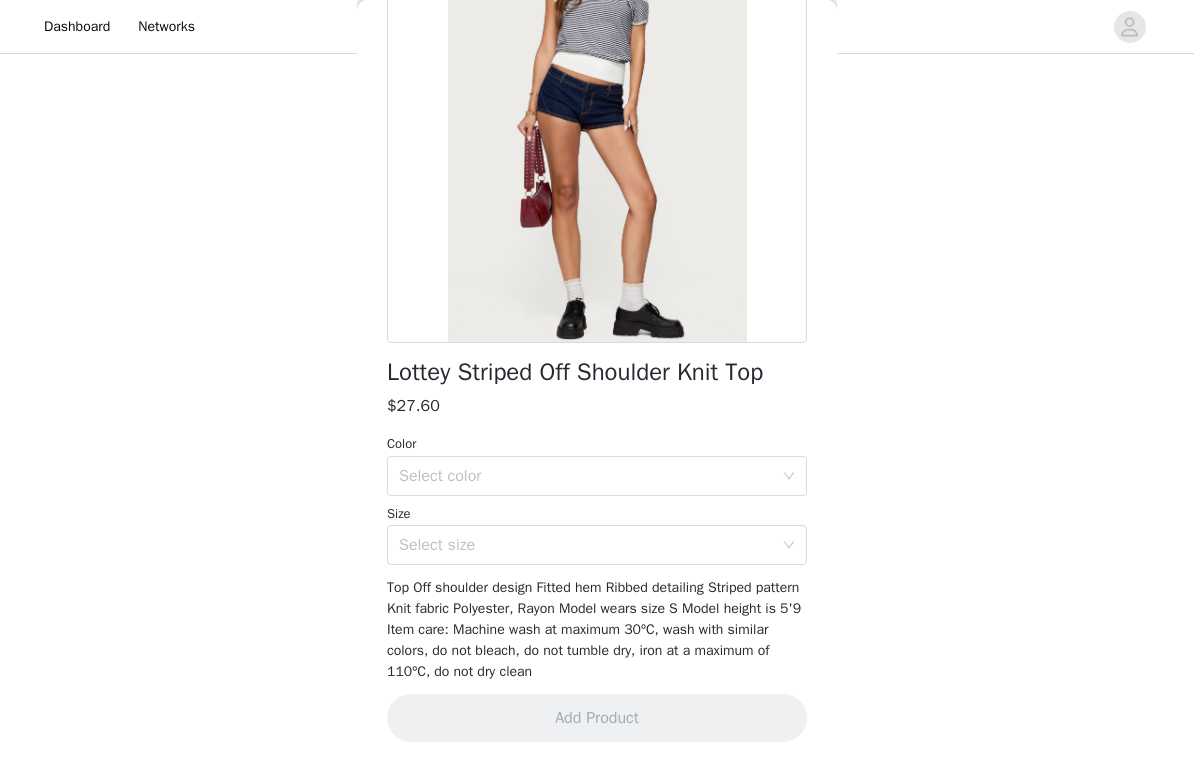scroll, scrollTop: 181, scrollLeft: 0, axis: vertical 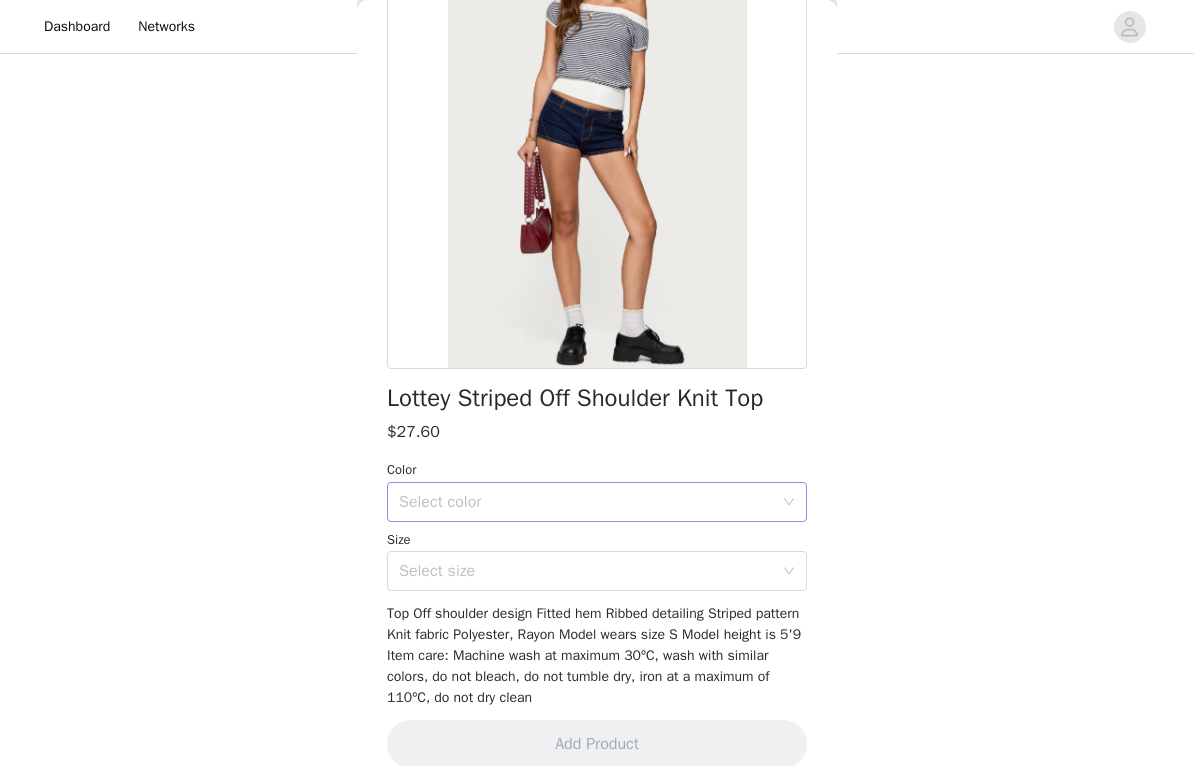 click on "Select color" at bounding box center [586, 502] 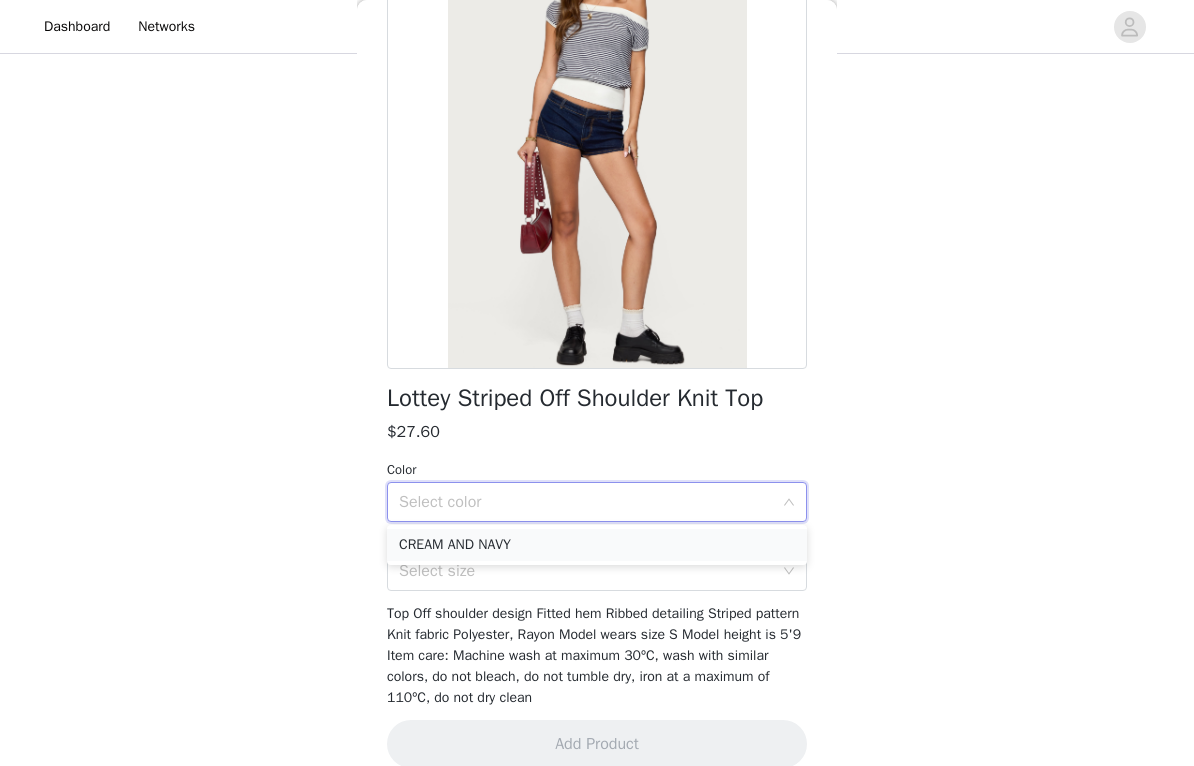 click on "CREAM AND NAVY" at bounding box center [597, 545] 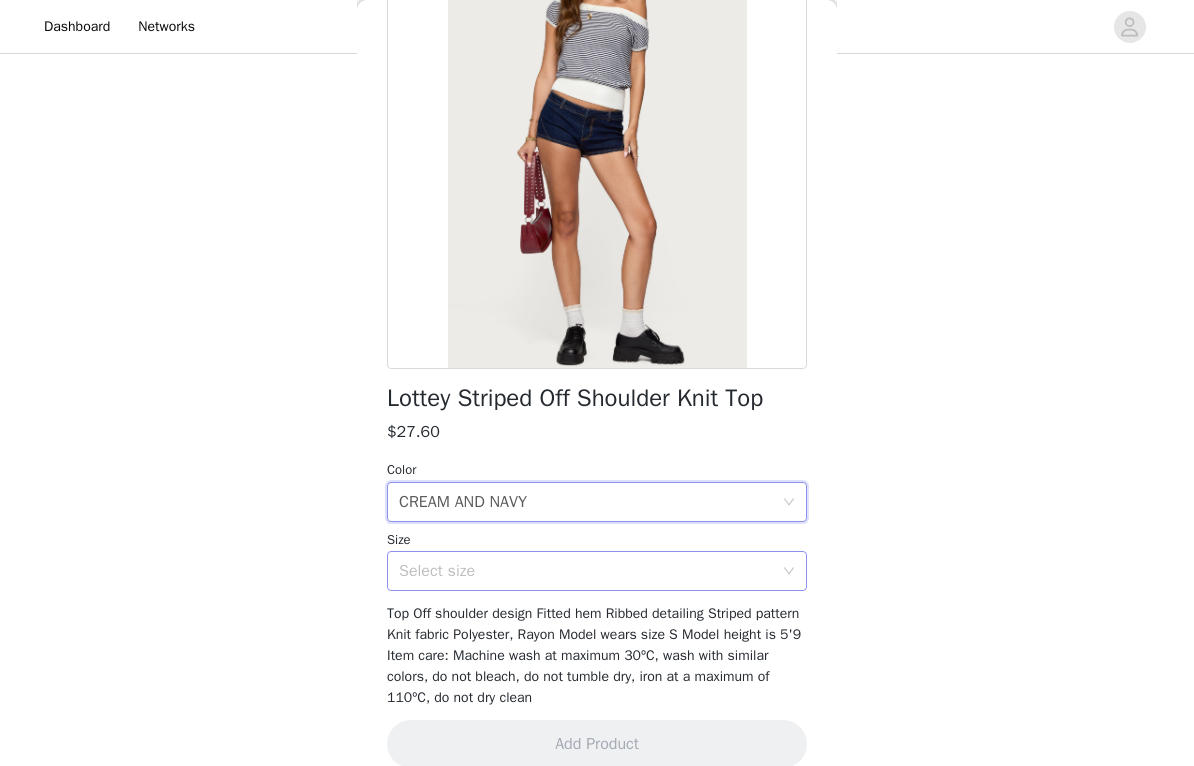 click on "Select size" at bounding box center [586, 571] 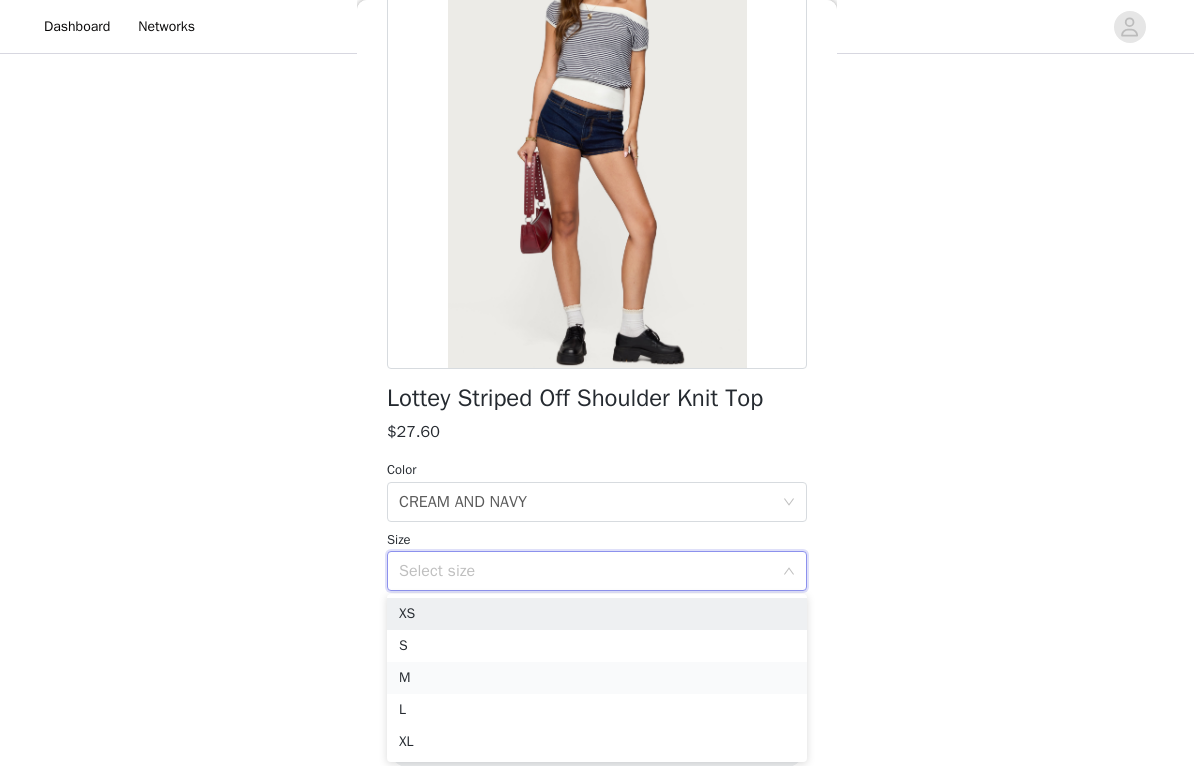 click on "M" at bounding box center [597, 678] 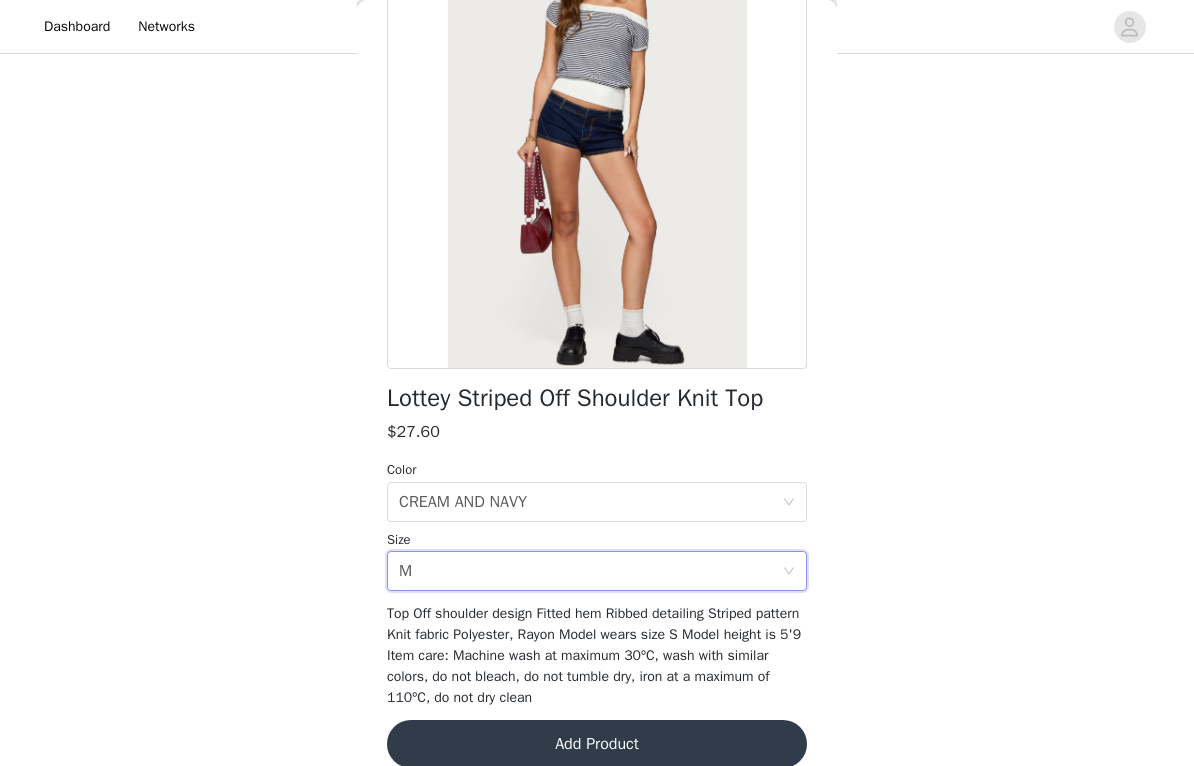 click on "Add Product" at bounding box center [597, 744] 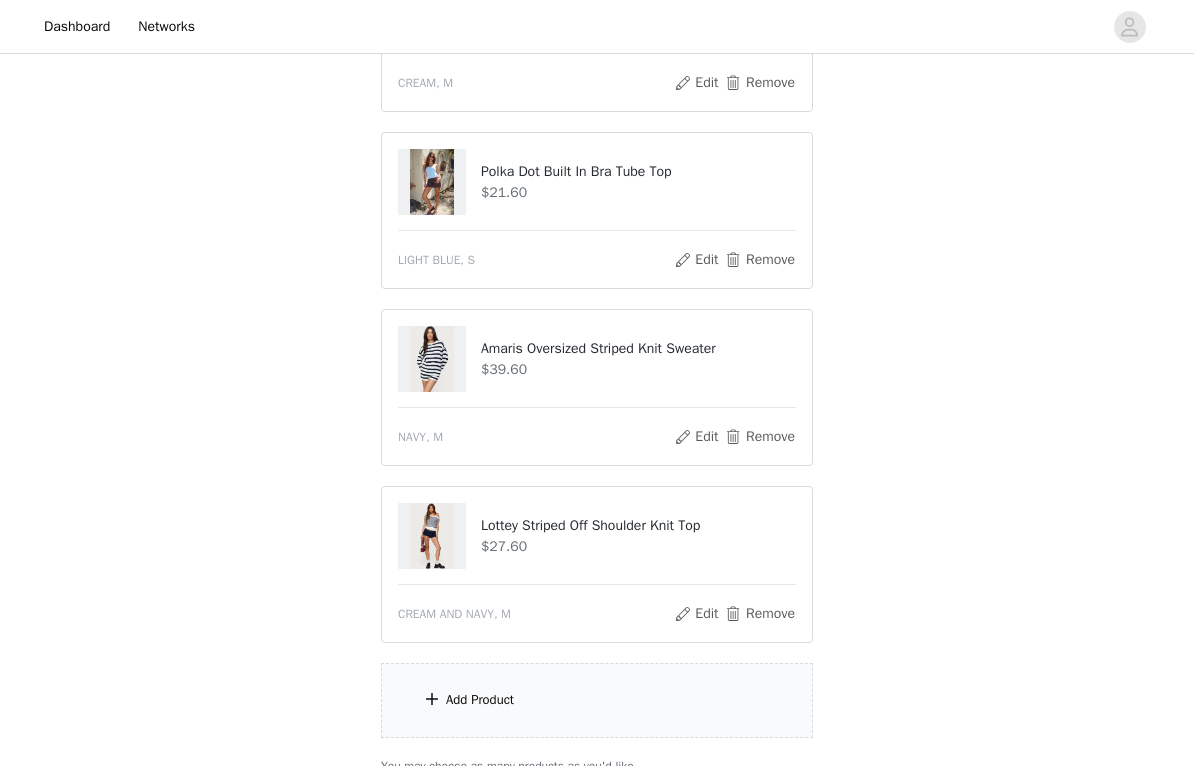 scroll, scrollTop: 915, scrollLeft: 0, axis: vertical 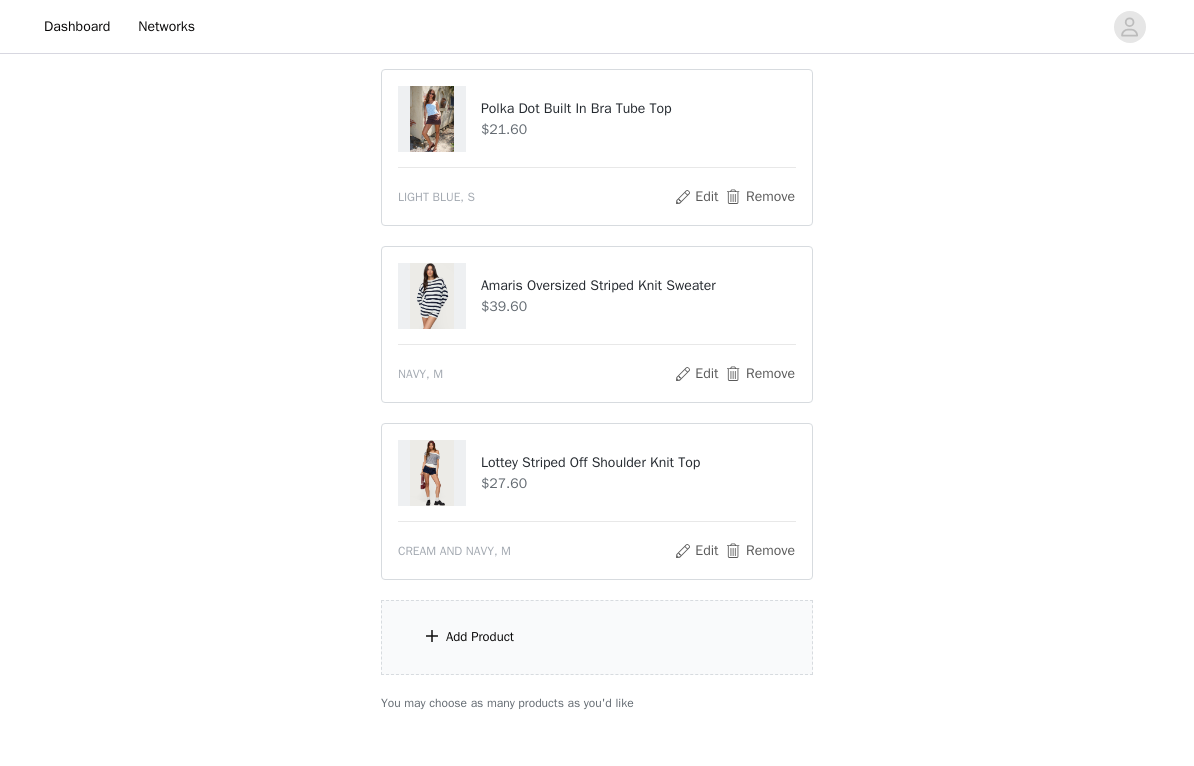 click on "Add Product" at bounding box center (597, 637) 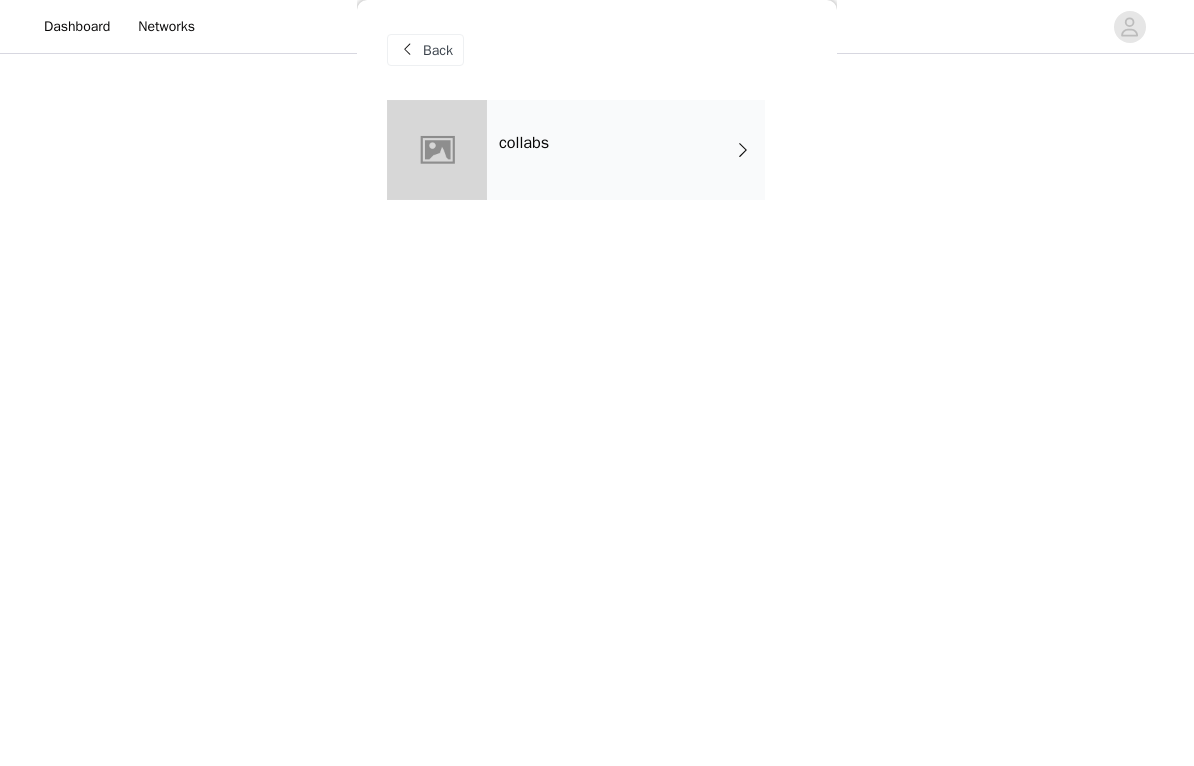 click on "collabs" at bounding box center [626, 150] 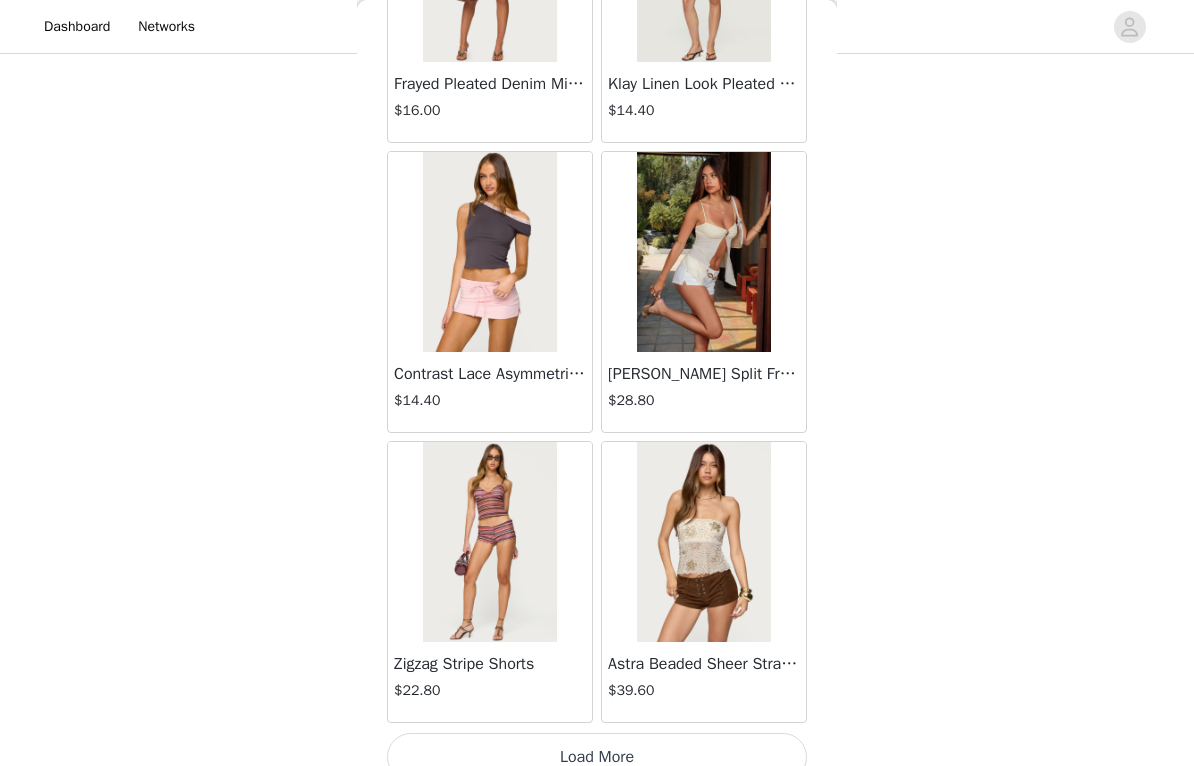 click on "Load More" at bounding box center [597, 757] 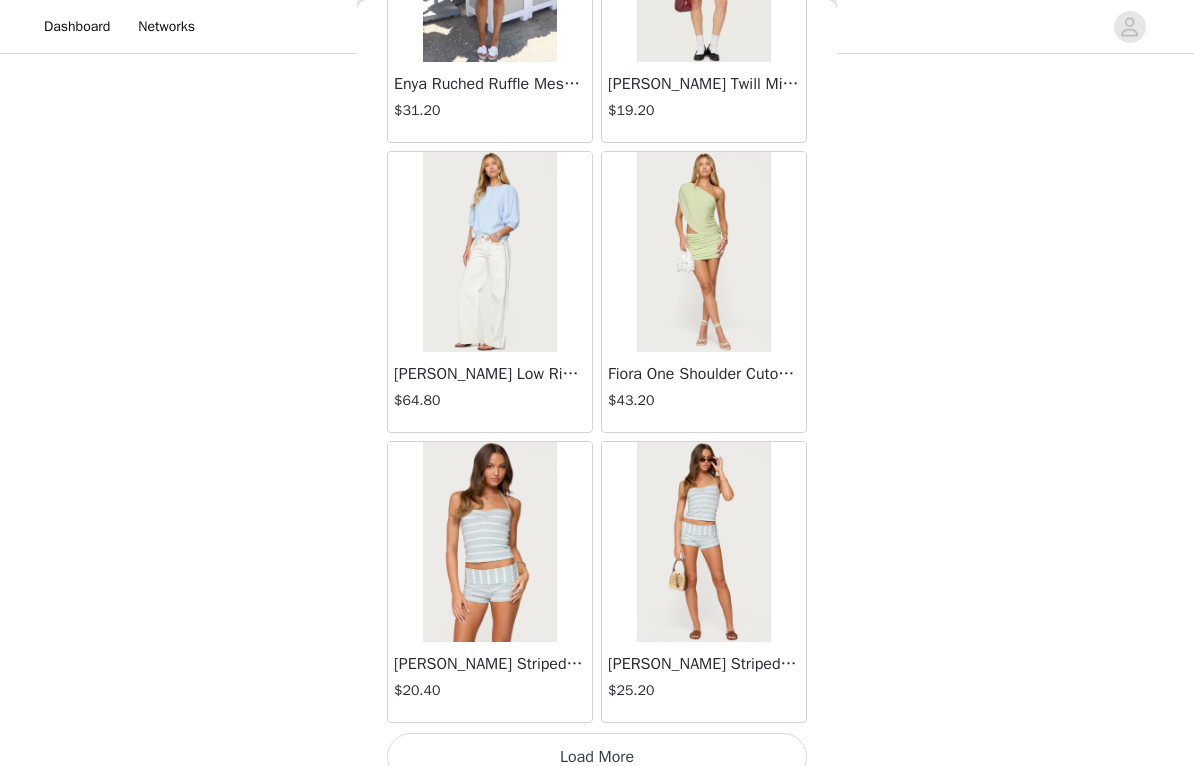 click on "Load More" at bounding box center (597, 757) 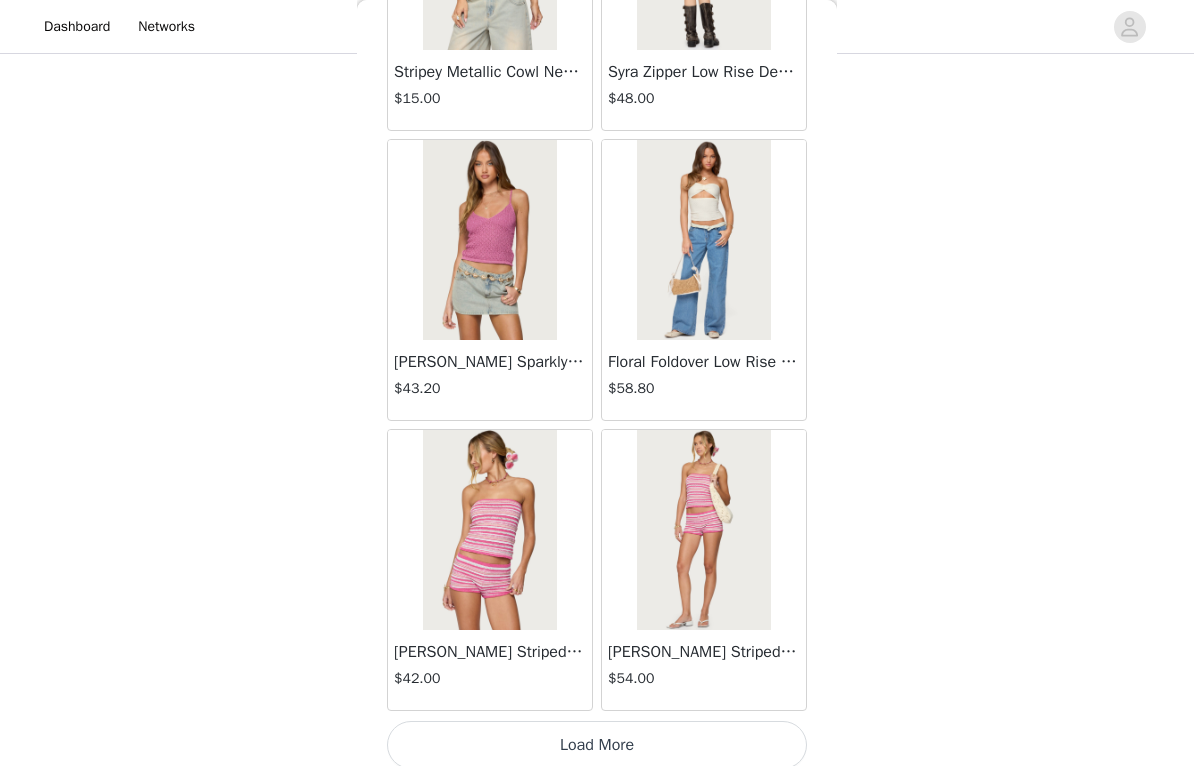 scroll, scrollTop: 8069, scrollLeft: 0, axis: vertical 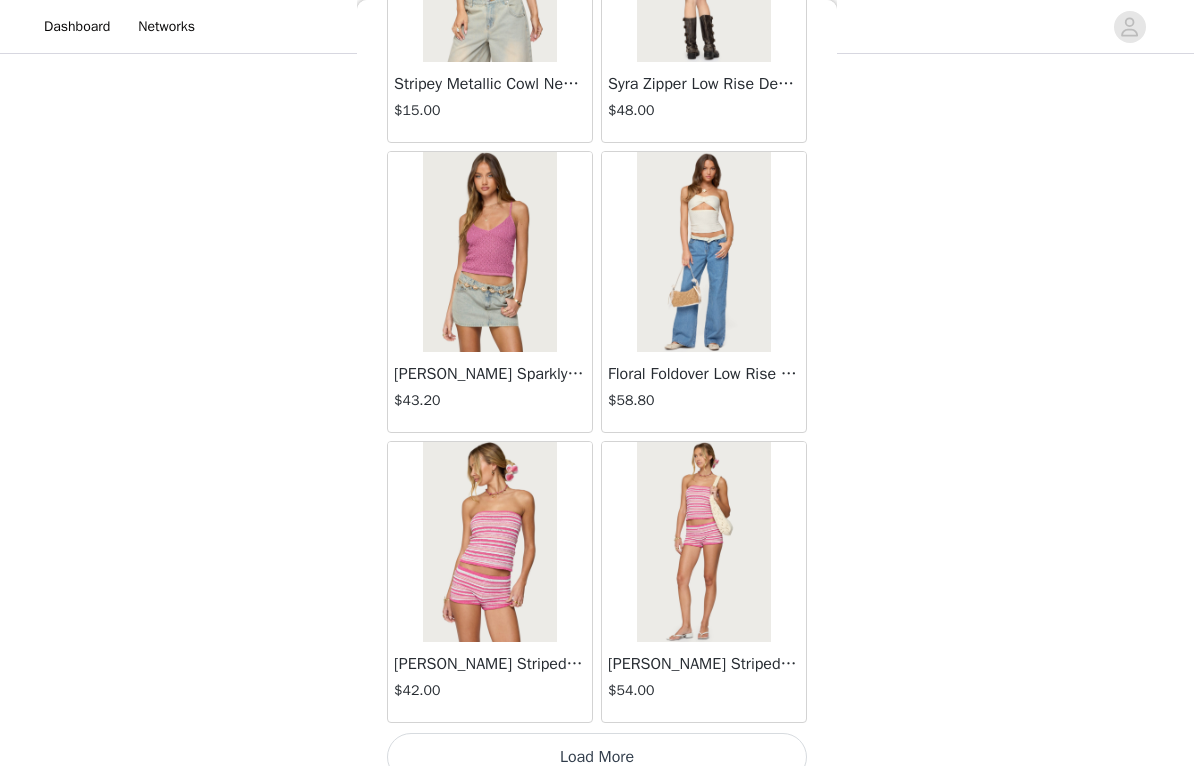 click on "Load More" at bounding box center [597, 757] 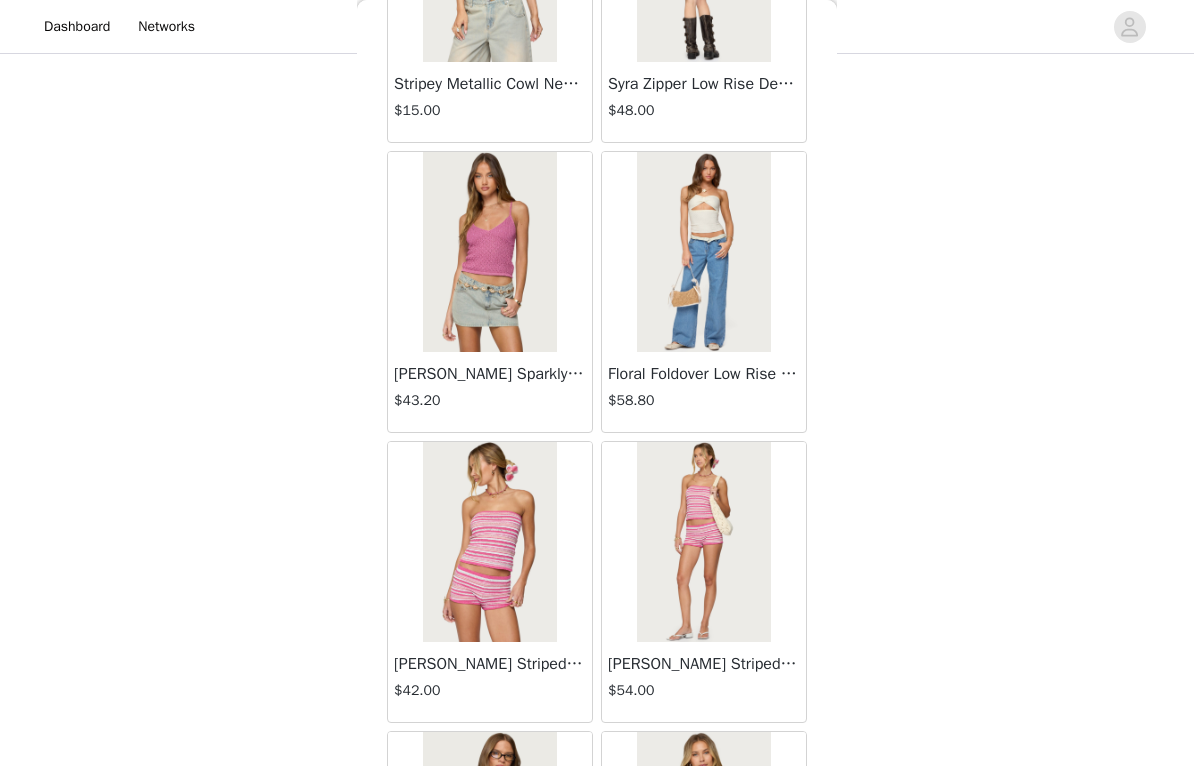 scroll, scrollTop: 8060, scrollLeft: 0, axis: vertical 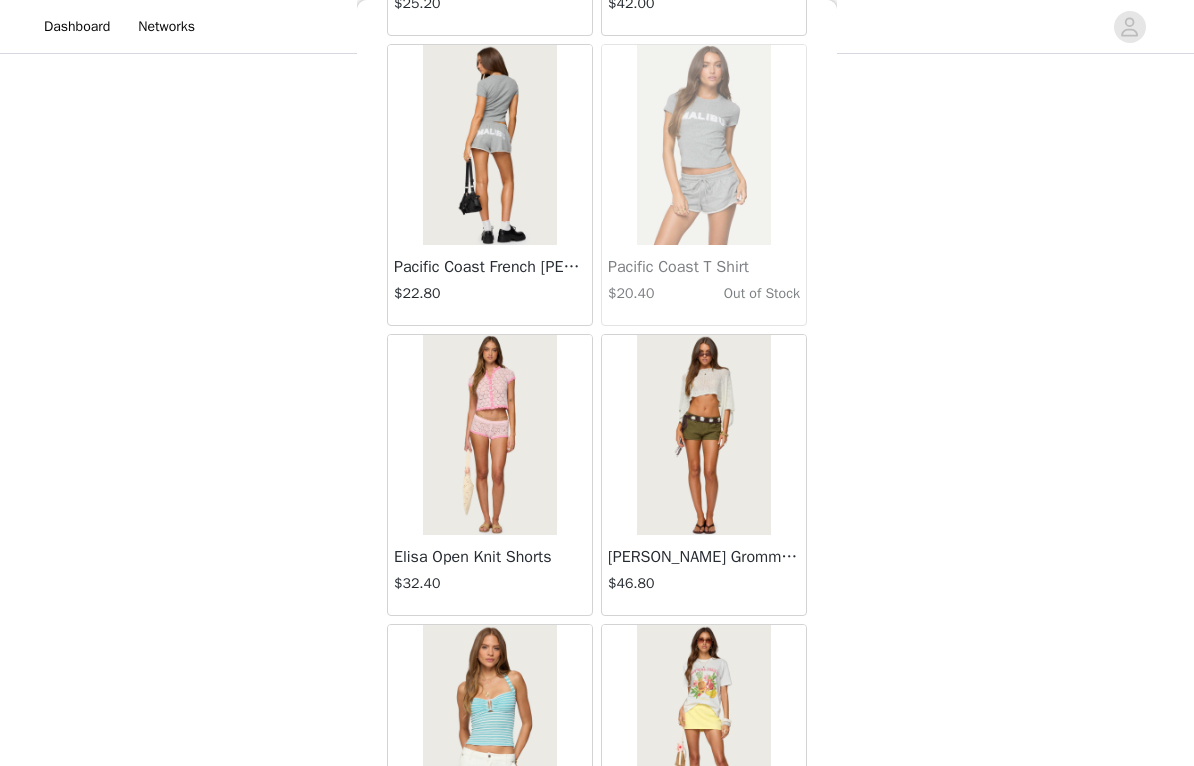 click on "STEP 1 OF 5
Products
Choose as many products as you'd like, up to $300.00.       7 Selected   Remaining Funds: $82.80         Cowl Neck Drop Waist Mini Dress     $39.60       RED AND WHITE, M       Edit   Remove     Khalia Backless Cut Out Halter Top     $25.20       BEIGE, S       Edit   Remove     Amaris Striped Knit Shorts     $28.80       NAVY, L       Edit   Remove     Reid Backless Sequin Cowl Neck Top     $34.80       CREAM, M       Edit   Remove     Polka Dot Built In Bra Tube Top     $21.60       LIGHT BLUE, S       Edit   Remove     Amaris Oversized Striped Knit Sweater     $39.60       NAVY, M       Edit   Remove     Lottey Striped Off Shoulder Knit Top     $27.60       CREAM AND NAVY, M       Edit   Remove     Add Product     You may choose as many products as you'd like     Back       Lovina Grommet Pleated Mini Skort   $16.80       Metallic & Sequin Textured Tank Top   $27.60         $36.00" at bounding box center (597, -61) 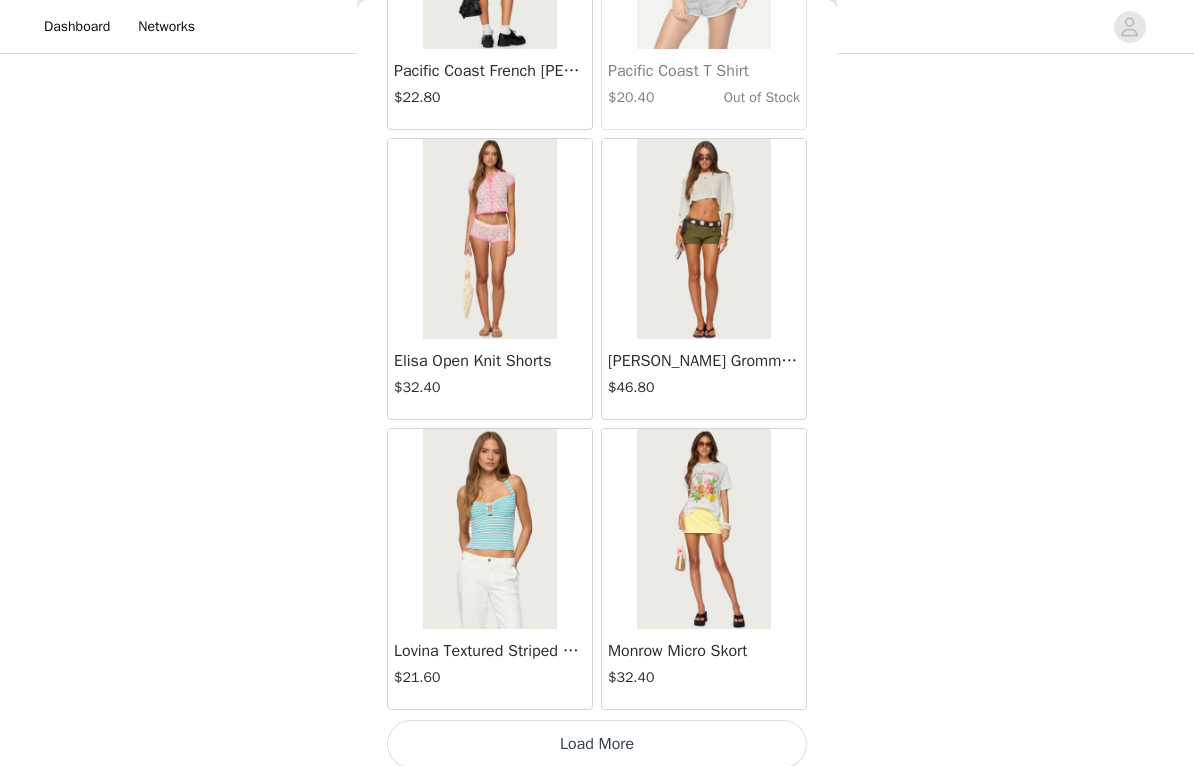scroll, scrollTop: 11013, scrollLeft: 0, axis: vertical 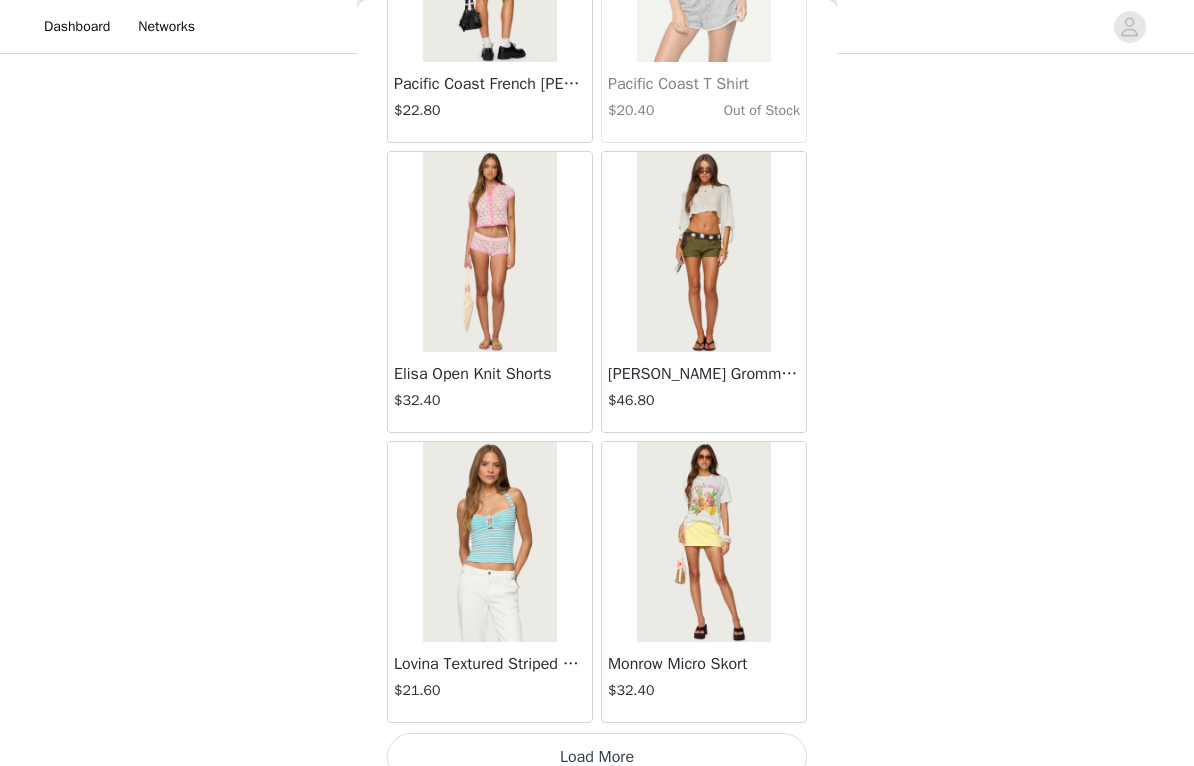 click on "Load More" at bounding box center [597, 757] 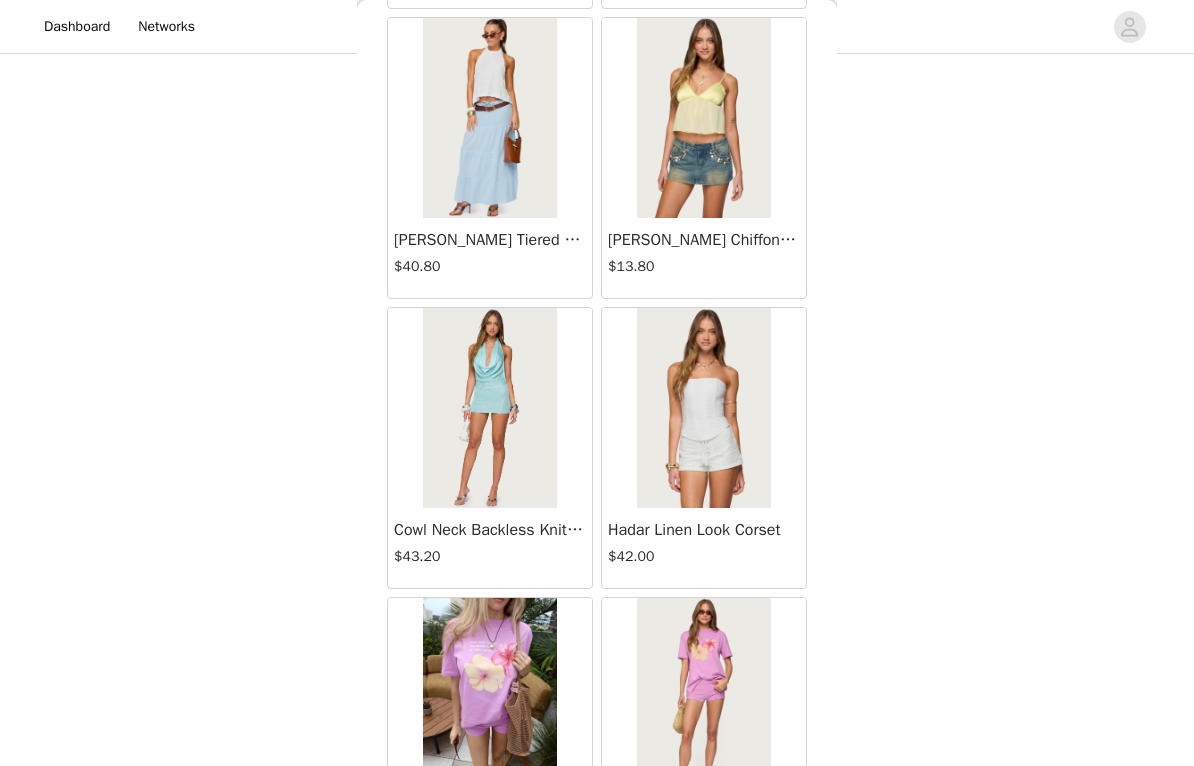 scroll, scrollTop: 13760, scrollLeft: 0, axis: vertical 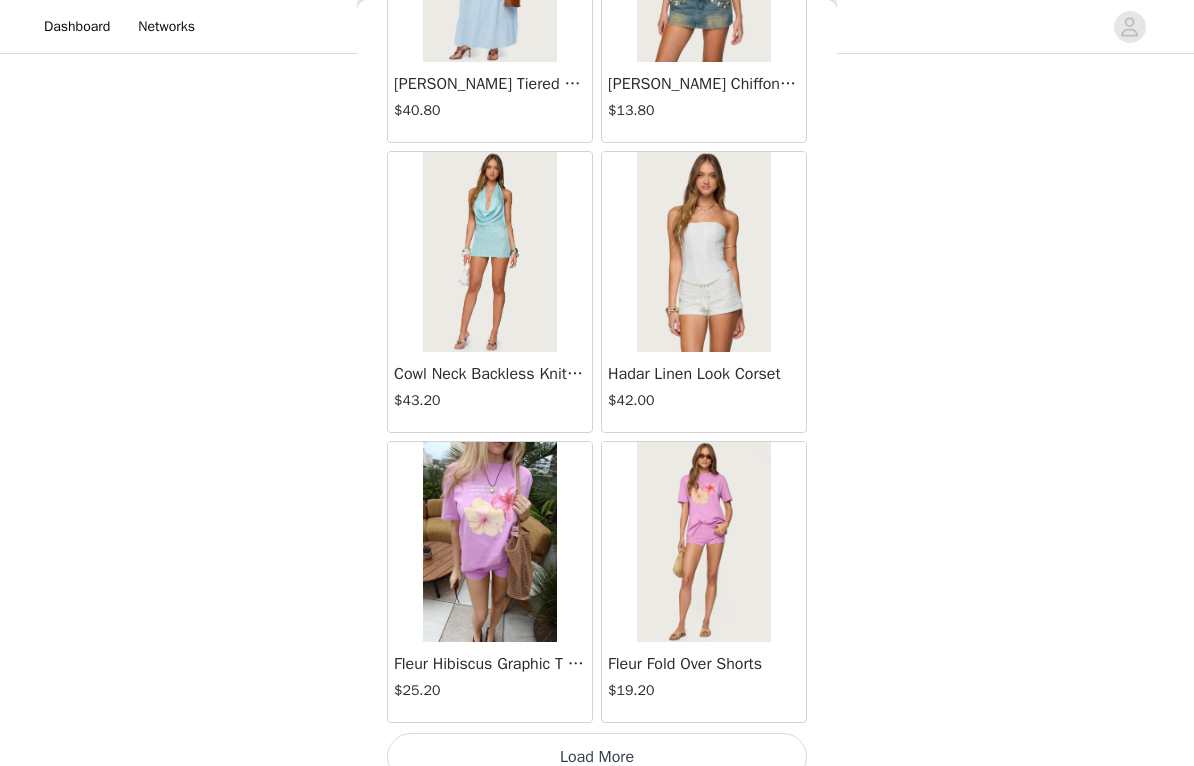 click on "Load More" at bounding box center [597, 757] 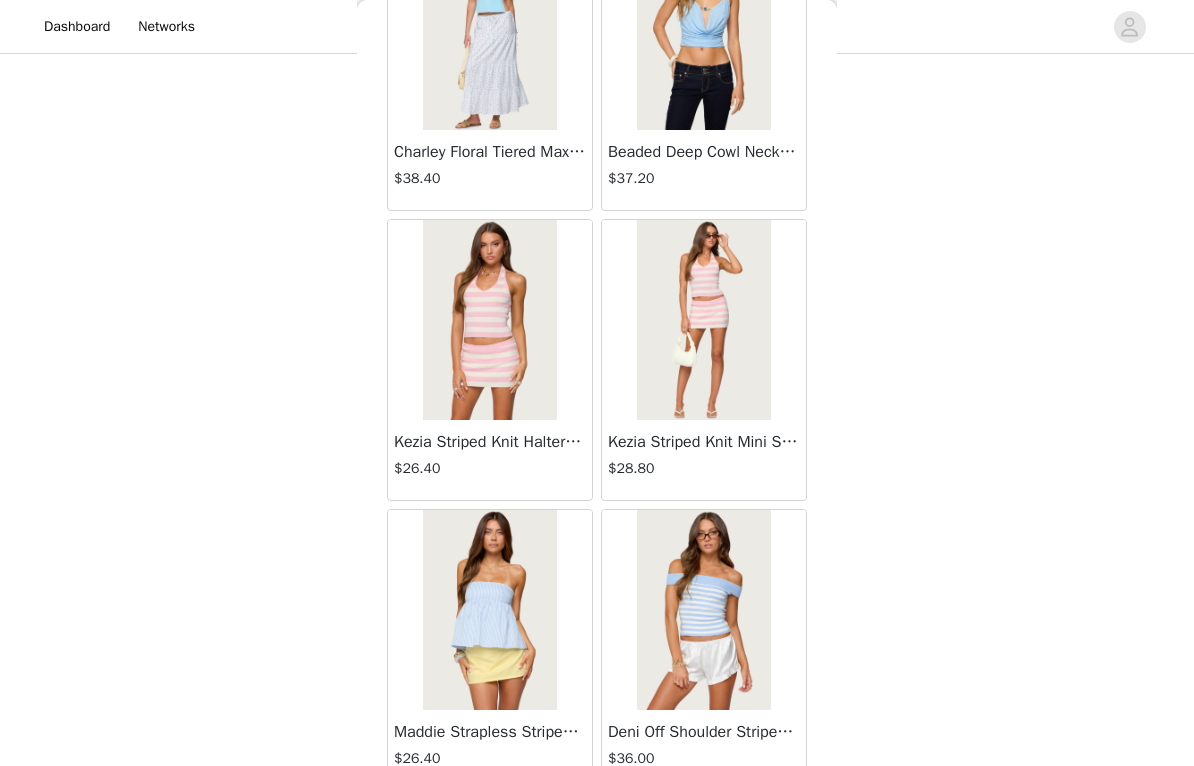 scroll, scrollTop: 16770, scrollLeft: 0, axis: vertical 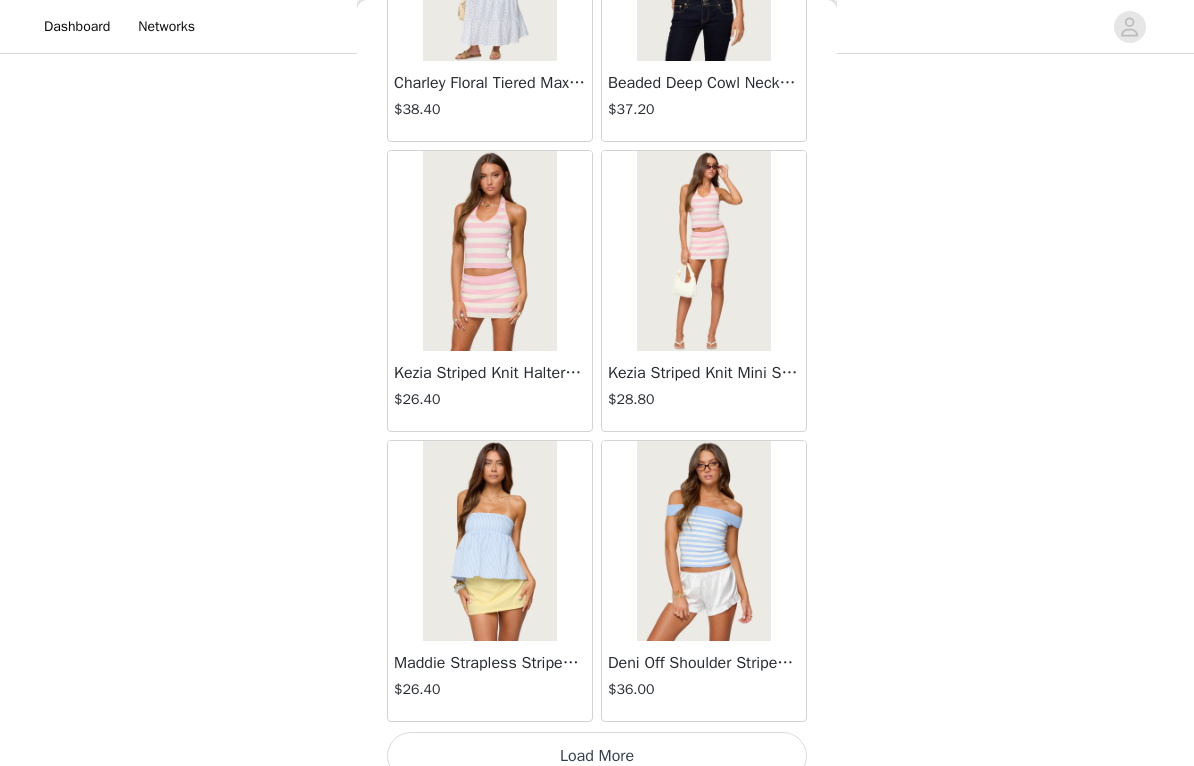 click on "Load More" at bounding box center (597, 756) 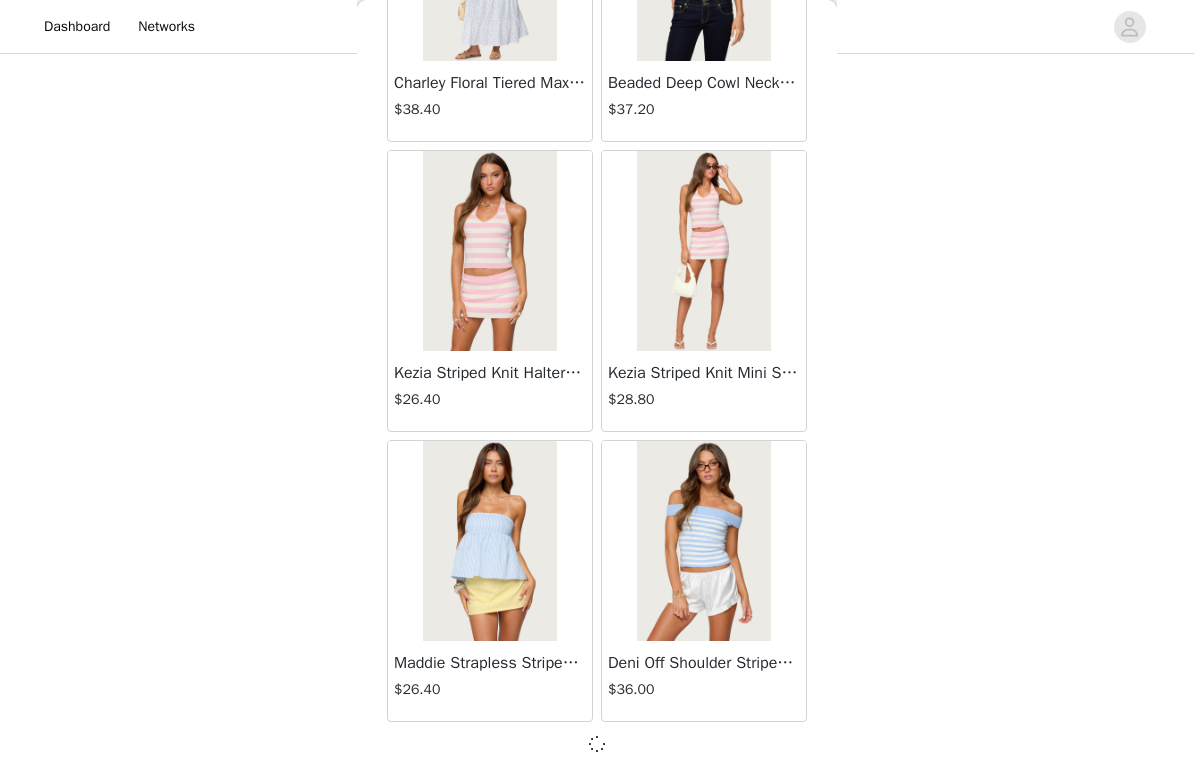 scroll, scrollTop: 16760, scrollLeft: 0, axis: vertical 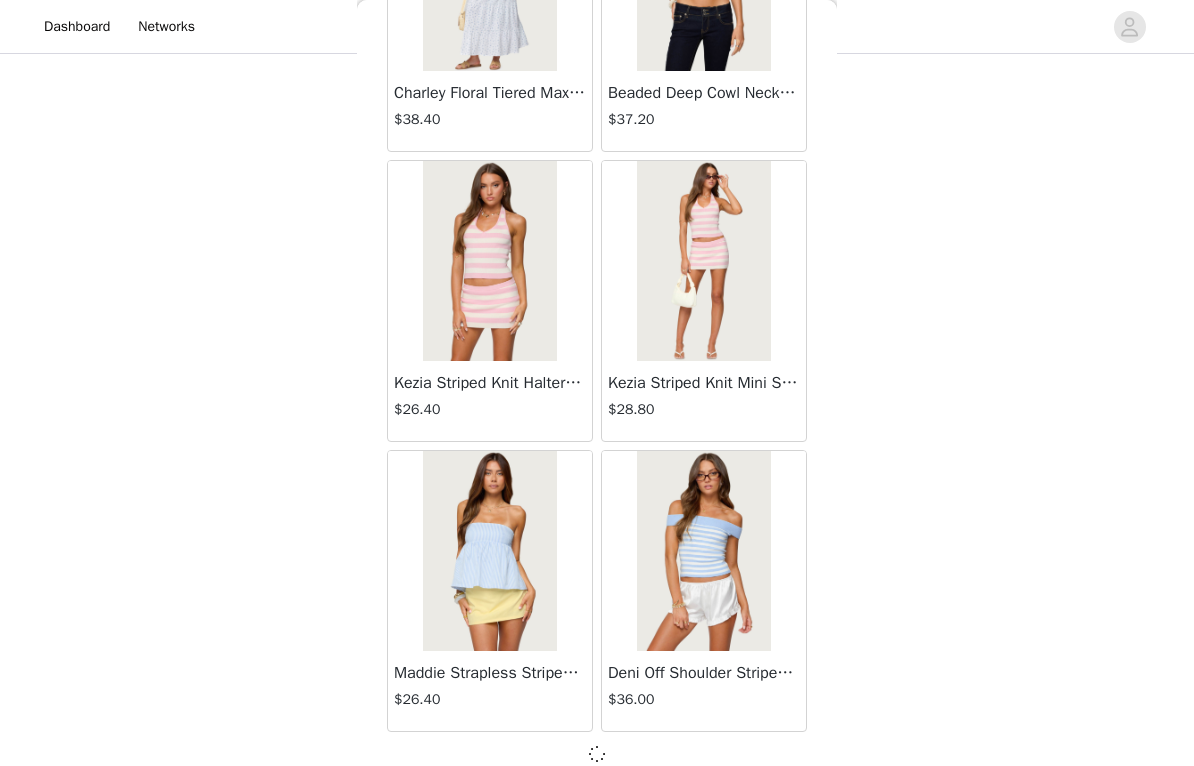 click at bounding box center (597, 754) 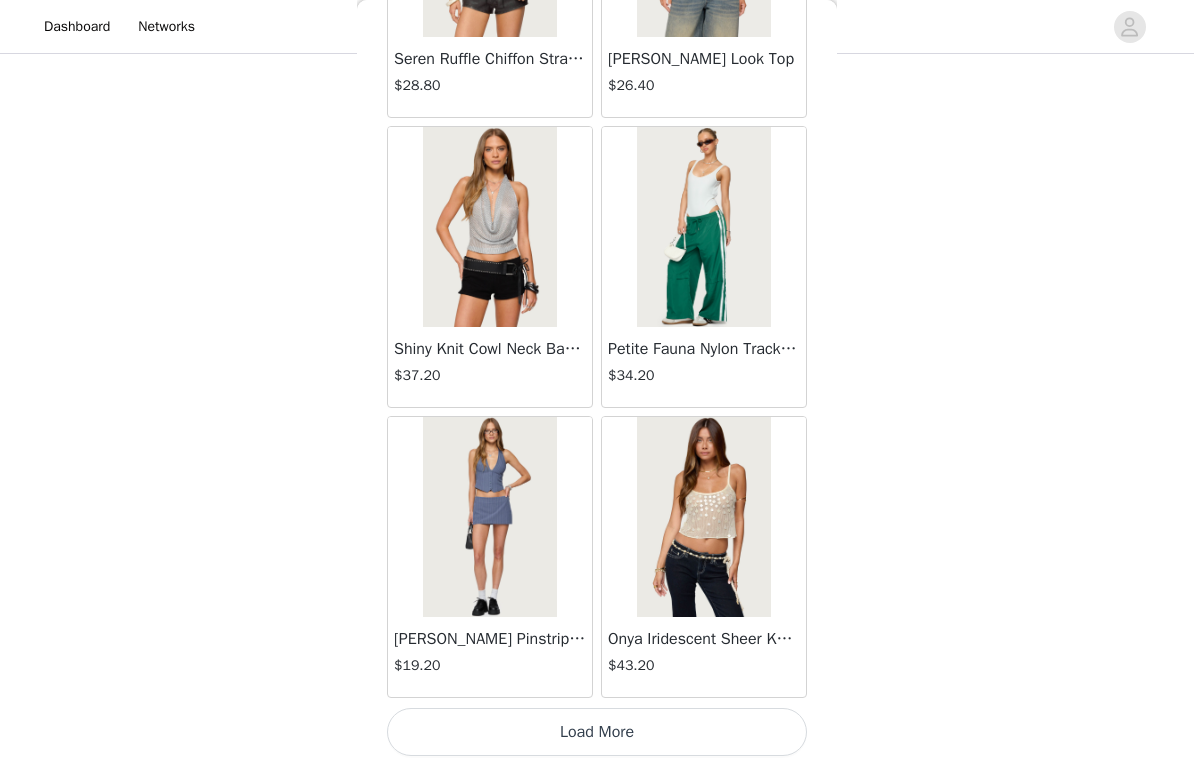 scroll, scrollTop: 19669, scrollLeft: 0, axis: vertical 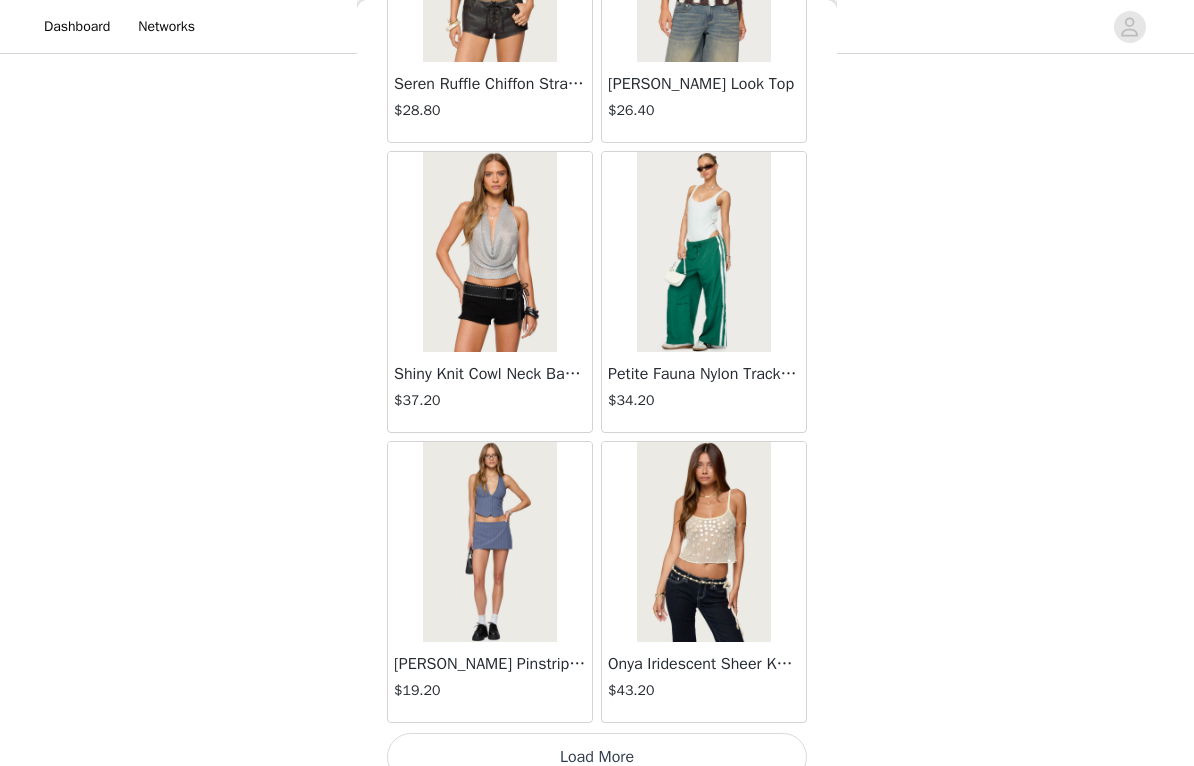 click on "Load More" at bounding box center [597, 757] 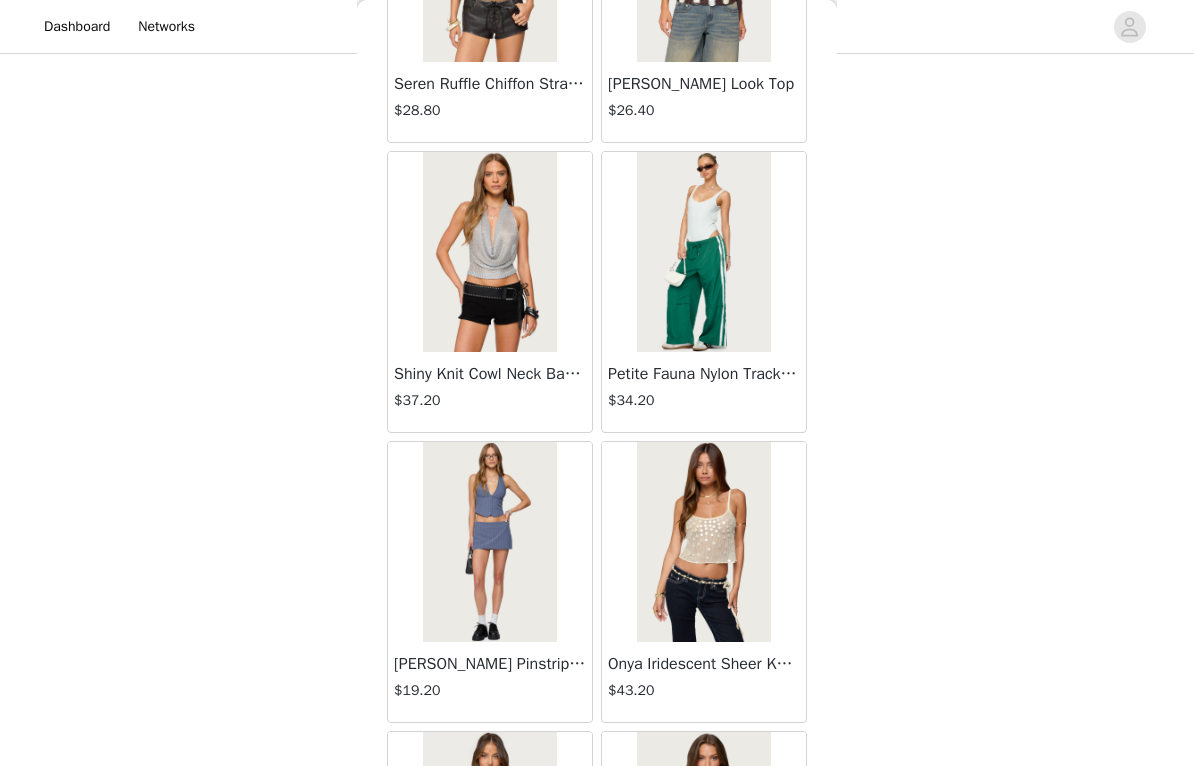 click at bounding box center (703, 832) 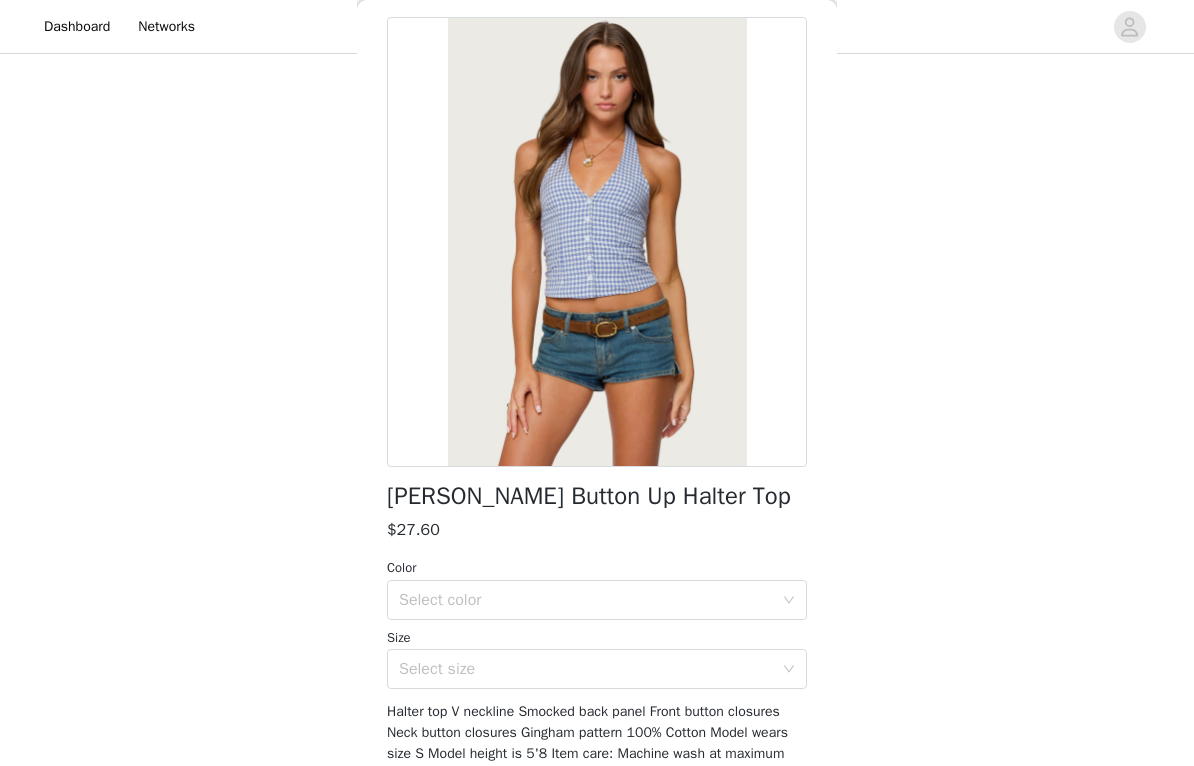 scroll, scrollTop: -1, scrollLeft: 0, axis: vertical 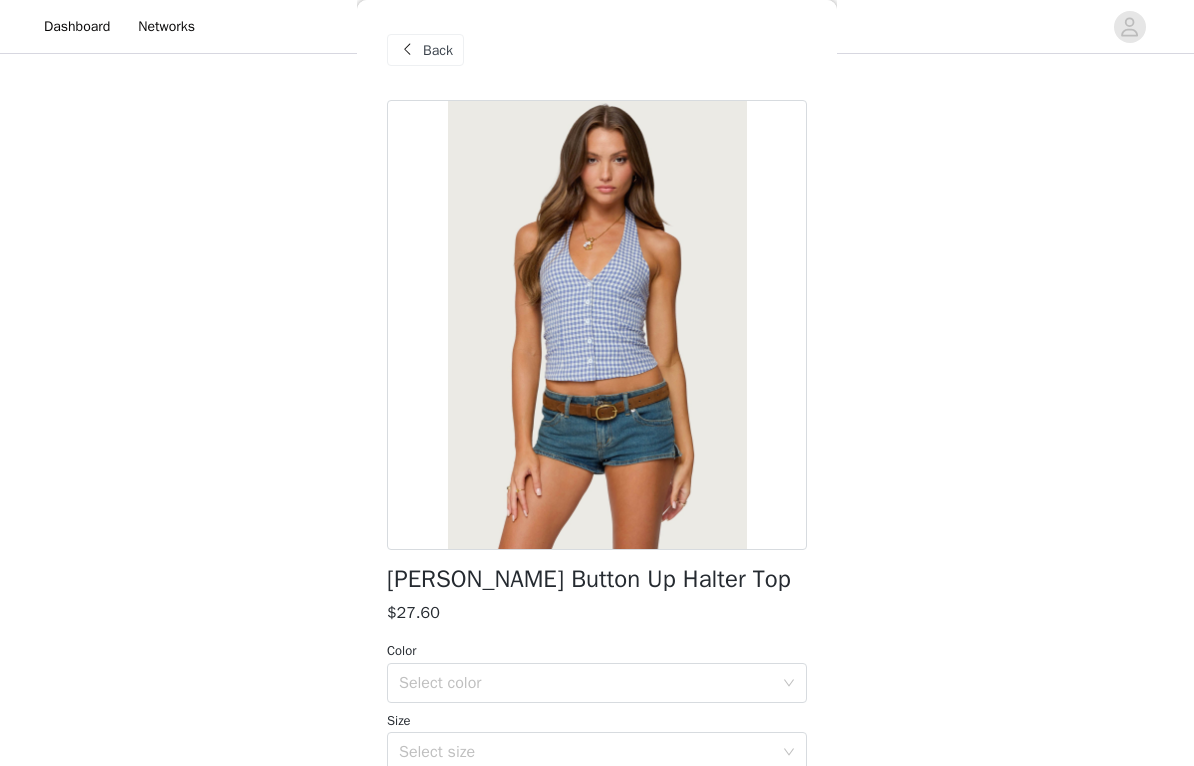 click on "Back" at bounding box center [438, 50] 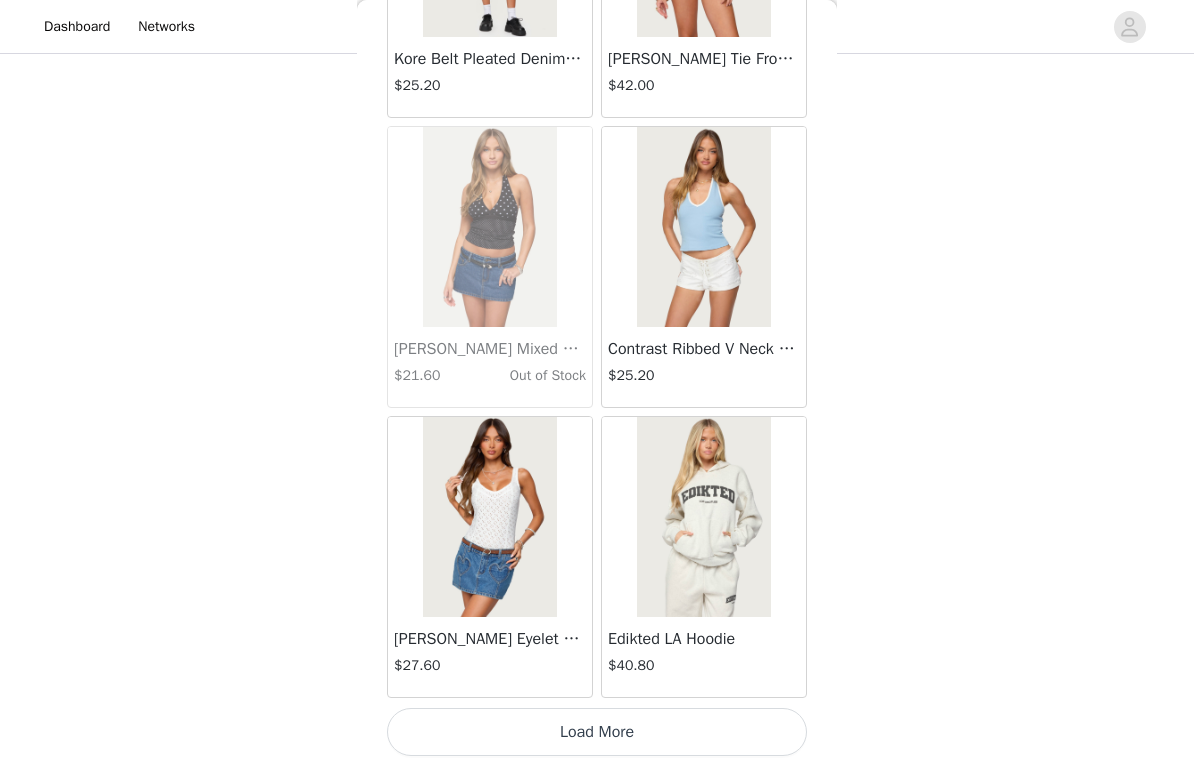 scroll, scrollTop: 22659, scrollLeft: 0, axis: vertical 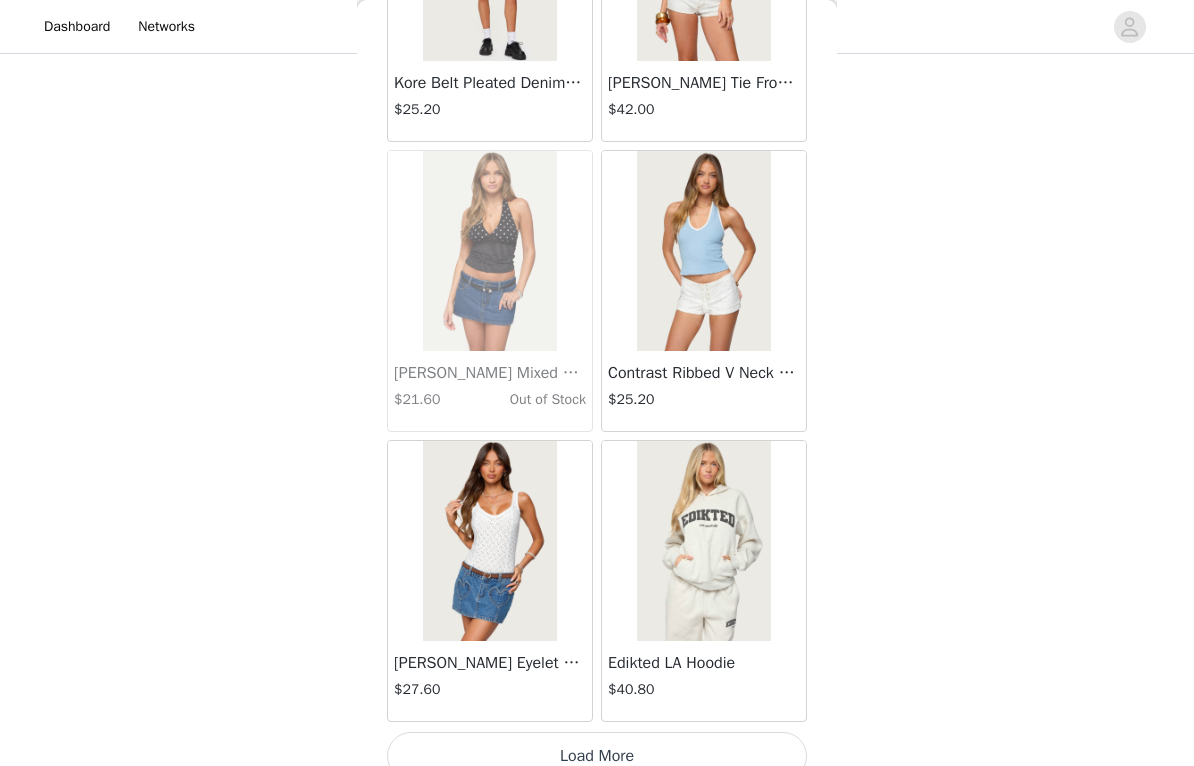 click on "Load More" at bounding box center (597, 756) 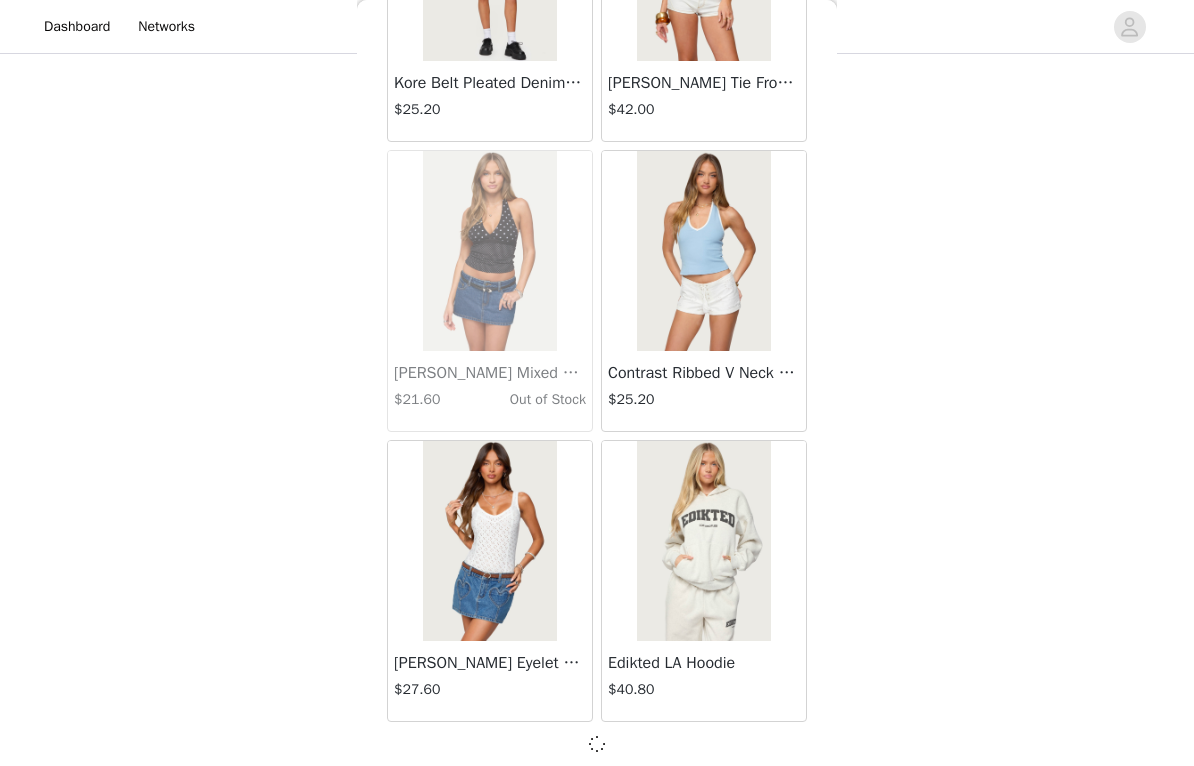 click at bounding box center [597, 744] 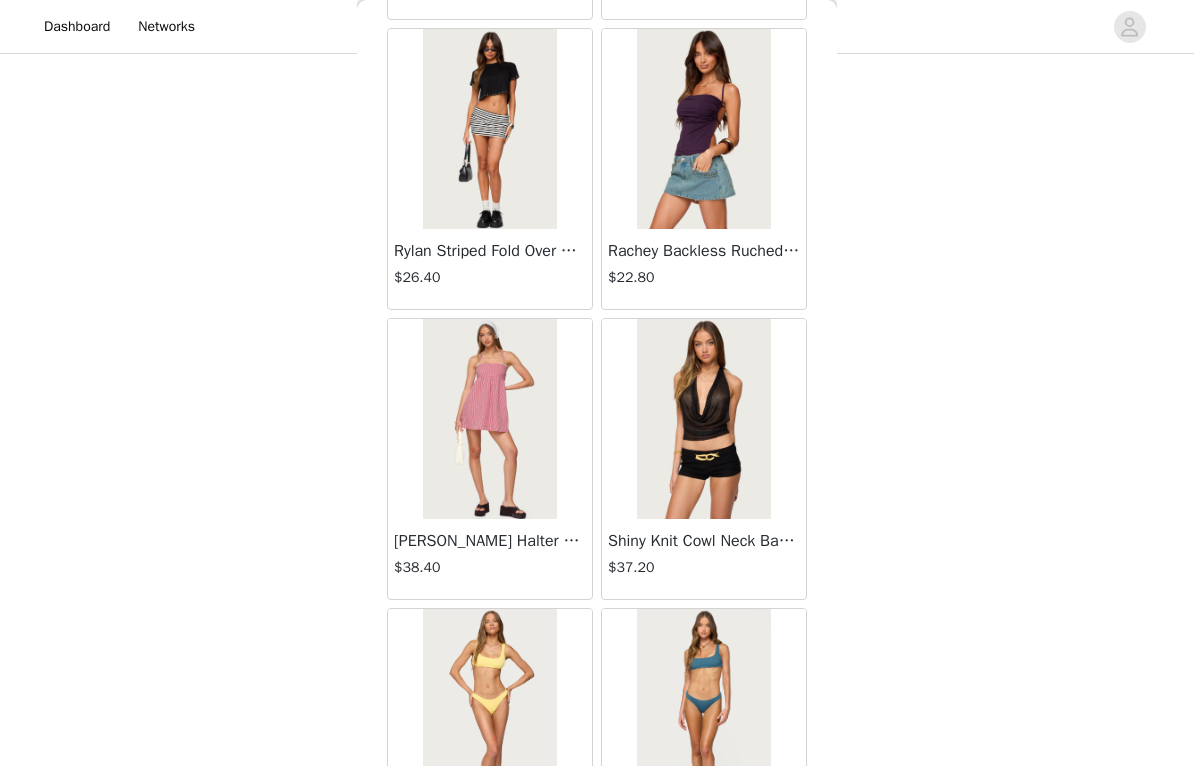 scroll, scrollTop: 25490, scrollLeft: 0, axis: vertical 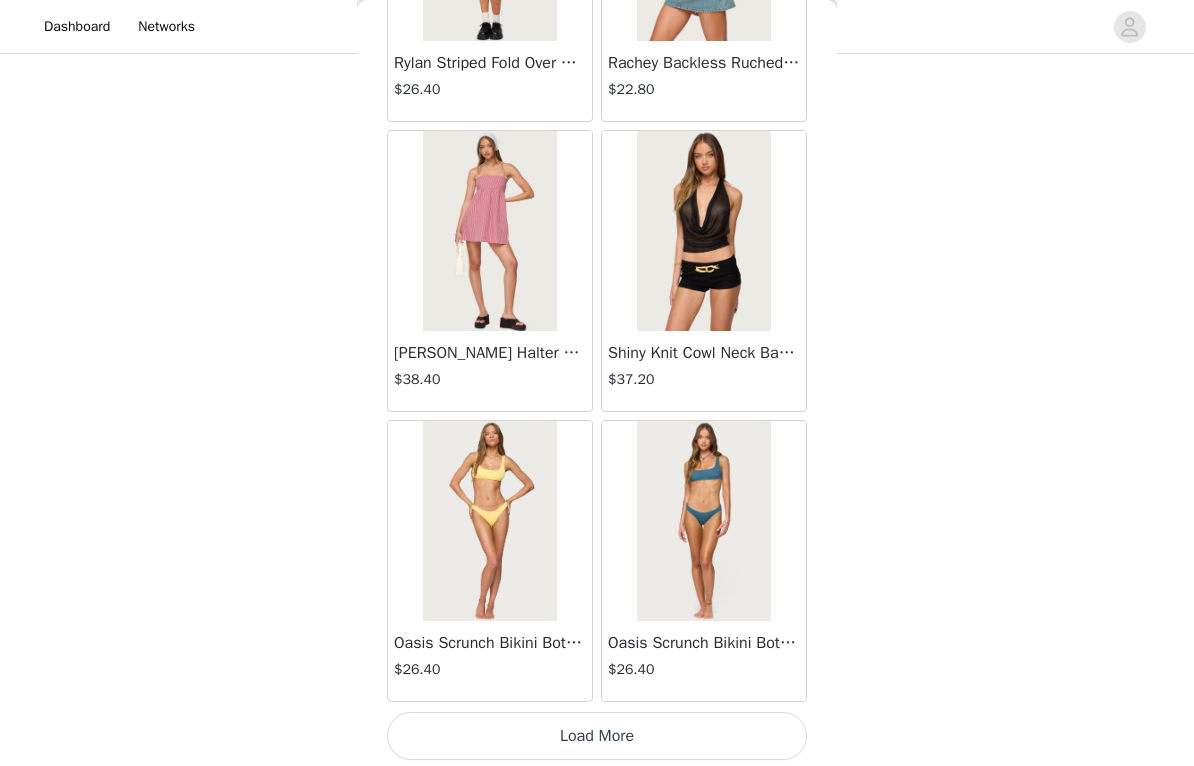 click on "Load More" at bounding box center (597, 736) 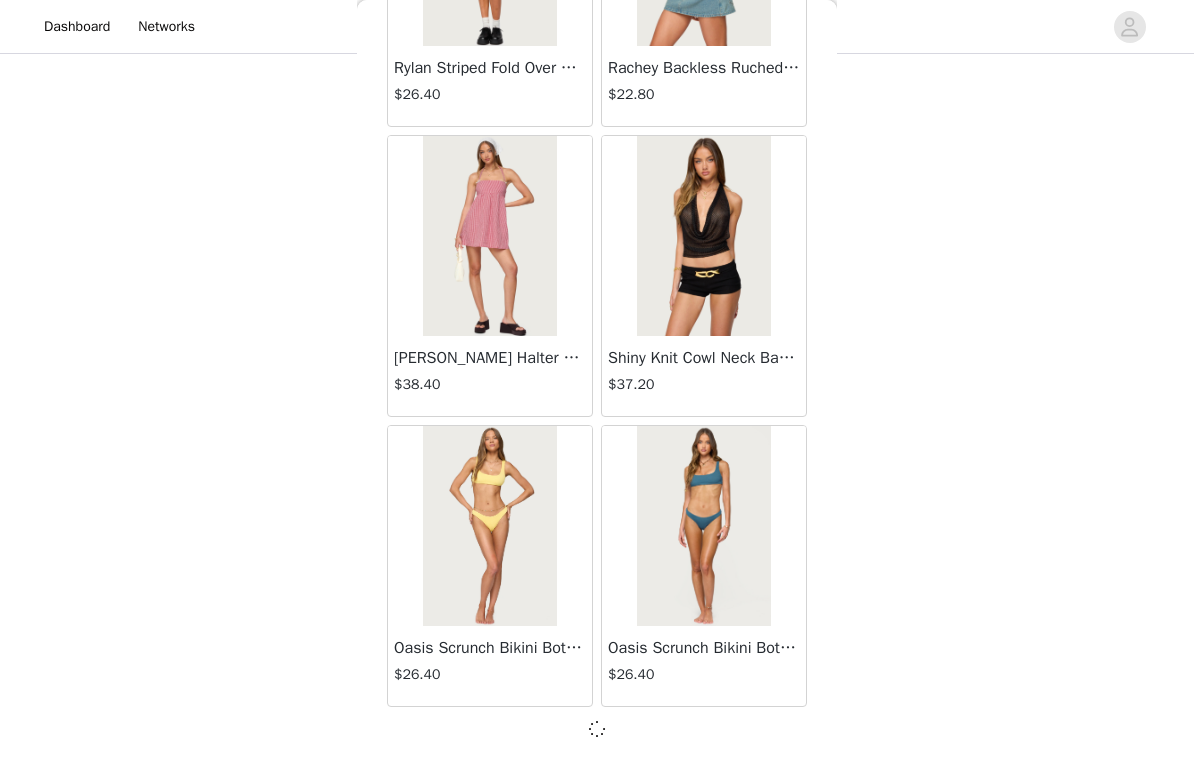 scroll, scrollTop: 25460, scrollLeft: 0, axis: vertical 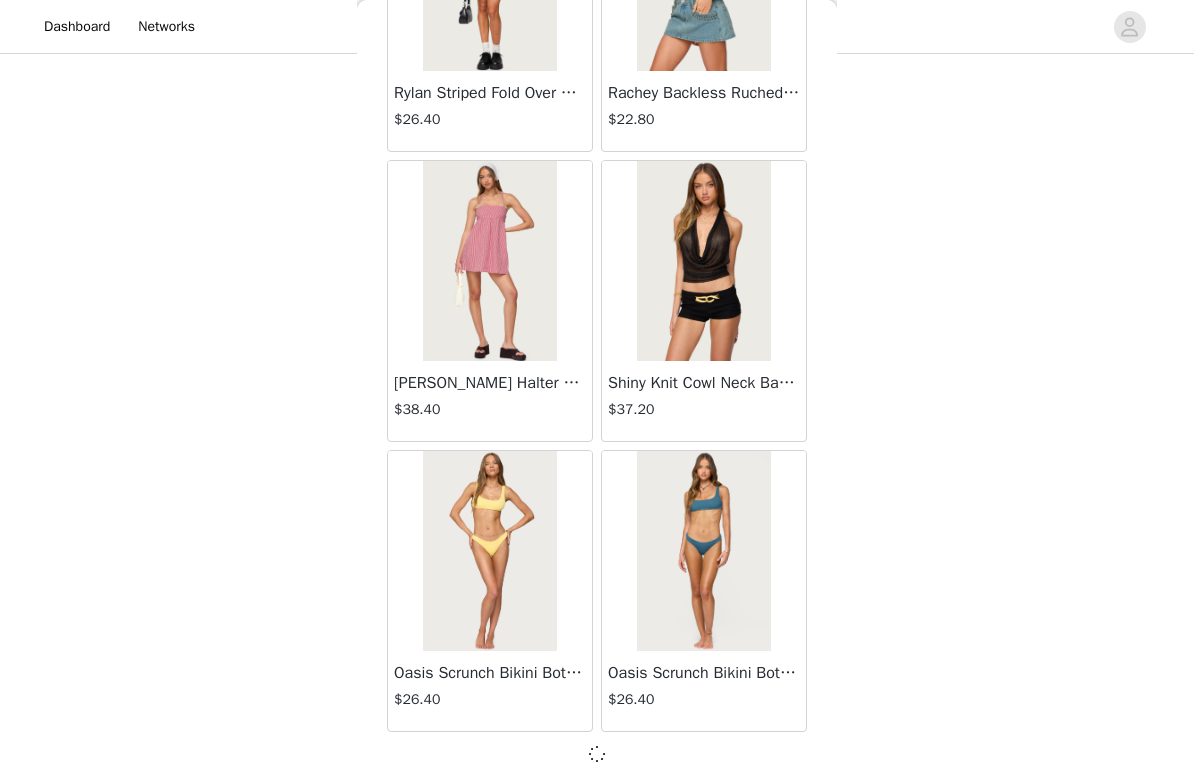 click at bounding box center (596, 753) 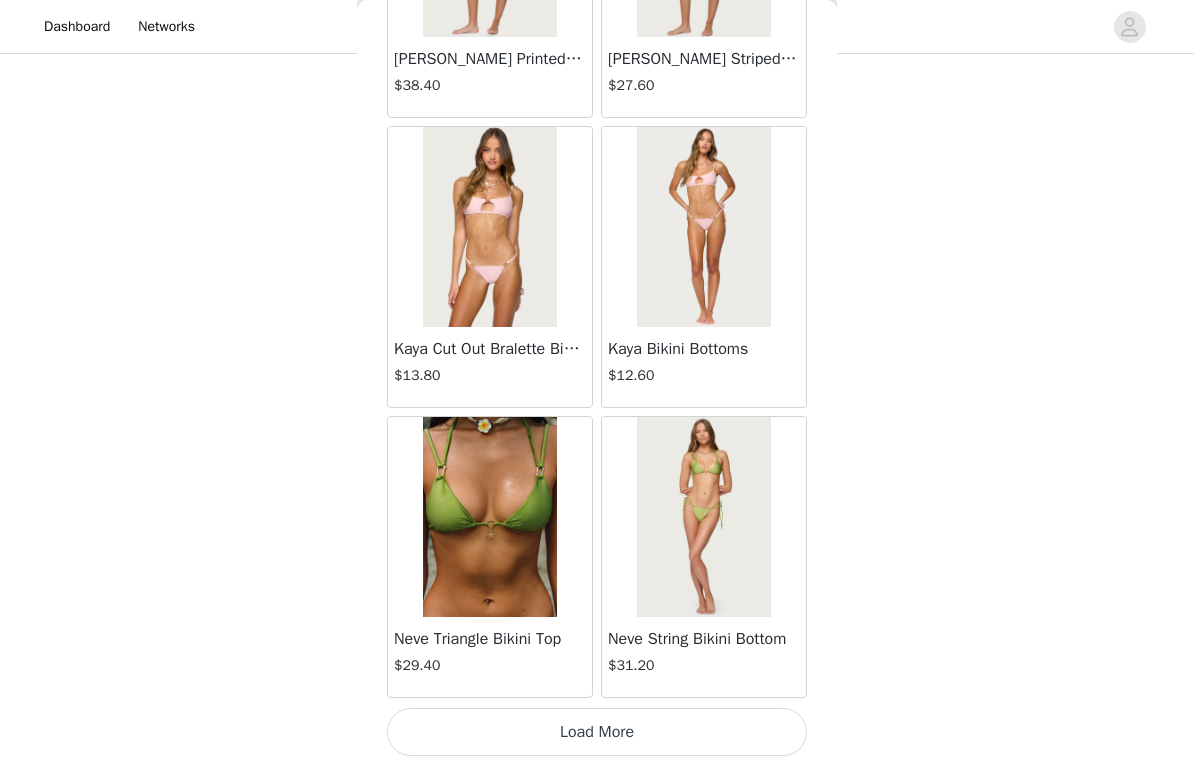 scroll, scrollTop: 28375, scrollLeft: 0, axis: vertical 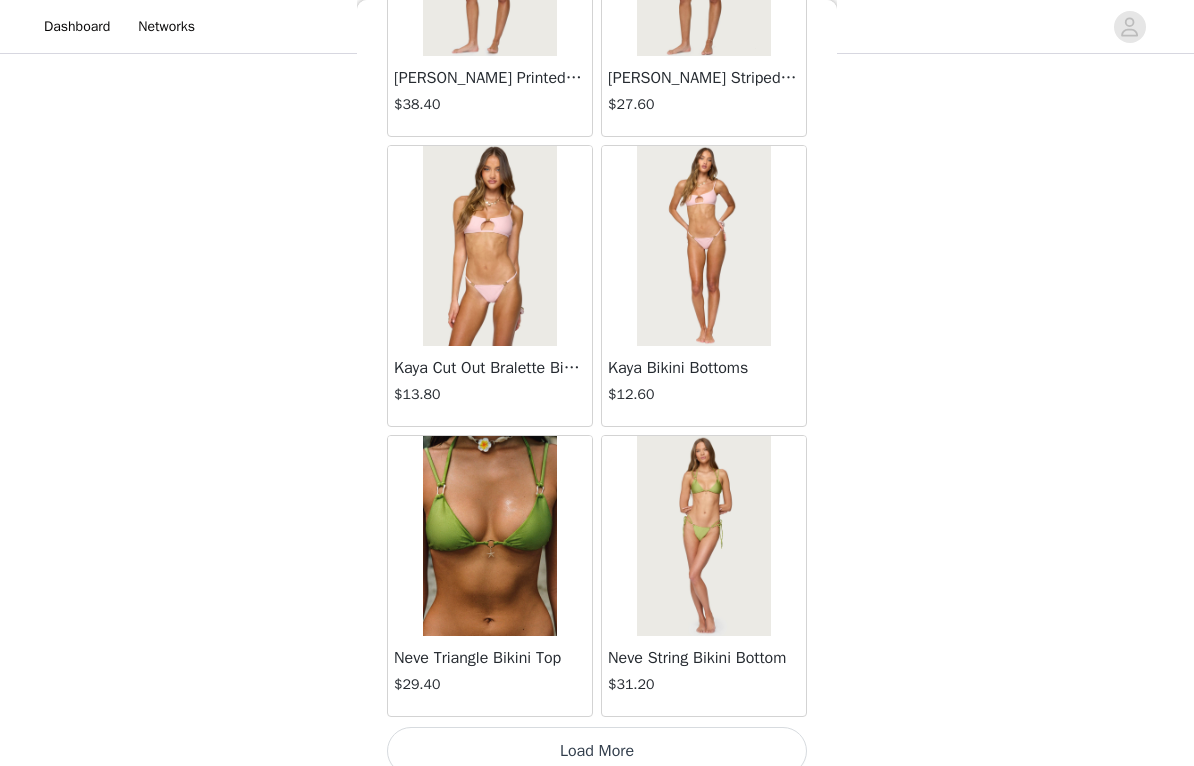 click on "Load More" at bounding box center (597, 751) 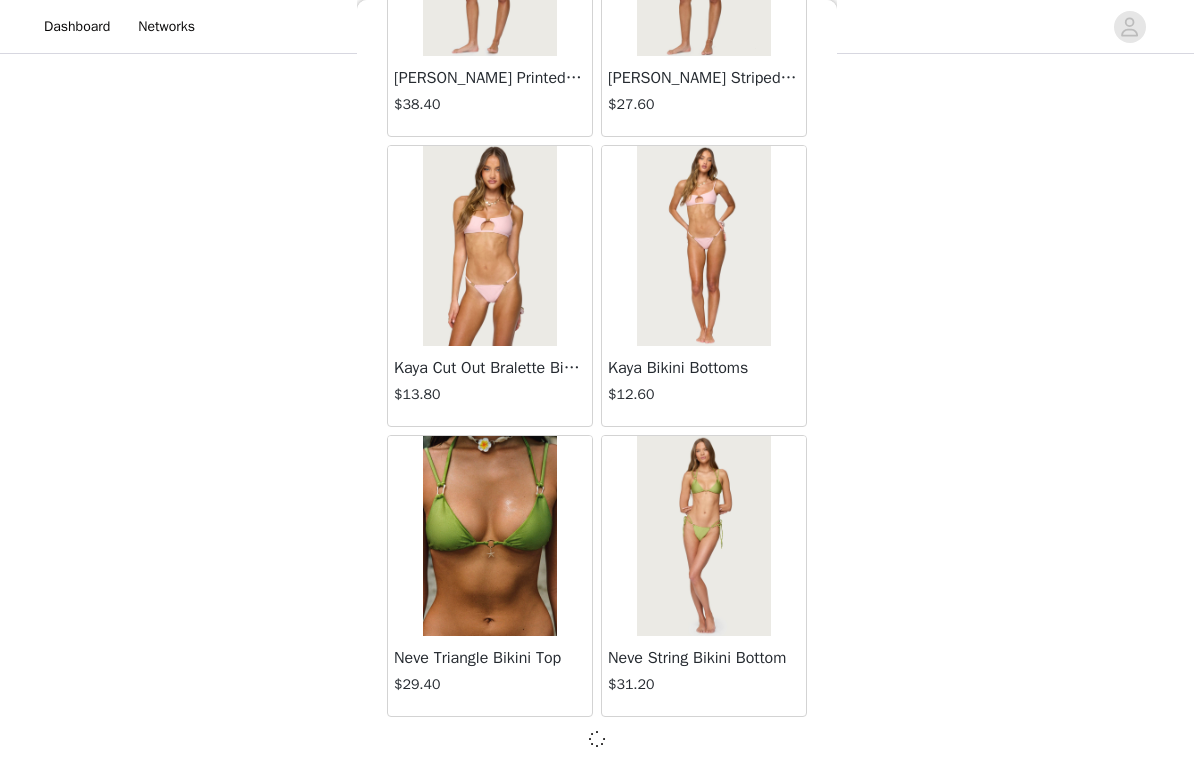 click on "Back       Lovina Grommet Pleated Mini Skort   $16.80       Metallic & Sequin Textured Tank Top   $27.60       Nelley Backless Beaded Sequin Chiffon Top   $36.00       Daley Asymmetric One Shoulder Crochet Top   $21.60       Monty Plaid Micro Shorts   $30.00       Arlie Floral Texured Sheer Halter Top   $27.60       Maree Bead V Neck Top   $22.80       Maree Bead Cut Out Mini Skirt   $20.40       Delcy Cut Out Halter Top   $28.80       Juney Pinstripe Tailored Button Up Shirt   $36.00       Avenly Striped Tie Front Babydoll Top   $27.60       Blanco Studded Grommet Tube Top   $30.00       Avalai Linen Look Mini Skort   $38.40       Beaded Deep Cowl Neck Backless Top   $37.20       Frayed Pleated Denim Mini Skort   $16.00       Klay Linen Look Pleated Mini Skort   $14.40       Contrast Lace Asymmetric Off Shoulder Top   $14.40       Reeve Split Front Sheer Mesh Top   $28.80       Zigzag Stripe Shorts   $22.80       Astra Beaded Sheer Strapless Top   $39.60       Beaded Floral Embroidered Tank Top   $38.40" at bounding box center [597, 383] 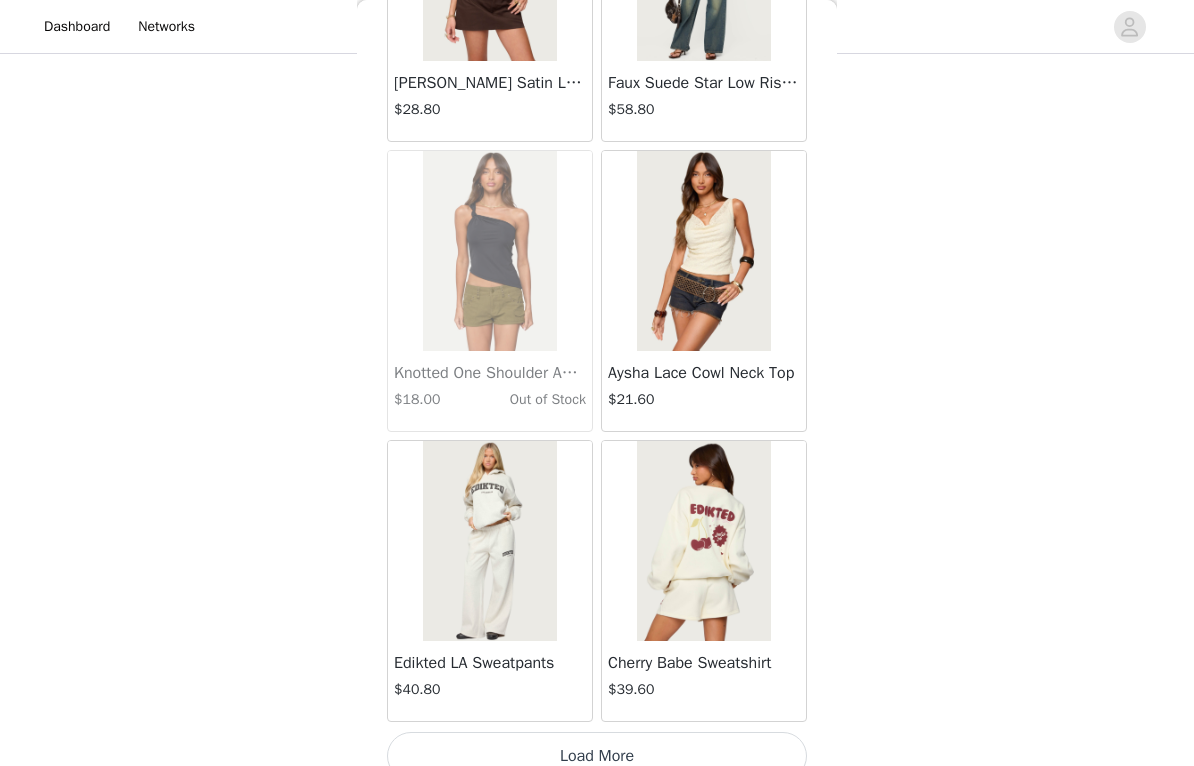scroll, scrollTop: 31269, scrollLeft: 0, axis: vertical 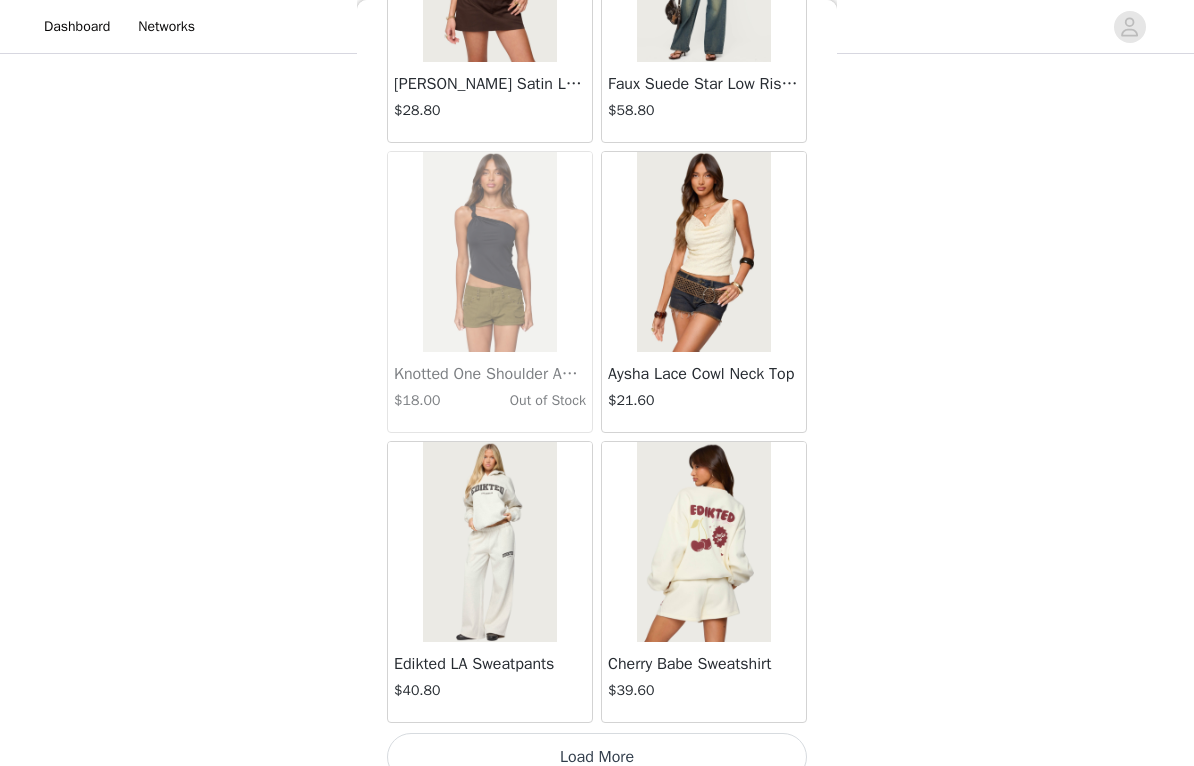 click on "Load More" at bounding box center [597, 757] 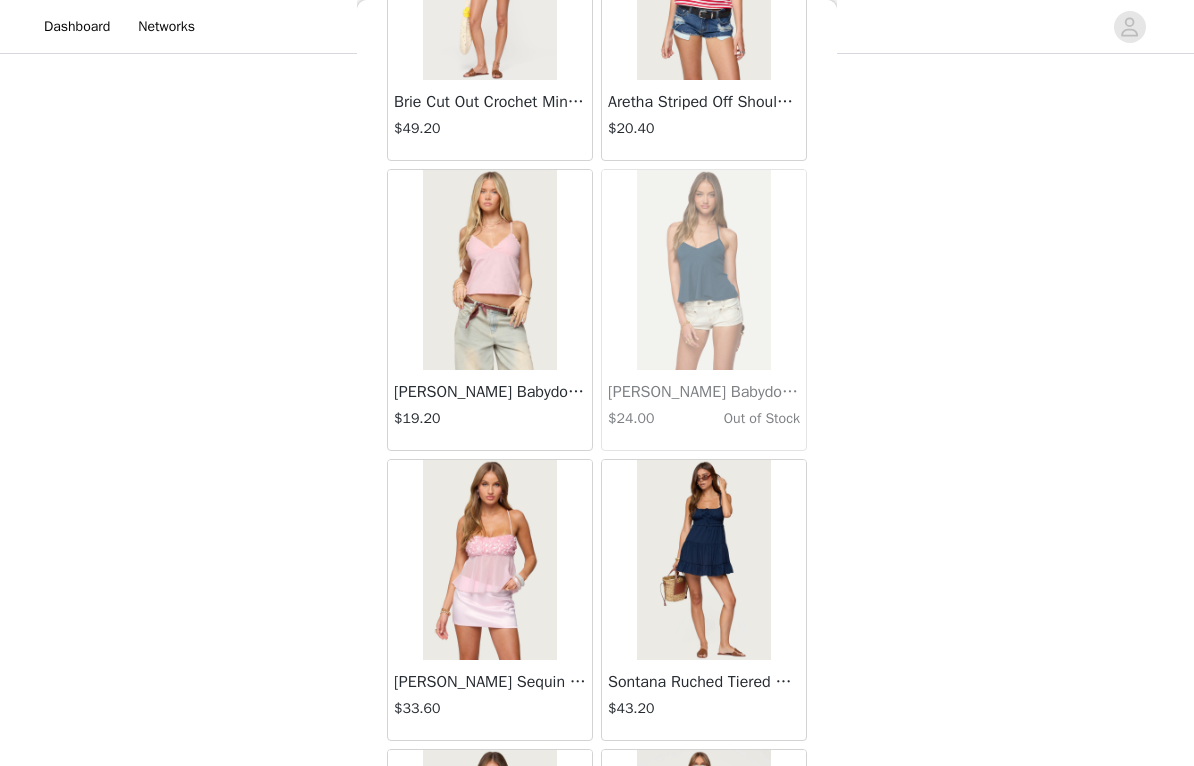 scroll, scrollTop: 34194, scrollLeft: 0, axis: vertical 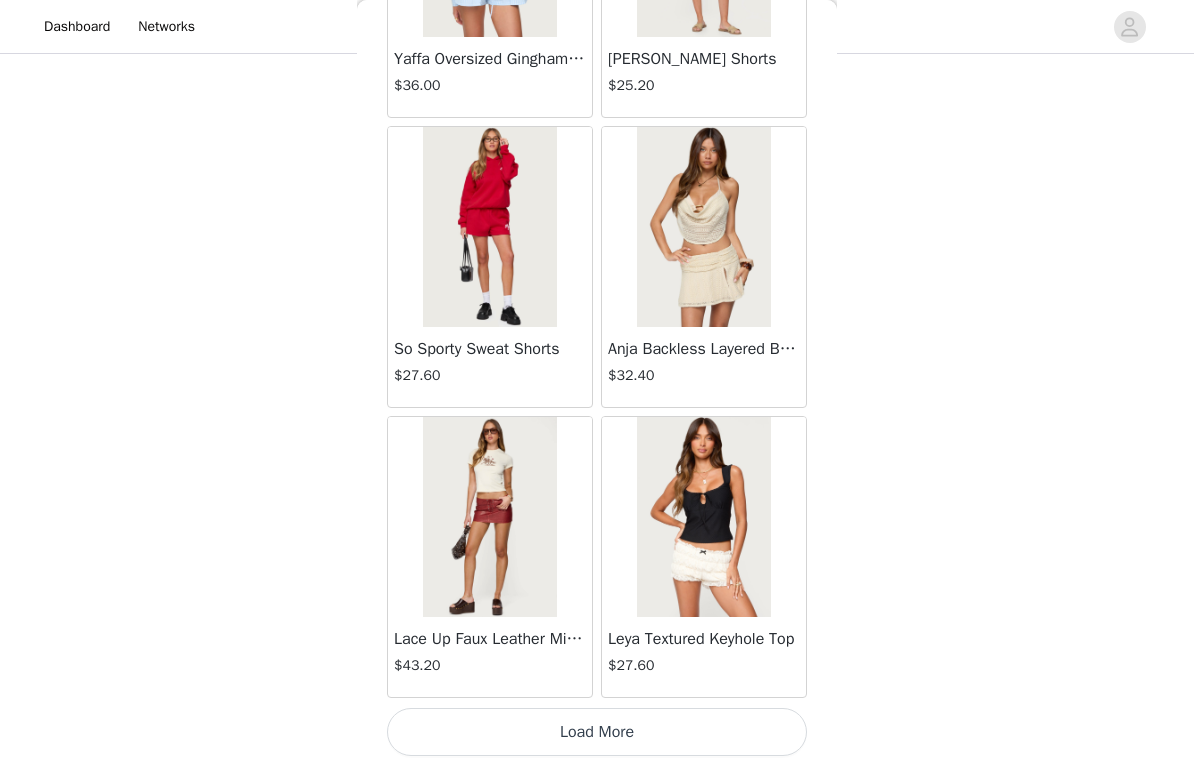 click on "Load More" at bounding box center [597, 732] 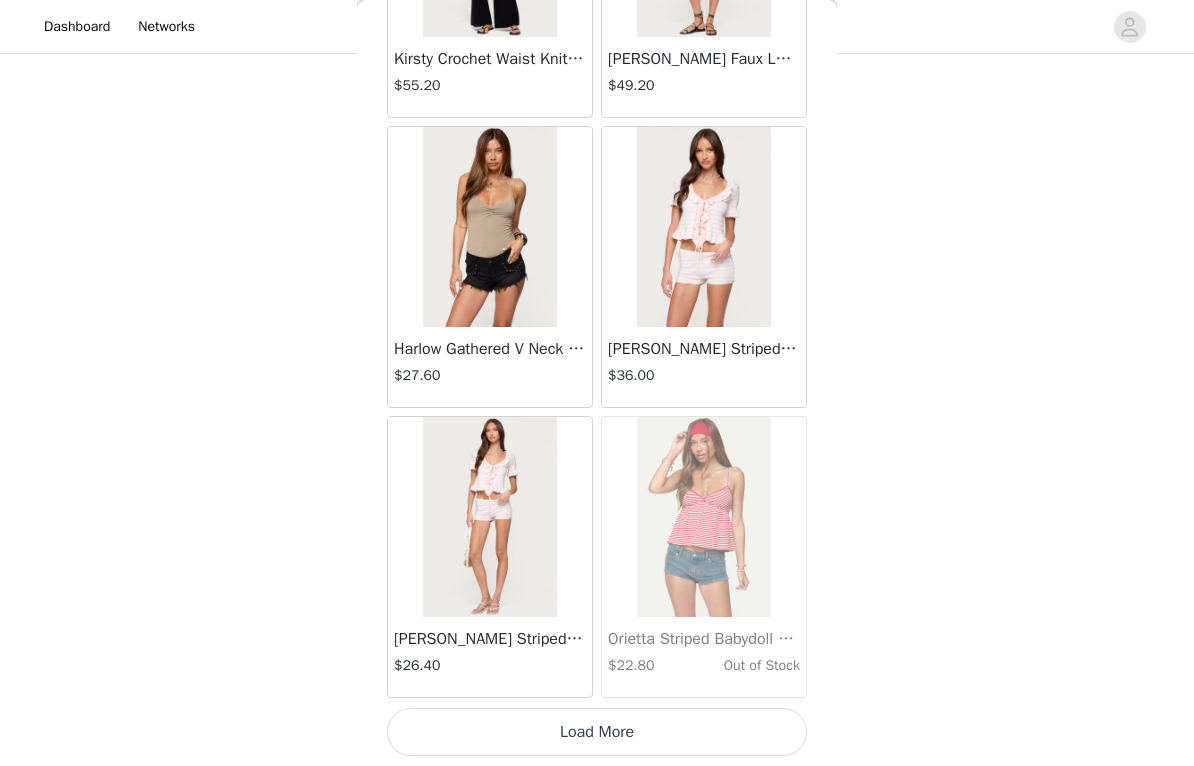 scroll, scrollTop: 37074, scrollLeft: 0, axis: vertical 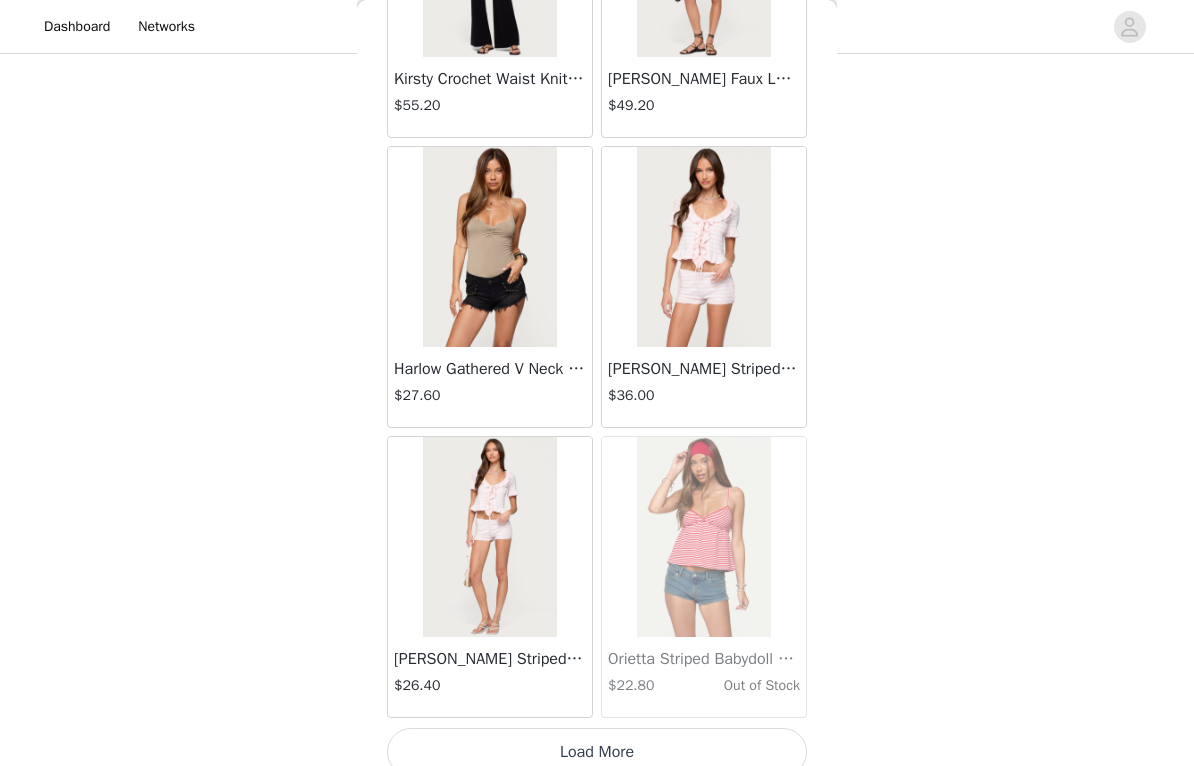 click on "Load More" at bounding box center (597, 752) 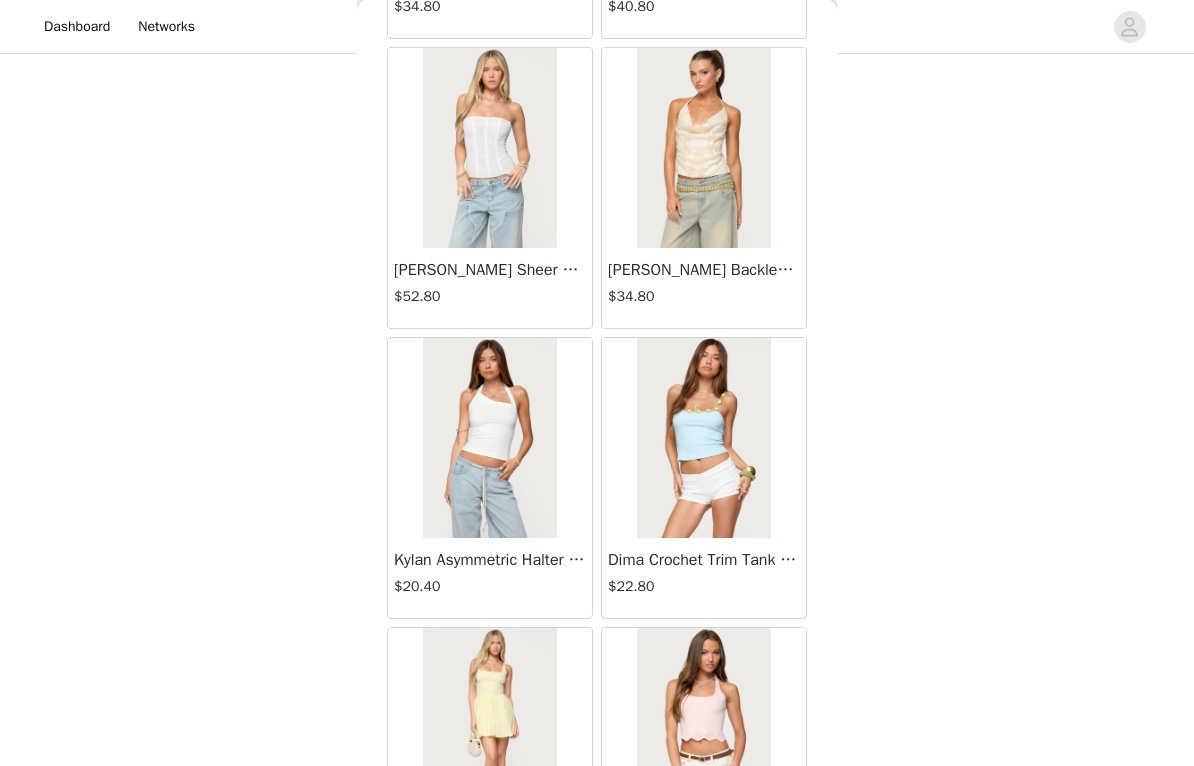 scroll, scrollTop: 39454, scrollLeft: 0, axis: vertical 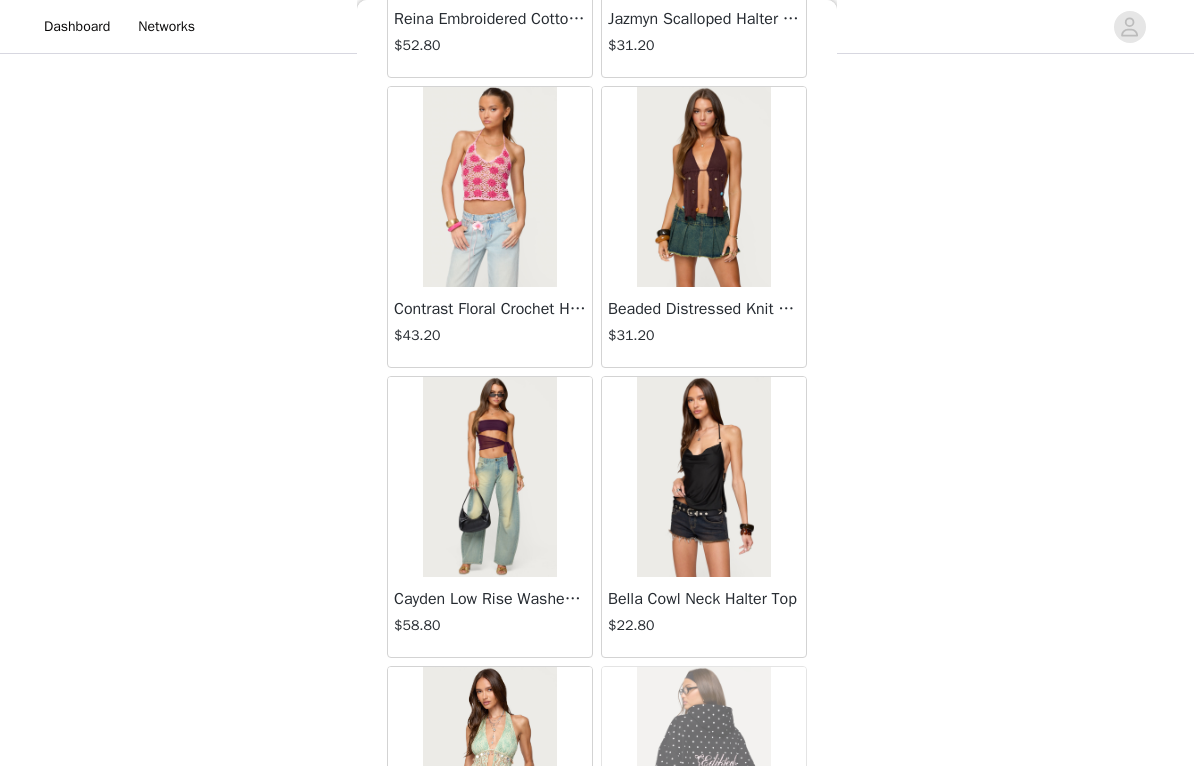 click on "Load More" at bounding box center (597, 1272) 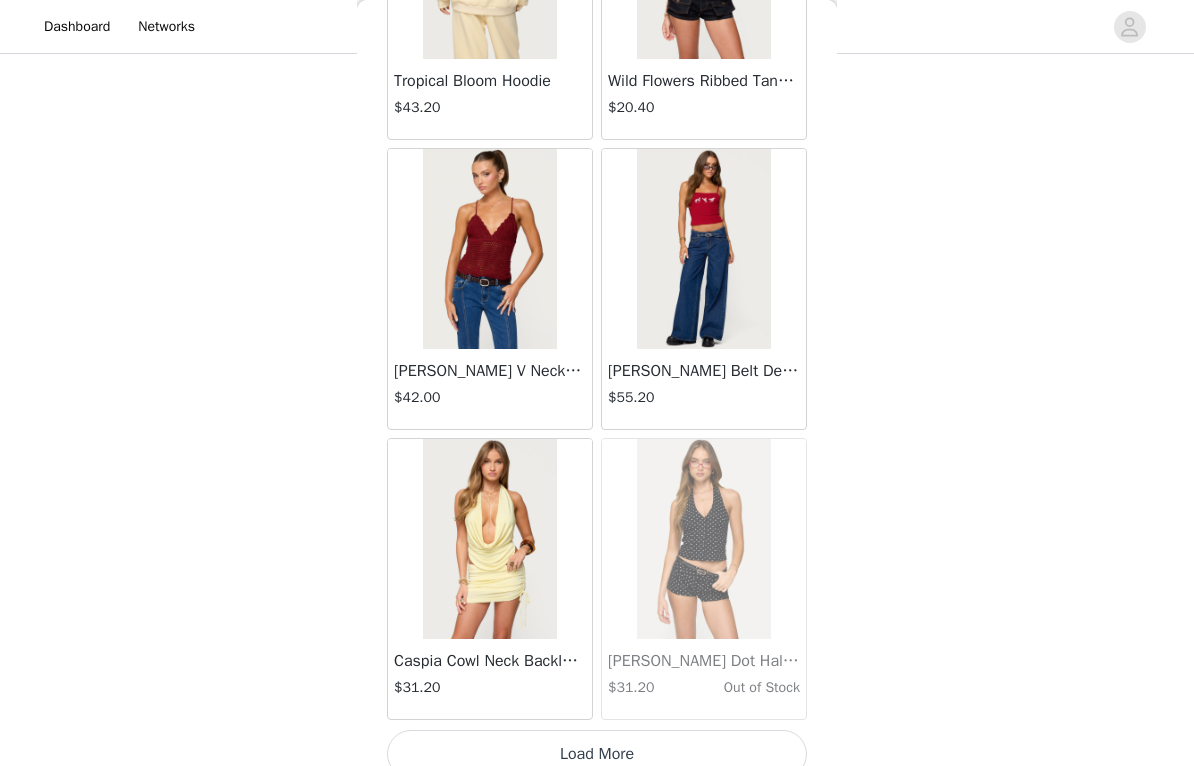 scroll, scrollTop: 42869, scrollLeft: 0, axis: vertical 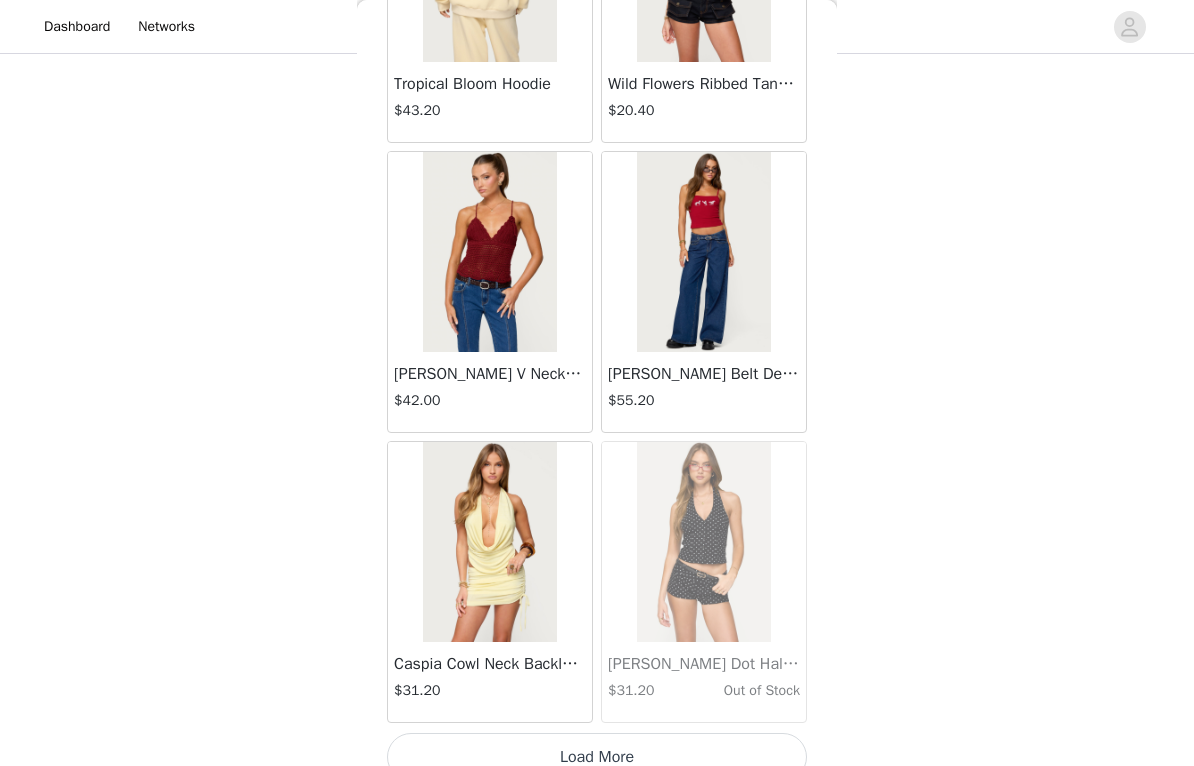 click on "Load More" at bounding box center [597, 757] 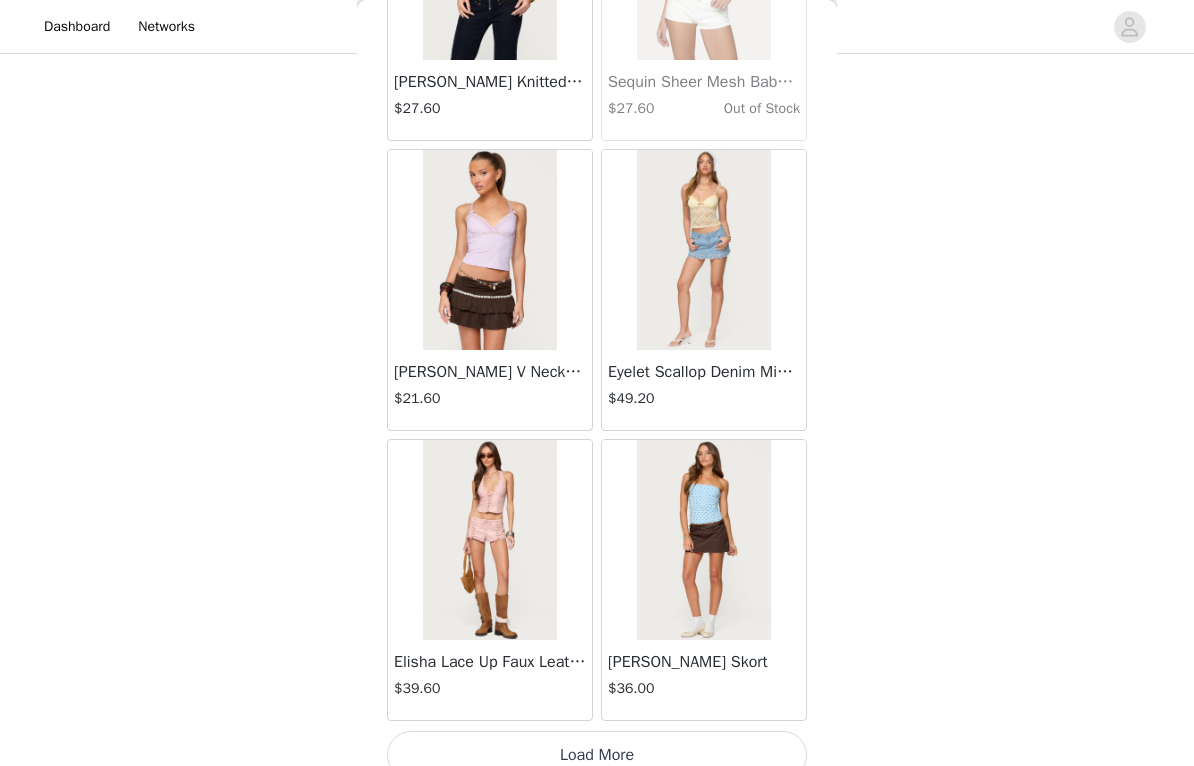 scroll, scrollTop: 45769, scrollLeft: 0, axis: vertical 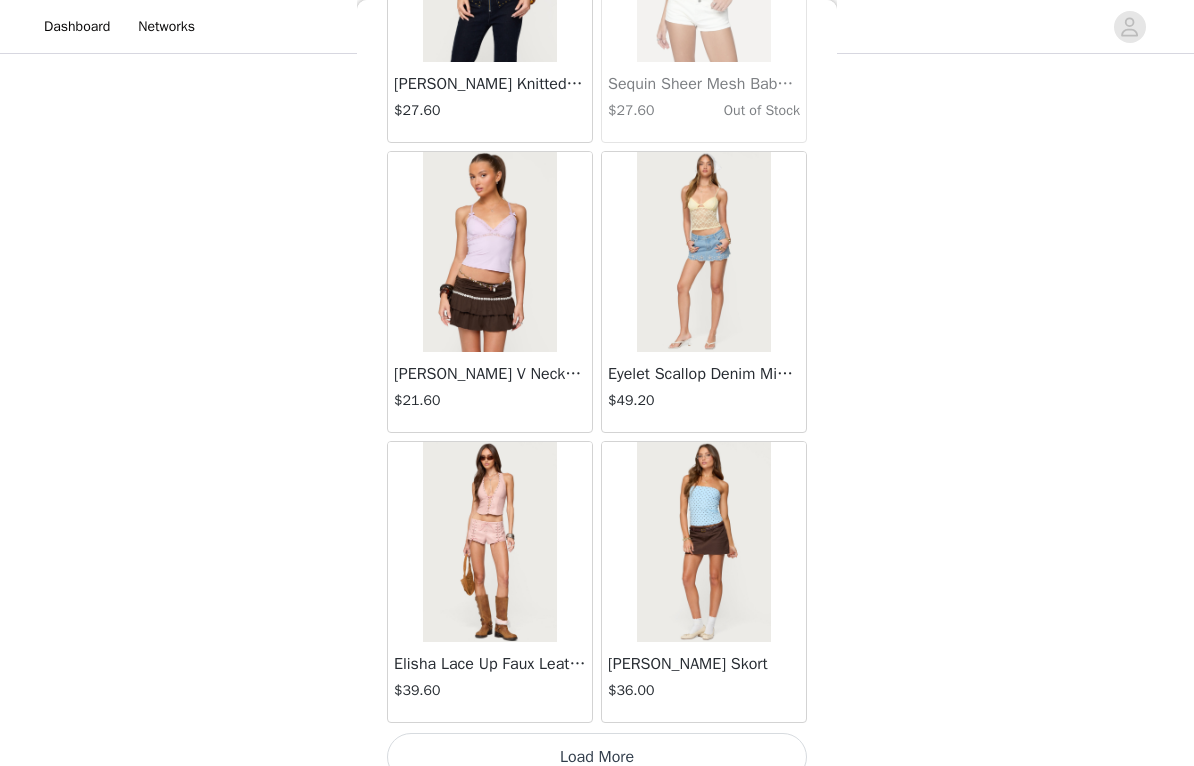 click on "Load More" at bounding box center [597, 757] 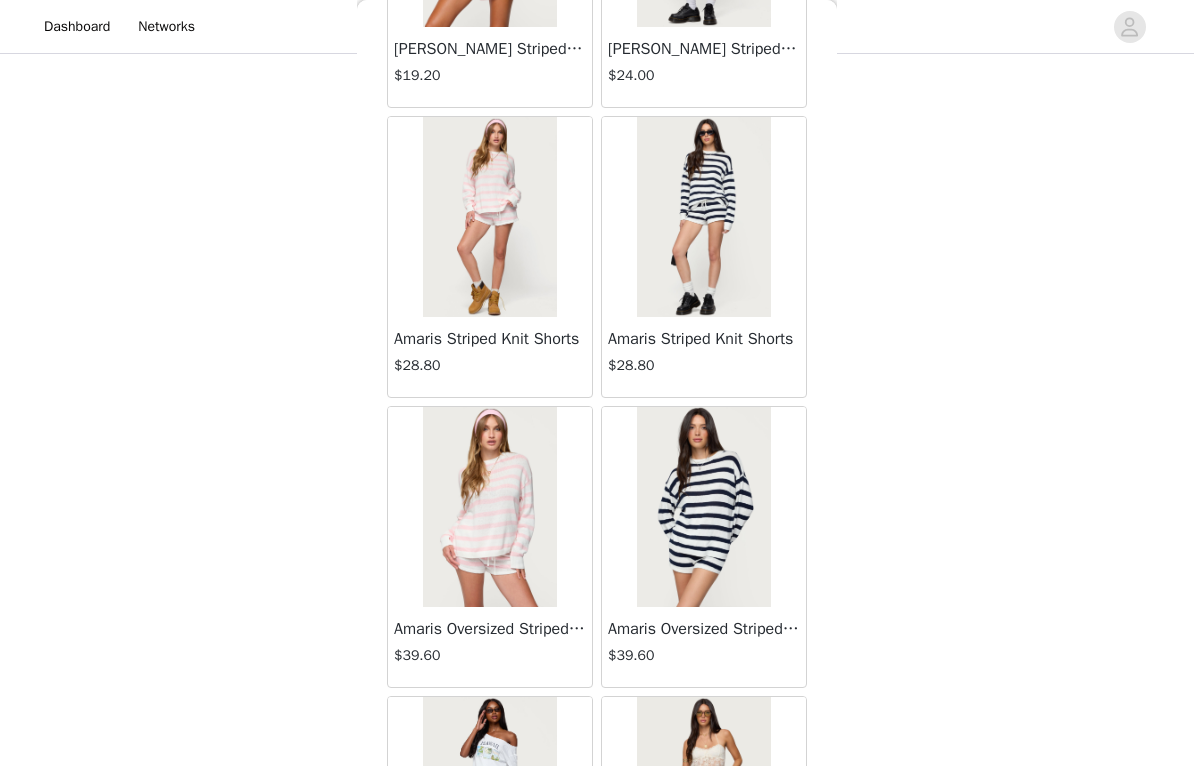 scroll, scrollTop: 48691, scrollLeft: 0, axis: vertical 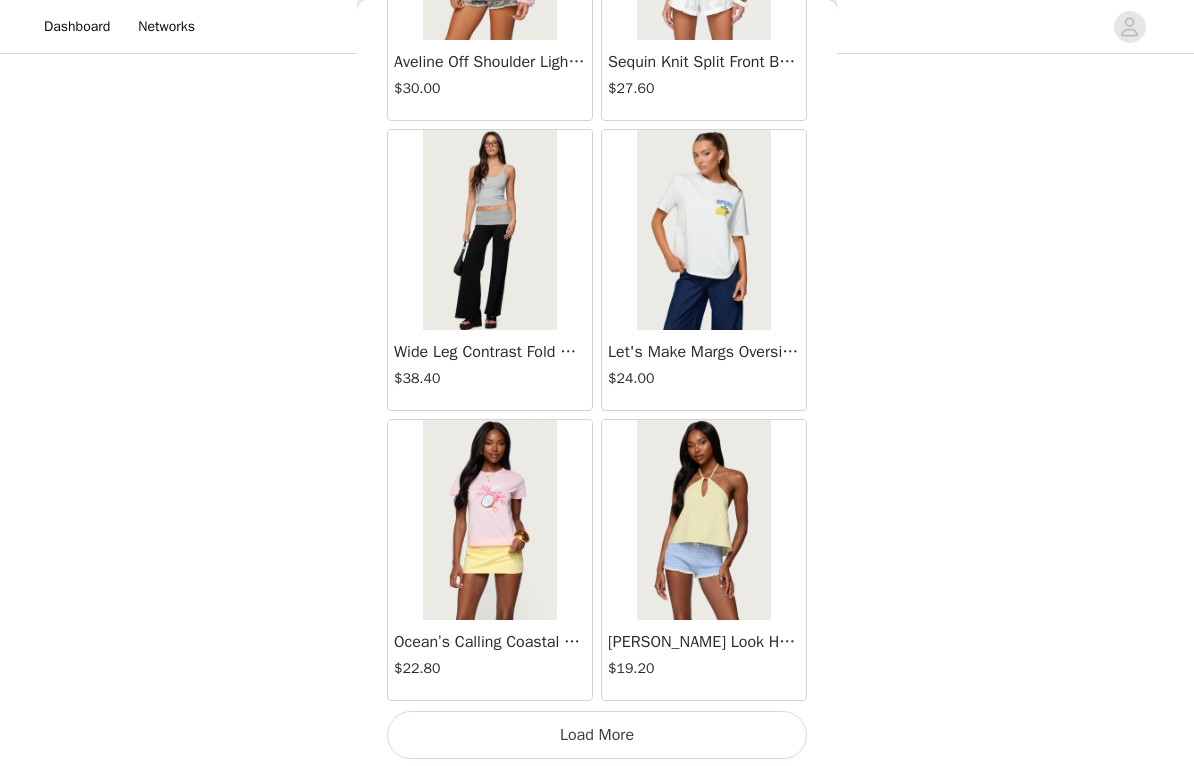 click on "Load More" at bounding box center [597, 735] 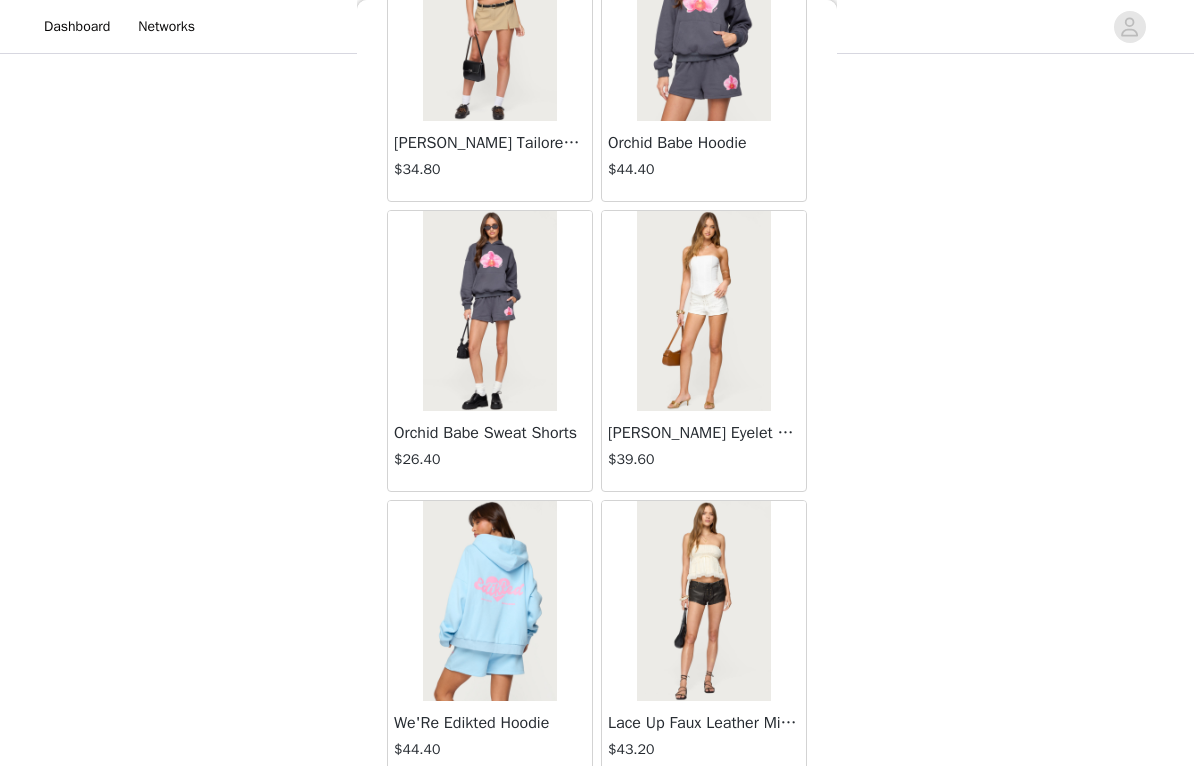 scroll, scrollTop: 51569, scrollLeft: 0, axis: vertical 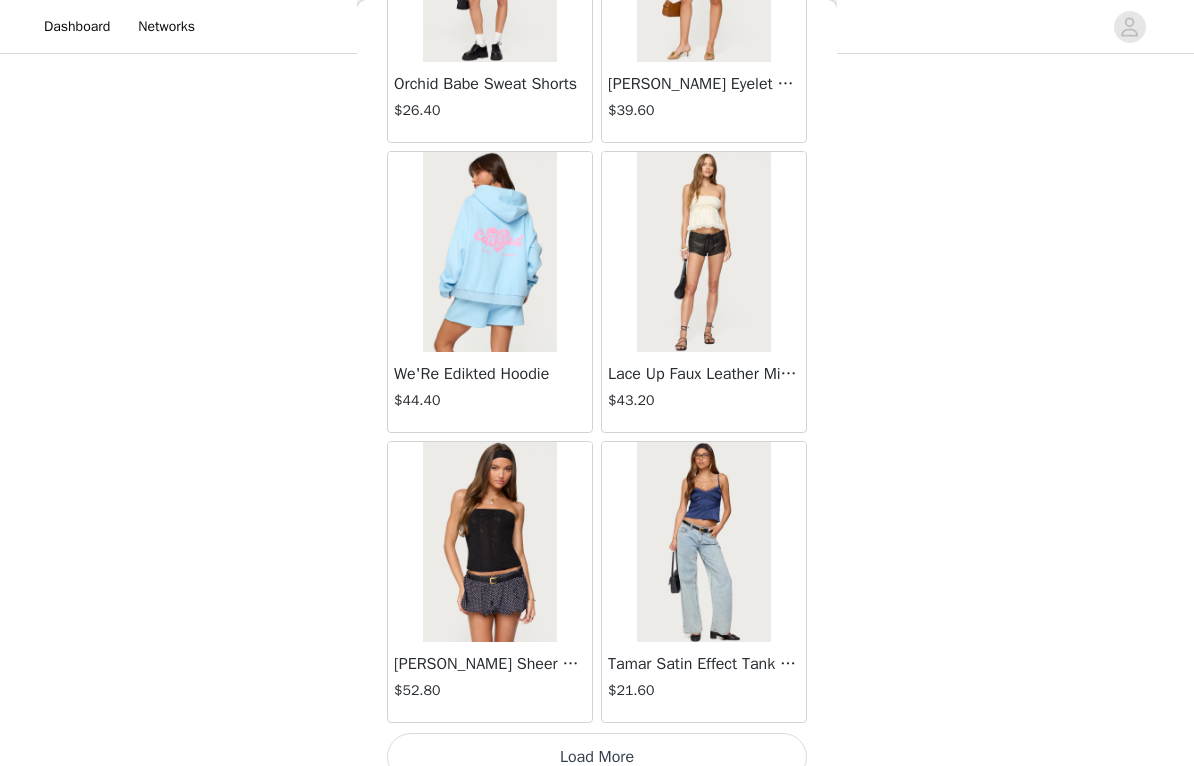 click on "Load More" at bounding box center (597, 757) 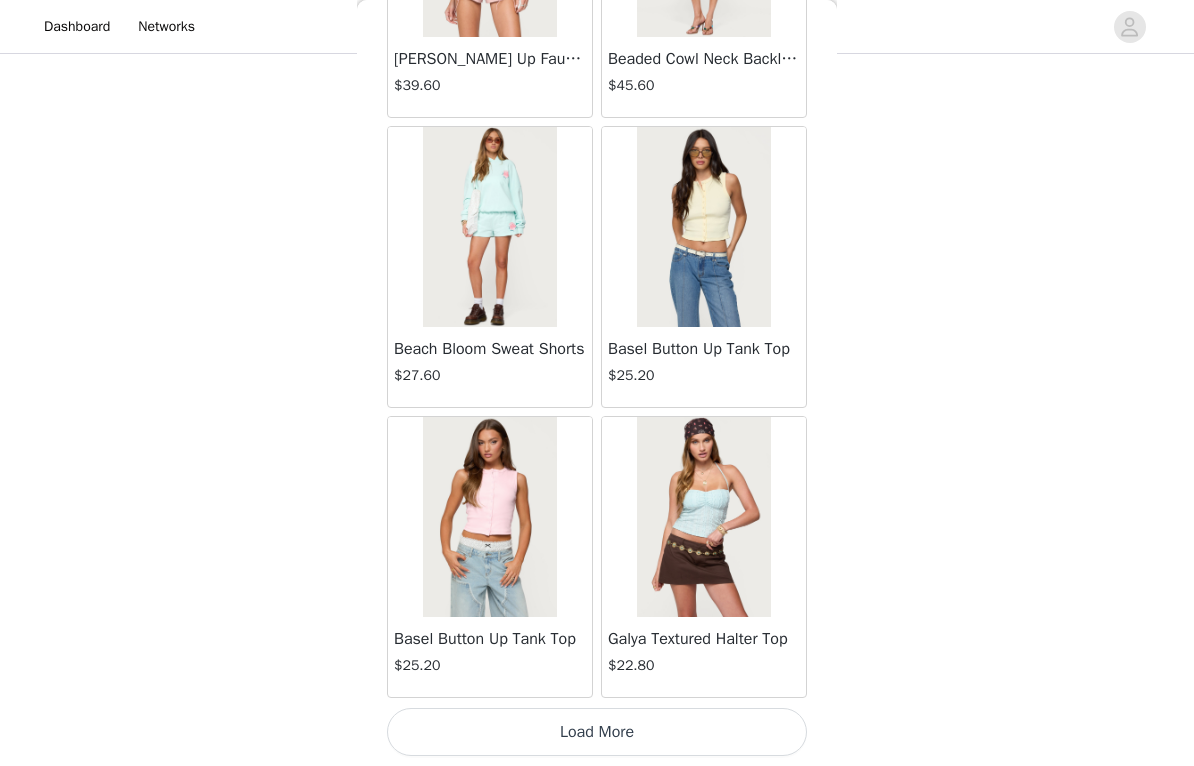 scroll, scrollTop: 54550, scrollLeft: 0, axis: vertical 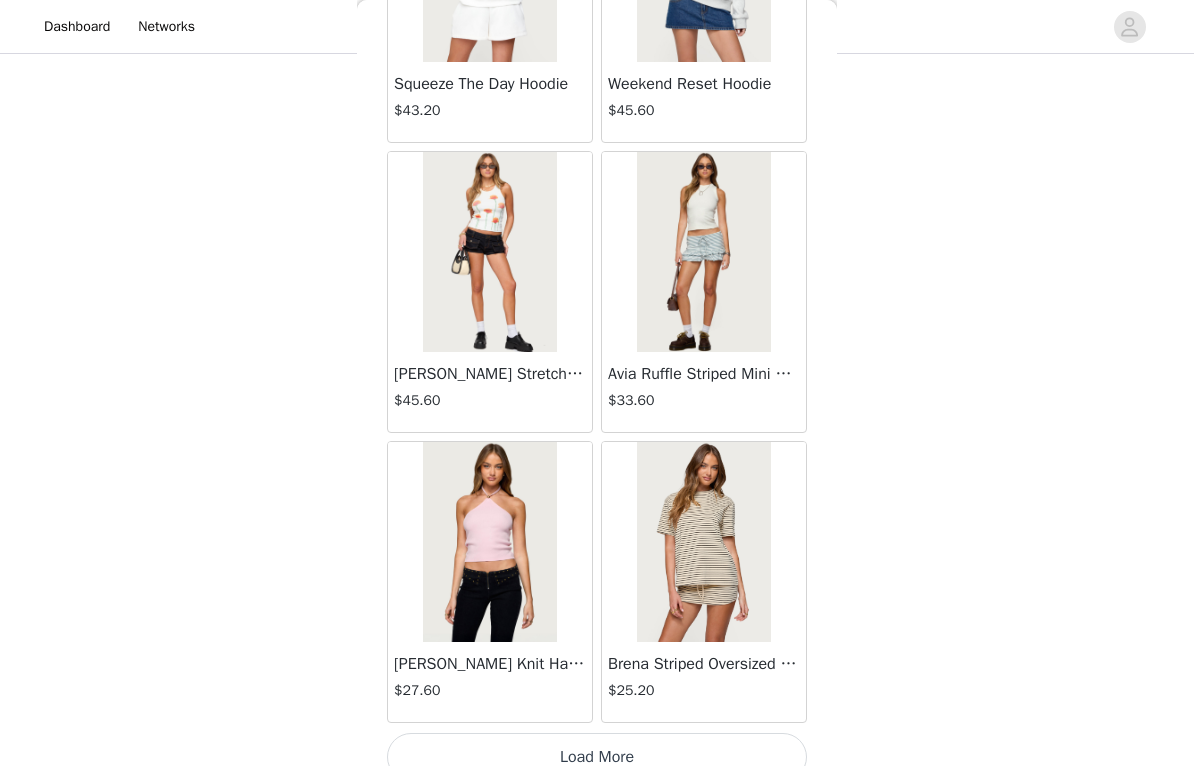 click on "Load More" at bounding box center [597, 757] 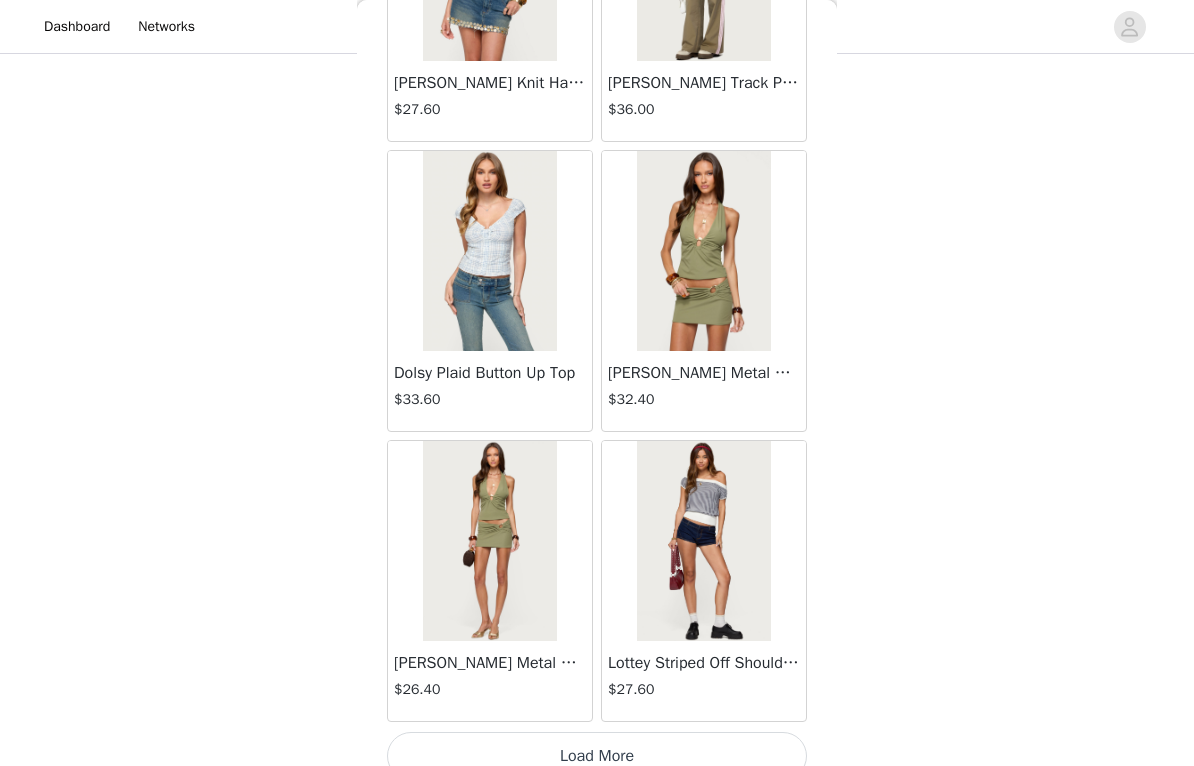 scroll, scrollTop: 60269, scrollLeft: 0, axis: vertical 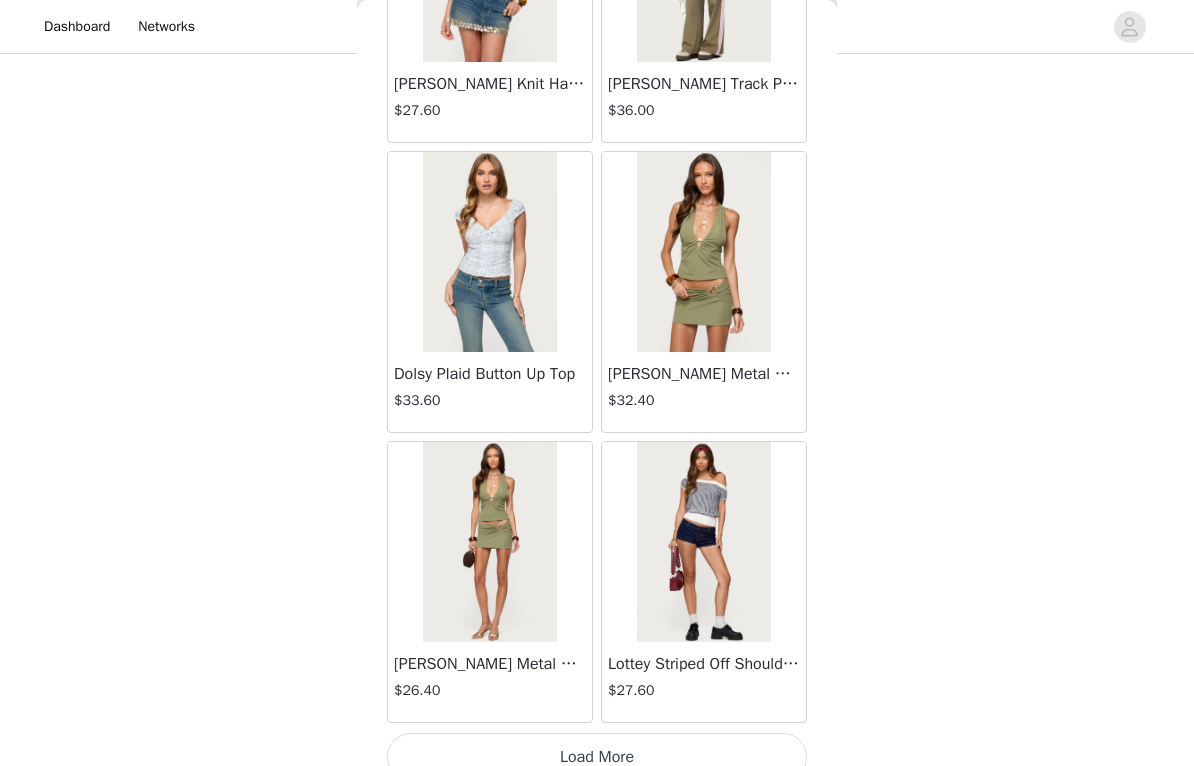 click on "Load More" at bounding box center [597, 757] 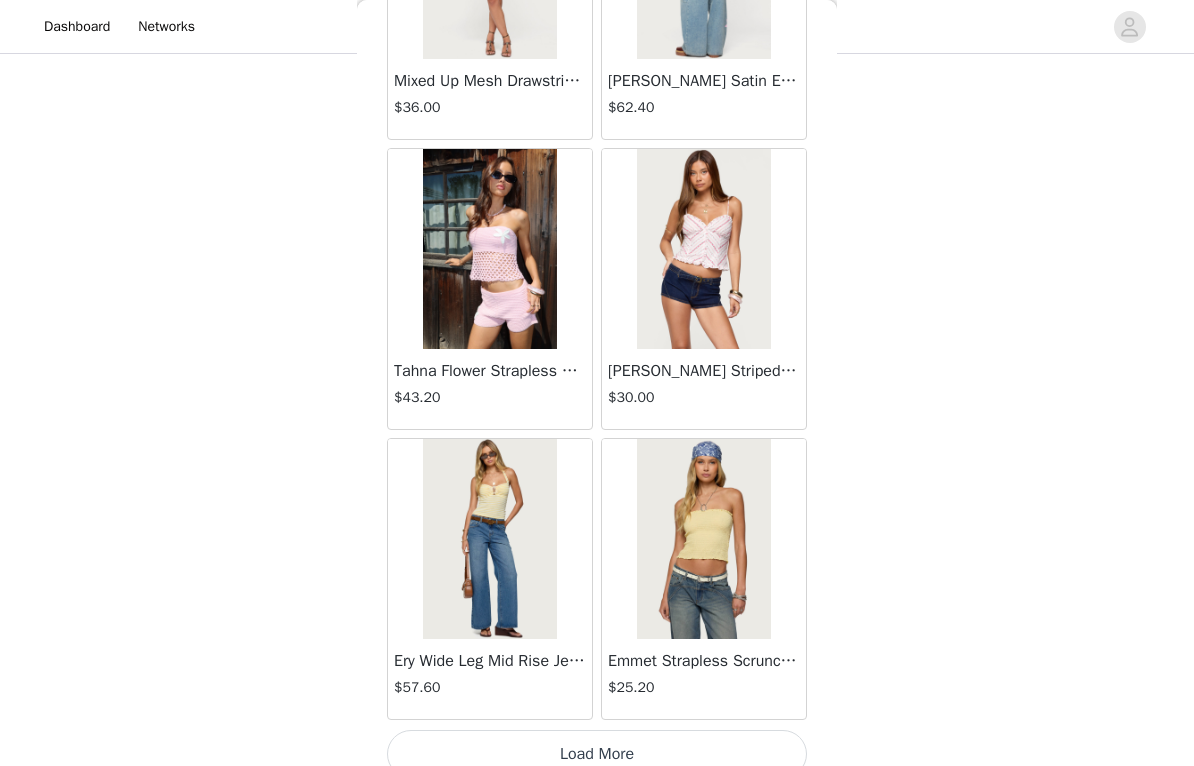 scroll, scrollTop: 63169, scrollLeft: 0, axis: vertical 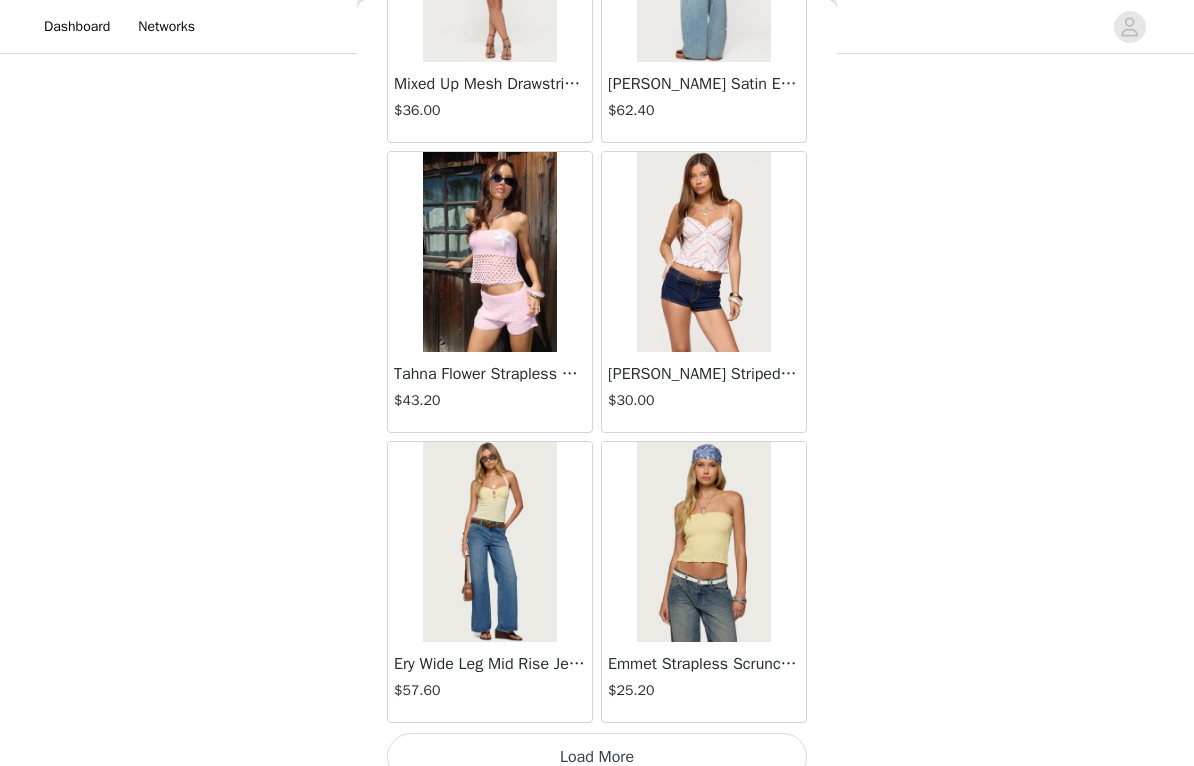 click on "Load More" at bounding box center [597, 757] 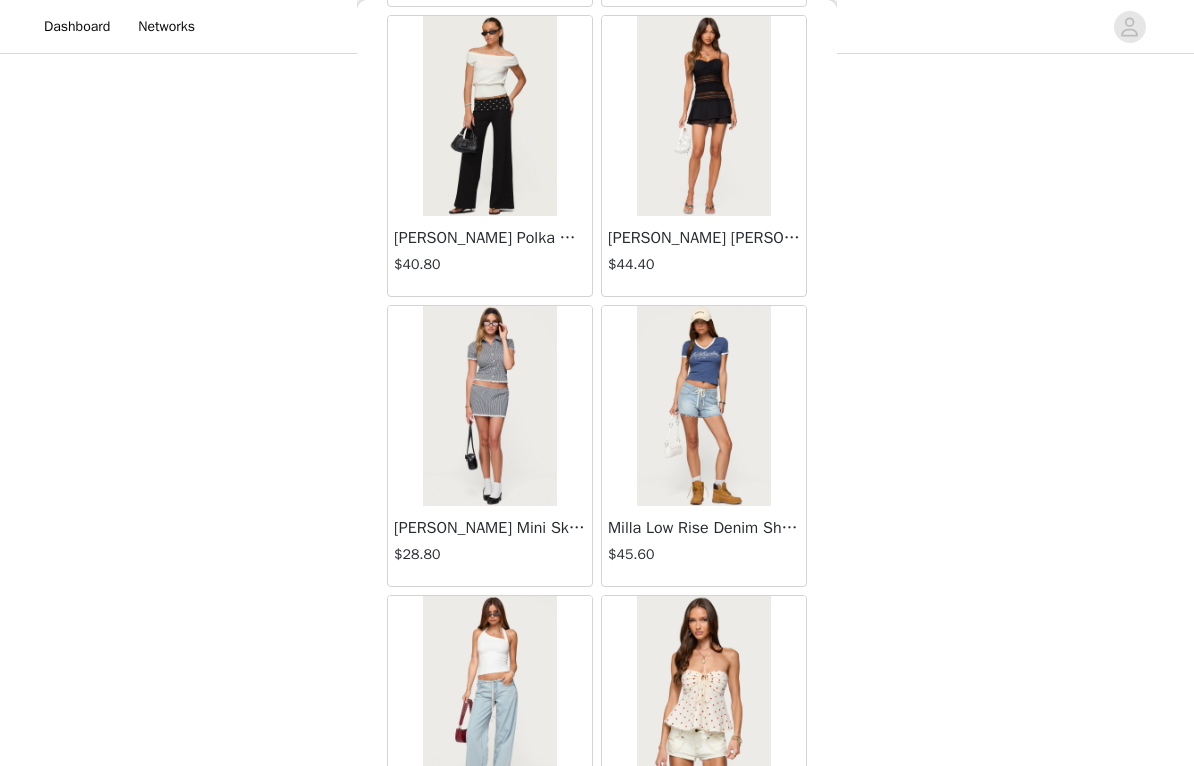 scroll, scrollTop: 64189, scrollLeft: 0, axis: vertical 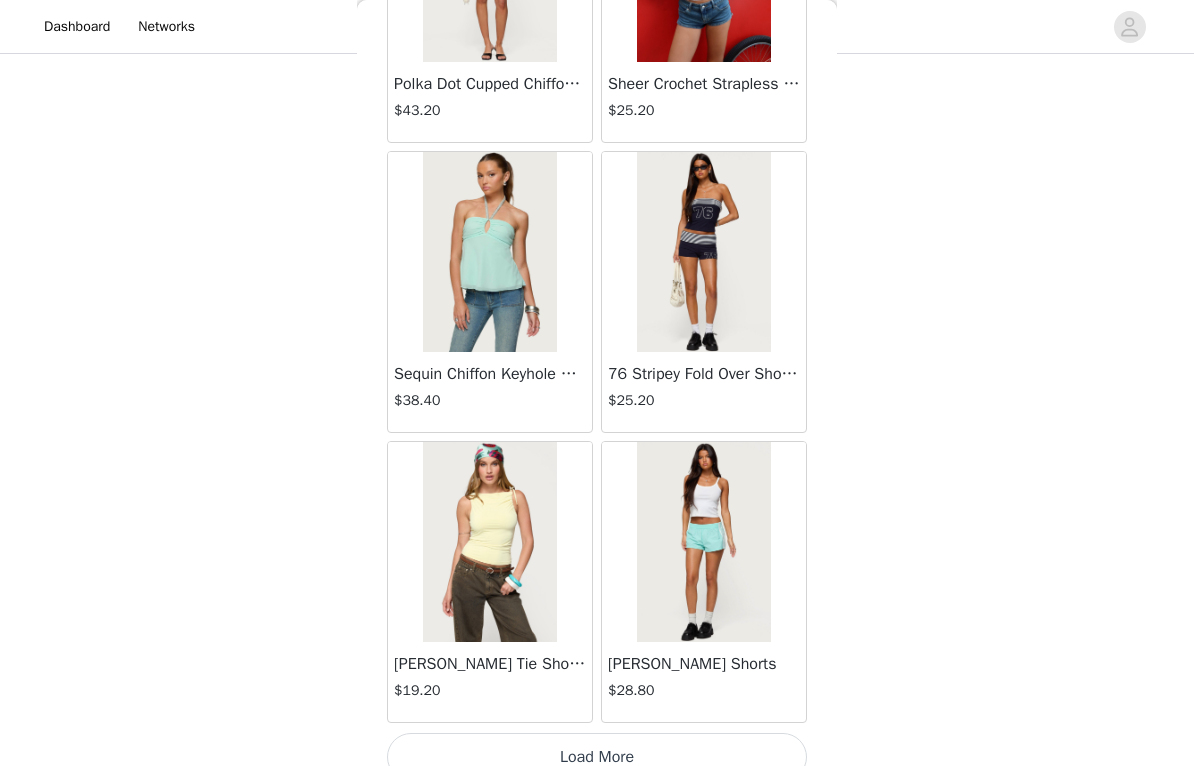 click on "Load More" at bounding box center (597, 757) 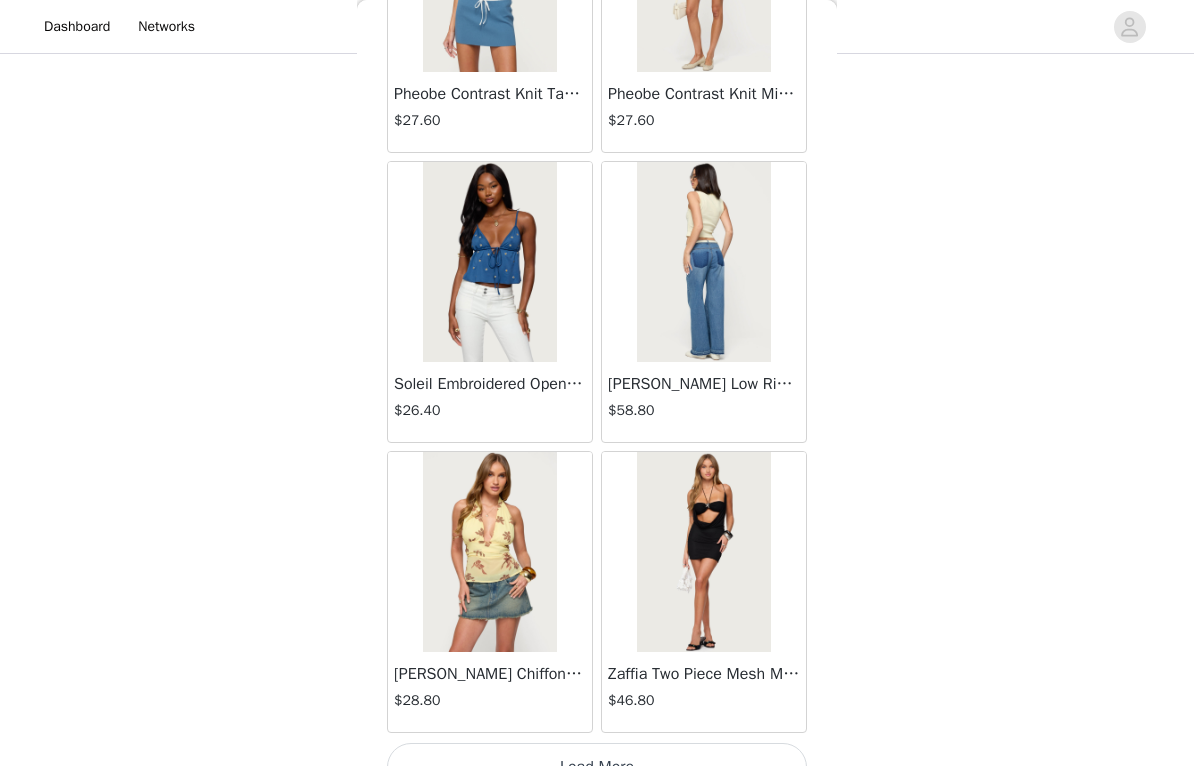 scroll, scrollTop: 68963, scrollLeft: 0, axis: vertical 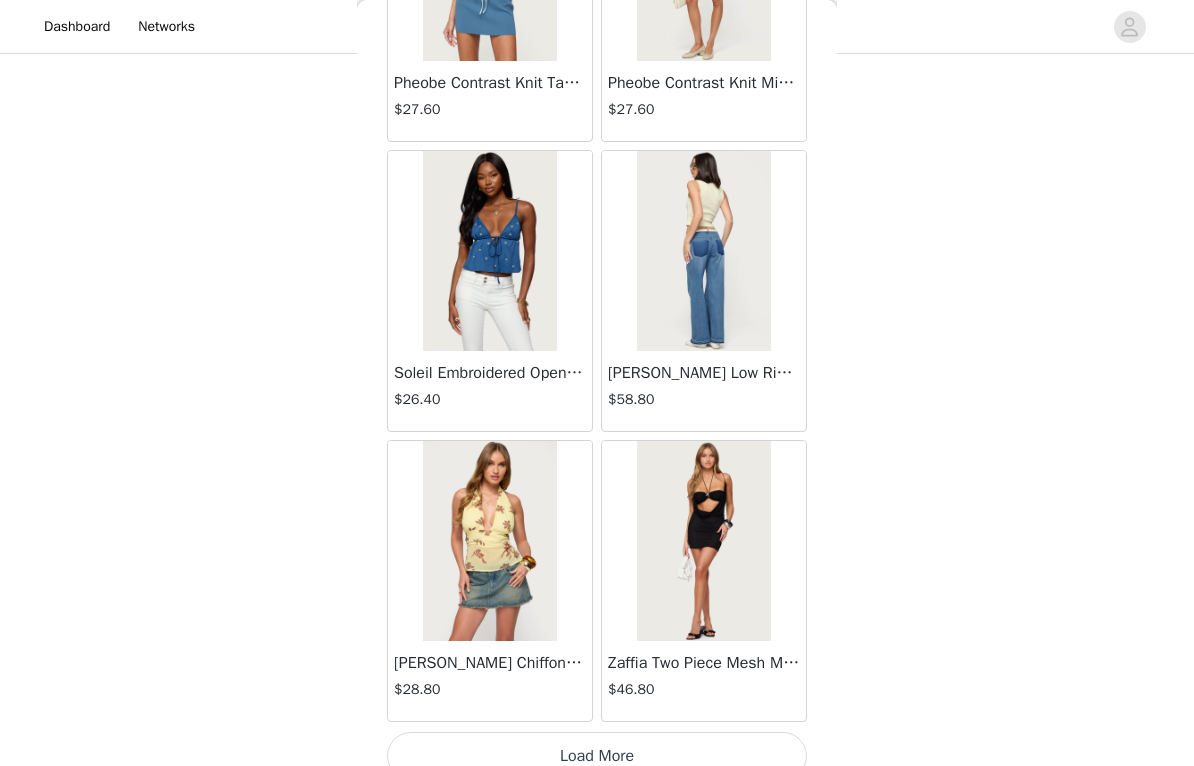 click on "Load More" at bounding box center [597, 756] 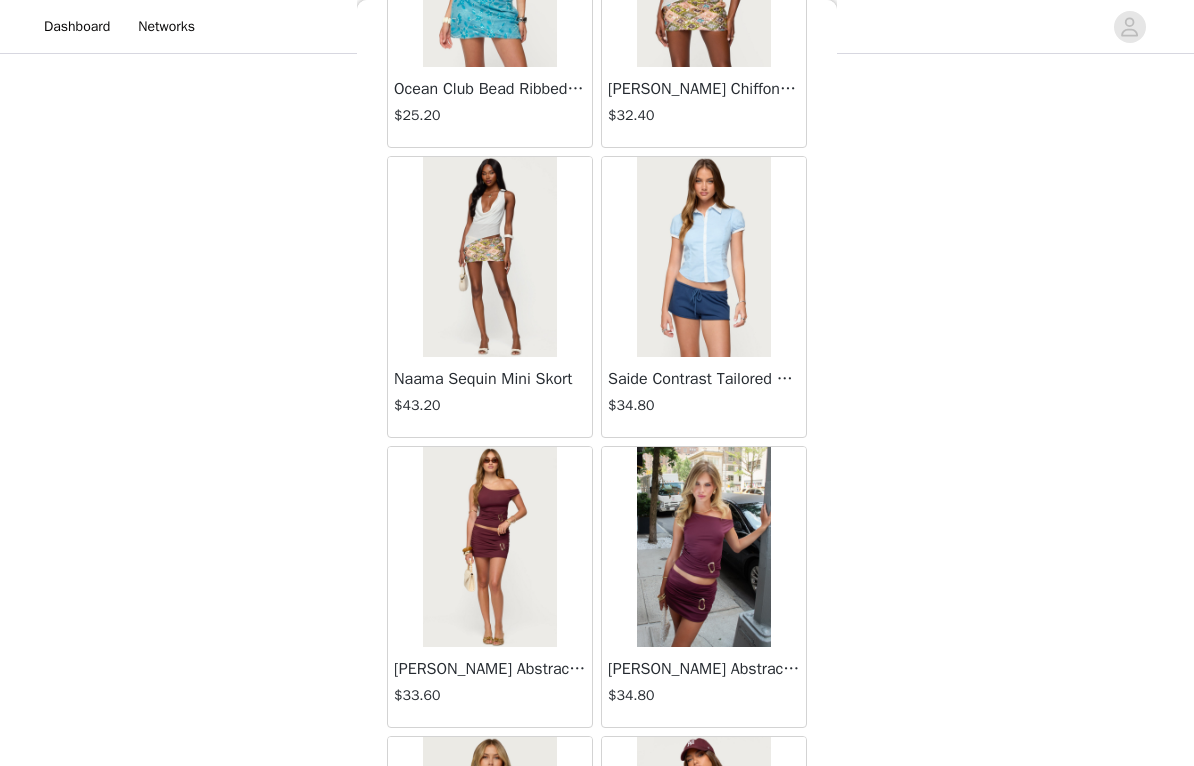 scroll, scrollTop: 70707, scrollLeft: 0, axis: vertical 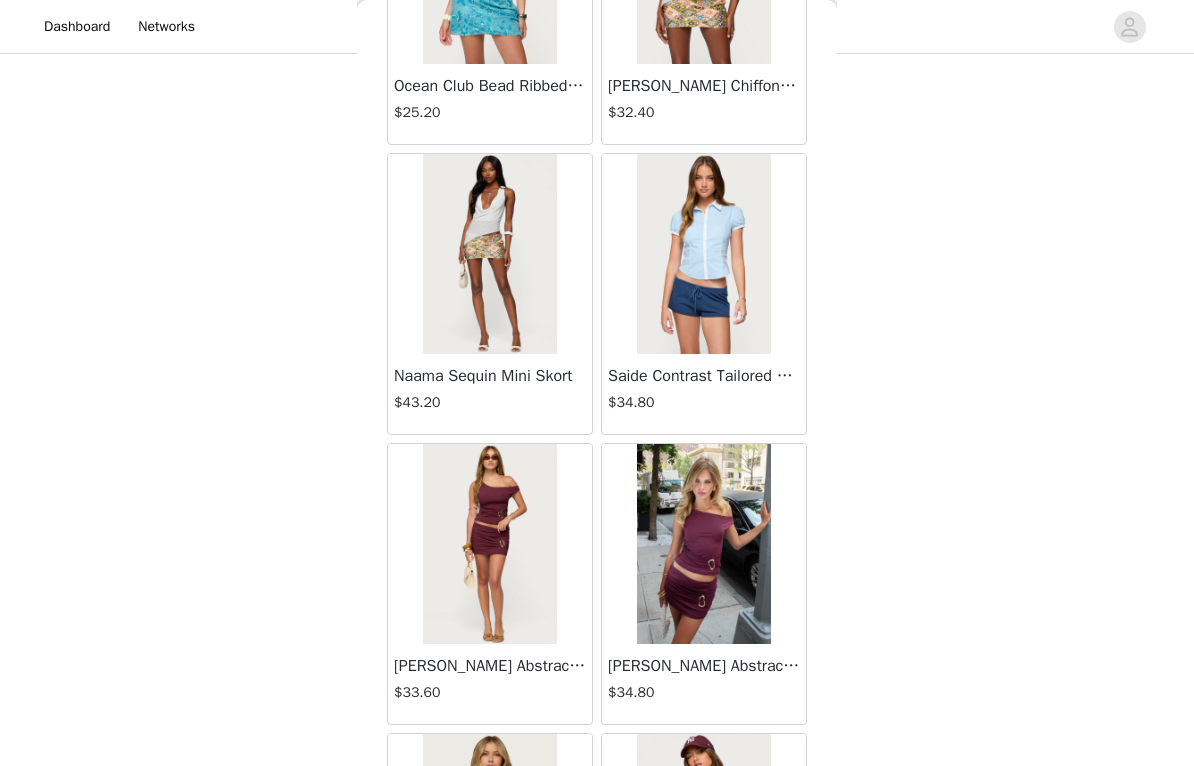 click at bounding box center (703, 544) 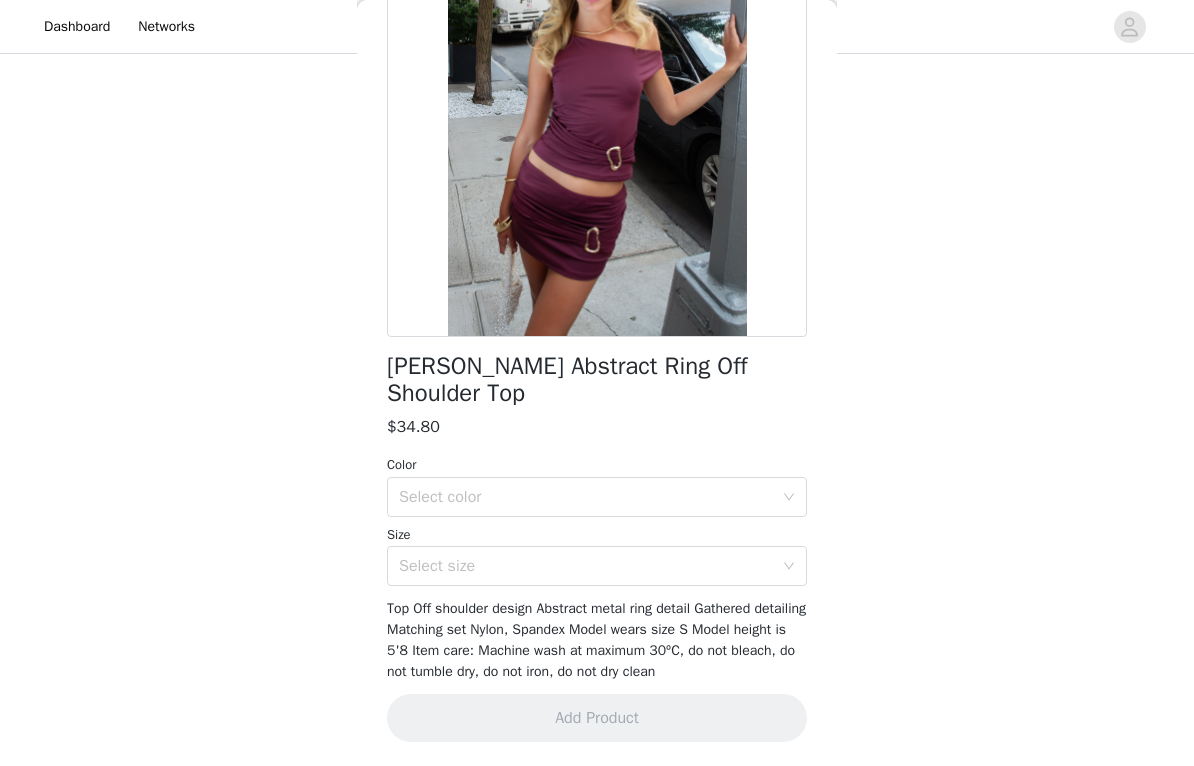 scroll, scrollTop: 160, scrollLeft: 0, axis: vertical 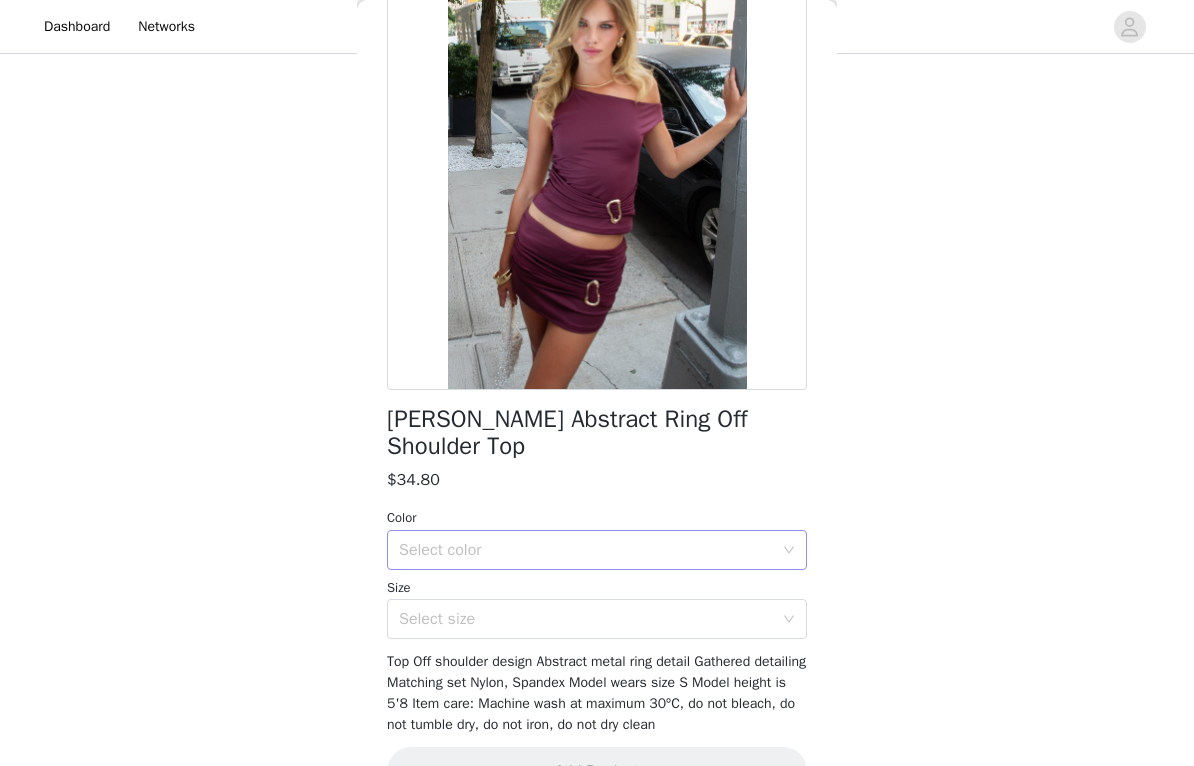 click on "Select color" at bounding box center [586, 550] 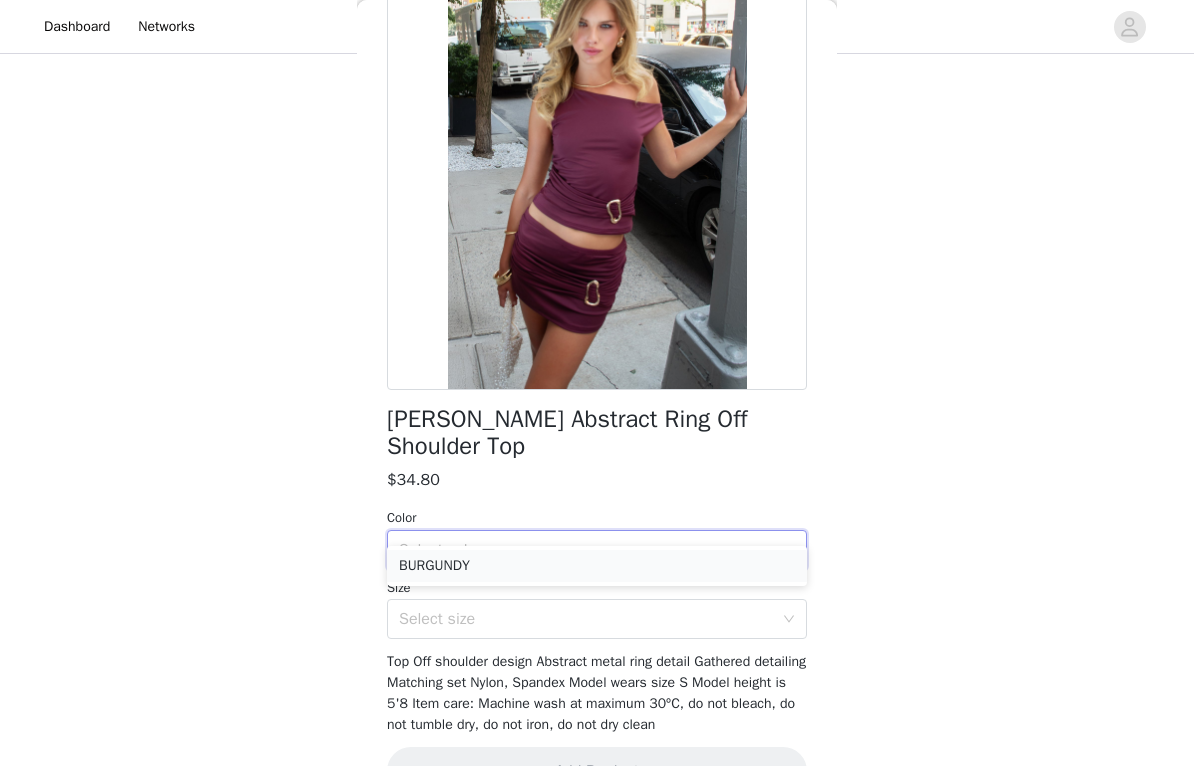 click on "BURGUNDY" at bounding box center (597, 566) 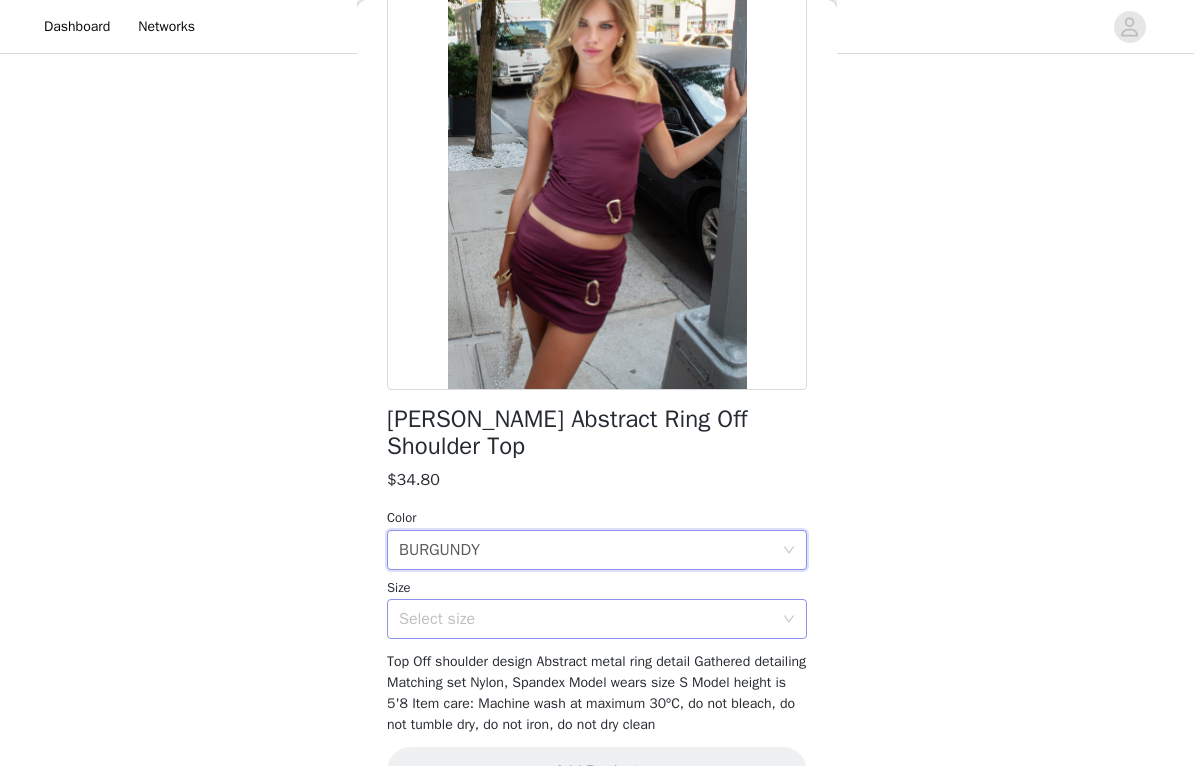 click on "Select size" at bounding box center (586, 619) 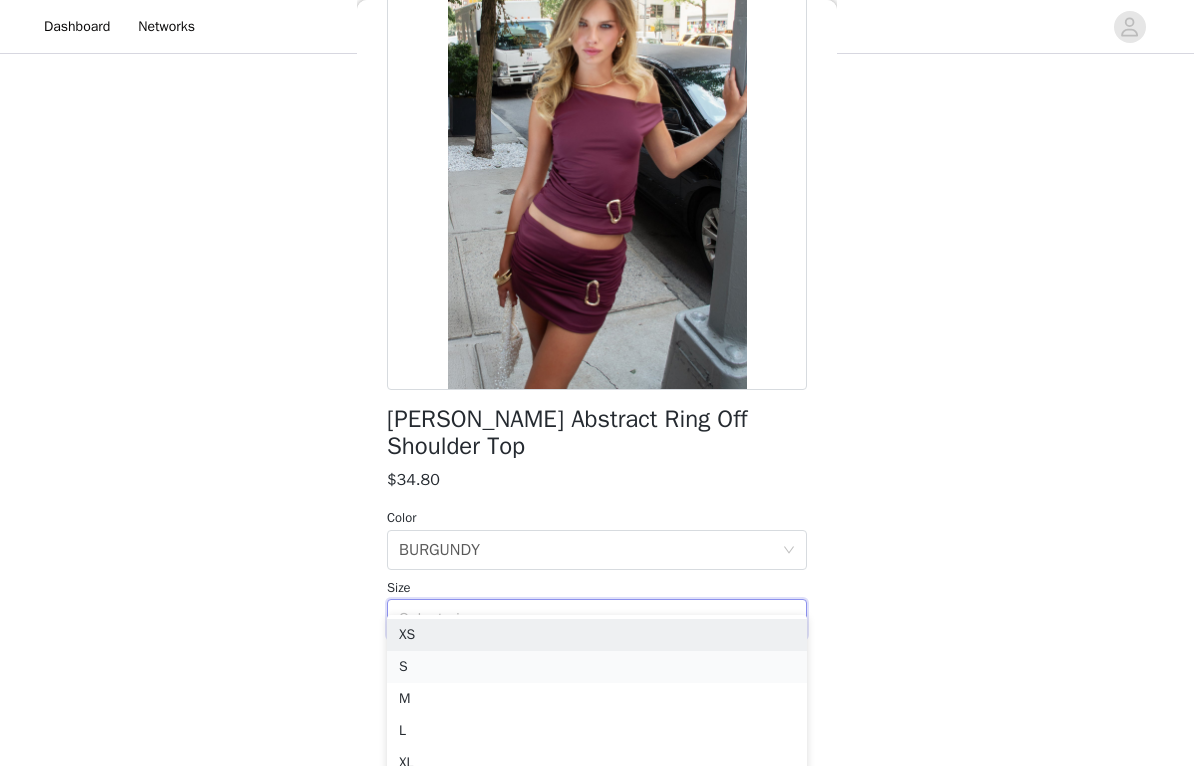 click on "S" at bounding box center (597, 667) 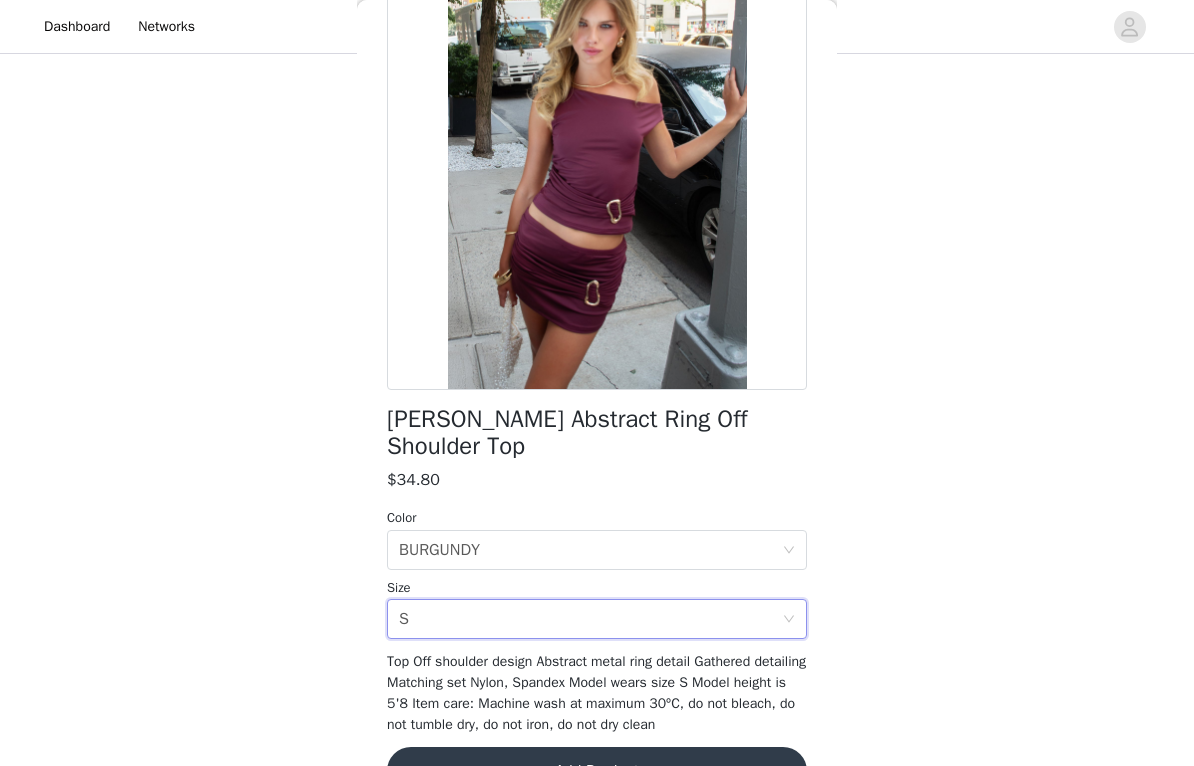 click on "Add Product" at bounding box center (597, 771) 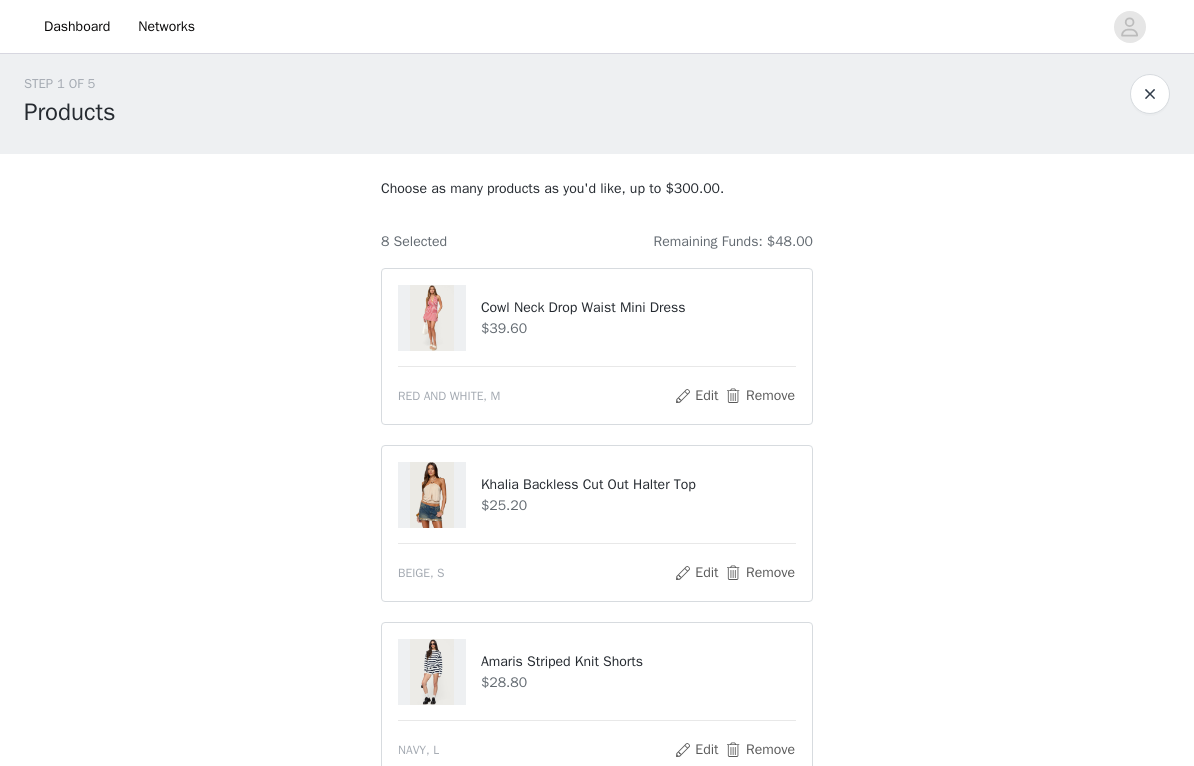 scroll, scrollTop: 0, scrollLeft: 0, axis: both 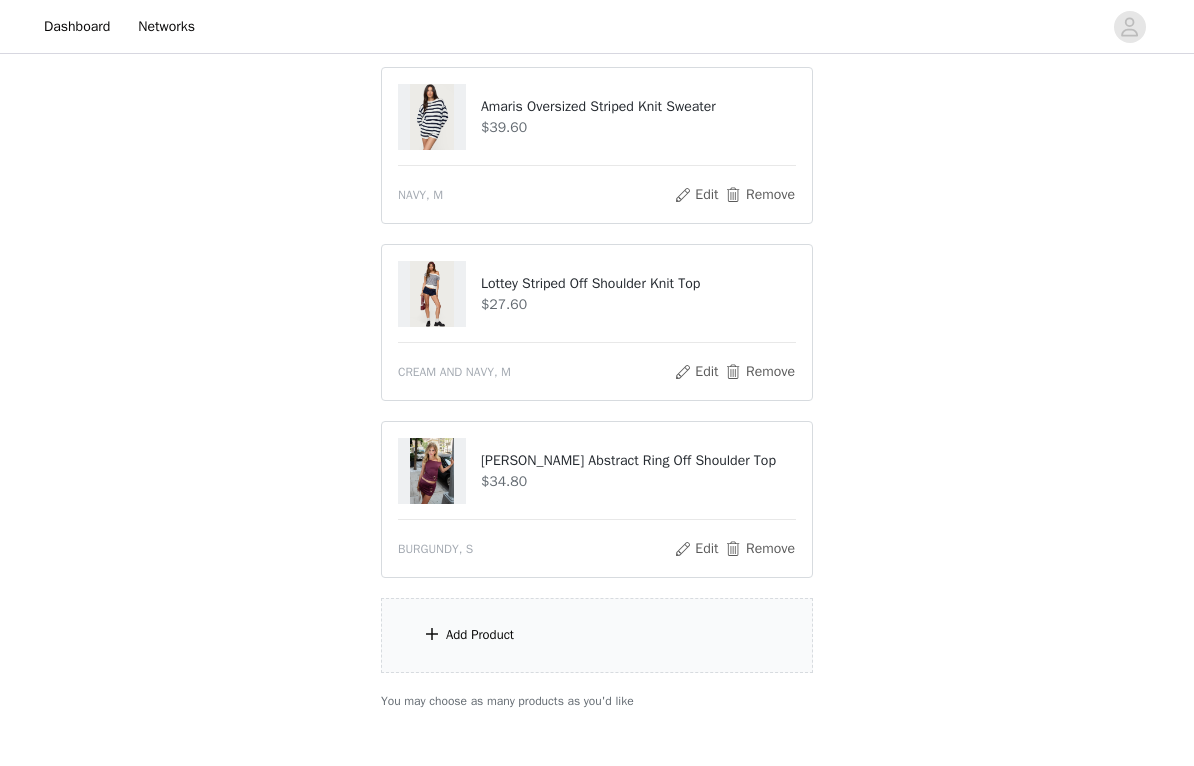 click on "Add Product" at bounding box center [597, 636] 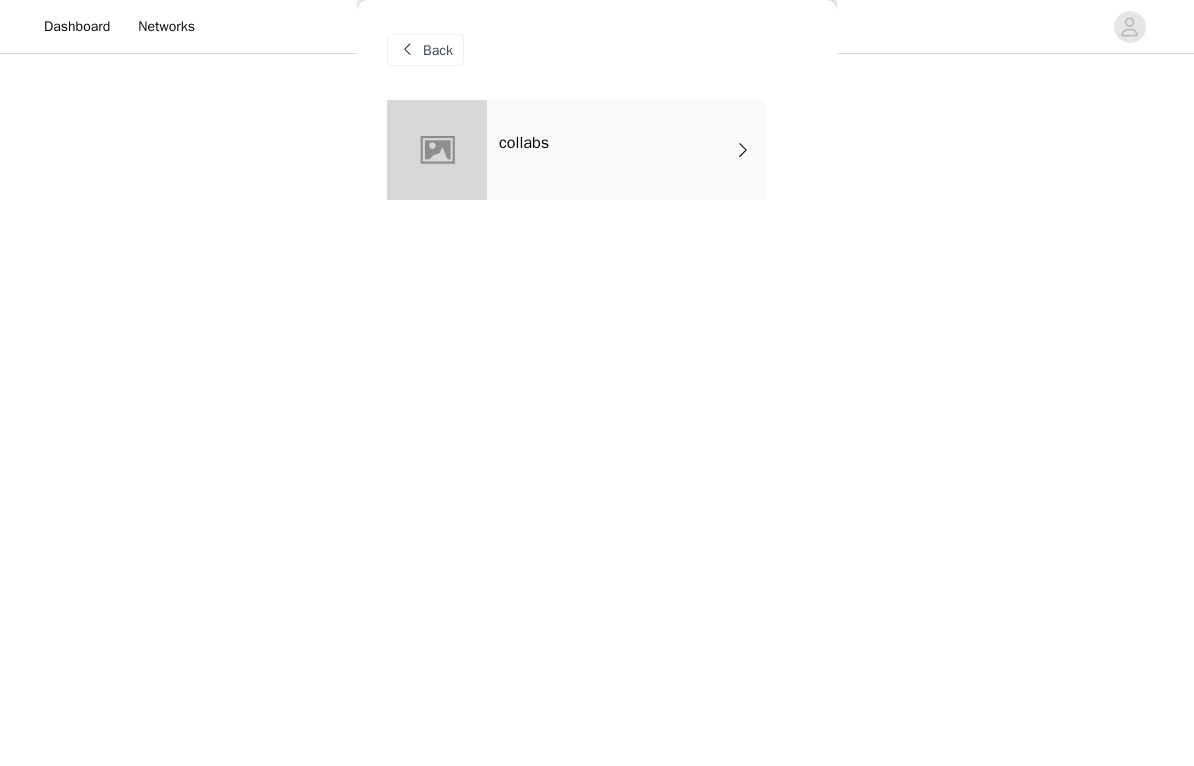 click on "collabs" at bounding box center (626, 150) 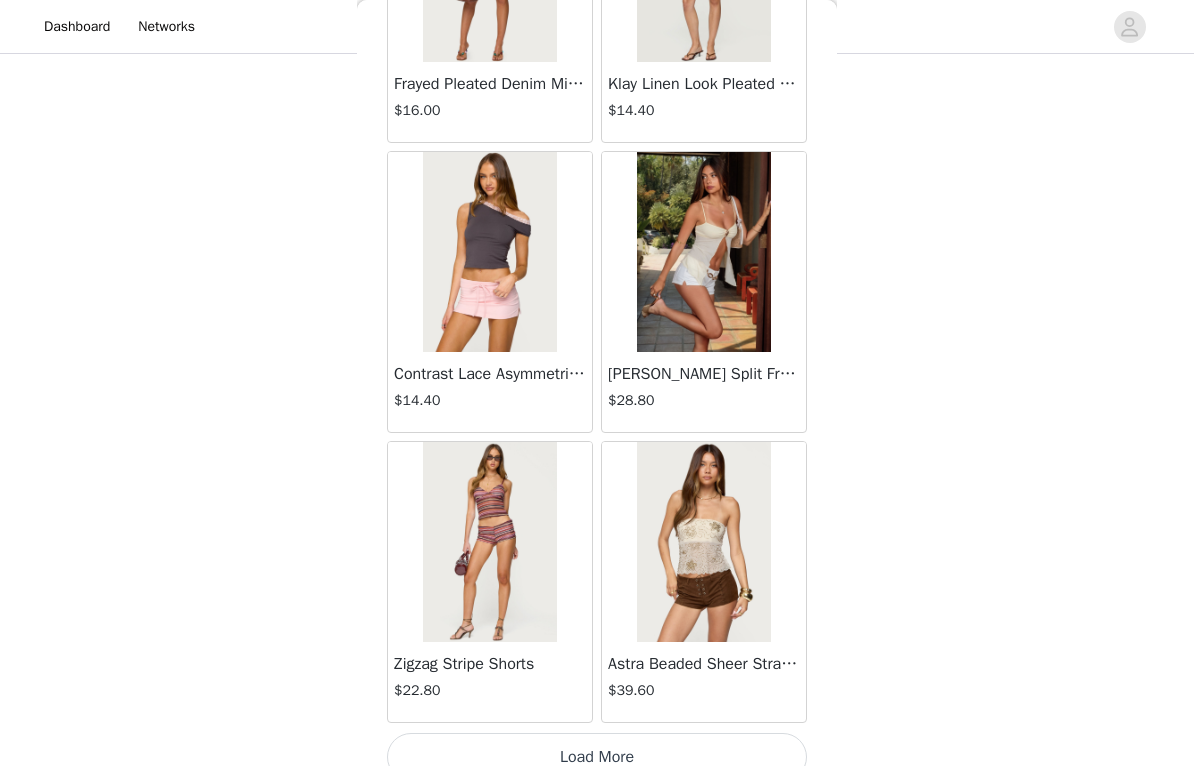 click on "Load More" at bounding box center (597, 757) 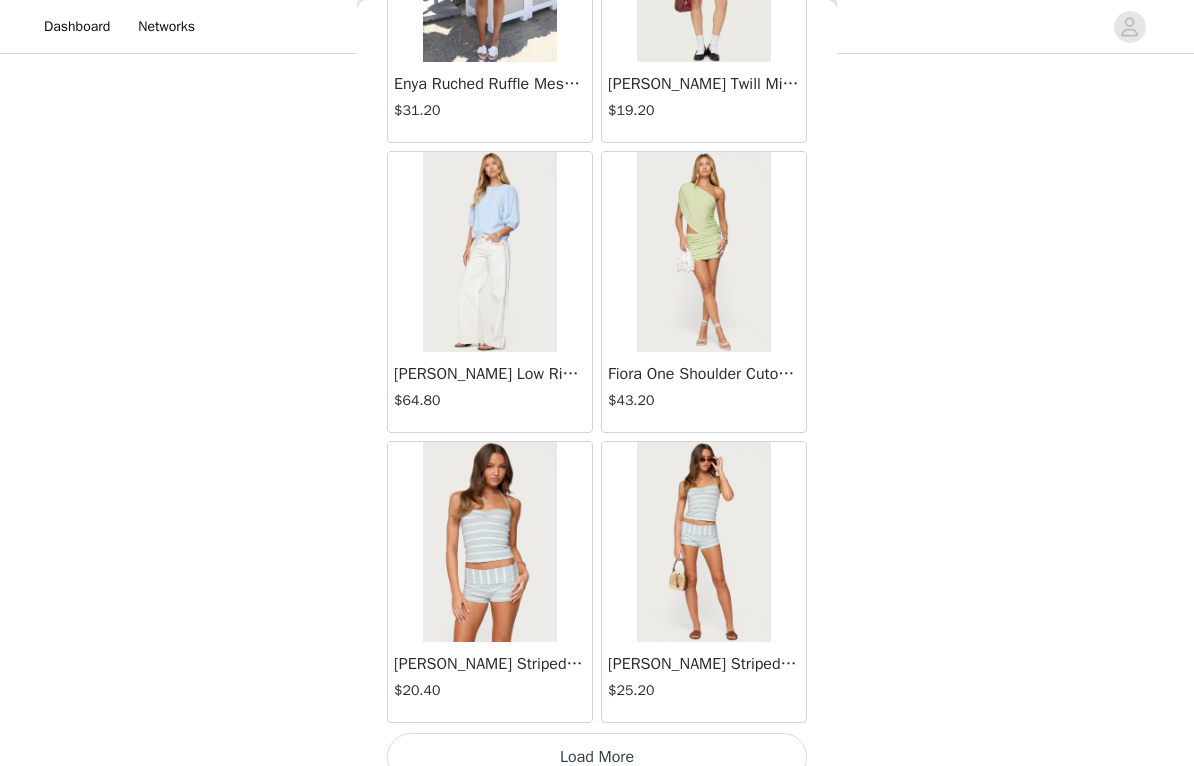 click on "Load More" at bounding box center (597, 757) 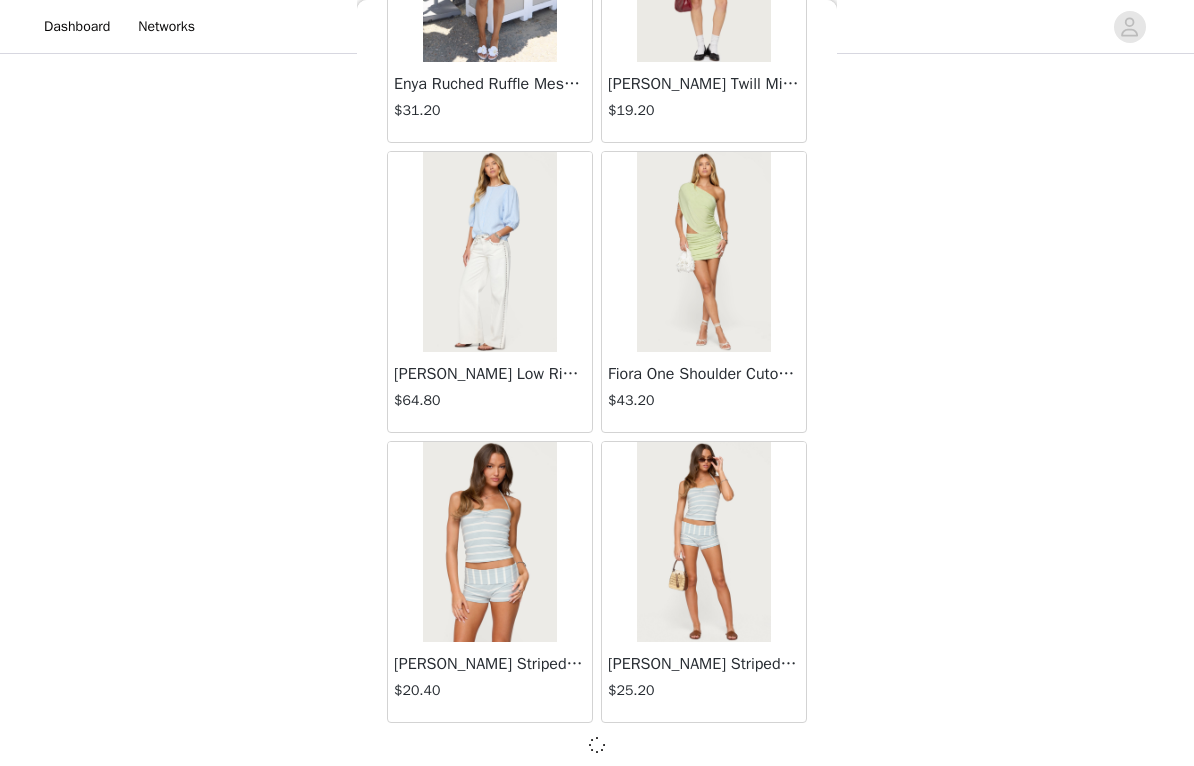 scroll, scrollTop: 5160, scrollLeft: 0, axis: vertical 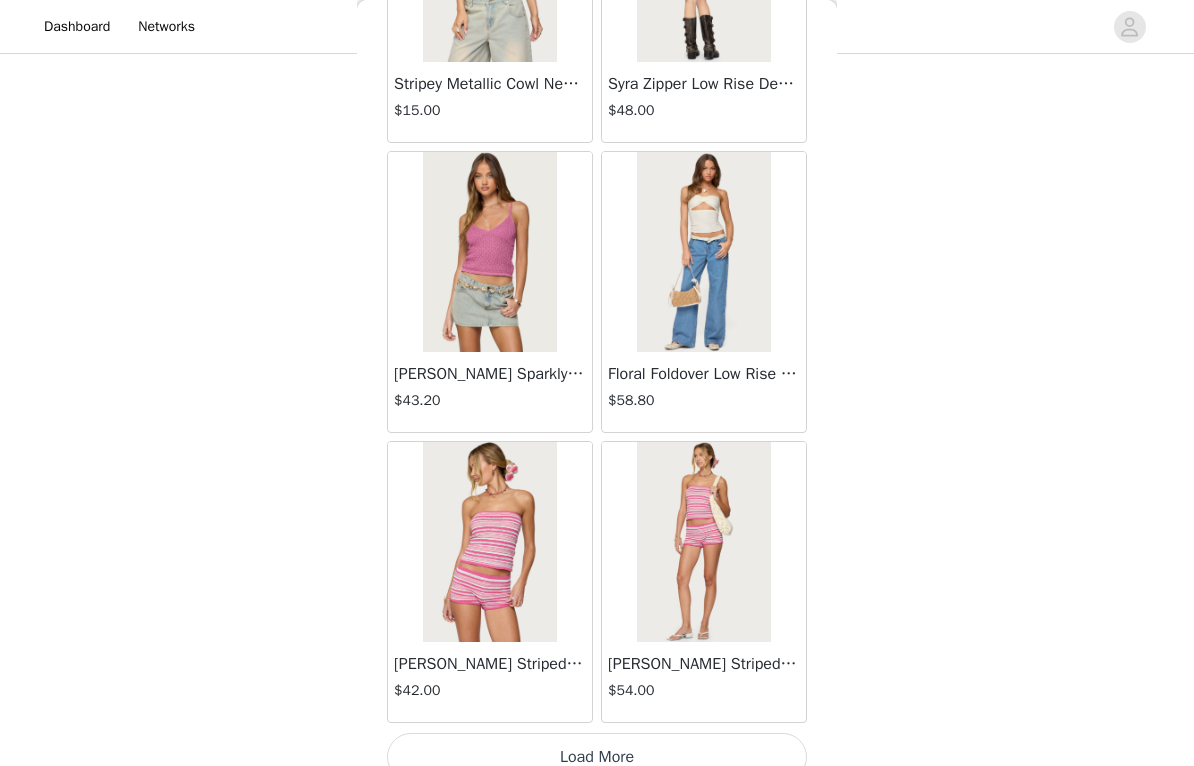 click on "Load More" at bounding box center (597, 757) 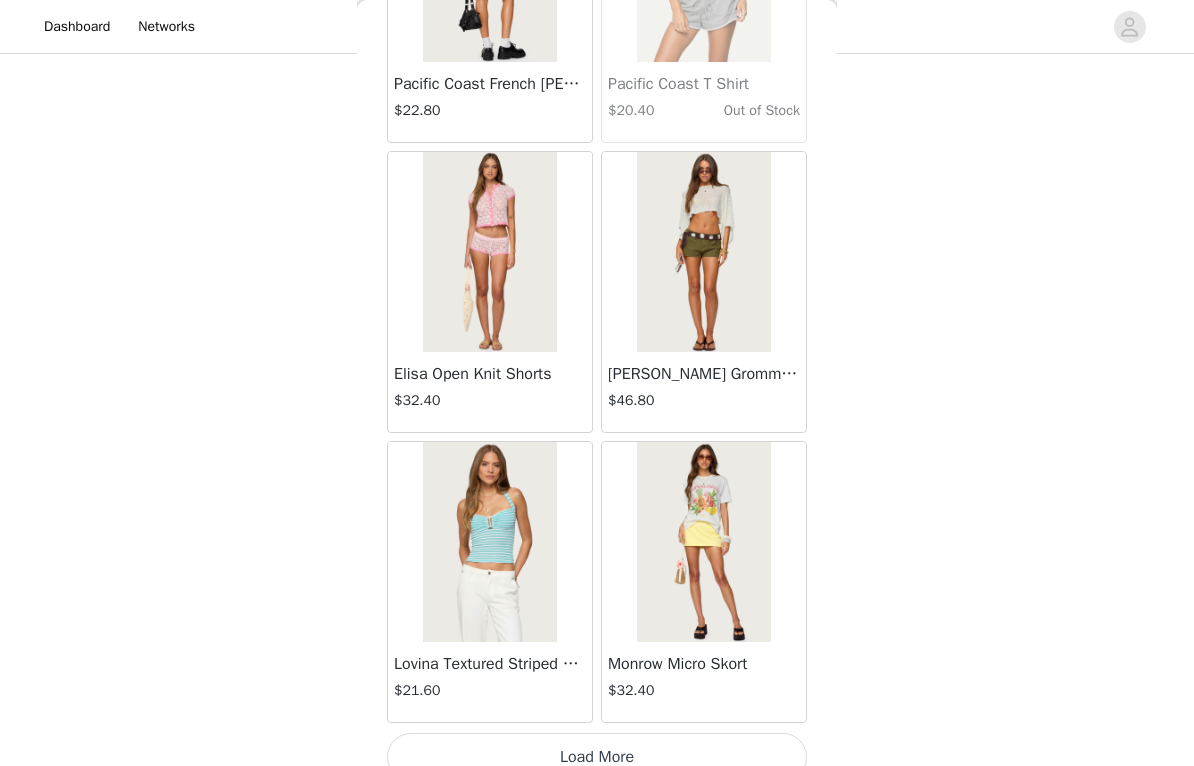 click on "Load More" at bounding box center (597, 757) 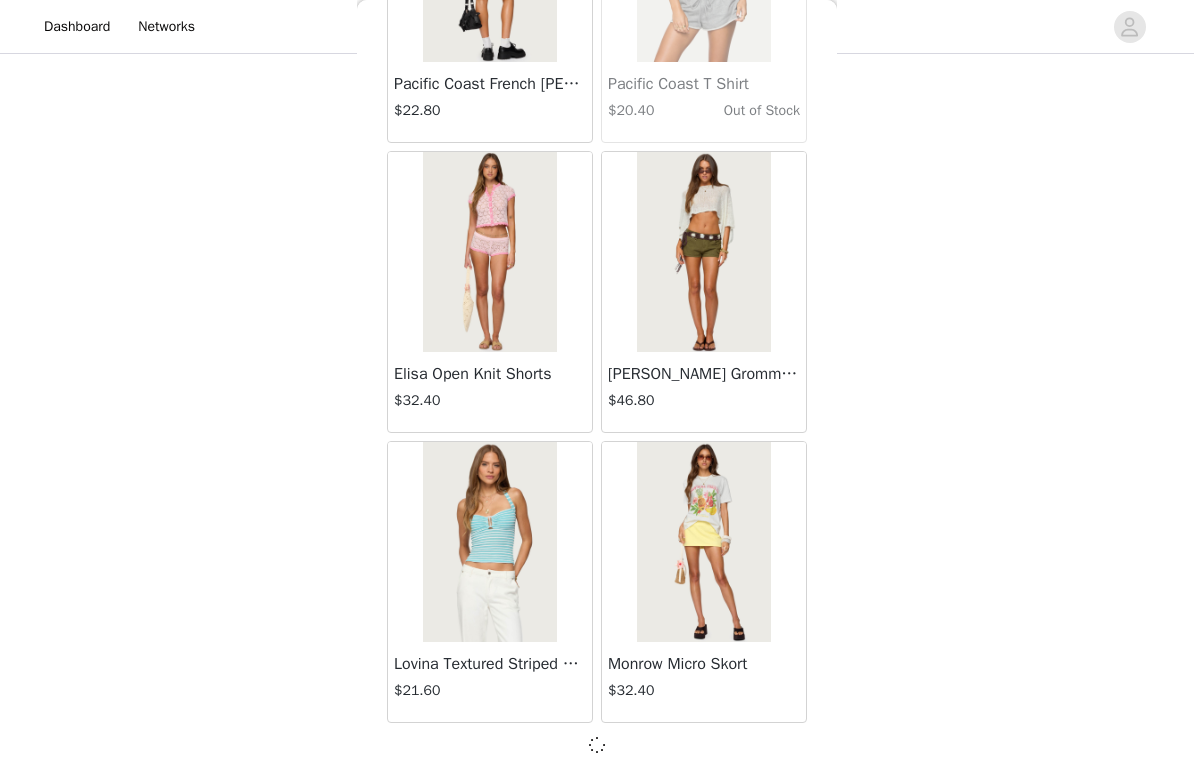 scroll, scrollTop: 10960, scrollLeft: 0, axis: vertical 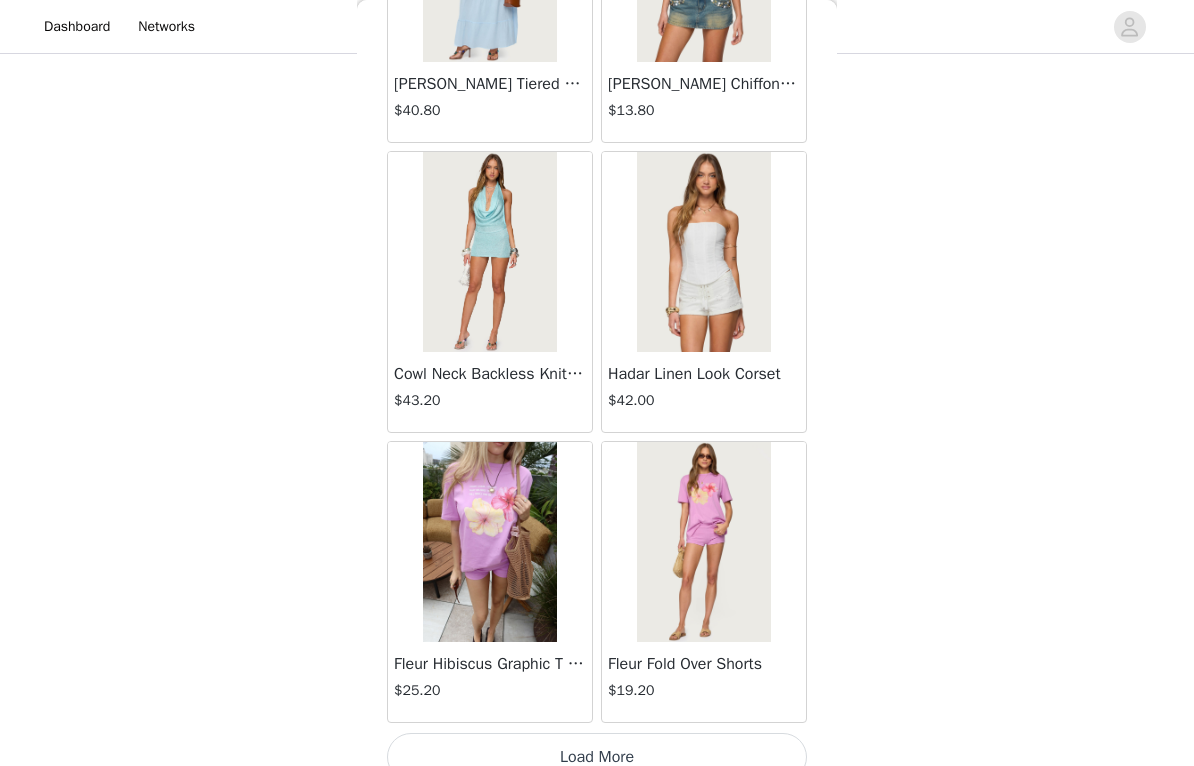 click on "Load More" at bounding box center [597, 757] 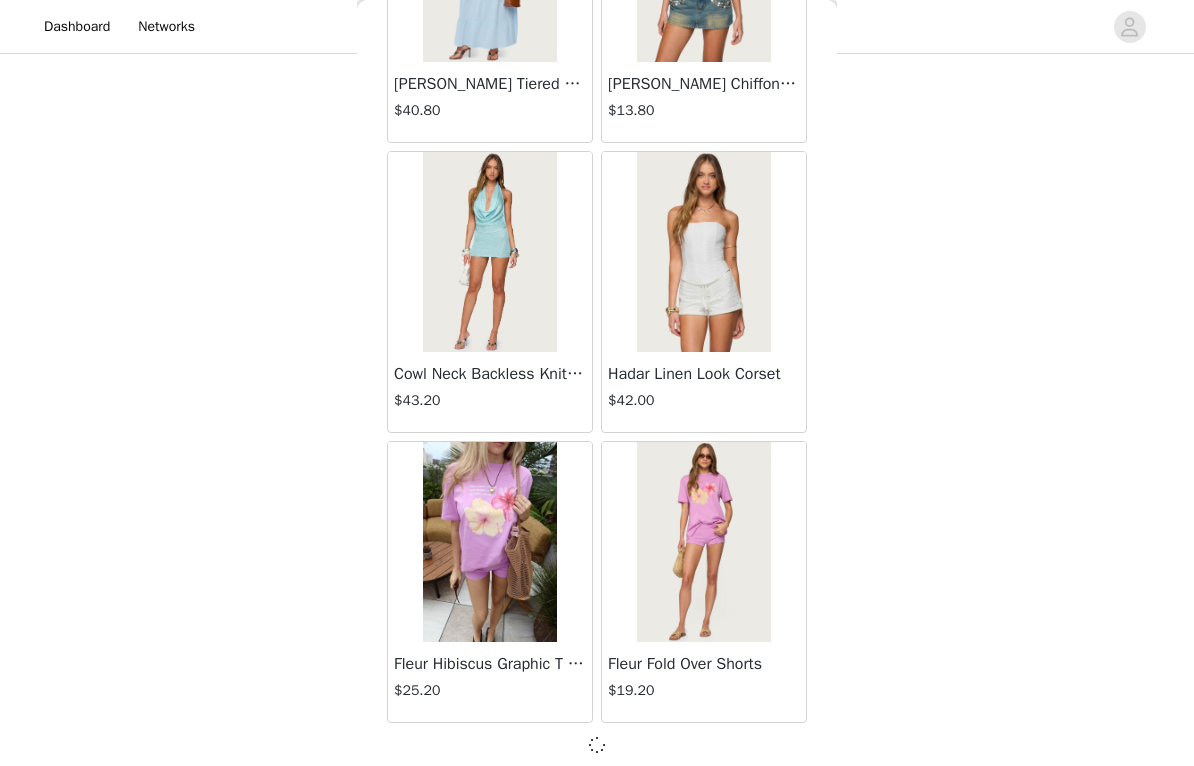 scroll, scrollTop: 13860, scrollLeft: 0, axis: vertical 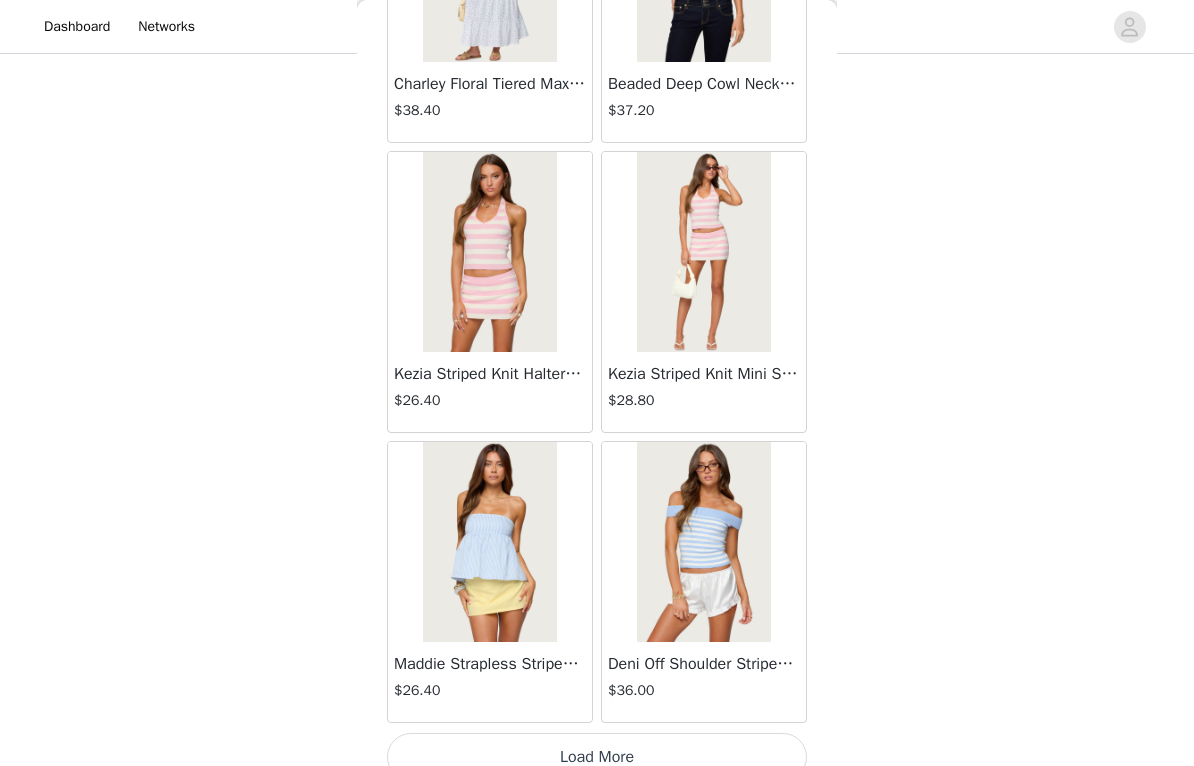 click on "Load More" at bounding box center [597, 757] 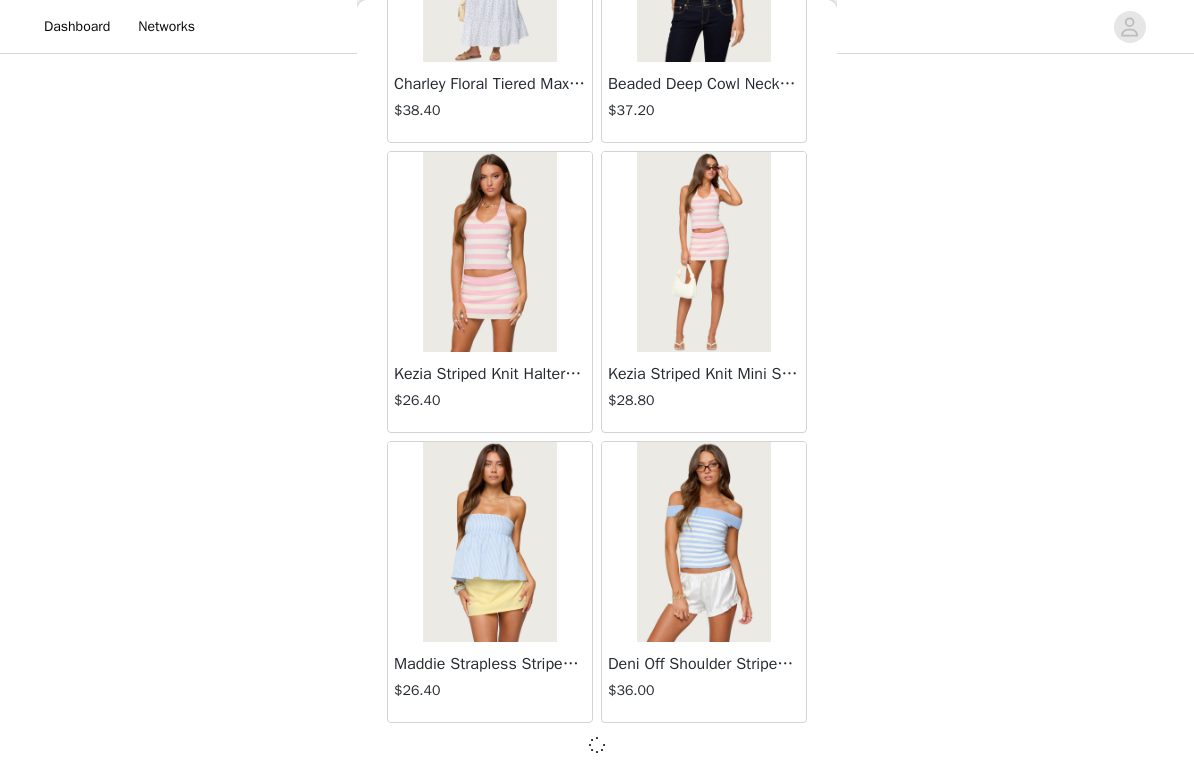 scroll, scrollTop: 16760, scrollLeft: 0, axis: vertical 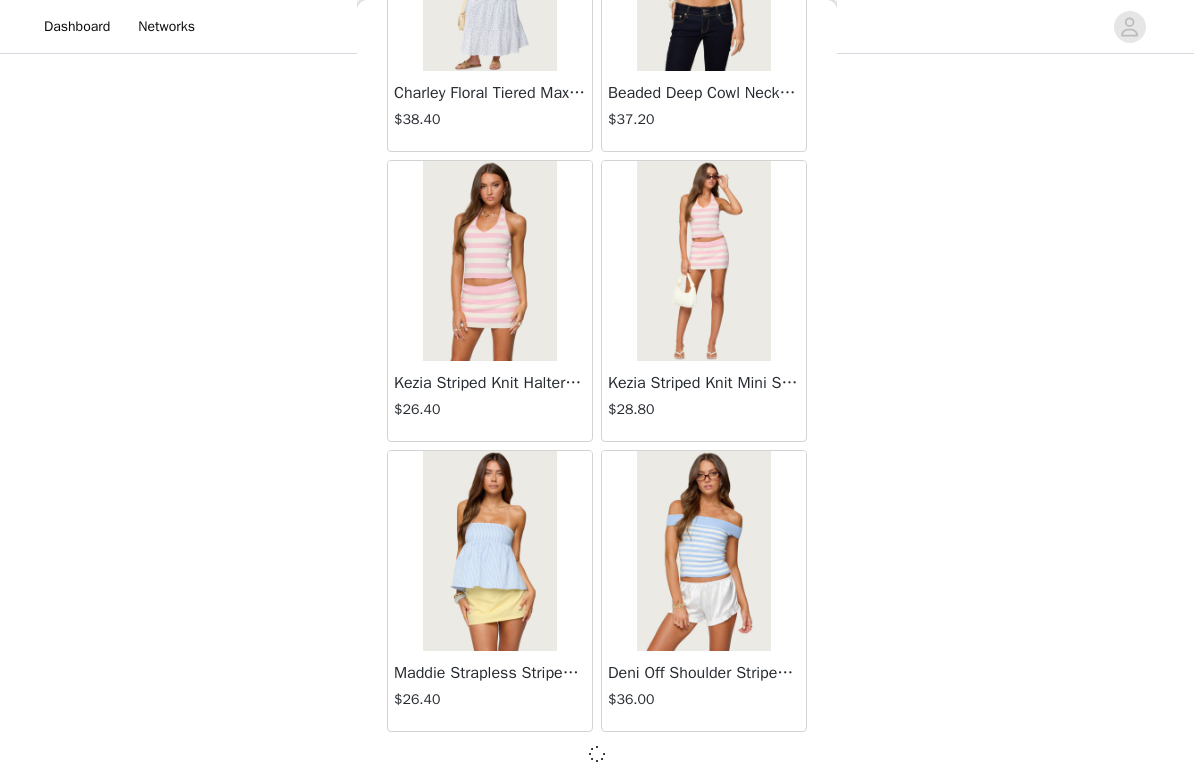 click on "STEP 1 OF 5
Products
Choose as many products as you'd like, up to $300.00.       8 Selected   Remaining Funds: $48.00         Cowl Neck Drop Waist Mini Dress     $39.60       RED AND WHITE, M       Edit   Remove     Khalia Backless Cut Out Halter Top     $25.20       BEIGE, S       Edit   Remove     Amaris Striped Knit Shorts     $28.80       NAVY, L       Edit   Remove     Reid Backless Sequin Cowl Neck Top     $34.80       CREAM, M       Edit   Remove     Polka Dot Built In Bra Tube Top     $21.60       LIGHT BLUE, S       Edit   Remove     Amaris Oversized Striped Knit Sweater     $39.60       NAVY, M       Edit   Remove     Lottey Striped Off Shoulder Knit Top     $27.60       CREAM AND NAVY, M       Edit   Remove     Kenia Abstract Ring Off Shoulder Top     $34.80       BURGUNDY, S       Edit   Remove     Add Product     You may choose as many products as you'd like     Back         $16.80         $27.60" at bounding box center (597, -210) 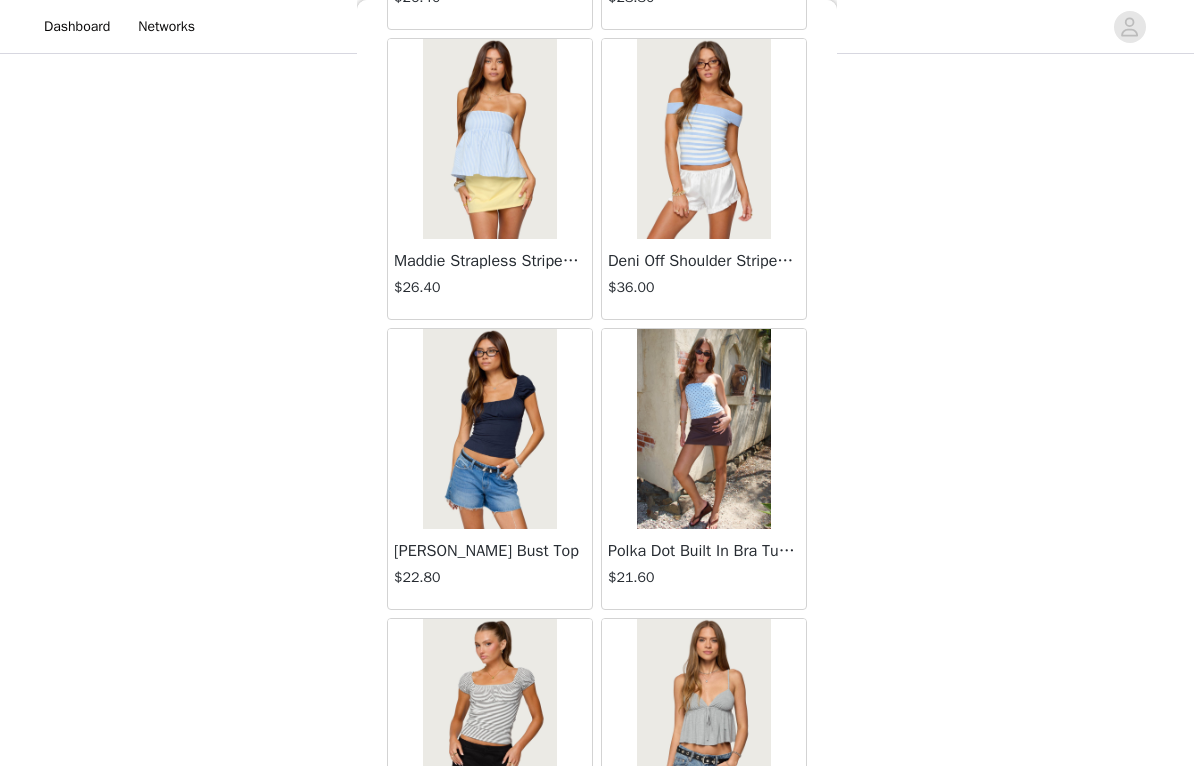 scroll, scrollTop: 17173, scrollLeft: 0, axis: vertical 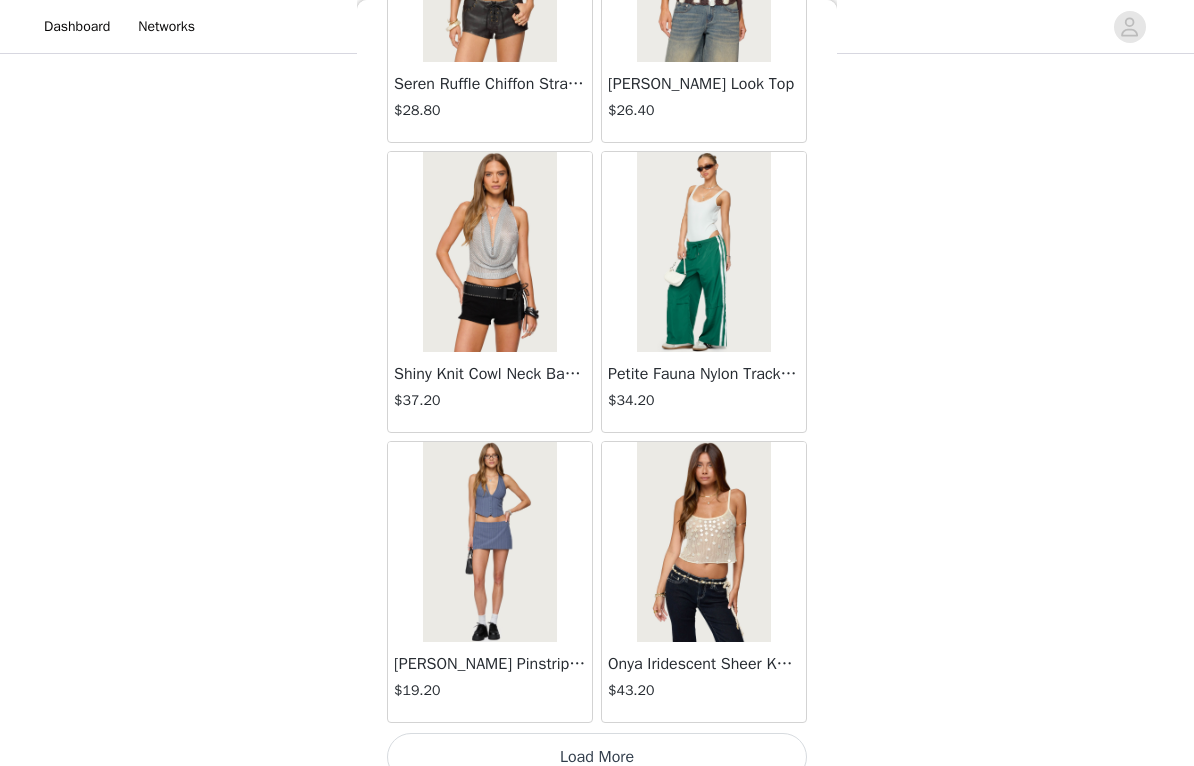 click on "Load More" at bounding box center [597, 757] 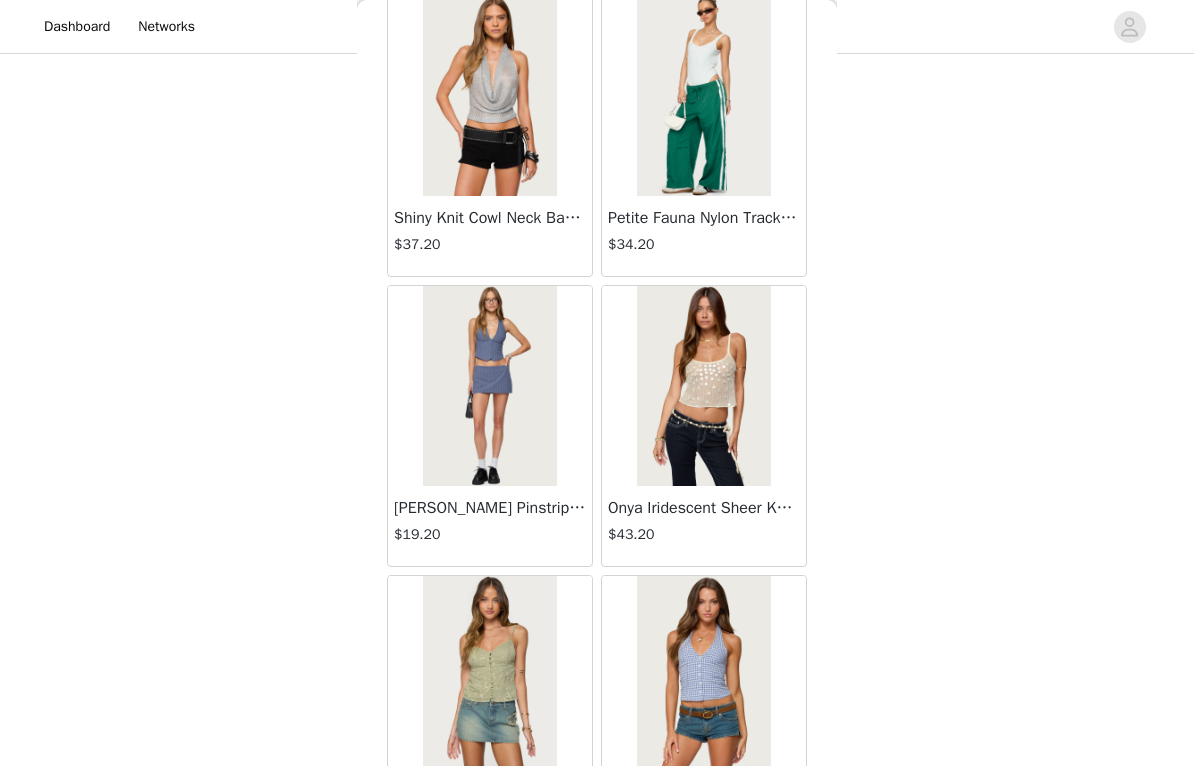 scroll, scrollTop: 19833, scrollLeft: 0, axis: vertical 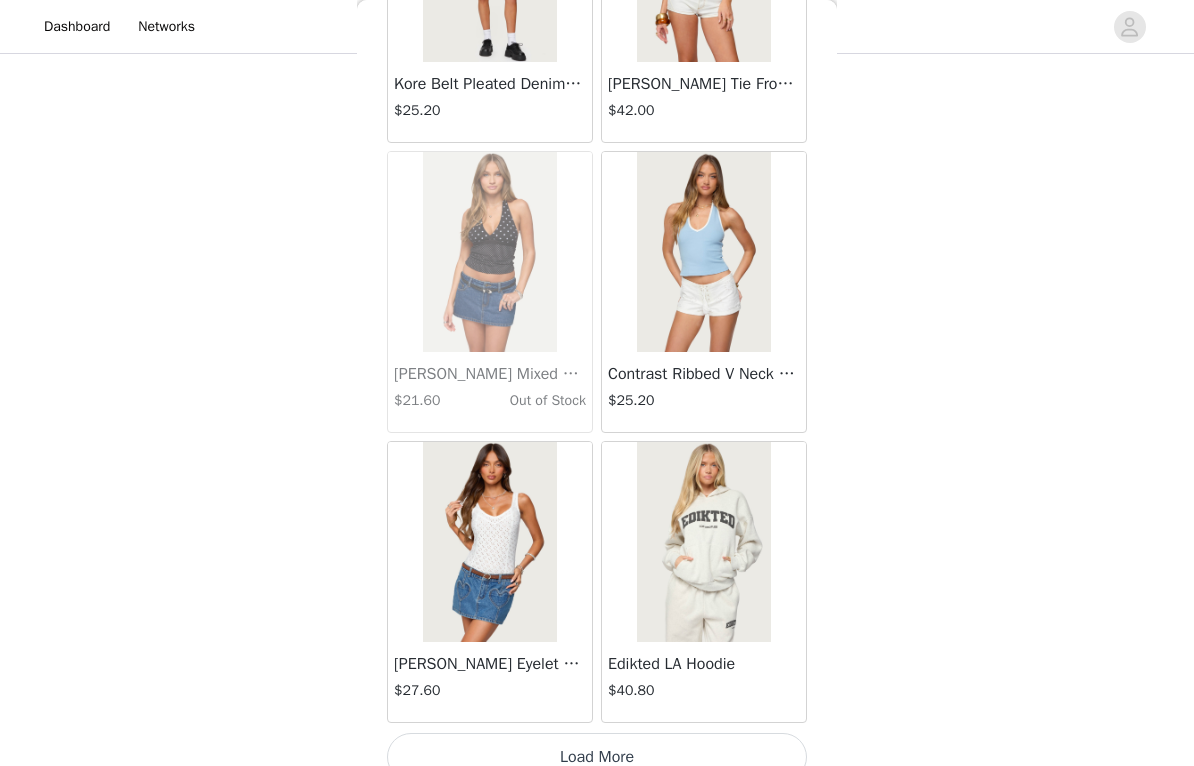 click on "Load More" at bounding box center (597, 757) 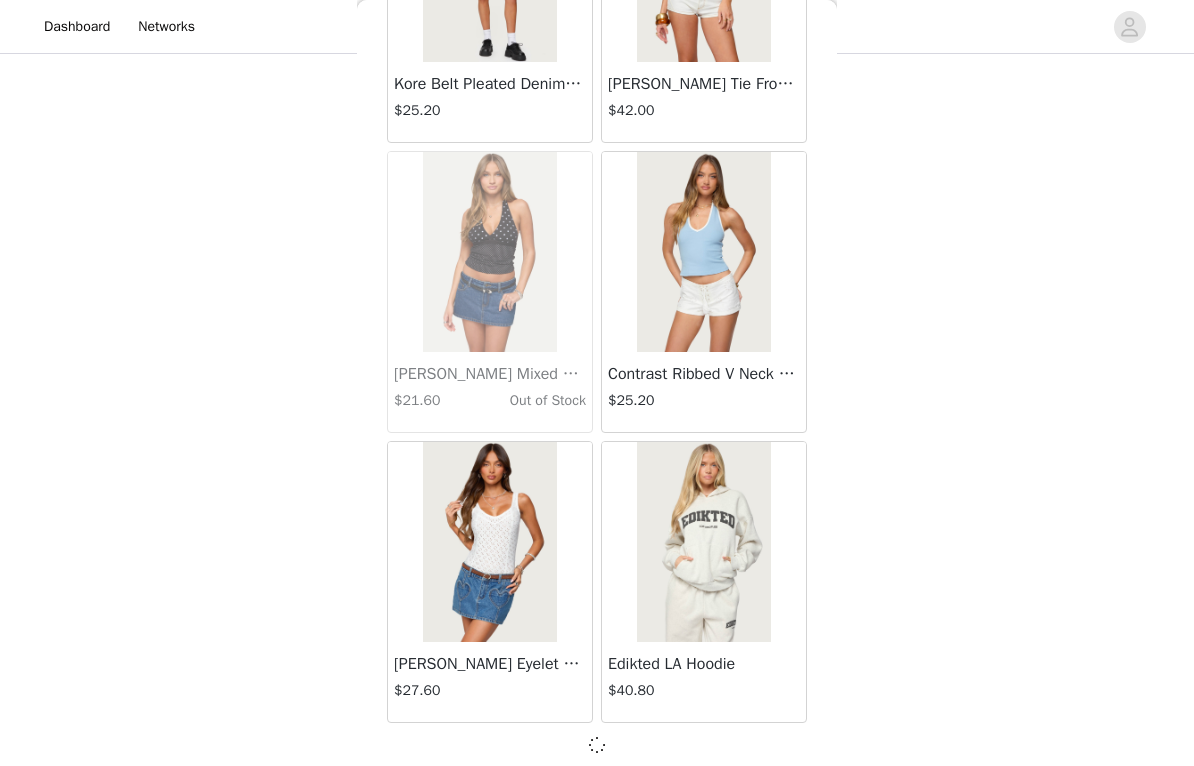 scroll, scrollTop: 22560, scrollLeft: 0, axis: vertical 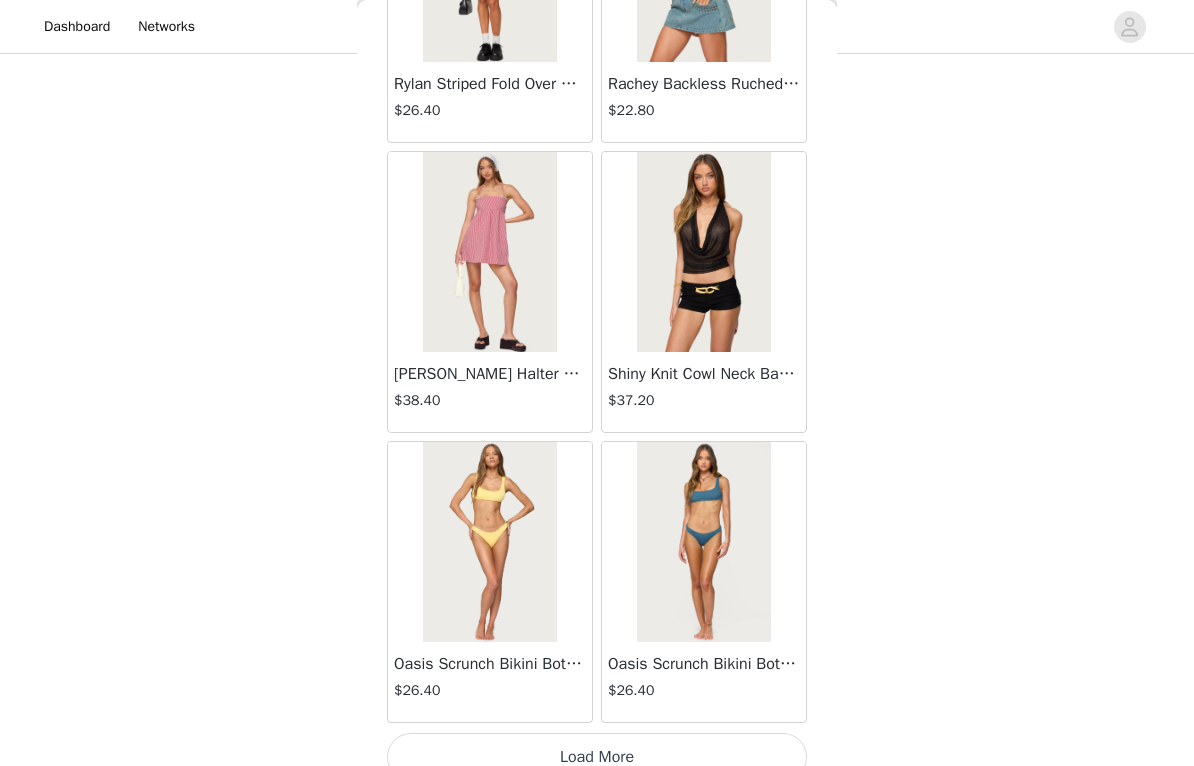 click on "Load More" at bounding box center (597, 757) 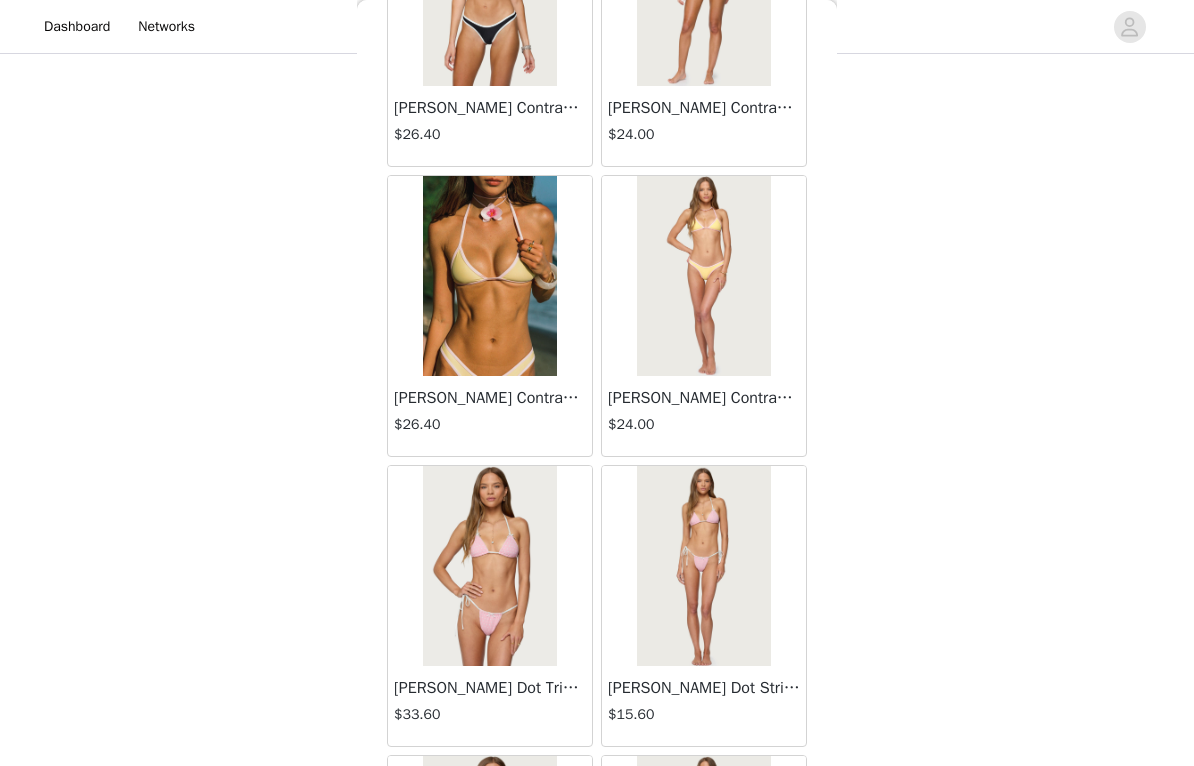 scroll, scrollTop: 26897, scrollLeft: 0, axis: vertical 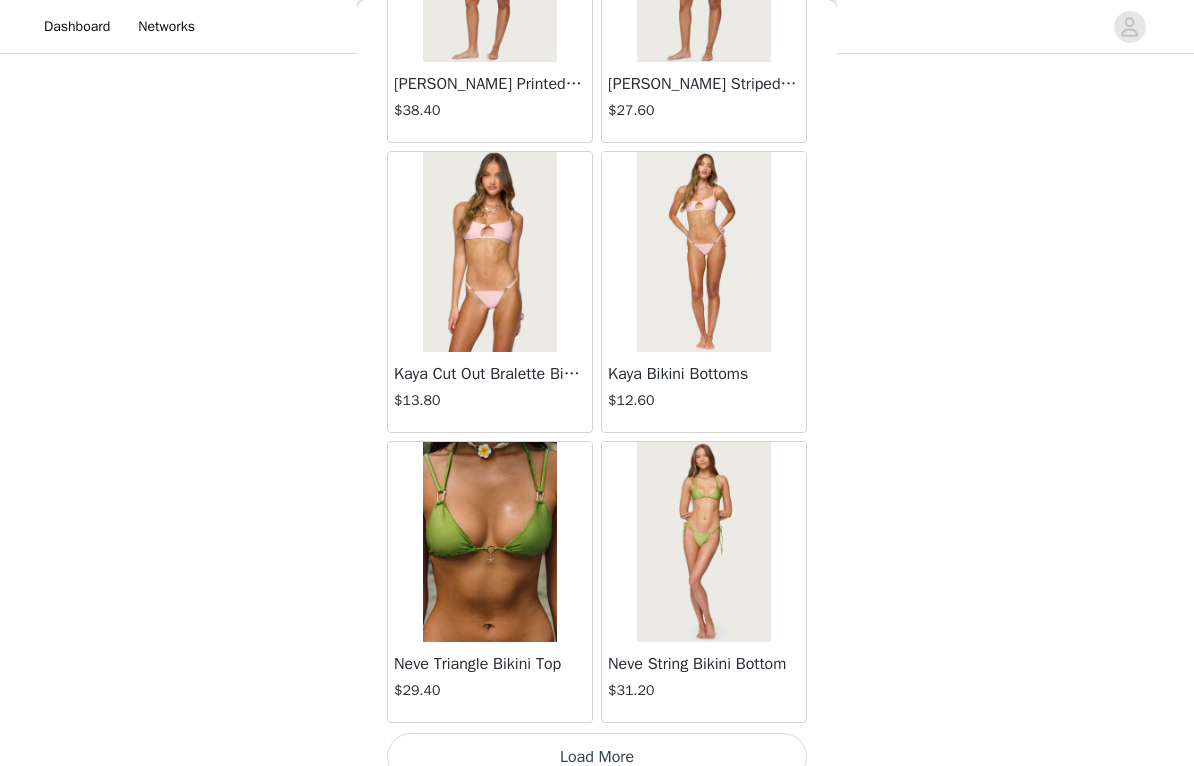 click on "Load More" at bounding box center [597, 757] 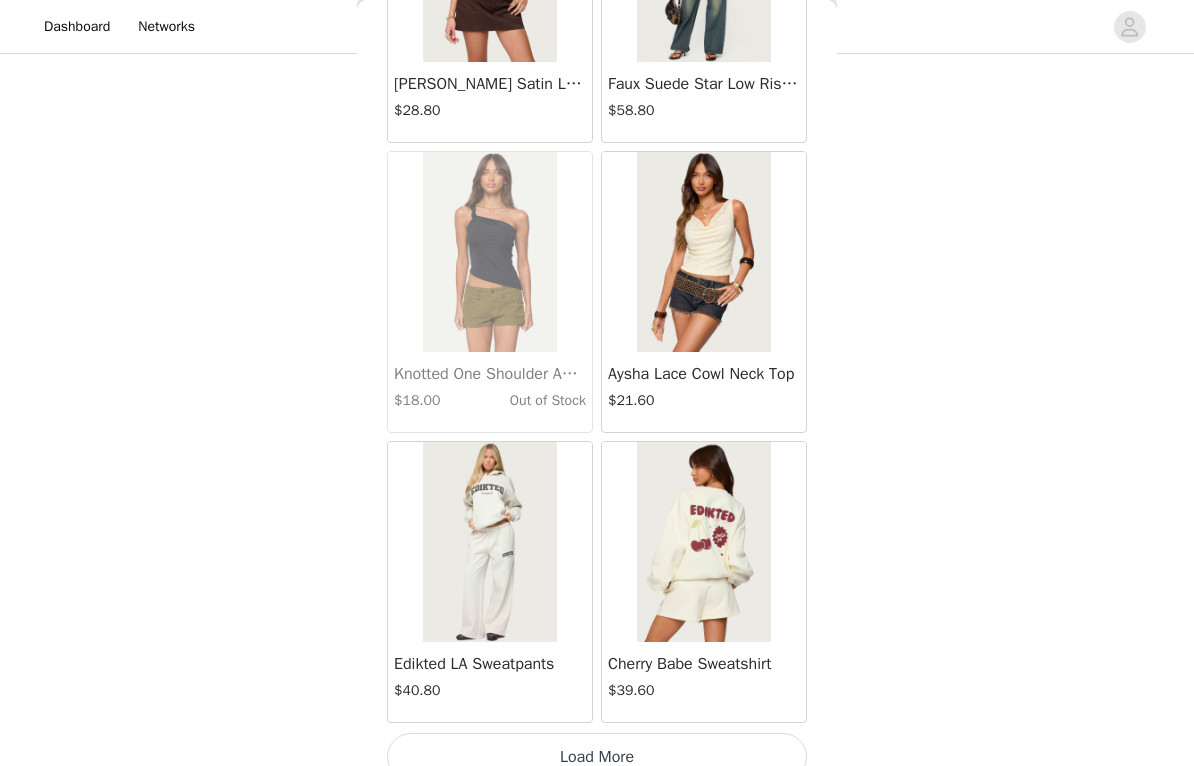 click on "Load More" at bounding box center (597, 757) 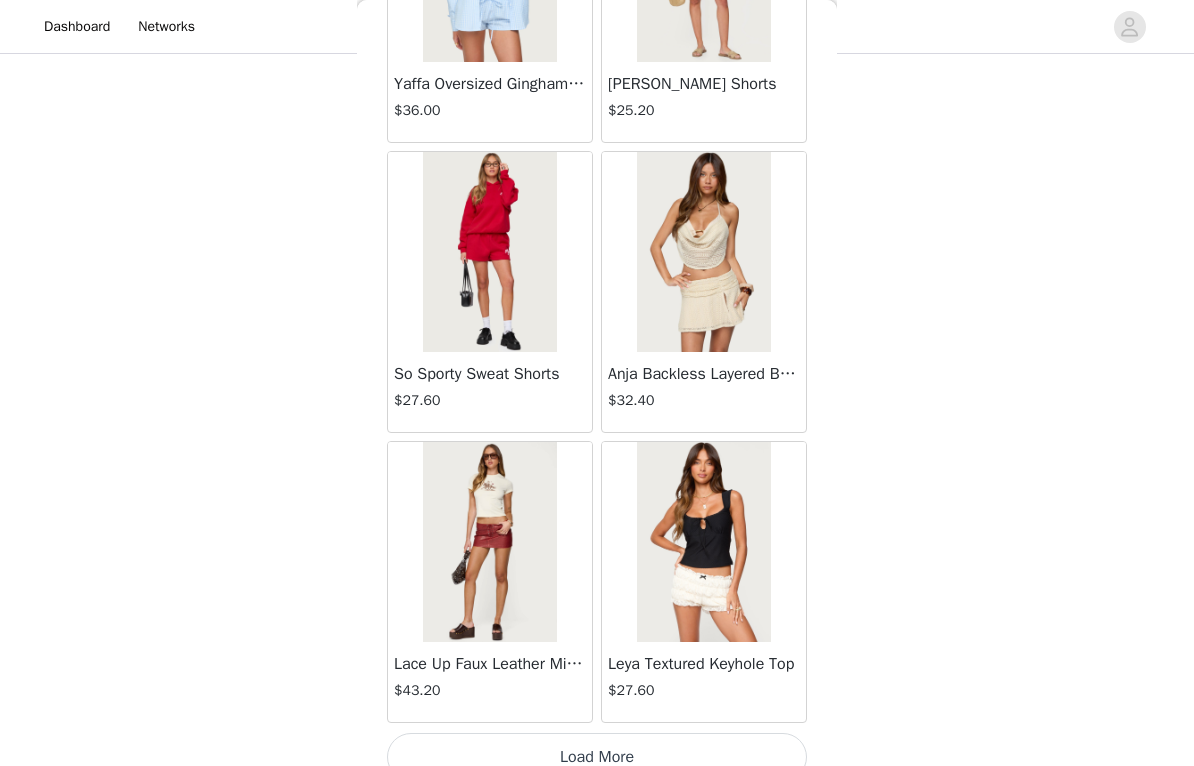 click on "Load More" at bounding box center (597, 757) 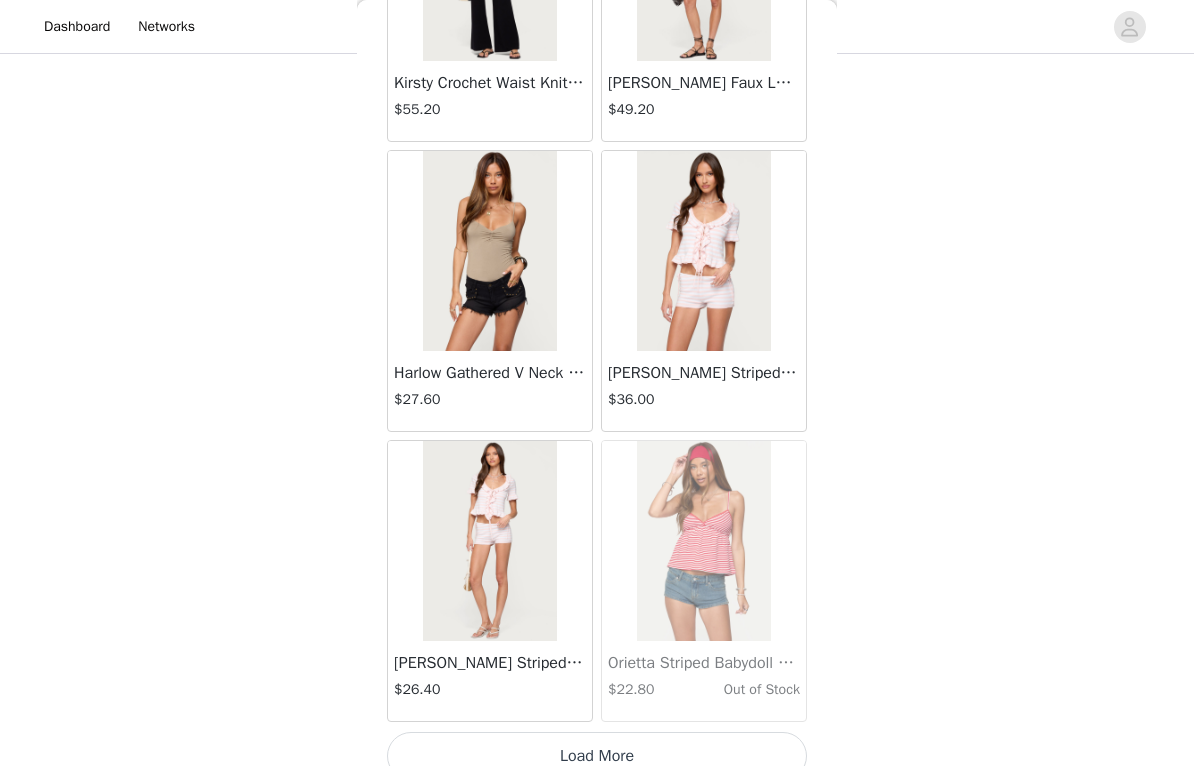scroll, scrollTop: 37069, scrollLeft: 0, axis: vertical 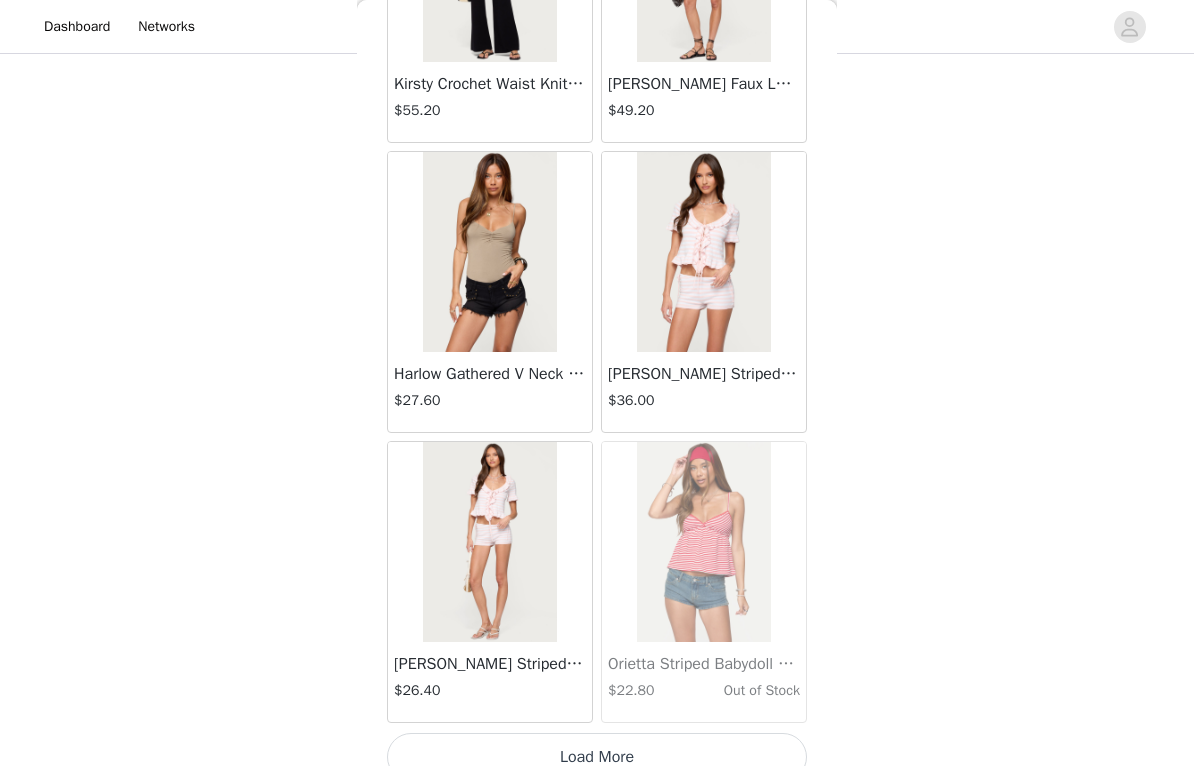 click on "Load More" at bounding box center [597, 757] 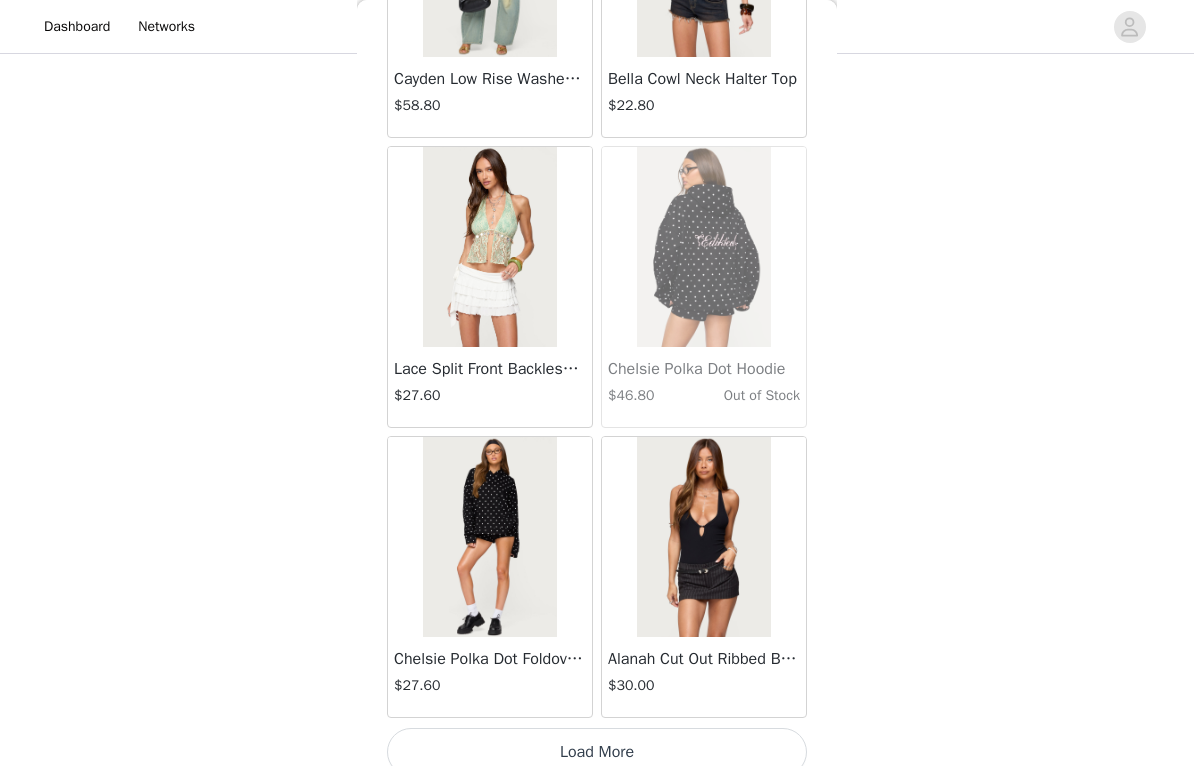 scroll, scrollTop: 39969, scrollLeft: 0, axis: vertical 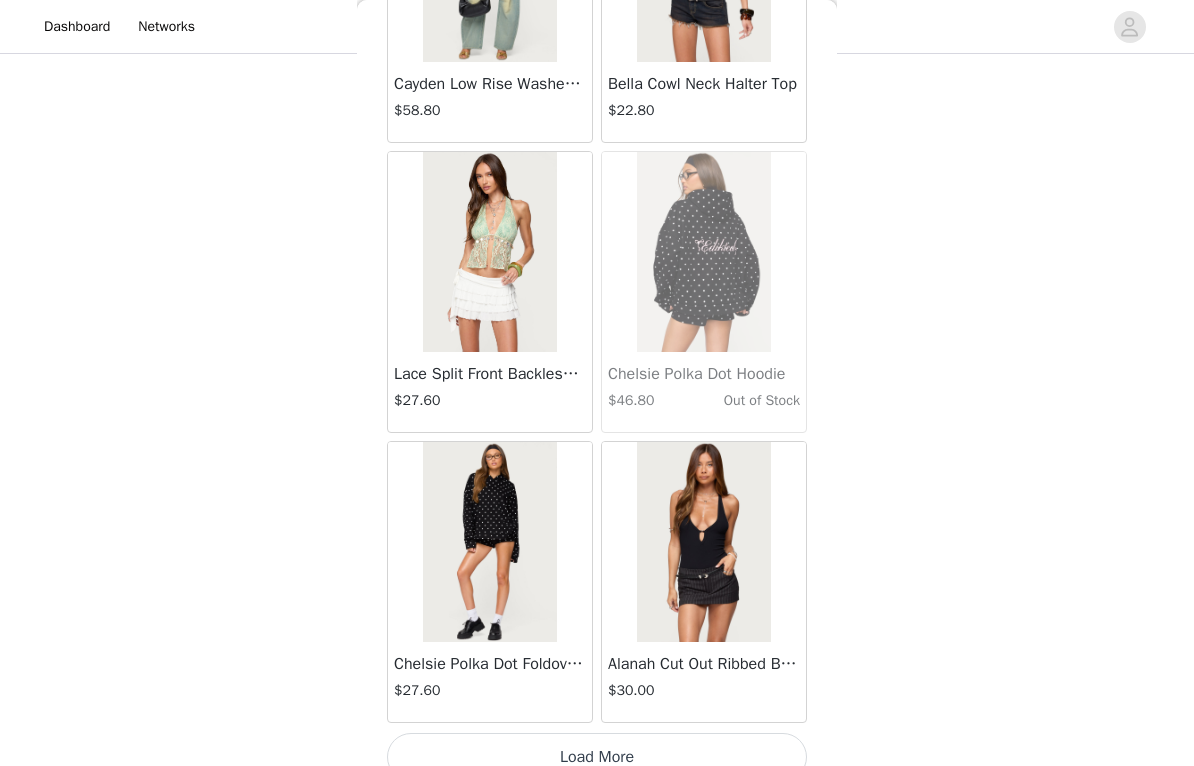 click on "Load More" at bounding box center [597, 757] 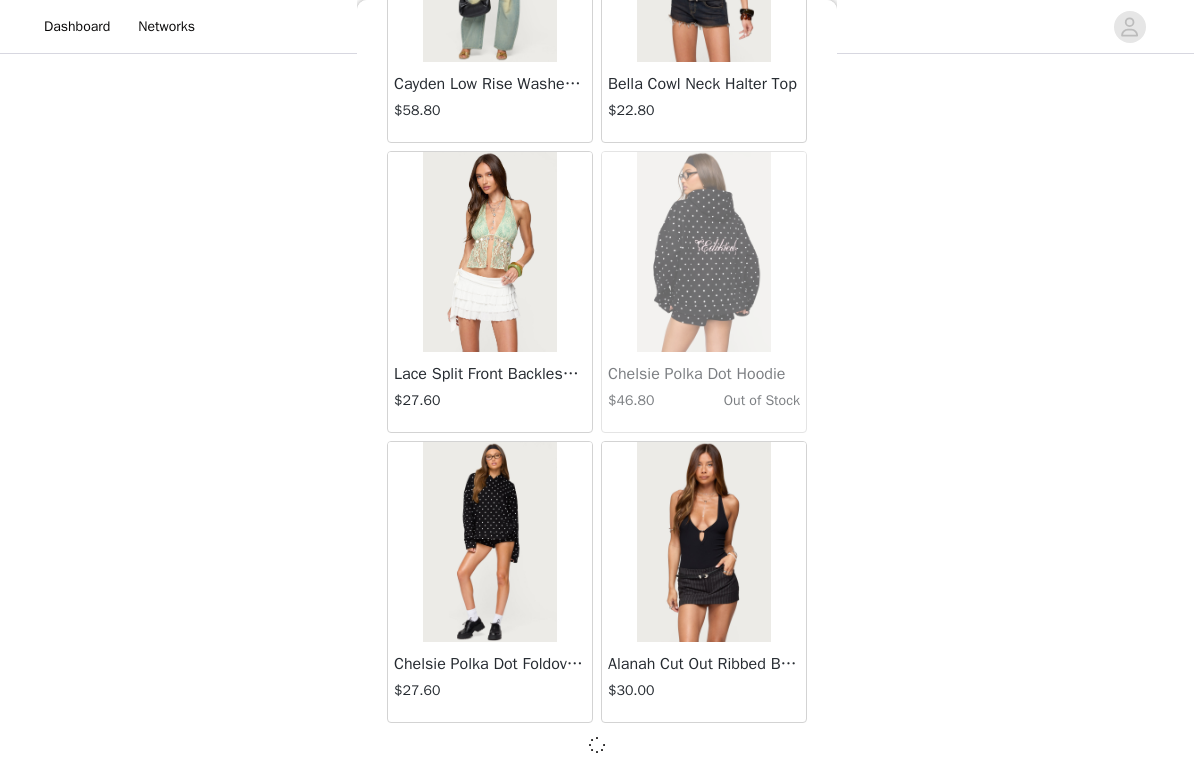 scroll, scrollTop: 39960, scrollLeft: 0, axis: vertical 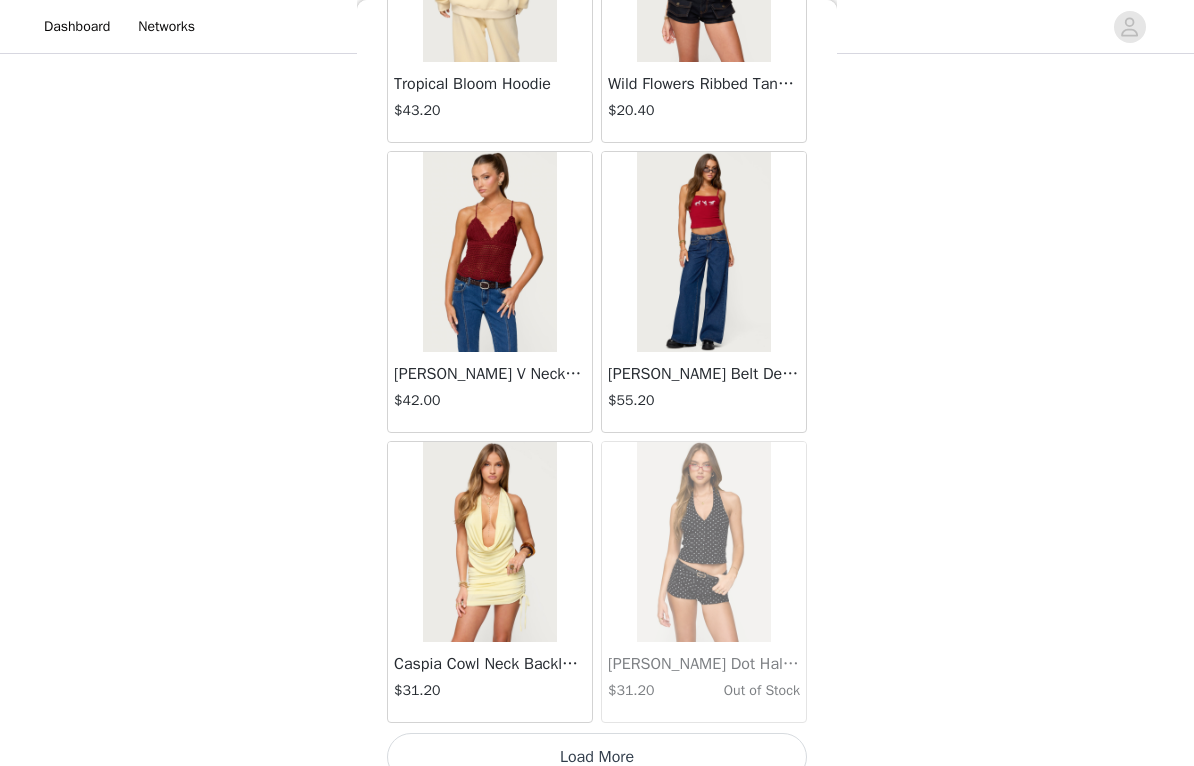 click on "Load More" at bounding box center [597, 757] 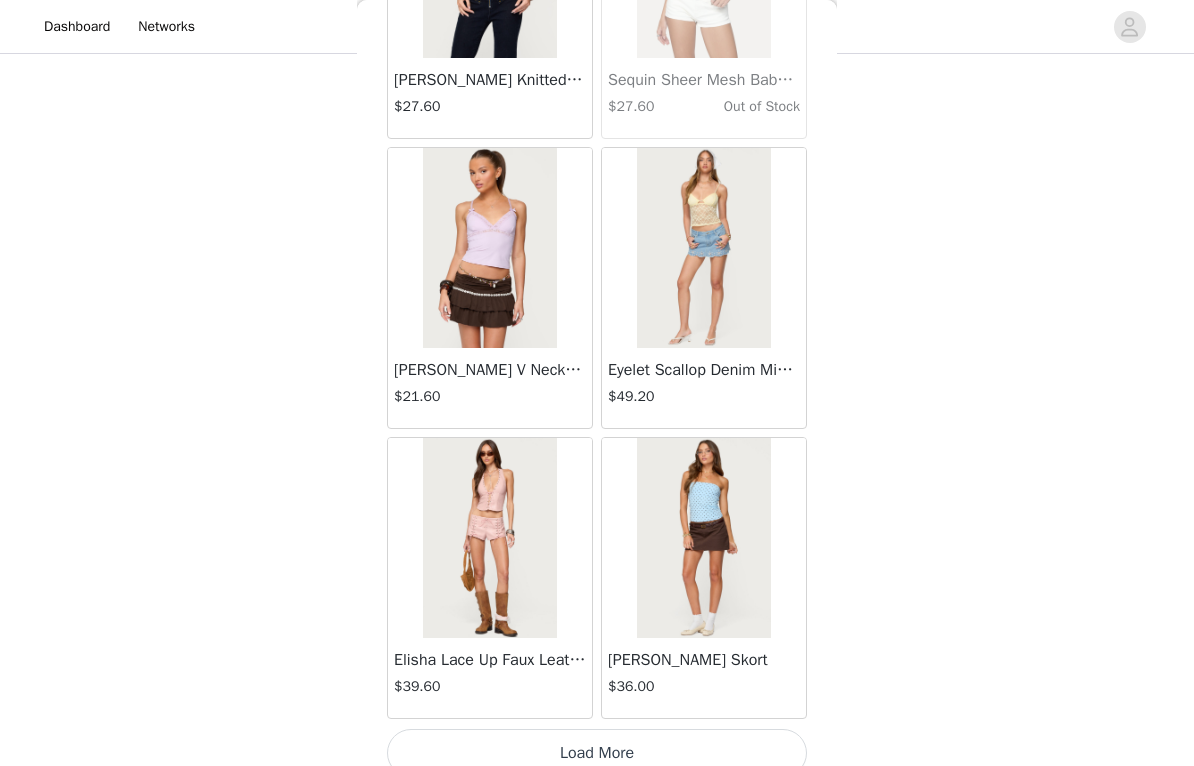 scroll, scrollTop: 45769, scrollLeft: 0, axis: vertical 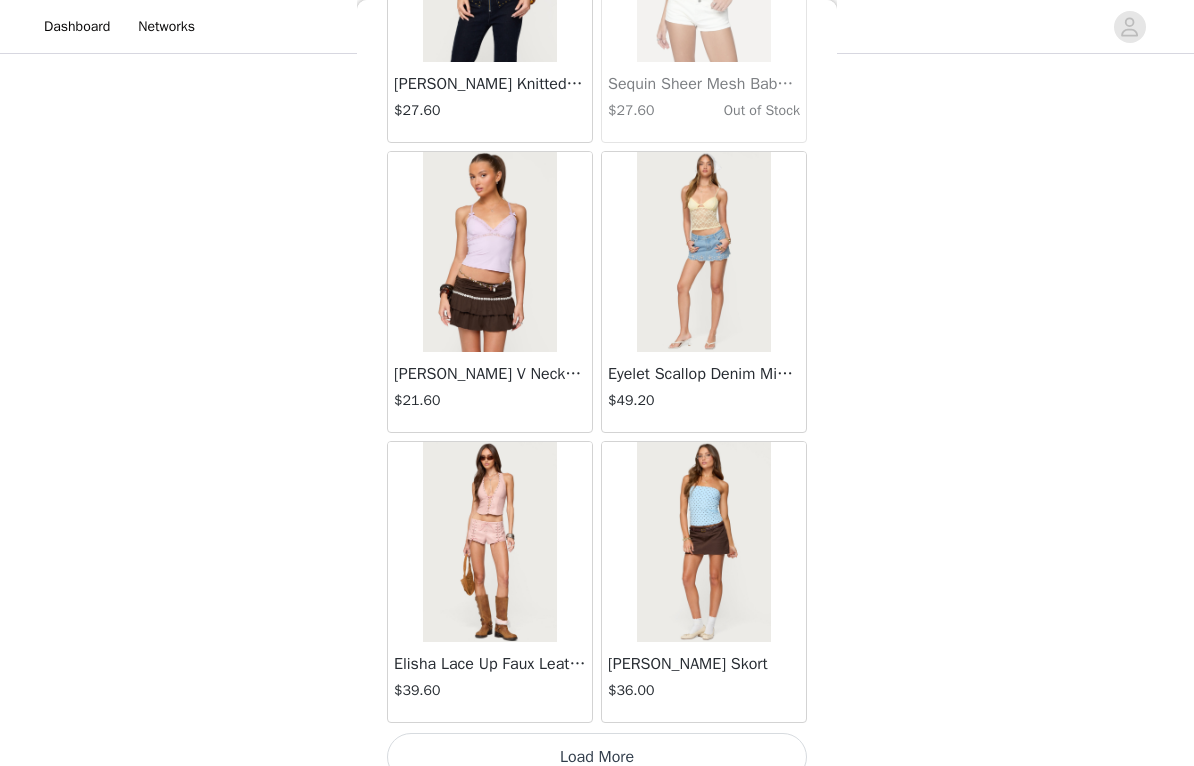 click on "Load More" at bounding box center [597, 757] 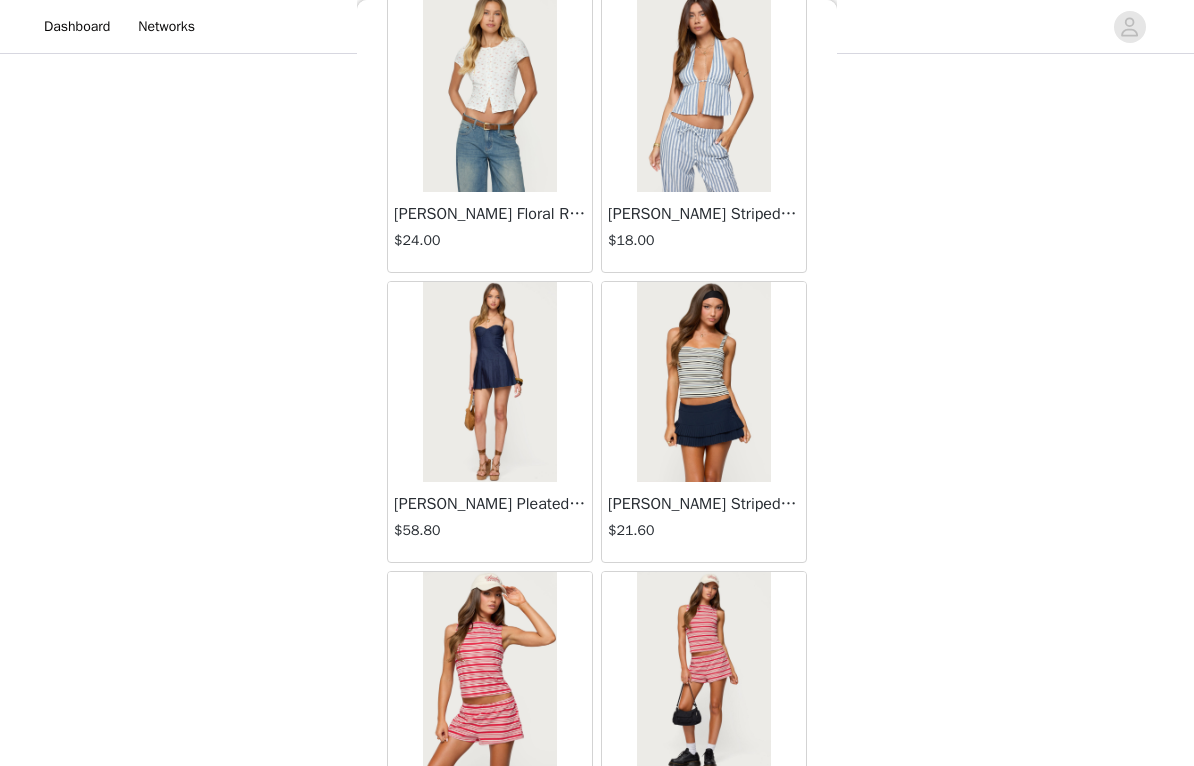 scroll, scrollTop: 46841, scrollLeft: 0, axis: vertical 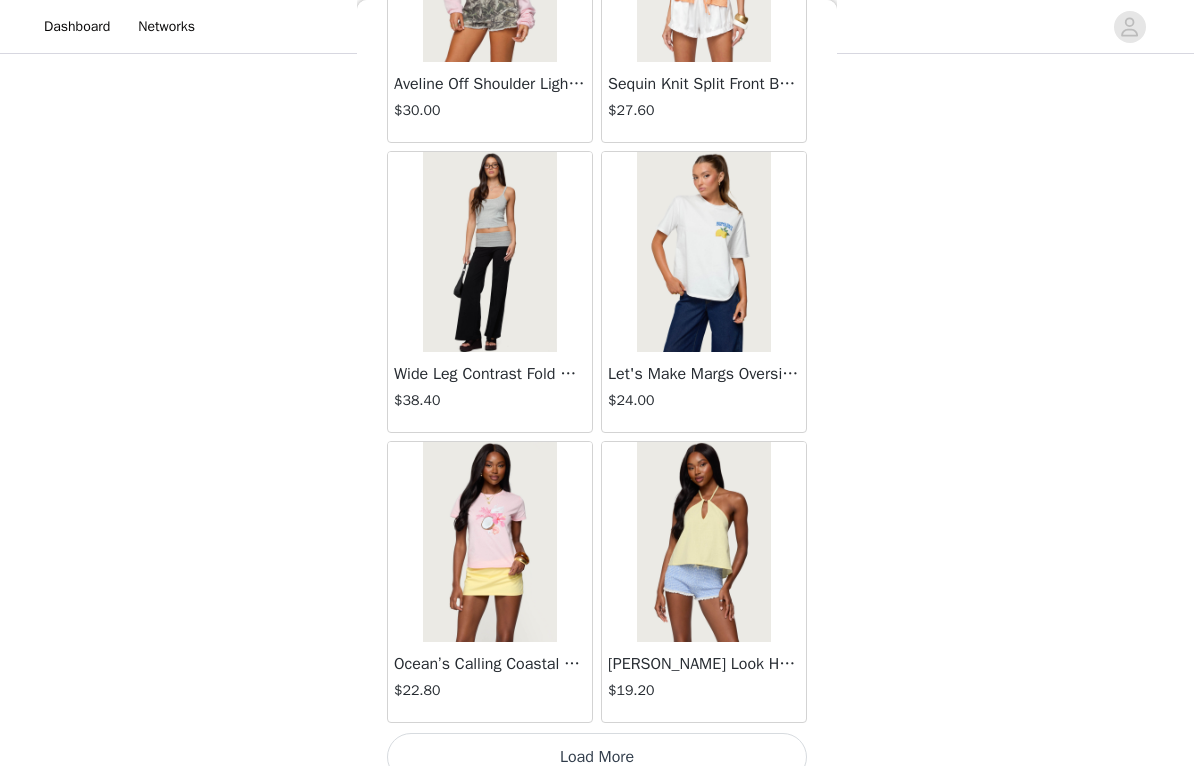 click on "Load More" at bounding box center [597, 757] 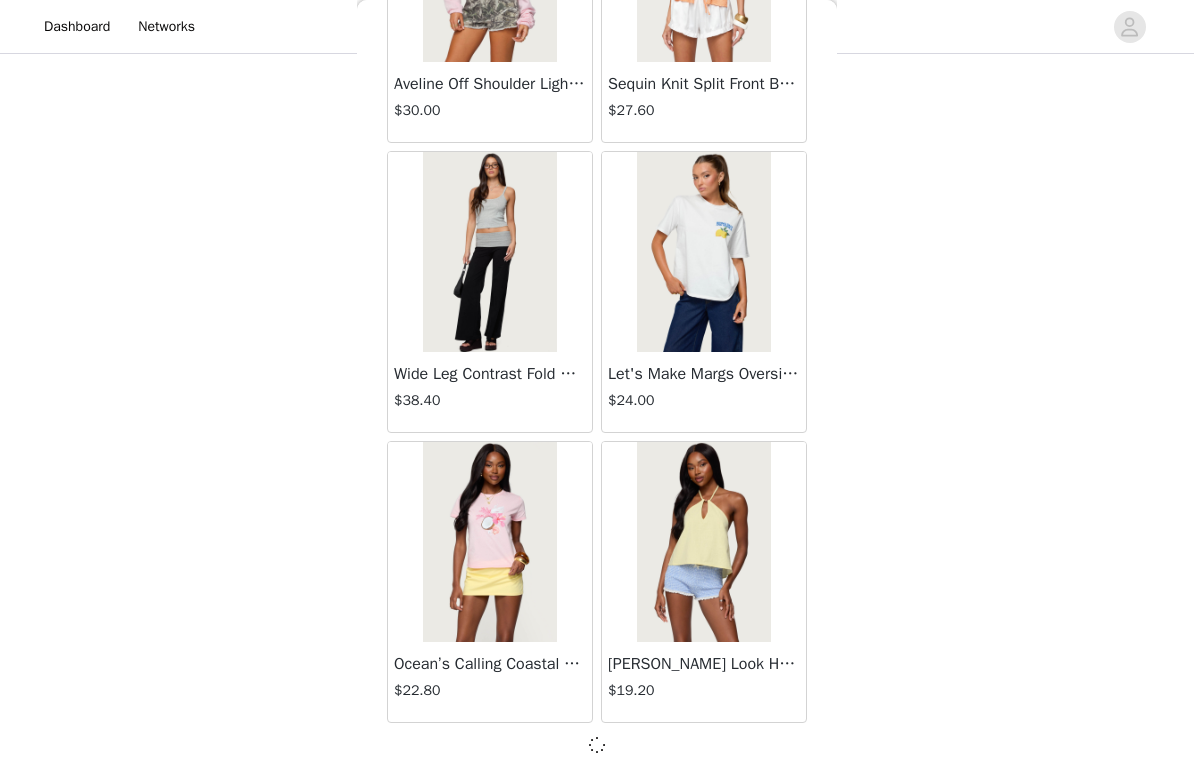 scroll, scrollTop: 48660, scrollLeft: 0, axis: vertical 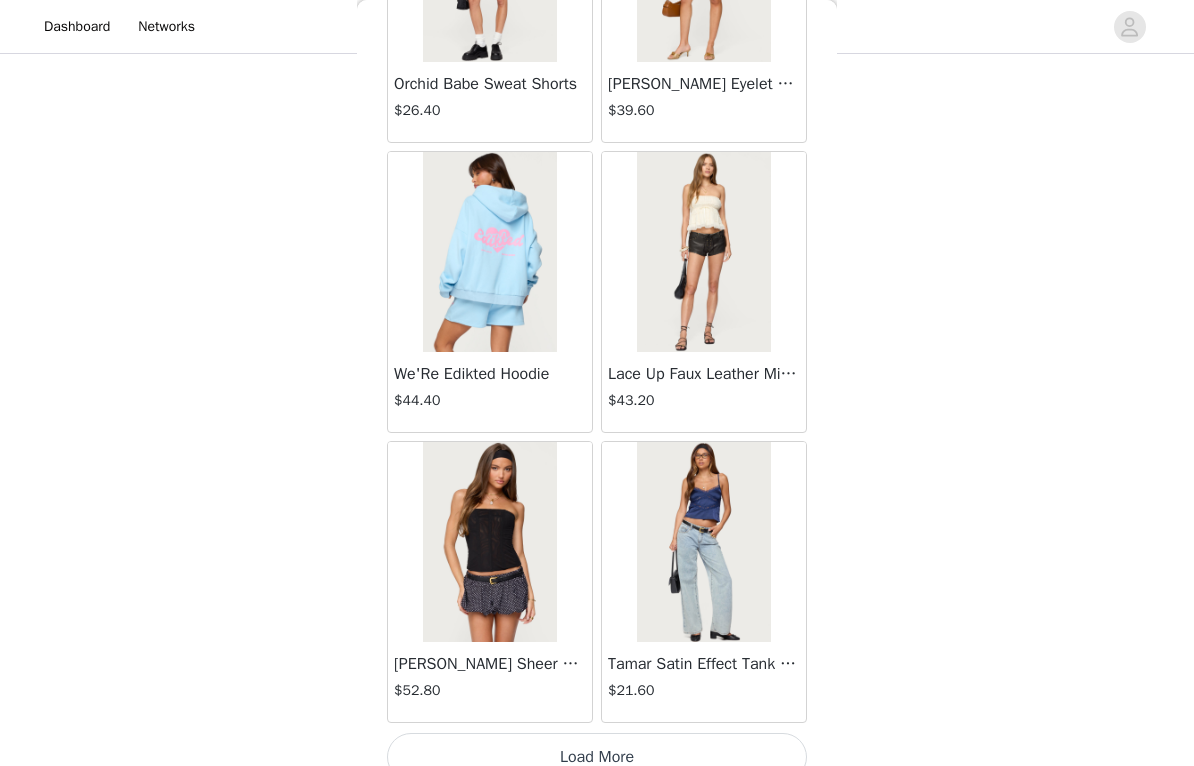 click on "Load More" at bounding box center (597, 757) 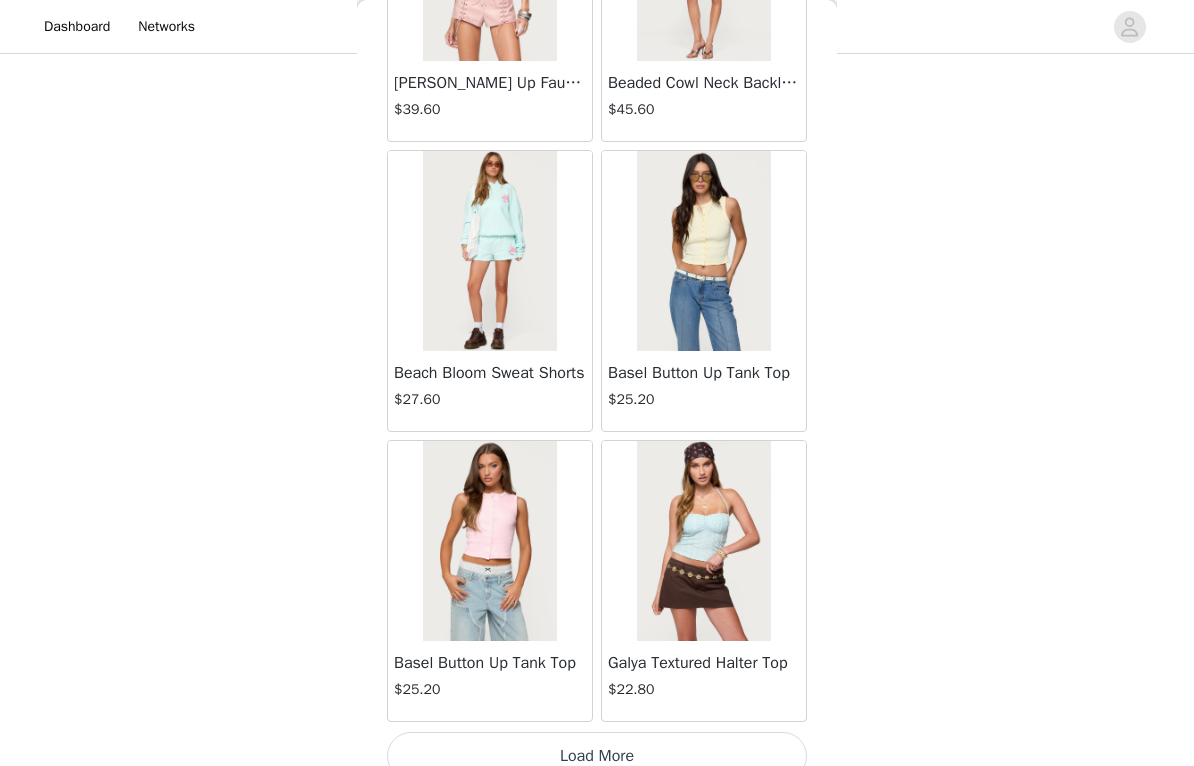 scroll, scrollTop: 54469, scrollLeft: 0, axis: vertical 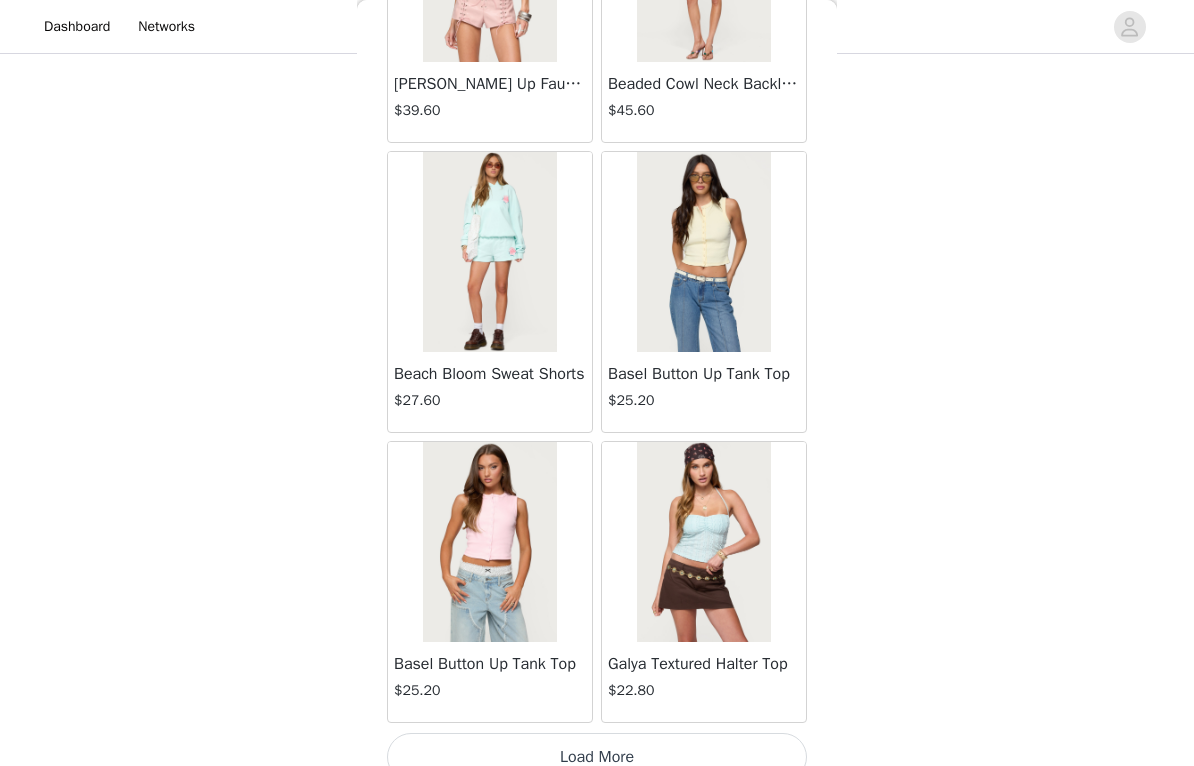 click on "Load More" at bounding box center (597, 757) 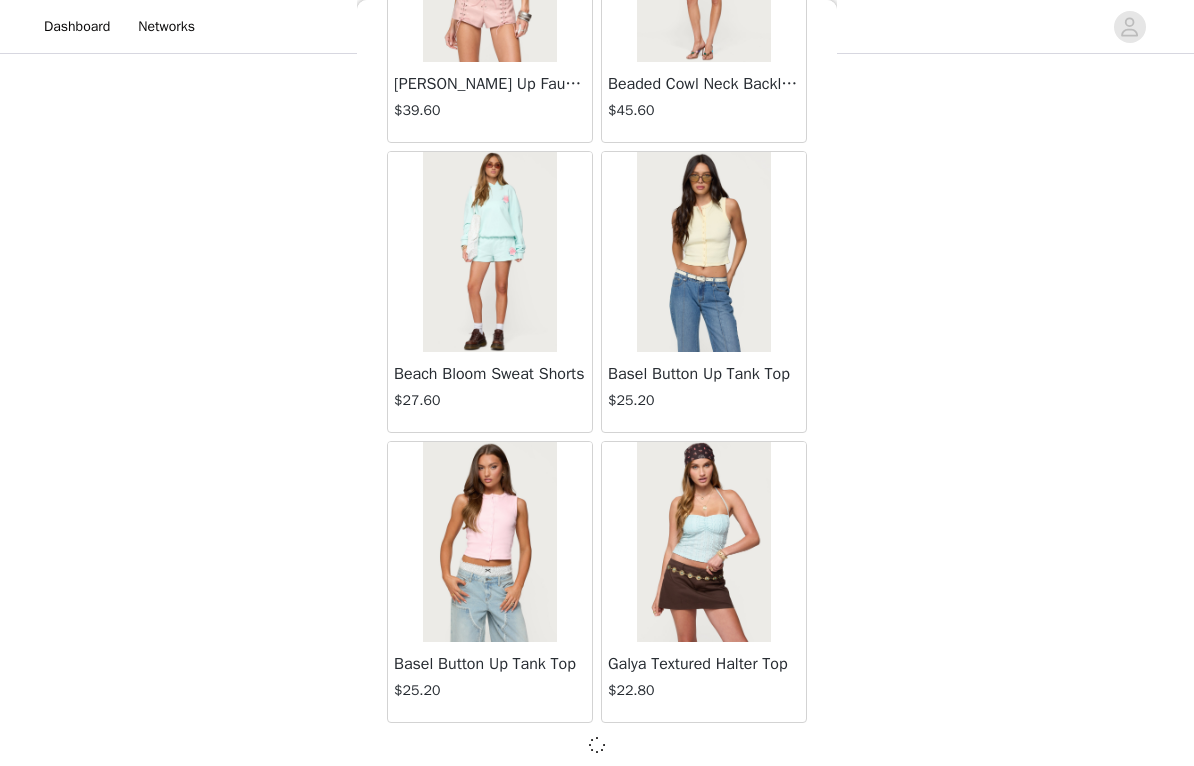 scroll, scrollTop: 54460, scrollLeft: 0, axis: vertical 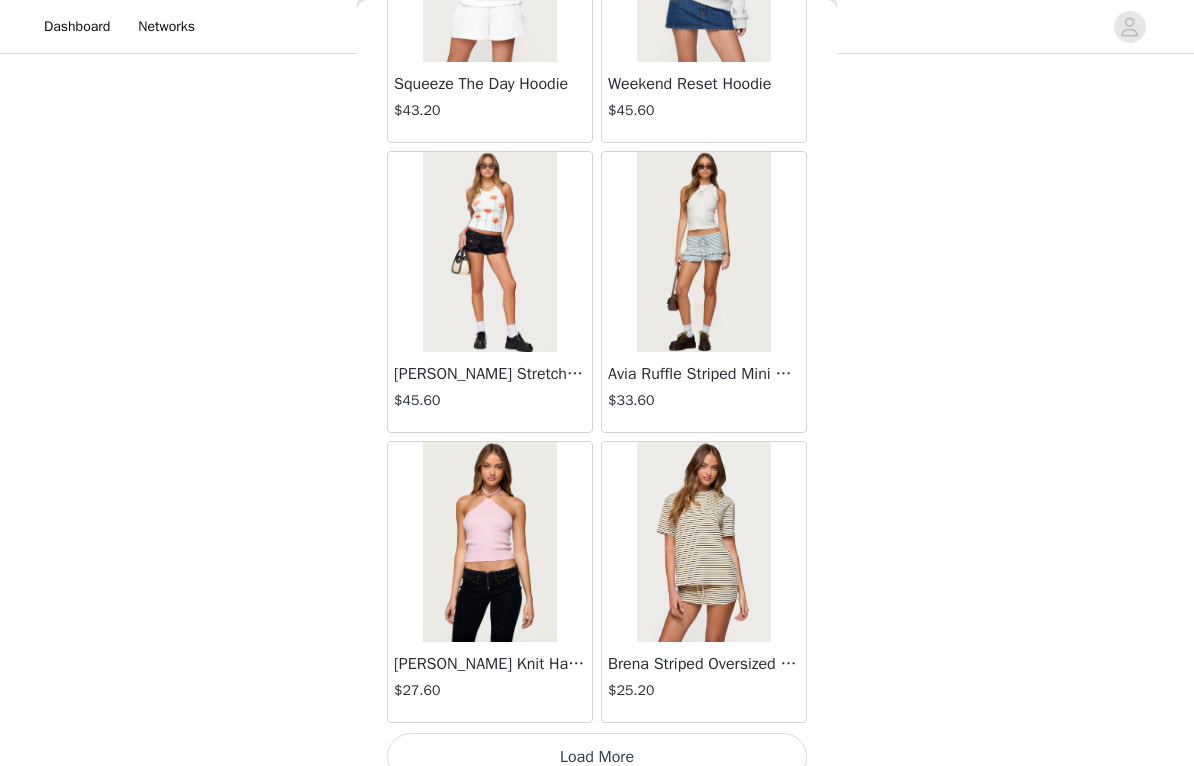click on "Load More" at bounding box center [597, 757] 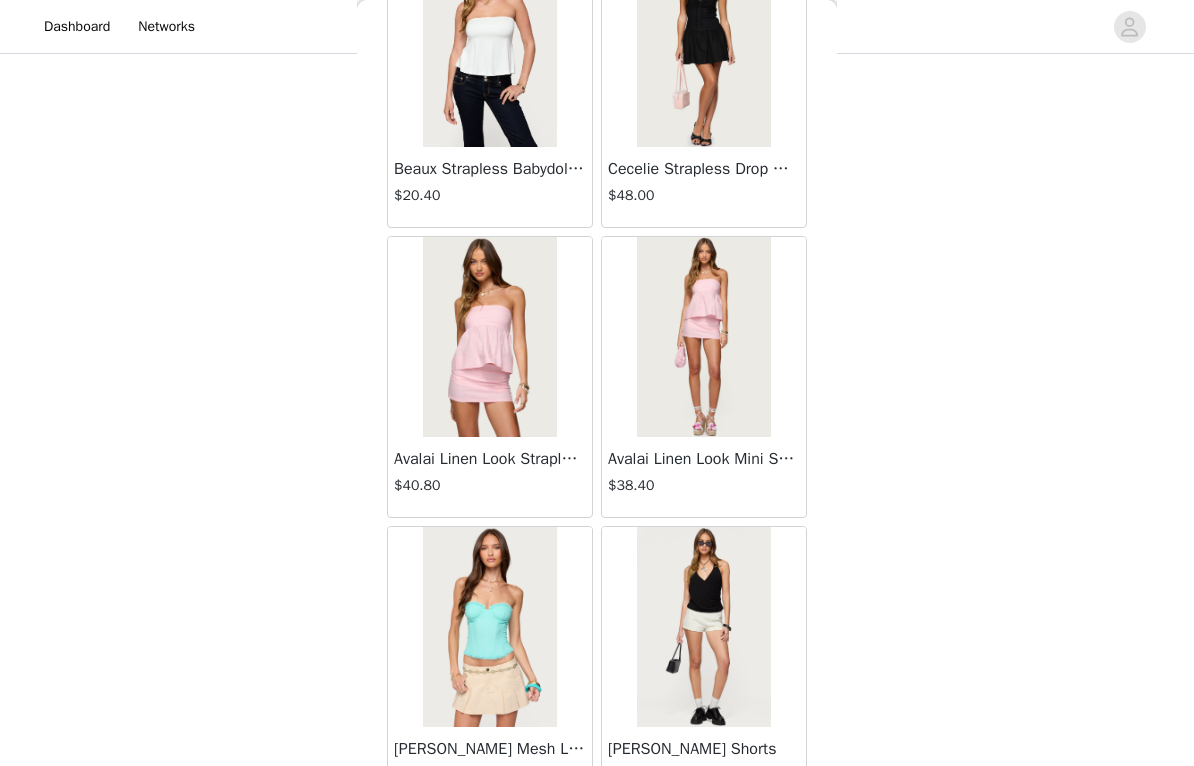scroll, scrollTop: 58736, scrollLeft: 0, axis: vertical 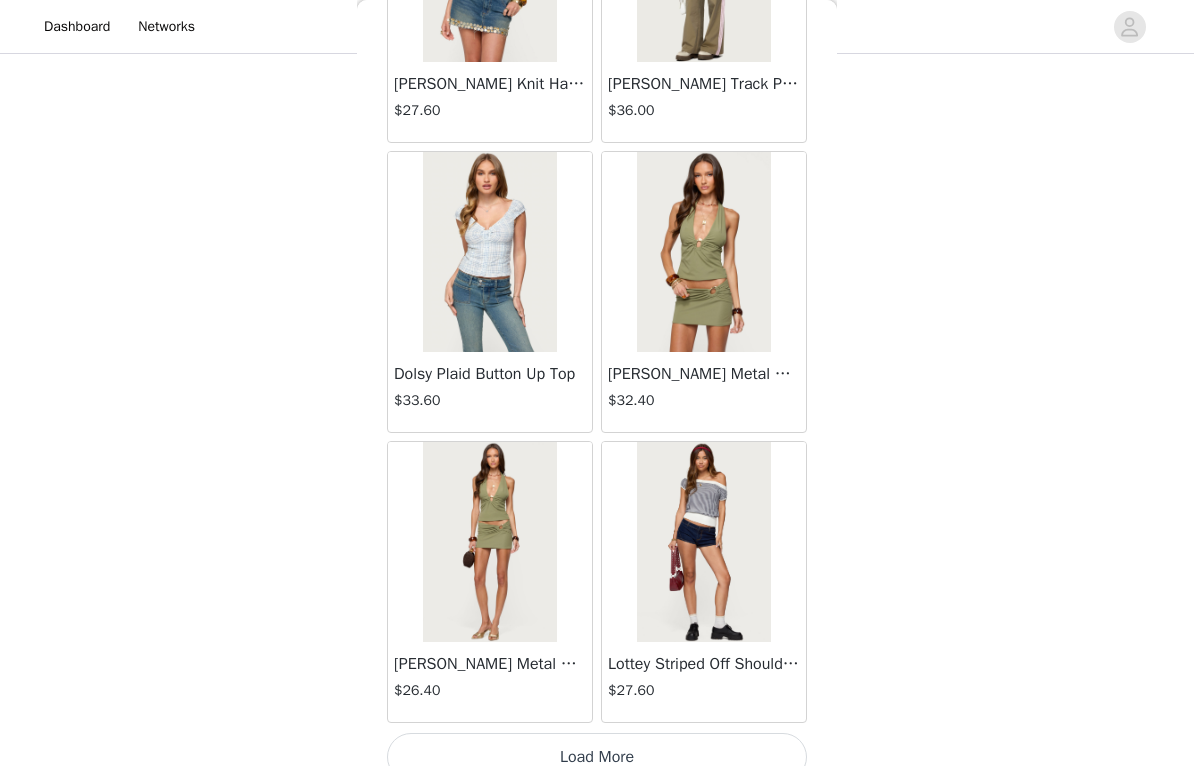click on "Load More" at bounding box center [597, 757] 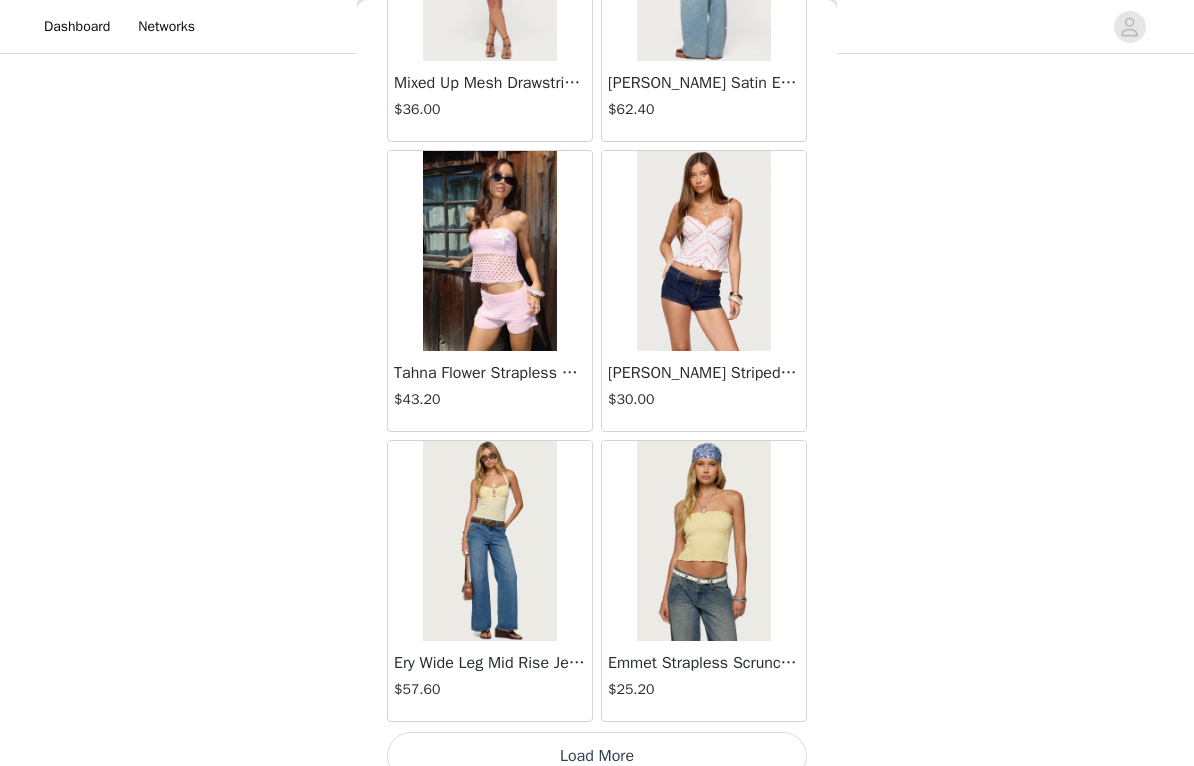 scroll, scrollTop: 63169, scrollLeft: 0, axis: vertical 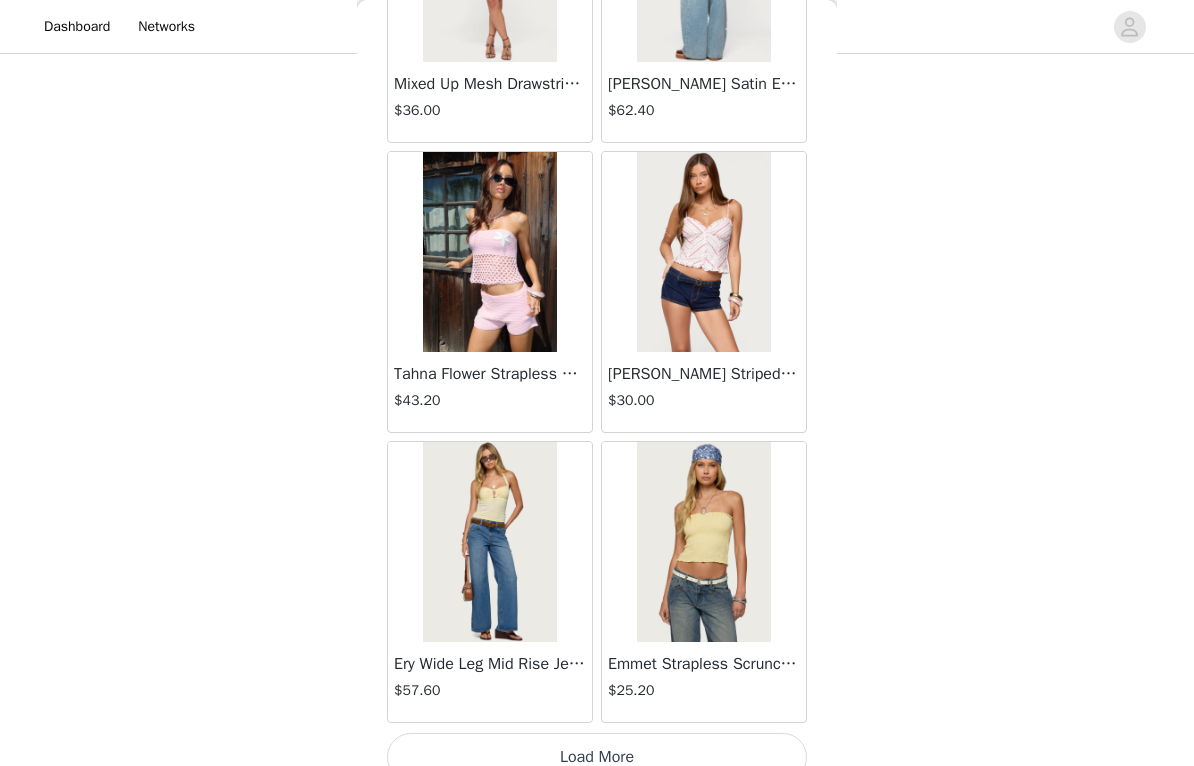 click on "Load More" at bounding box center (597, 757) 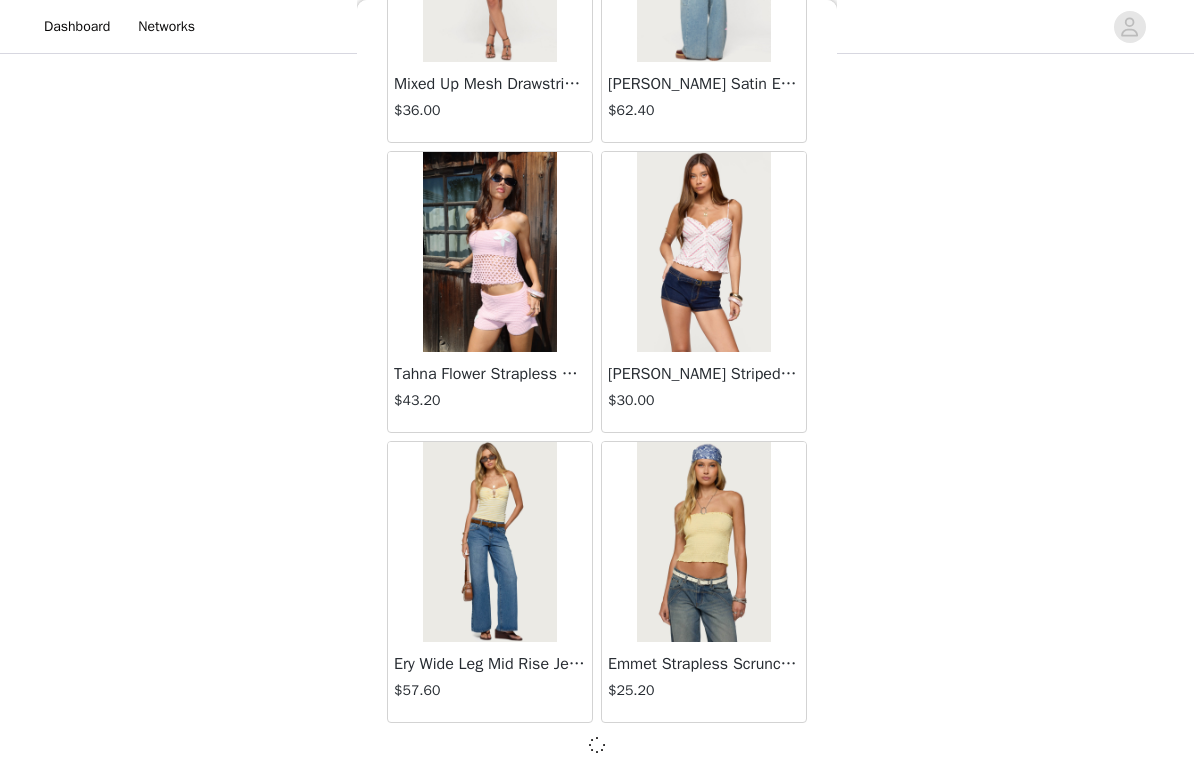 scroll, scrollTop: 63160, scrollLeft: 0, axis: vertical 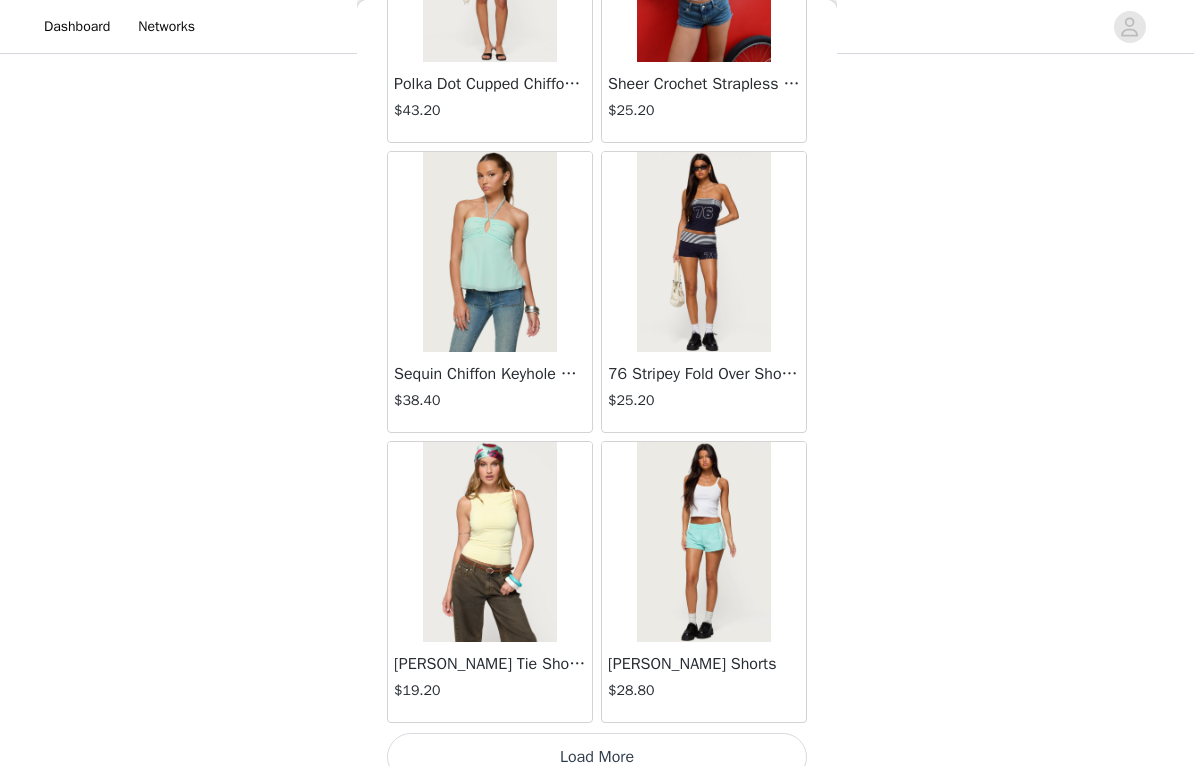 click on "Load More" at bounding box center [597, 757] 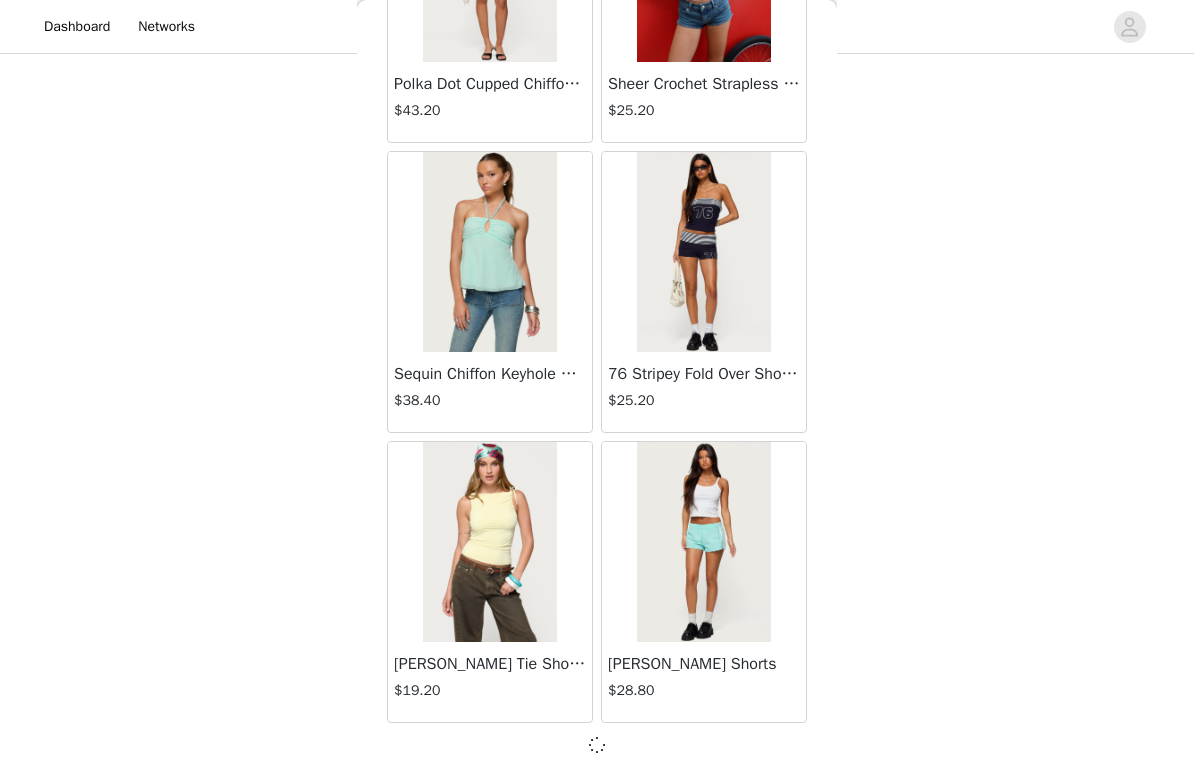 scroll, scrollTop: 66060, scrollLeft: 0, axis: vertical 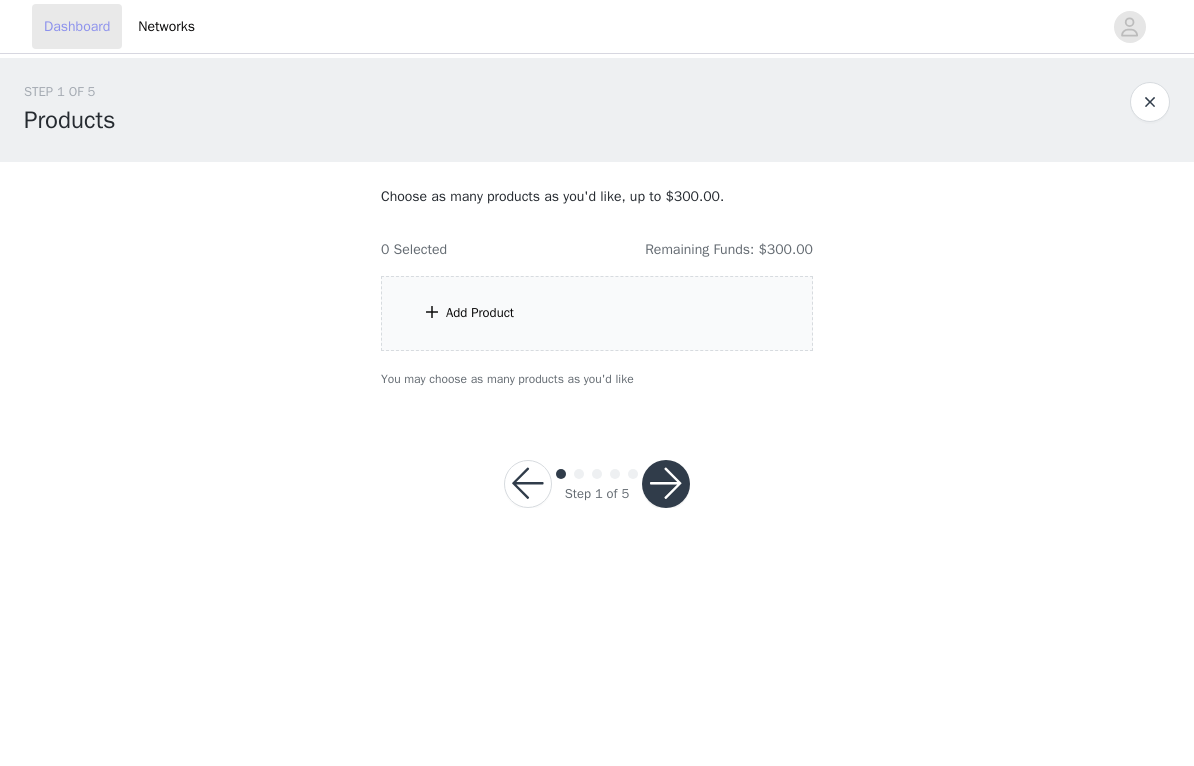click on "Dashboard" at bounding box center (77, 26) 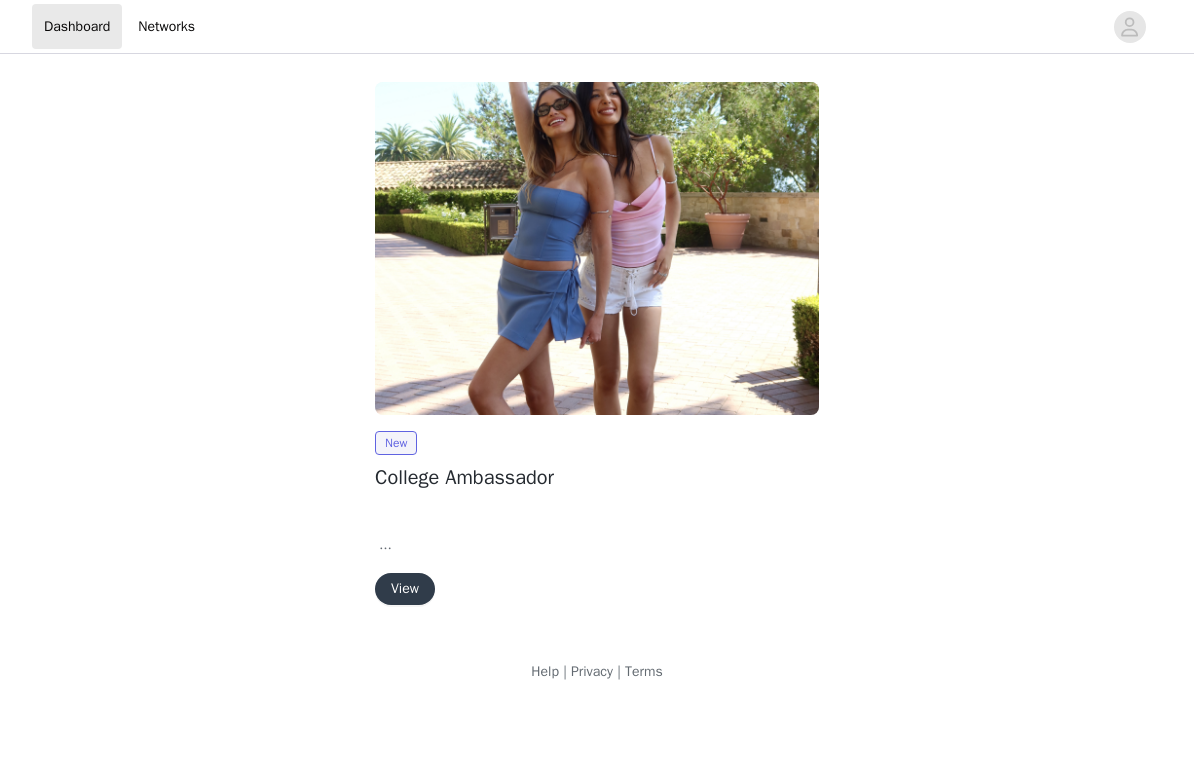click on "New    College Ambassador
Hi babe,
We are so happy to move forward with a collaboration together!!💞
In the next steps you will be able to choose your items for the collaboration, place your order and review the posting requirements.
Please note!
When placing your order and selecting your items please make sure to select a  size  and  color  for each item.
We will also be sending you your personalized discount code later on once your order has been placed :)
View" at bounding box center [597, 518] 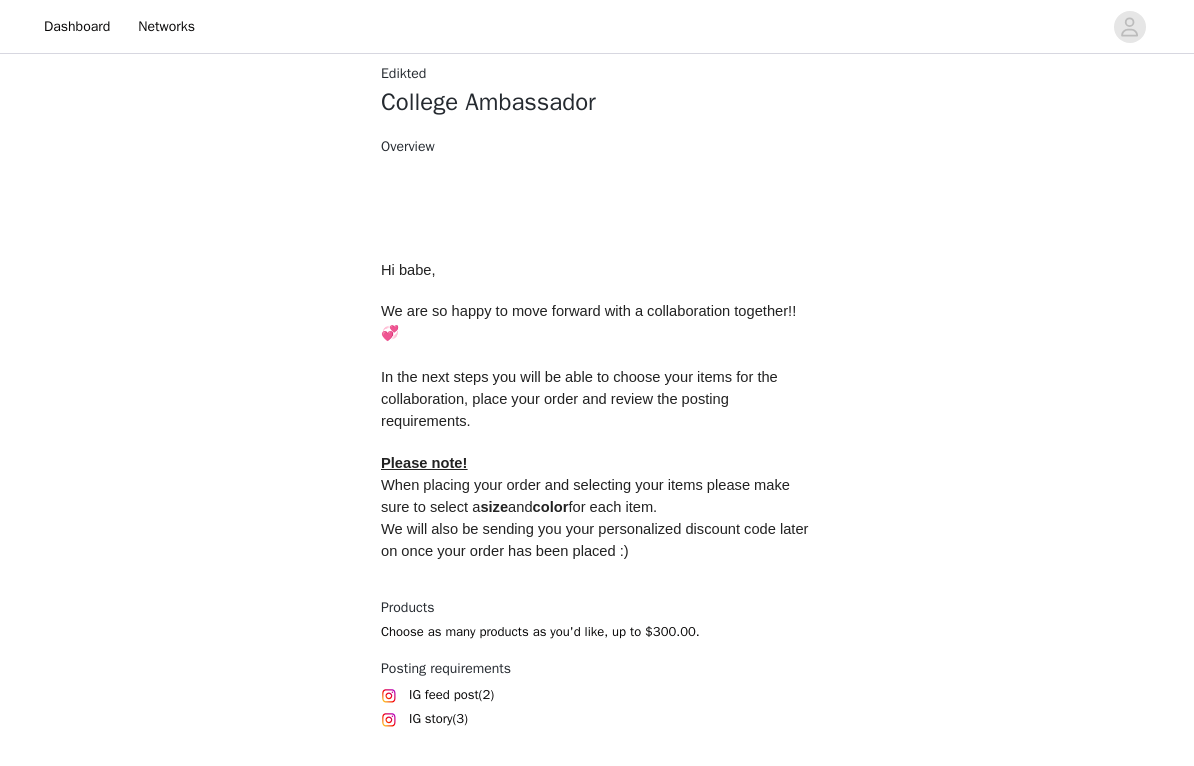 scroll, scrollTop: 722, scrollLeft: 0, axis: vertical 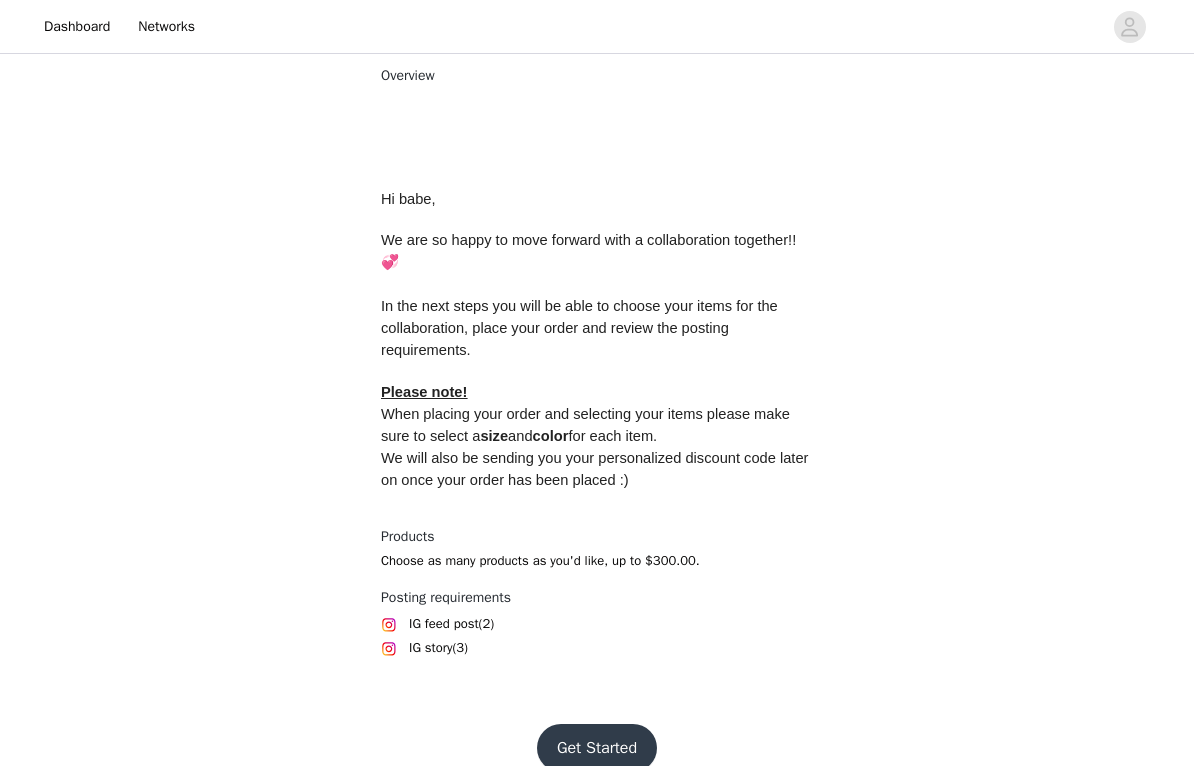 click on "Get Started" at bounding box center (597, 748) 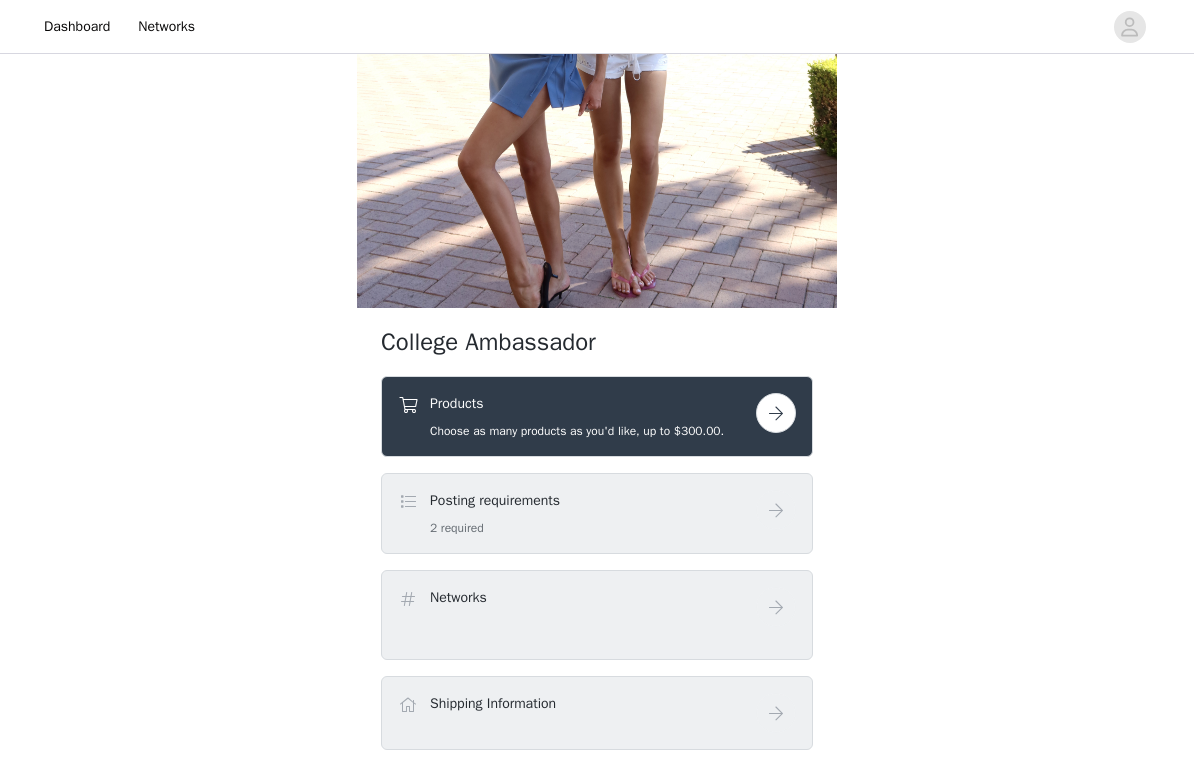 scroll, scrollTop: 397, scrollLeft: 0, axis: vertical 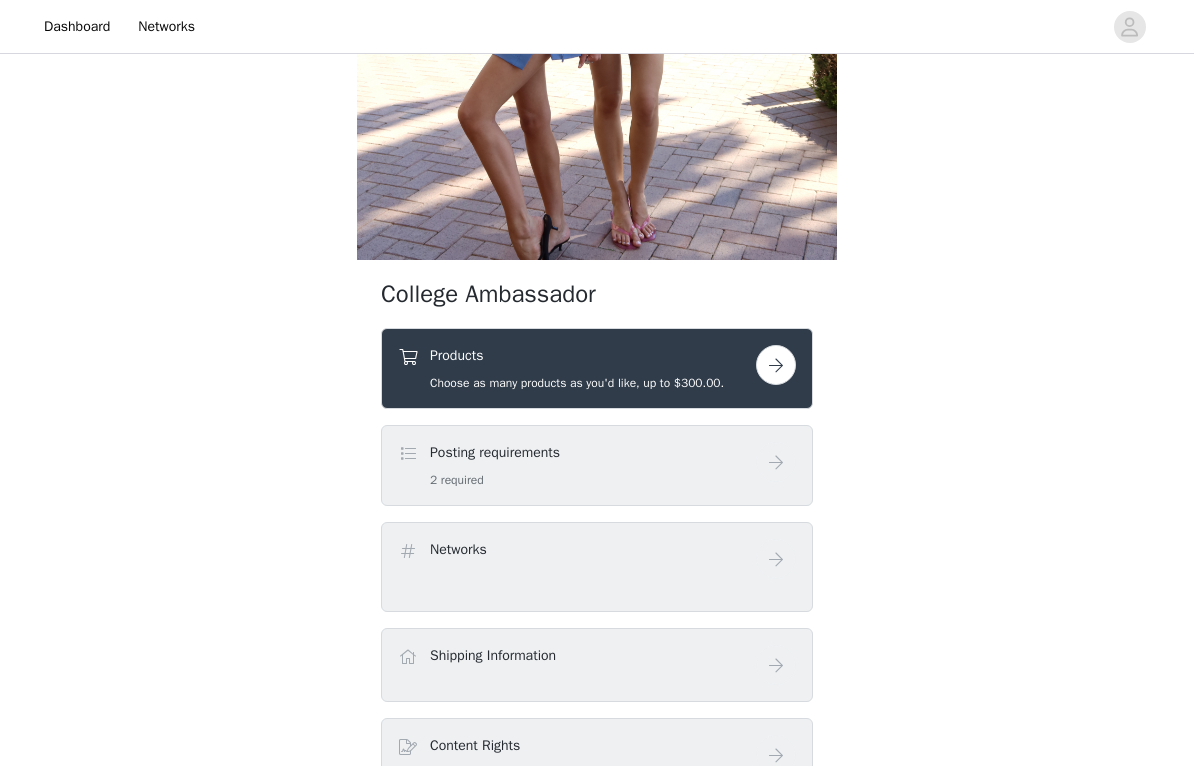 click on "Products" at bounding box center [577, 356] 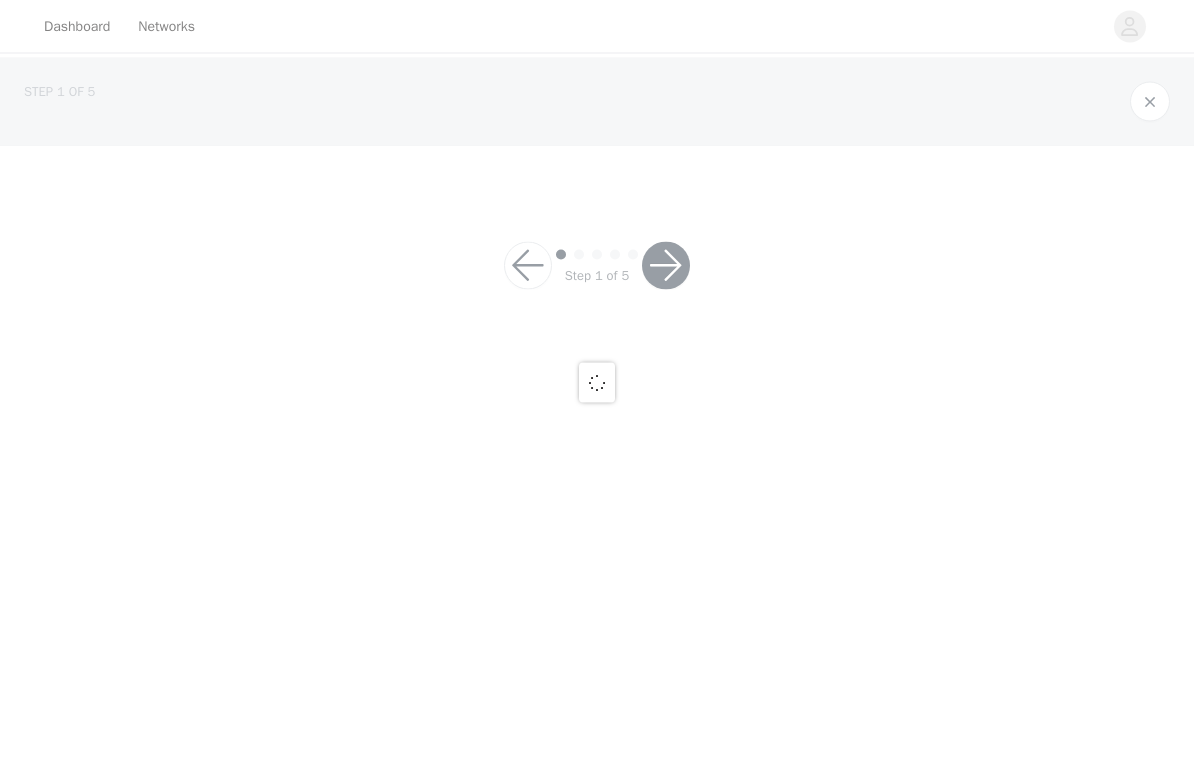 scroll, scrollTop: 0, scrollLeft: 0, axis: both 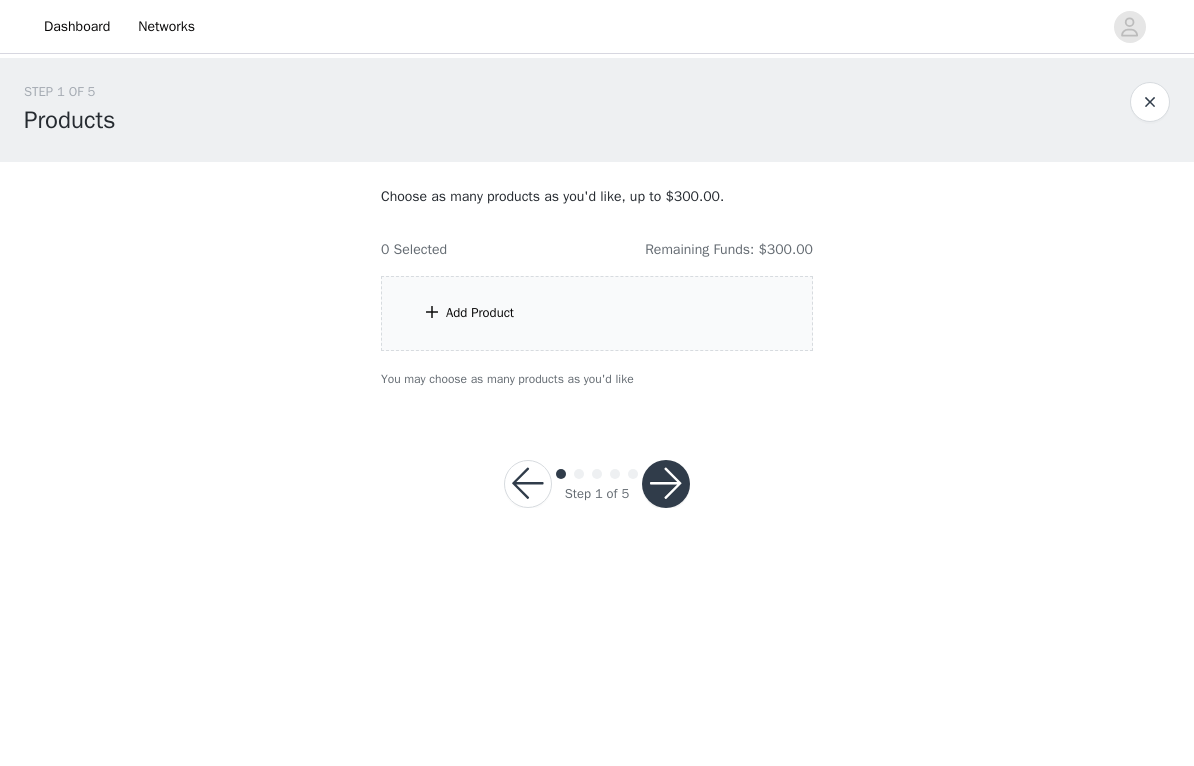 click on "Add Product" at bounding box center (597, 313) 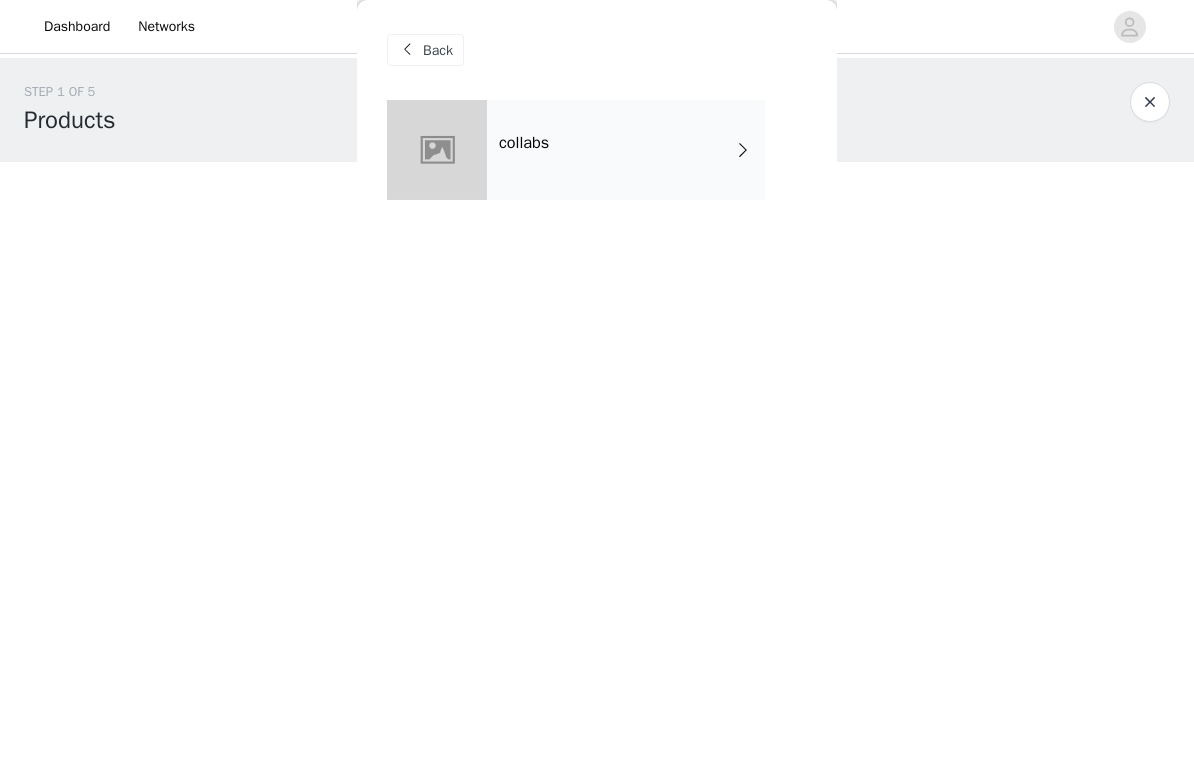 click on "collabs" at bounding box center [626, 150] 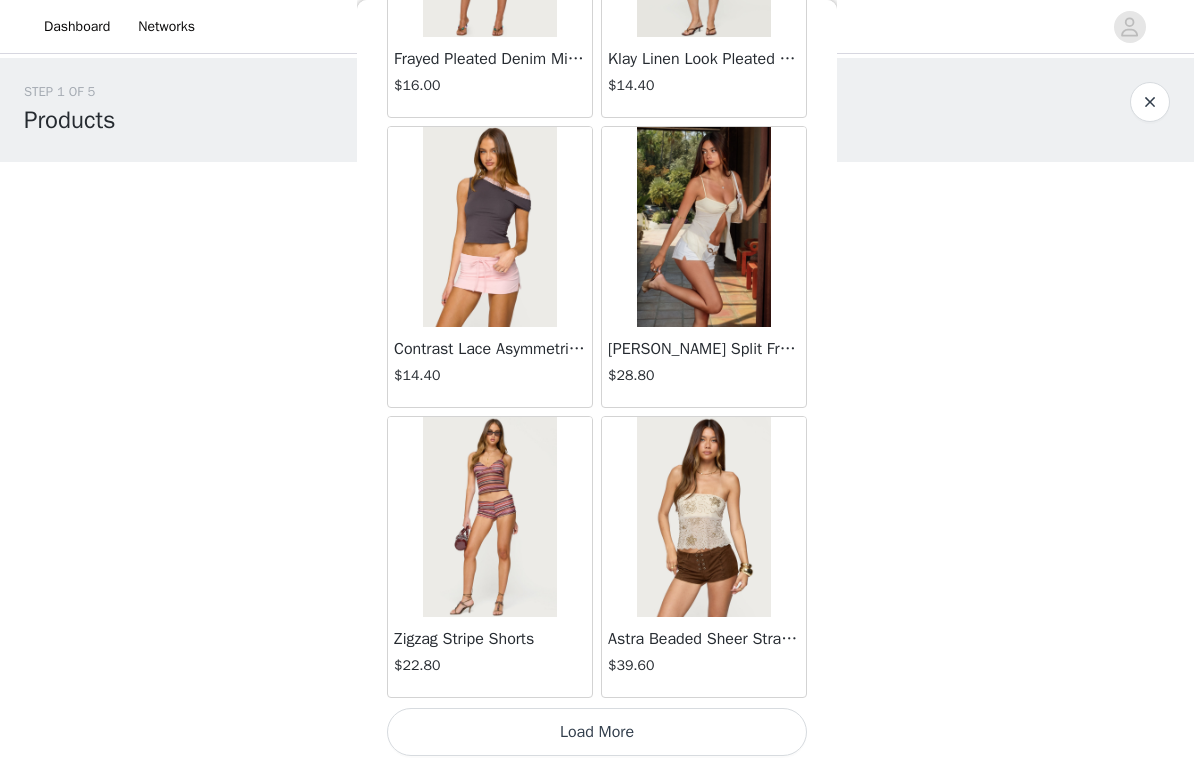 click on "Load More" at bounding box center (597, 732) 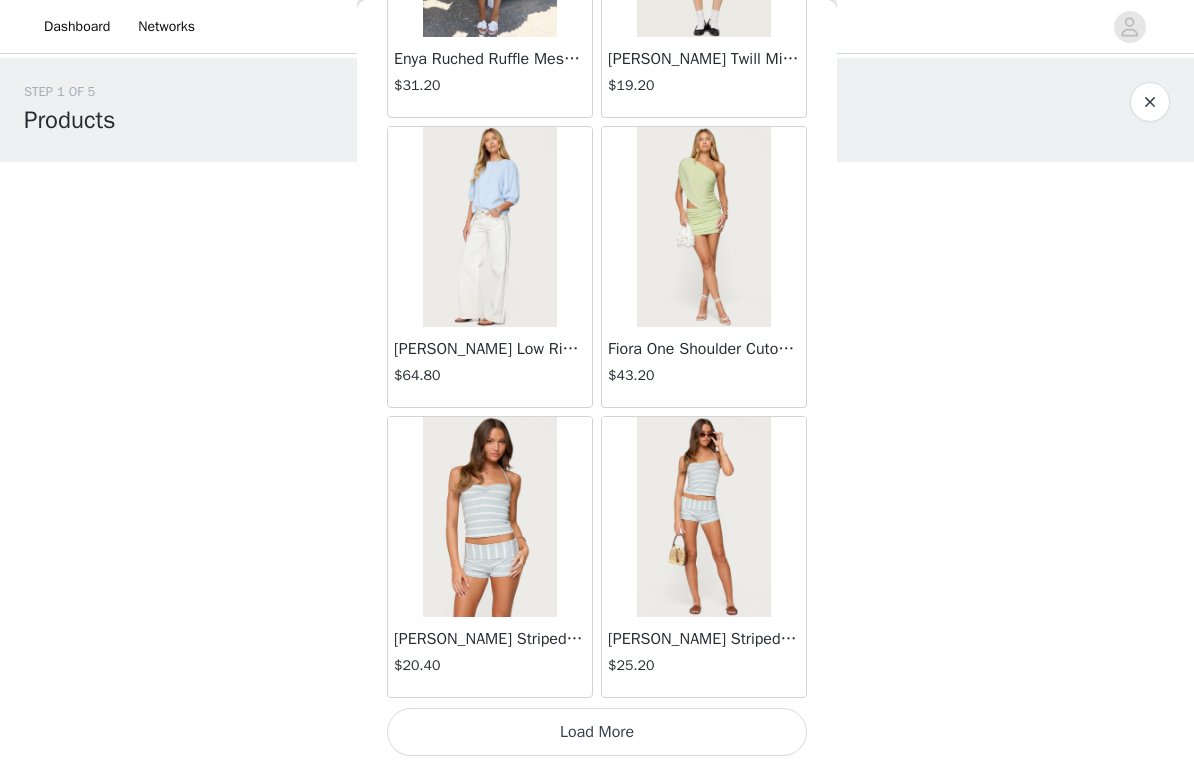click on "Load More" at bounding box center [597, 732] 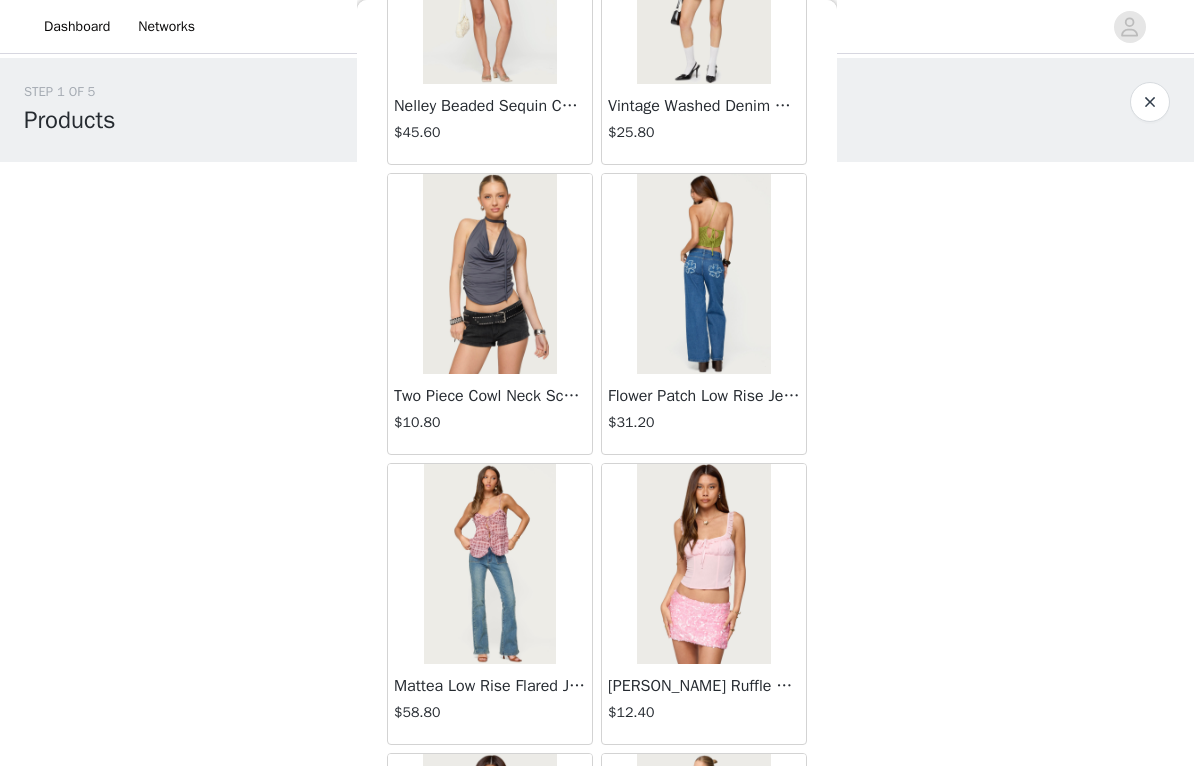 scroll, scrollTop: 7073, scrollLeft: 0, axis: vertical 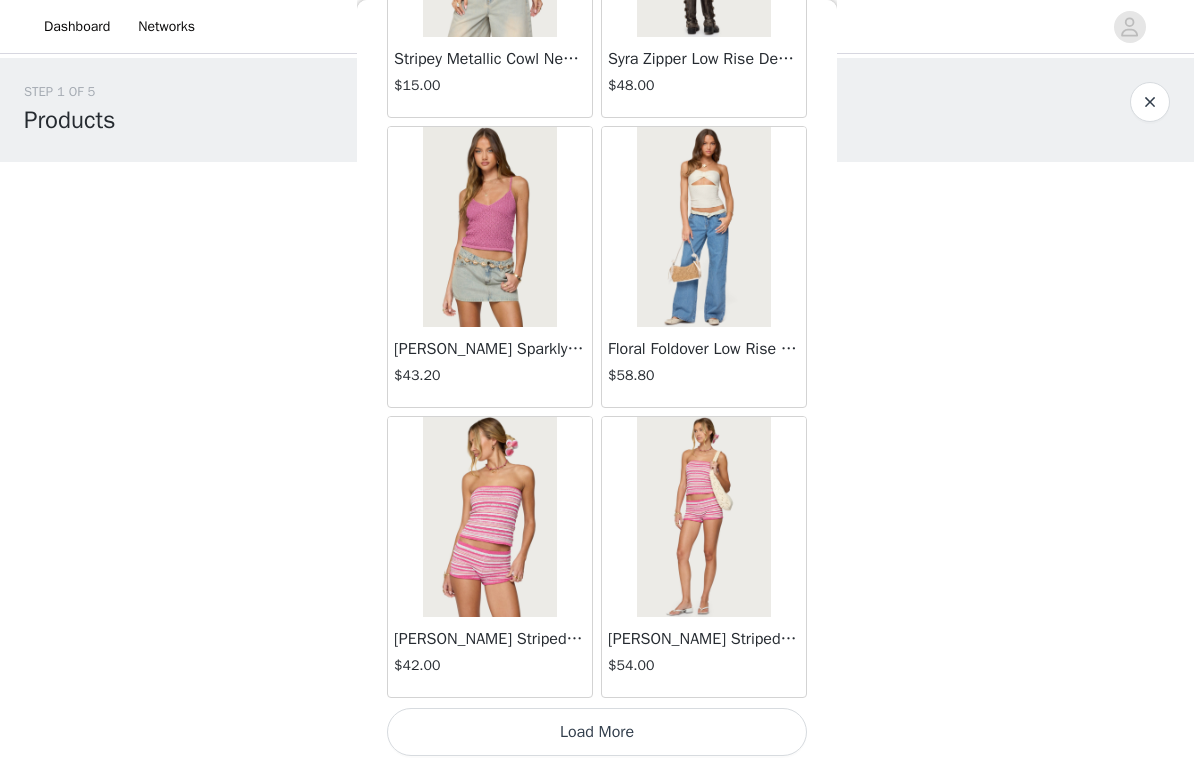 click on "Load More" at bounding box center (597, 732) 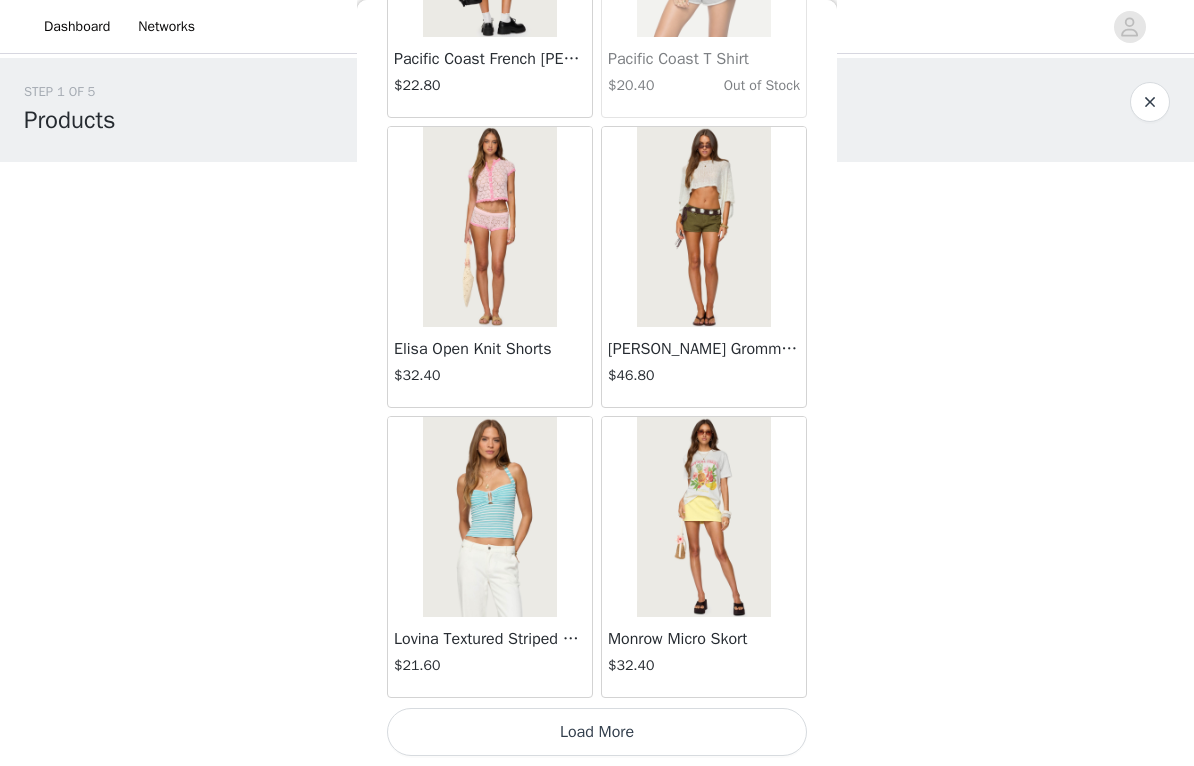 click on "Load More" at bounding box center [597, 732] 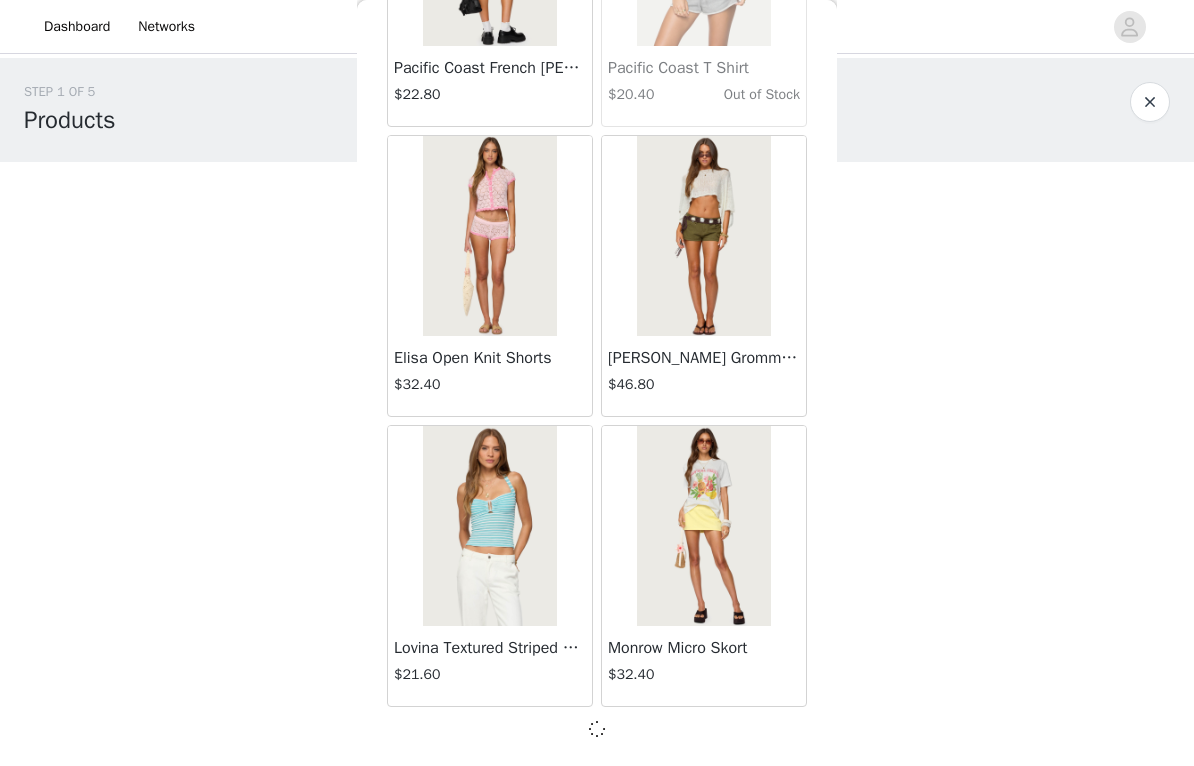 scroll, scrollTop: 10985, scrollLeft: 0, axis: vertical 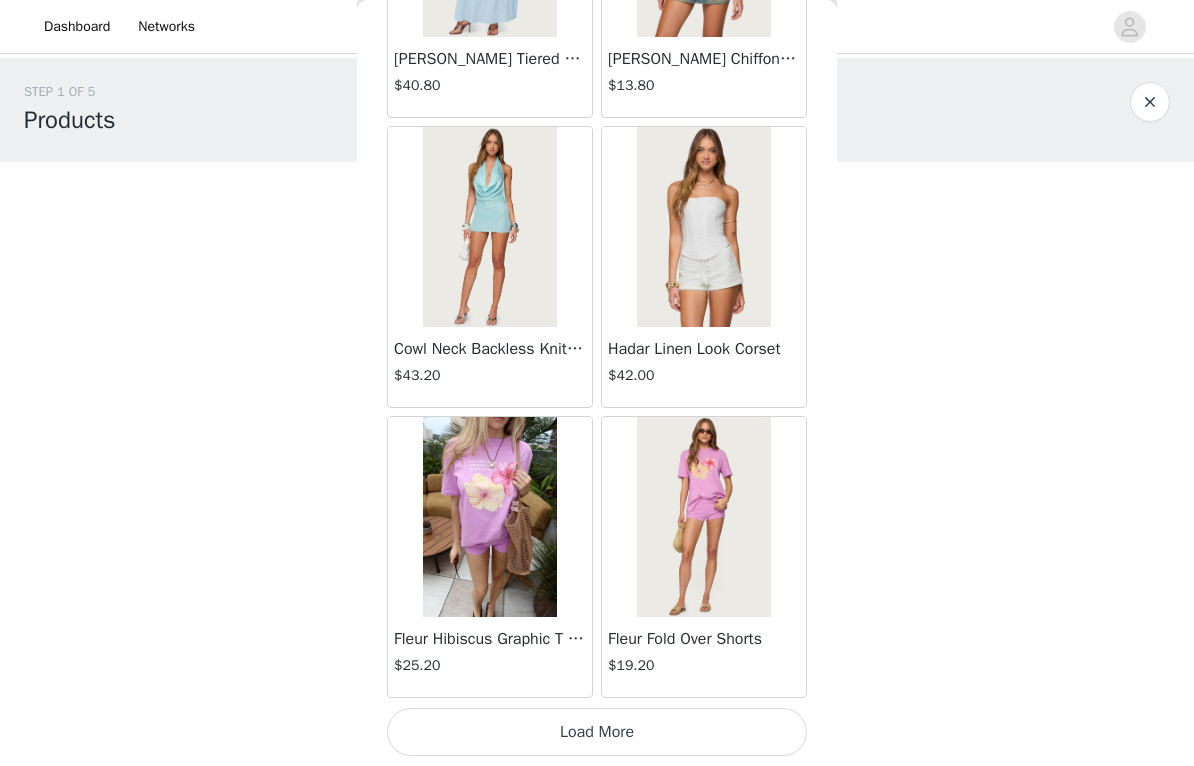 click on "Load More" at bounding box center (597, 732) 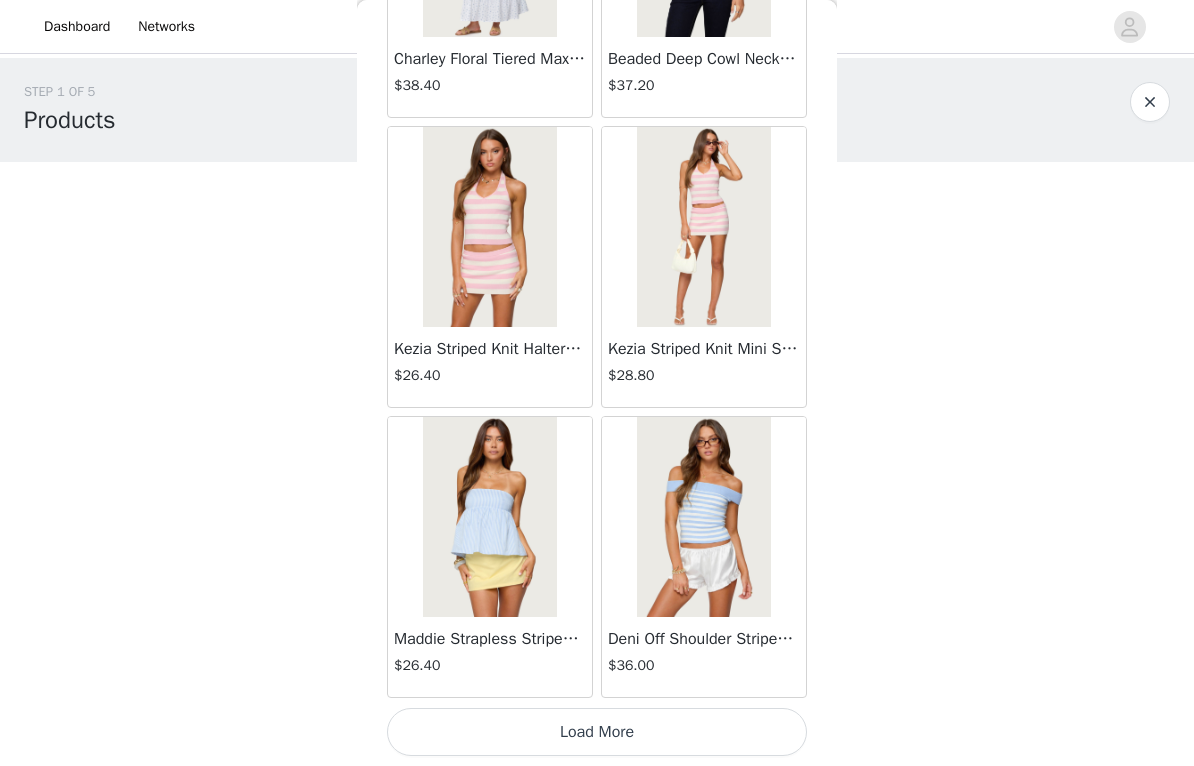 scroll, scrollTop: 16794, scrollLeft: 0, axis: vertical 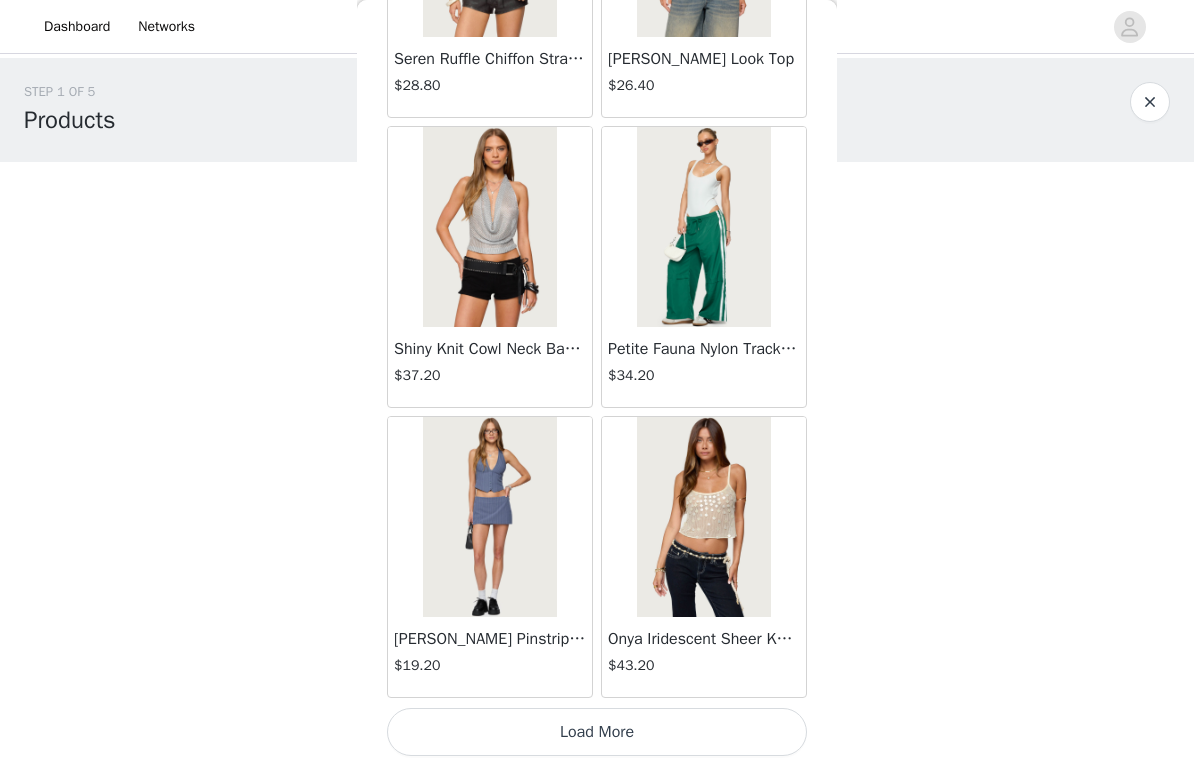 click on "Load More" at bounding box center [597, 732] 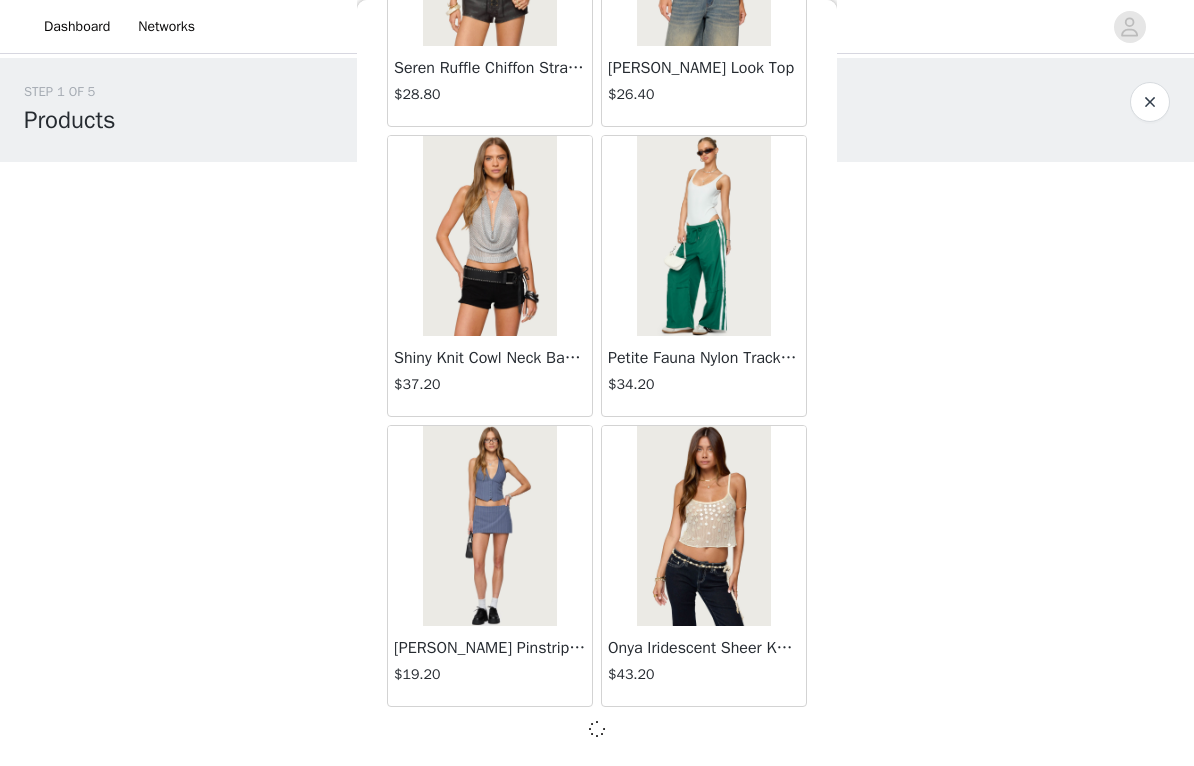 scroll, scrollTop: 19685, scrollLeft: 0, axis: vertical 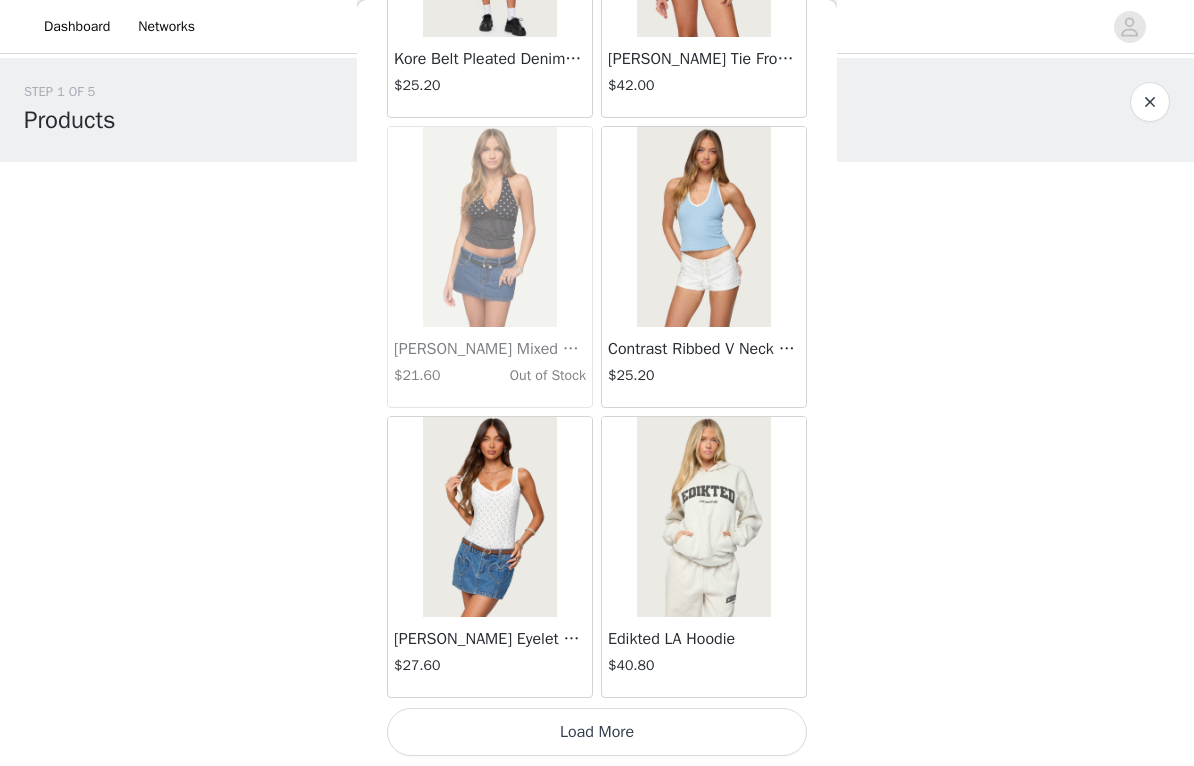 click on "Load More" at bounding box center [597, 732] 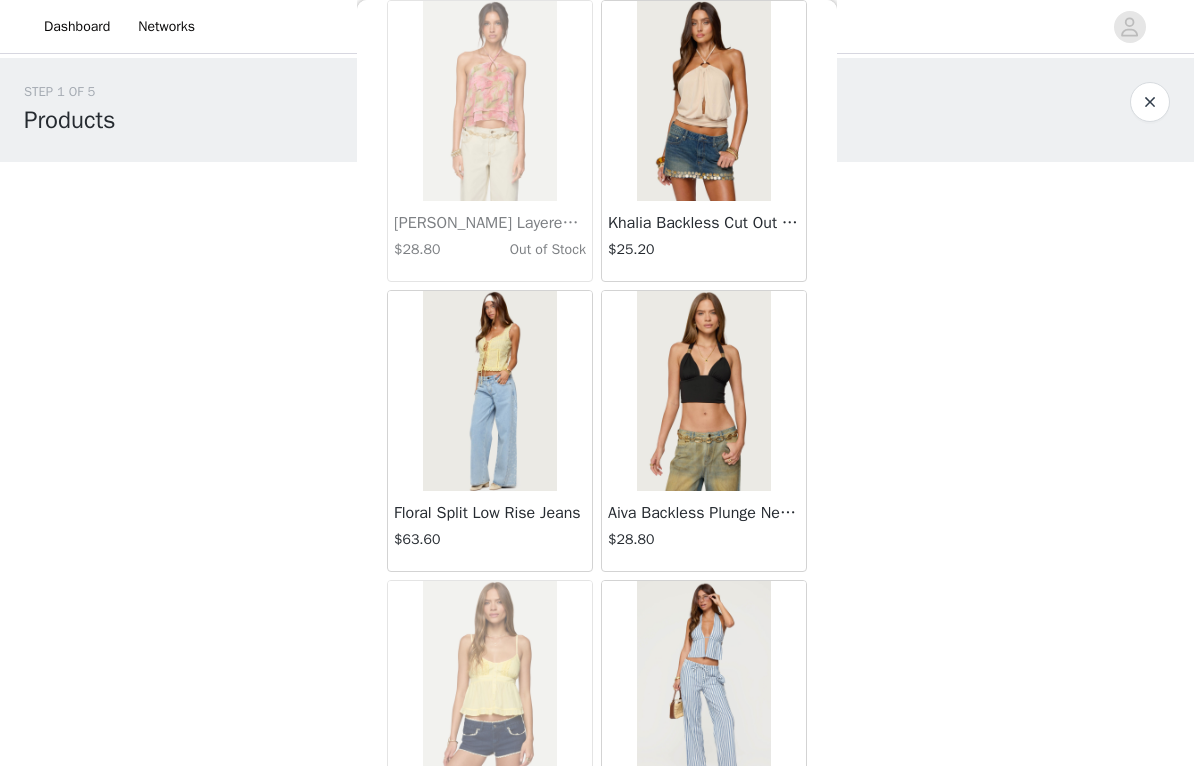 scroll, scrollTop: 23610, scrollLeft: 0, axis: vertical 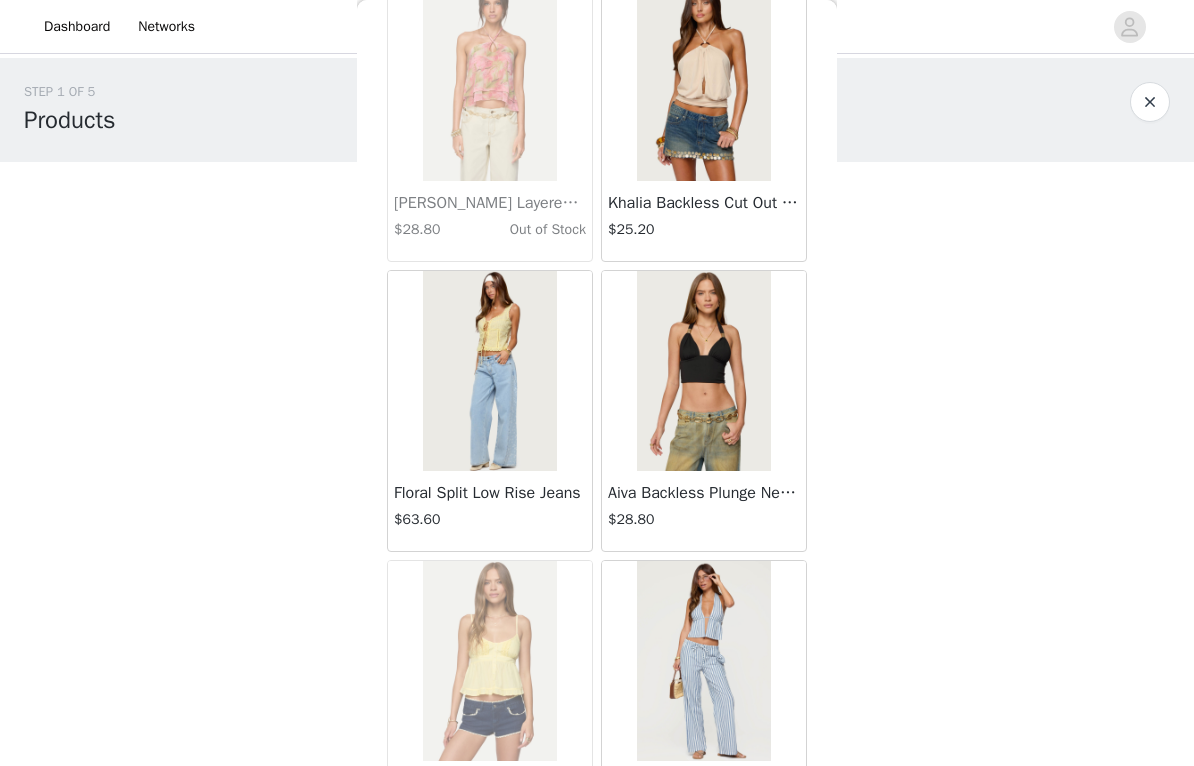 click at bounding box center (703, 81) 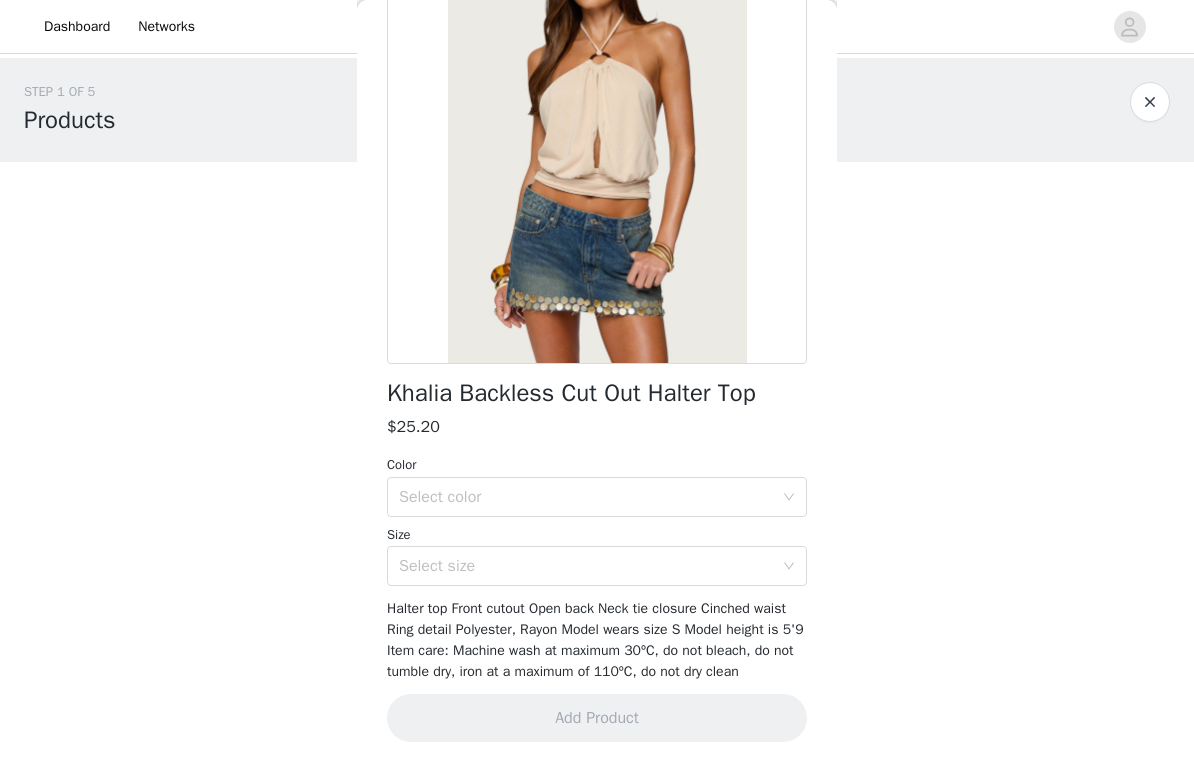 scroll, scrollTop: 206, scrollLeft: 0, axis: vertical 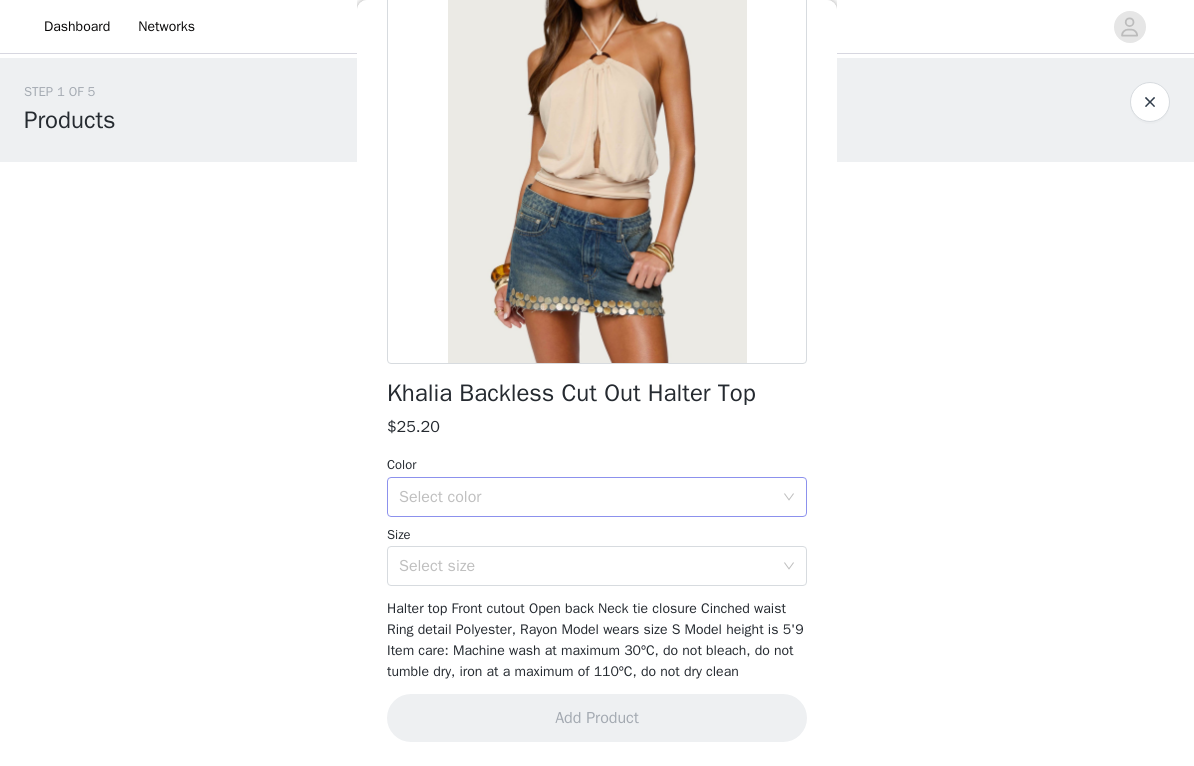 click on "Select color" at bounding box center [590, 497] 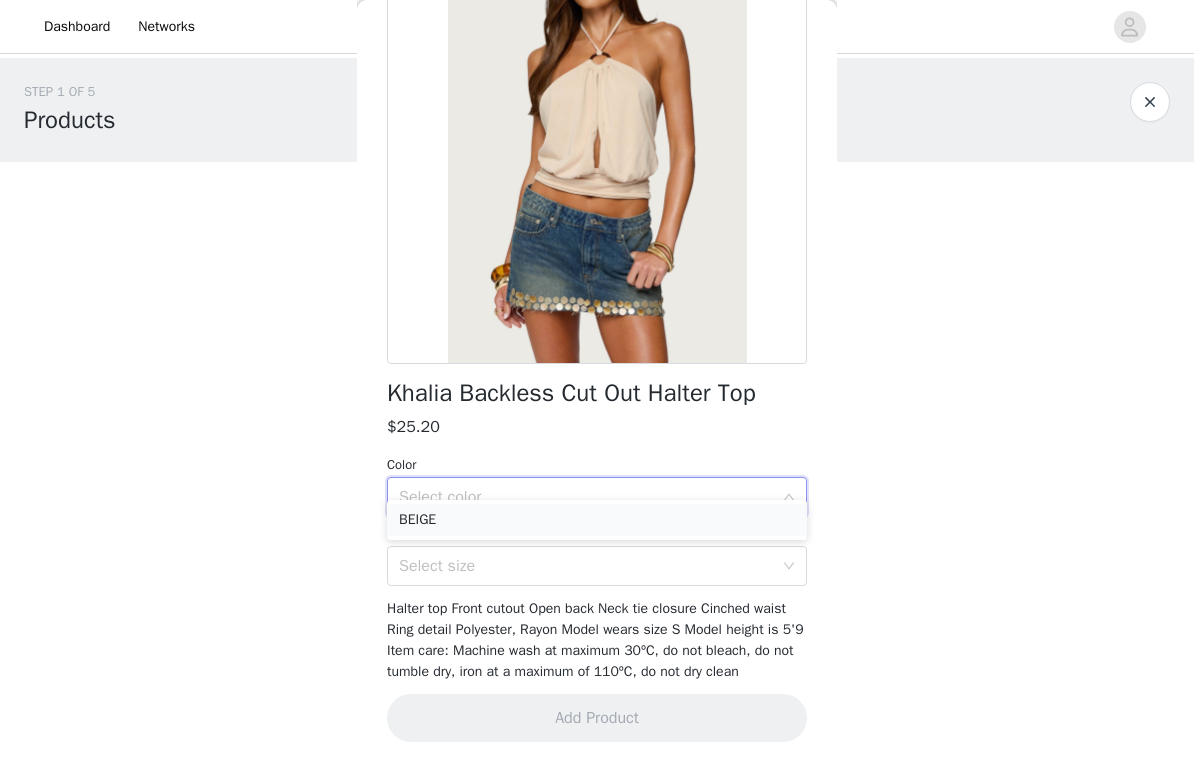 click on "BEIGE" at bounding box center [597, 520] 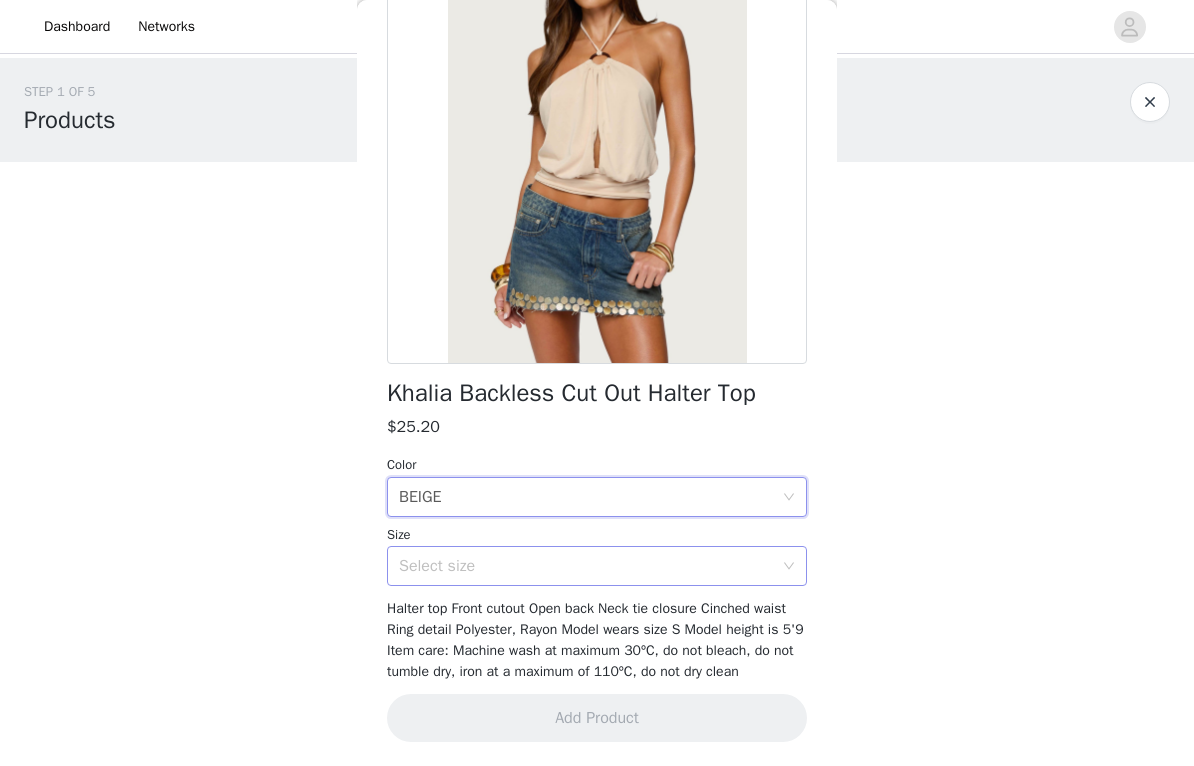 click on "Select size" at bounding box center (586, 566) 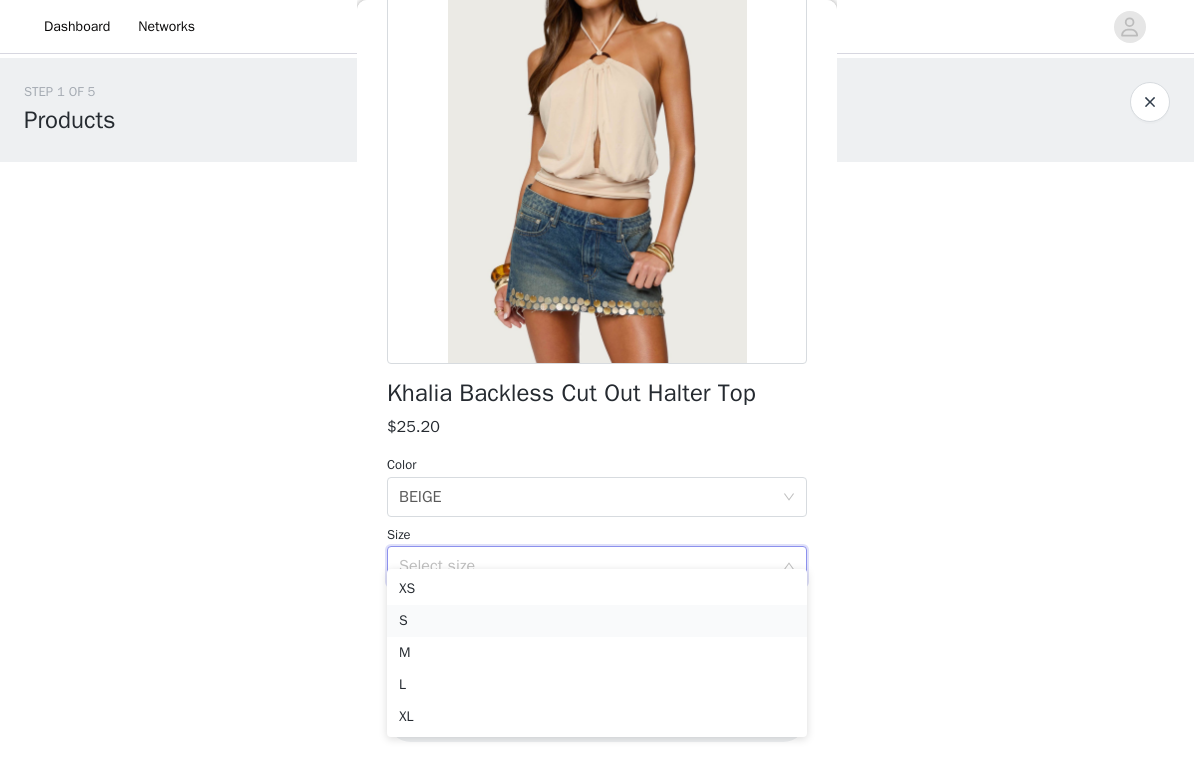click on "S" at bounding box center (597, 621) 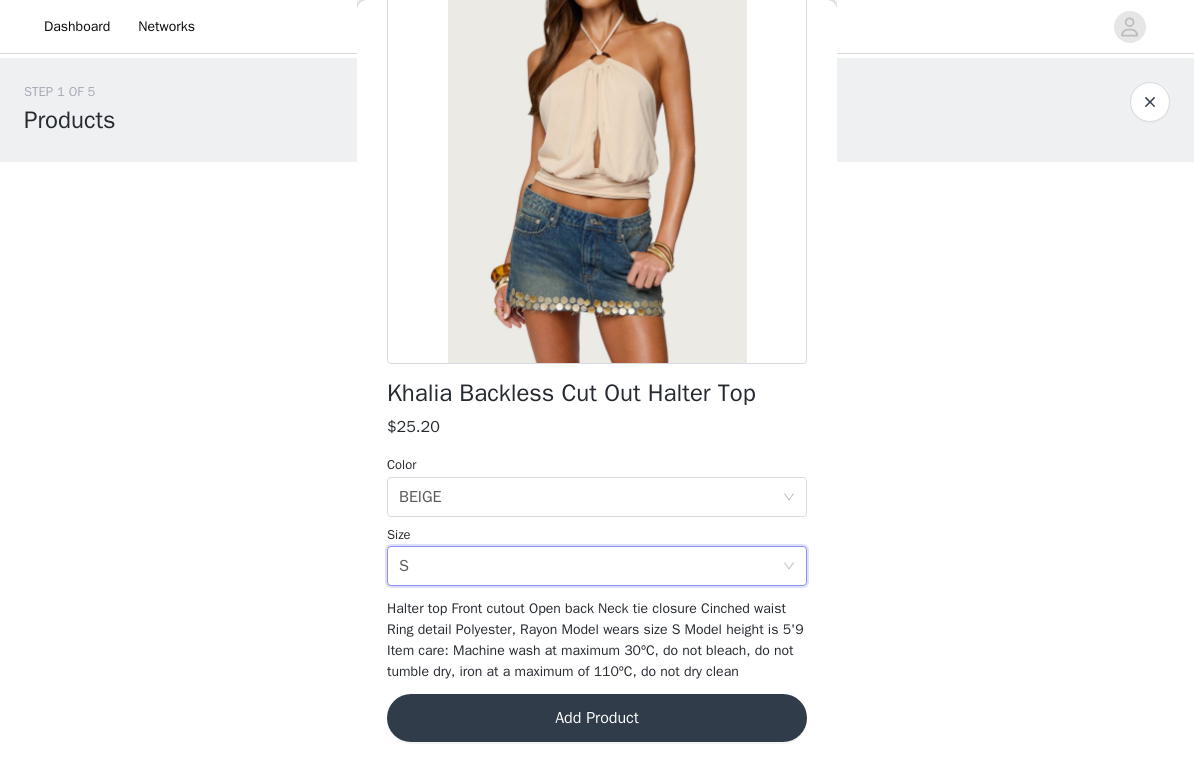 click on "Add Product" at bounding box center (597, 718) 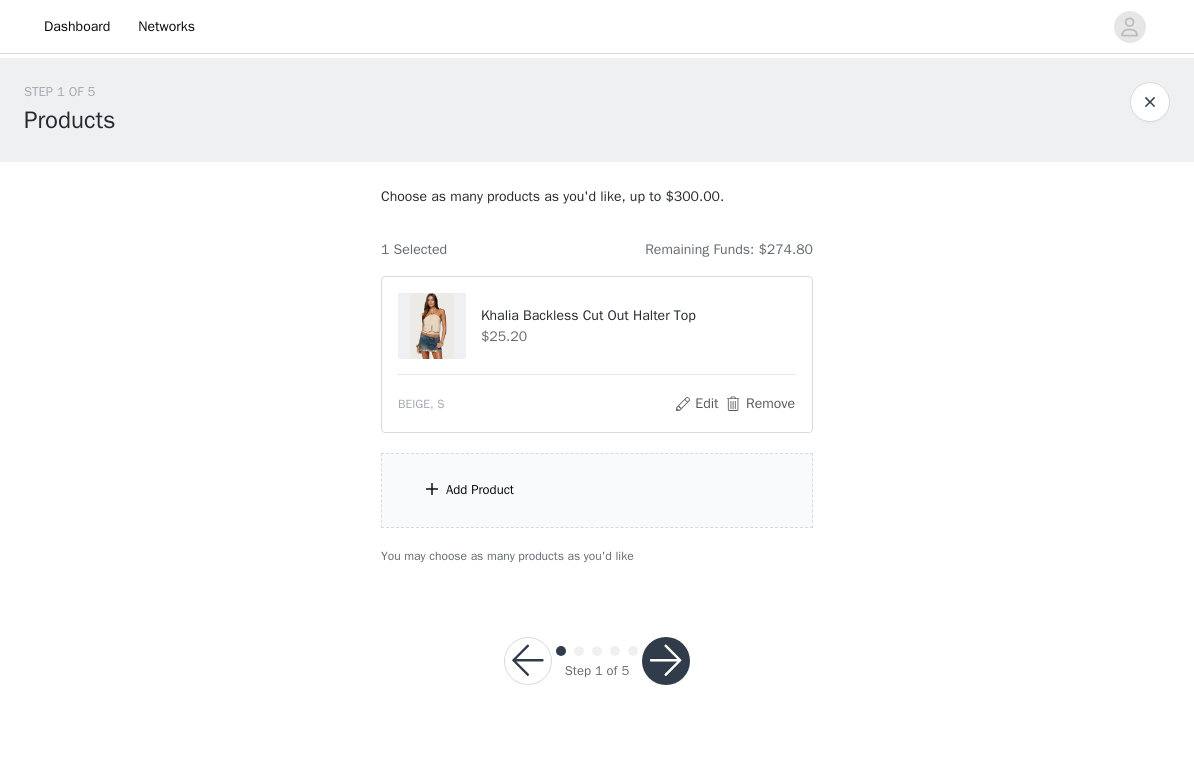 click on "Add Product" at bounding box center (597, 490) 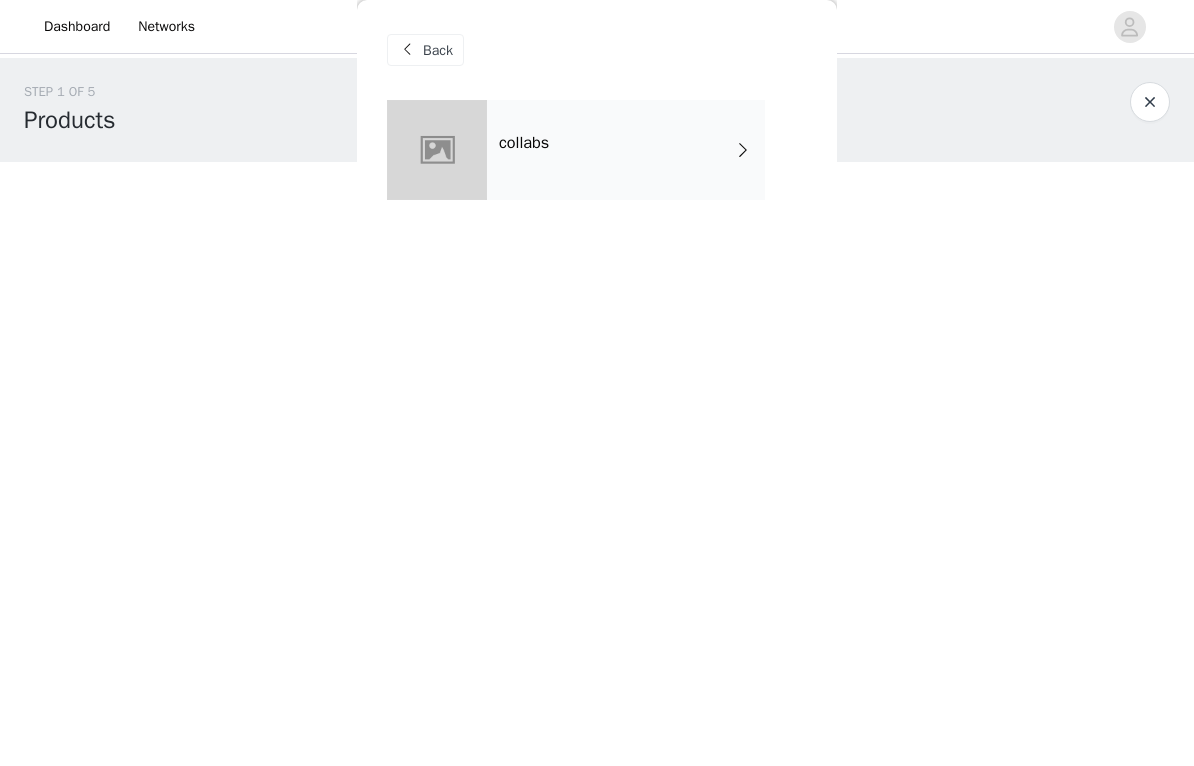 click at bounding box center [437, 150] 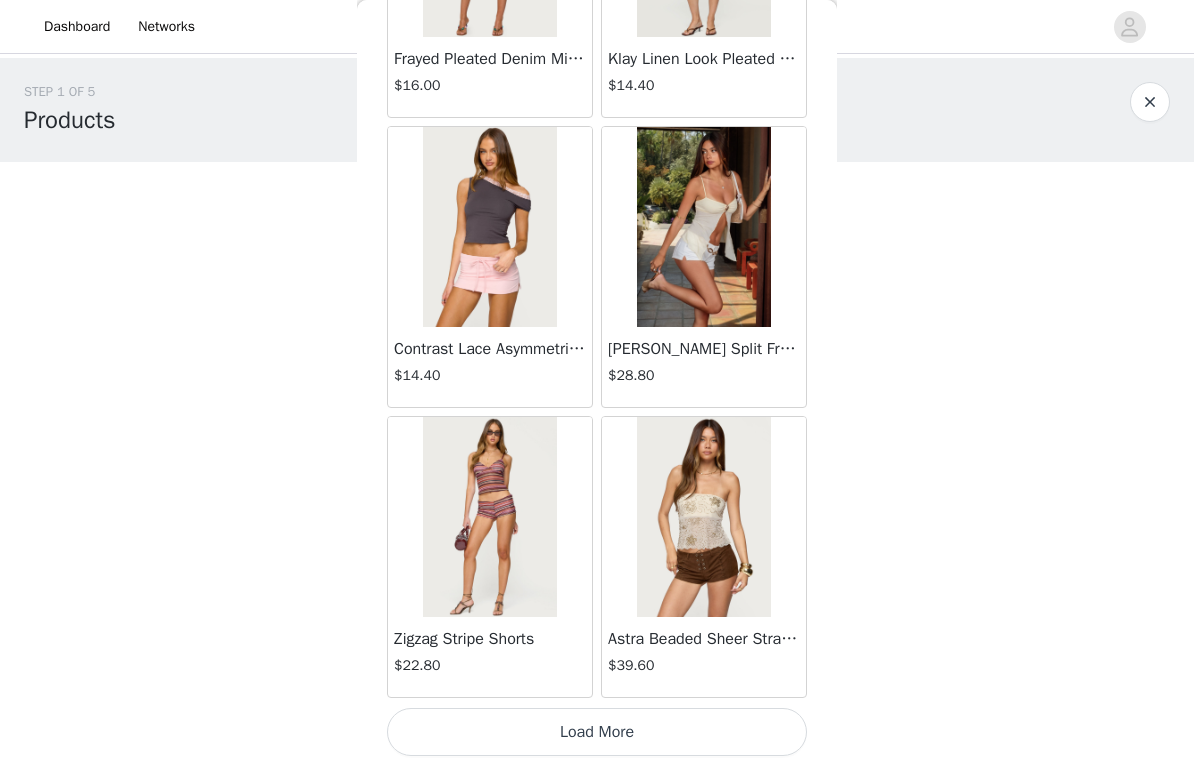 click on "Load More" at bounding box center [597, 732] 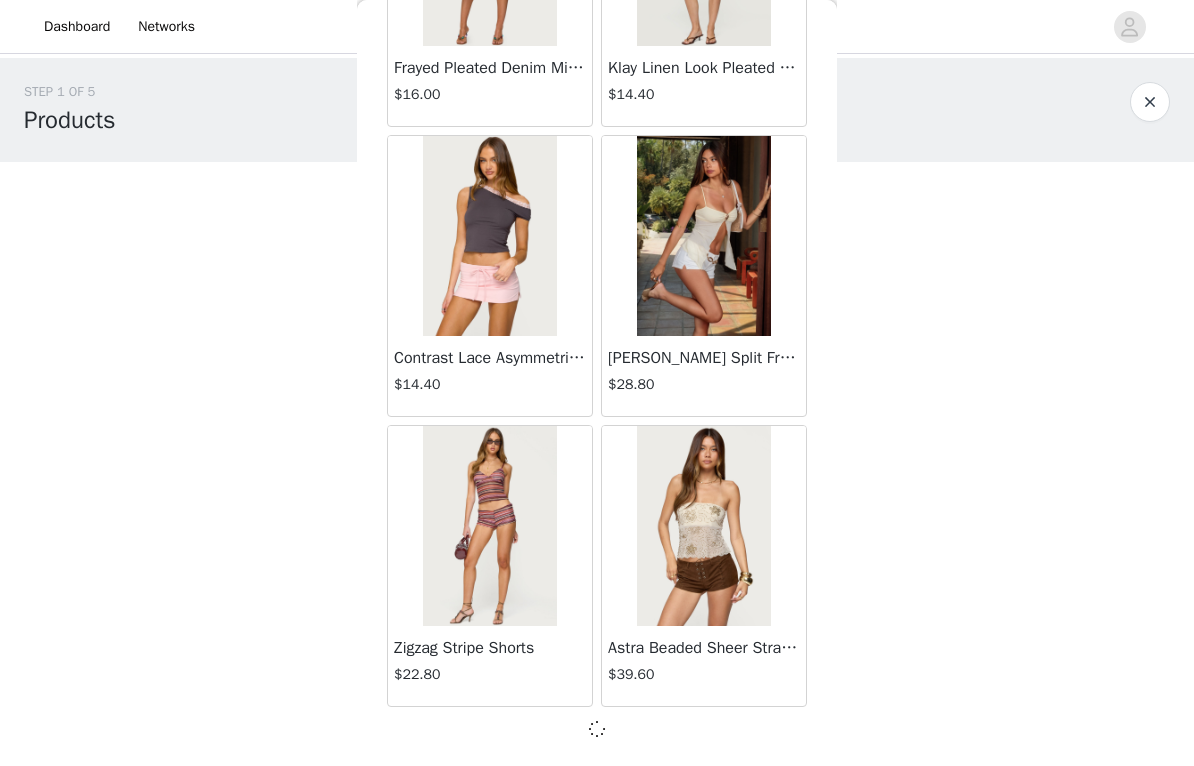 scroll, scrollTop: 2285, scrollLeft: 0, axis: vertical 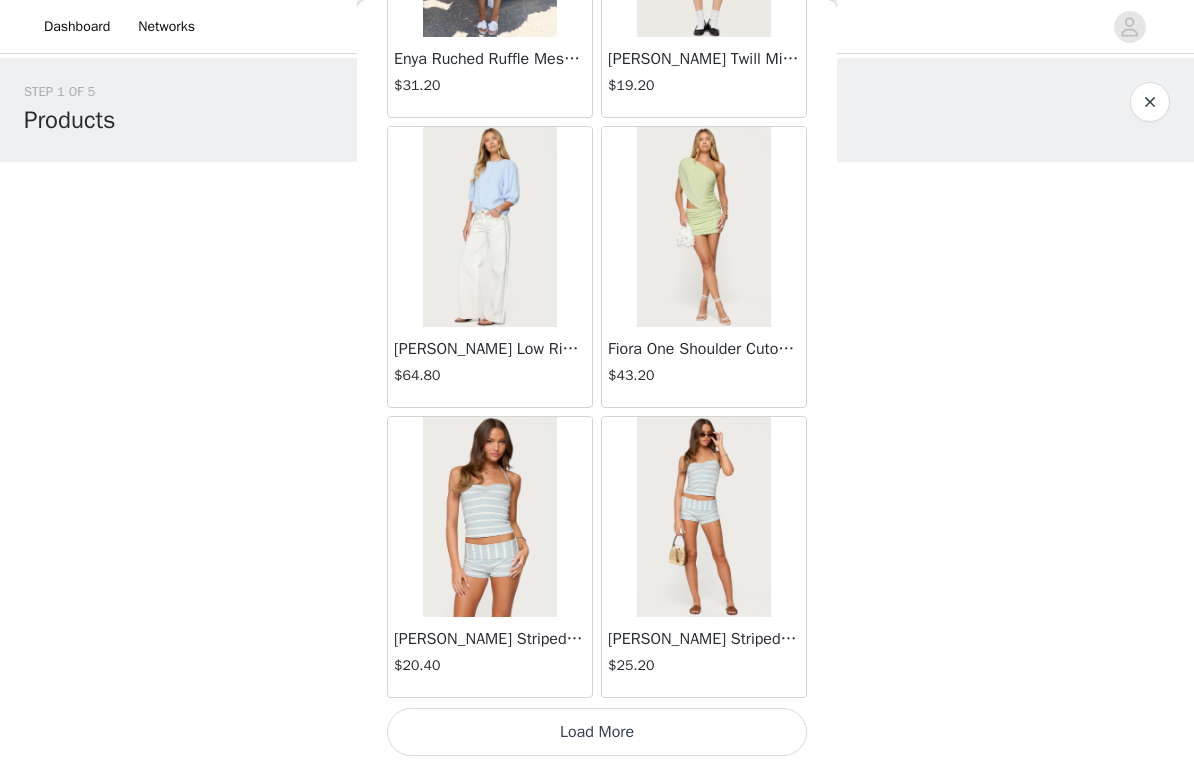 click on "Load More" at bounding box center [597, 732] 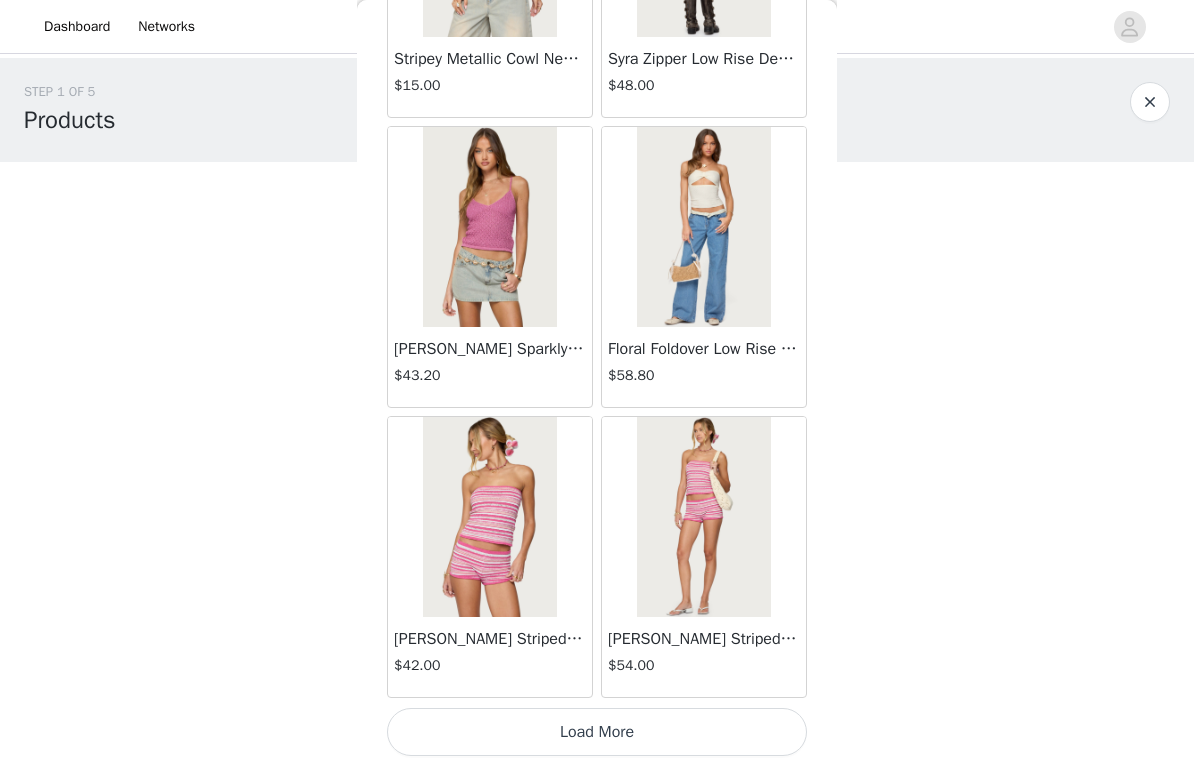 click on "Load More" at bounding box center (597, 732) 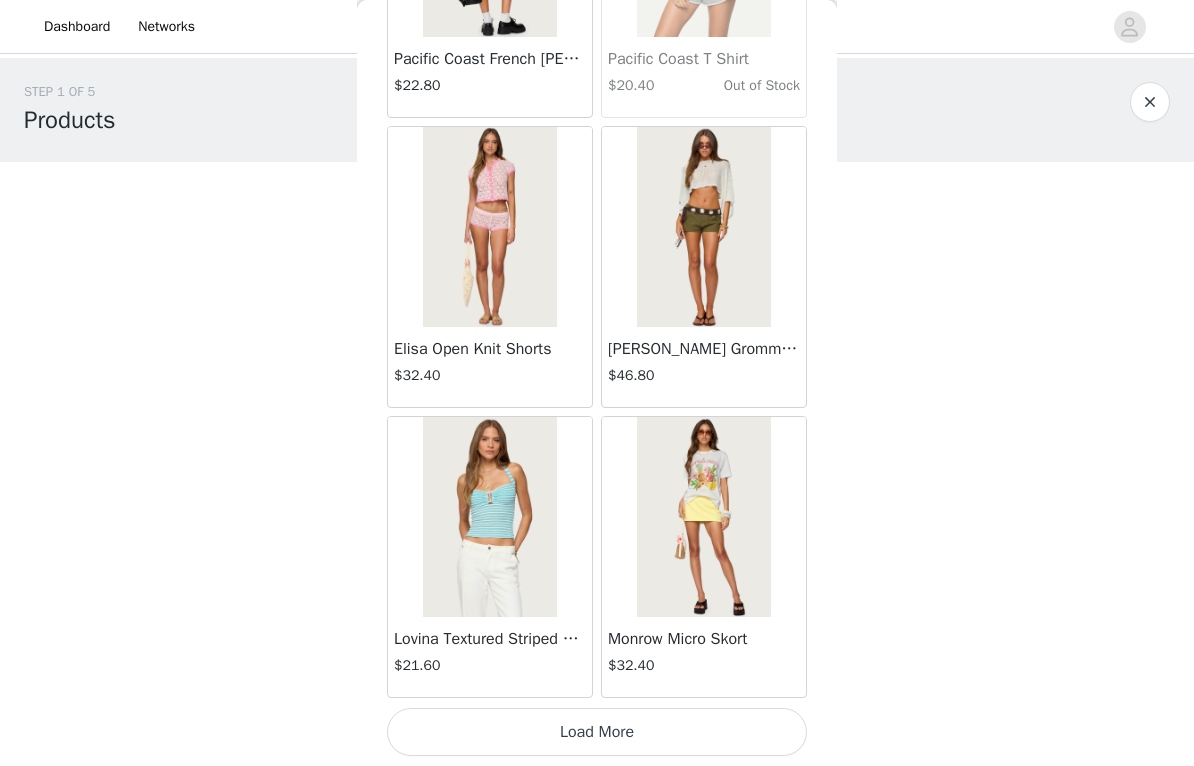 click on "Load More" at bounding box center [597, 732] 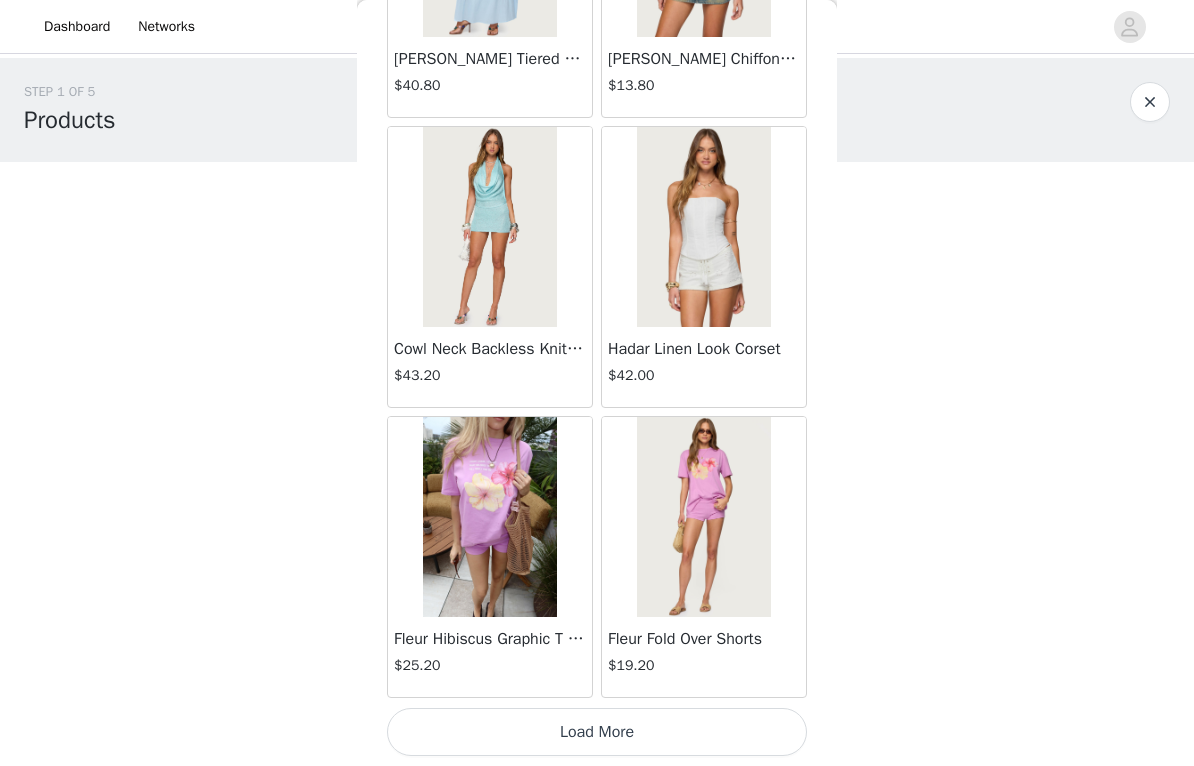 click on "Load More" at bounding box center (597, 732) 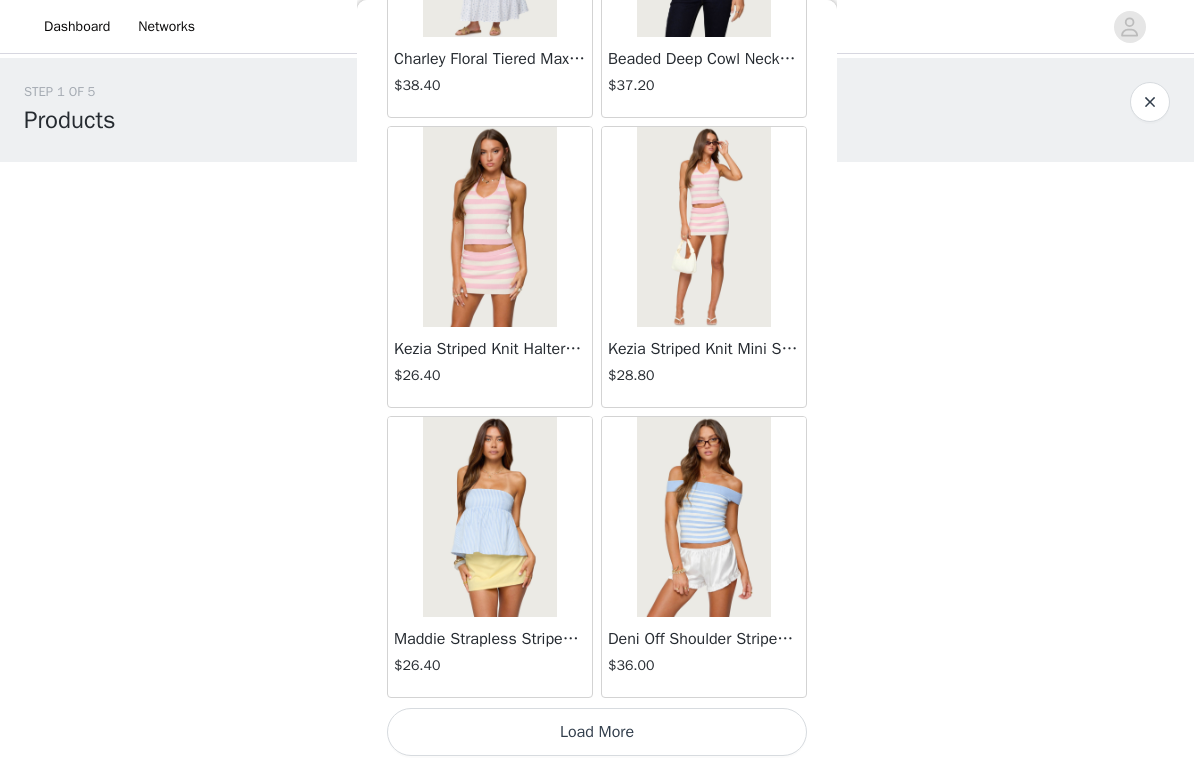 scroll, scrollTop: 16794, scrollLeft: 0, axis: vertical 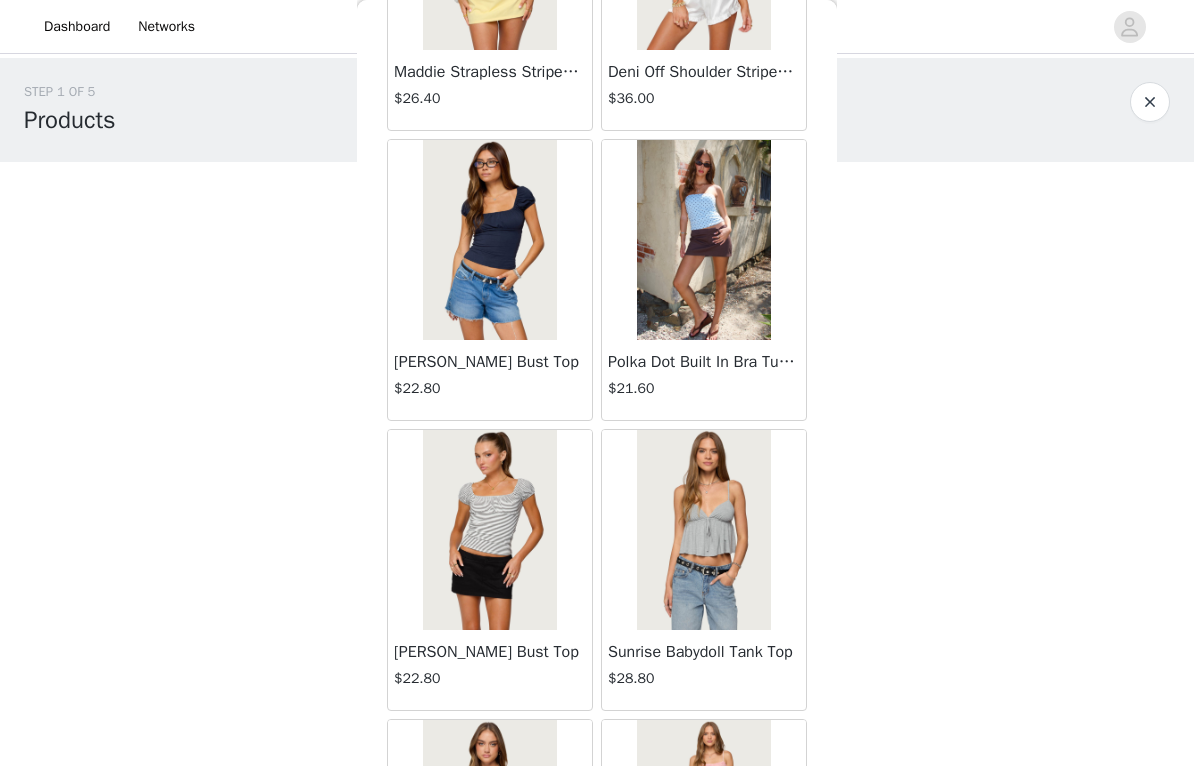 click at bounding box center [703, 240] 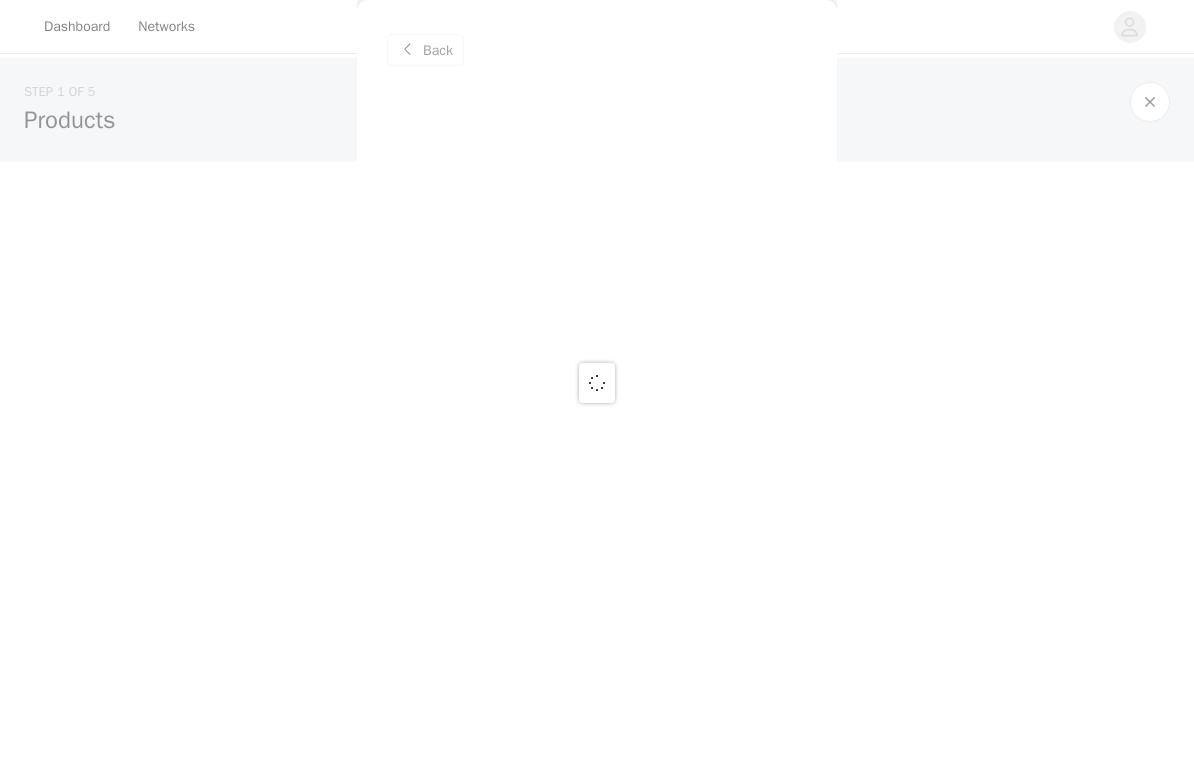 scroll, scrollTop: 0, scrollLeft: 0, axis: both 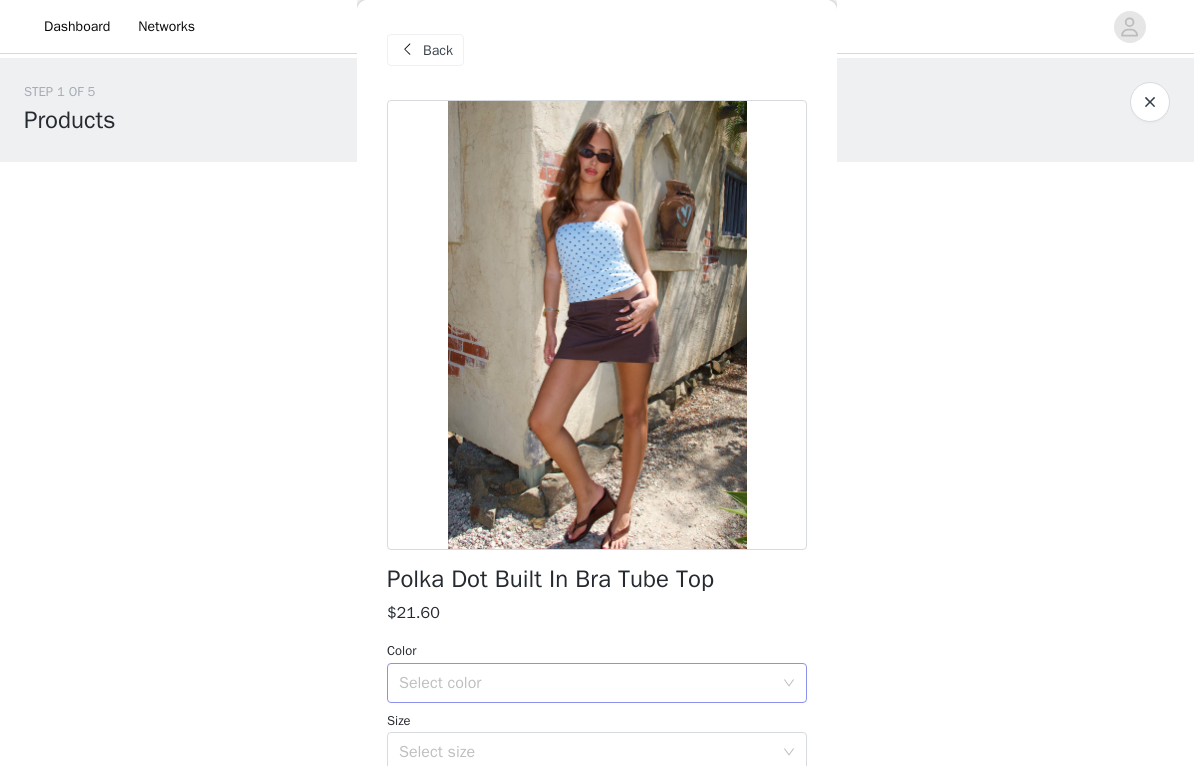 click on "Select color" at bounding box center (586, 683) 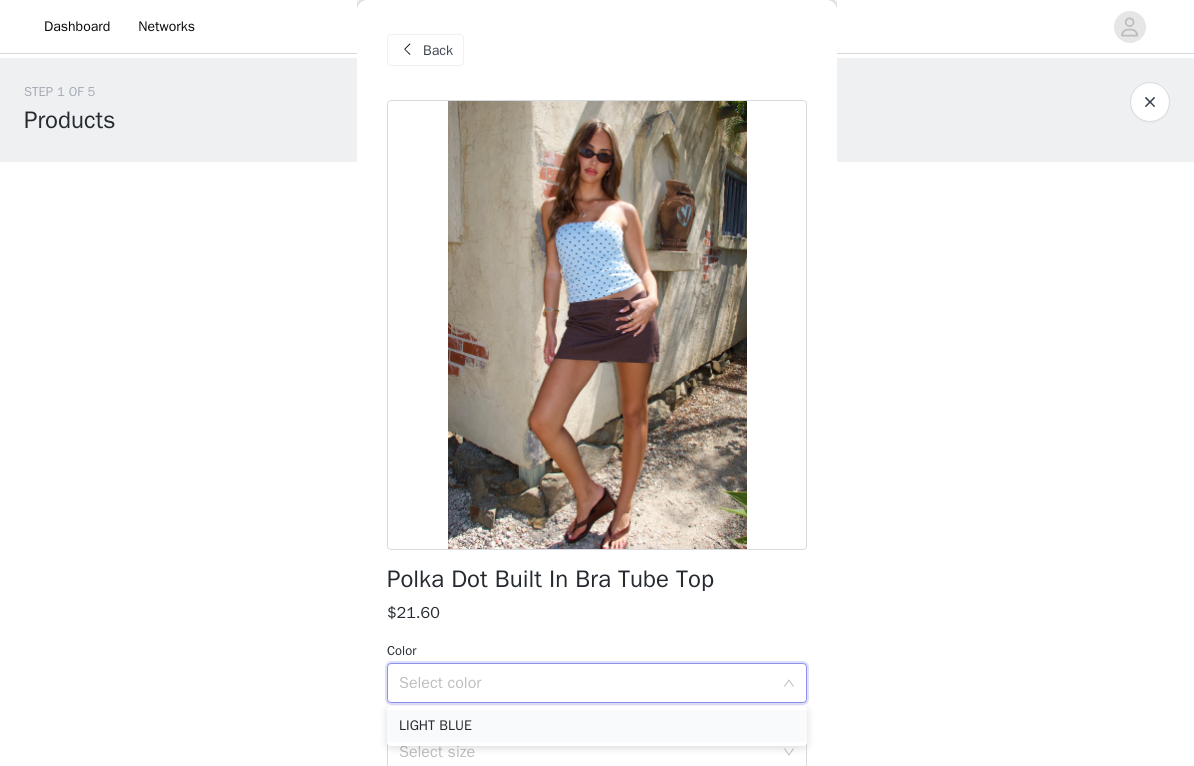click on "LIGHT BLUE" at bounding box center [597, 726] 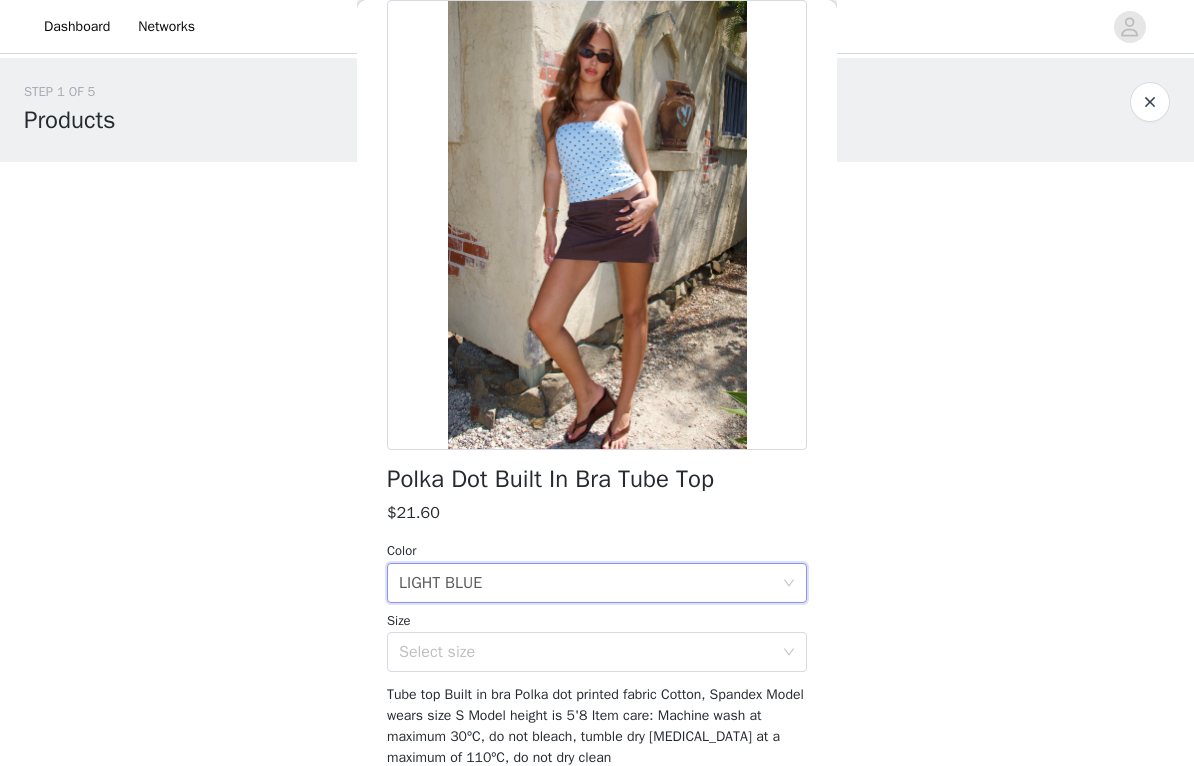 scroll, scrollTop: 99, scrollLeft: 0, axis: vertical 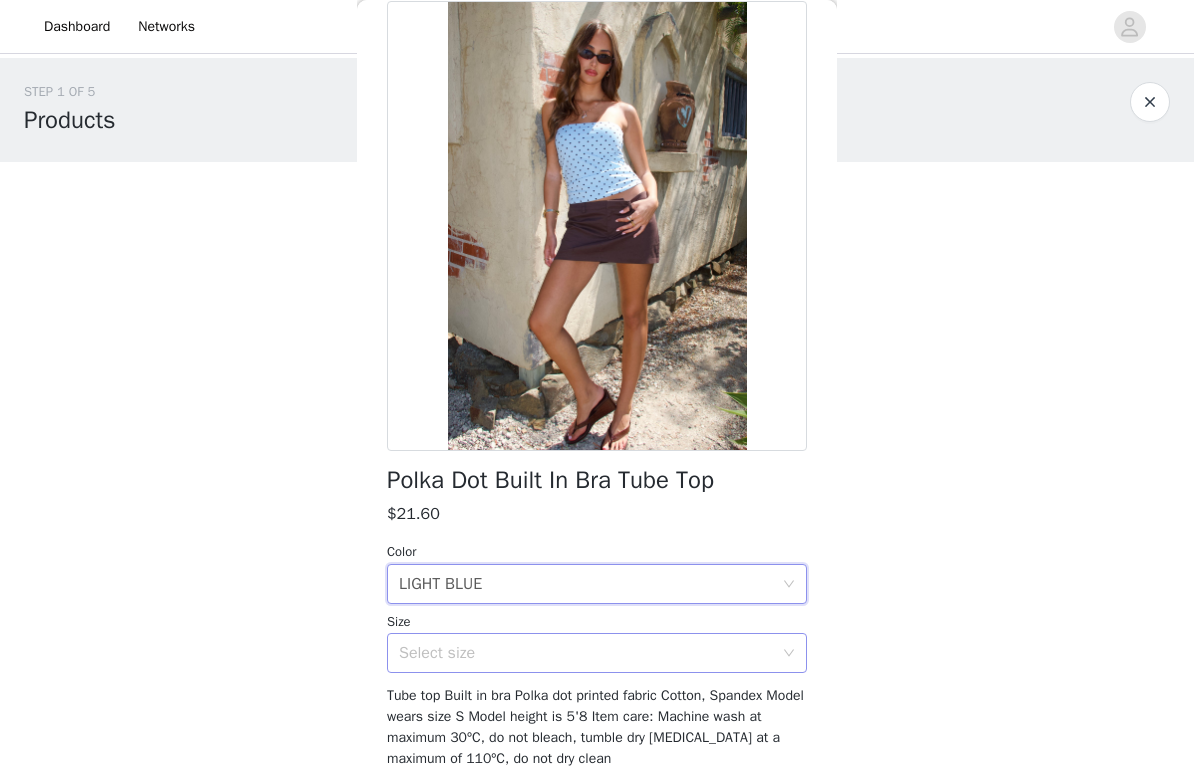 click on "Select size" at bounding box center (586, 653) 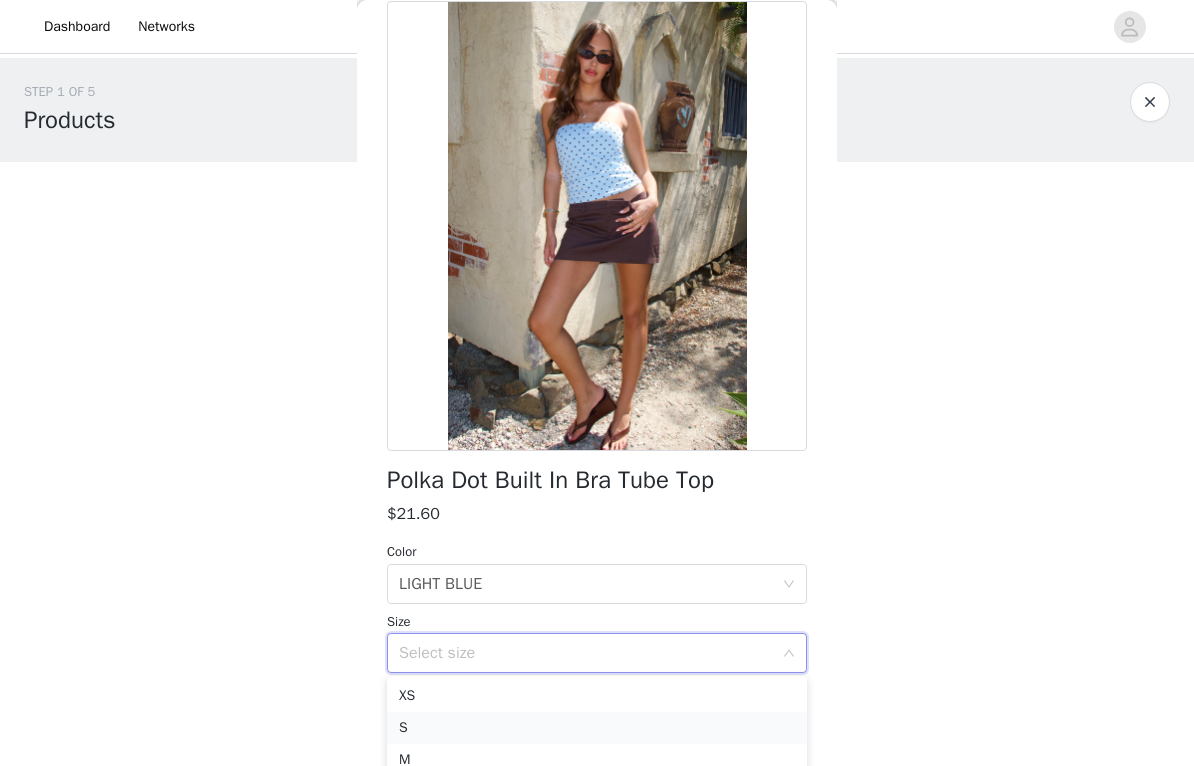 click on "S" at bounding box center [597, 728] 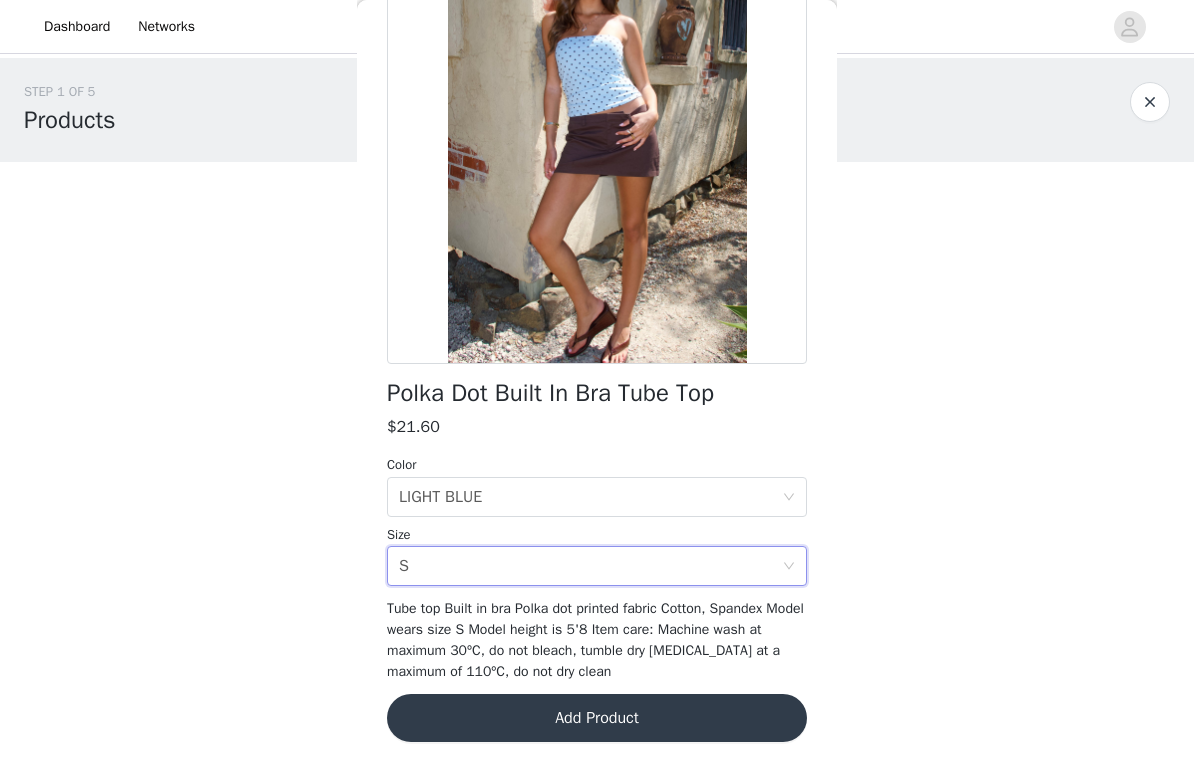 scroll, scrollTop: 185, scrollLeft: 0, axis: vertical 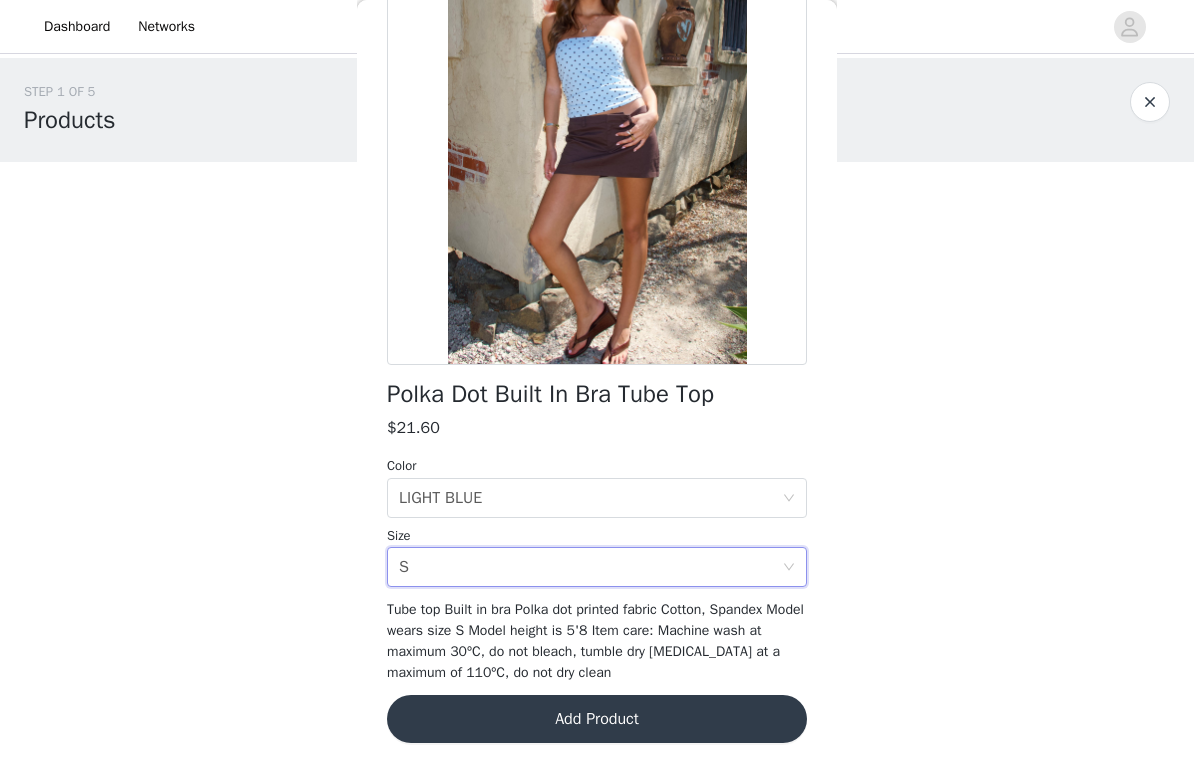 click on "Add Product" at bounding box center (597, 719) 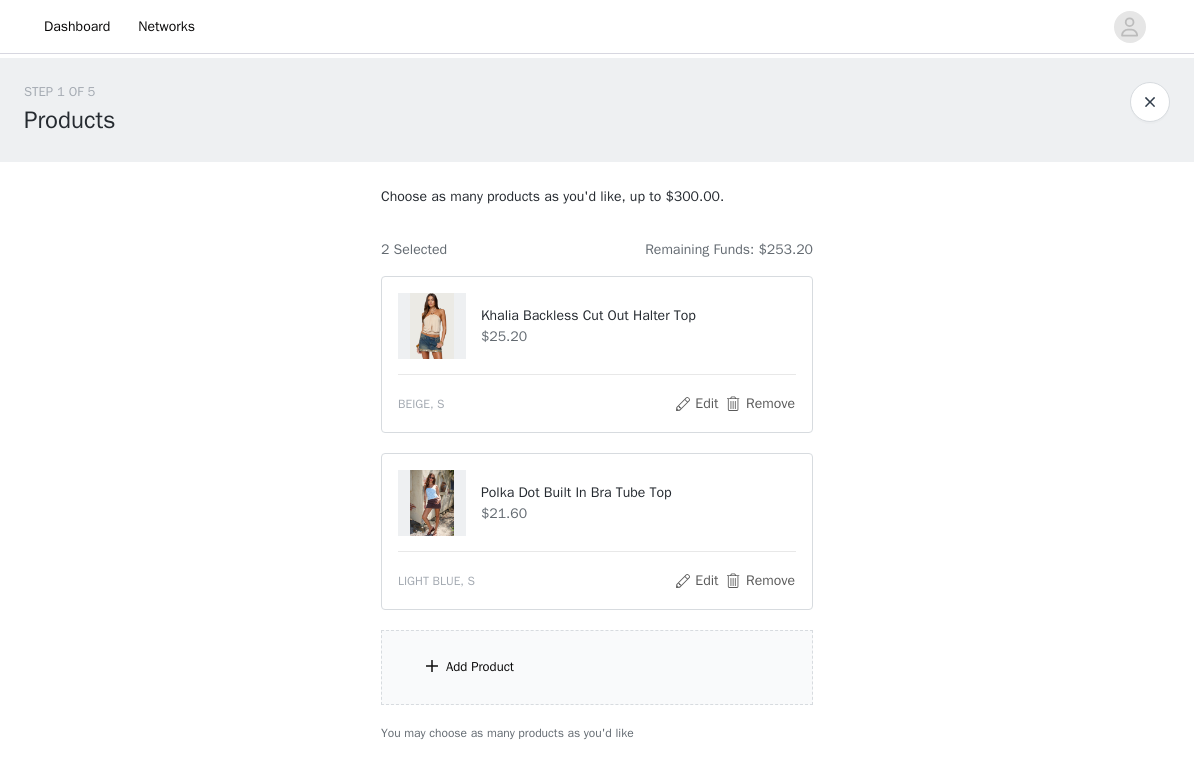 click on "Add Product" at bounding box center [480, 667] 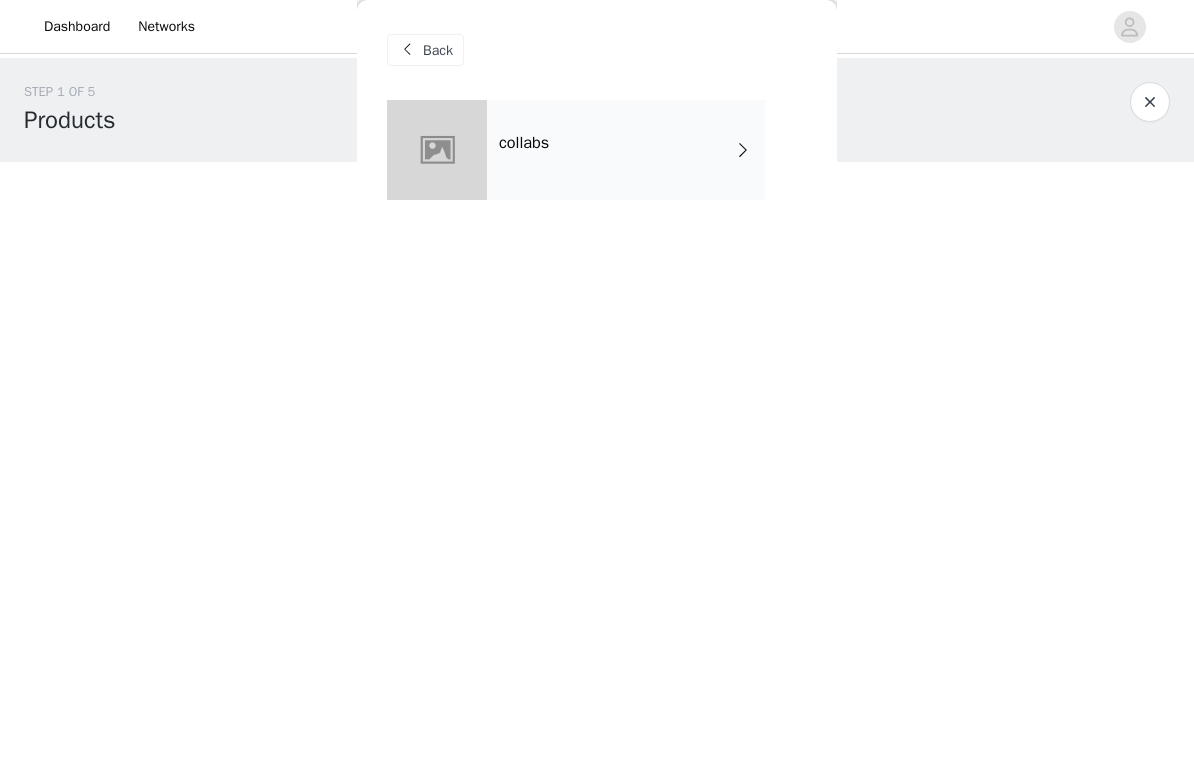 click at bounding box center (437, 150) 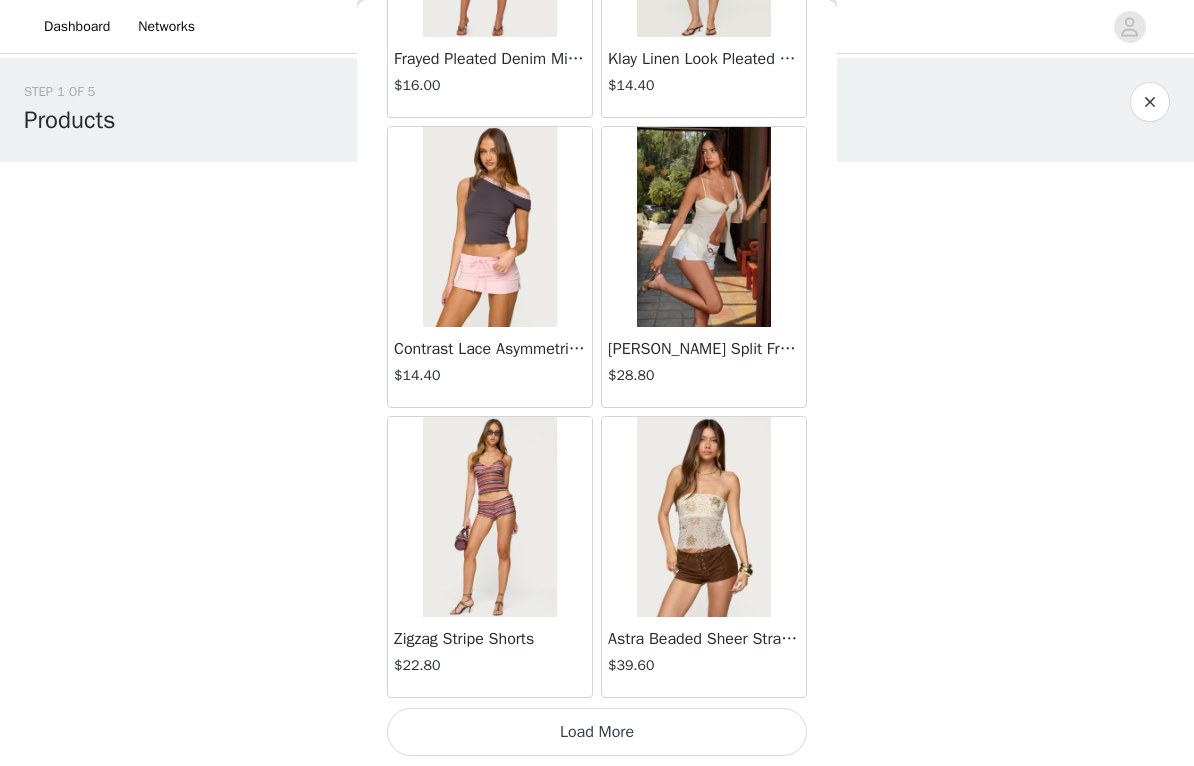 click on "Load More" at bounding box center [597, 732] 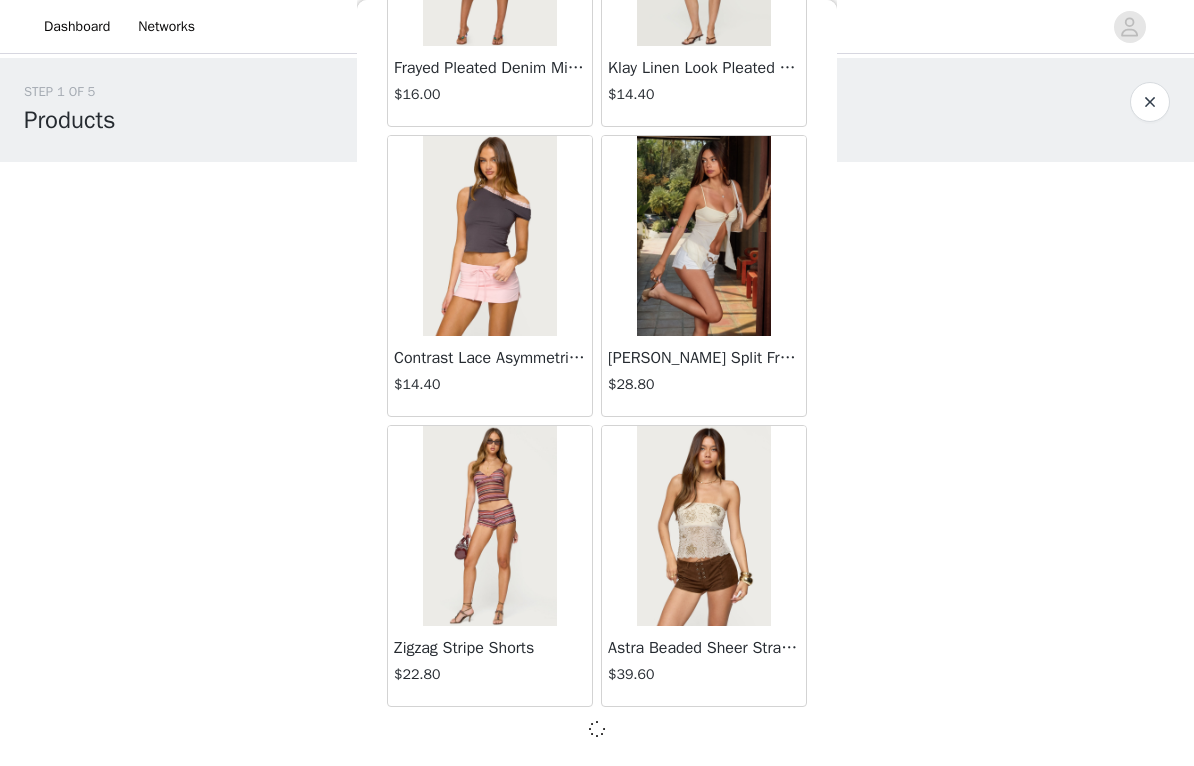 scroll, scrollTop: 2285, scrollLeft: 0, axis: vertical 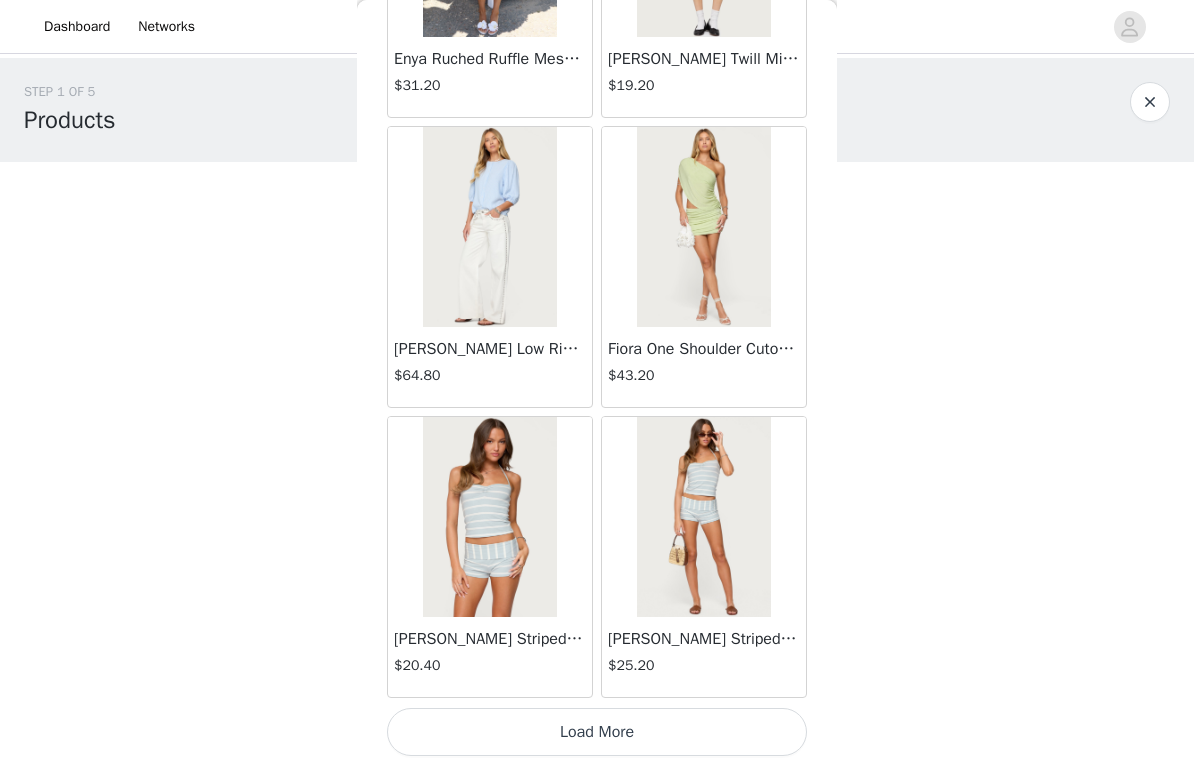 click on "Load More" at bounding box center [597, 732] 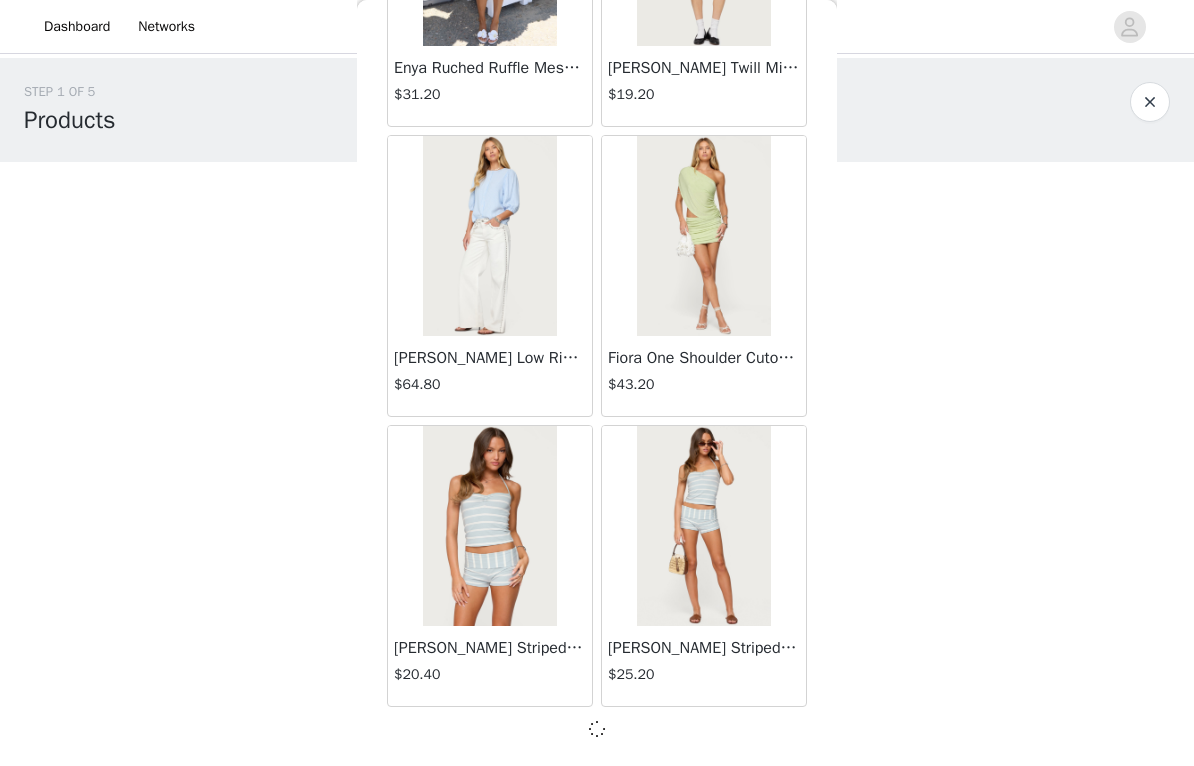 scroll, scrollTop: 5185, scrollLeft: 0, axis: vertical 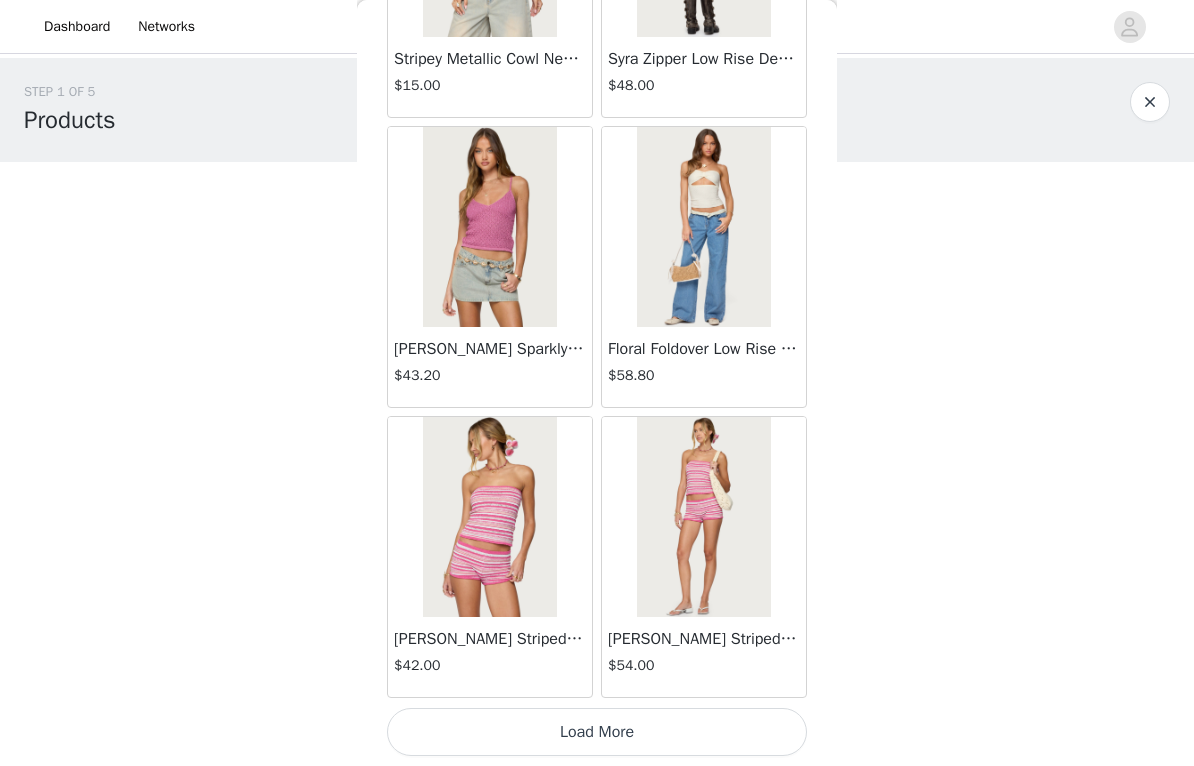 click on "Load More" at bounding box center (597, 732) 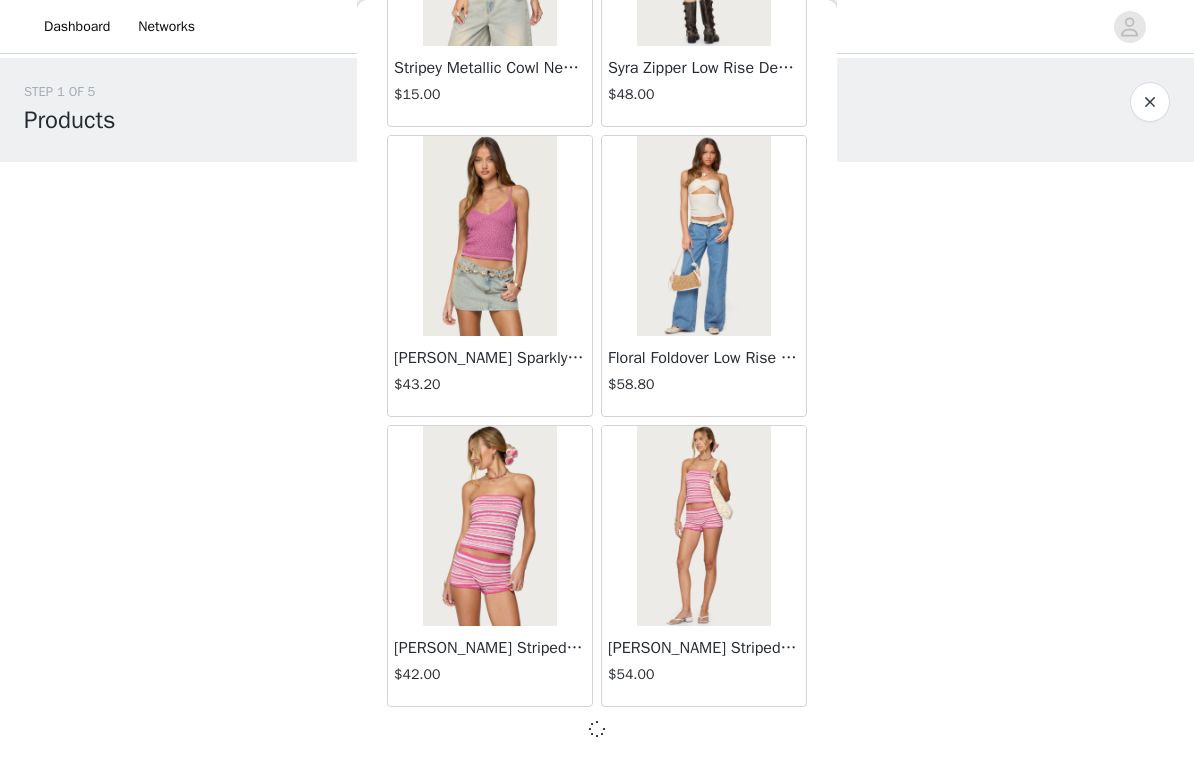 scroll, scrollTop: 8085, scrollLeft: 0, axis: vertical 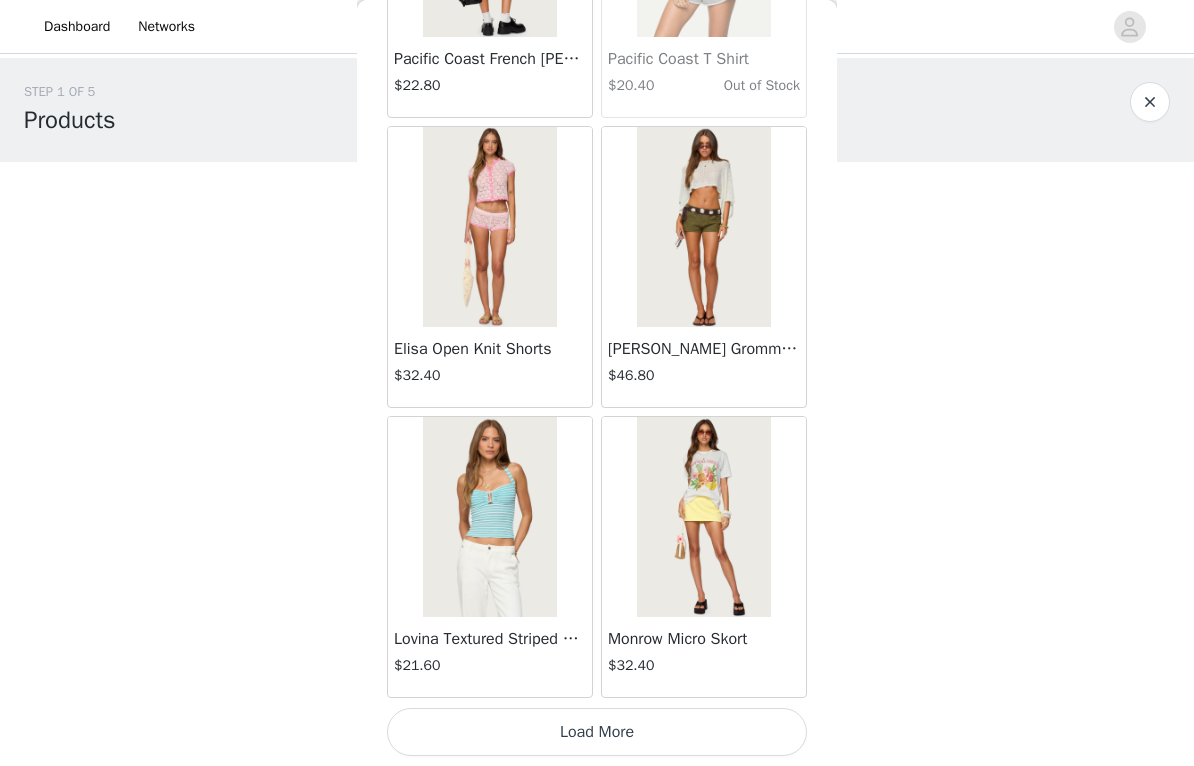 click on "Load More" at bounding box center (597, 732) 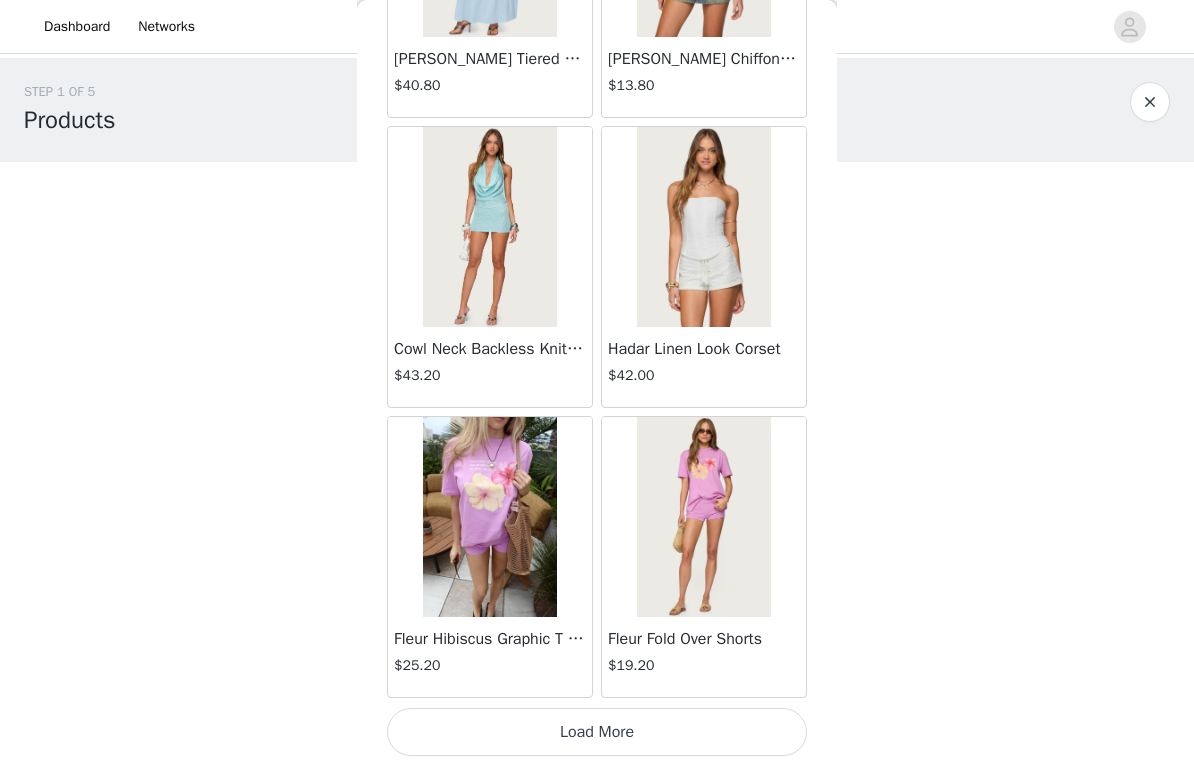 click on "Load More" at bounding box center [597, 732] 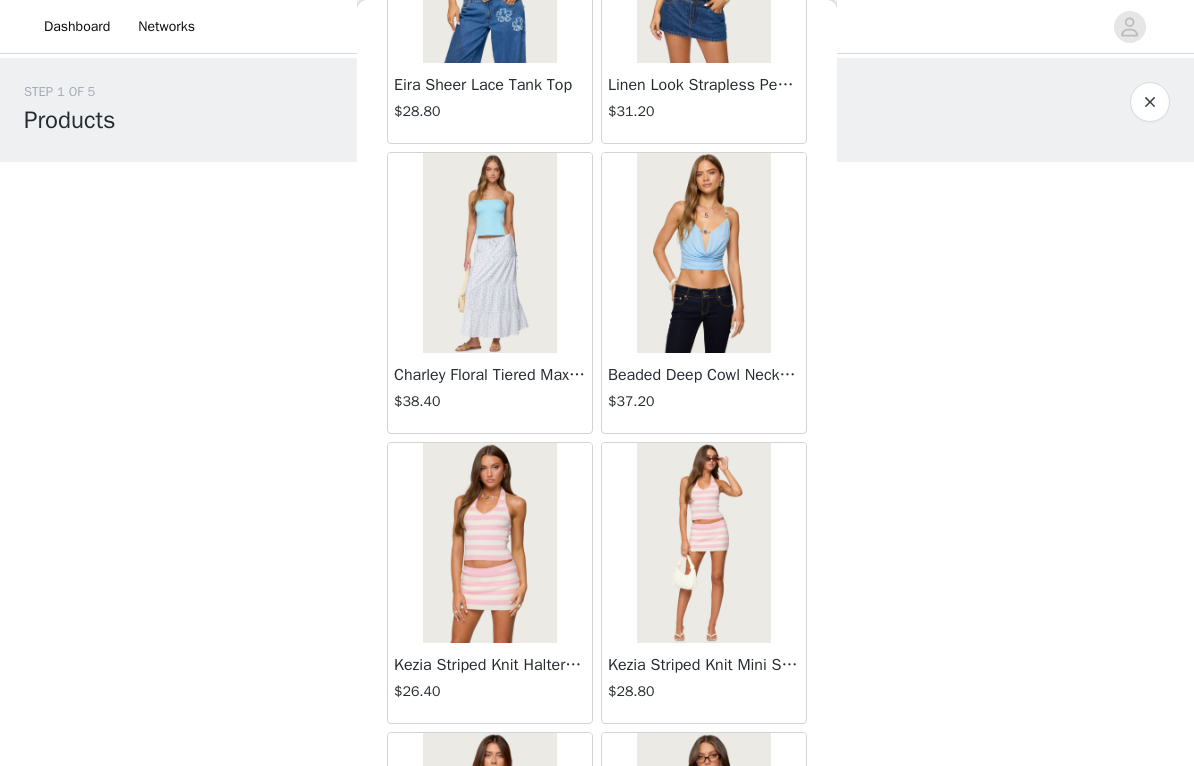 scroll, scrollTop: 16498, scrollLeft: 0, axis: vertical 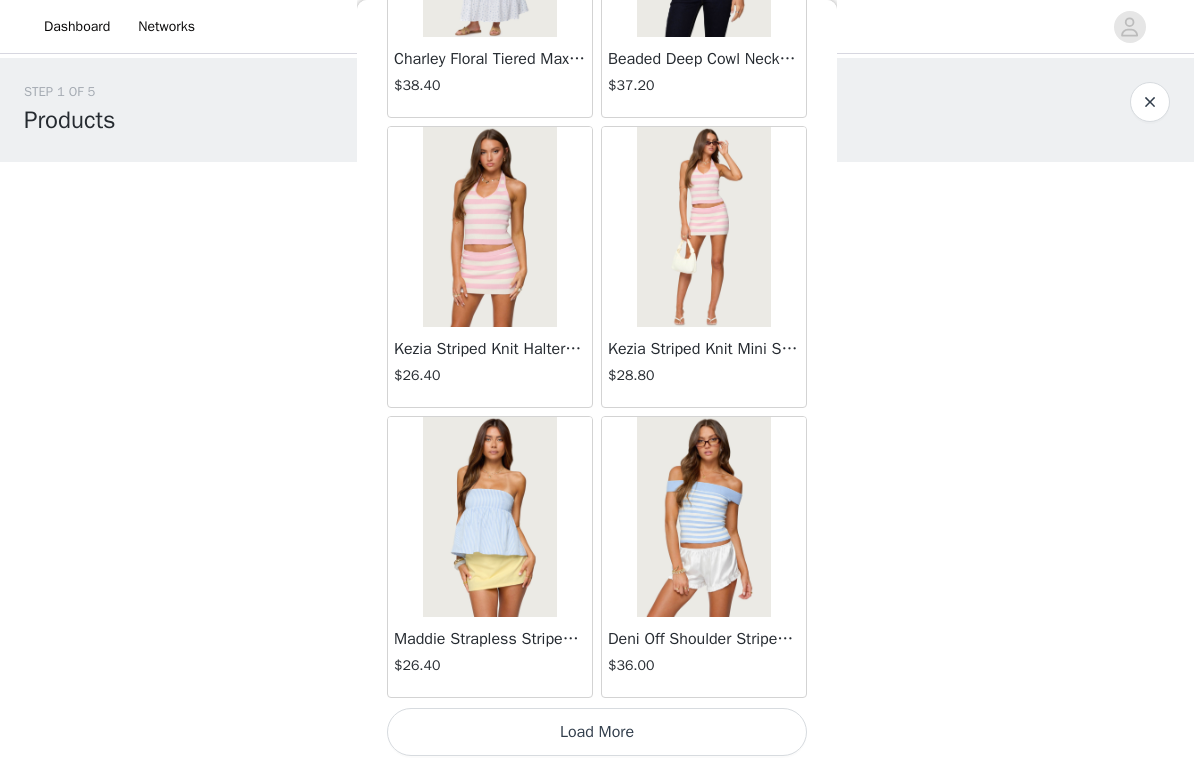 click on "Load More" at bounding box center [597, 732] 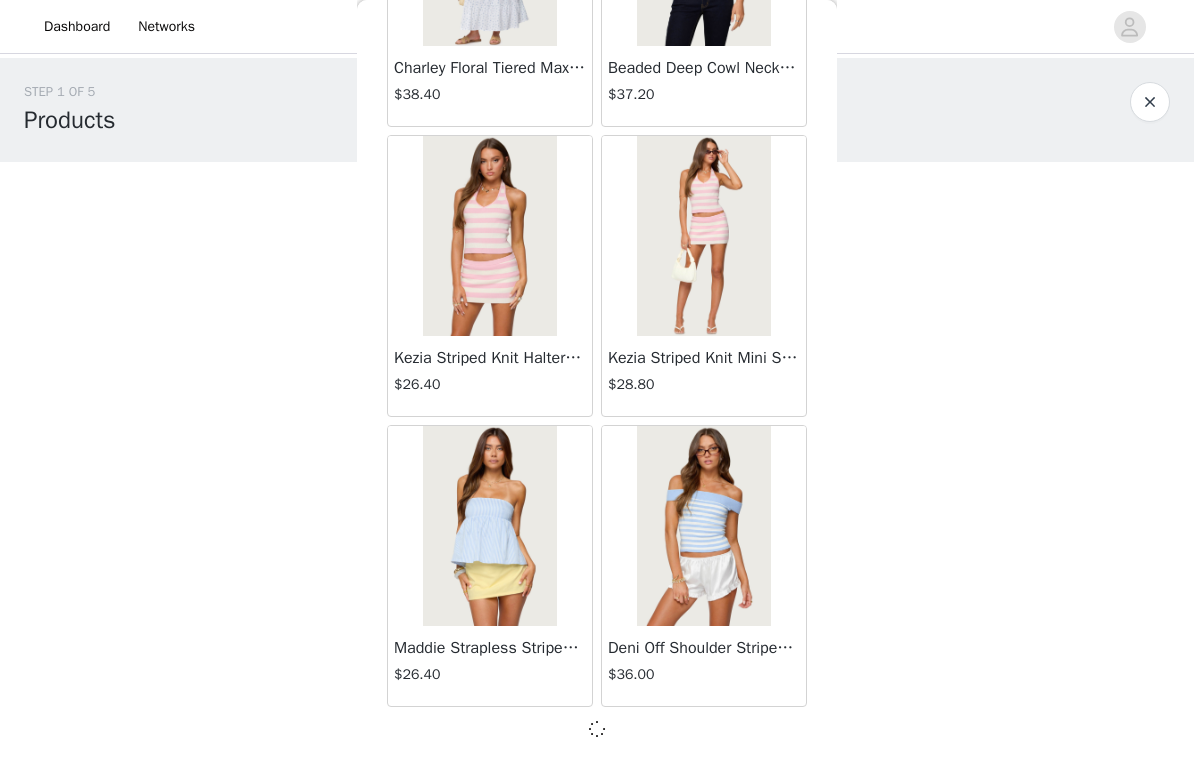scroll, scrollTop: 16785, scrollLeft: 0, axis: vertical 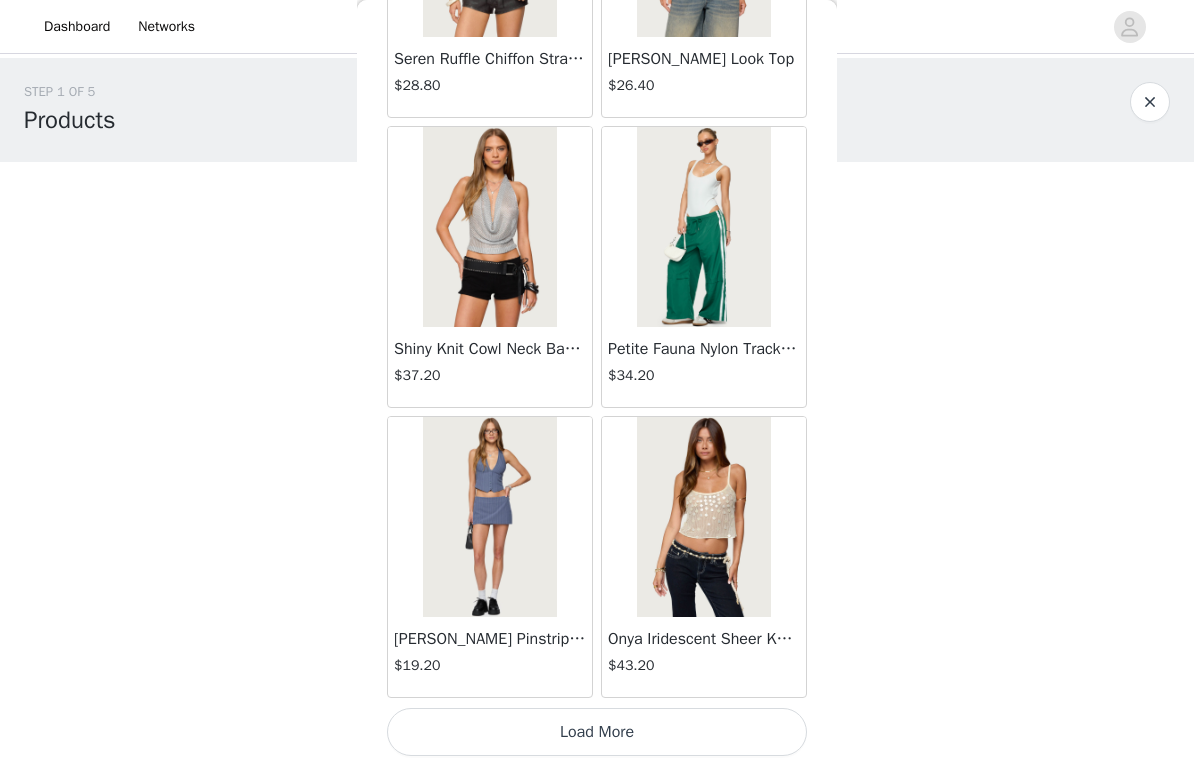 click on "Load More" at bounding box center [597, 732] 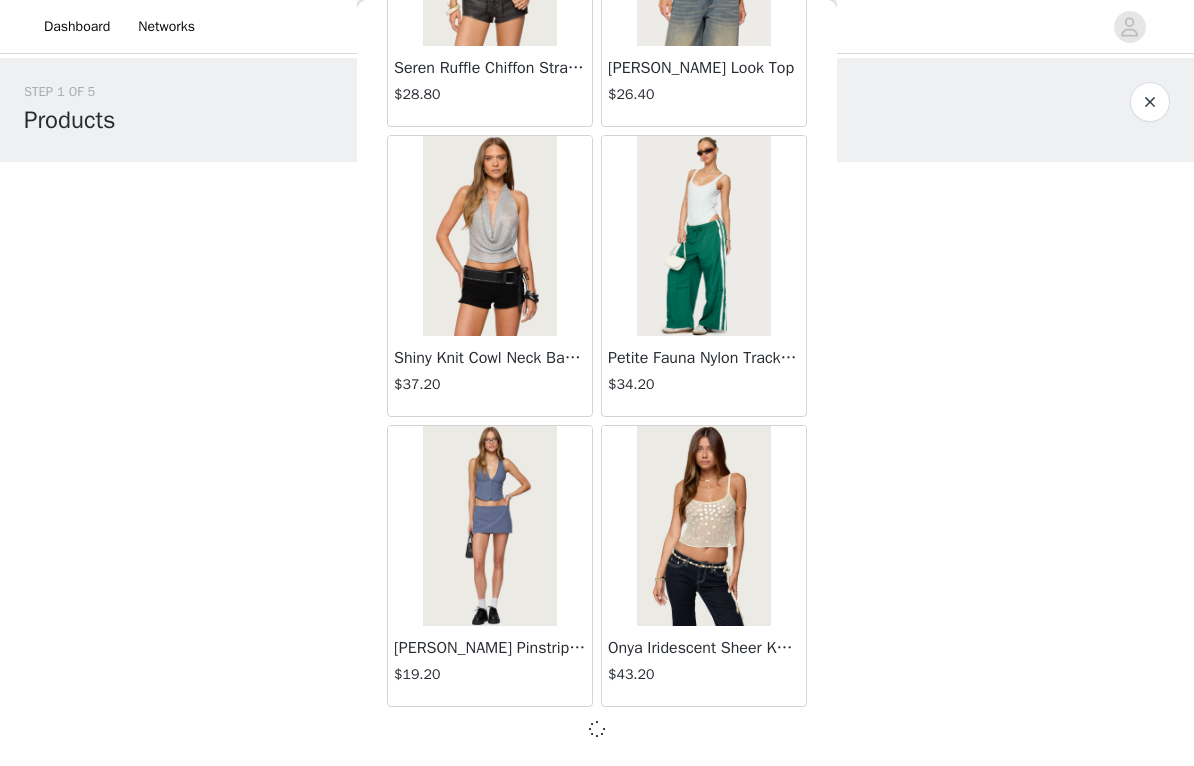 scroll, scrollTop: 19685, scrollLeft: 0, axis: vertical 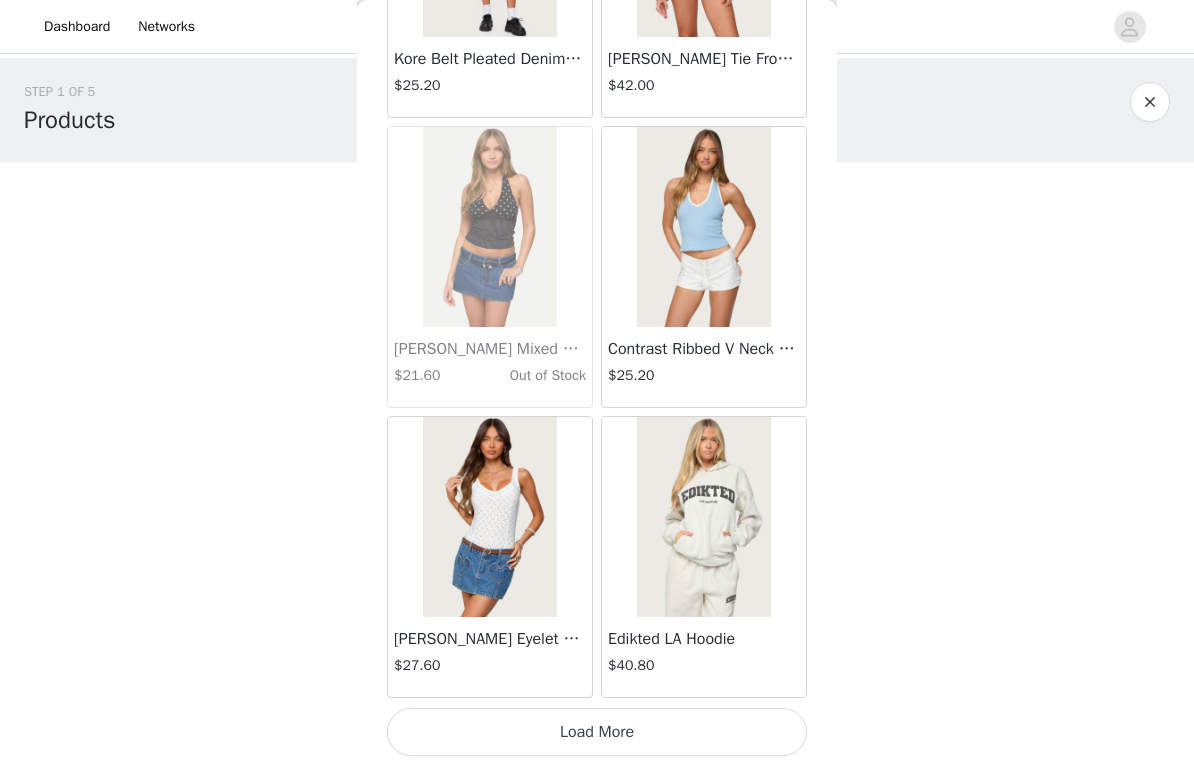 click on "Load More" at bounding box center [597, 732] 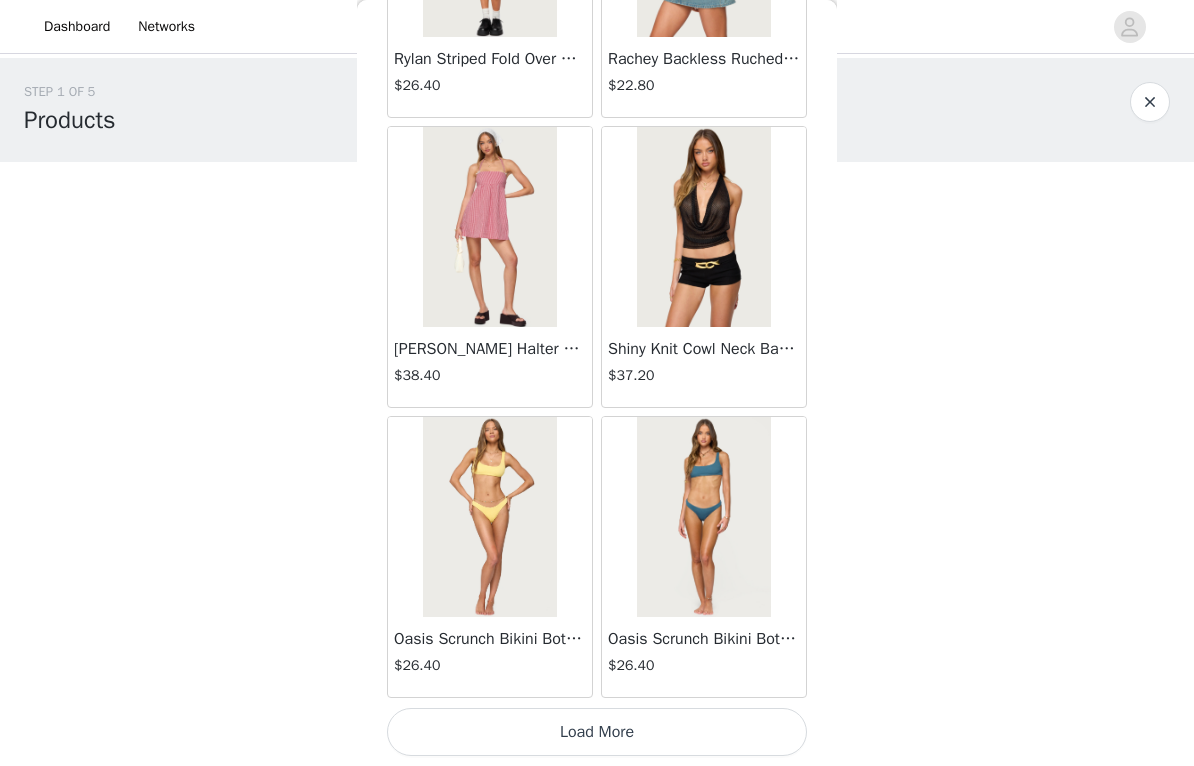 scroll, scrollTop: 25494, scrollLeft: 0, axis: vertical 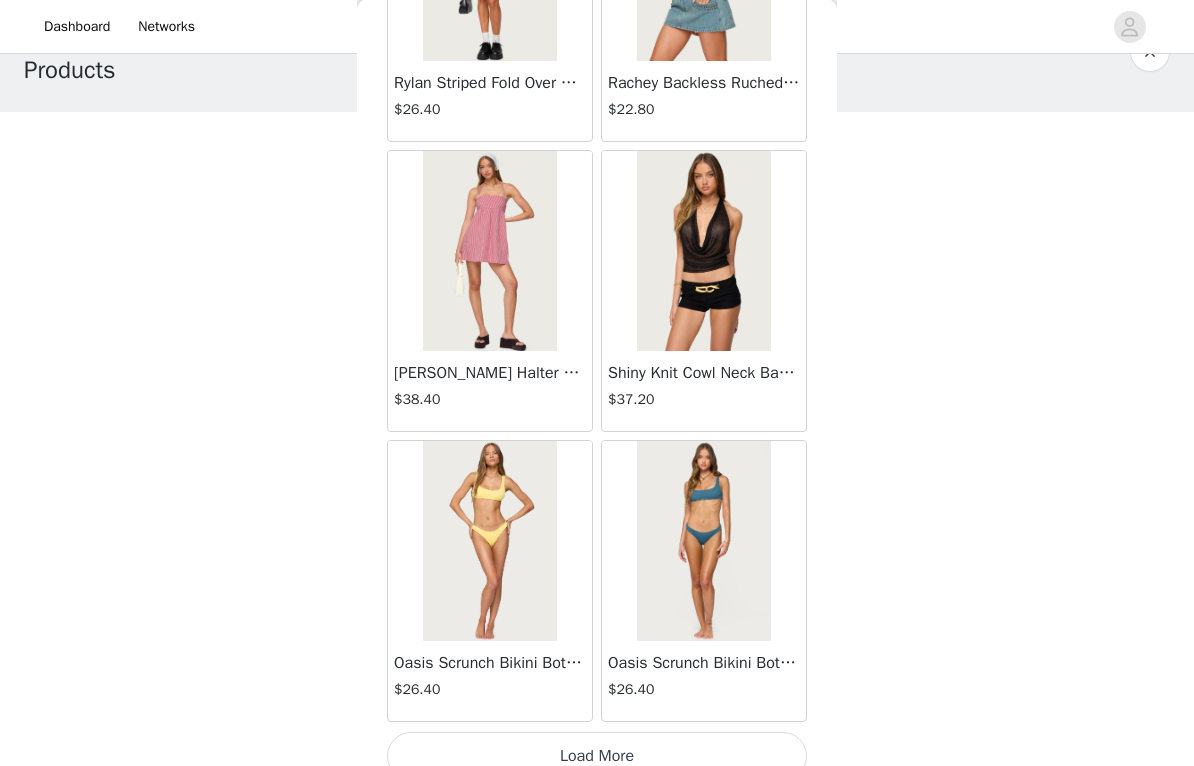 click on "Load More" at bounding box center (597, 757) 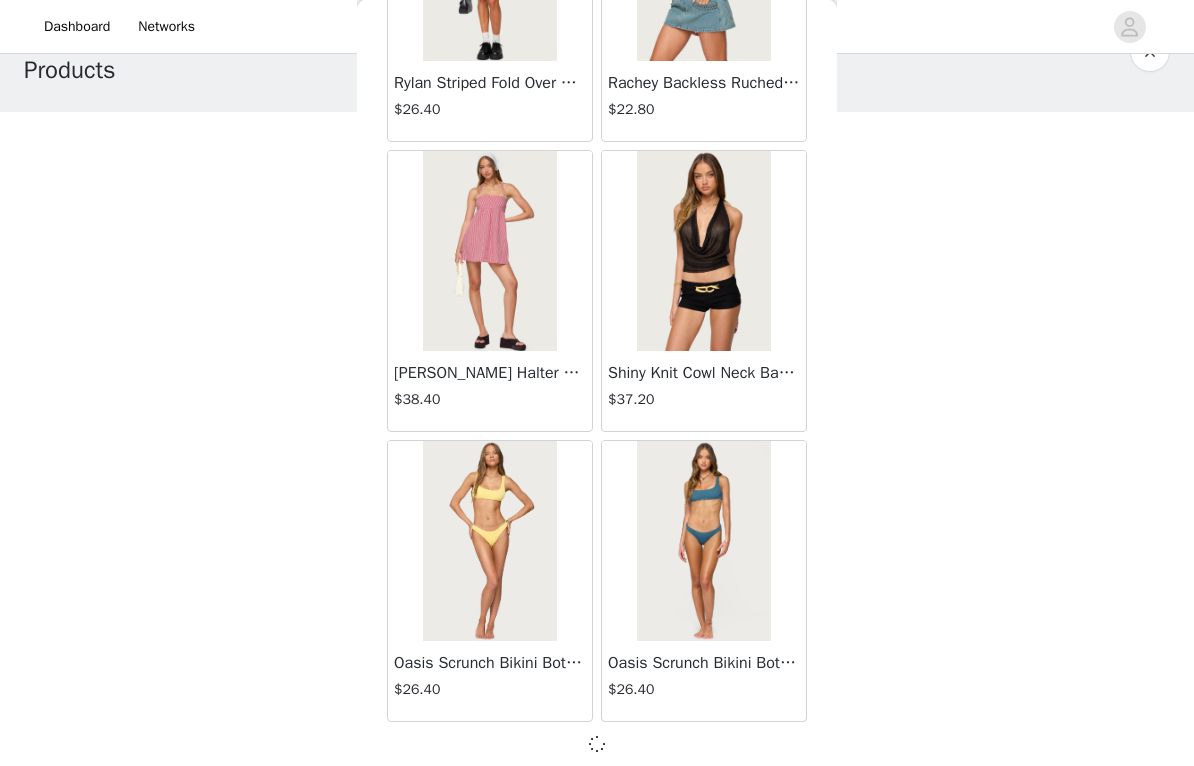 scroll, scrollTop: 50, scrollLeft: 0, axis: vertical 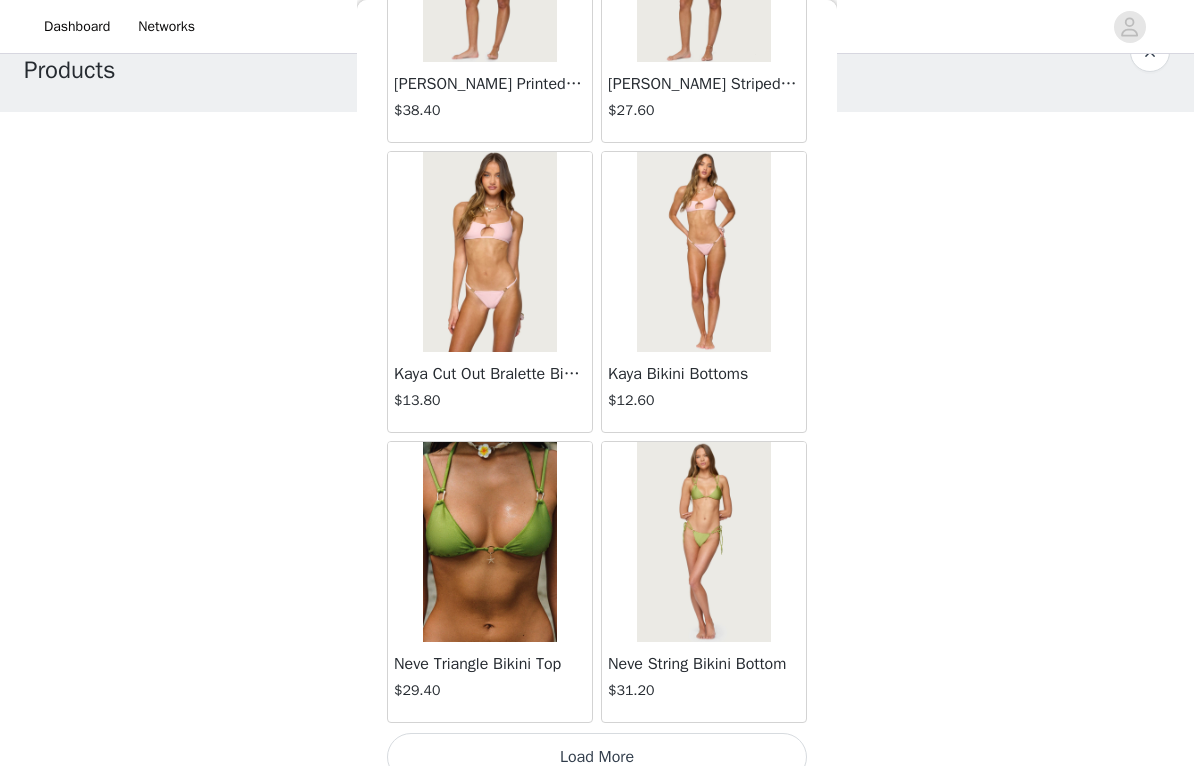 click on "Load More" at bounding box center [597, 757] 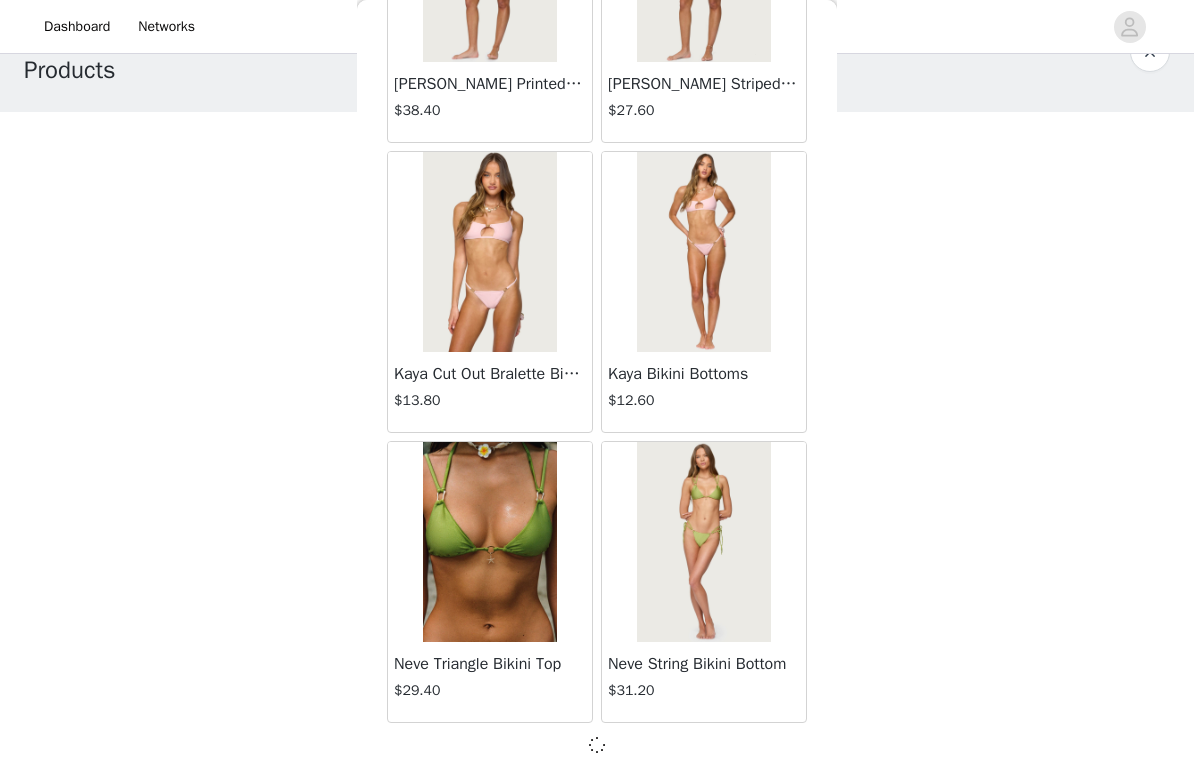 scroll, scrollTop: 28360, scrollLeft: 0, axis: vertical 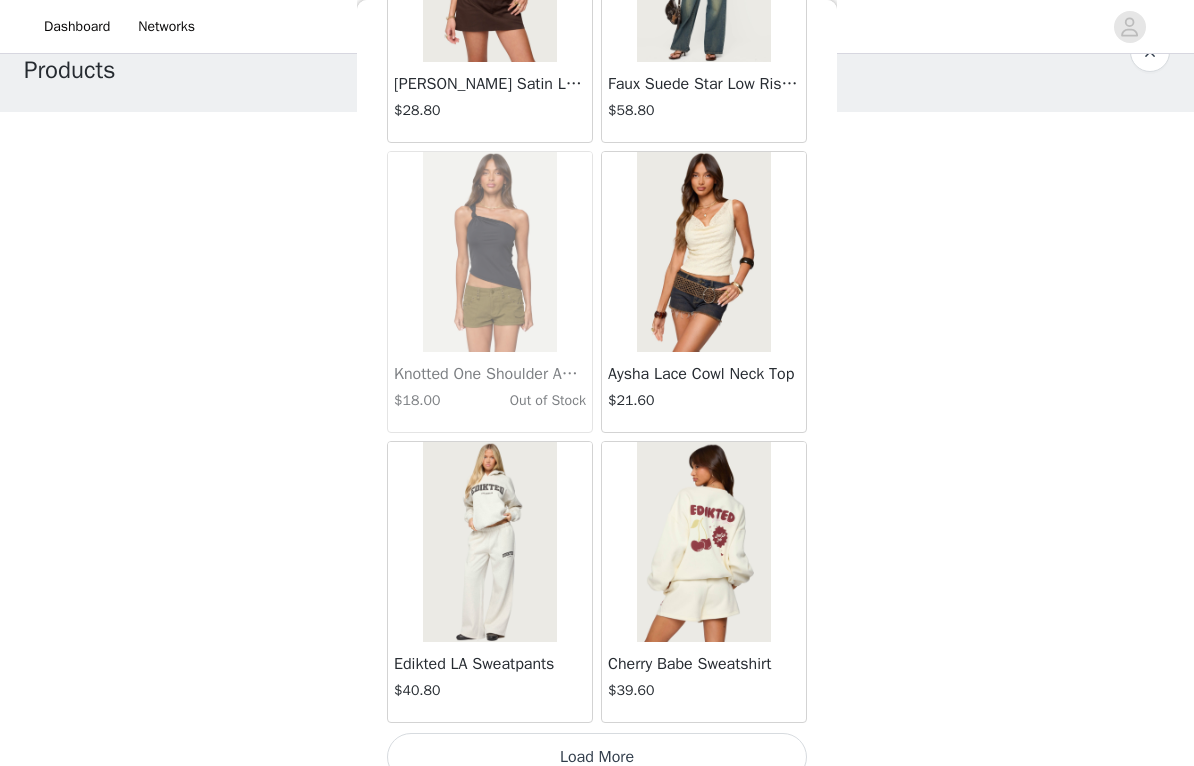 click on "Cherry Babe Sweatshirt   $39.60" at bounding box center [704, 582] 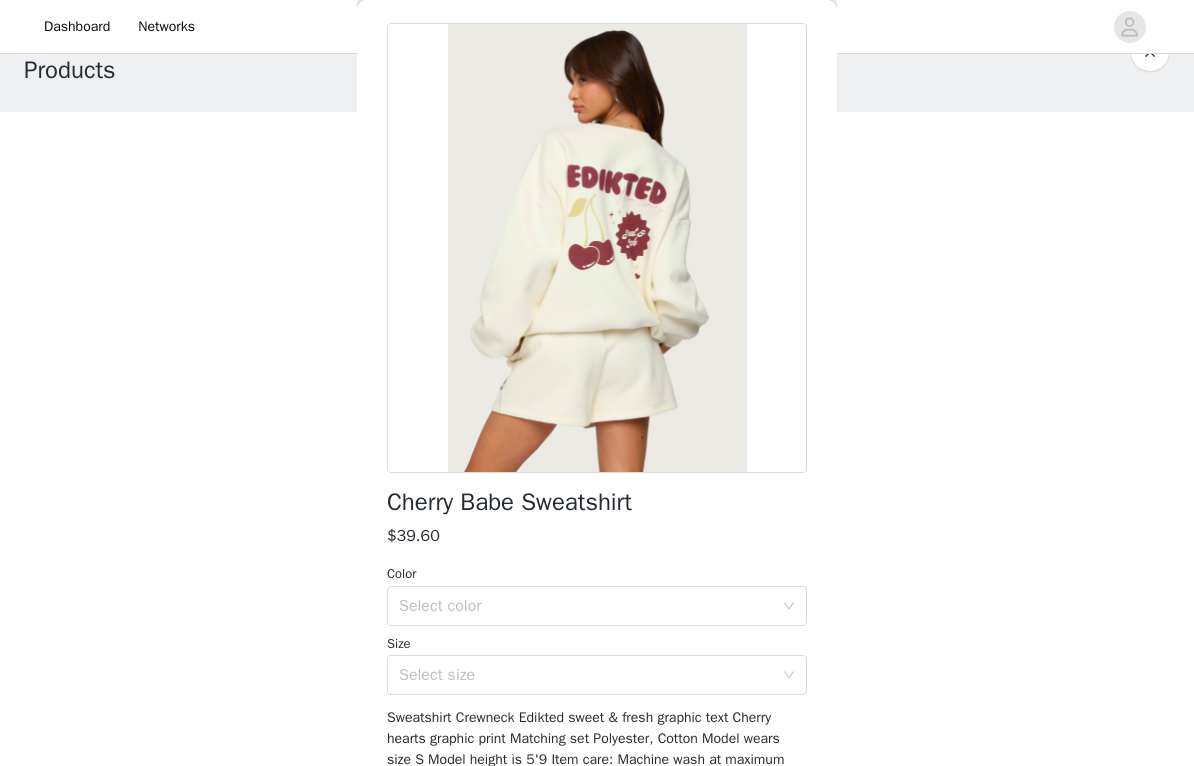 scroll, scrollTop: 34, scrollLeft: 0, axis: vertical 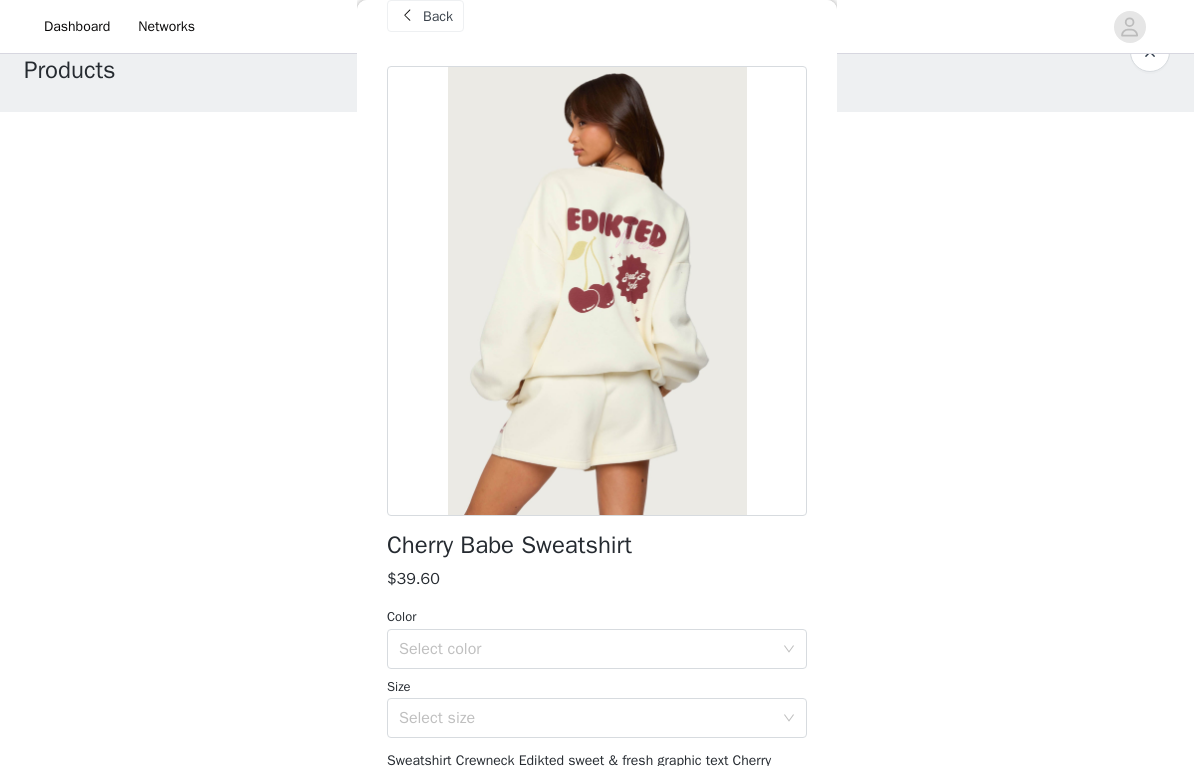 click on "Back" at bounding box center [438, 16] 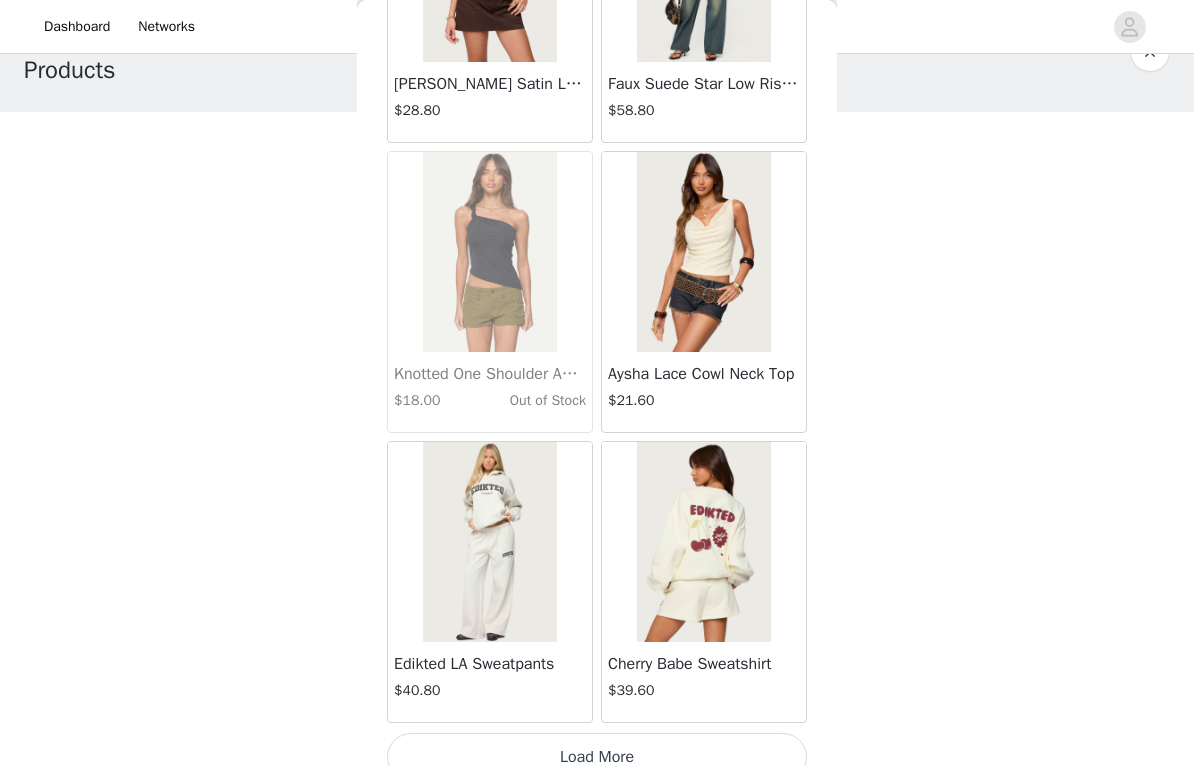click on "Load More" at bounding box center [597, 757] 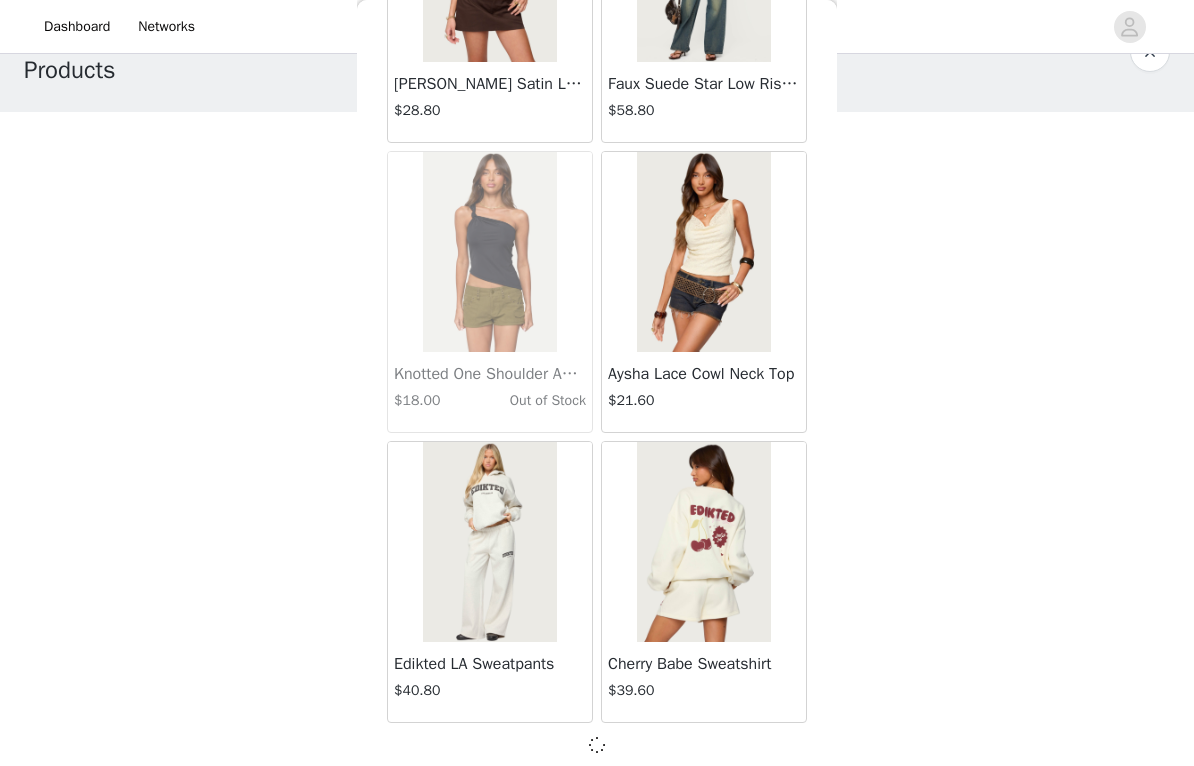 scroll, scrollTop: 31260, scrollLeft: 0, axis: vertical 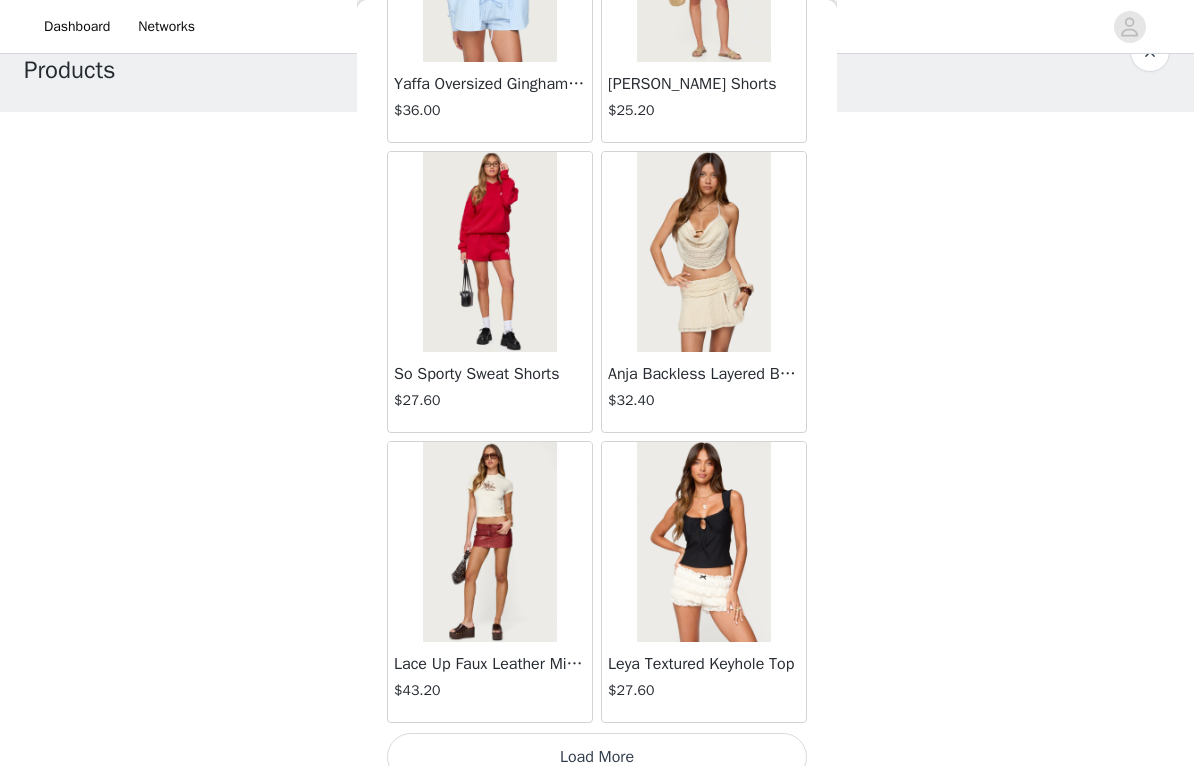click on "Load More" at bounding box center [597, 757] 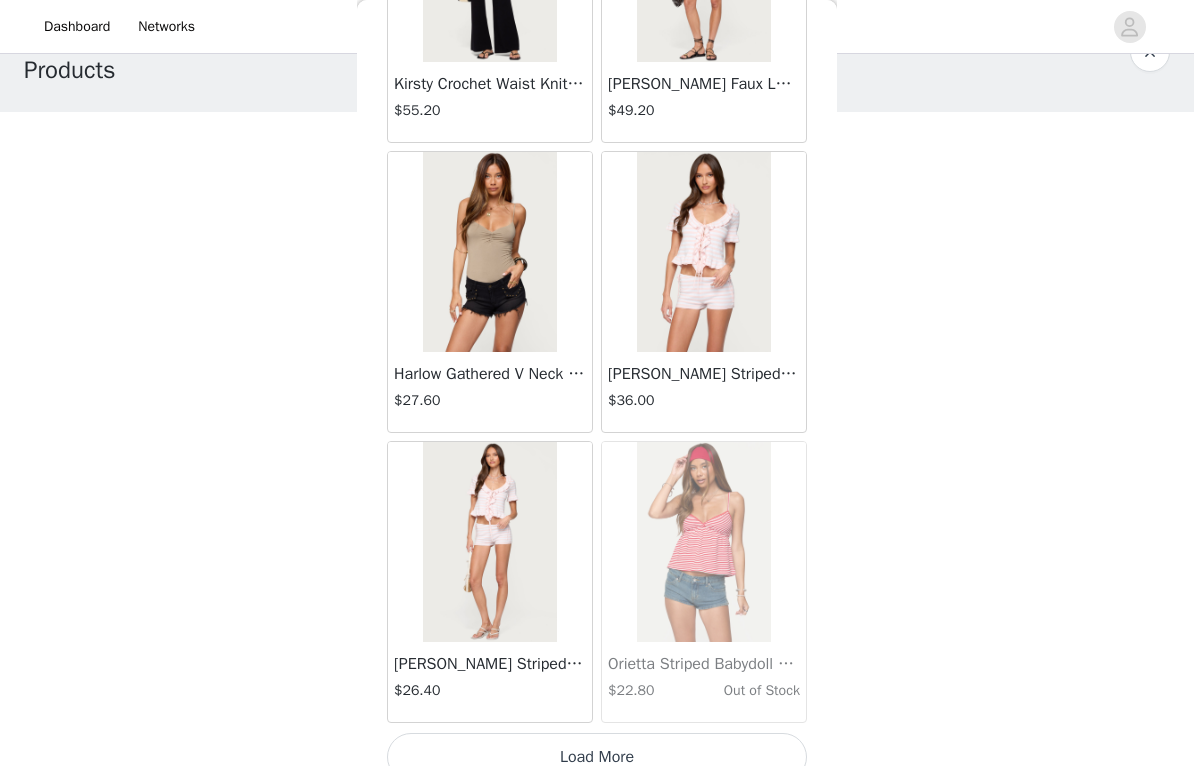 click on "Load More" at bounding box center [597, 757] 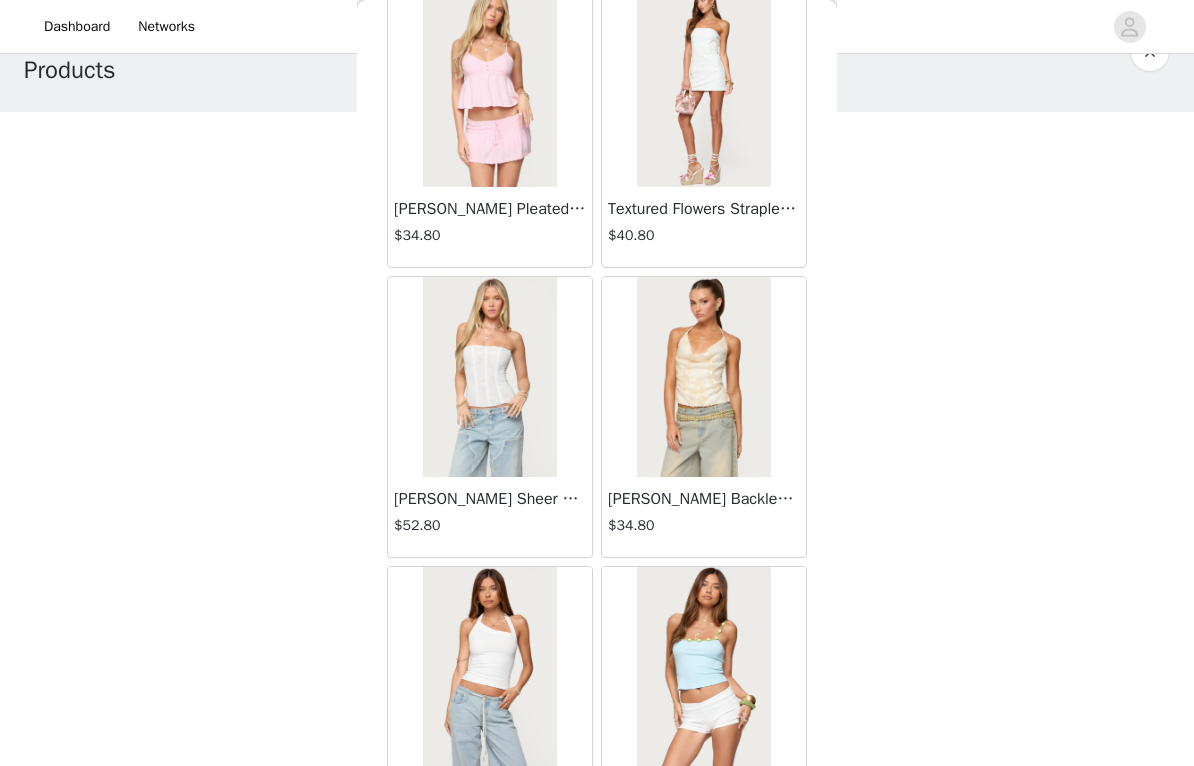 scroll, scrollTop: 38397, scrollLeft: 0, axis: vertical 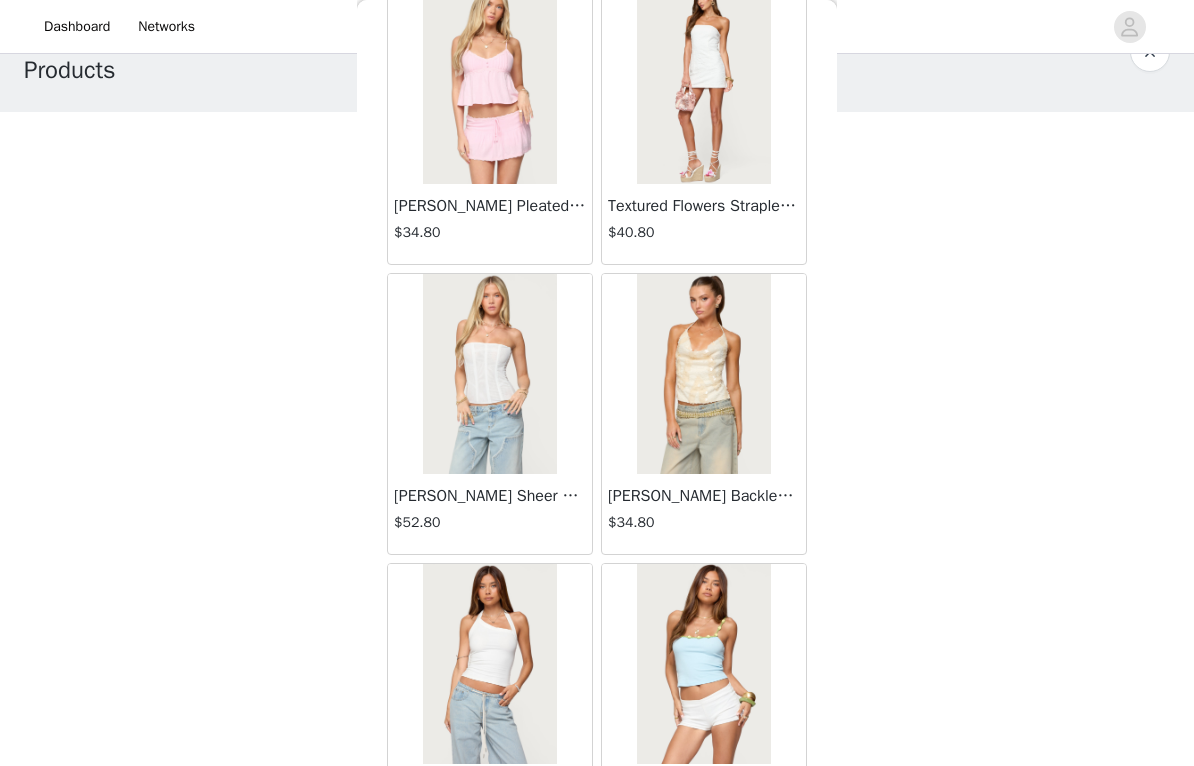 click at bounding box center (703, 374) 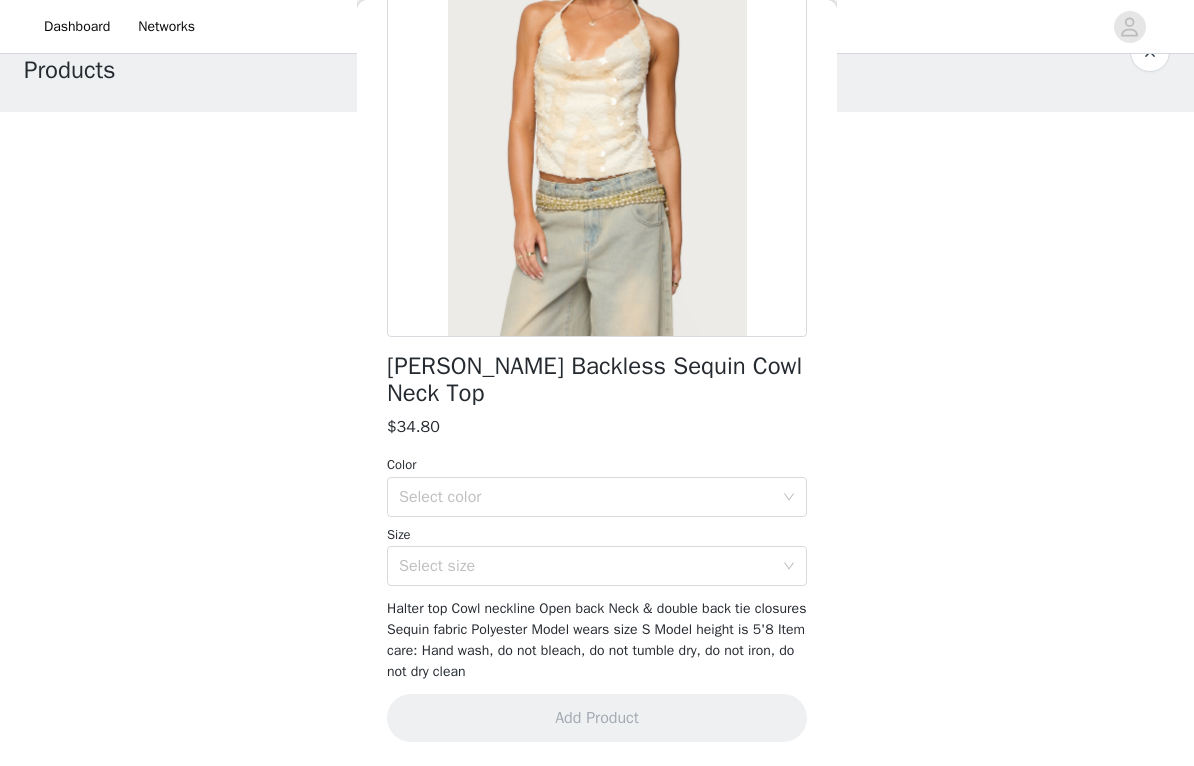 scroll, scrollTop: 160, scrollLeft: 0, axis: vertical 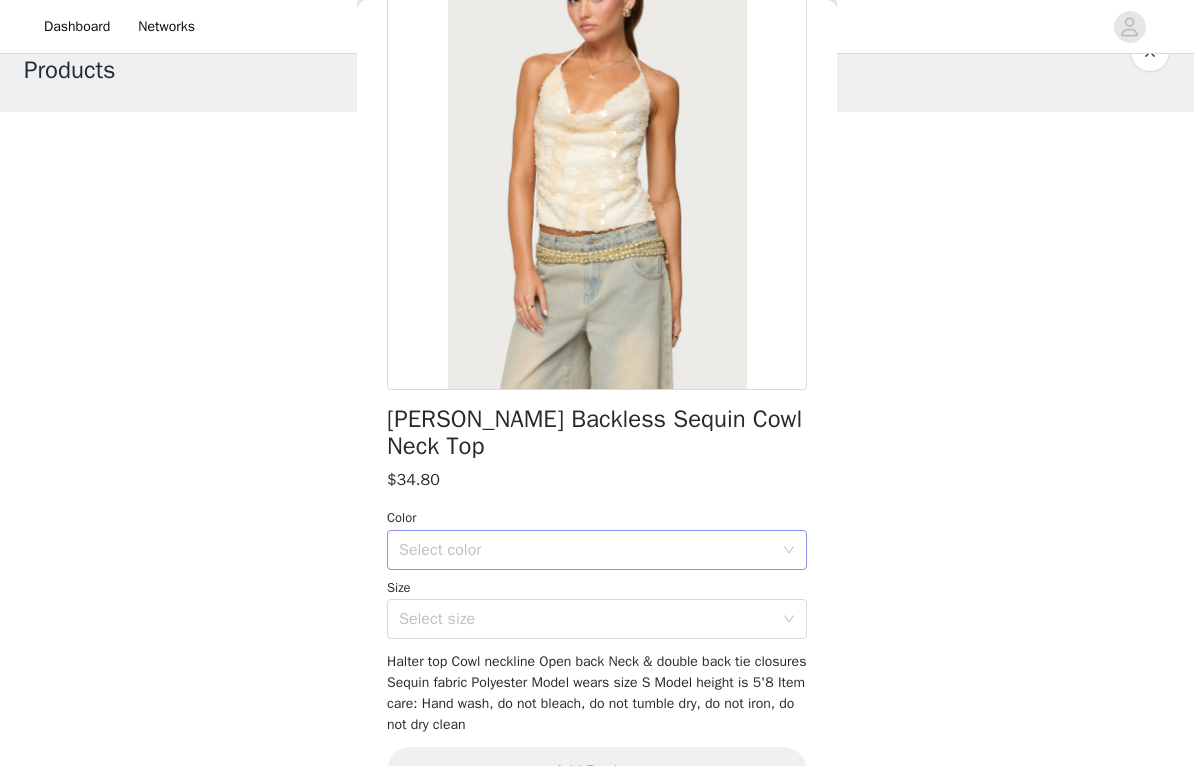click on "Select color" at bounding box center [586, 550] 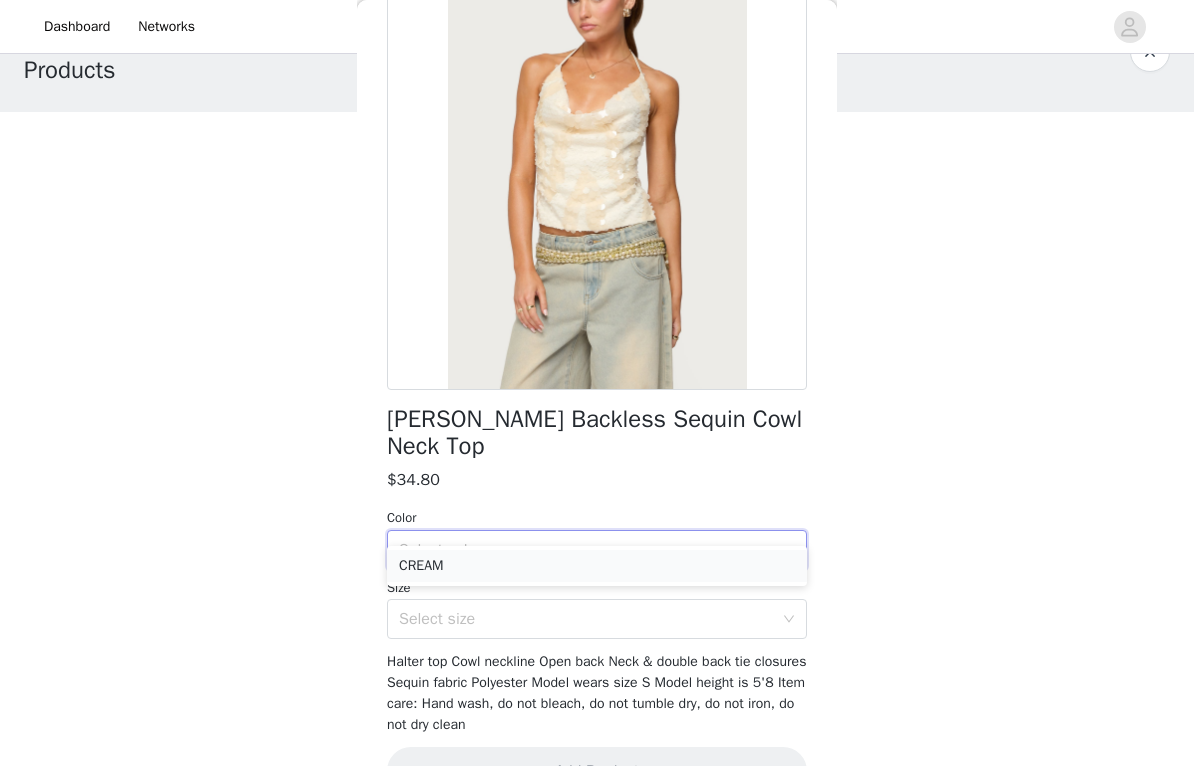 click on "CREAM" at bounding box center [597, 566] 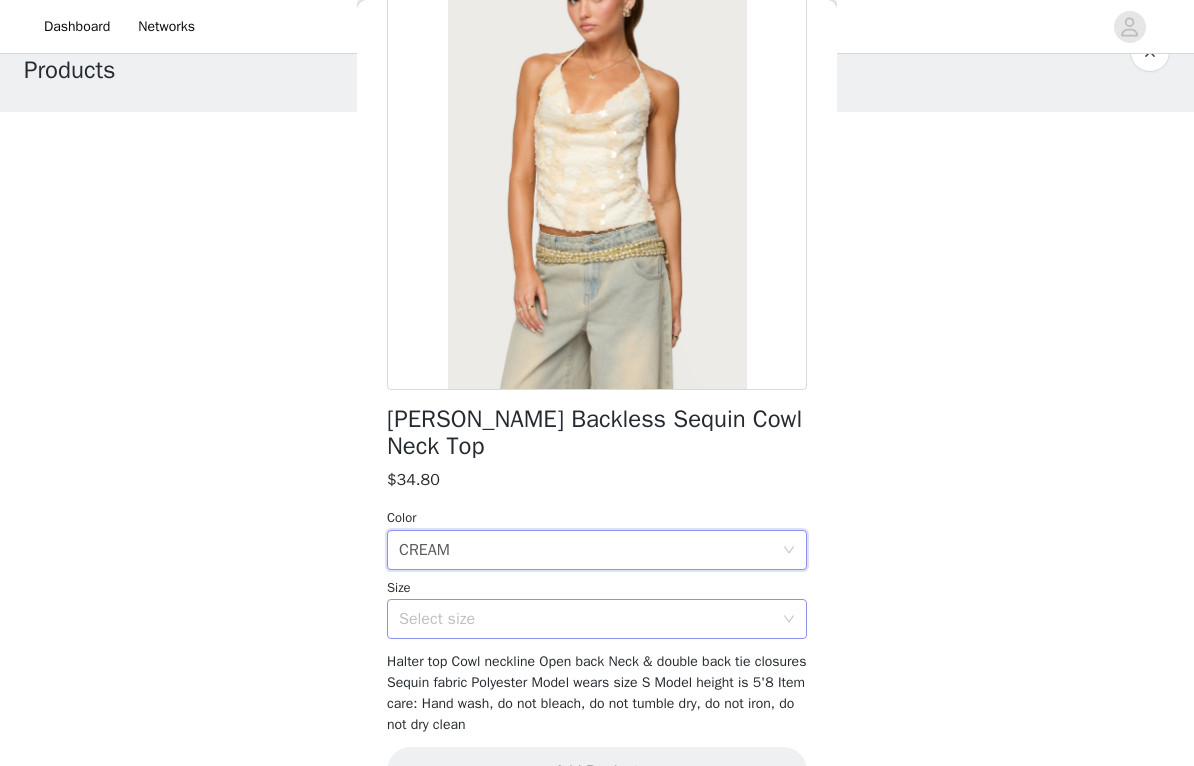 click on "Select size" at bounding box center [586, 619] 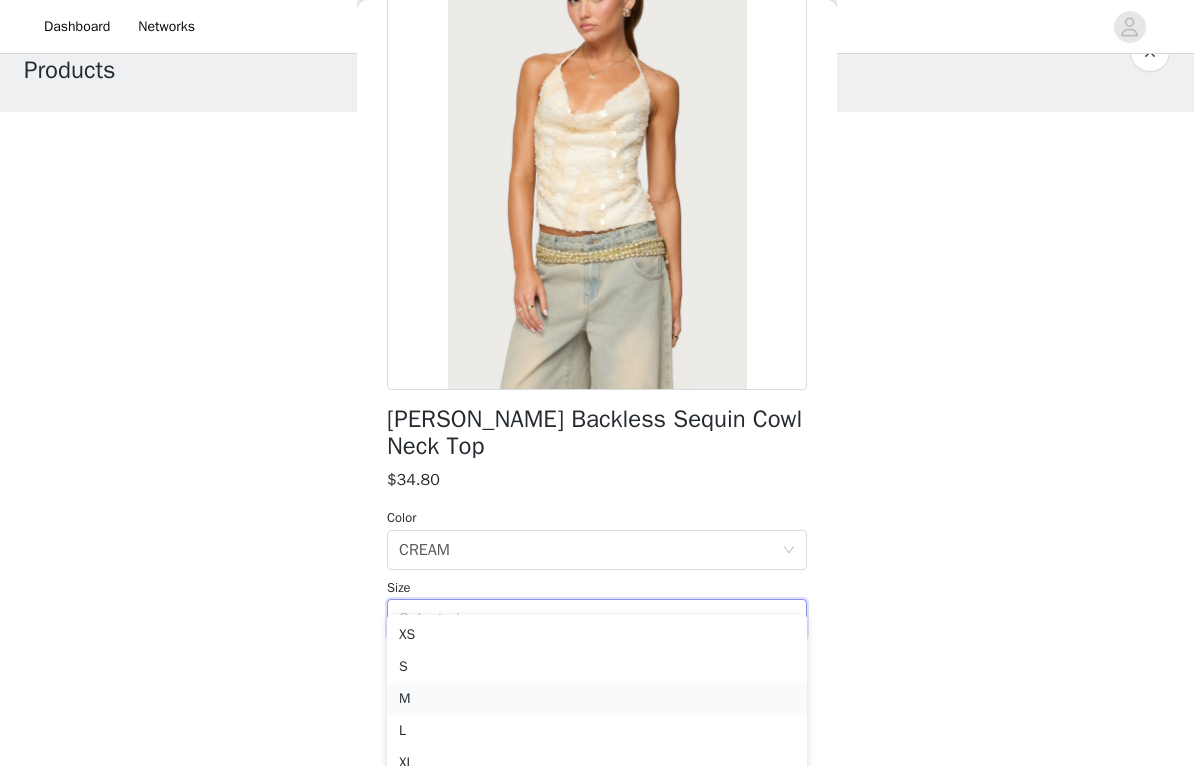 click on "M" at bounding box center (597, 699) 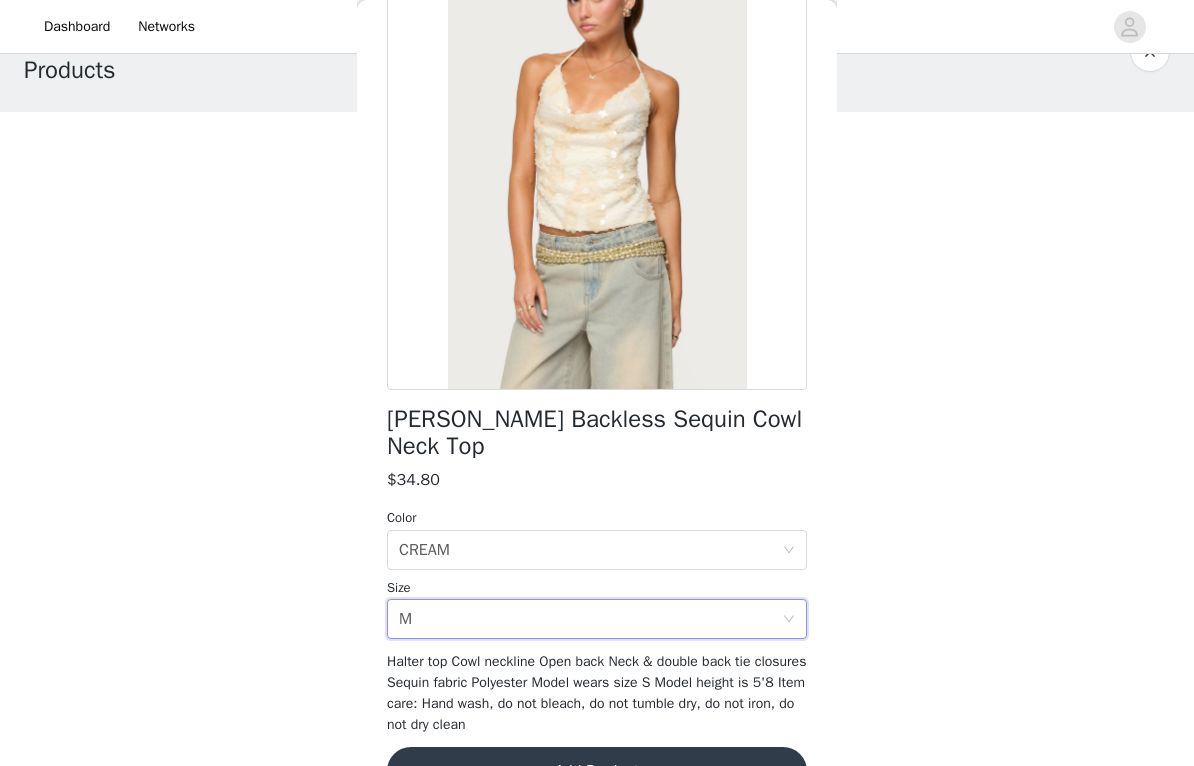 click on "Add Product" at bounding box center [597, 771] 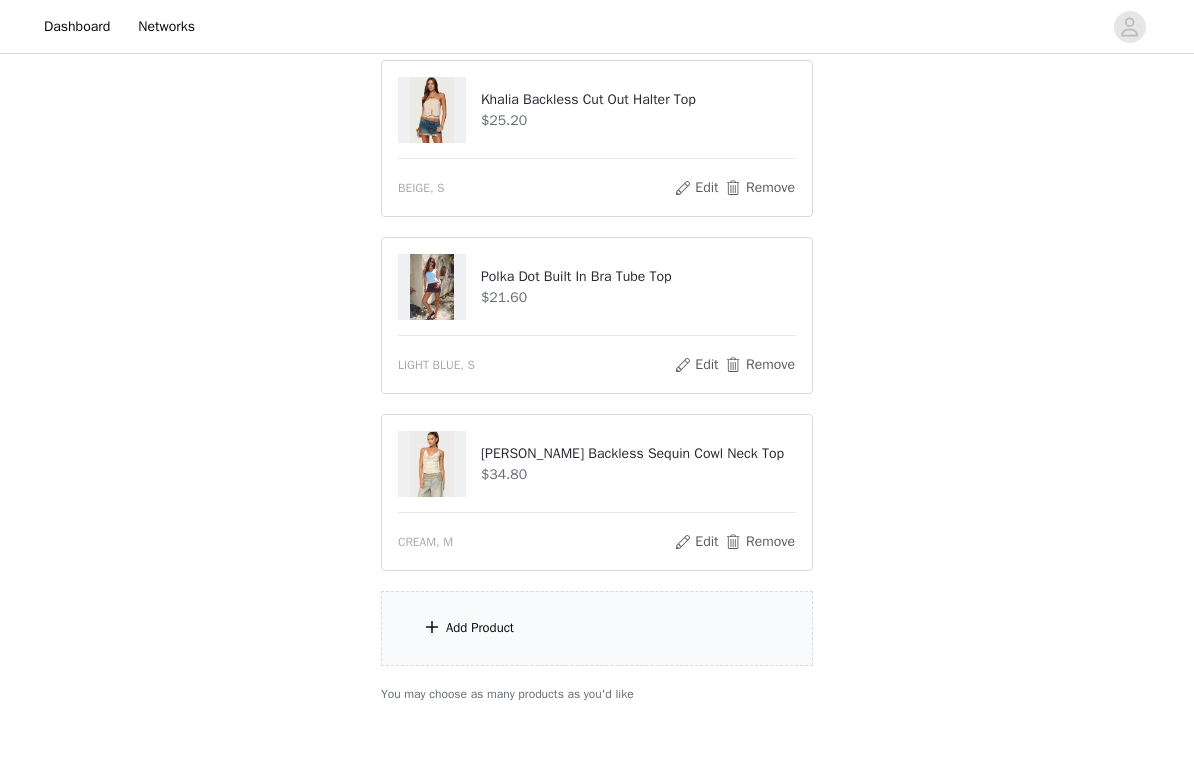 scroll, scrollTop: 295, scrollLeft: 0, axis: vertical 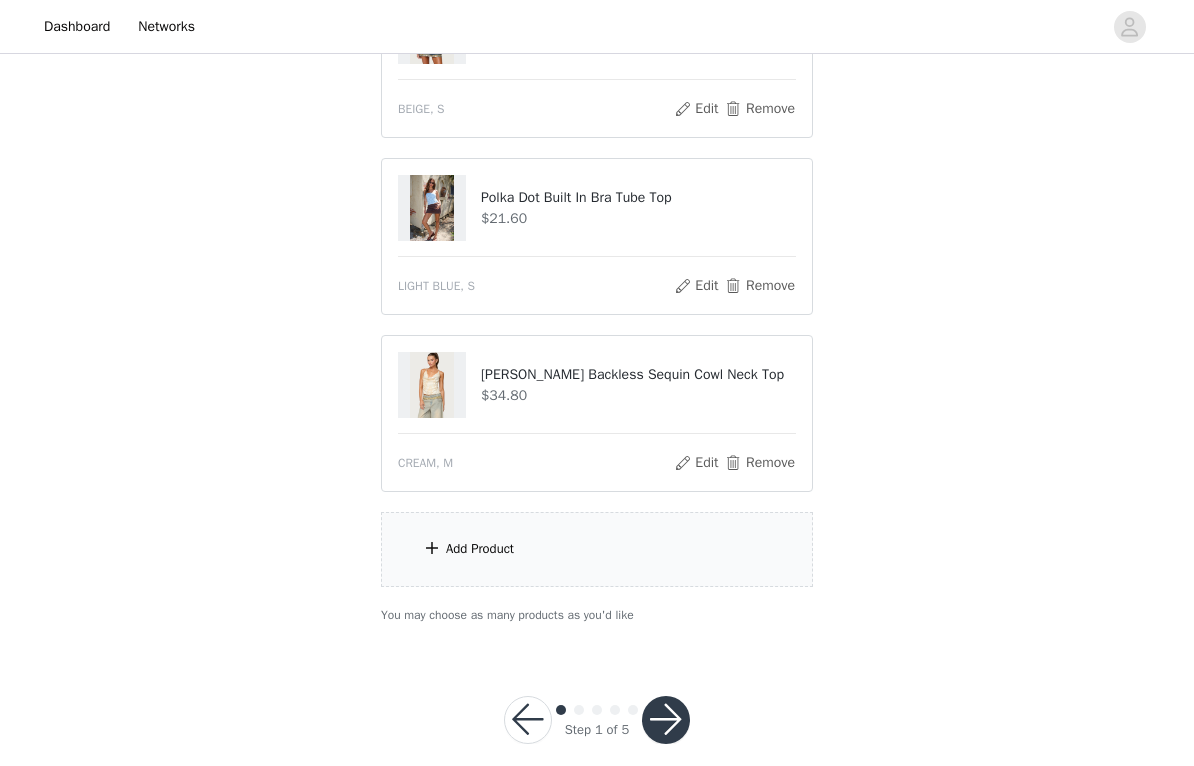 click on "Add Product" at bounding box center [597, 549] 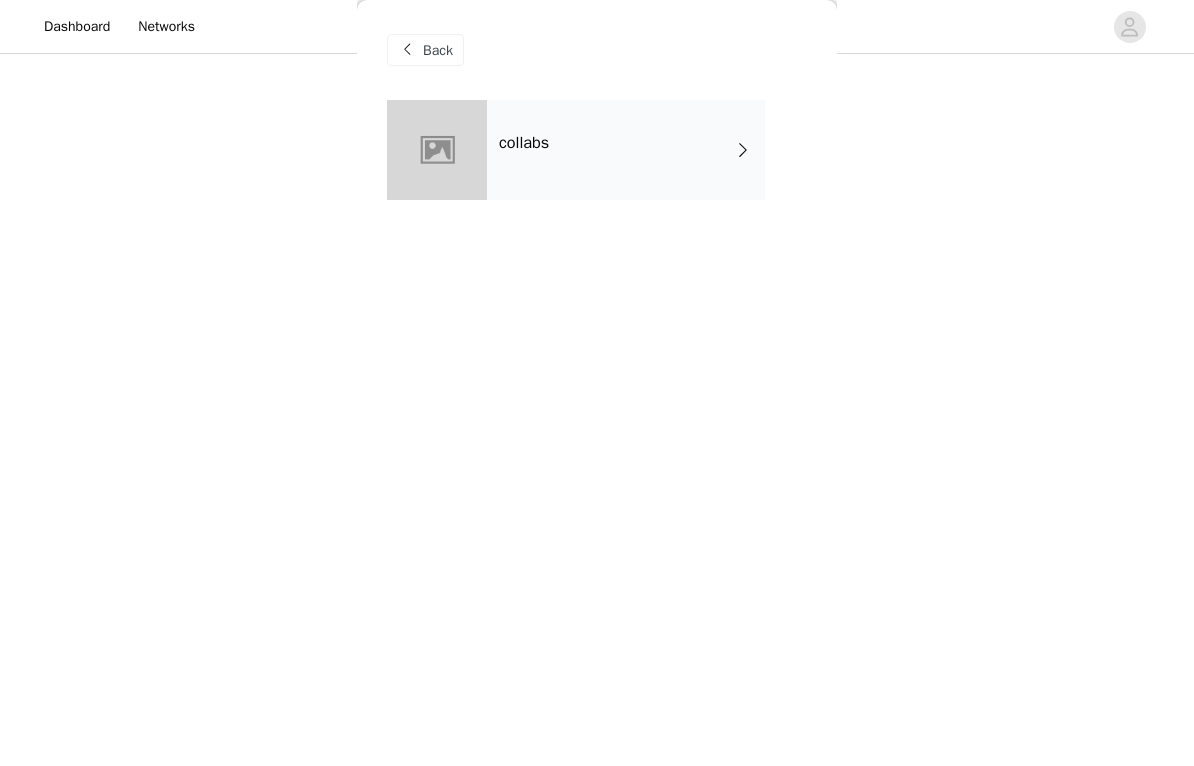 click on "collabs" at bounding box center [626, 150] 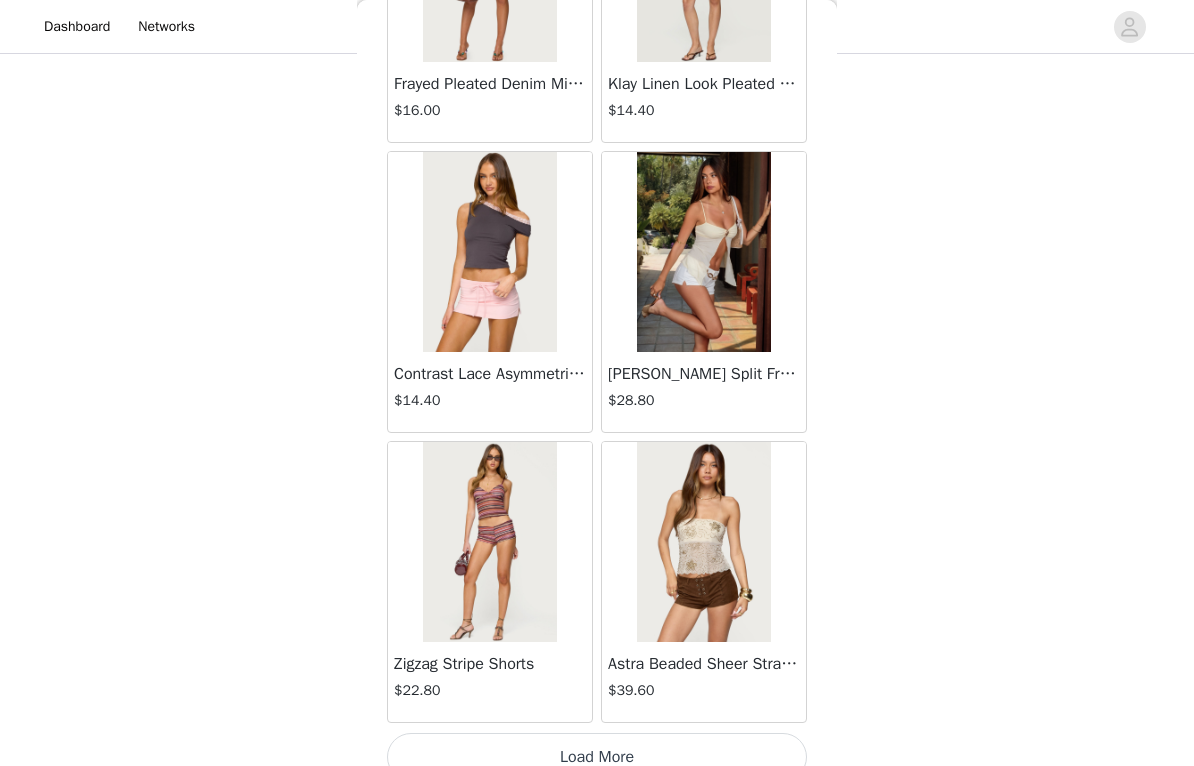 click on "Load More" at bounding box center (597, 757) 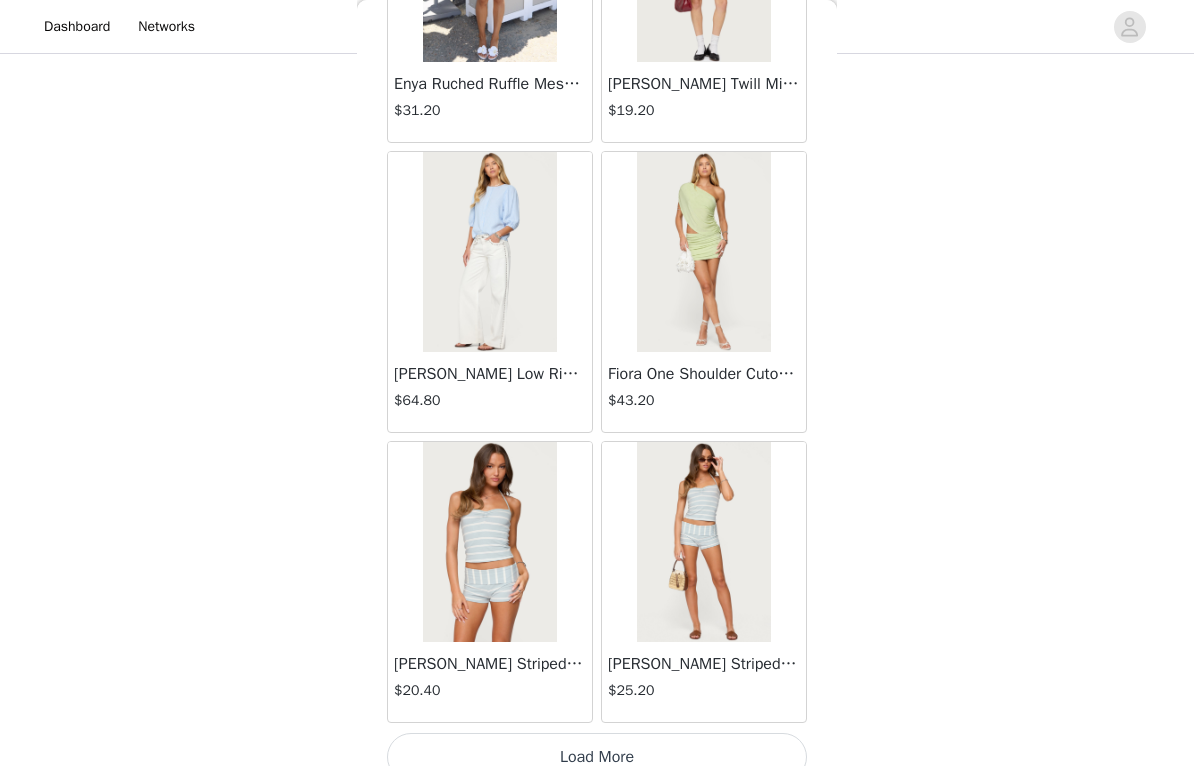 click on "Load More" at bounding box center (597, 757) 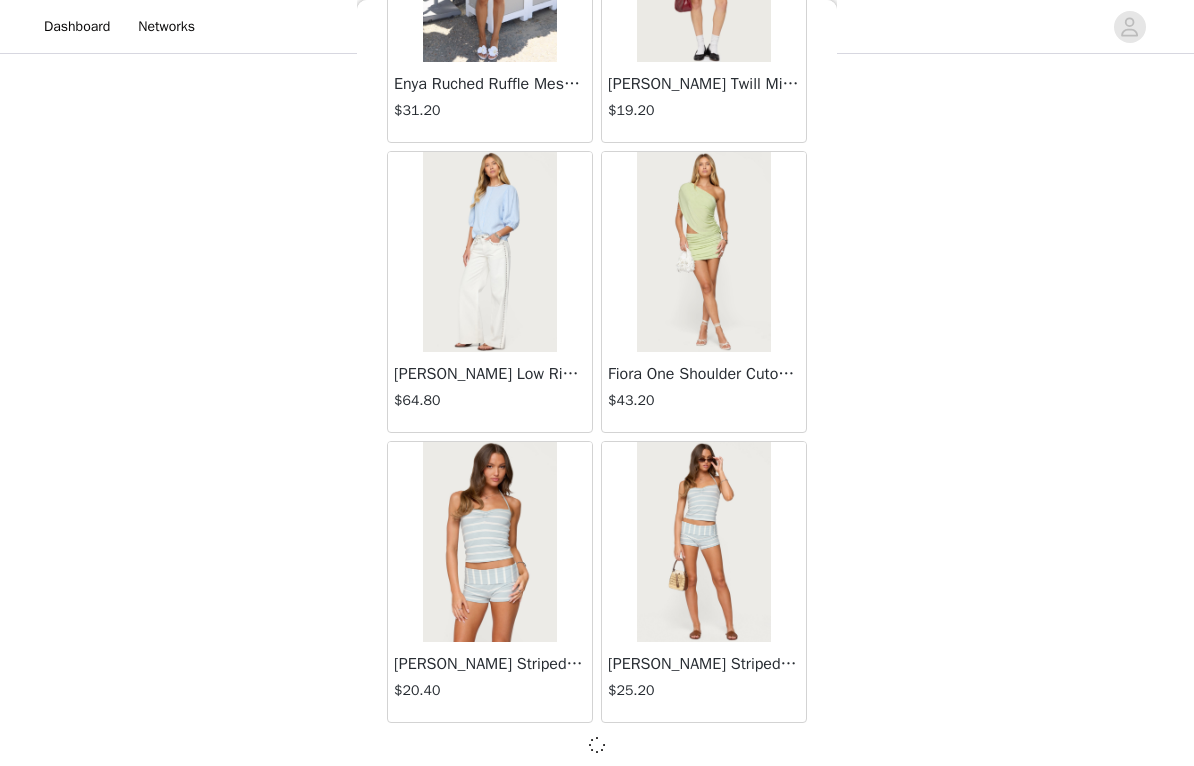 scroll, scrollTop: 5160, scrollLeft: 0, axis: vertical 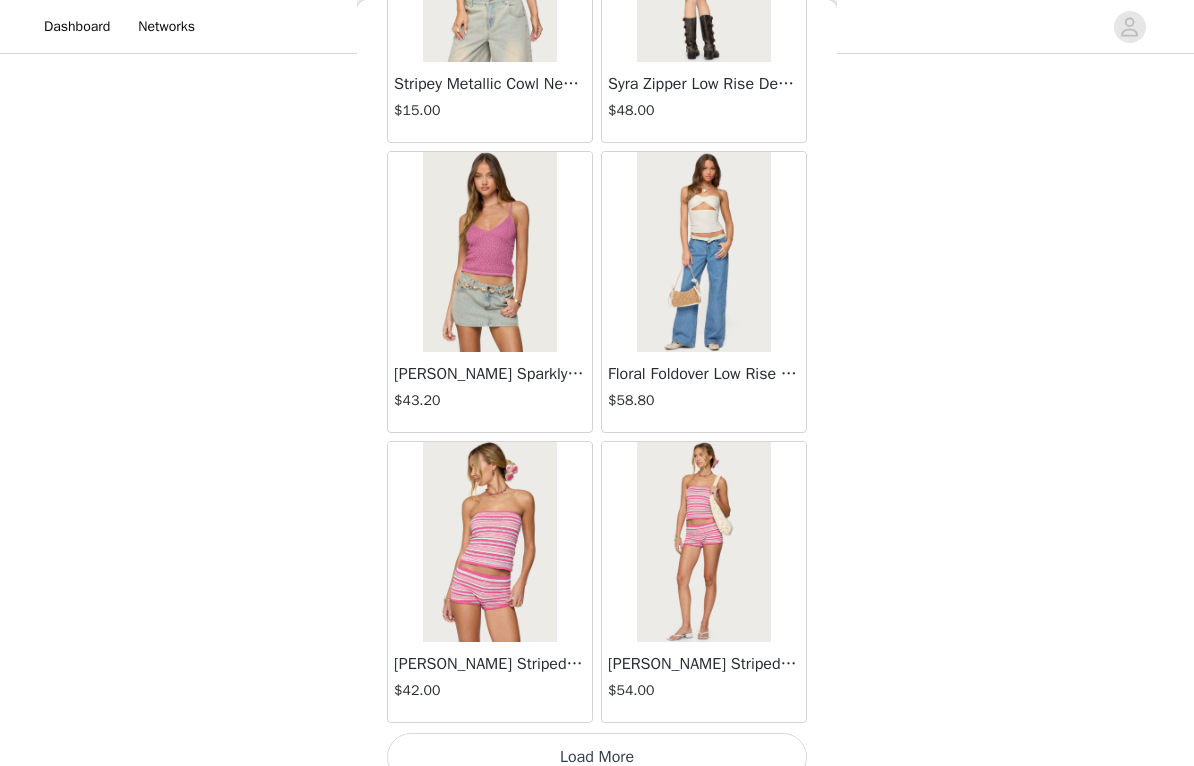 click on "Load More" at bounding box center [597, 757] 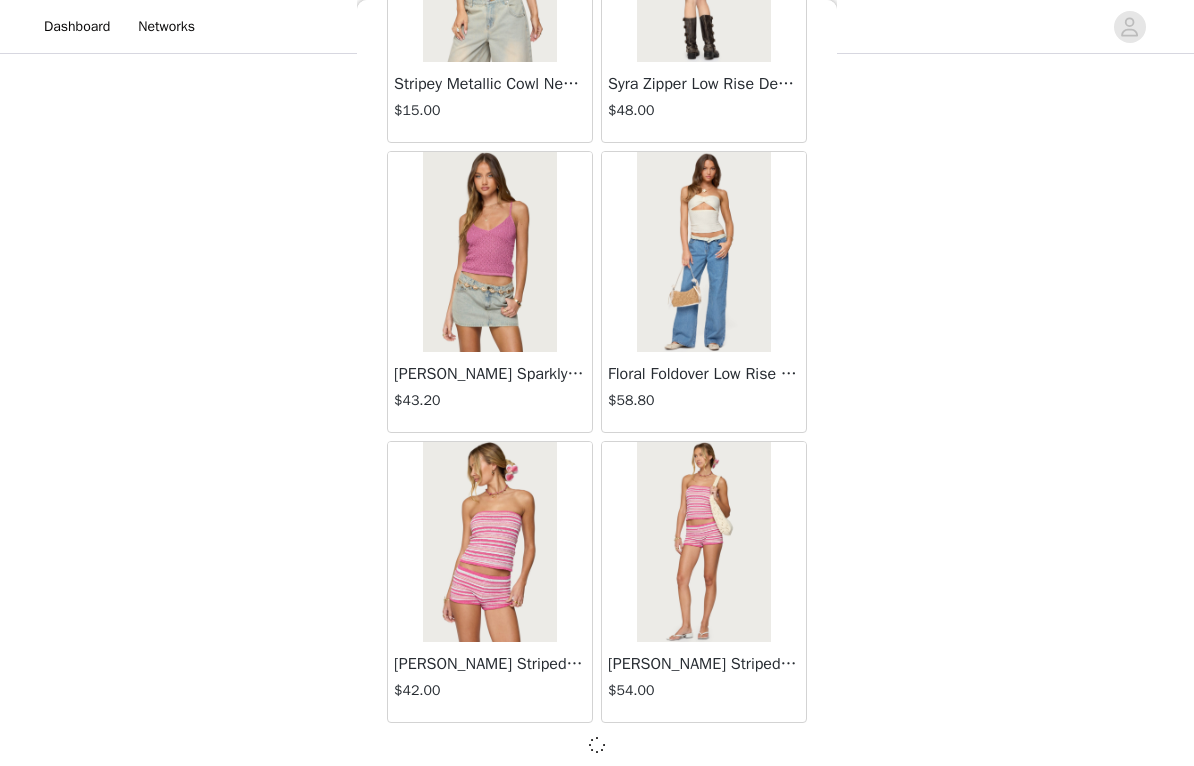 scroll, scrollTop: 8060, scrollLeft: 0, axis: vertical 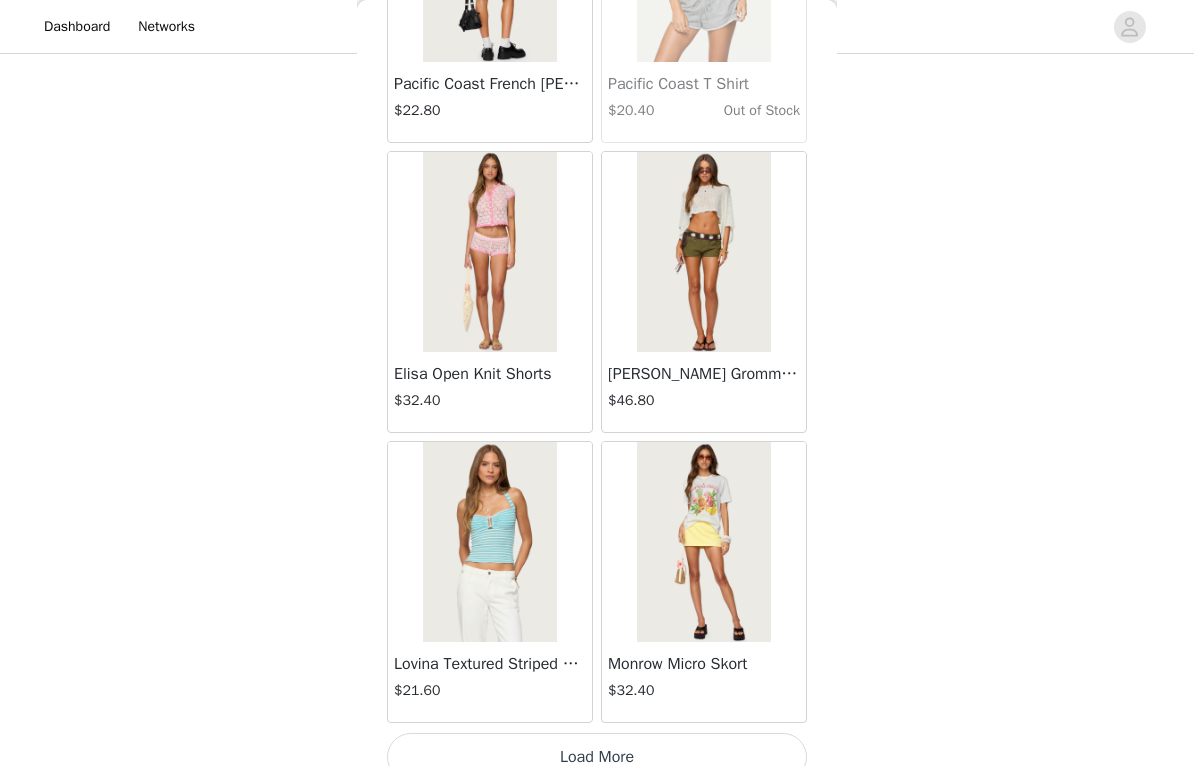 click on "Load More" at bounding box center [597, 757] 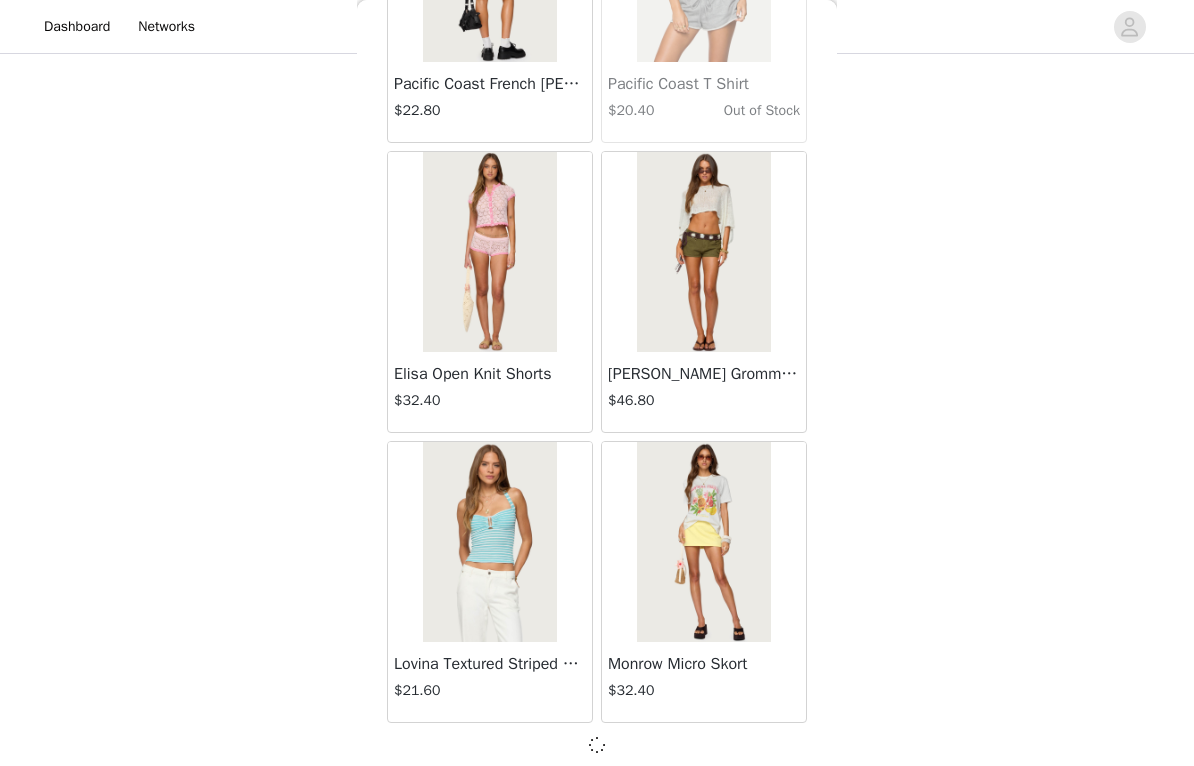 scroll, scrollTop: 10960, scrollLeft: 0, axis: vertical 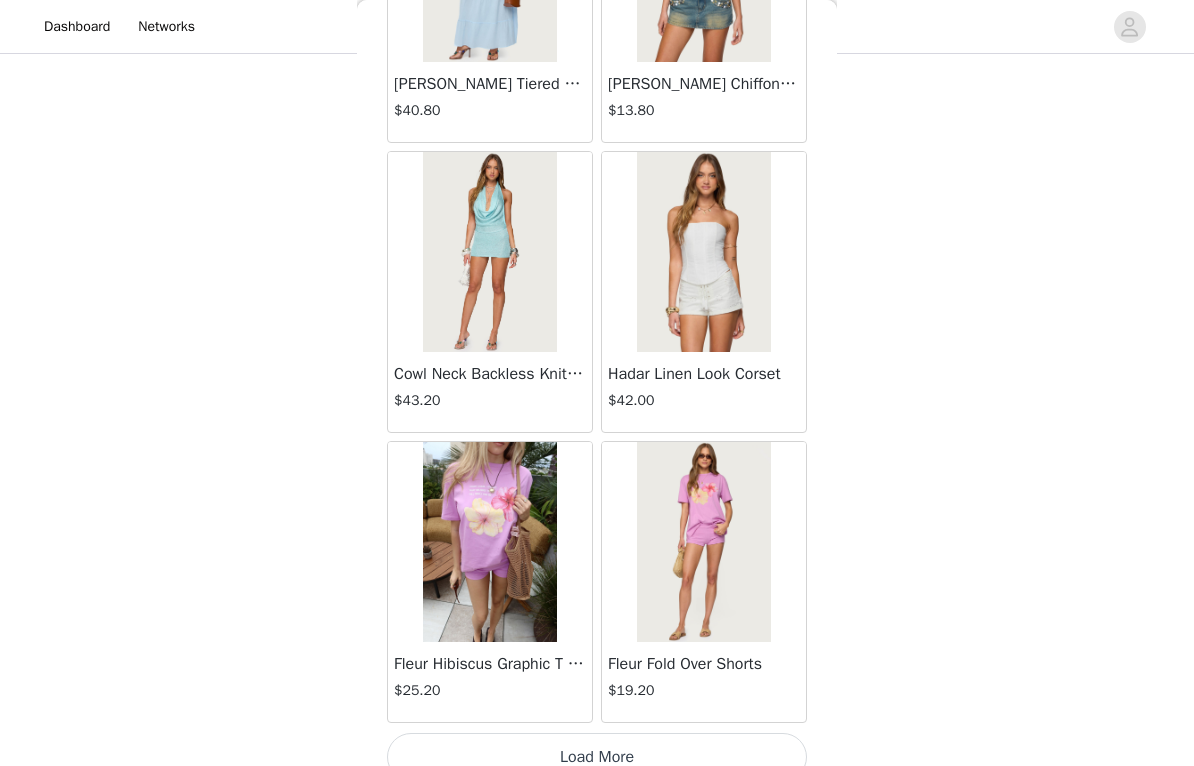 click on "Load More" at bounding box center (597, 757) 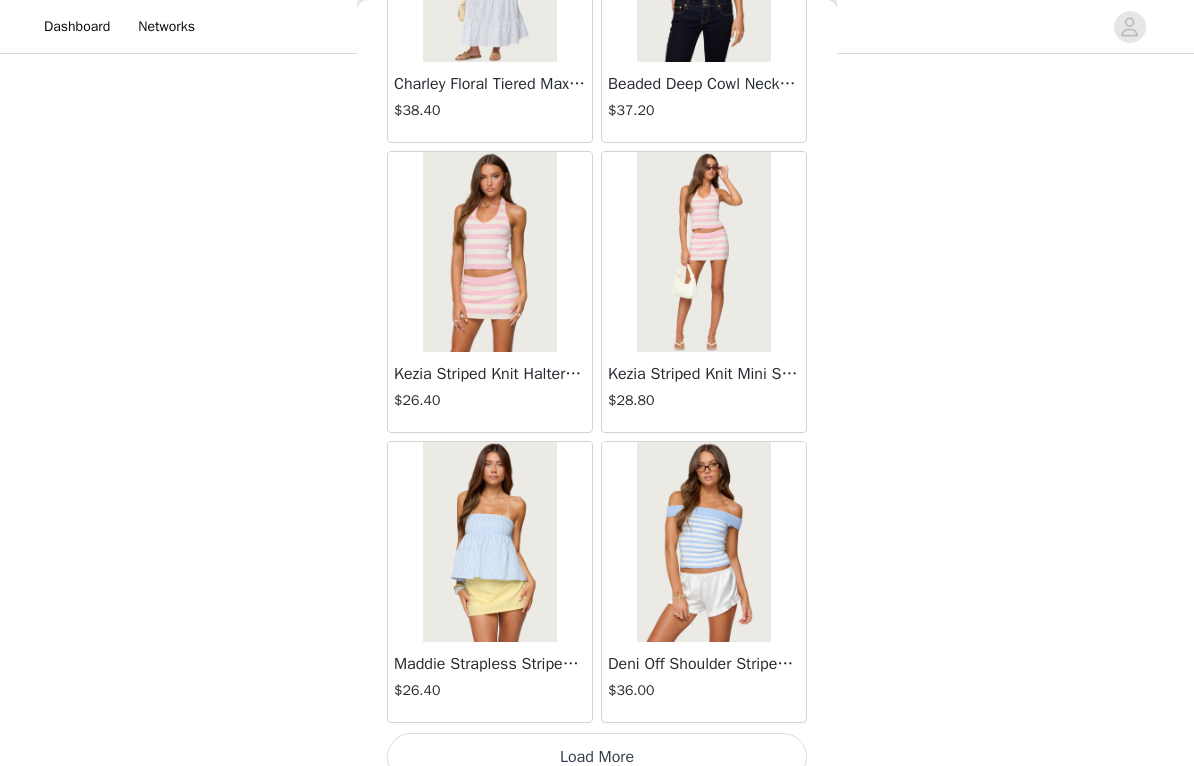 click on "Load More" at bounding box center [597, 757] 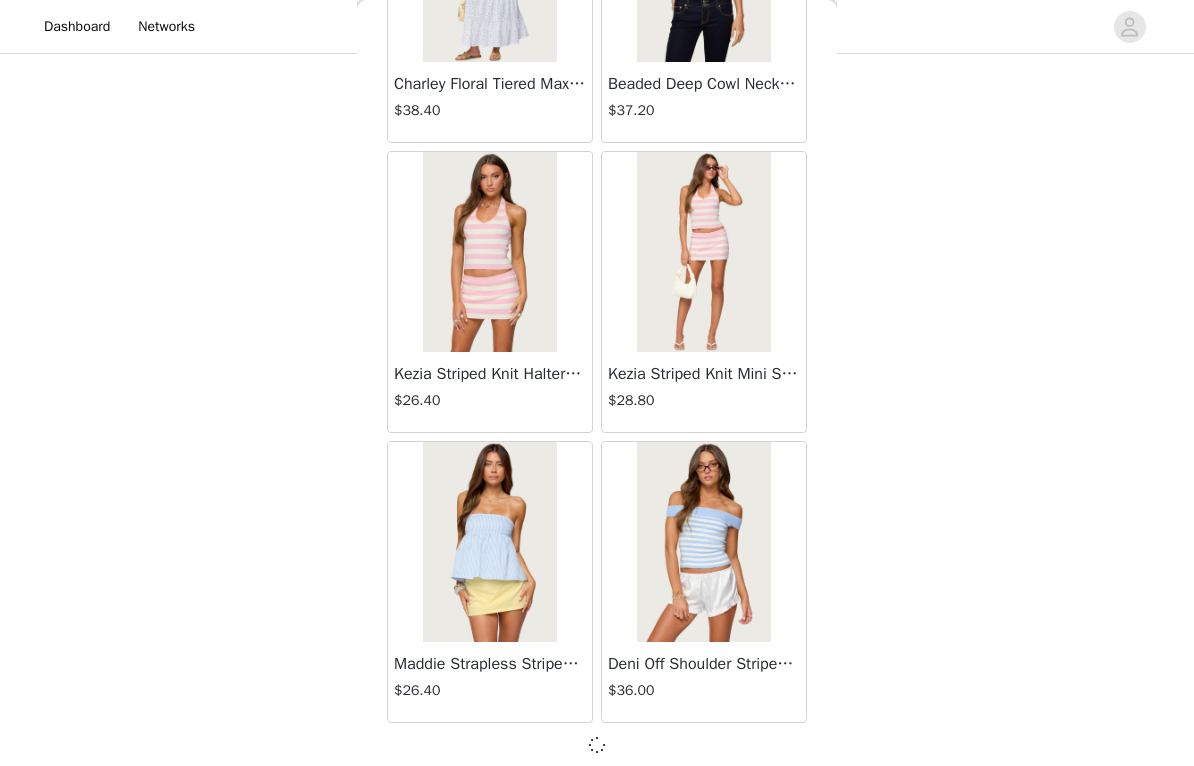 scroll, scrollTop: 16760, scrollLeft: 0, axis: vertical 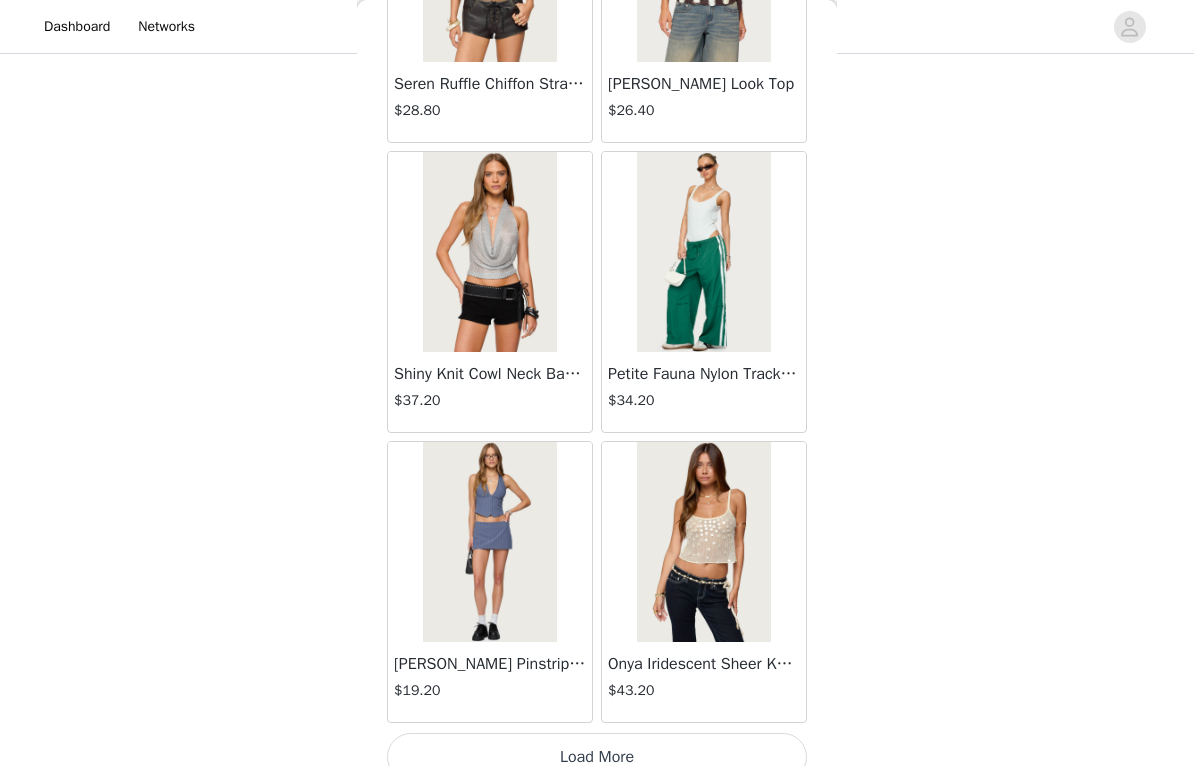 click on "Load More" at bounding box center (597, 757) 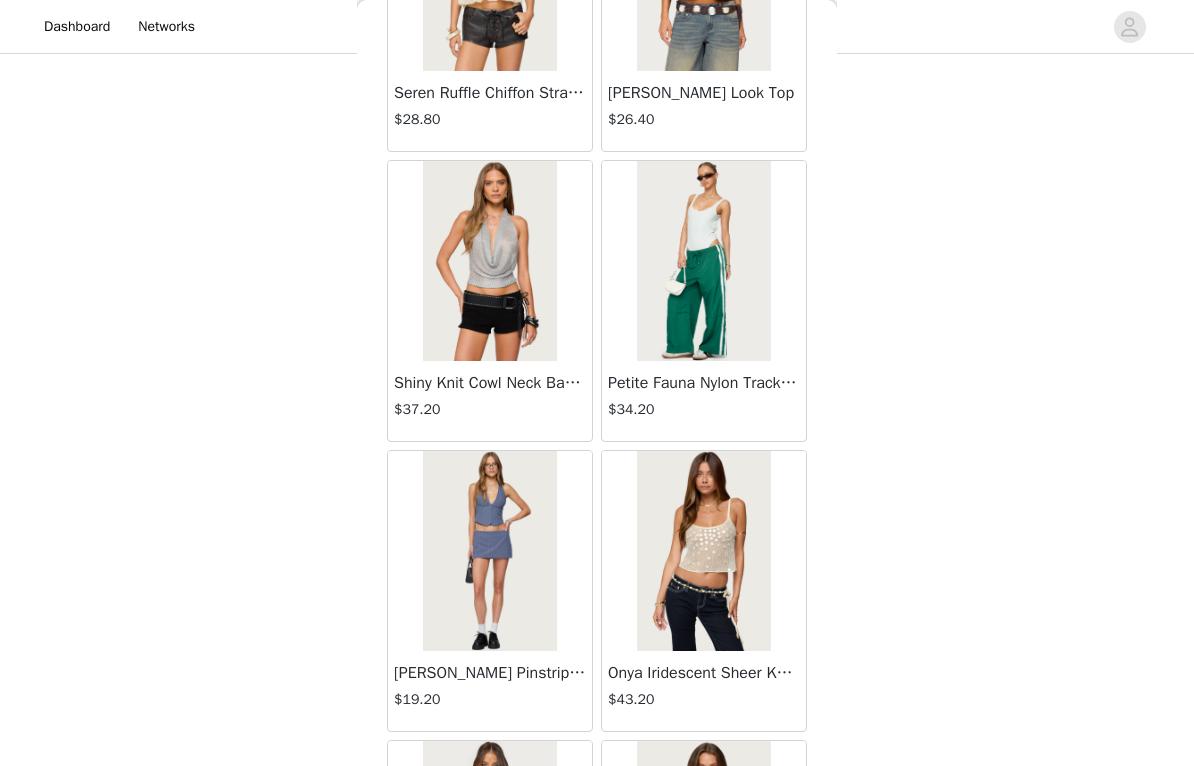 scroll, scrollTop: 292, scrollLeft: 0, axis: vertical 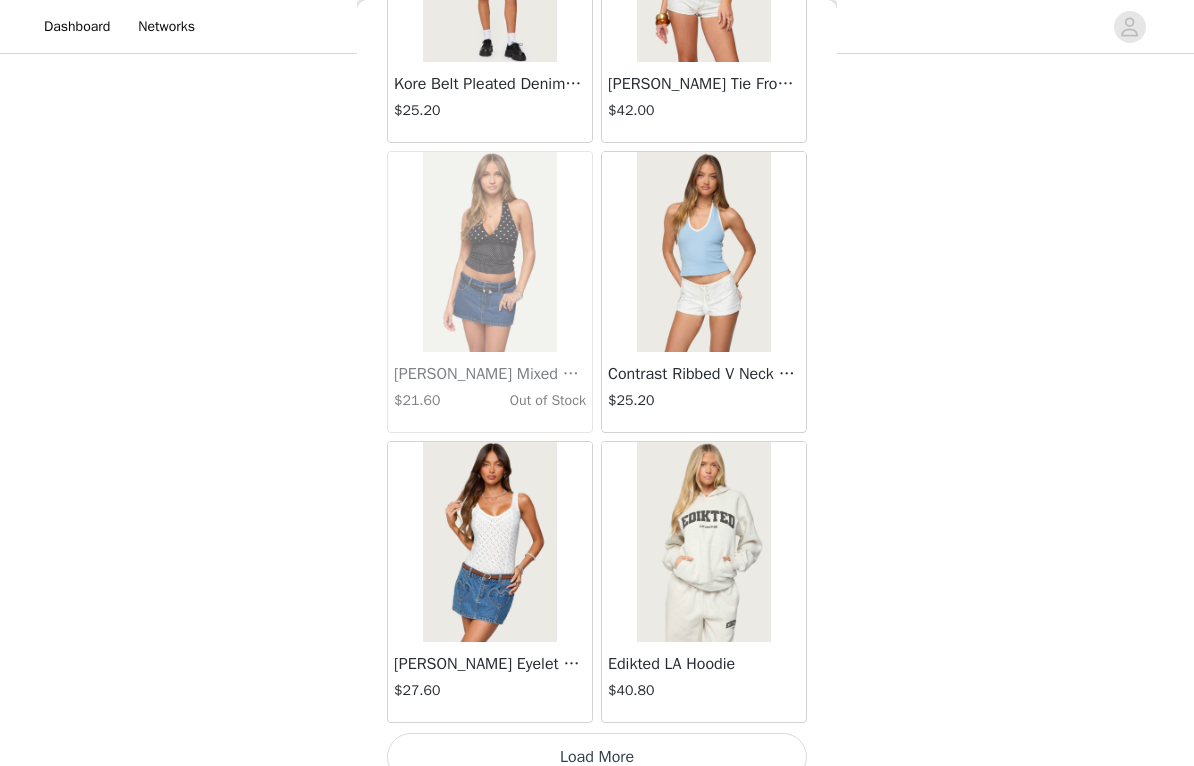 click on "Load More" at bounding box center [597, 757] 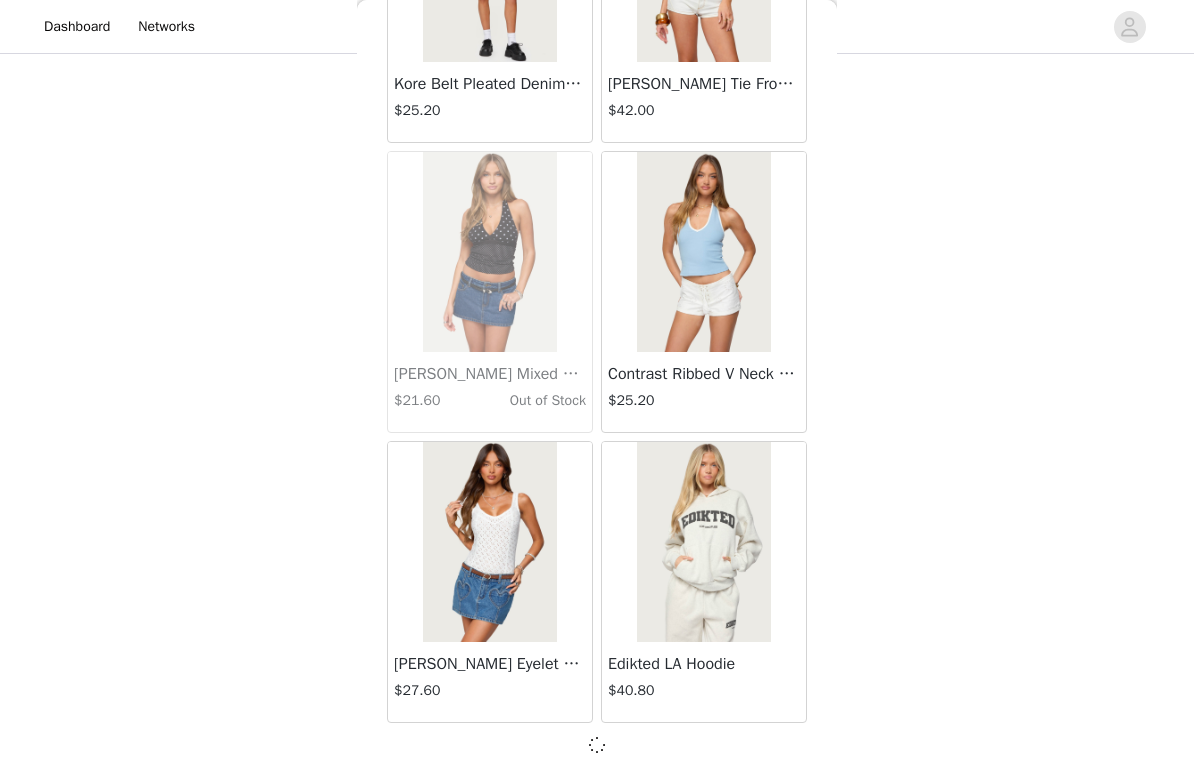 scroll, scrollTop: 22560, scrollLeft: 0, axis: vertical 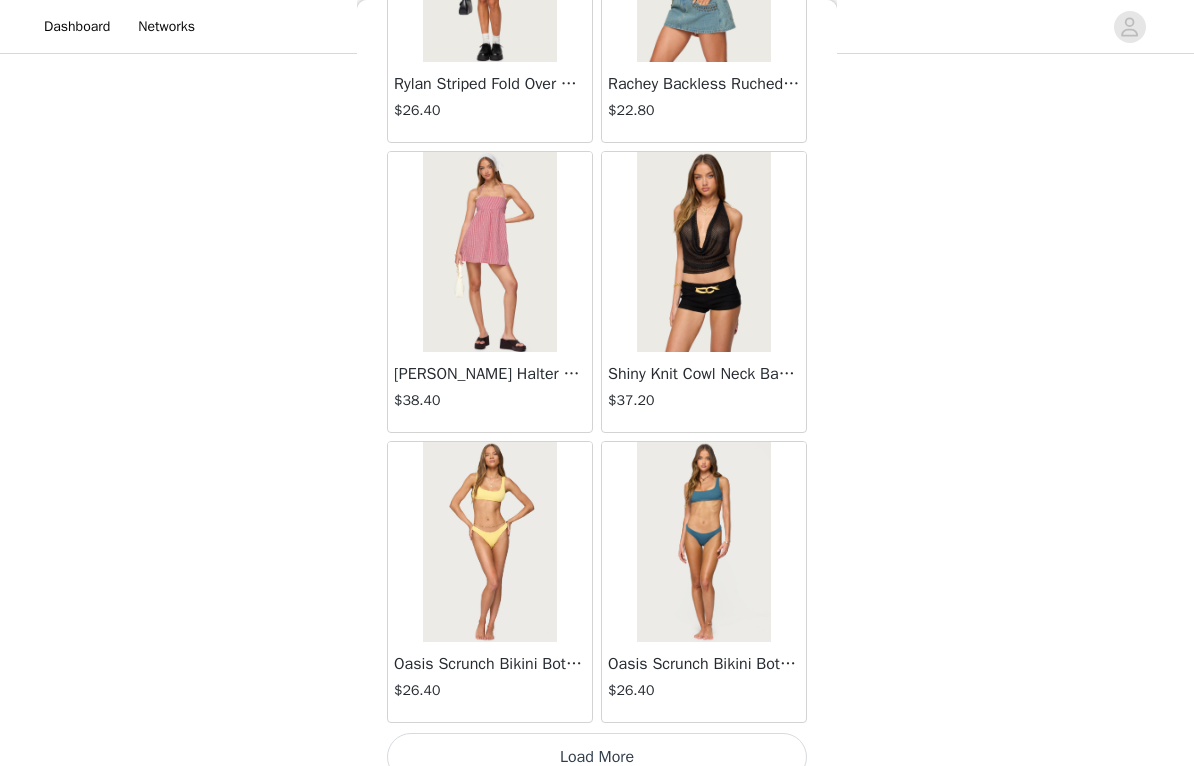 click on "Load More" at bounding box center (597, 757) 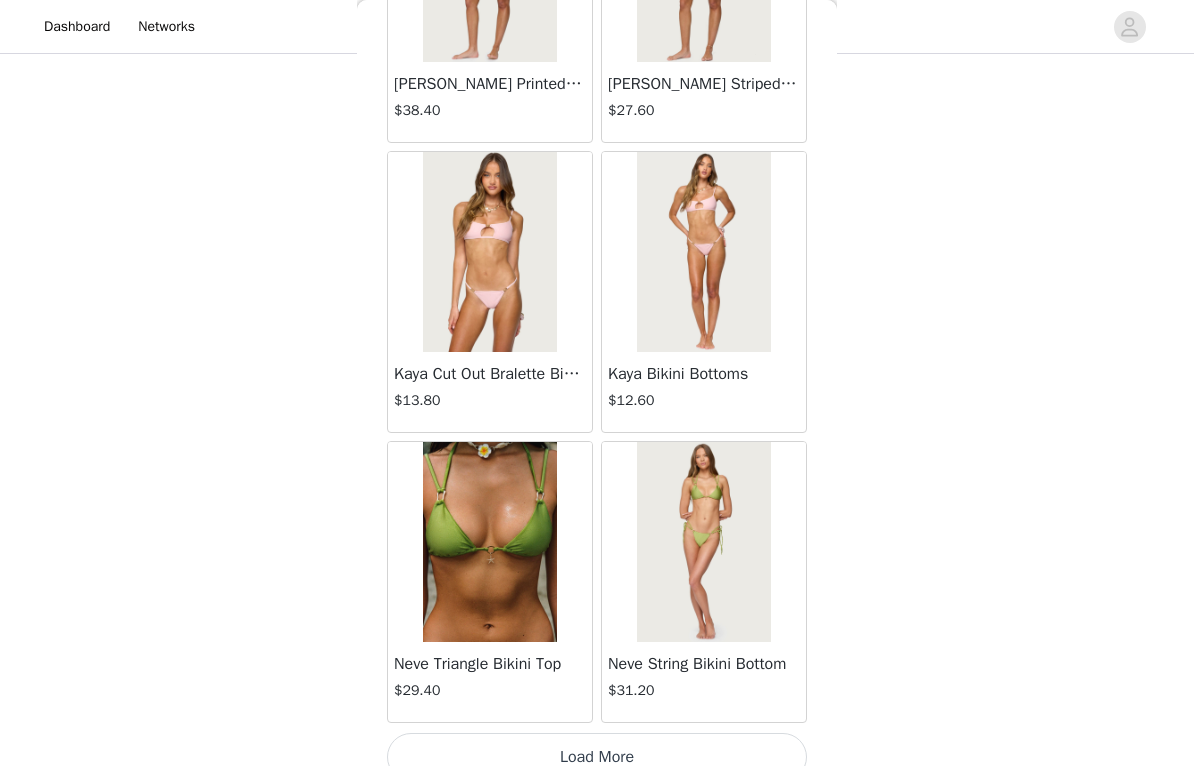 click on "Load More" at bounding box center [597, 757] 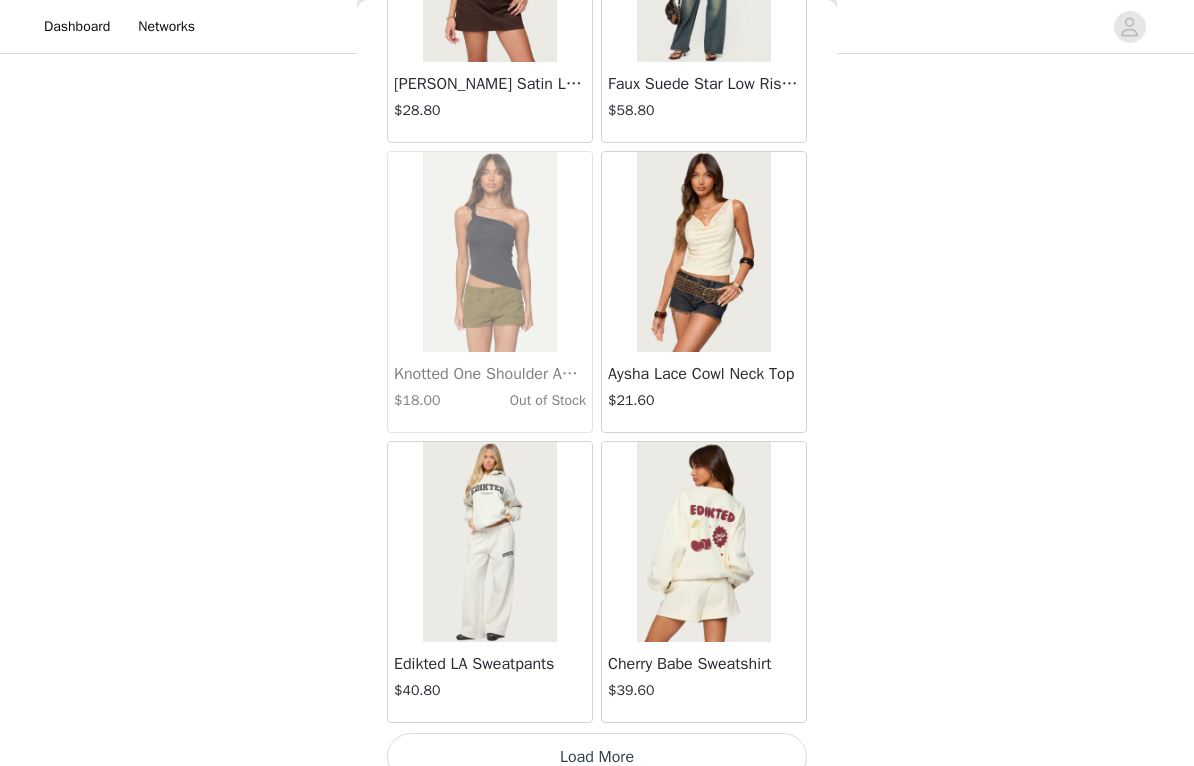 click on "Load More" at bounding box center [597, 757] 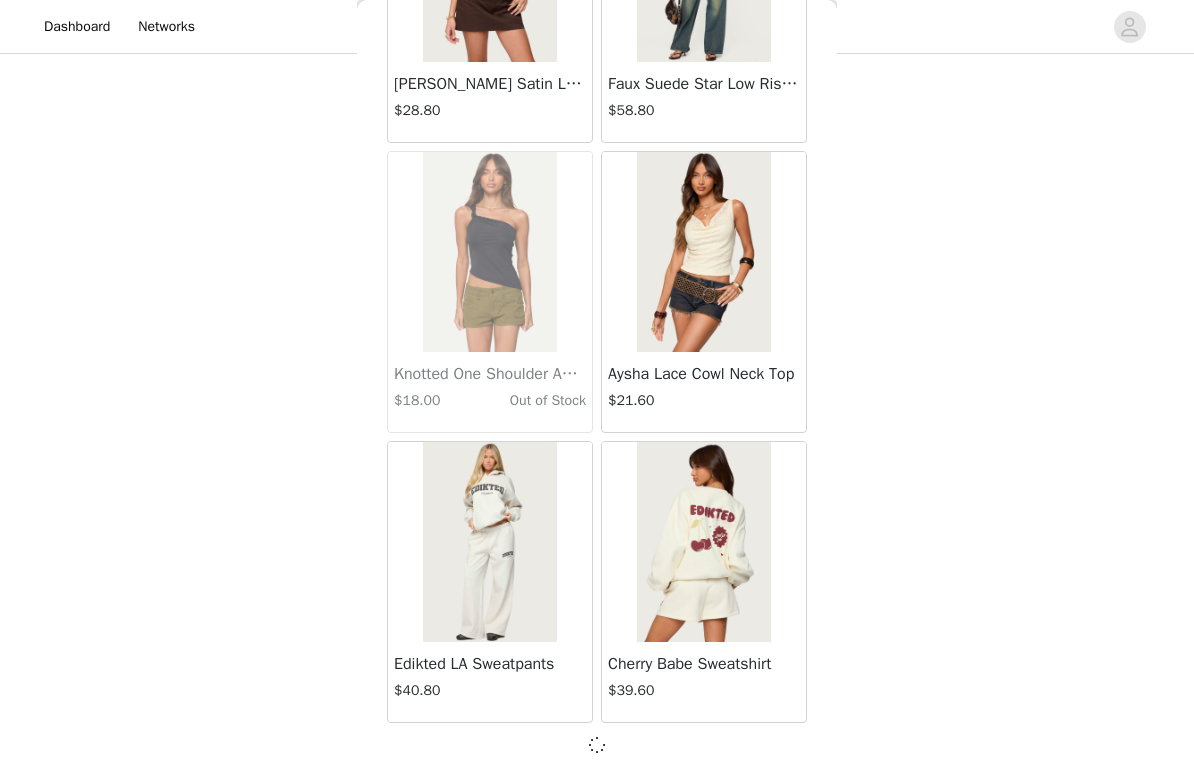 scroll, scrollTop: 31260, scrollLeft: 0, axis: vertical 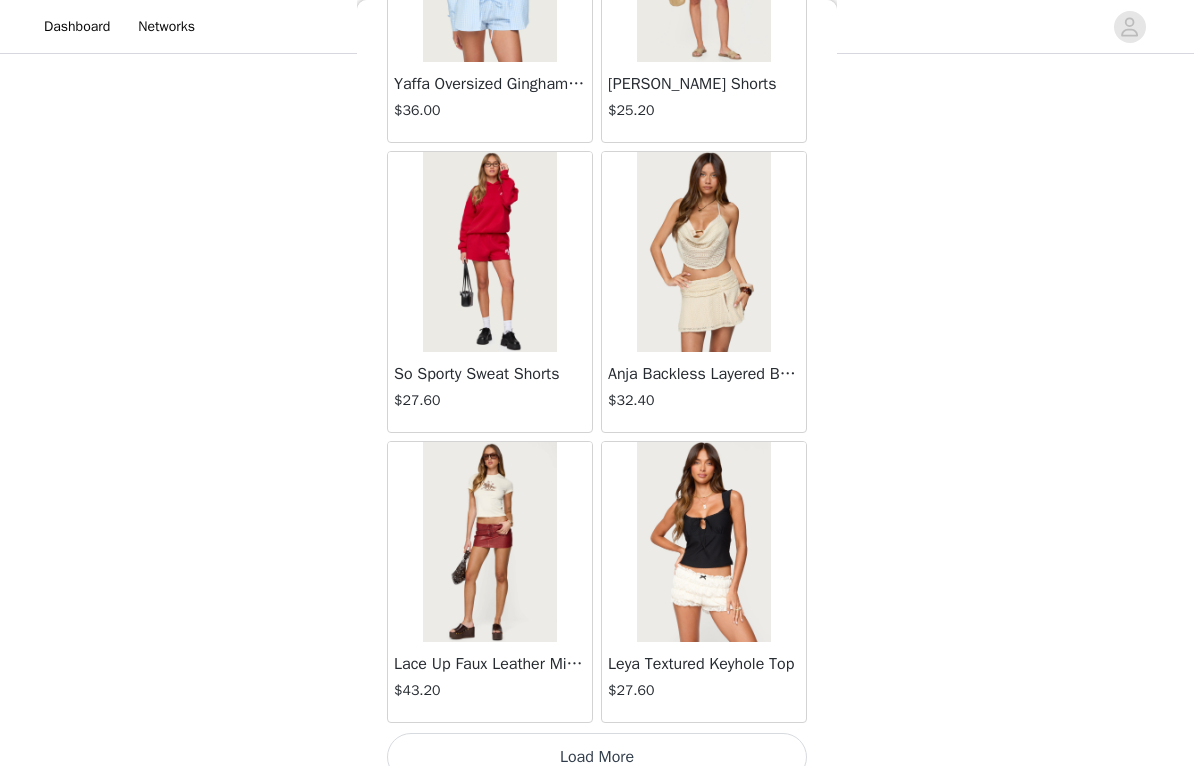 click on "Load More" at bounding box center [597, 757] 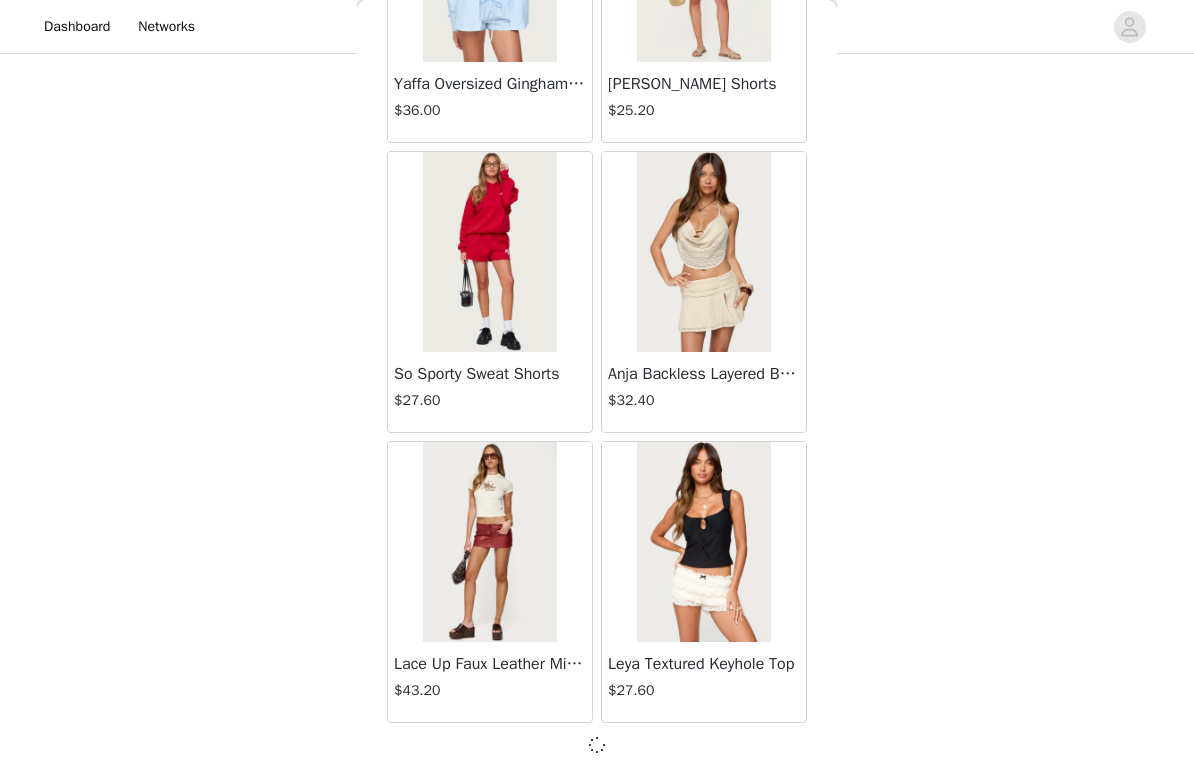 scroll, scrollTop: 34160, scrollLeft: 0, axis: vertical 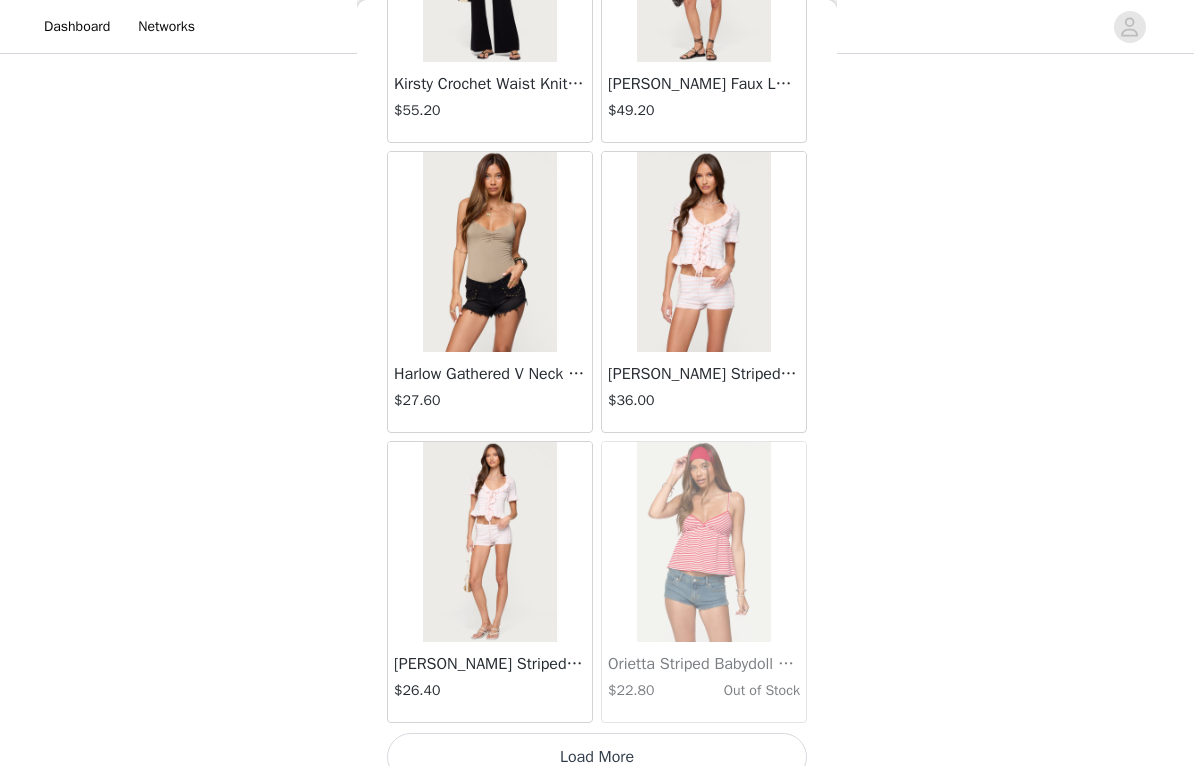 click on "Load More" at bounding box center [597, 757] 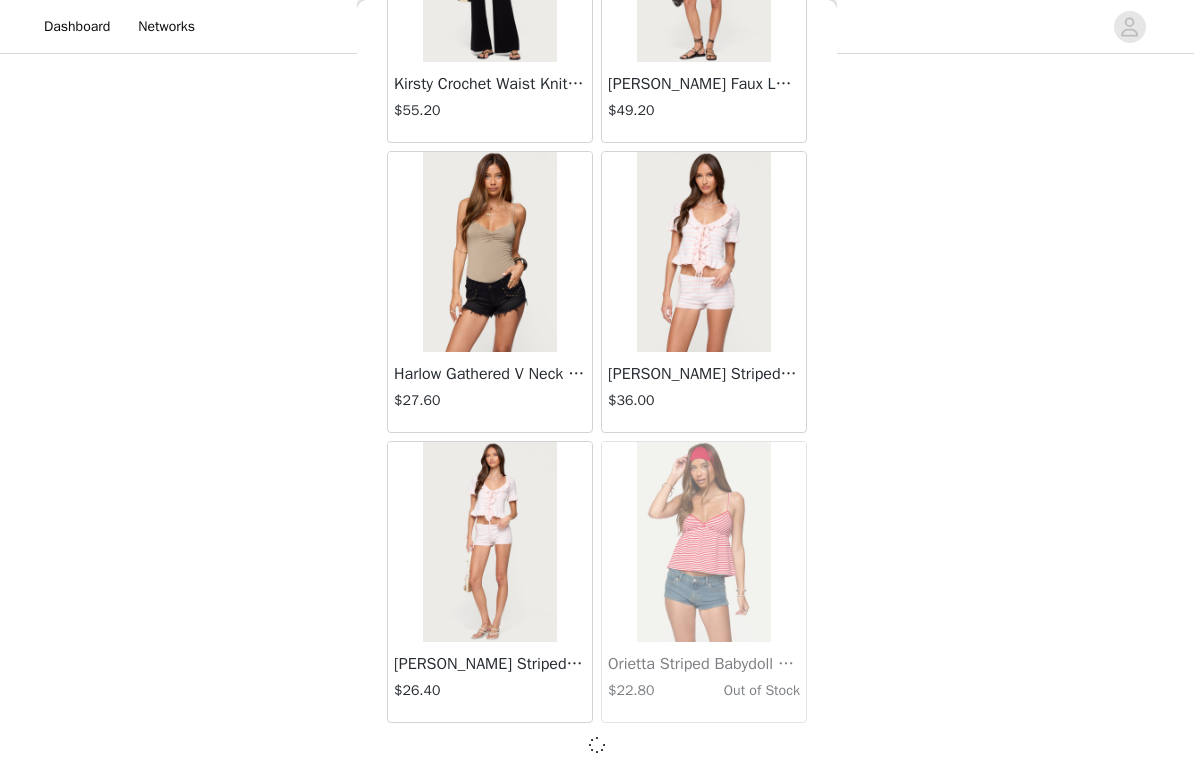 scroll, scrollTop: 37060, scrollLeft: 0, axis: vertical 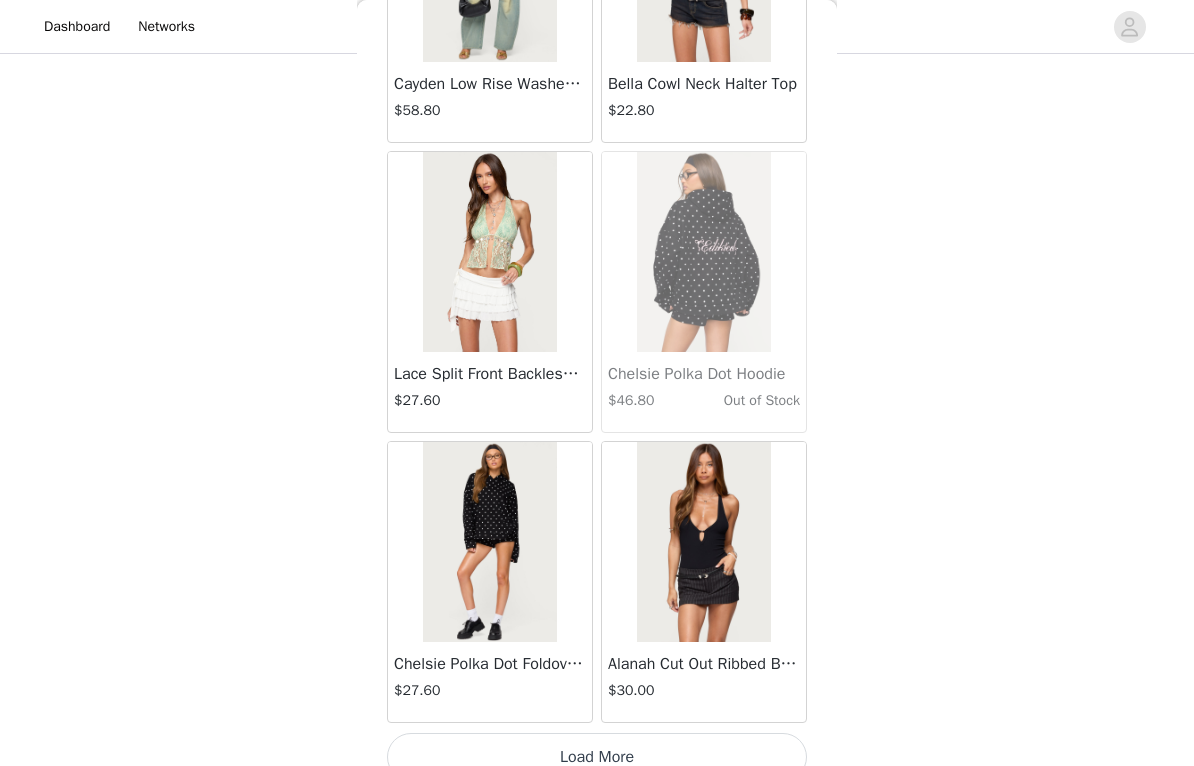 click on "Load More" at bounding box center (597, 757) 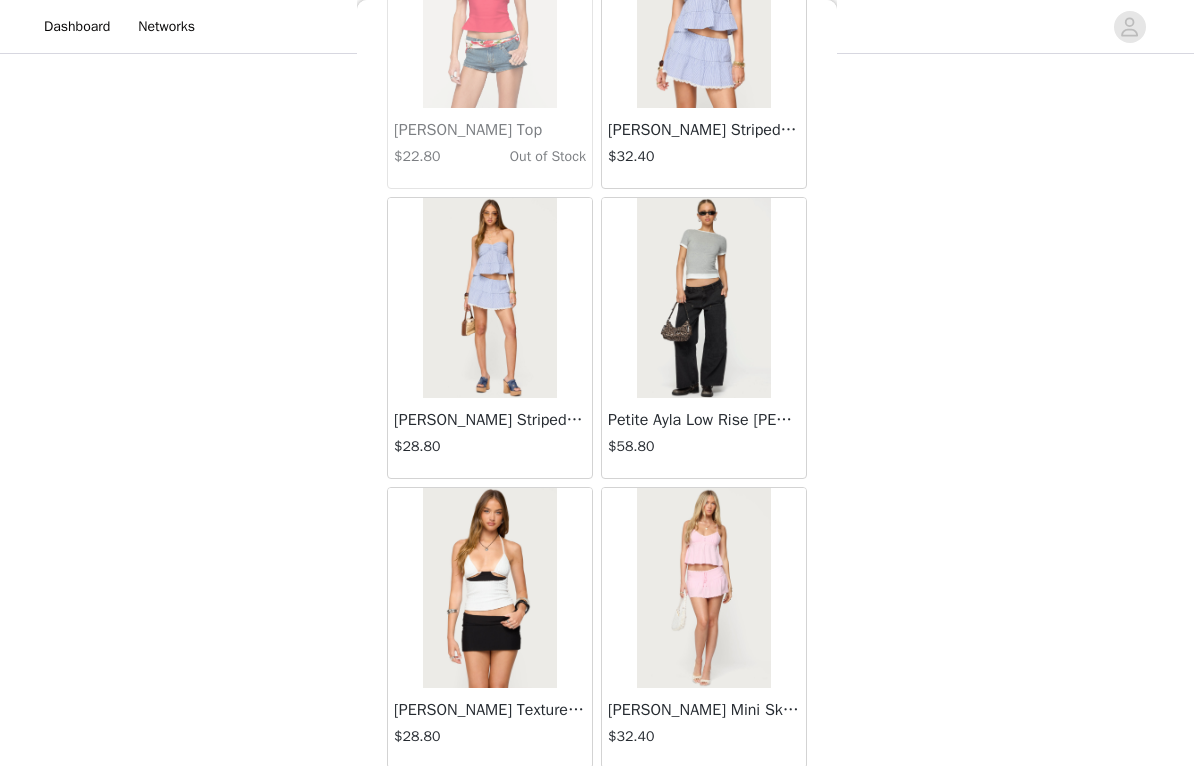 scroll, scrollTop: 41963, scrollLeft: 0, axis: vertical 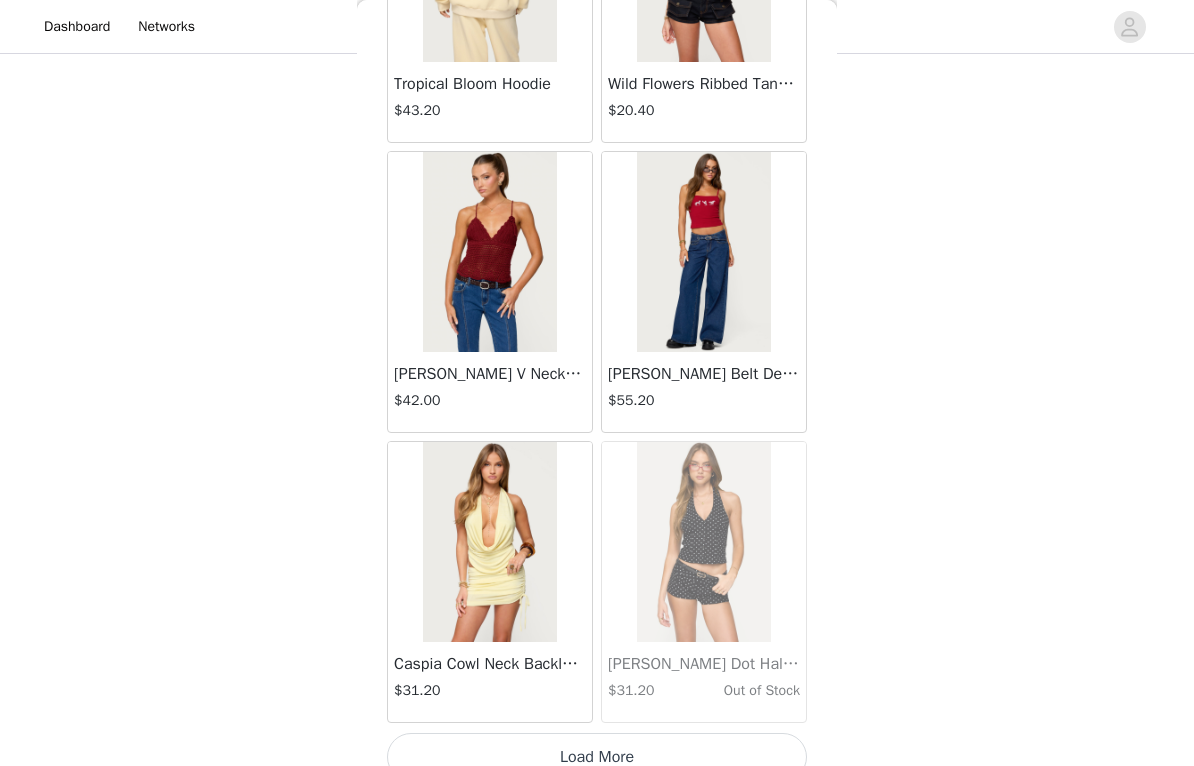 click on "Load More" at bounding box center [597, 757] 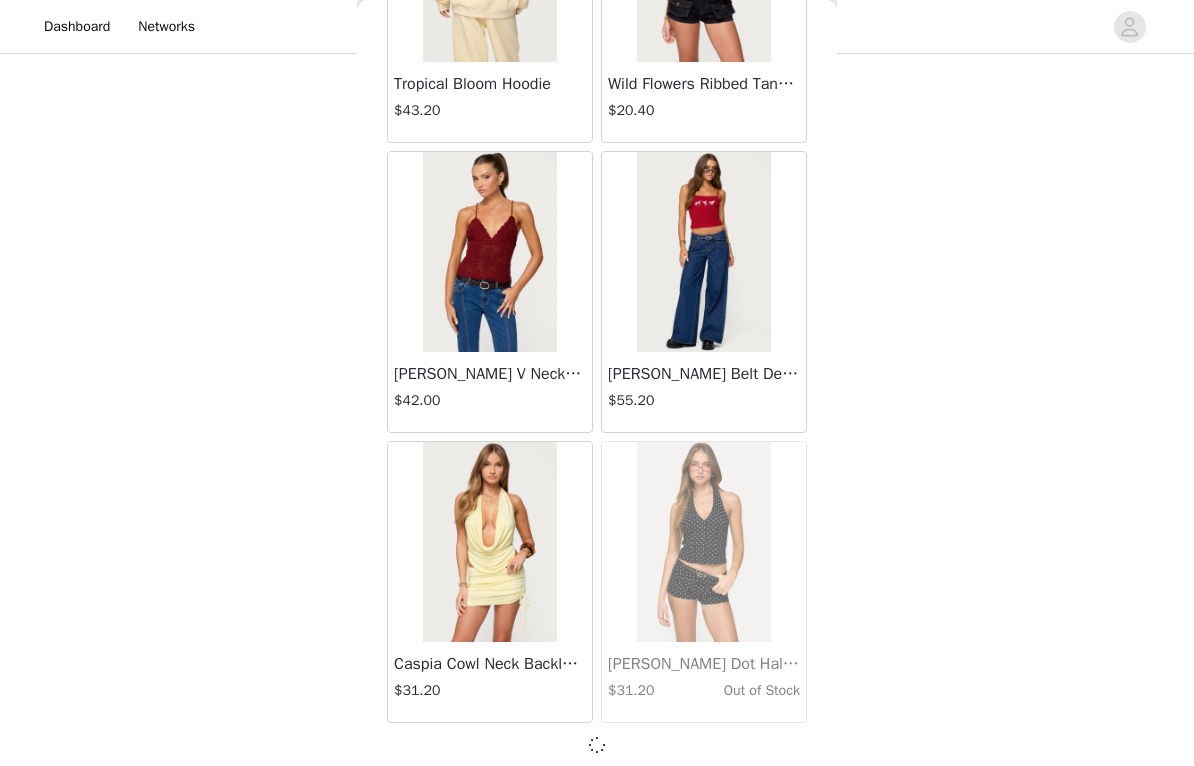 scroll, scrollTop: 42860, scrollLeft: 0, axis: vertical 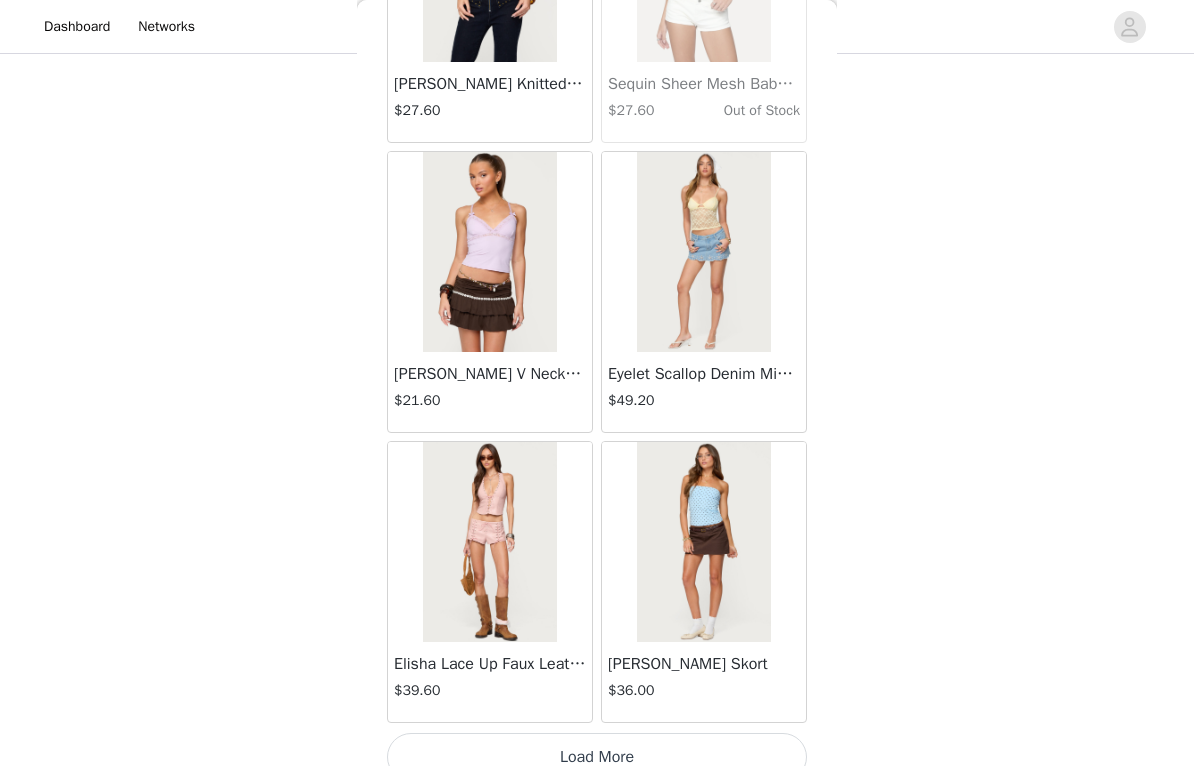 click on "Load More" at bounding box center [597, 757] 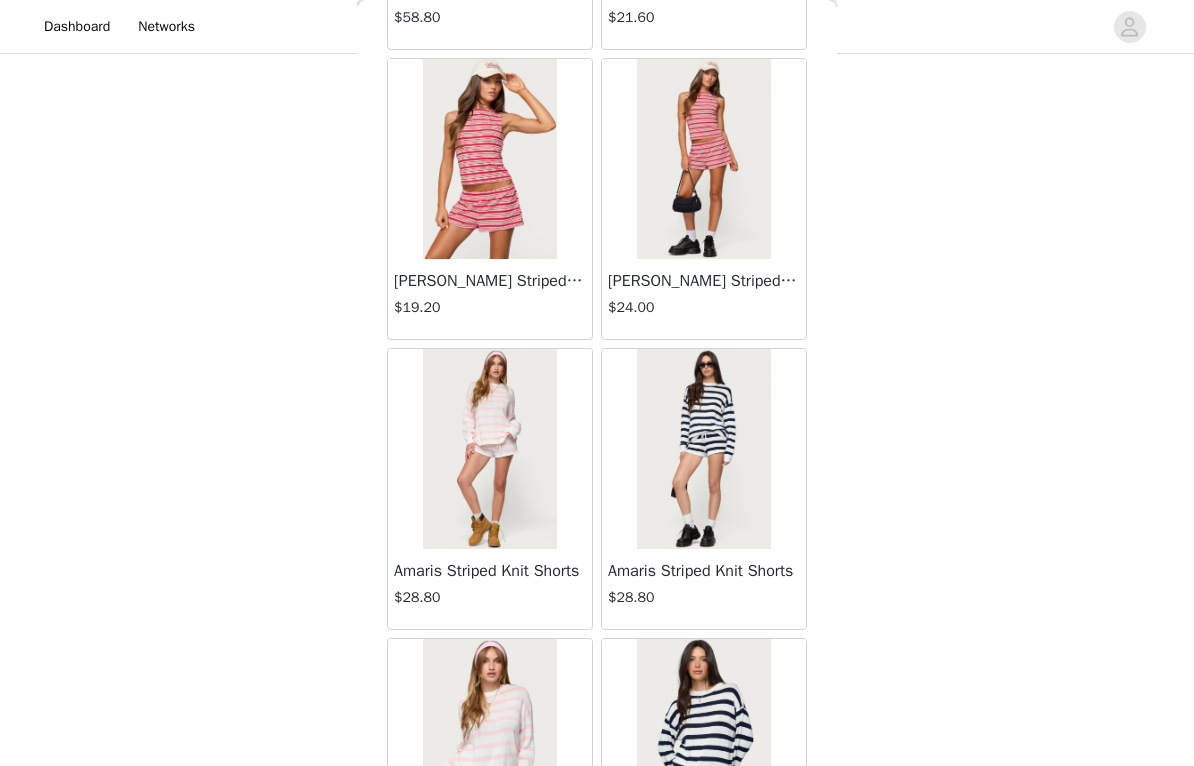 scroll, scrollTop: 47313, scrollLeft: 0, axis: vertical 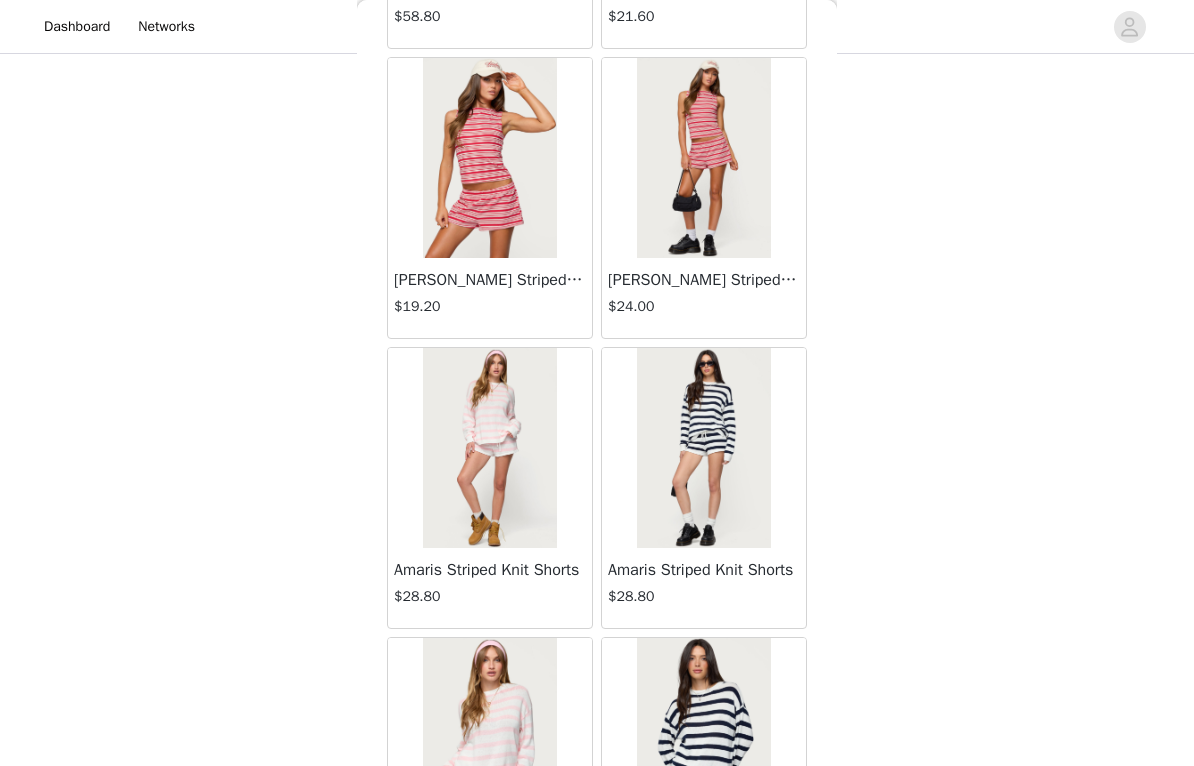 click at bounding box center [703, 448] 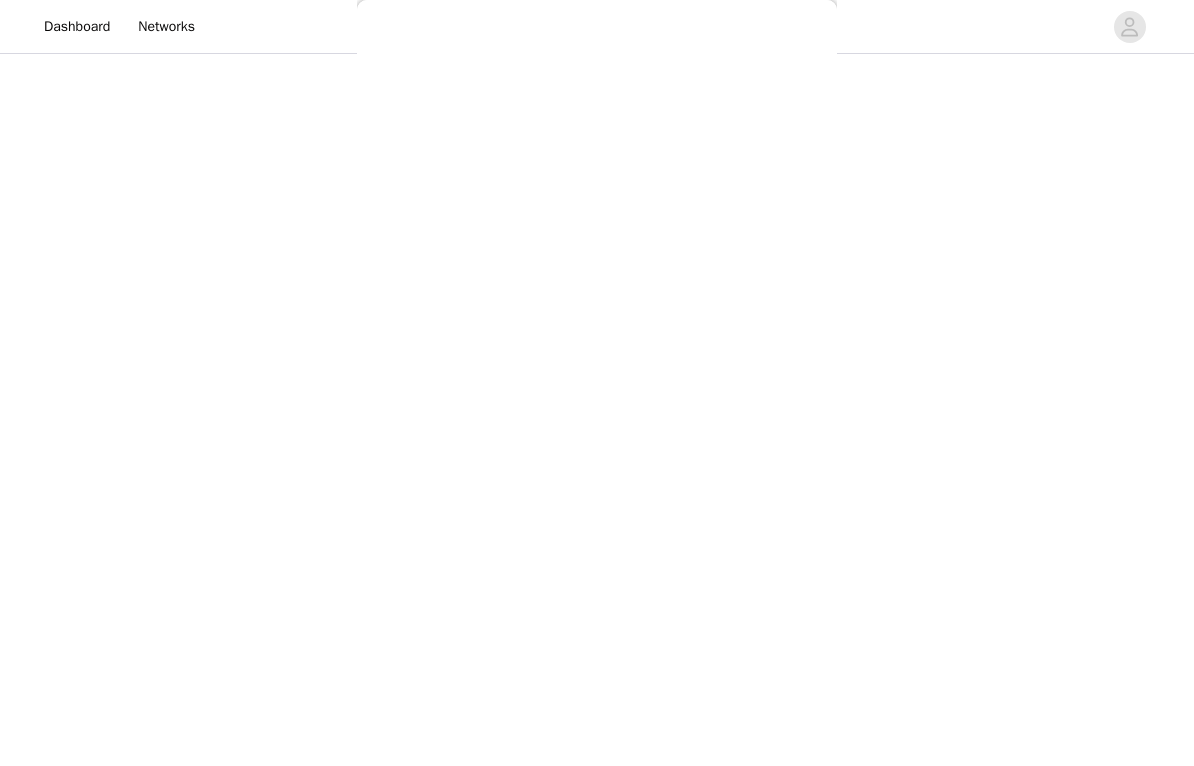 scroll, scrollTop: 0, scrollLeft: 0, axis: both 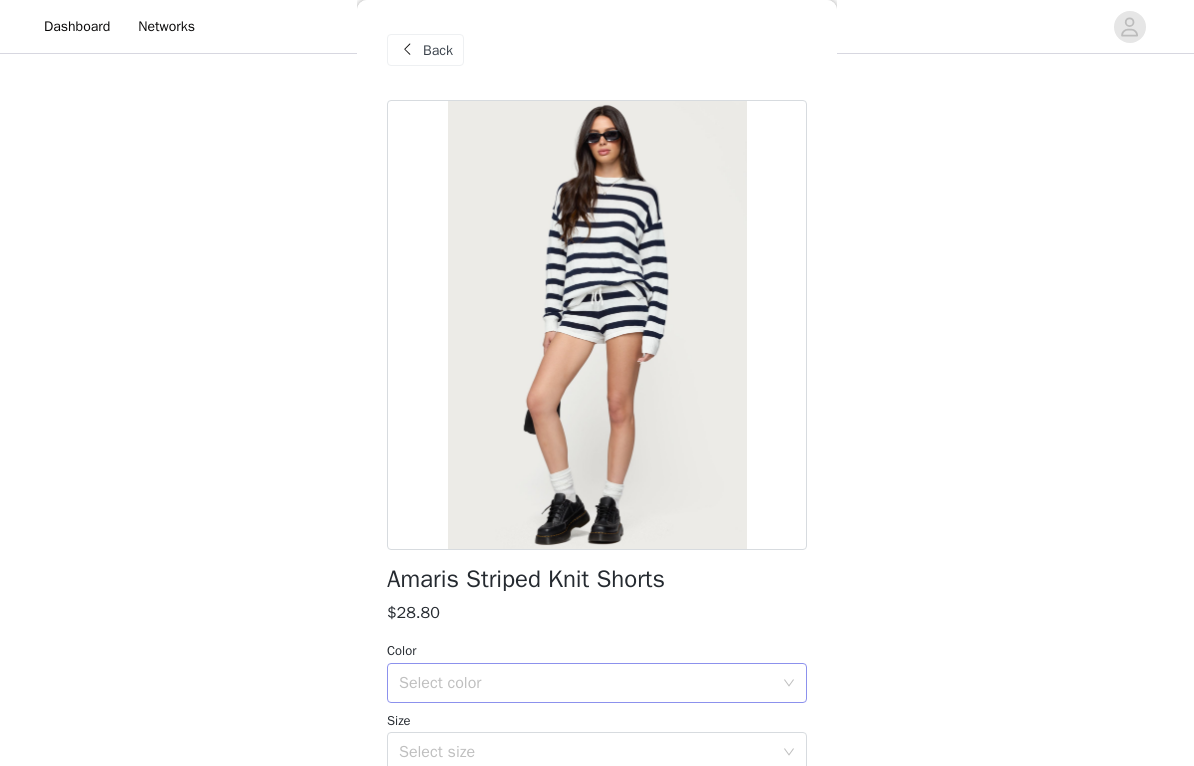 click on "Select color" at bounding box center (590, 683) 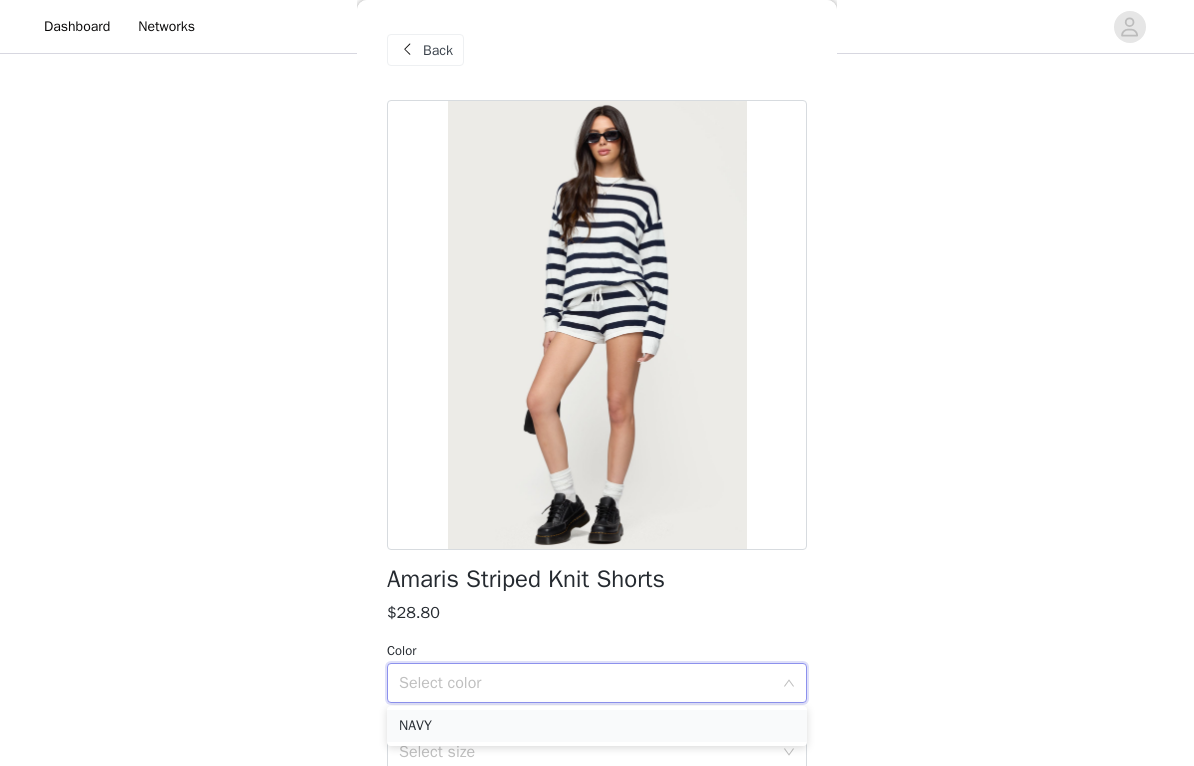 click on "NAVY" at bounding box center [597, 726] 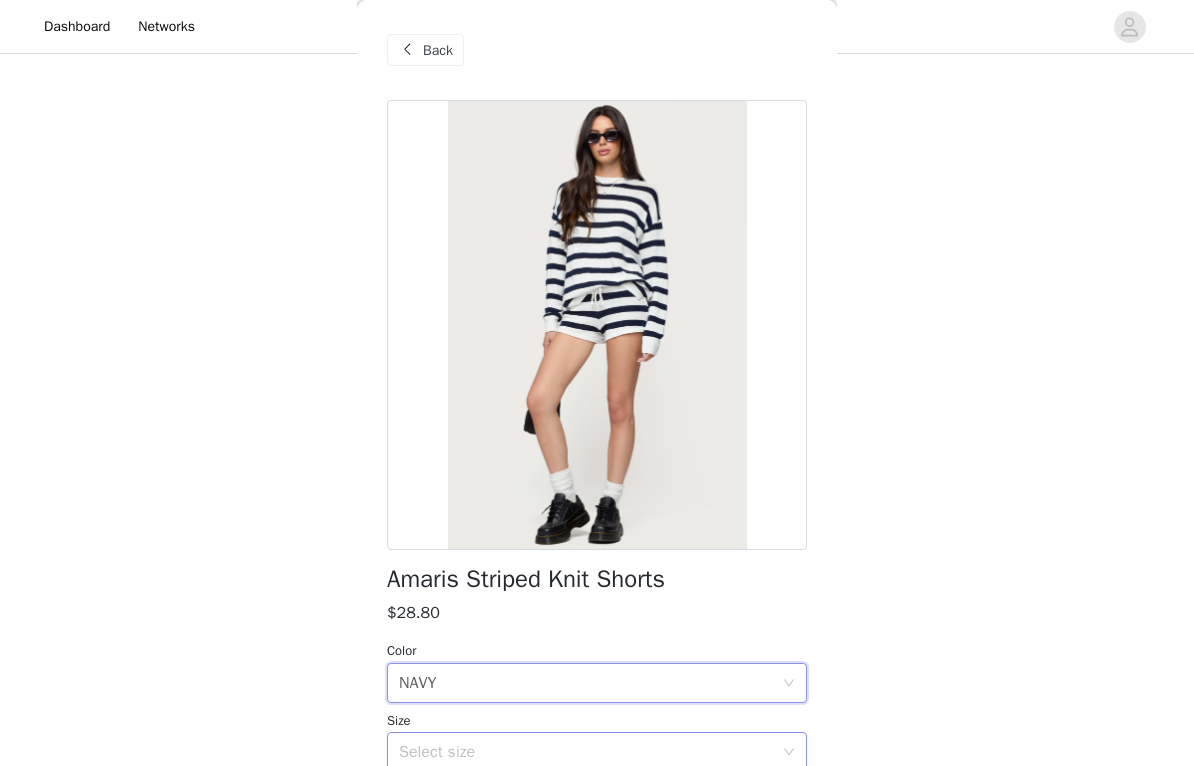 click on "Select size" at bounding box center [586, 752] 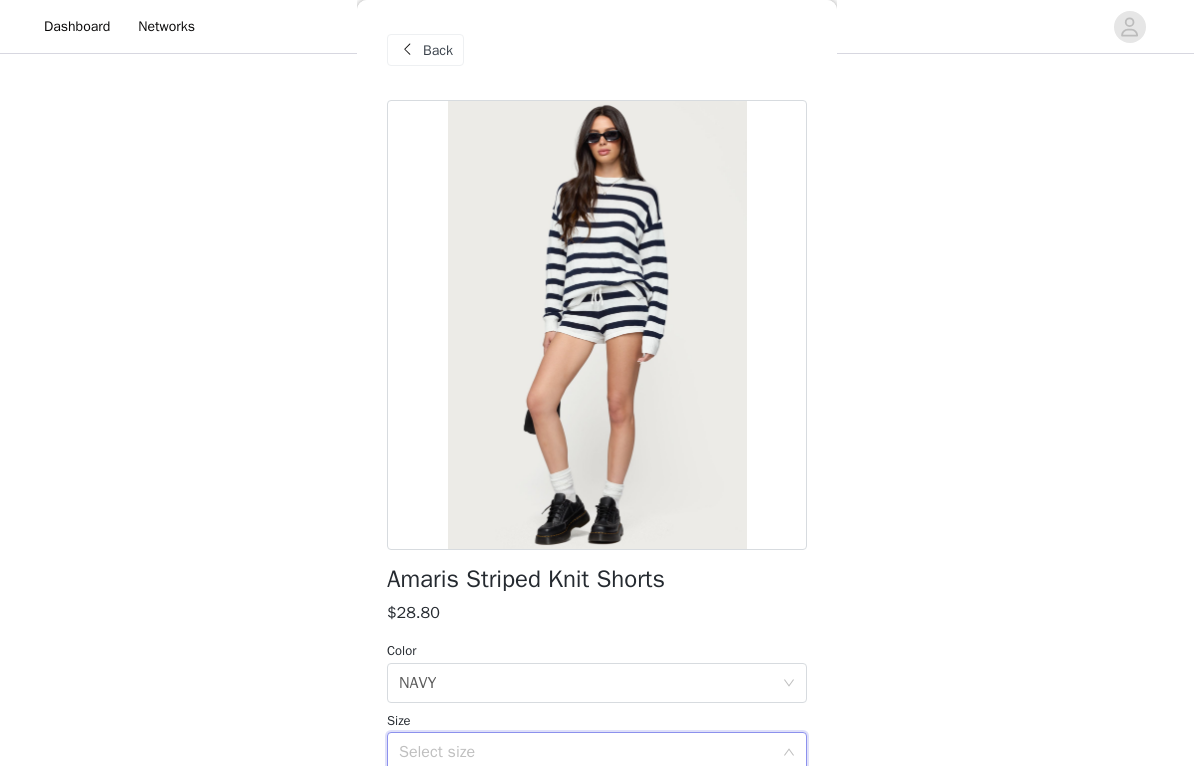 click on "Select size" at bounding box center [586, 752] 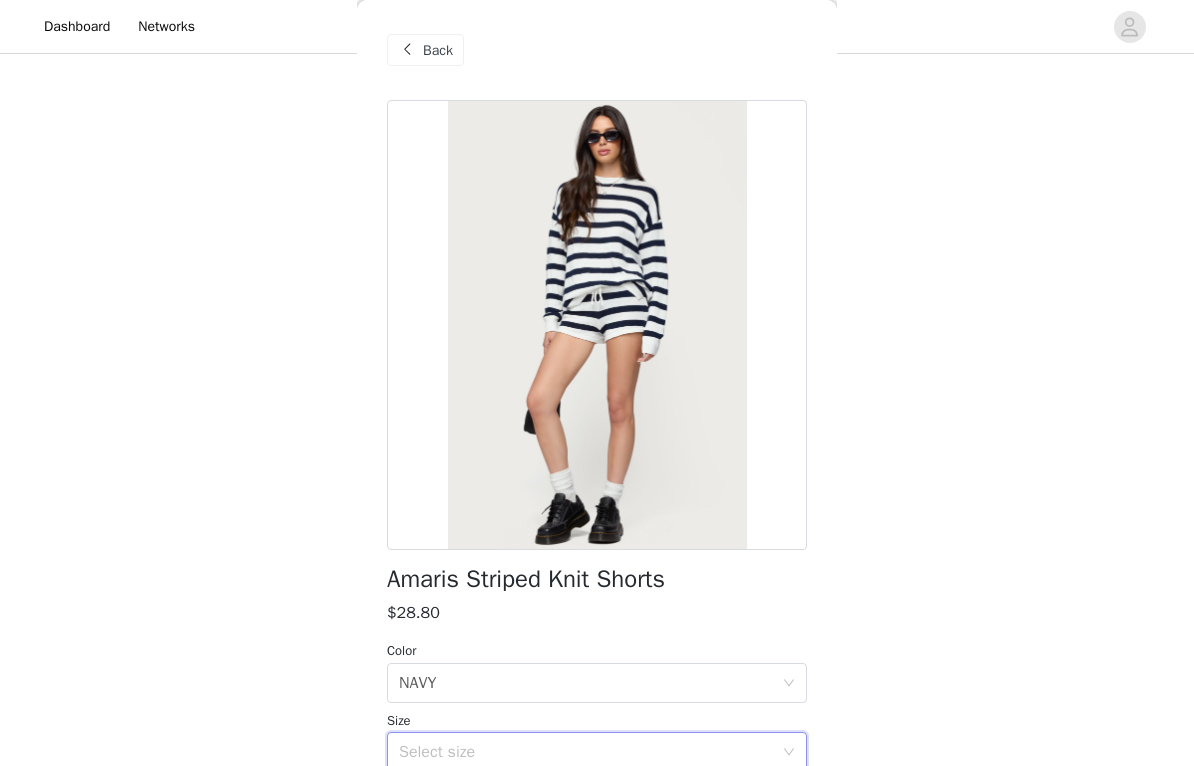 click on "Select size" at bounding box center [586, 752] 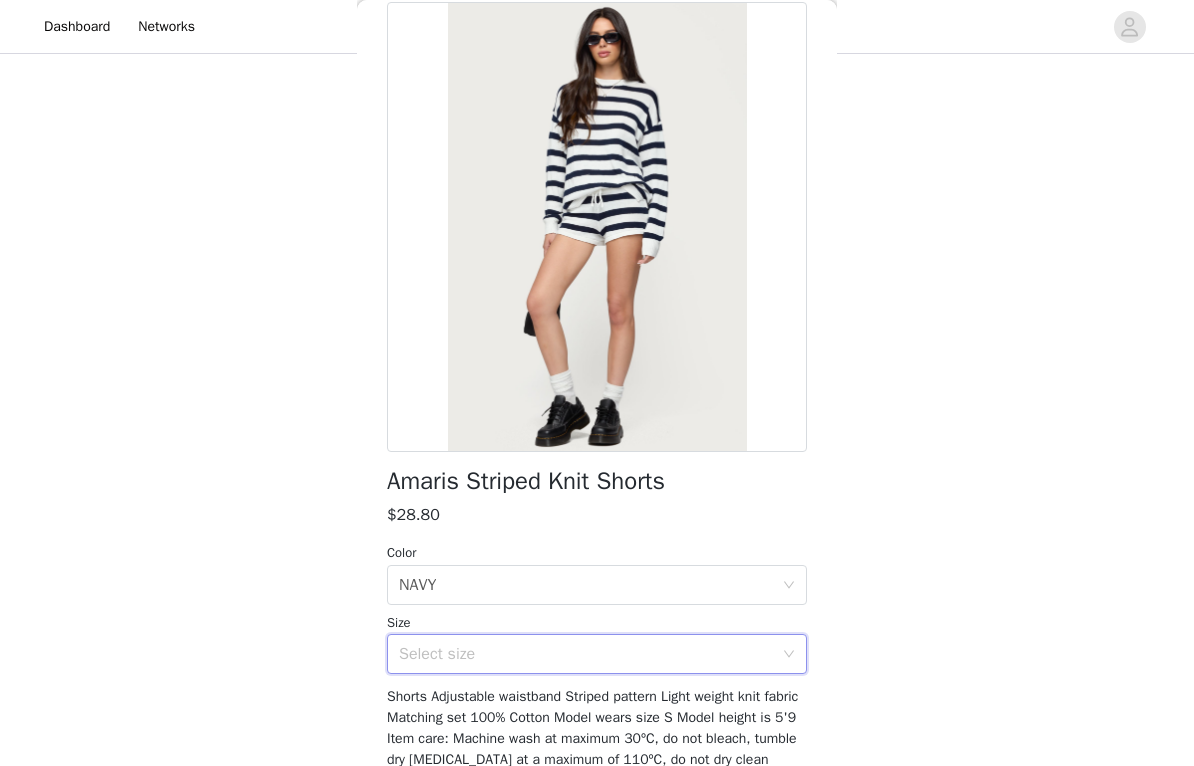 scroll, scrollTop: 105, scrollLeft: 0, axis: vertical 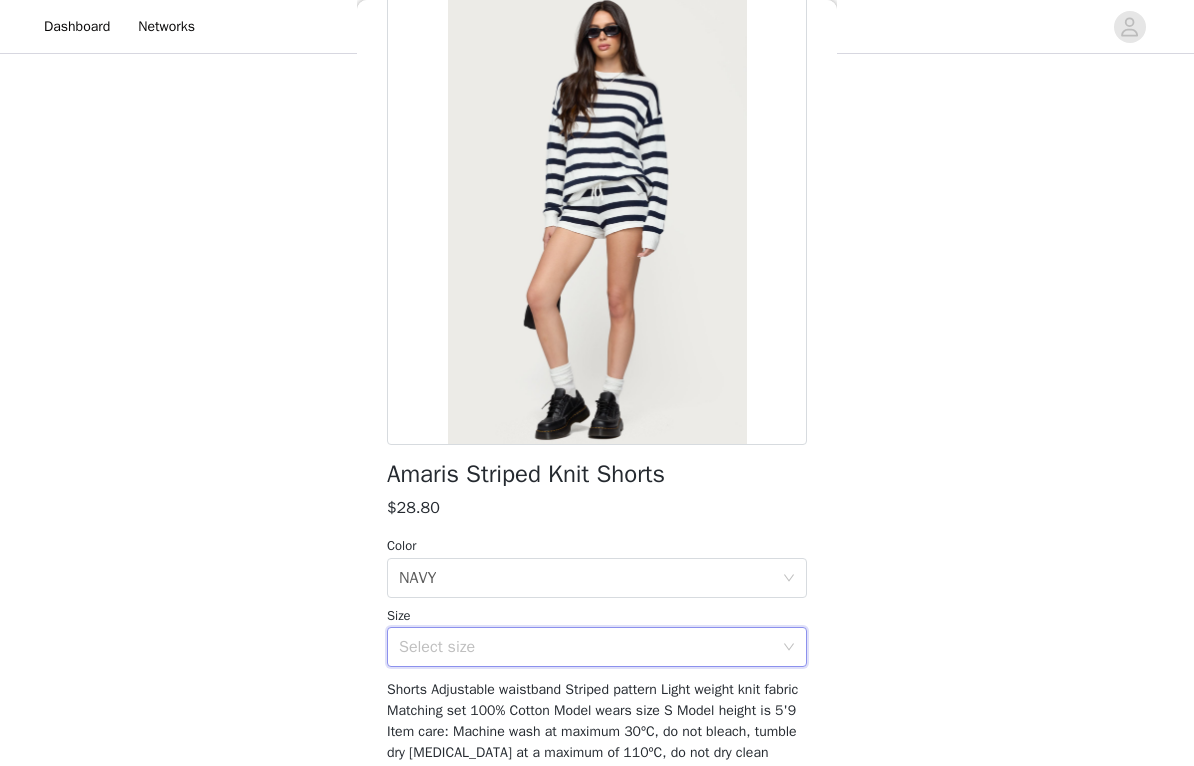 click on "Select size" at bounding box center [586, 647] 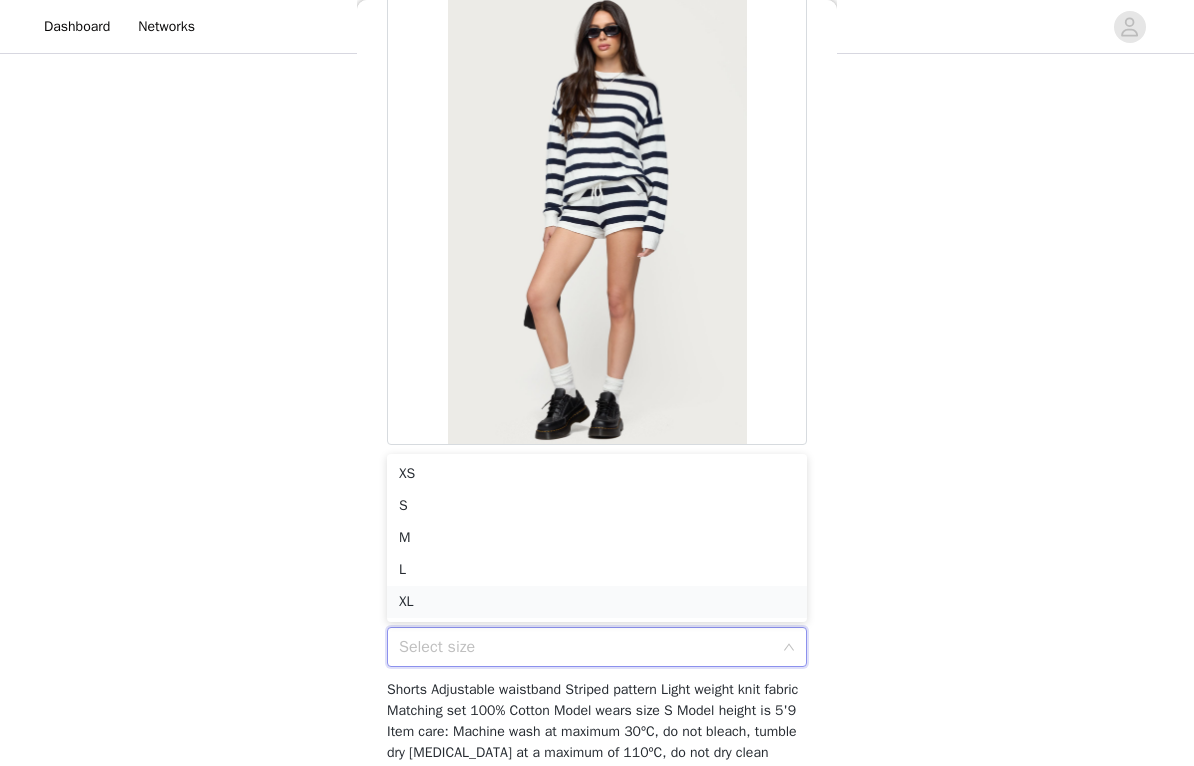 click on "XL" at bounding box center (597, 602) 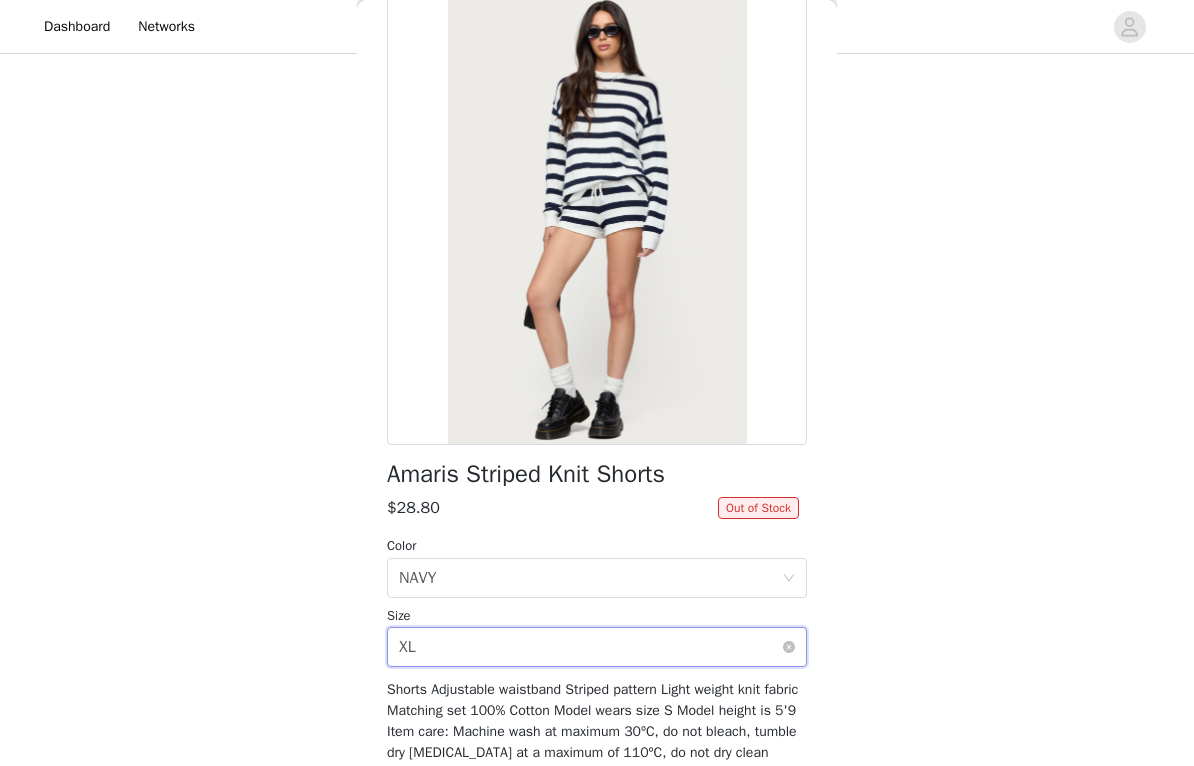 click on "Select size XL" at bounding box center [590, 647] 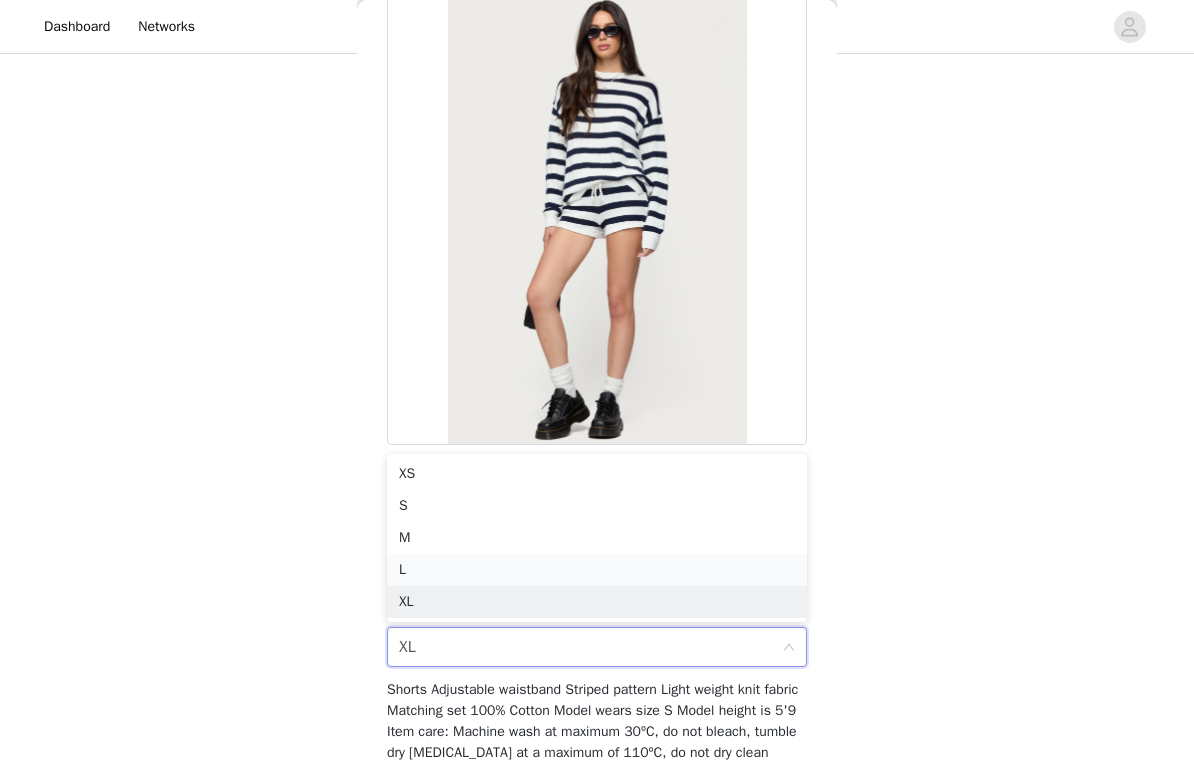 click on "L" at bounding box center (597, 570) 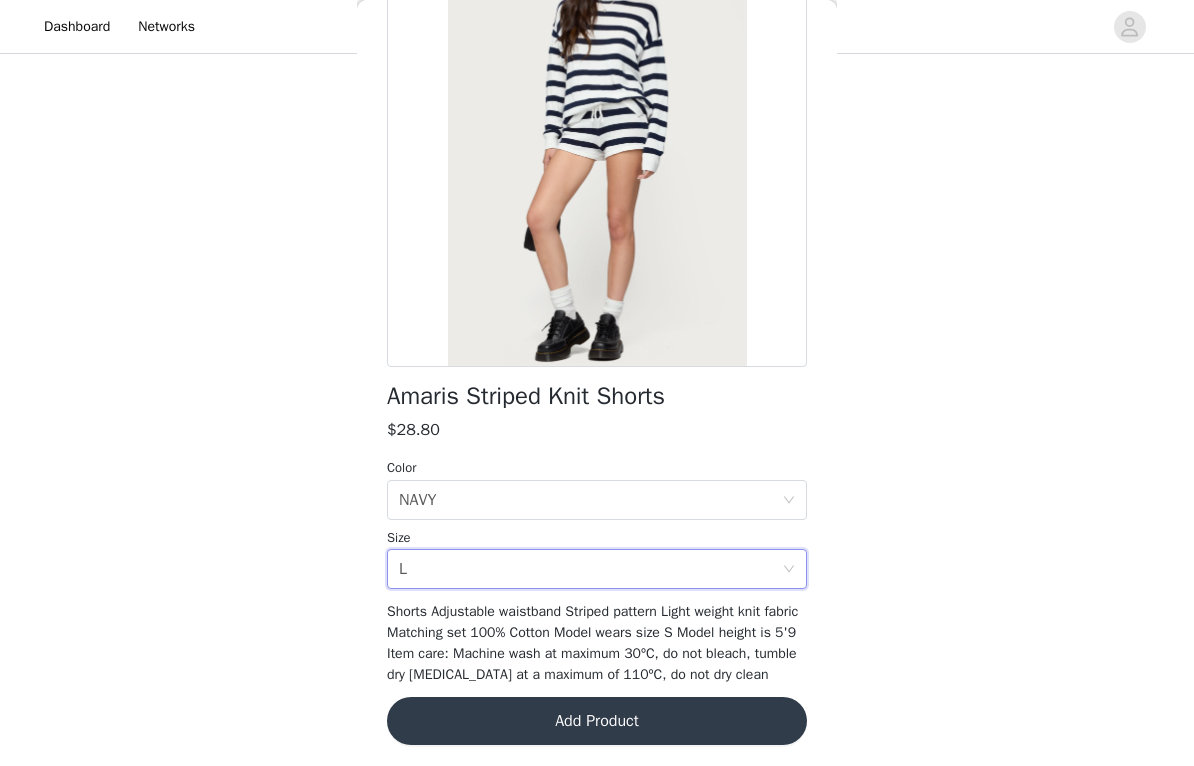 scroll, scrollTop: 181, scrollLeft: 0, axis: vertical 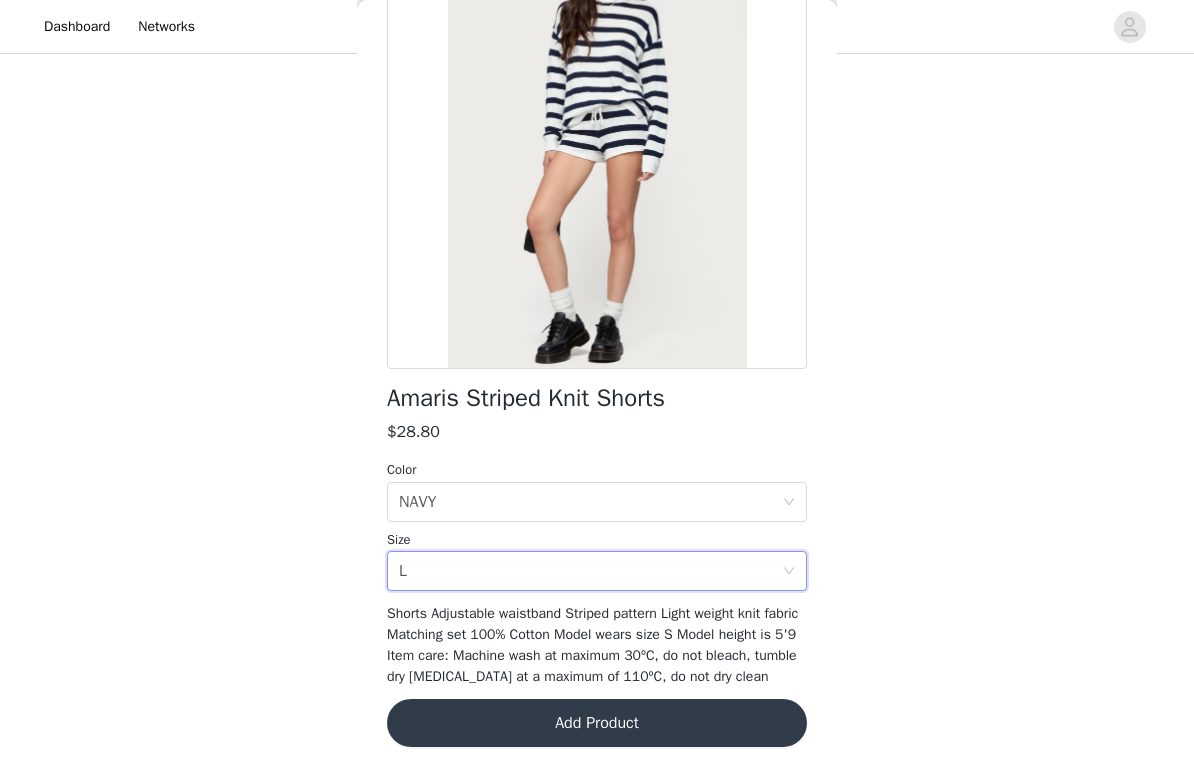 click on "Add Product" at bounding box center [597, 723] 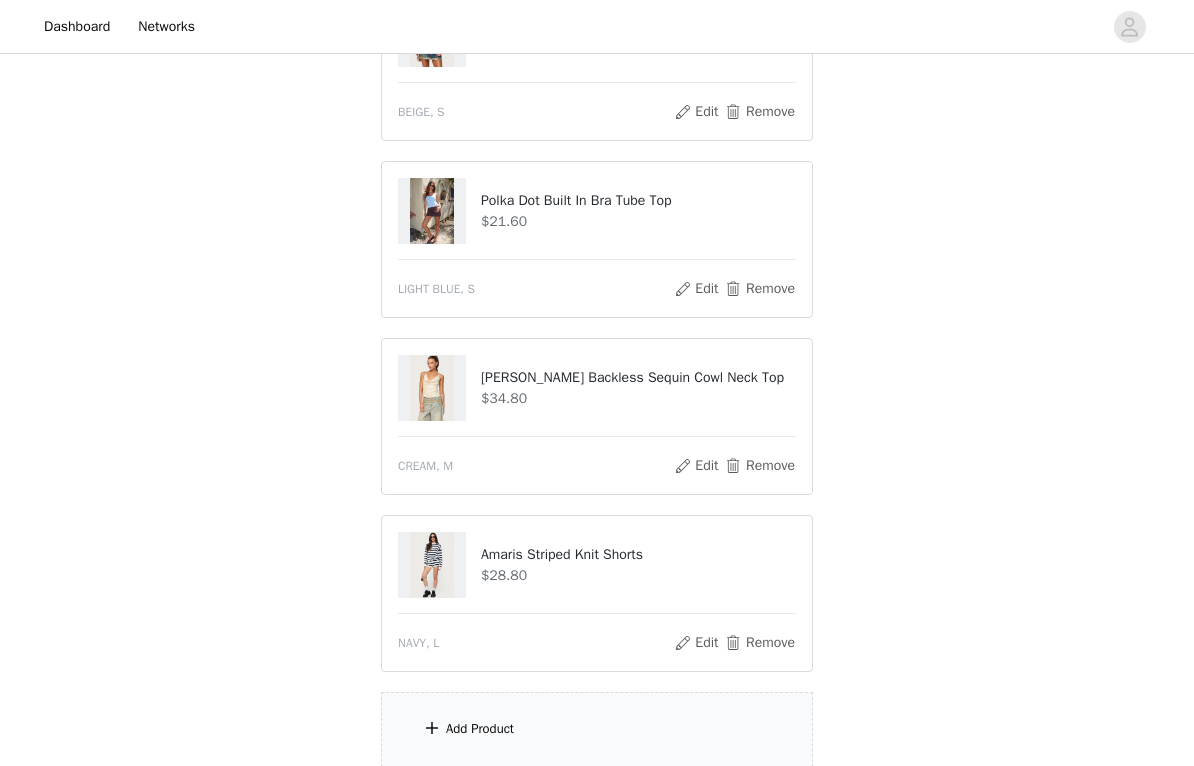 click on "Add Product" at bounding box center [597, 729] 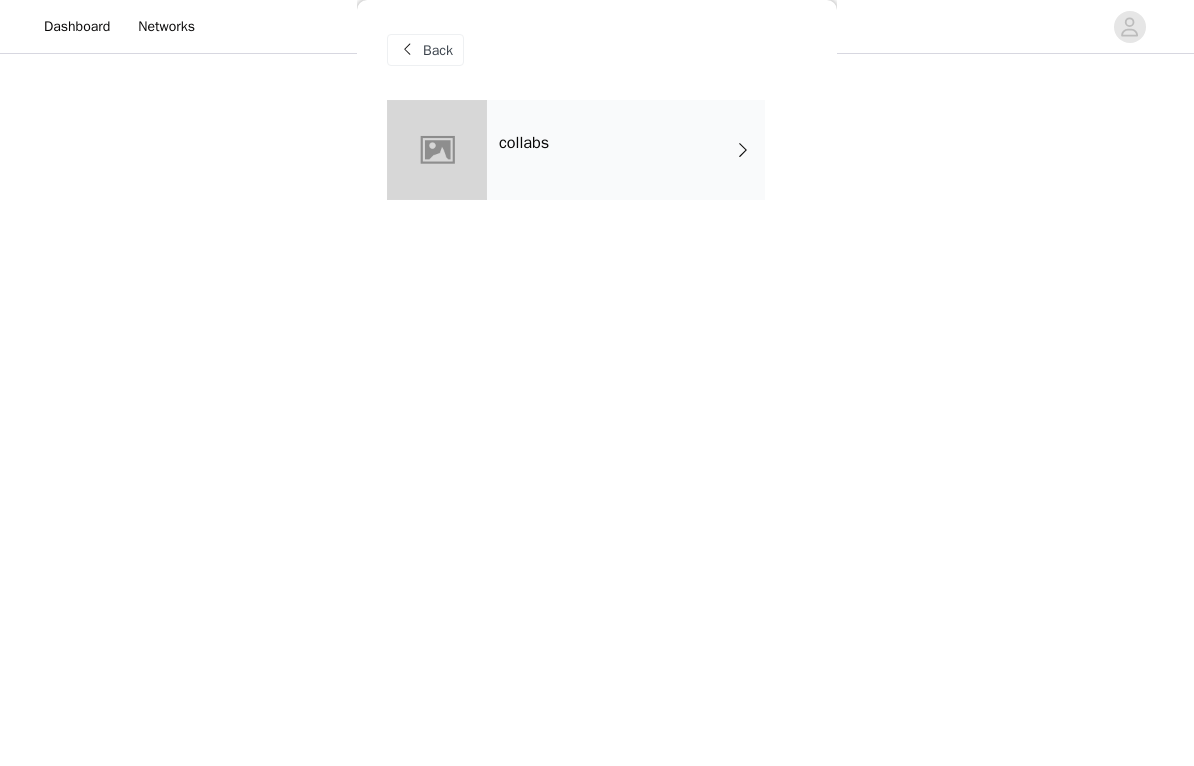 click at bounding box center (437, 150) 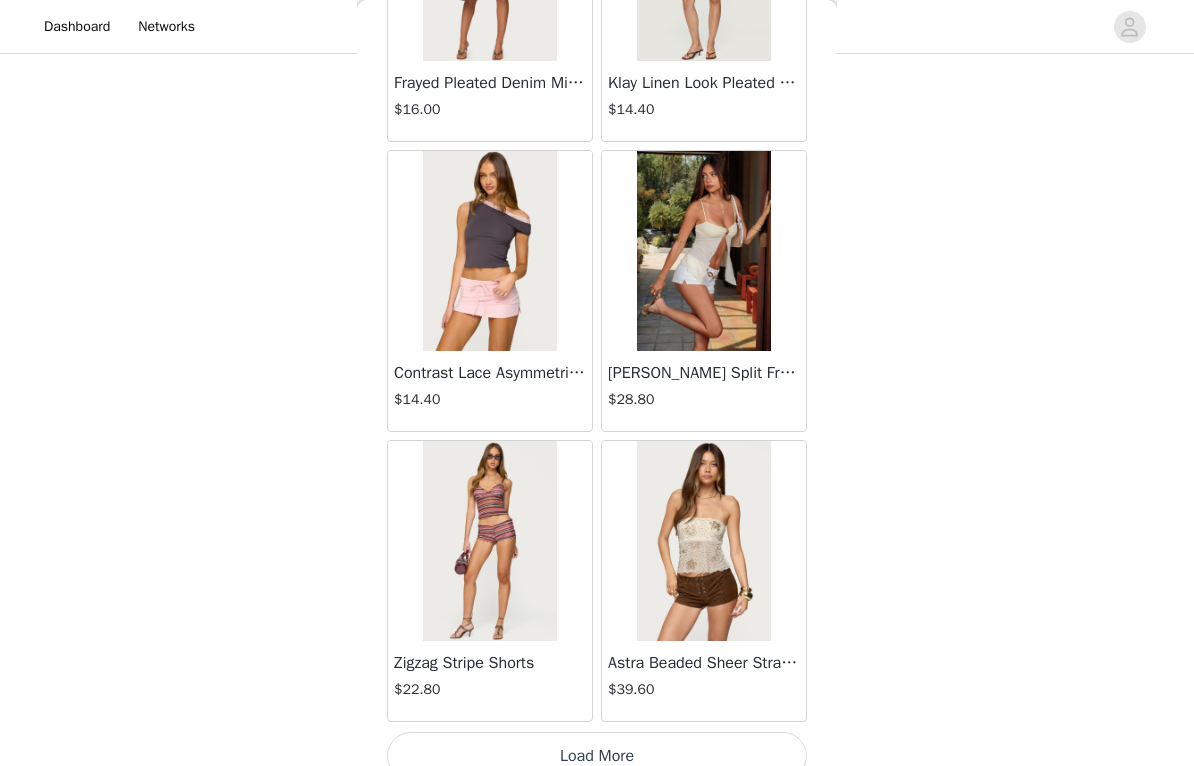 click on "Load More" at bounding box center [597, 756] 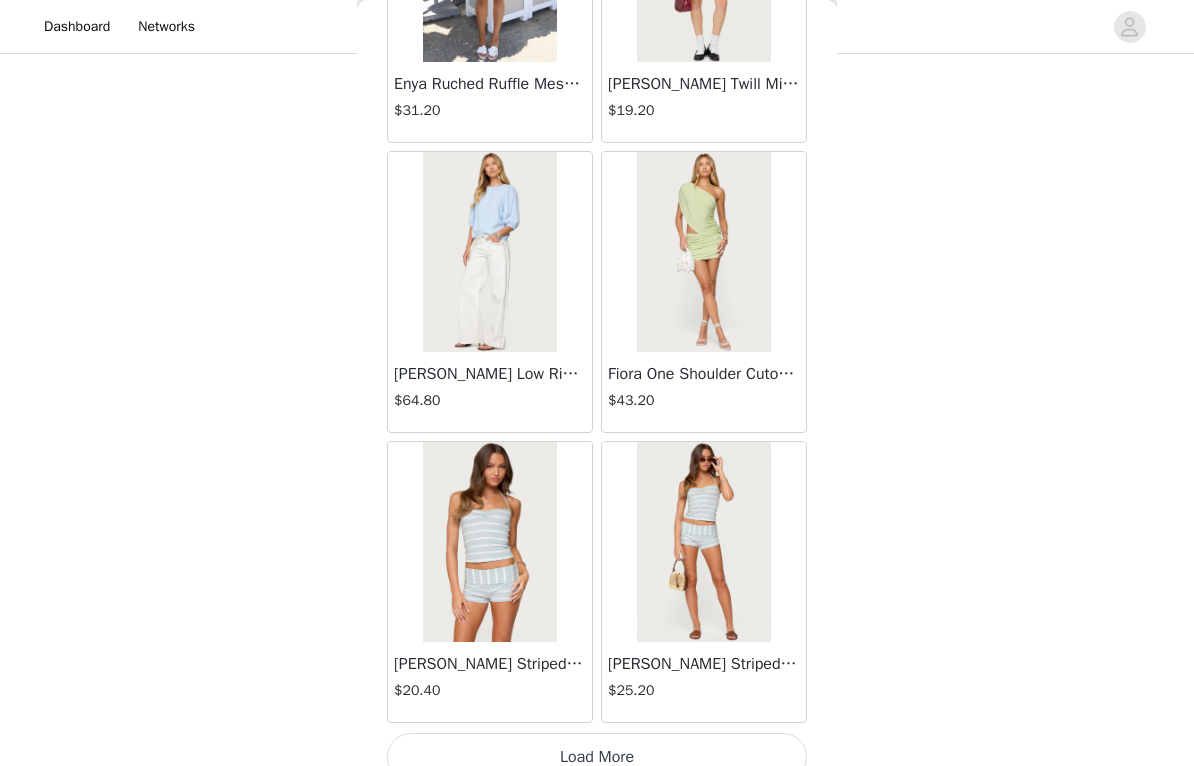 click on "Load More" at bounding box center (597, 757) 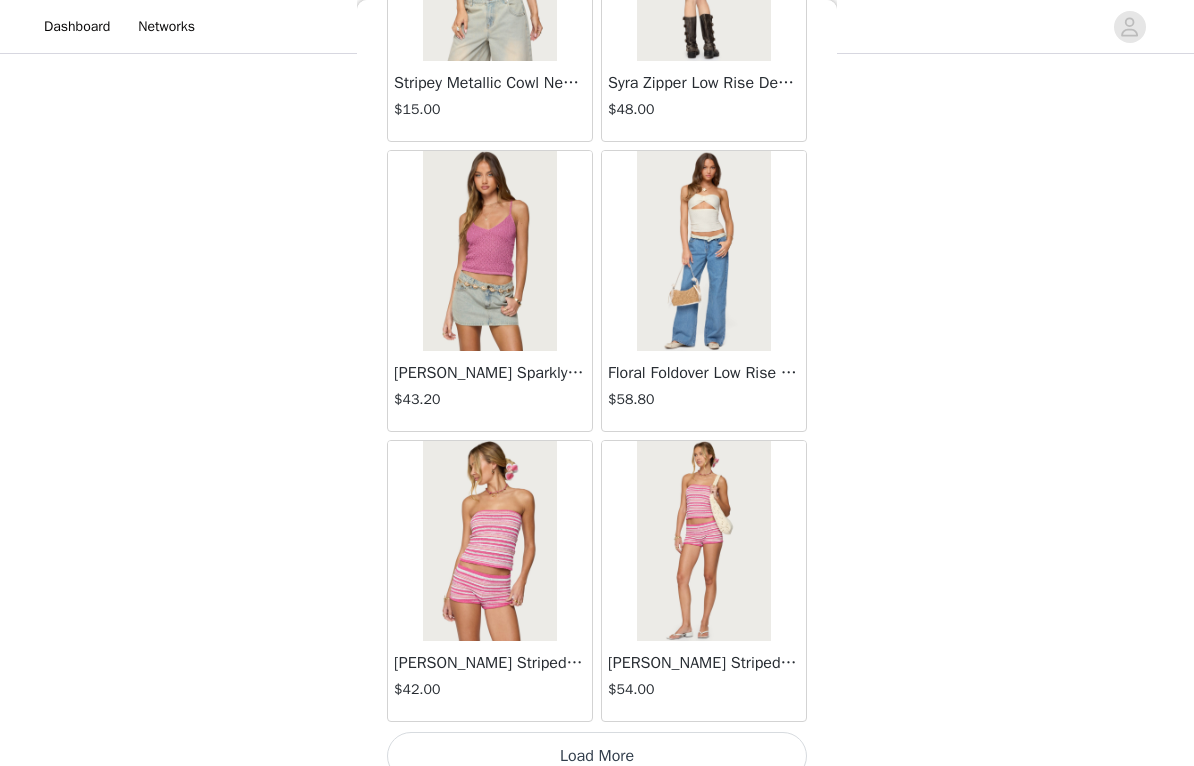click on "Load More" at bounding box center (597, 756) 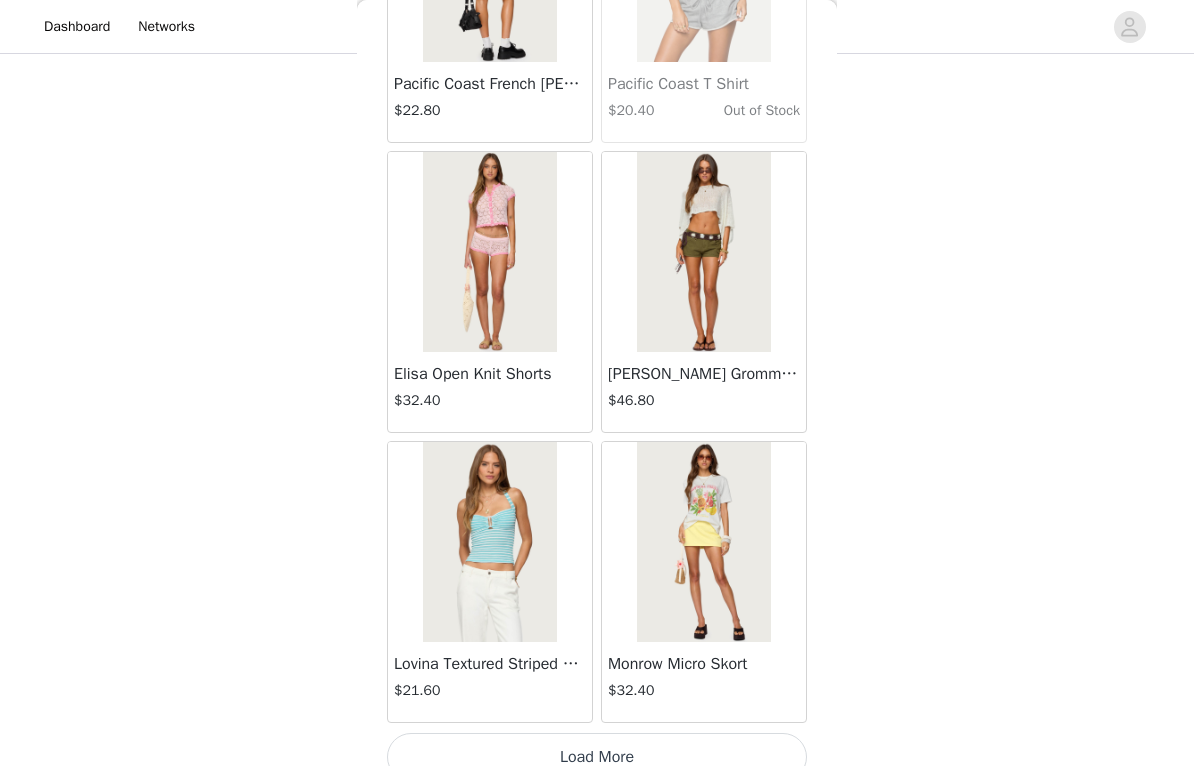 click on "Load More" at bounding box center (597, 757) 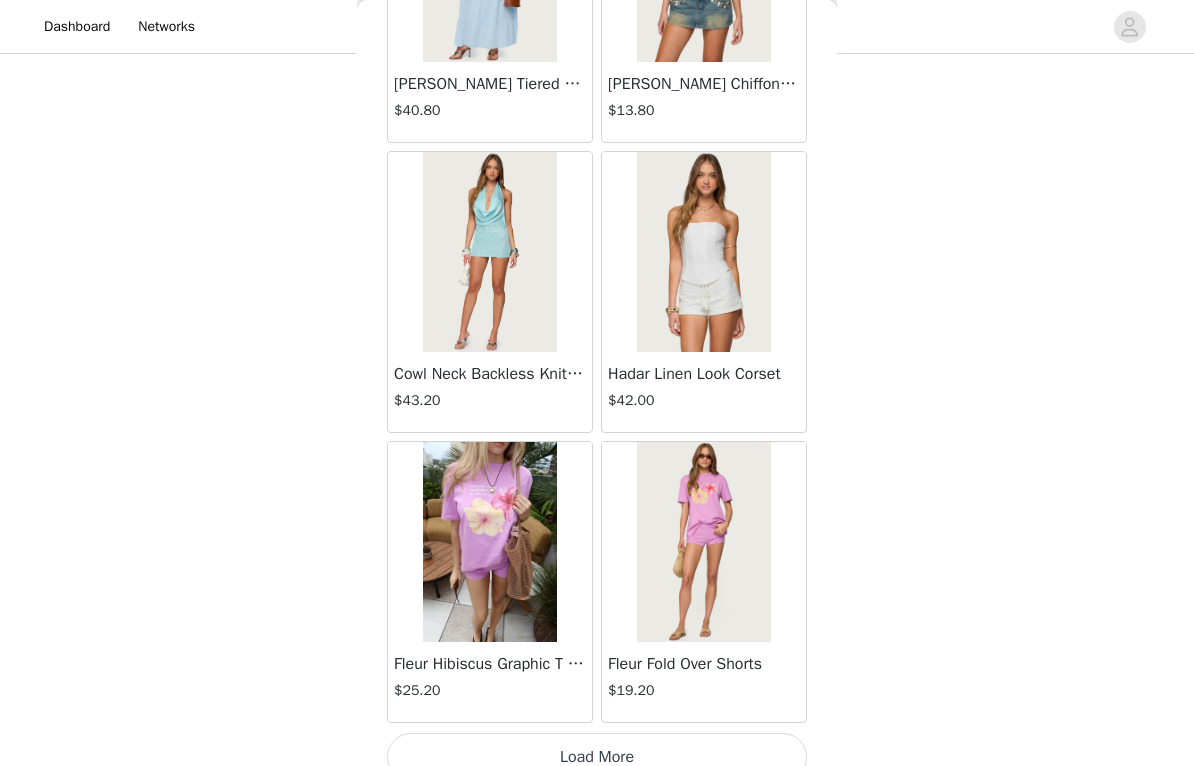 click on "Load More" at bounding box center [597, 757] 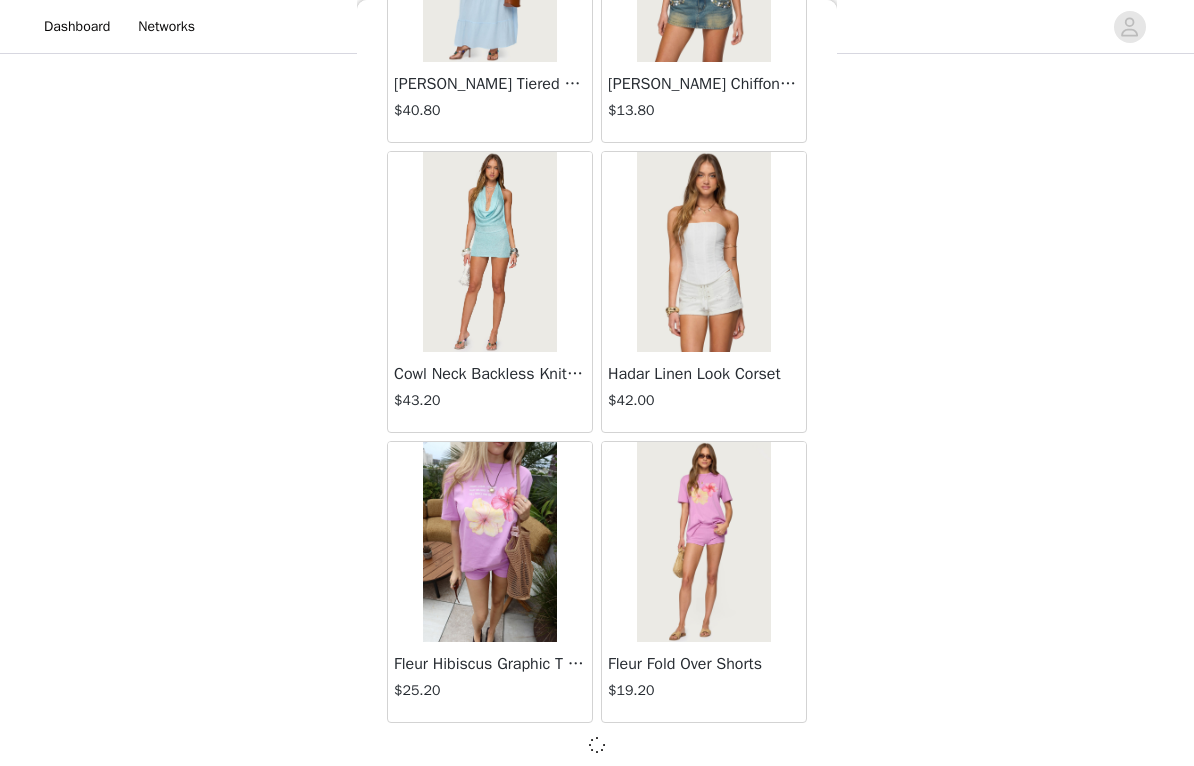 scroll, scrollTop: 13860, scrollLeft: 0, axis: vertical 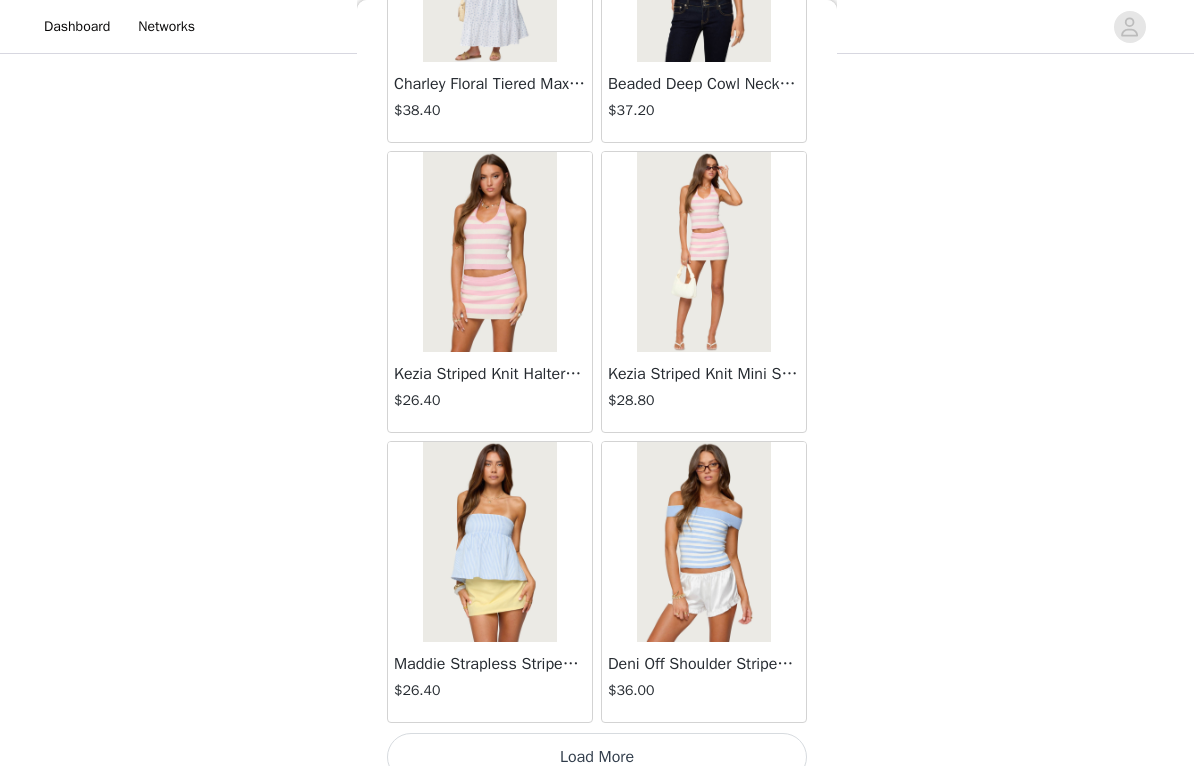 click on "Load More" at bounding box center [597, 757] 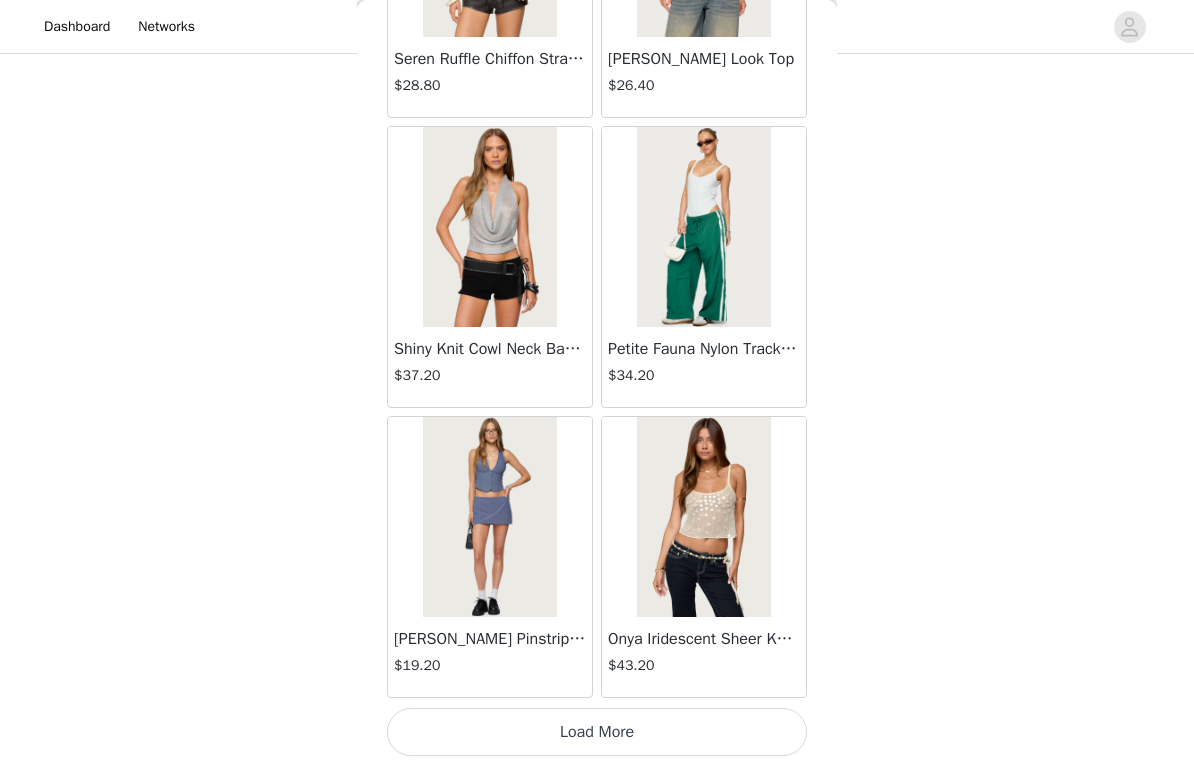 scroll, scrollTop: 19779, scrollLeft: 0, axis: vertical 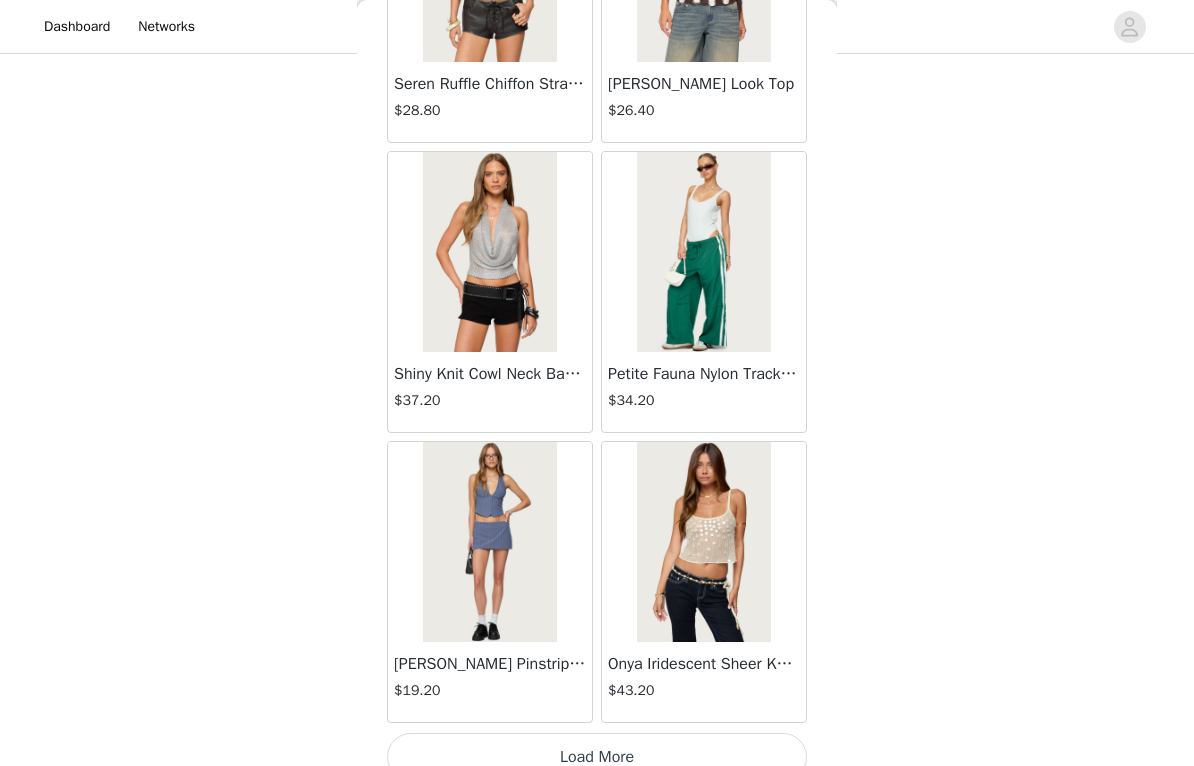 click on "Load More" at bounding box center [597, 757] 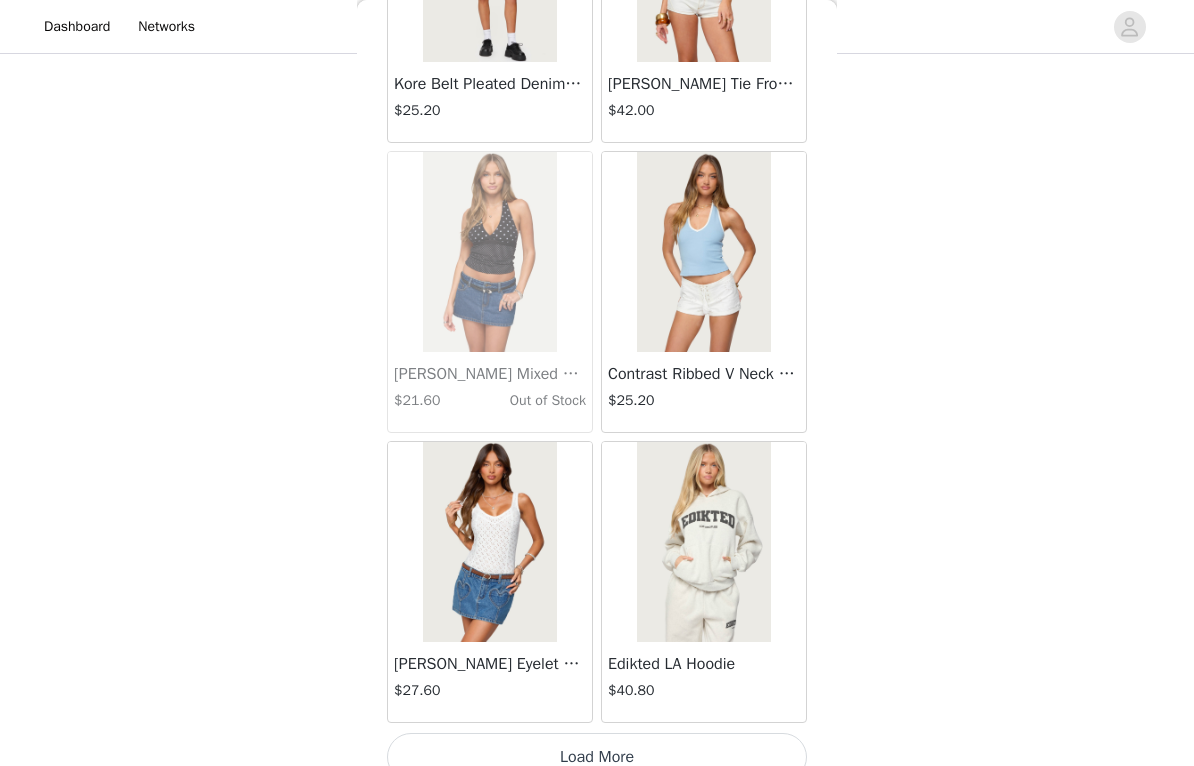 click on "Load More" at bounding box center (597, 757) 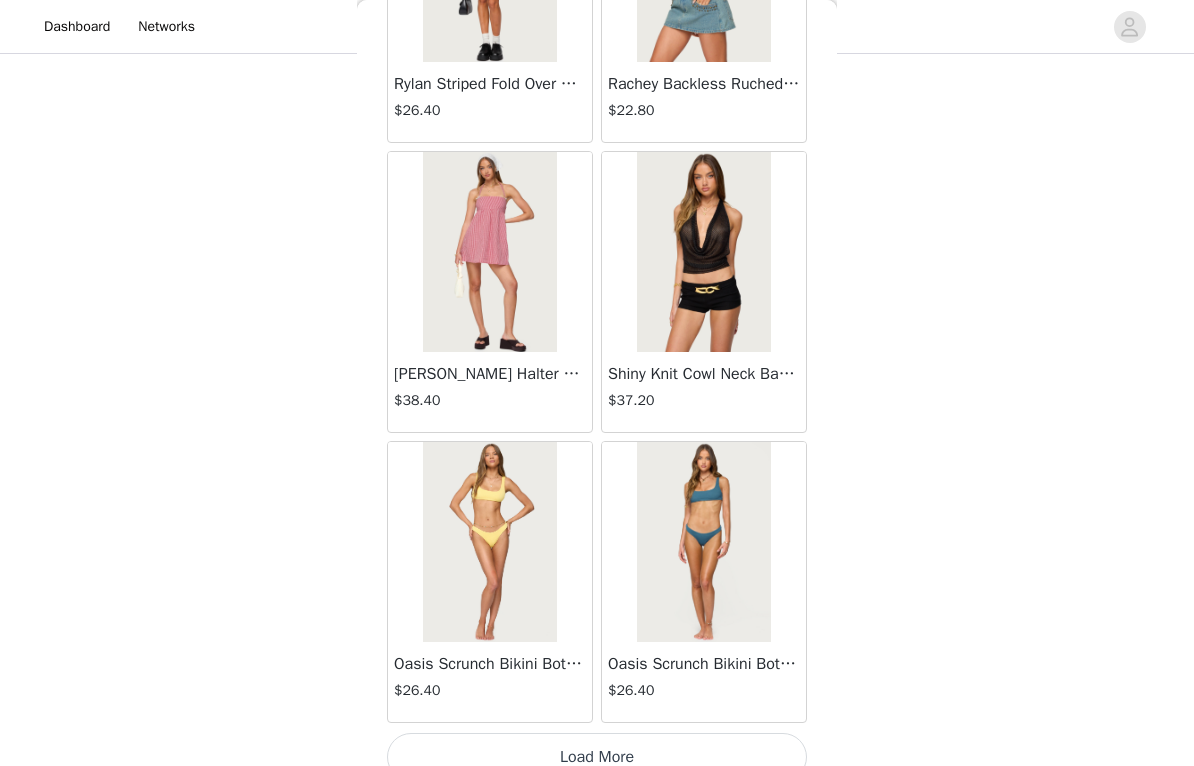 click on "Load More" at bounding box center (597, 757) 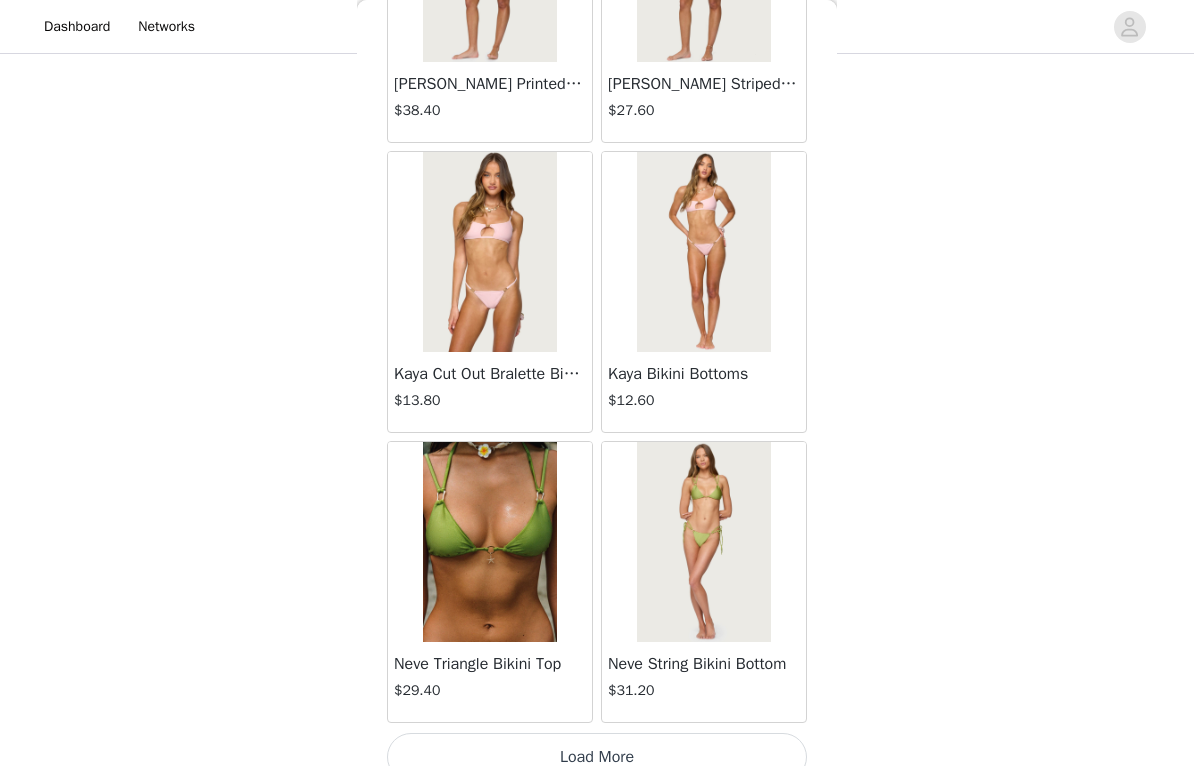 click on "Load More" at bounding box center (597, 757) 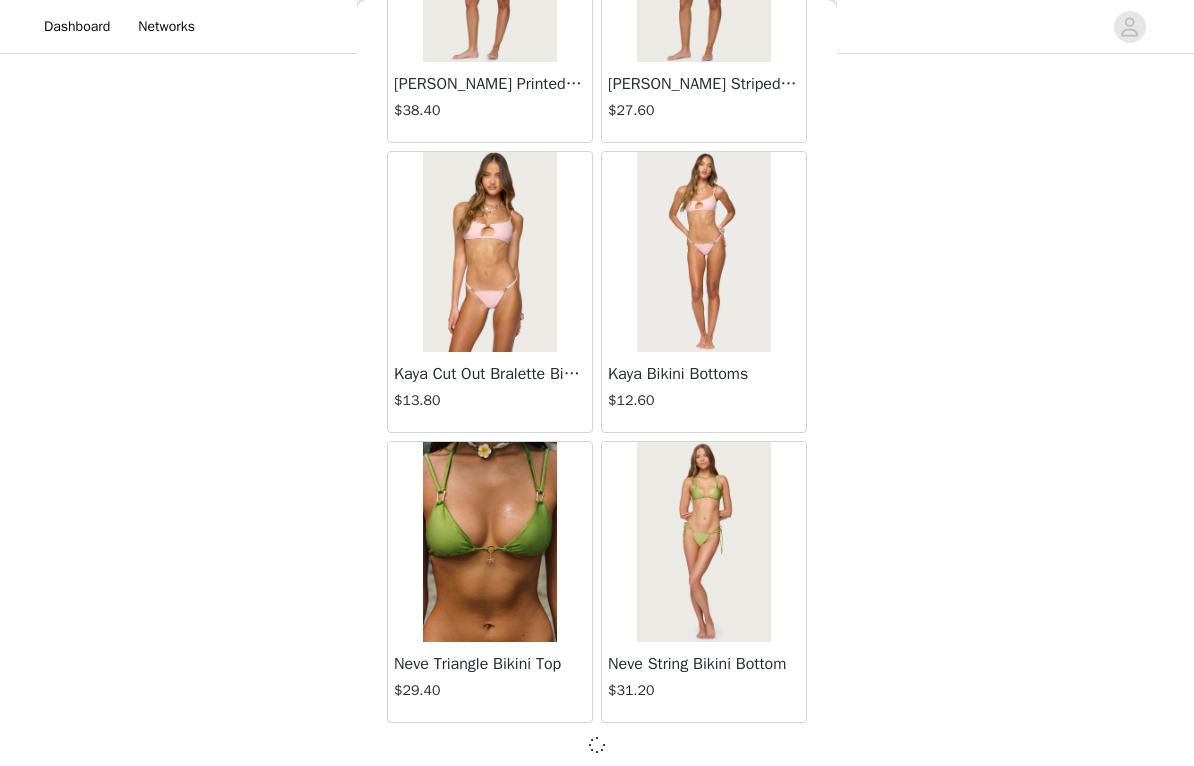 scroll, scrollTop: 28360, scrollLeft: 0, axis: vertical 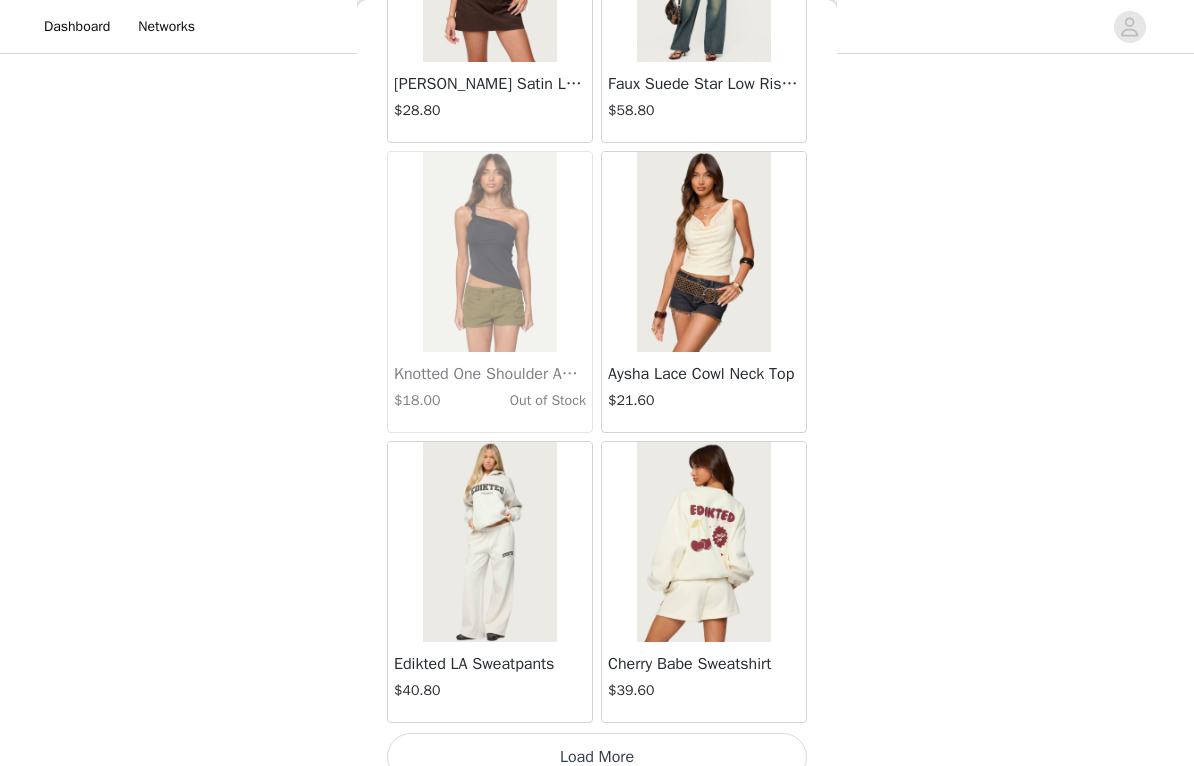 click on "Load More" at bounding box center [597, 757] 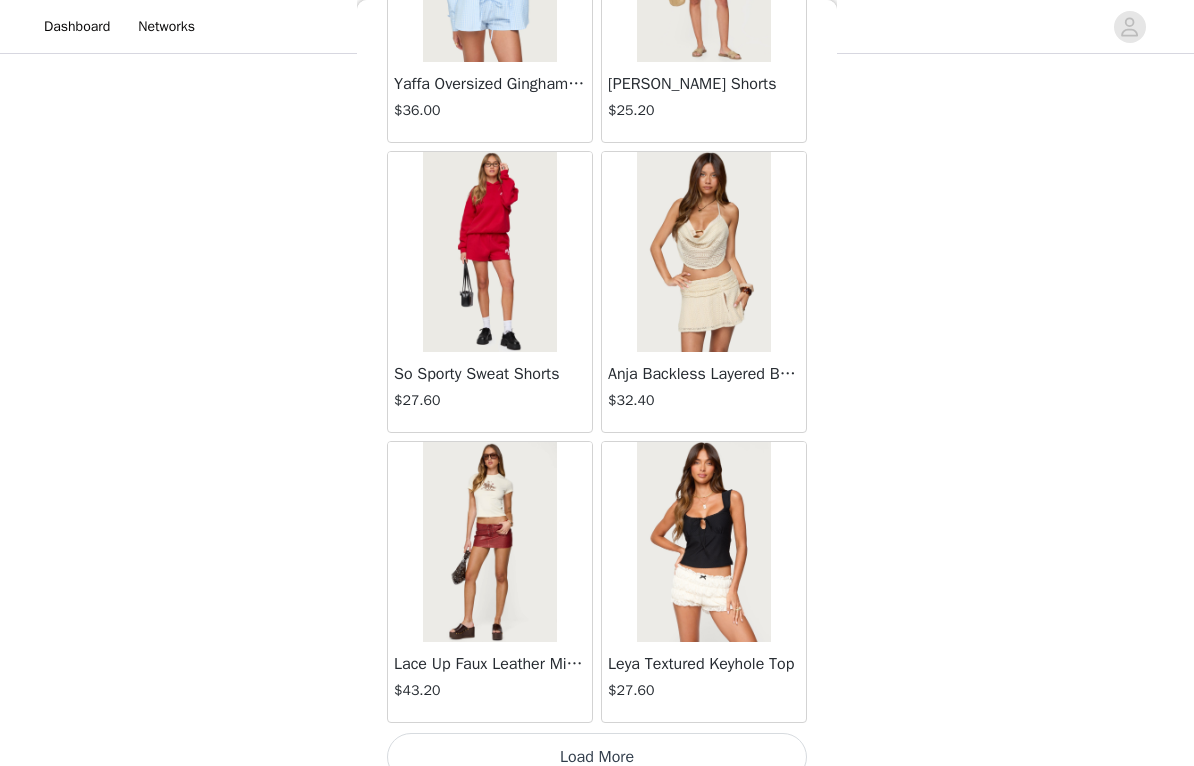 click on "Load More" at bounding box center [597, 757] 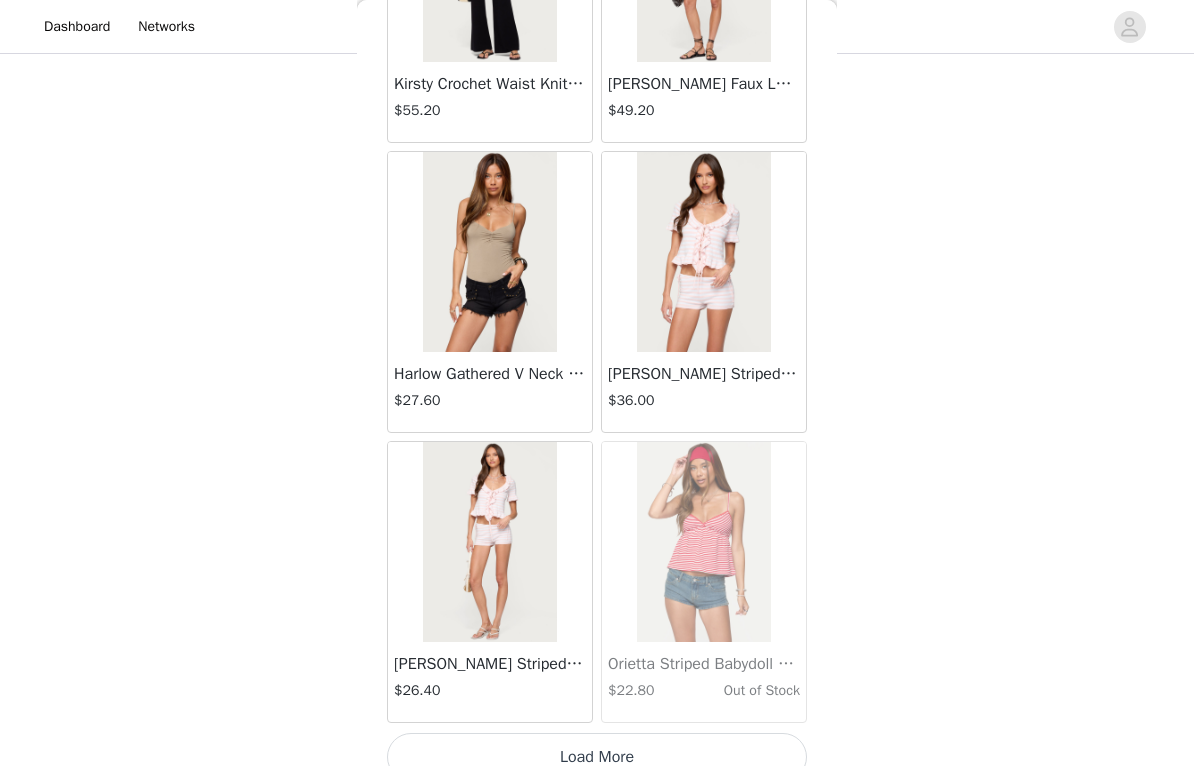 click on "Load More" at bounding box center [597, 757] 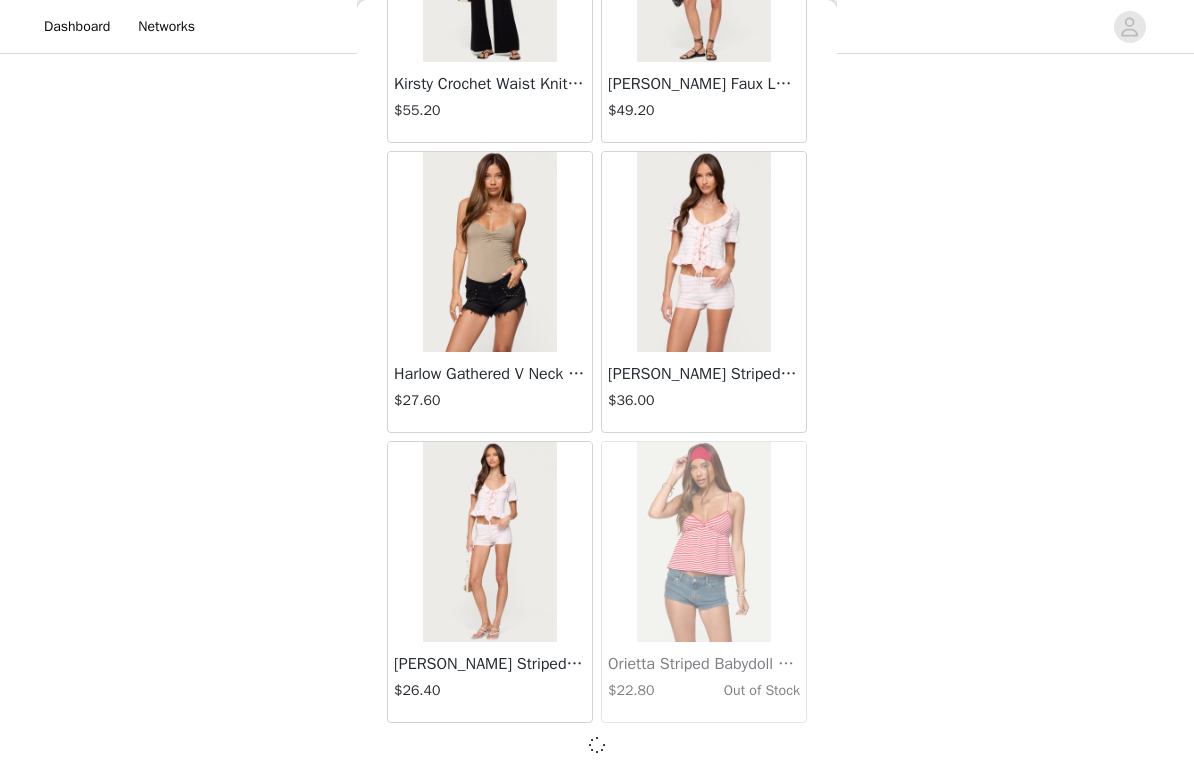 scroll, scrollTop: 37060, scrollLeft: 0, axis: vertical 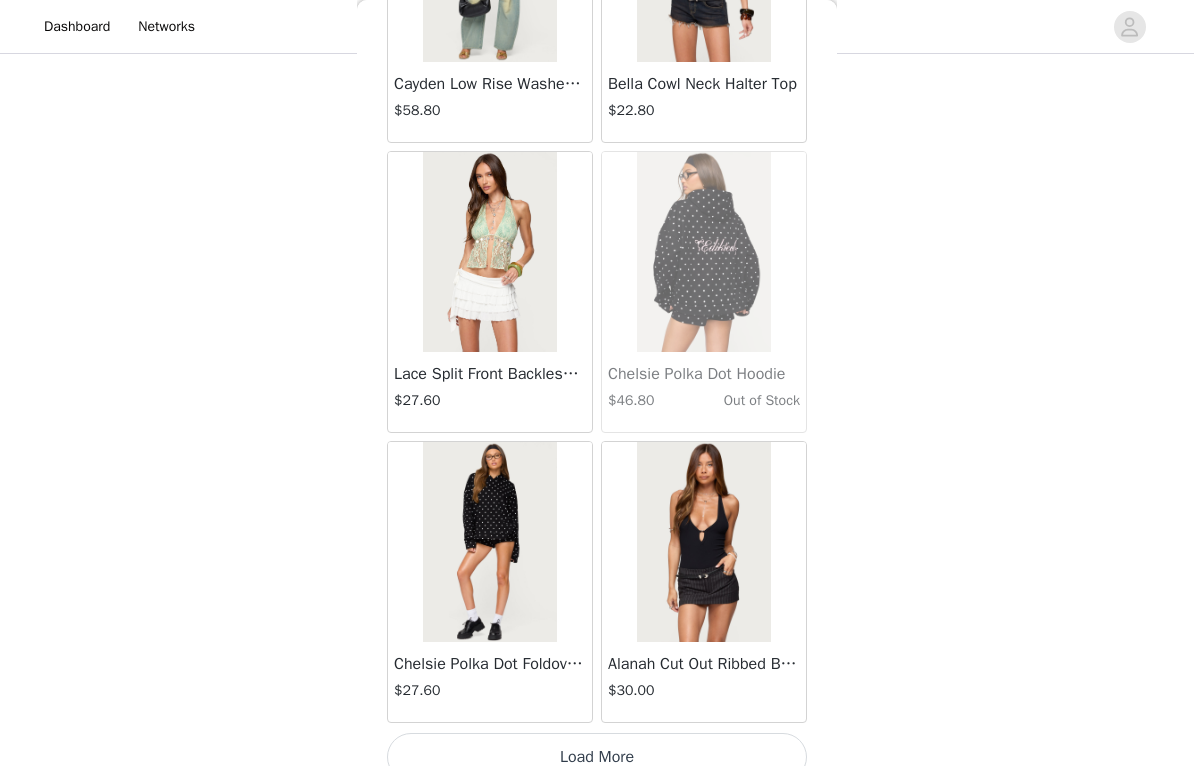 click on "Load More" at bounding box center [597, 757] 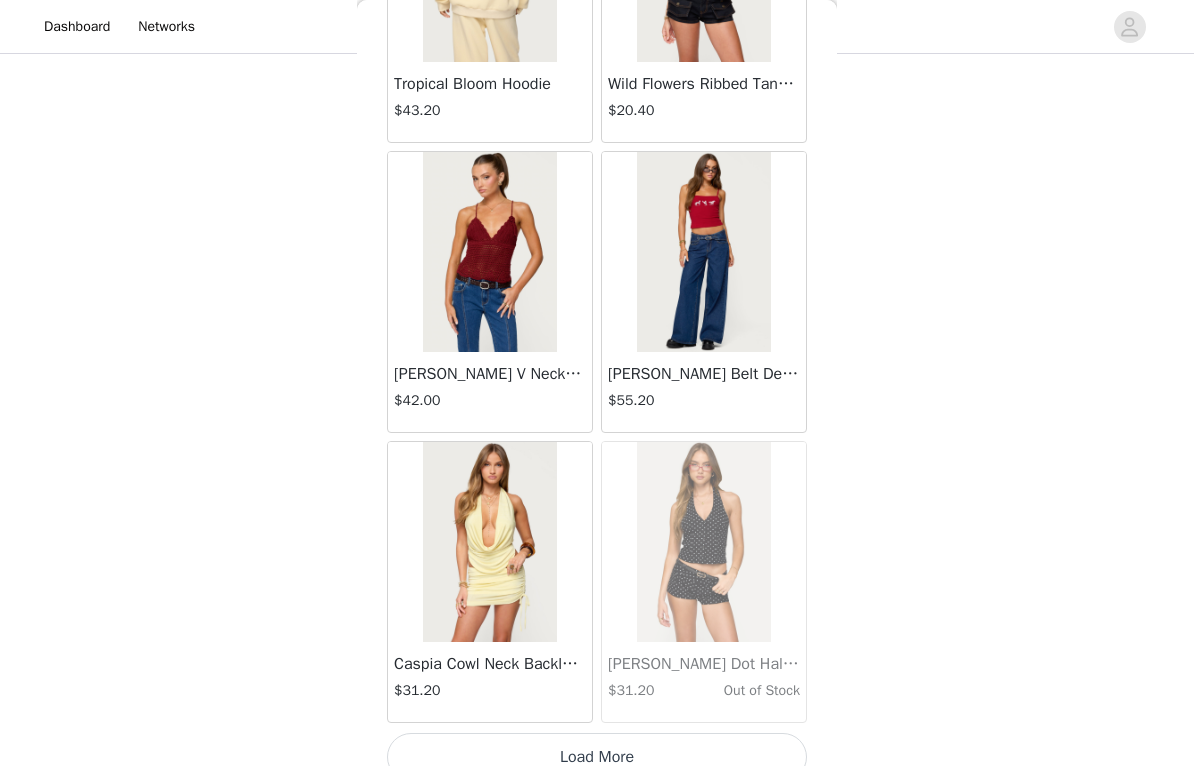 click on "Load More" at bounding box center (597, 757) 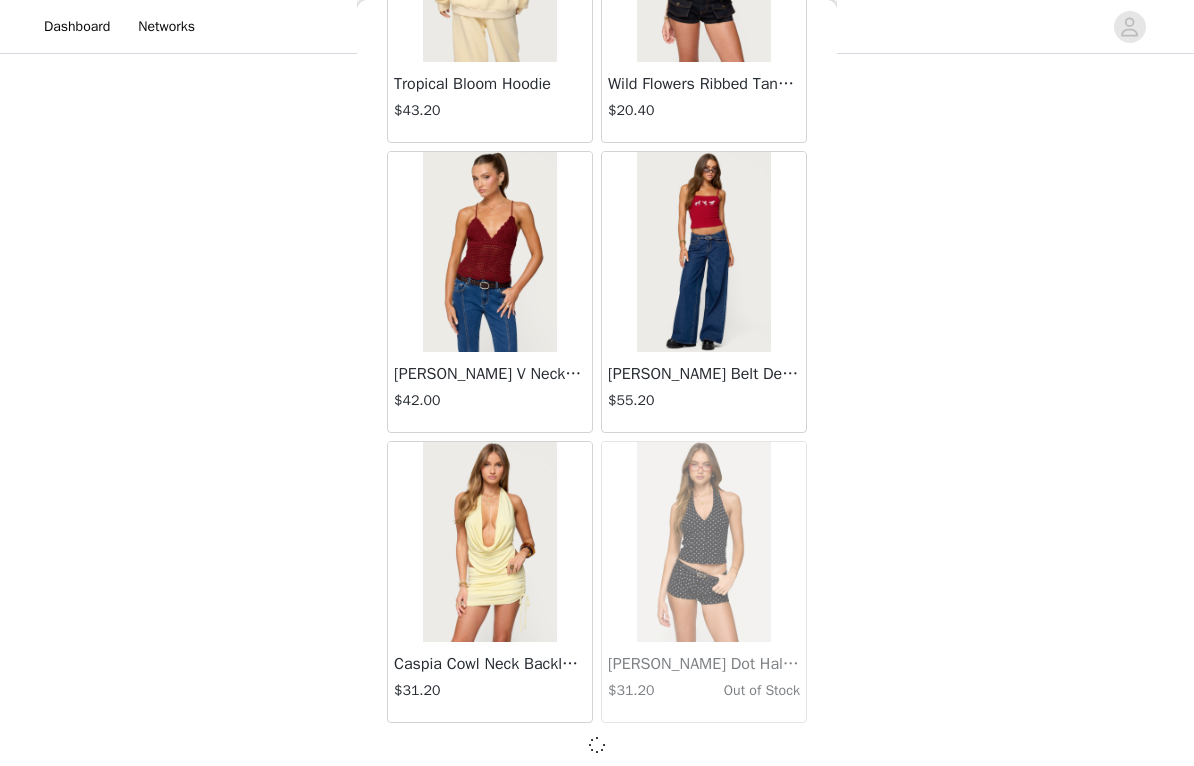 scroll, scrollTop: 42860, scrollLeft: 0, axis: vertical 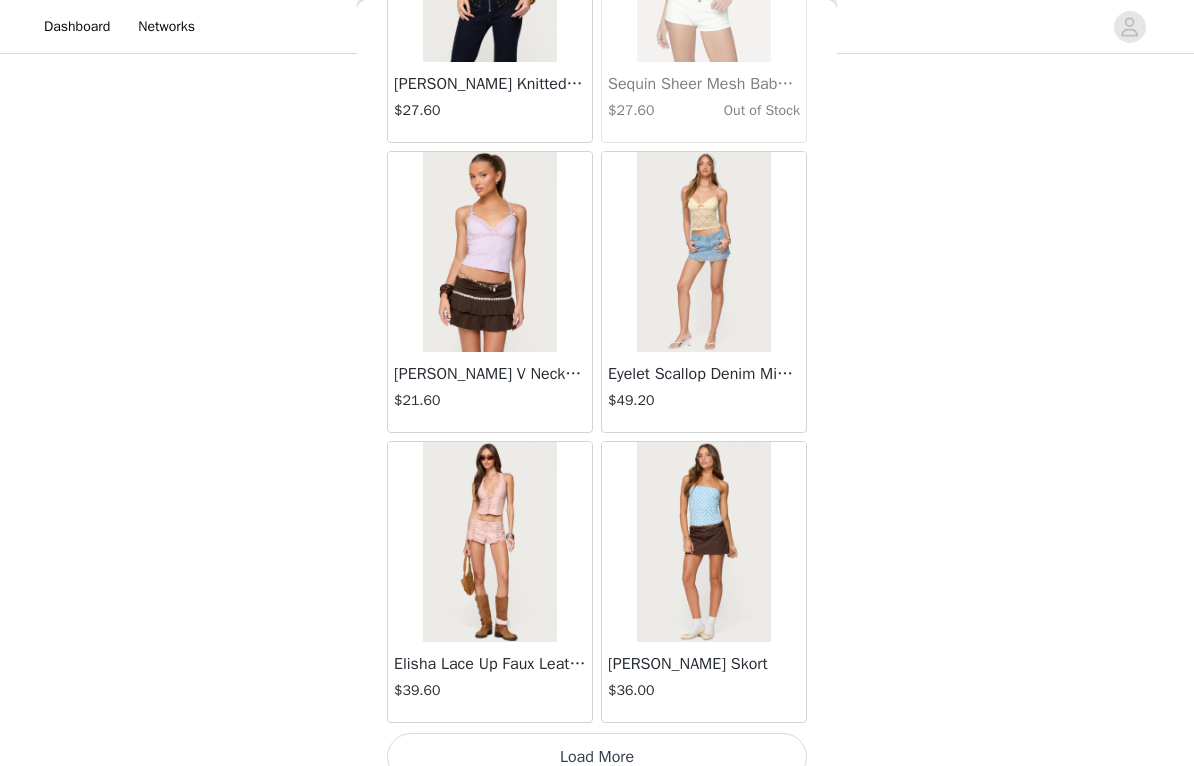 click on "Load More" at bounding box center (597, 757) 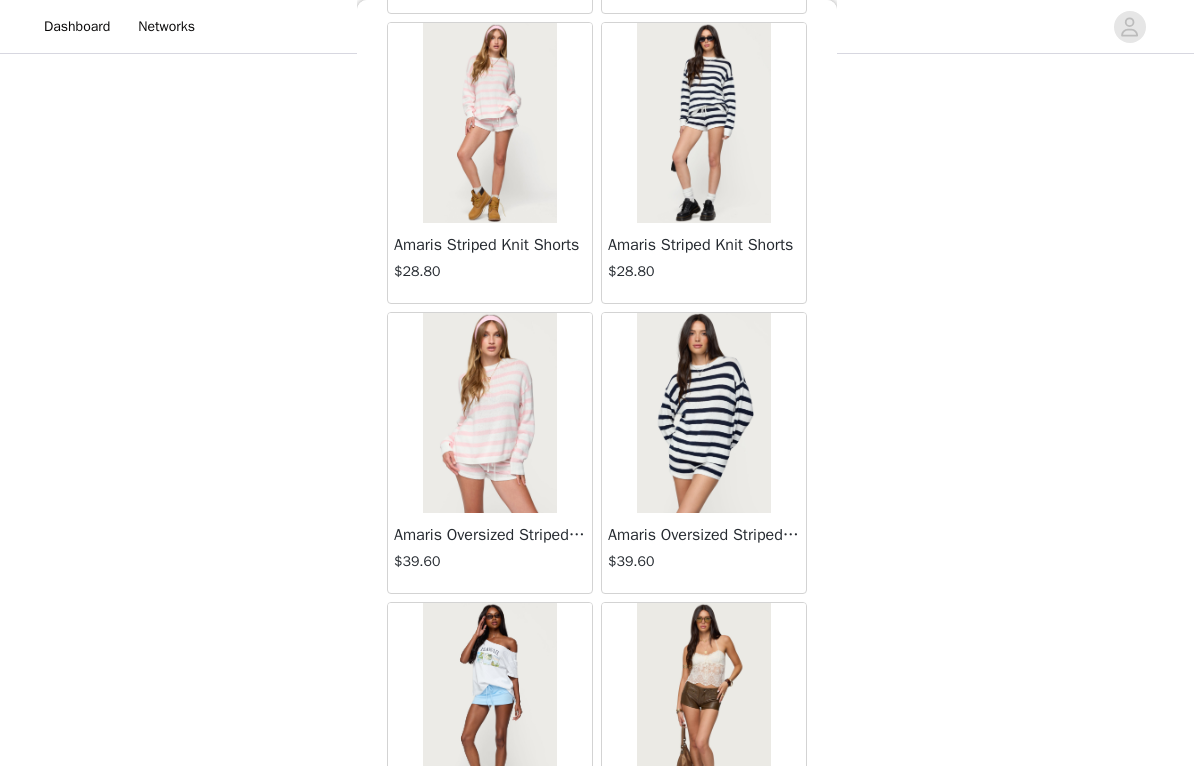 scroll, scrollTop: 47744, scrollLeft: 0, axis: vertical 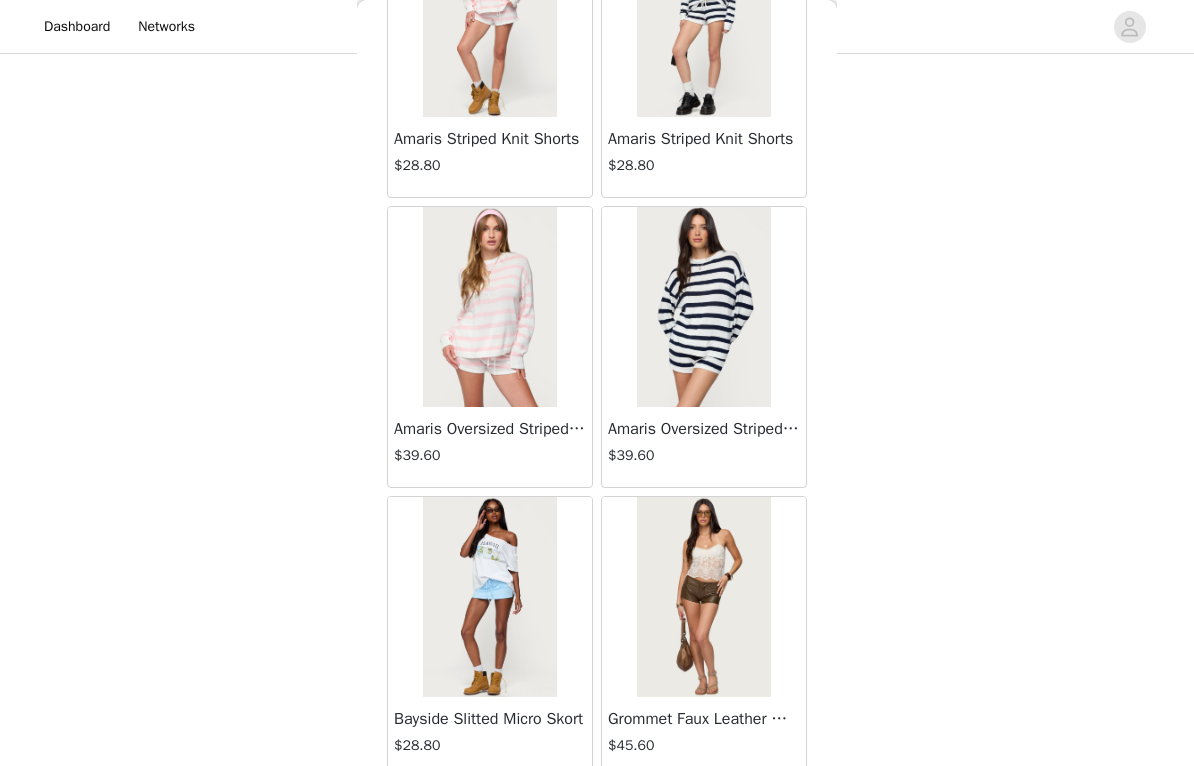 click at bounding box center (703, 307) 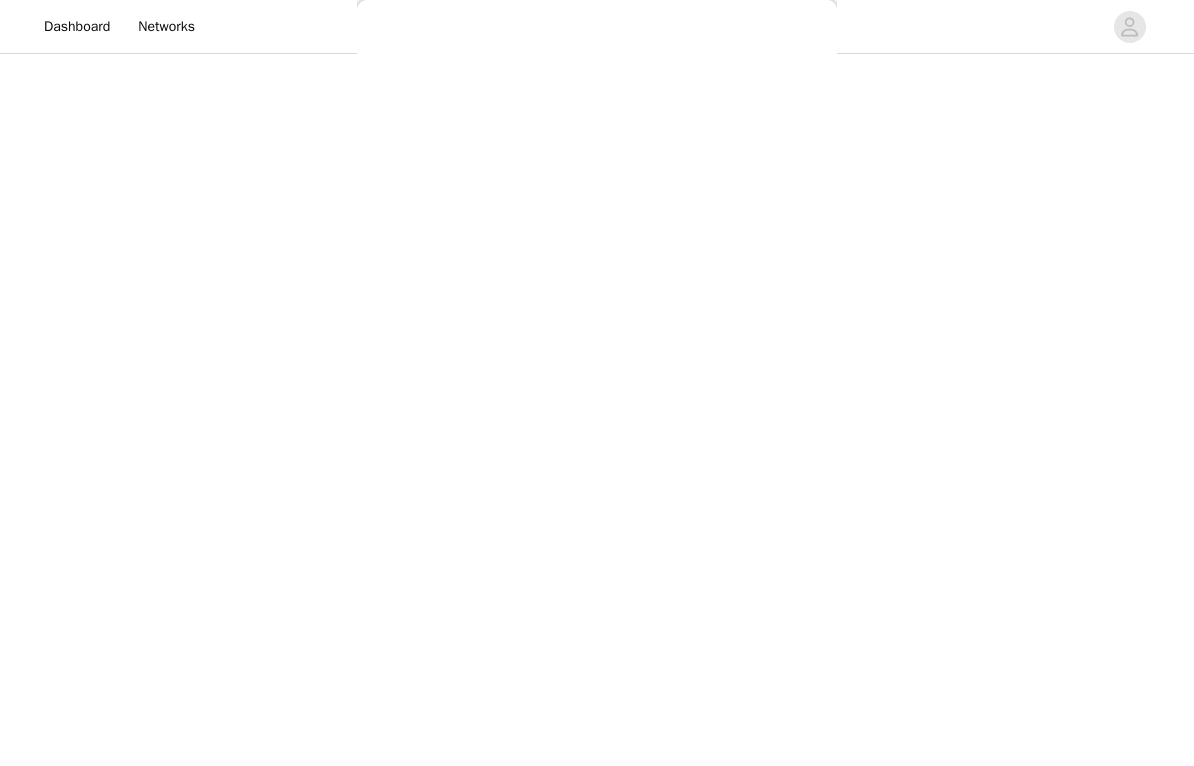 scroll, scrollTop: 208, scrollLeft: 0, axis: vertical 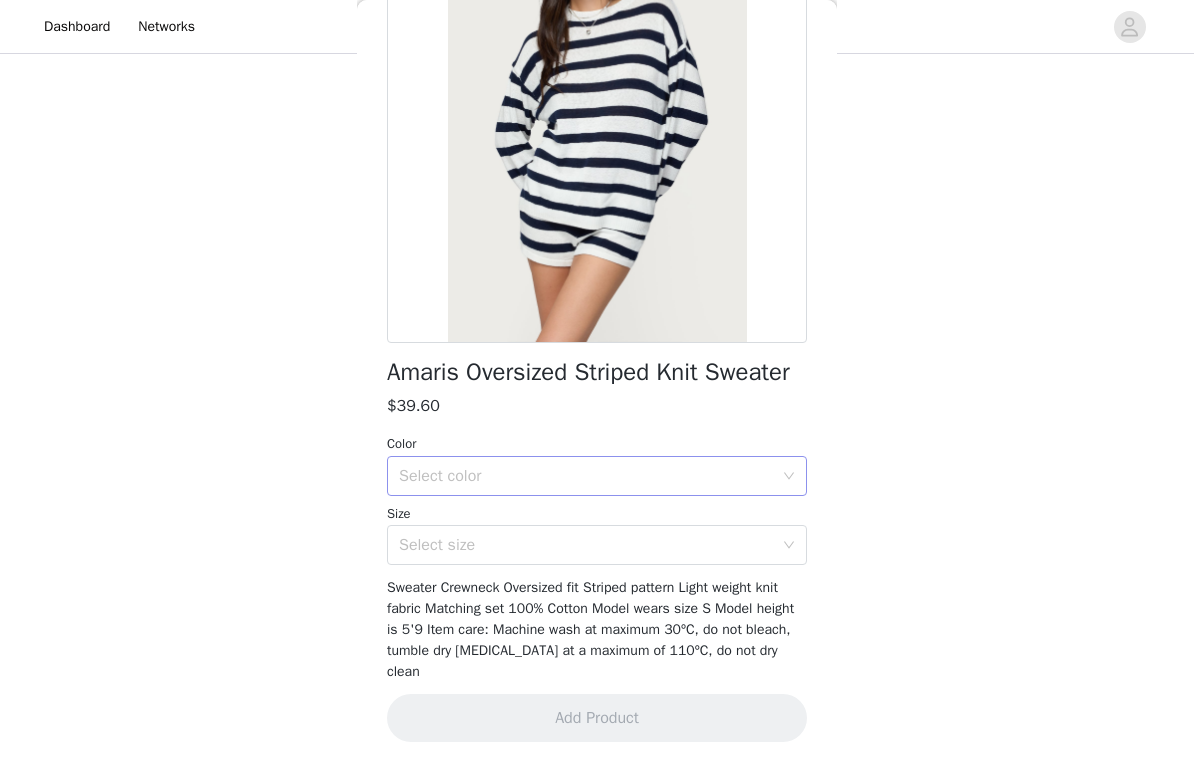 click on "Select color" at bounding box center [586, 476] 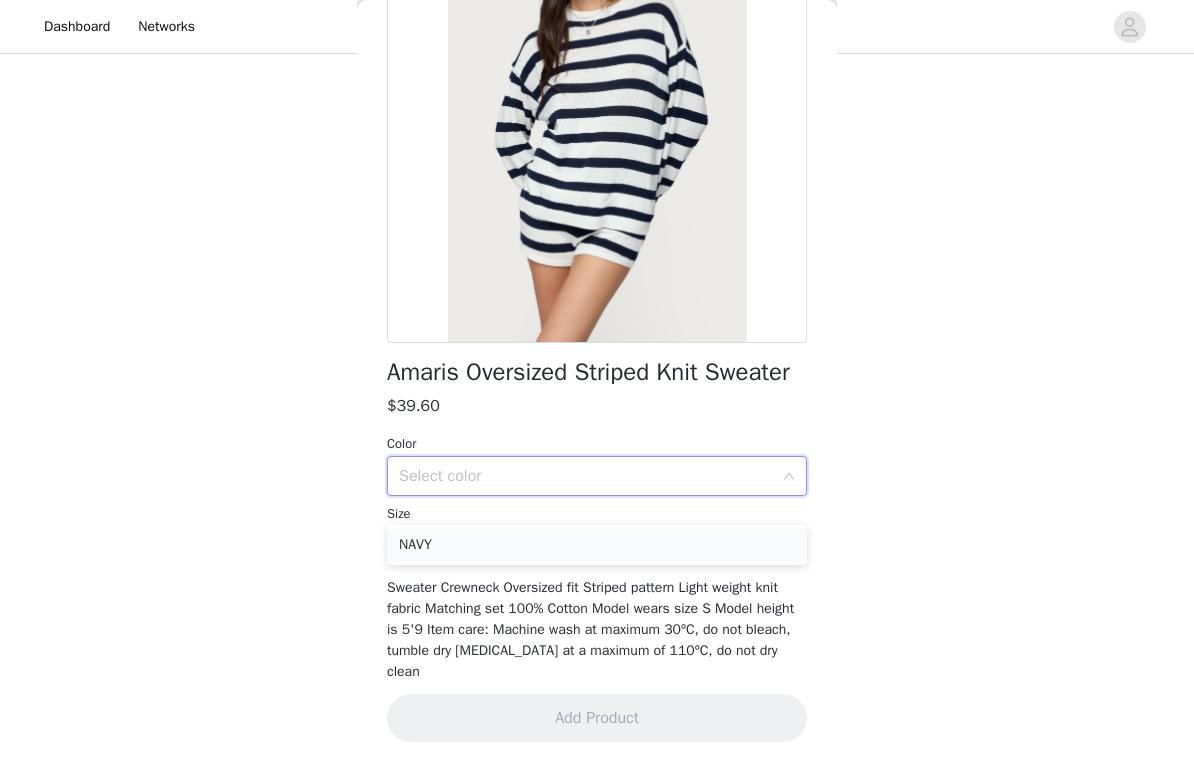 click on "NAVY" at bounding box center [597, 545] 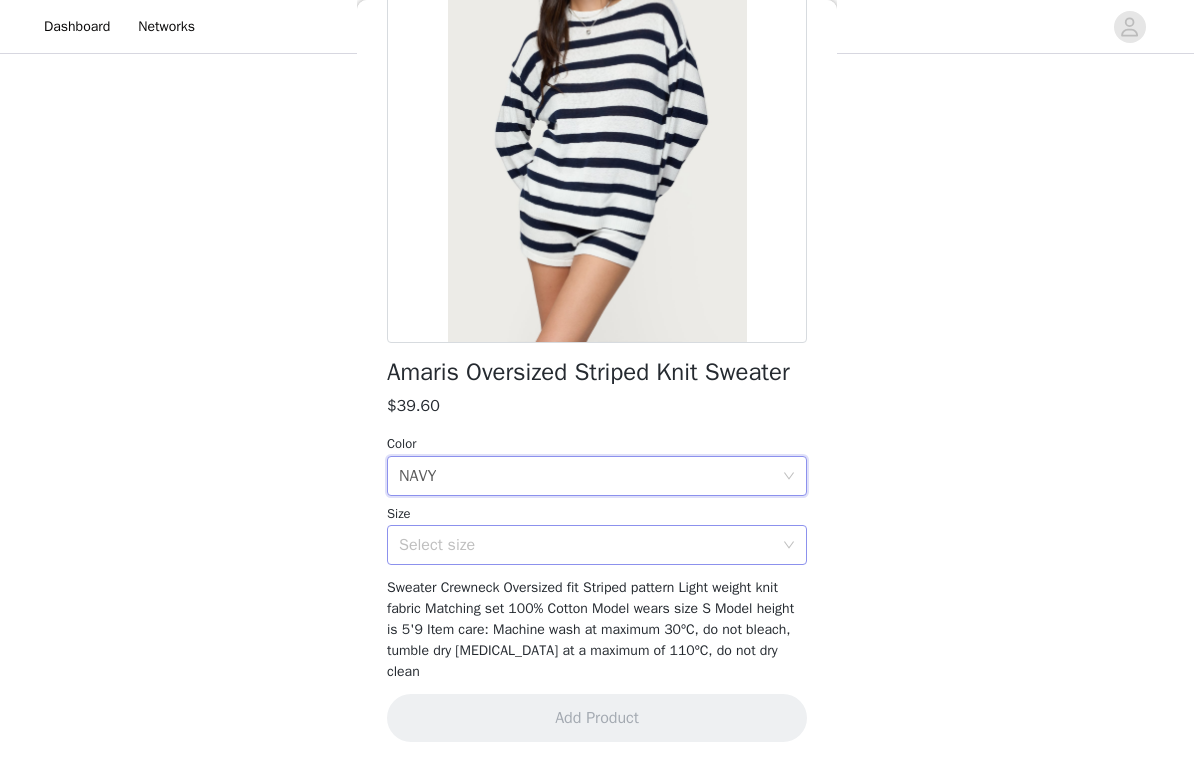 click on "Select size" at bounding box center (586, 545) 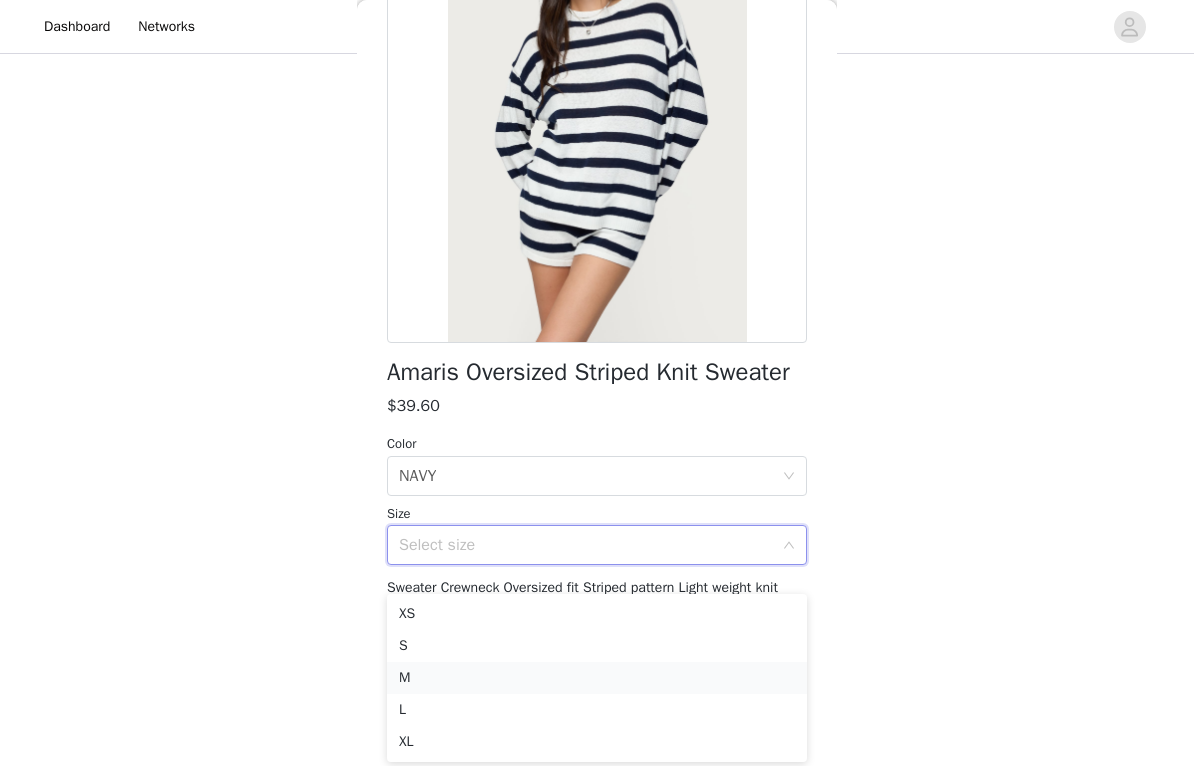 click on "M" at bounding box center (597, 678) 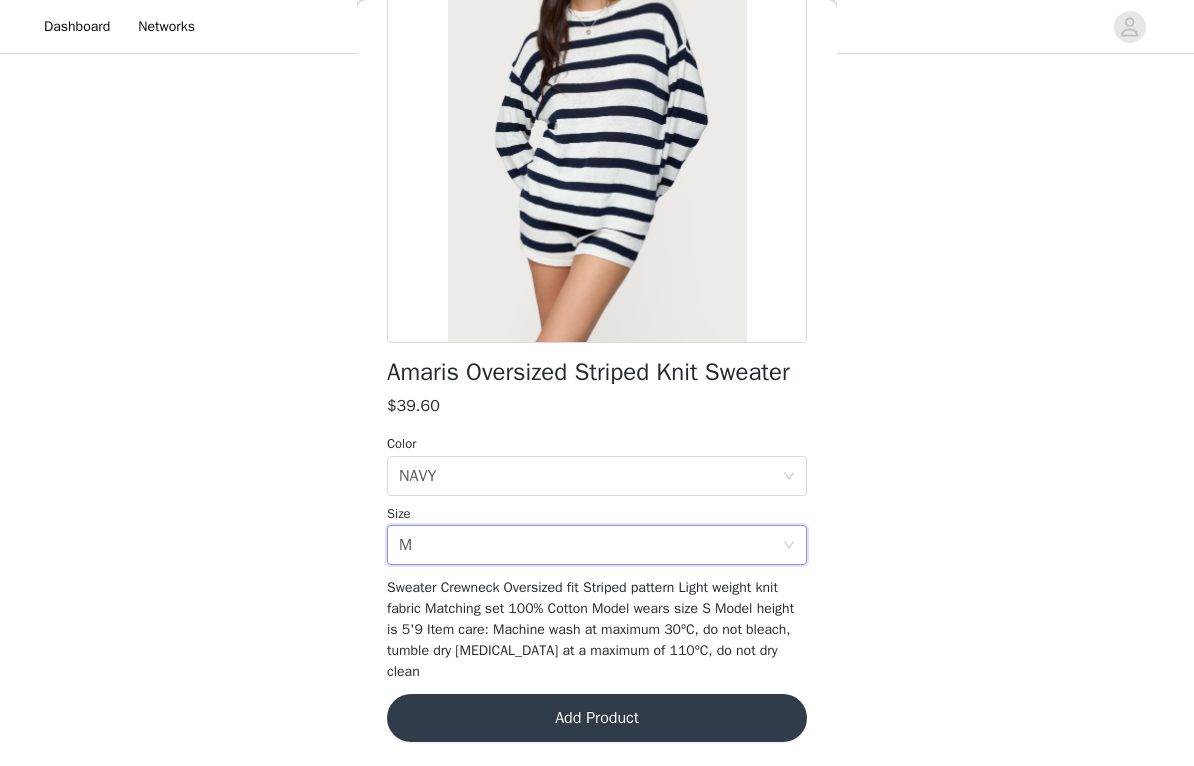 click on "Add Product" at bounding box center [597, 718] 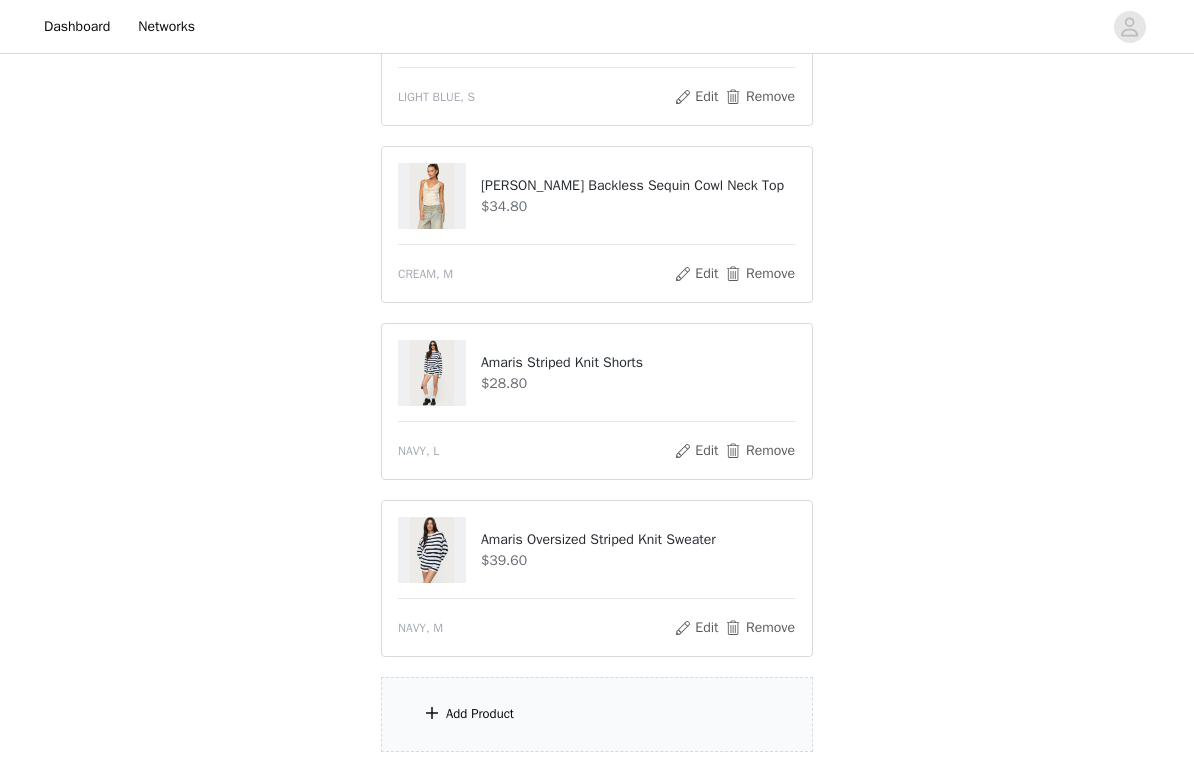 click on "Add Product" at bounding box center (597, 715) 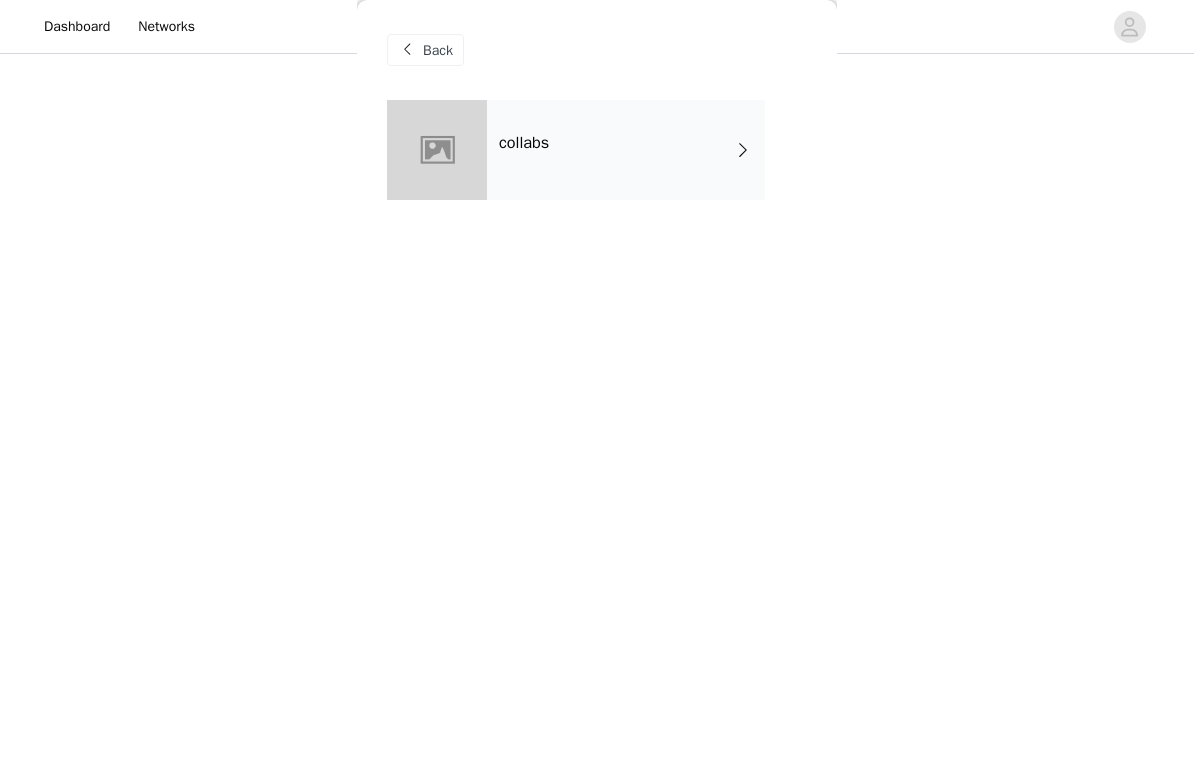 click on "collabs" at bounding box center [626, 150] 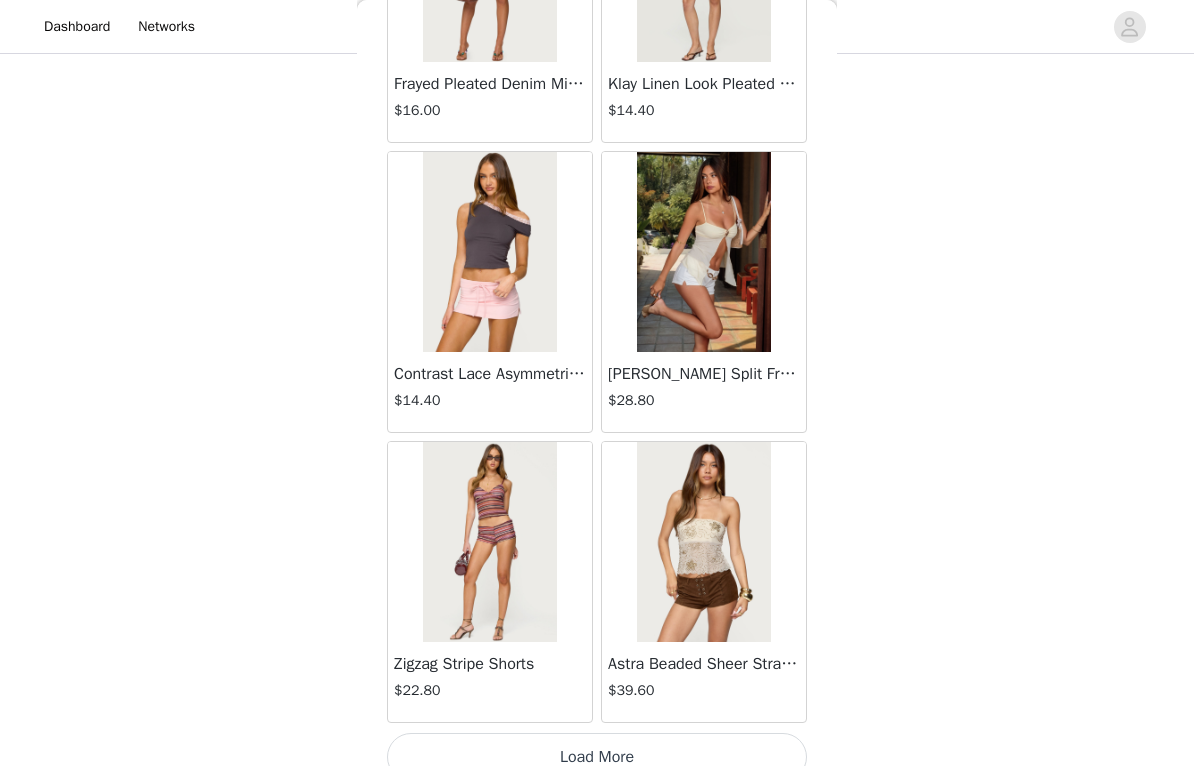 click on "Load More" at bounding box center (597, 757) 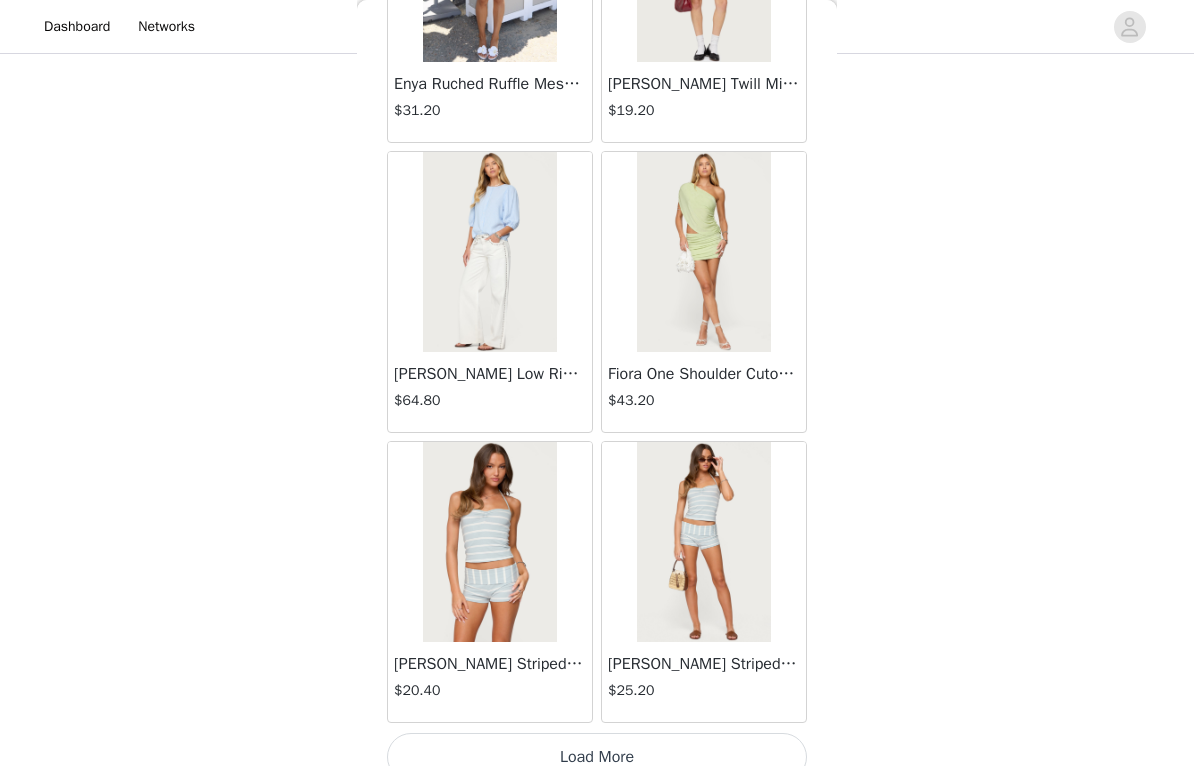 click on "Load More" at bounding box center (597, 757) 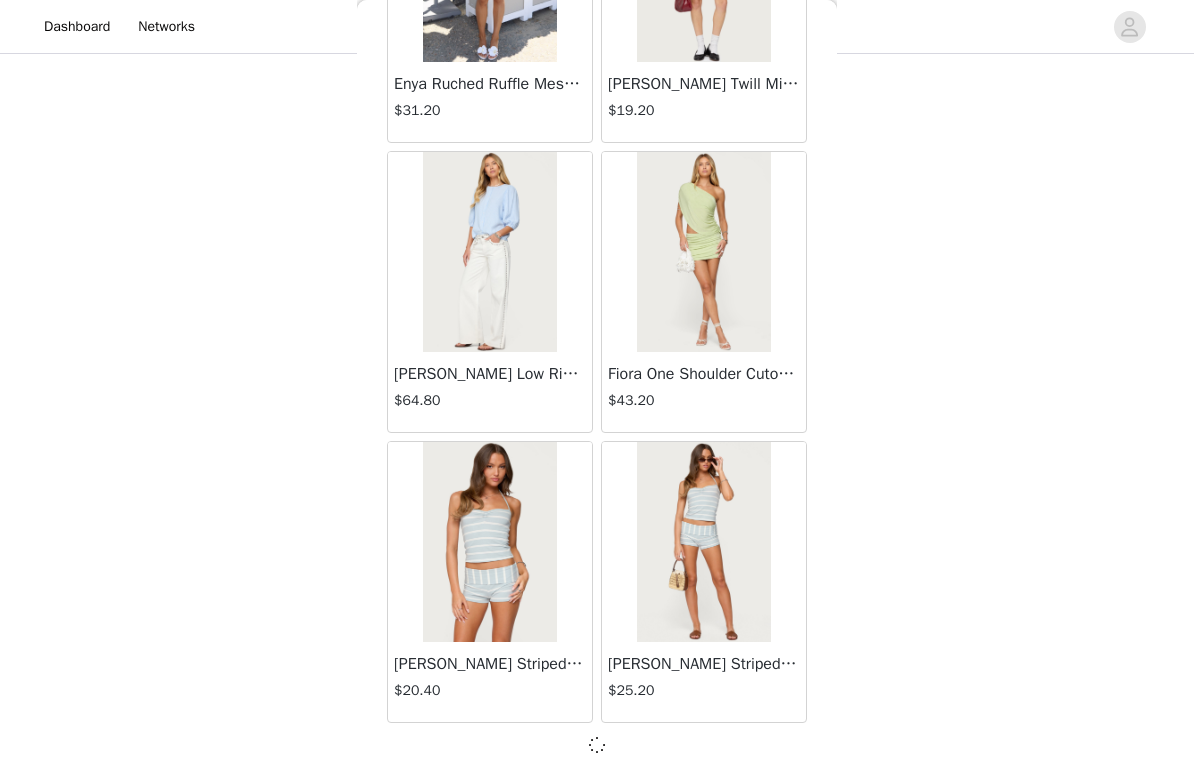 scroll, scrollTop: 5160, scrollLeft: 0, axis: vertical 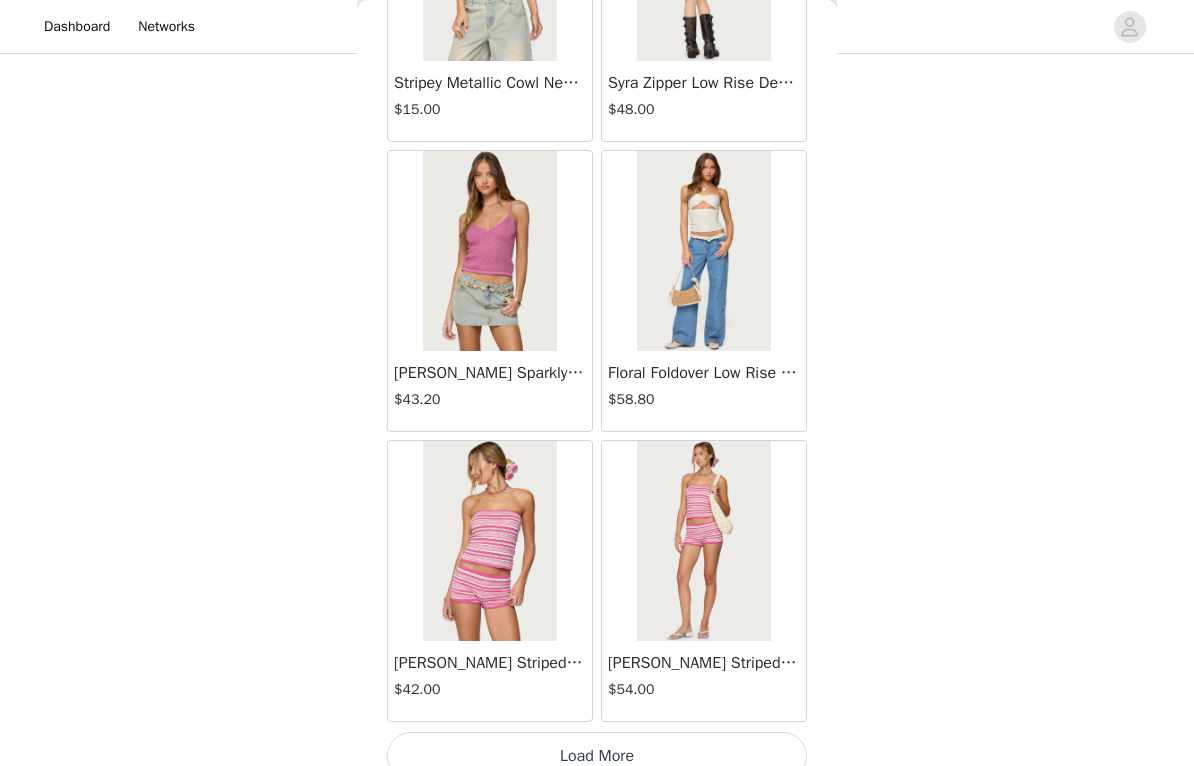 click on "Load More" at bounding box center [597, 756] 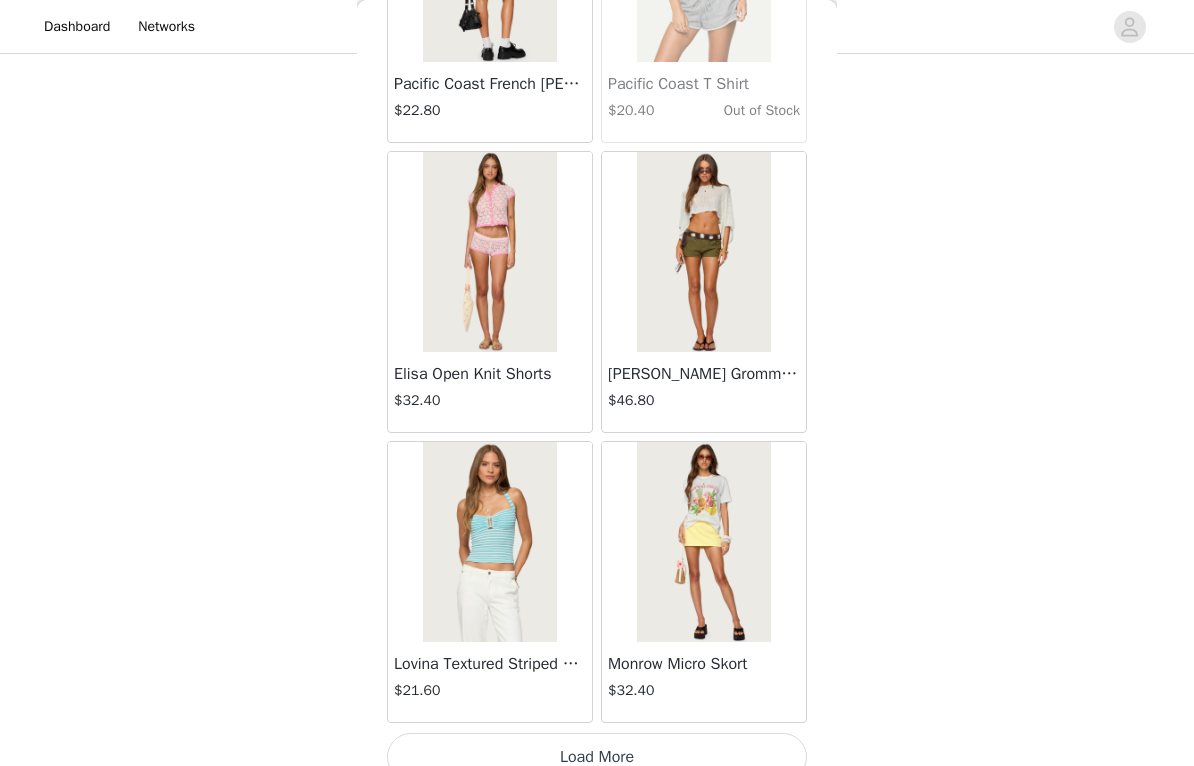 click on "Load More" at bounding box center (597, 757) 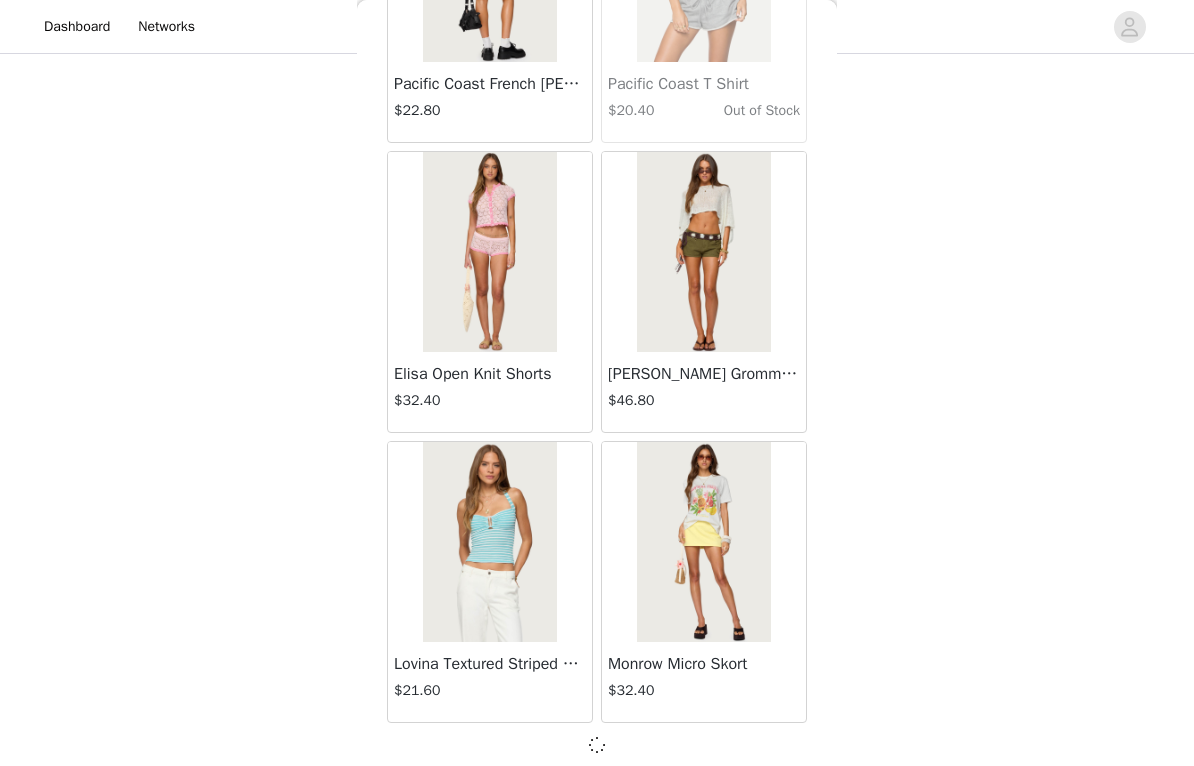 scroll, scrollTop: 10960, scrollLeft: 0, axis: vertical 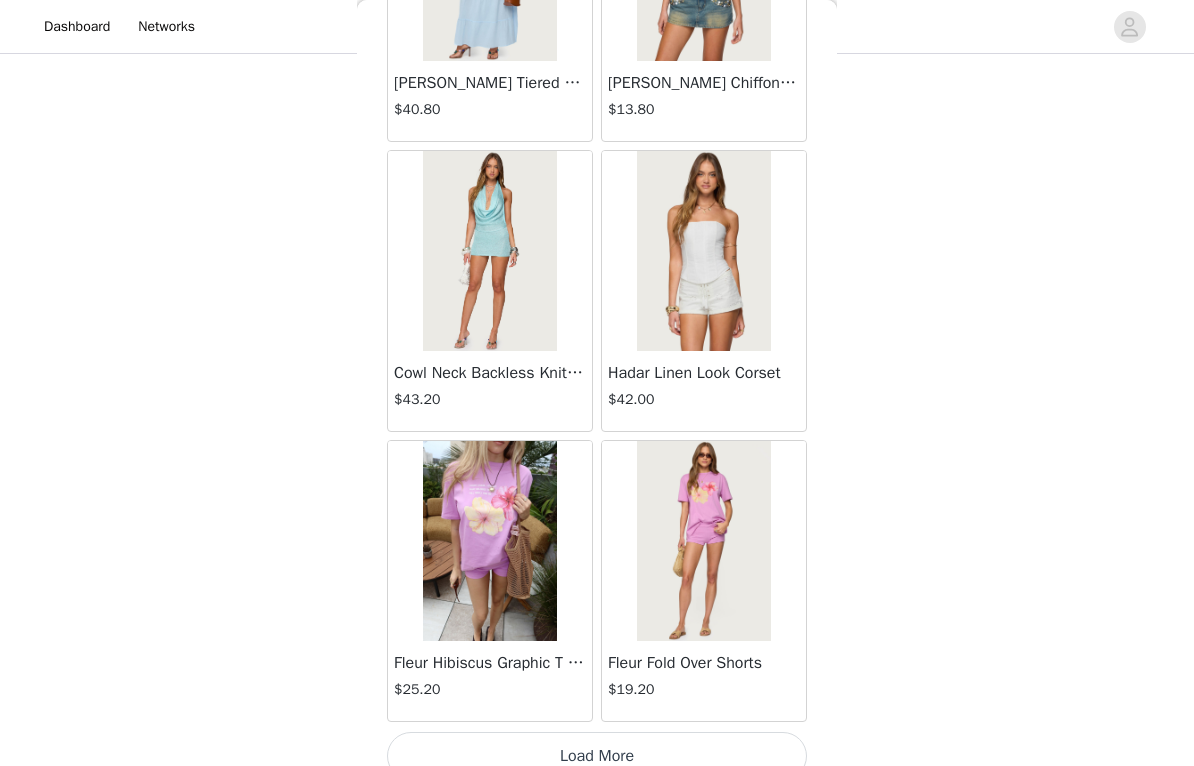 click on "Load More" at bounding box center (597, 756) 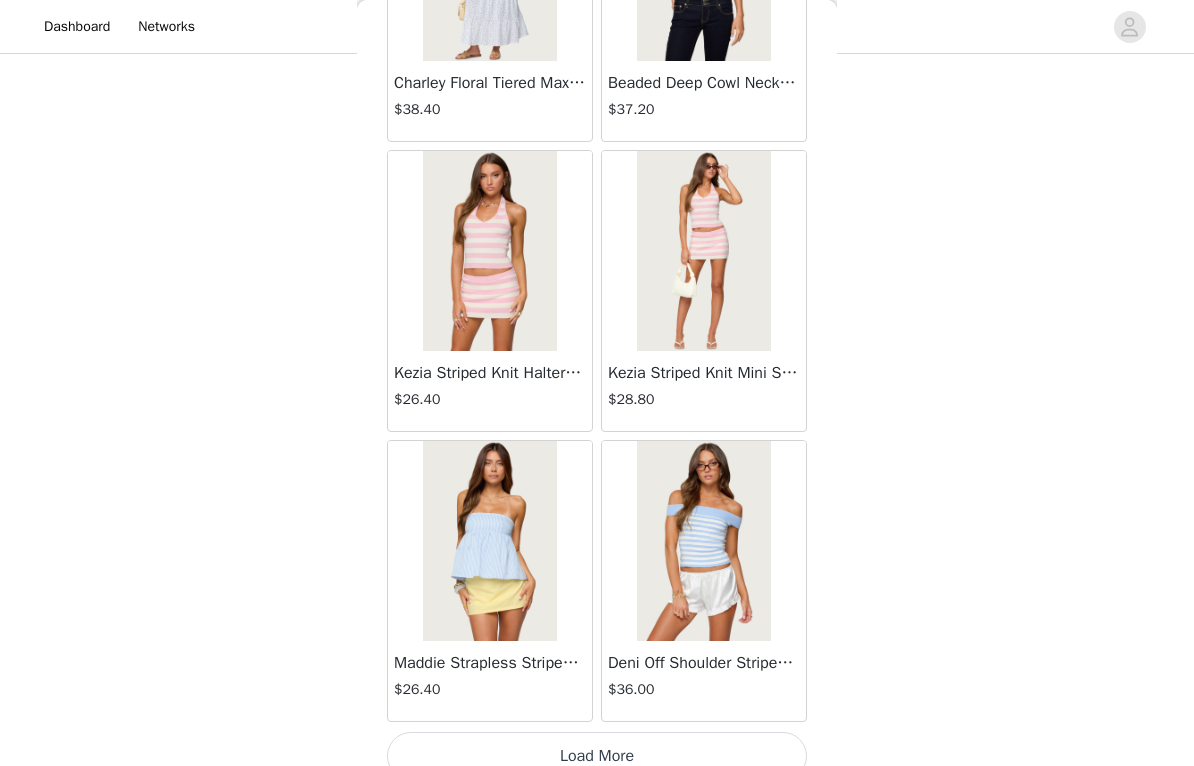 click on "Load More" at bounding box center [597, 756] 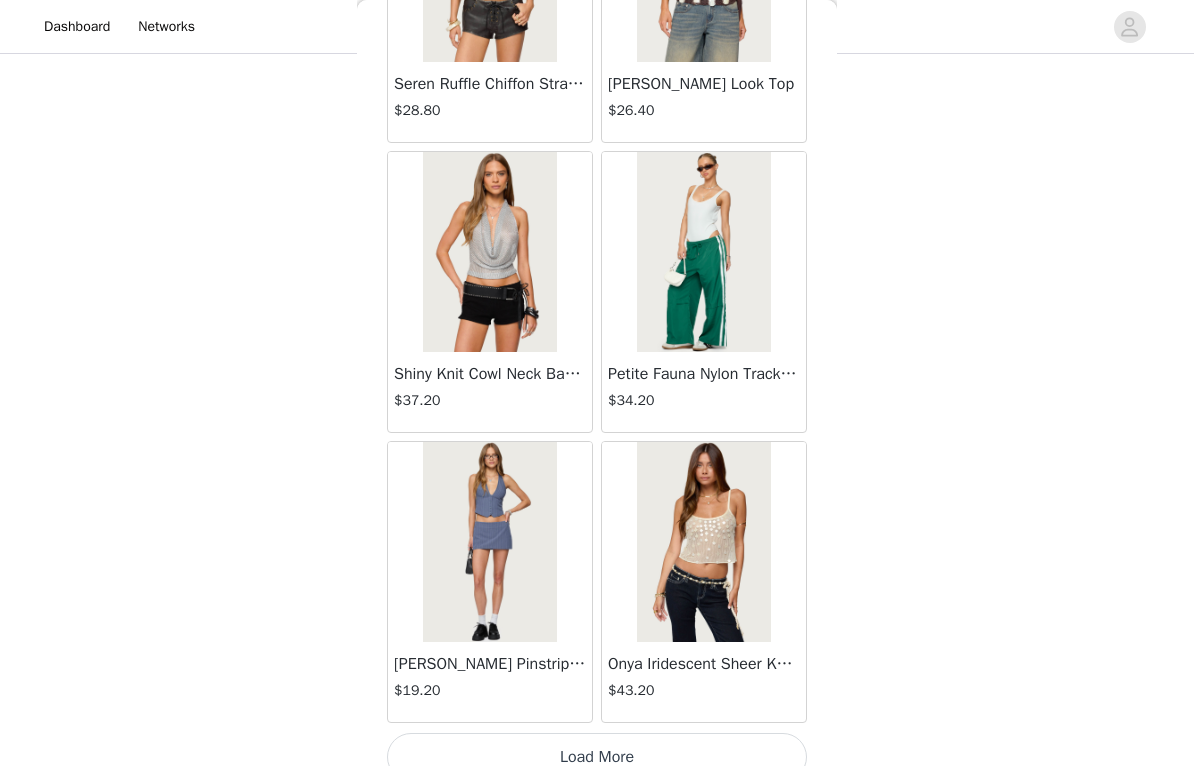 click on "Load More" at bounding box center [597, 757] 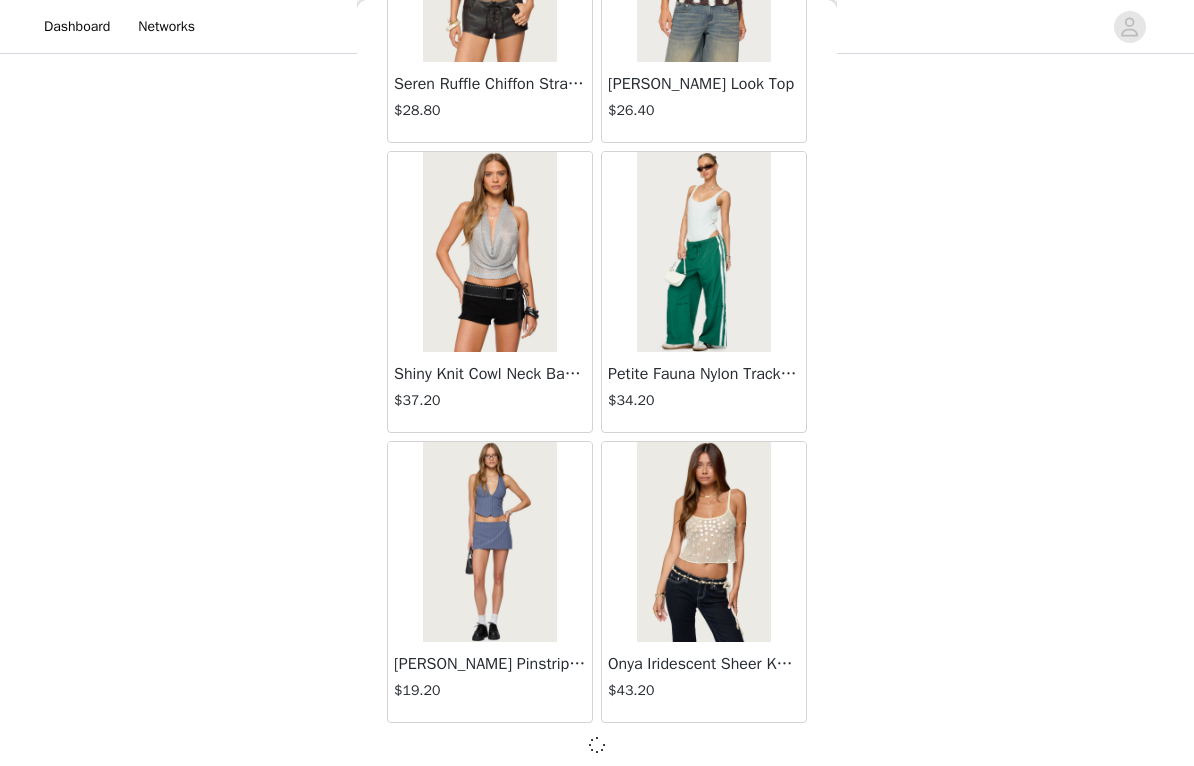 scroll, scrollTop: 19660, scrollLeft: 0, axis: vertical 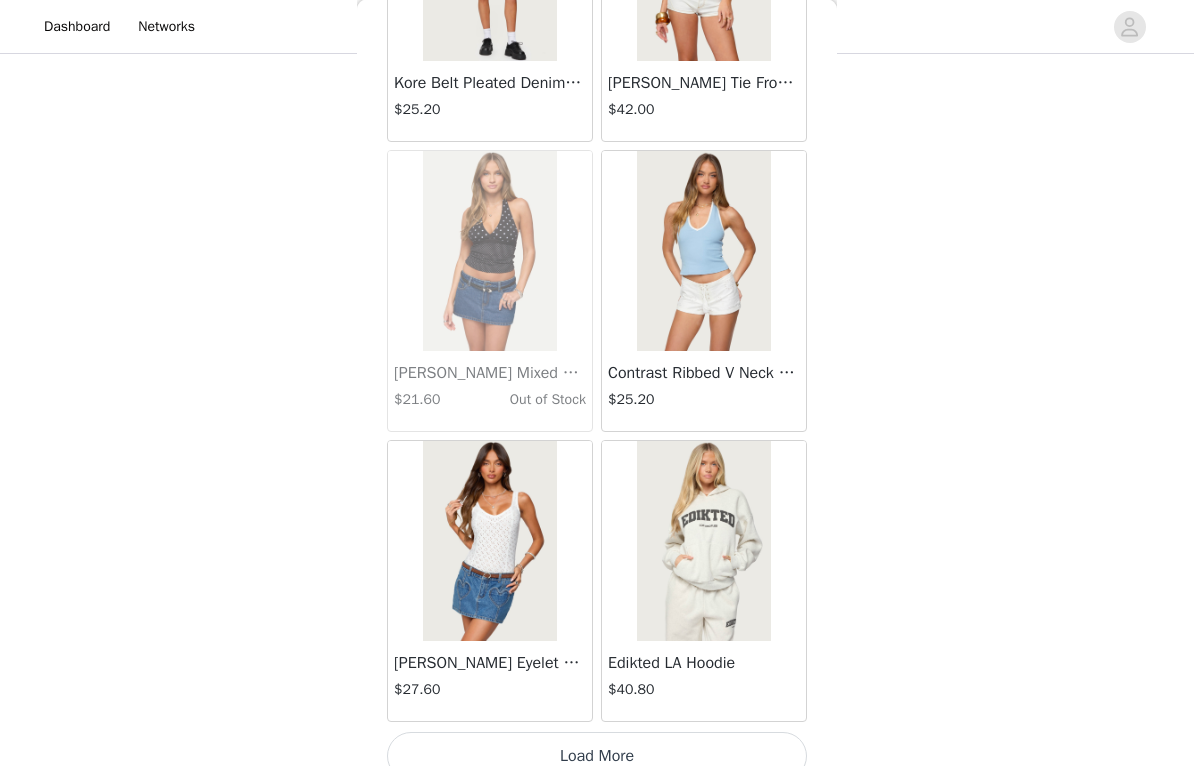 click on "Load More" at bounding box center [597, 757] 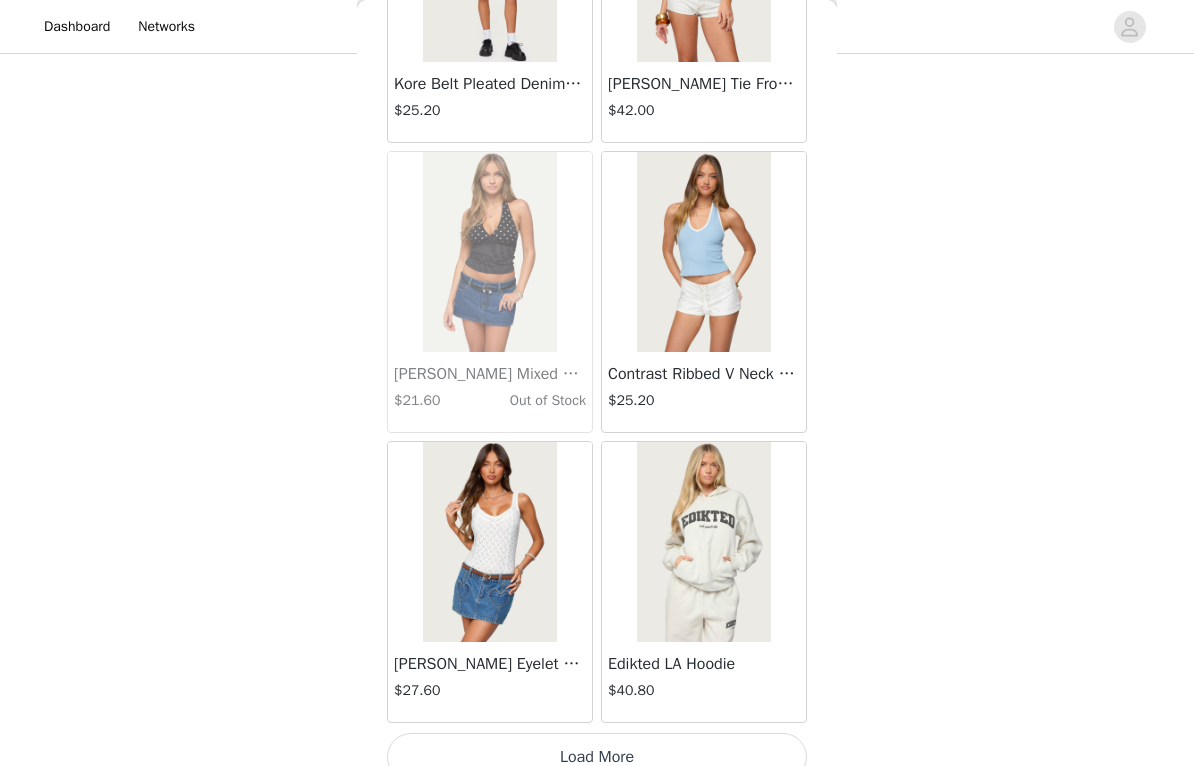 scroll, scrollTop: 22560, scrollLeft: 0, axis: vertical 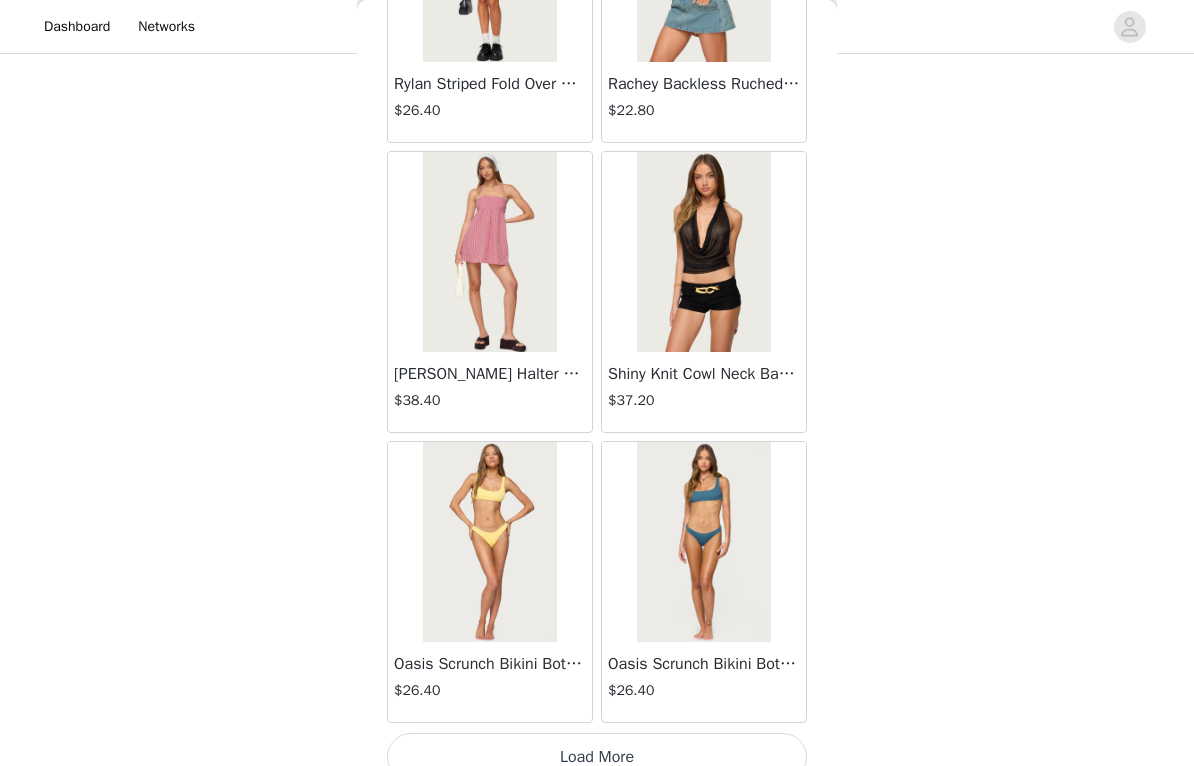 click on "Load More" at bounding box center [597, 757] 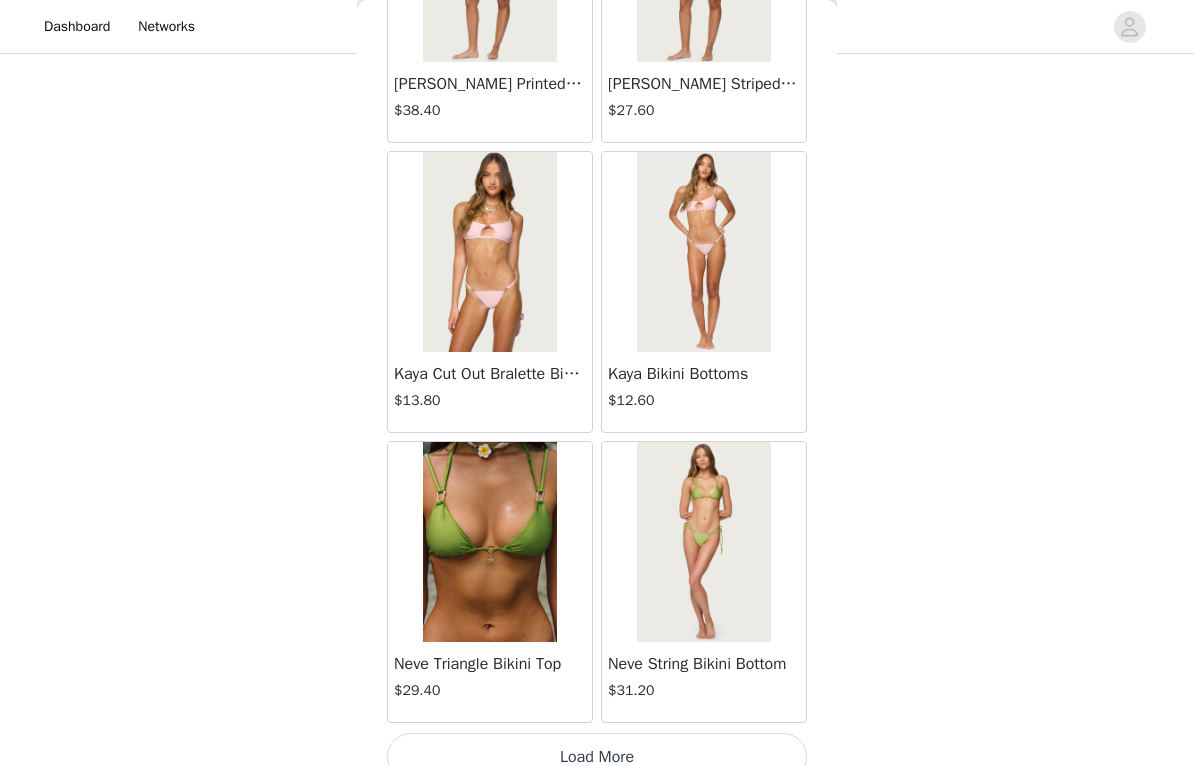 click on "Load More" at bounding box center [597, 757] 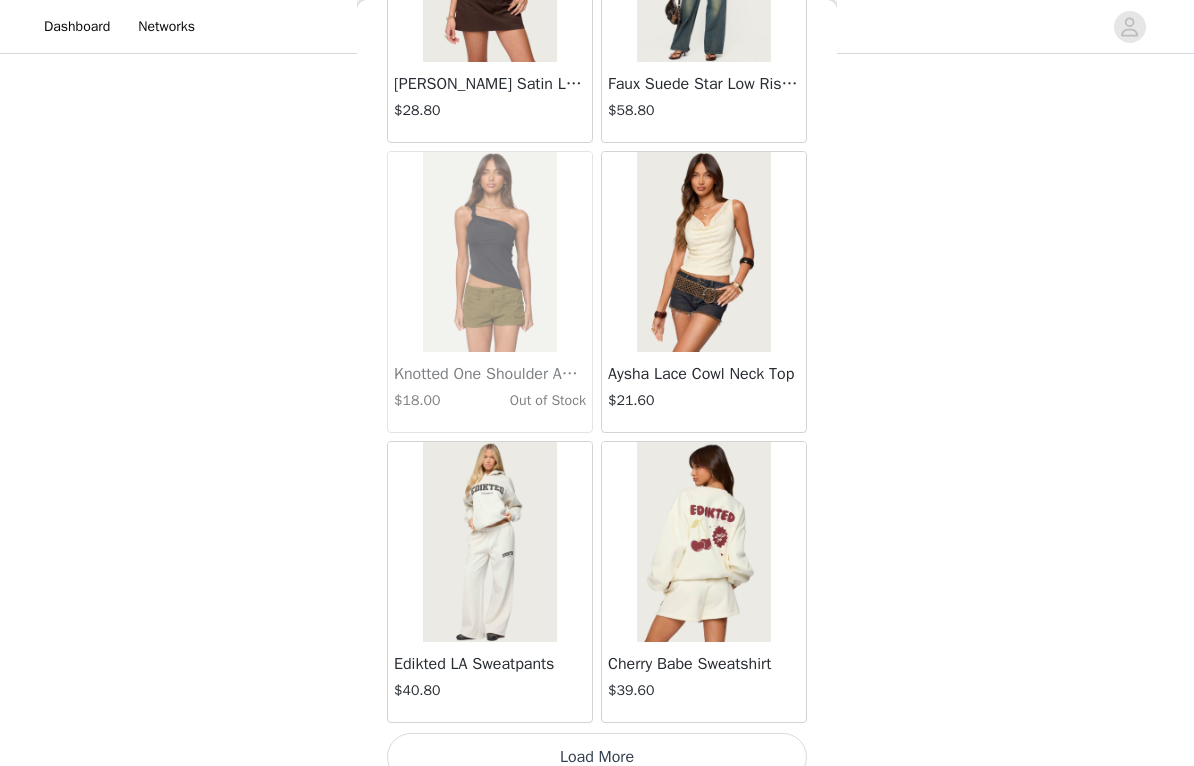 click on "Load More" at bounding box center [597, 757] 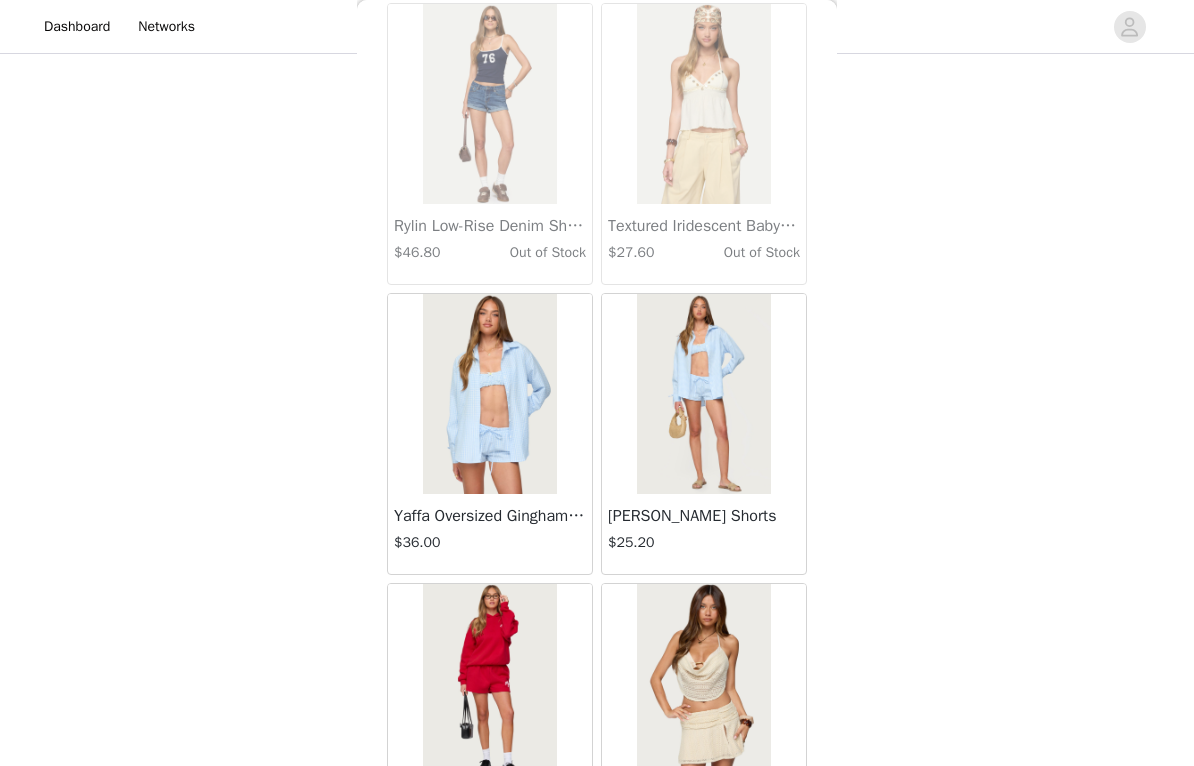scroll, scrollTop: 33794, scrollLeft: 0, axis: vertical 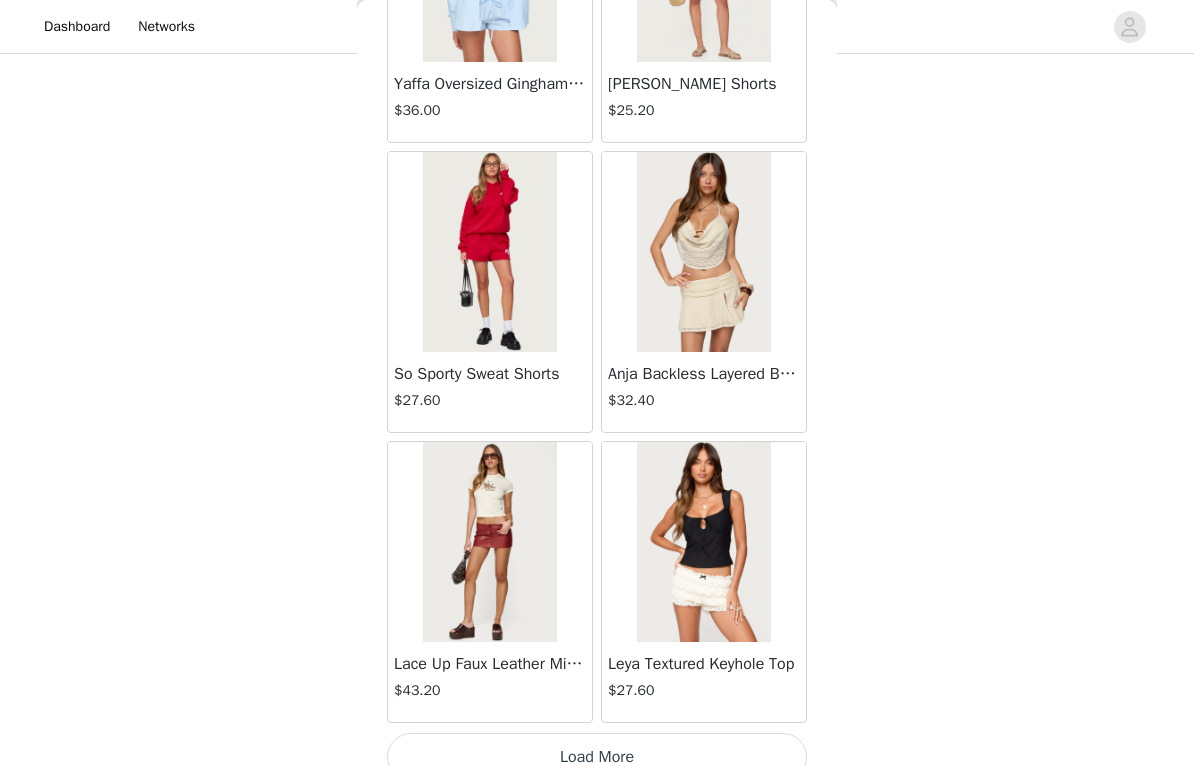 click on "Load More" at bounding box center (597, 757) 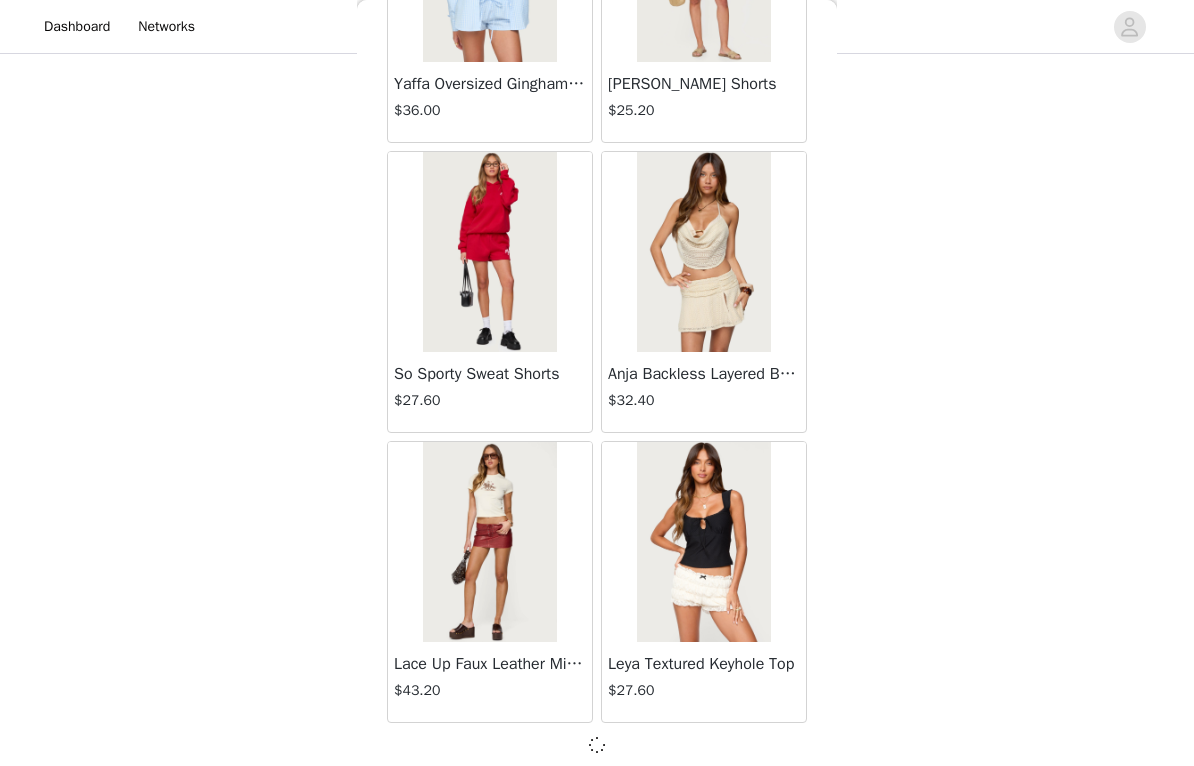 scroll, scrollTop: 34160, scrollLeft: 0, axis: vertical 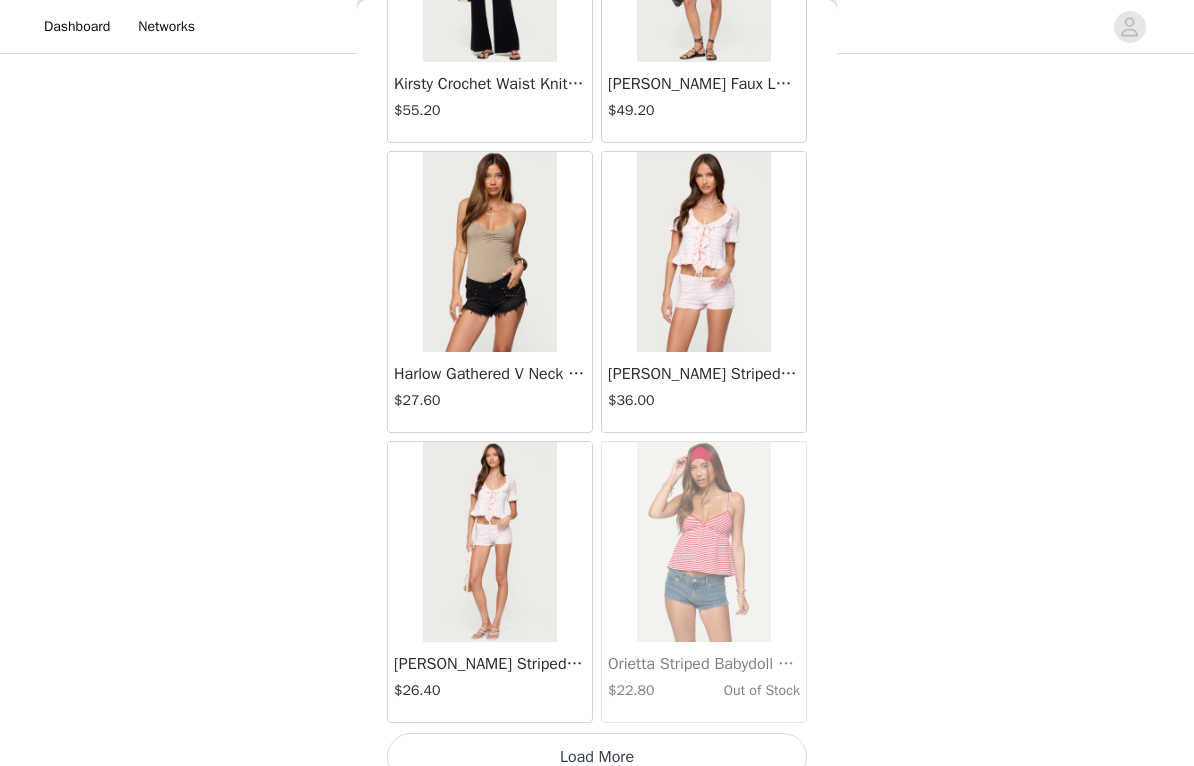 click on "Load More" at bounding box center (597, 757) 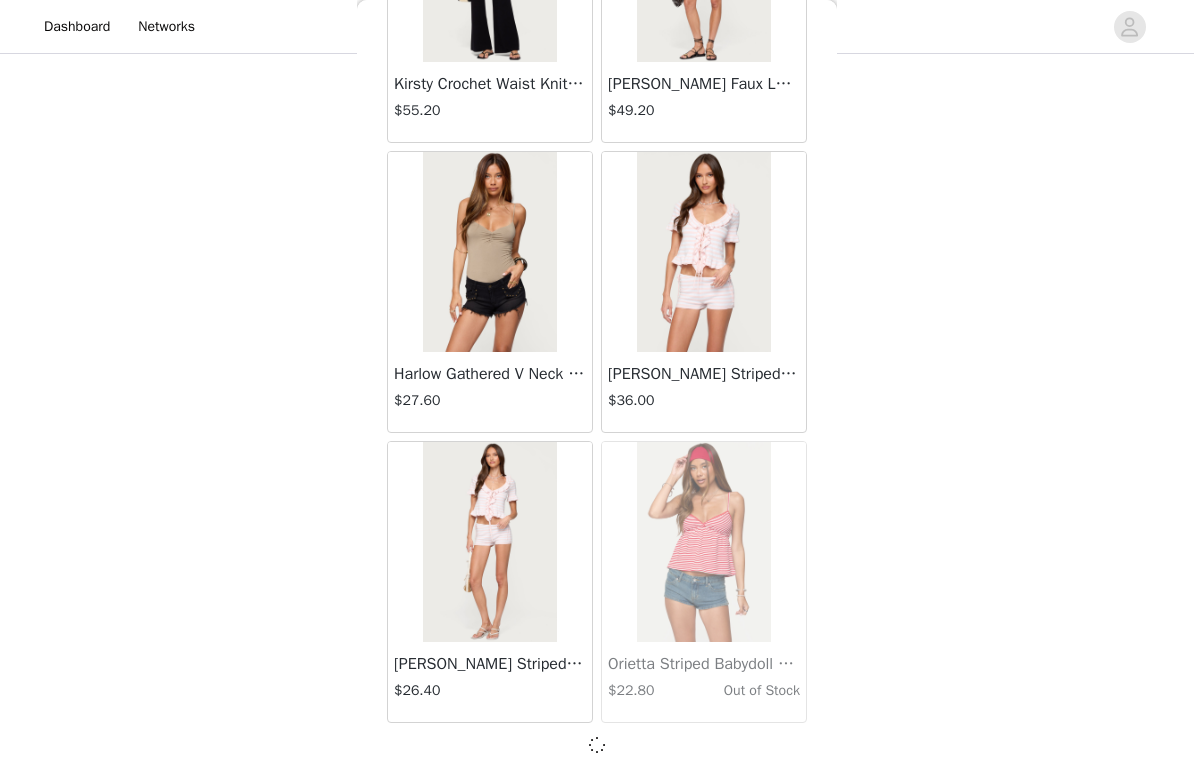 scroll, scrollTop: 37060, scrollLeft: 0, axis: vertical 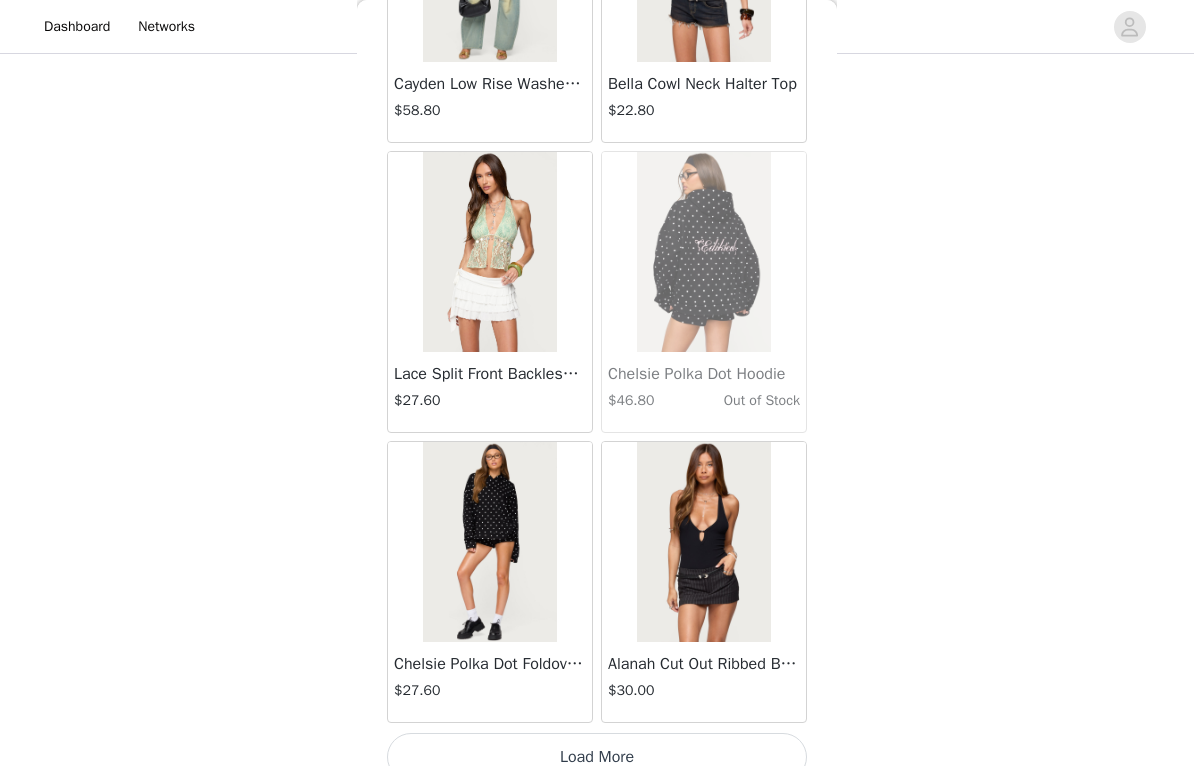 click on "Load More" at bounding box center (597, 757) 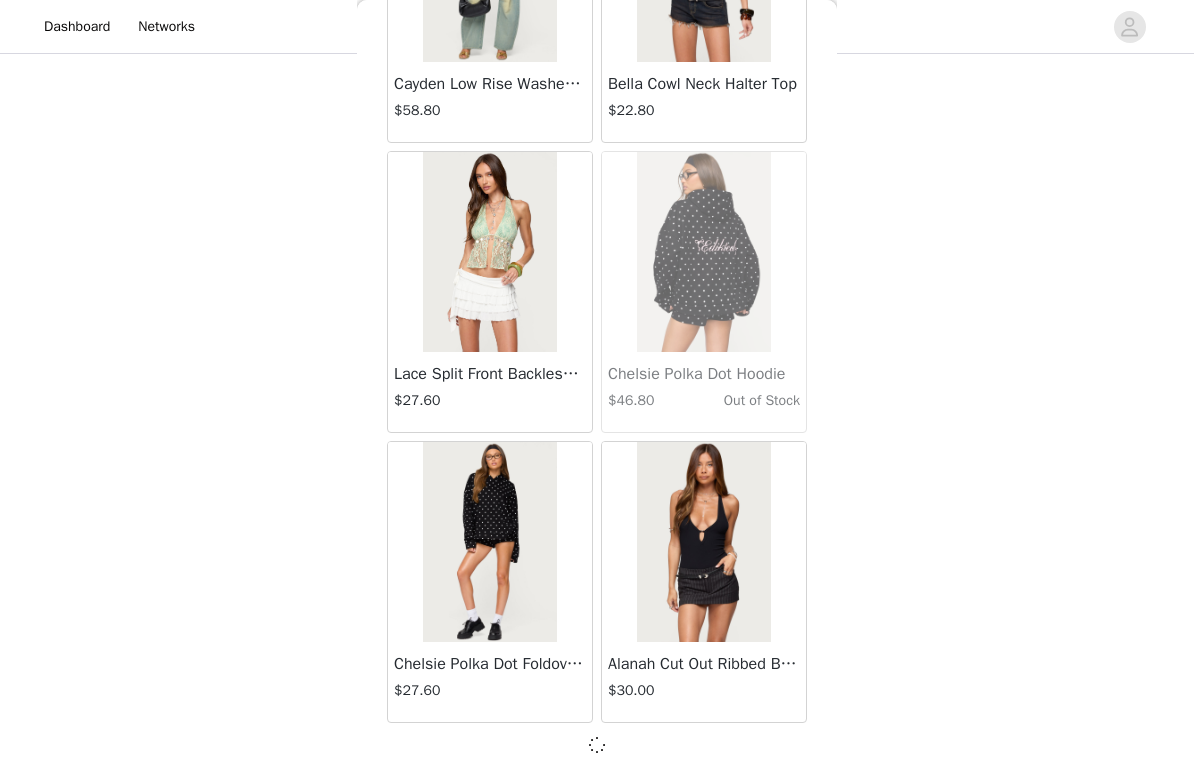 scroll, scrollTop: 39960, scrollLeft: 0, axis: vertical 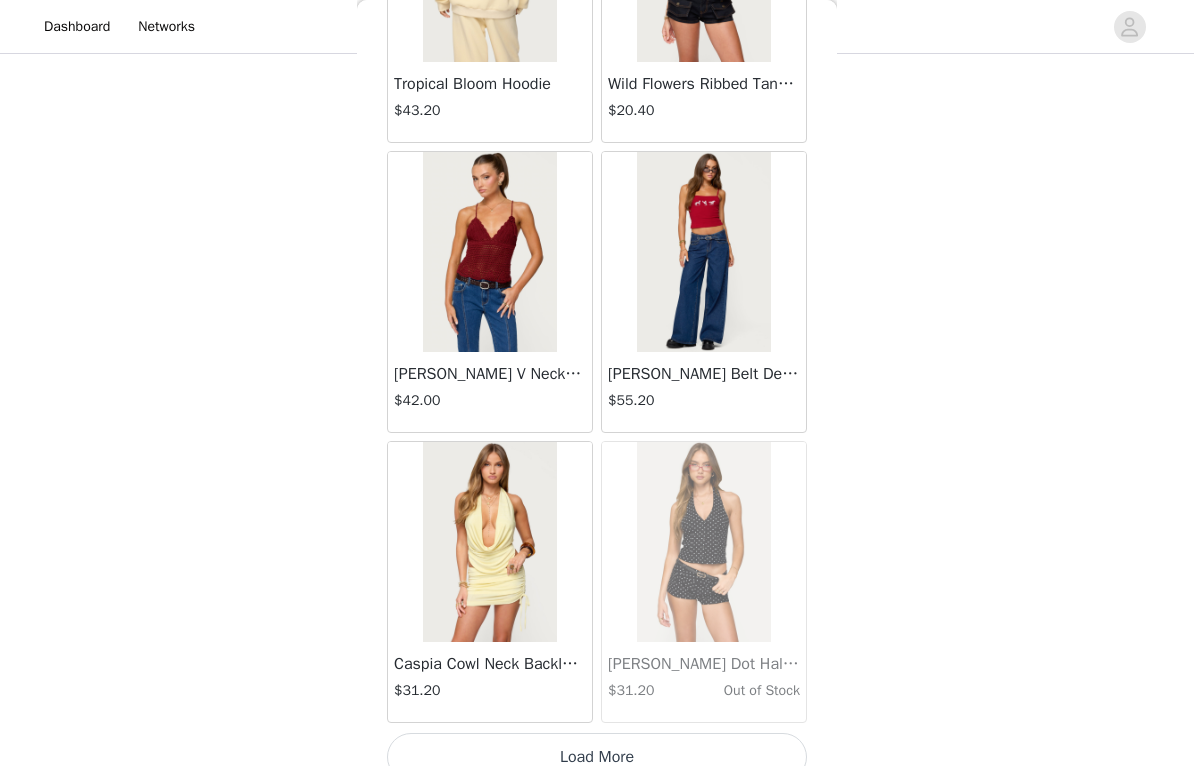click on "Load More" at bounding box center (597, 757) 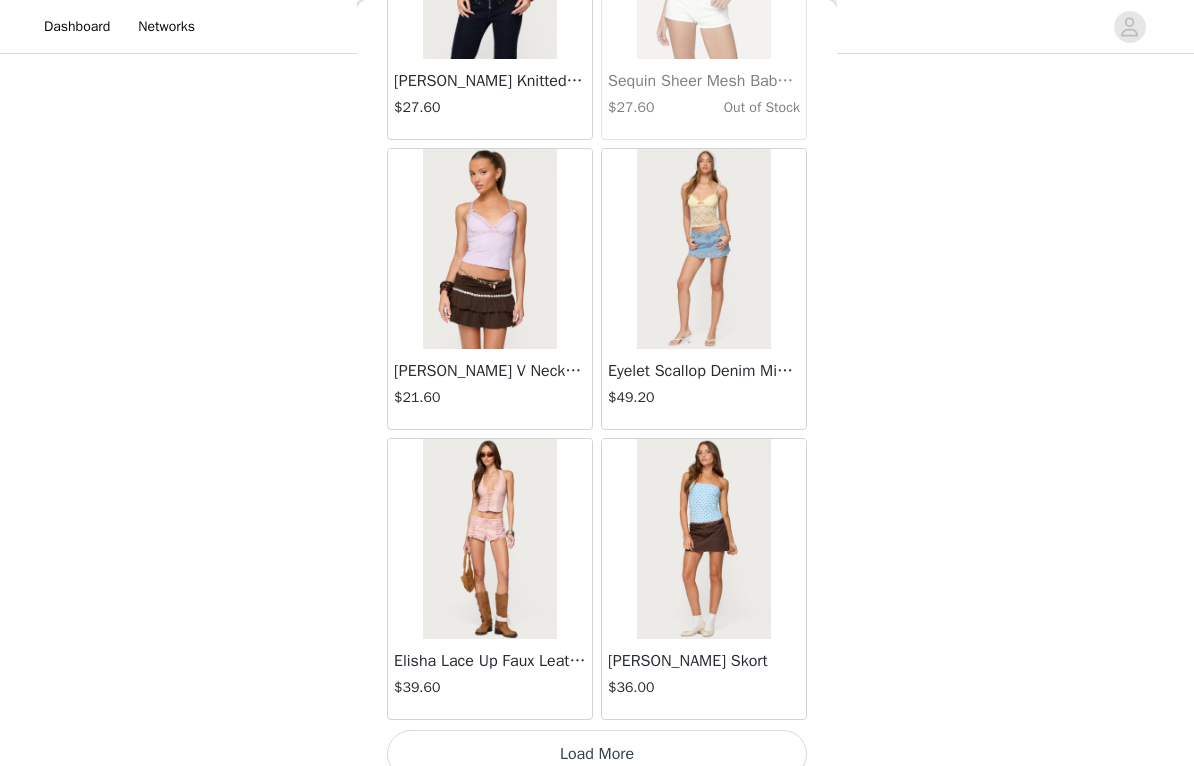 scroll, scrollTop: 45770, scrollLeft: 0, axis: vertical 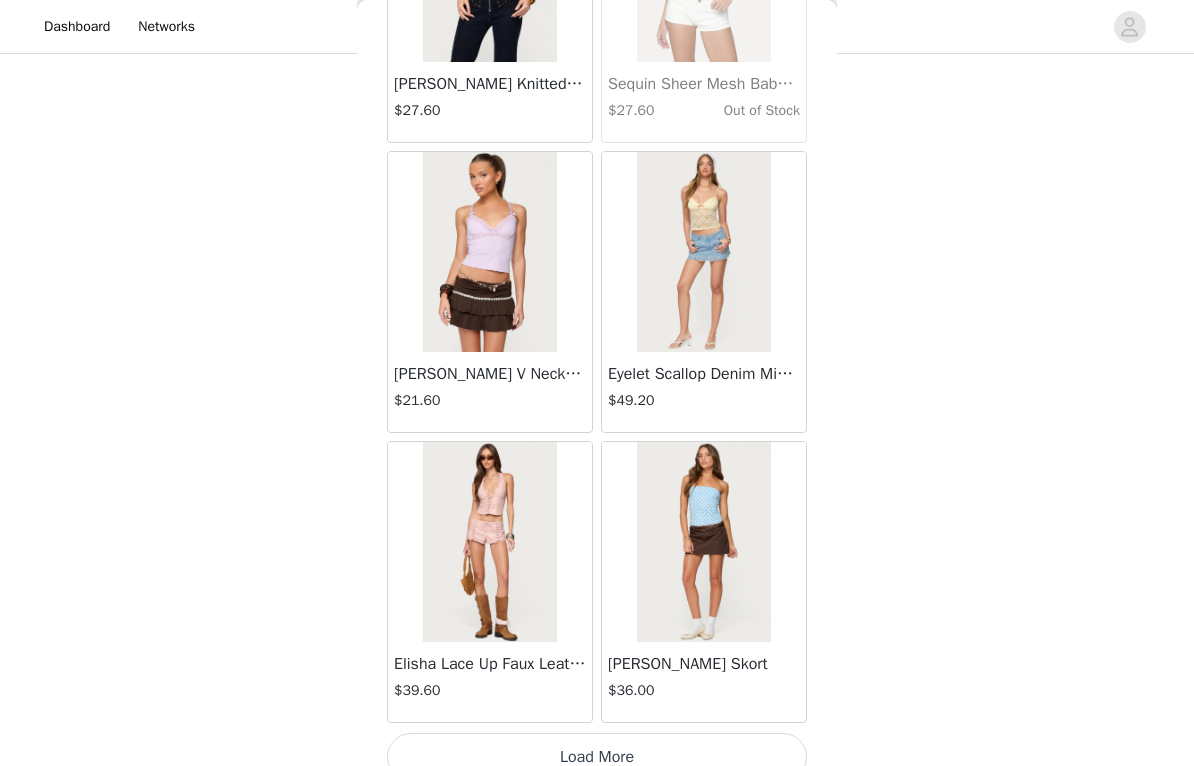 click on "Load More" at bounding box center [597, 757] 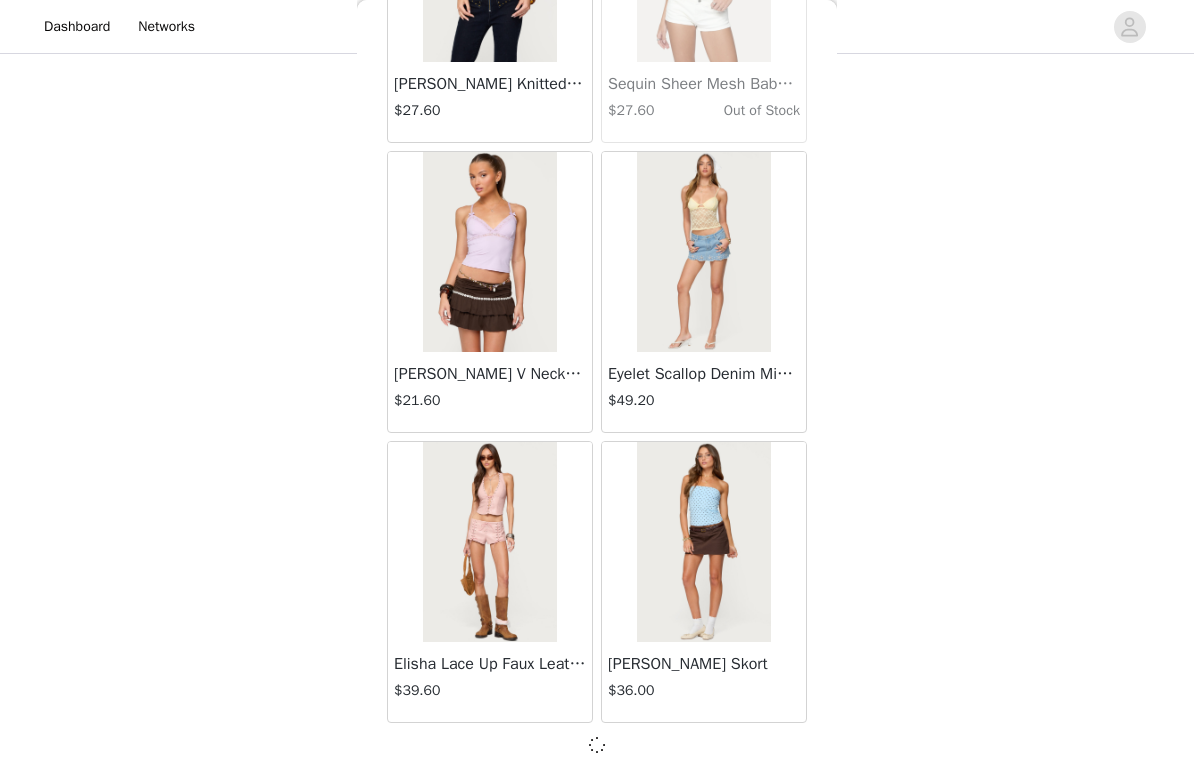 scroll, scrollTop: 45760, scrollLeft: 0, axis: vertical 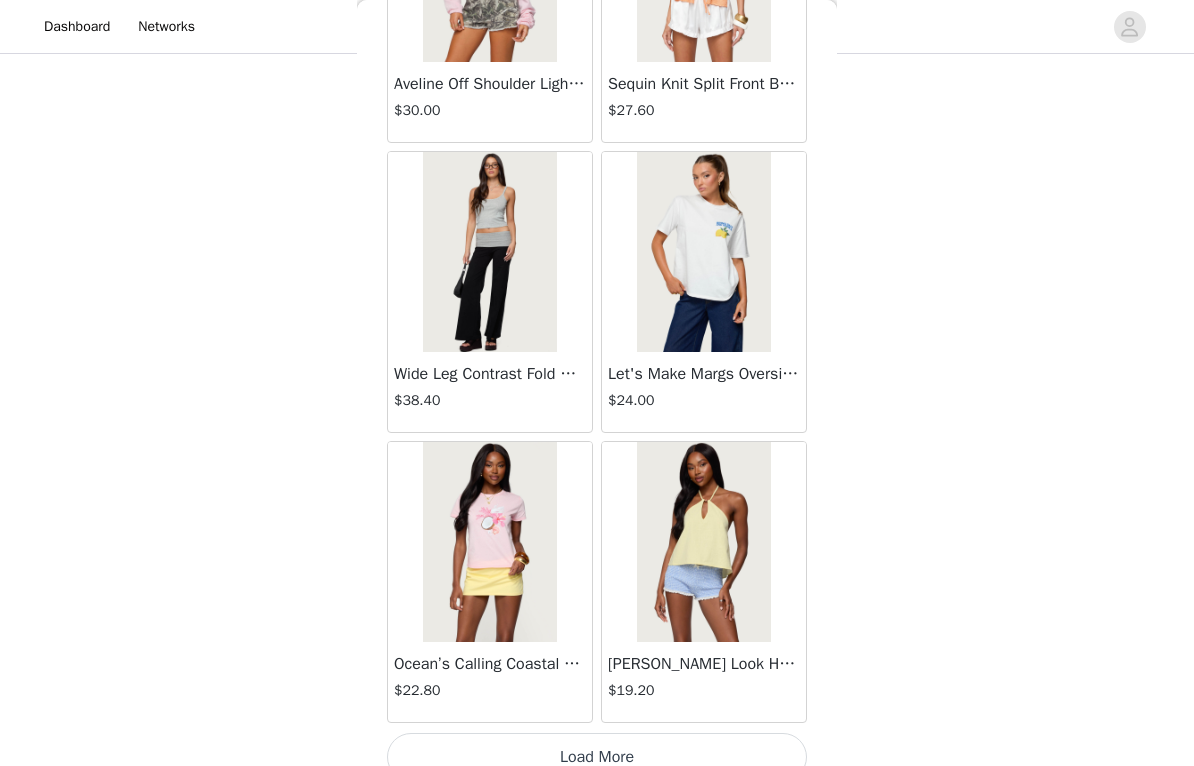 click on "Load More" at bounding box center (597, 757) 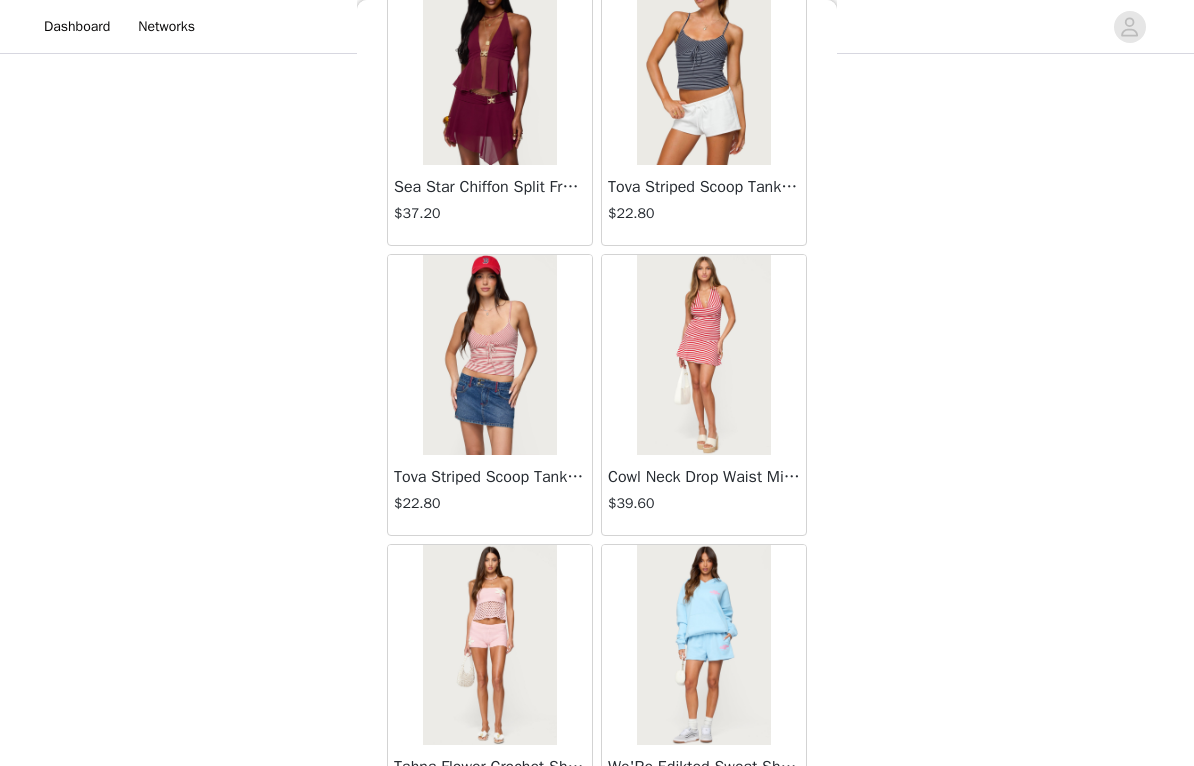 scroll, scrollTop: 49434, scrollLeft: 0, axis: vertical 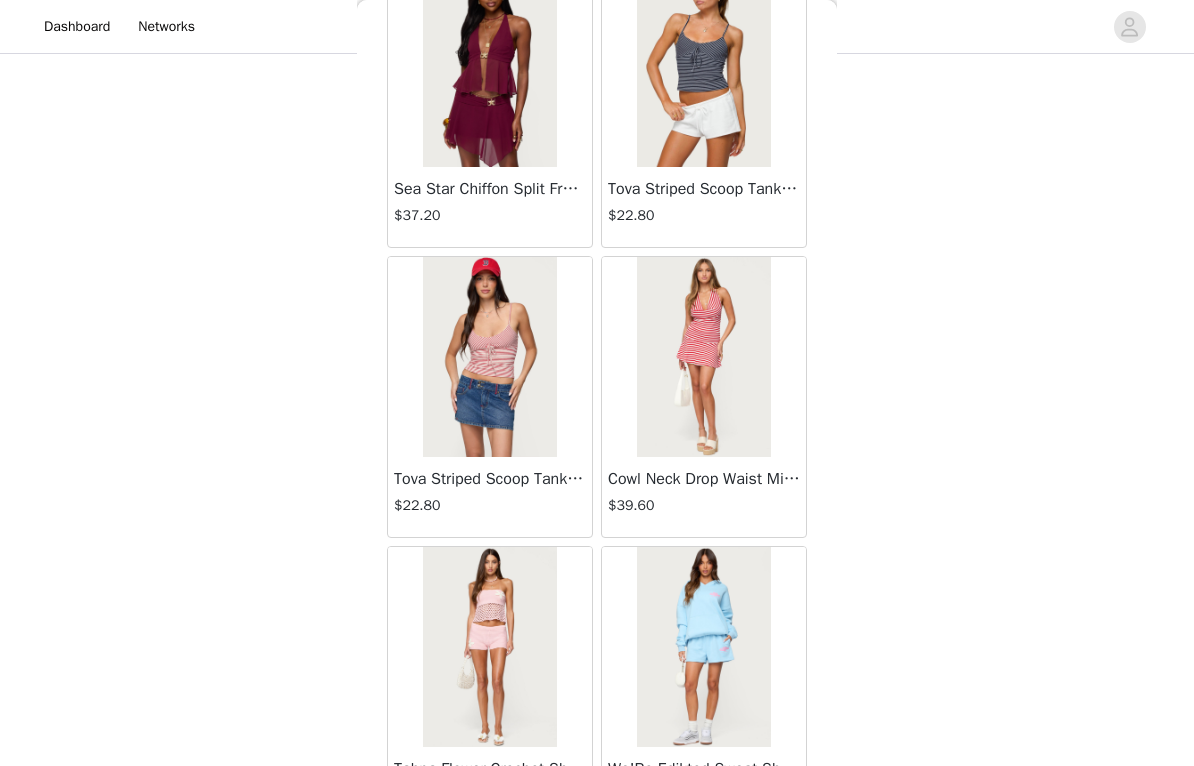 click at bounding box center (703, 357) 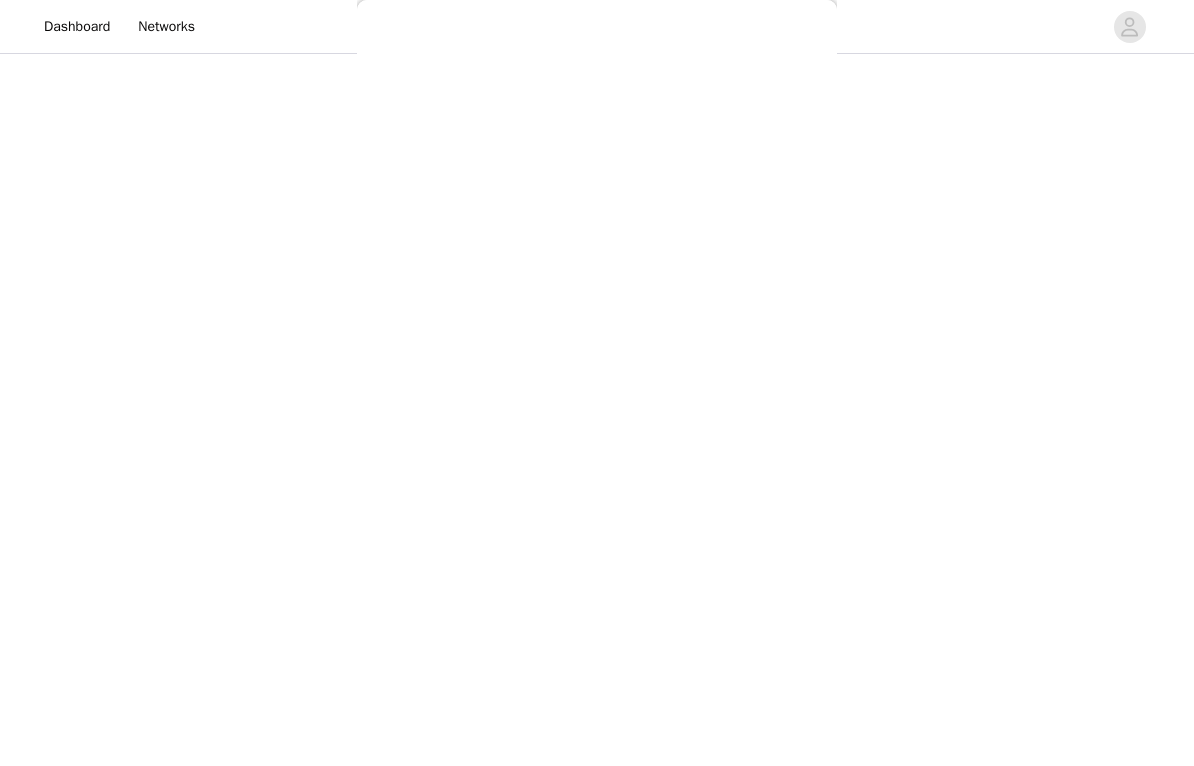 scroll, scrollTop: 0, scrollLeft: 0, axis: both 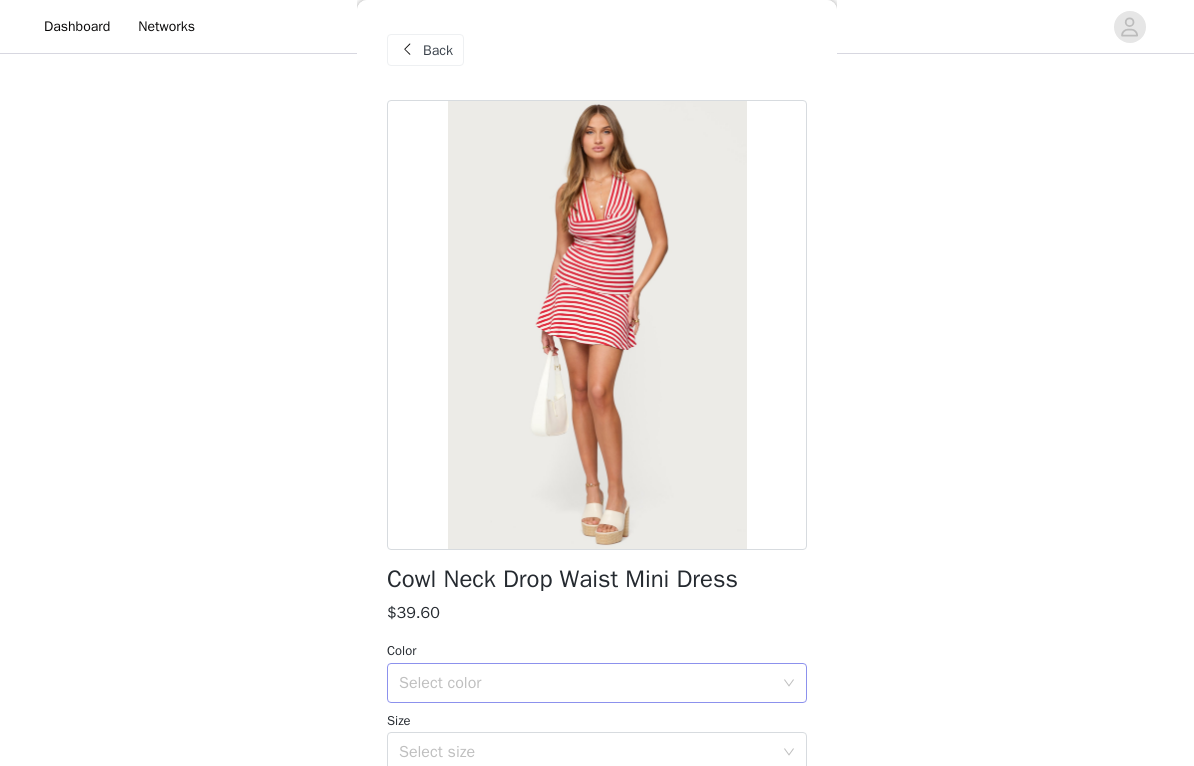 click on "Select color" at bounding box center (586, 683) 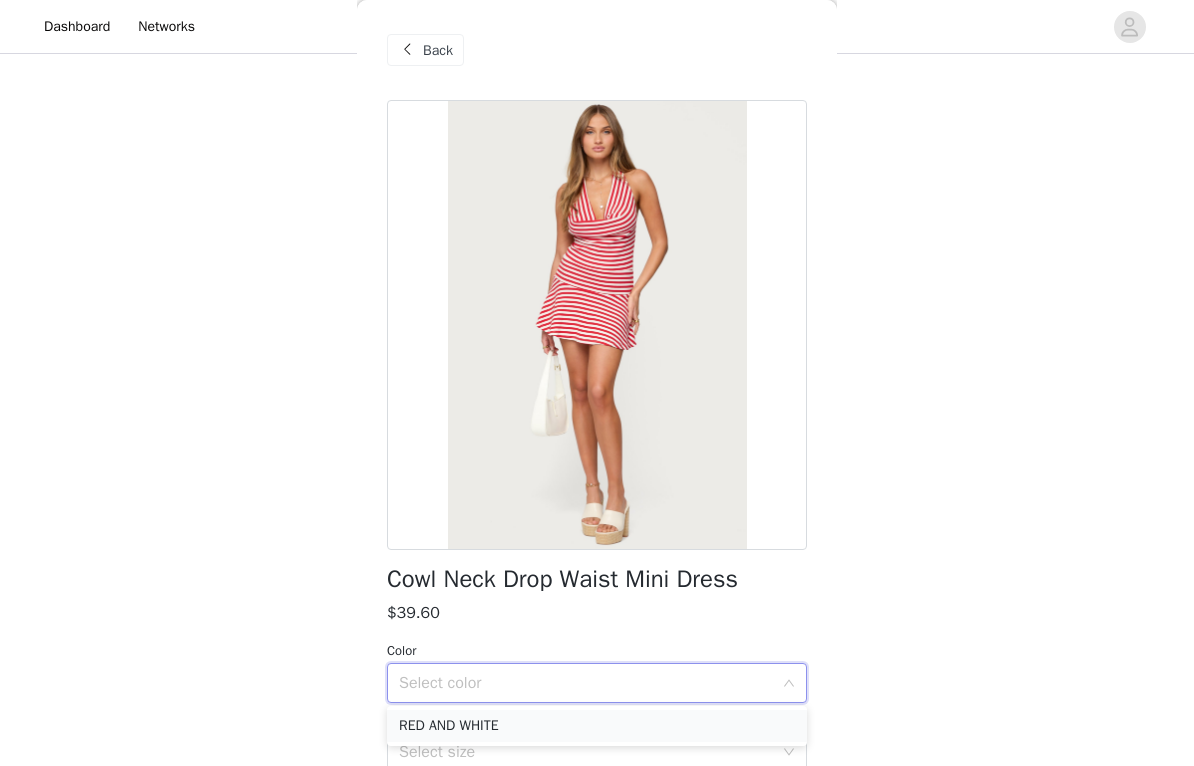 click on "RED AND WHITE" at bounding box center (597, 726) 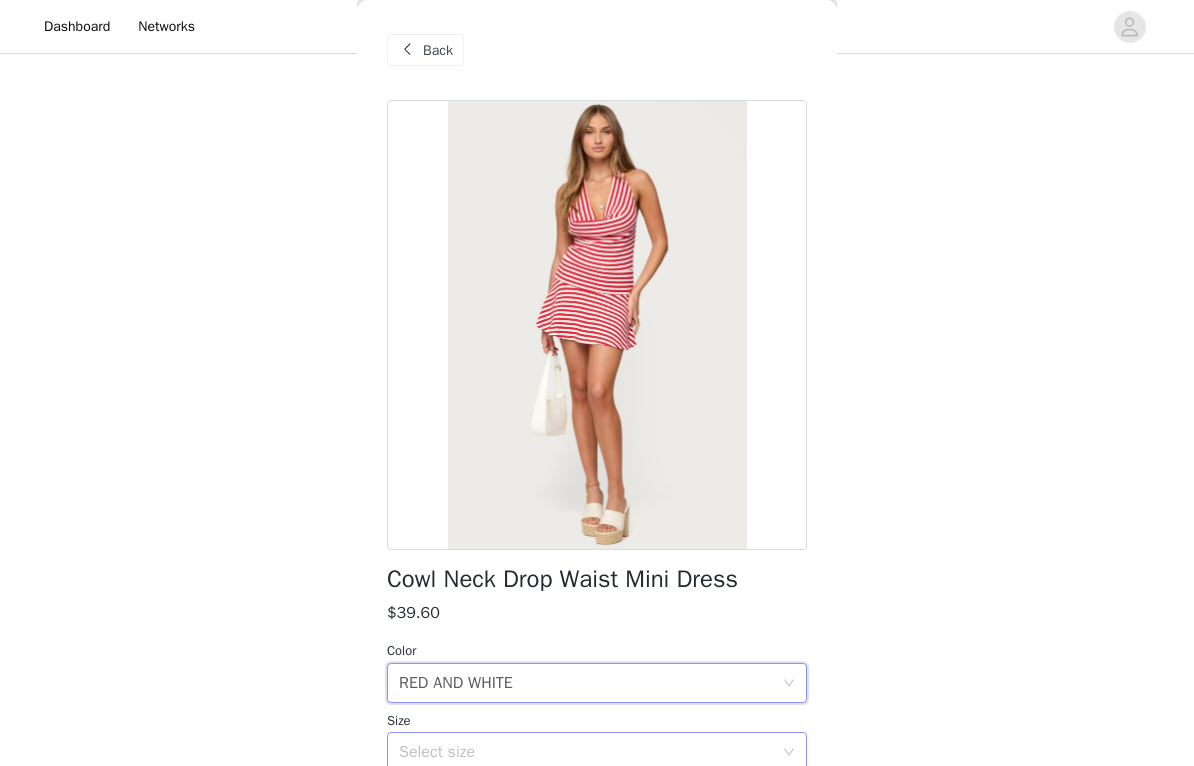 click on "Select size" at bounding box center [586, 752] 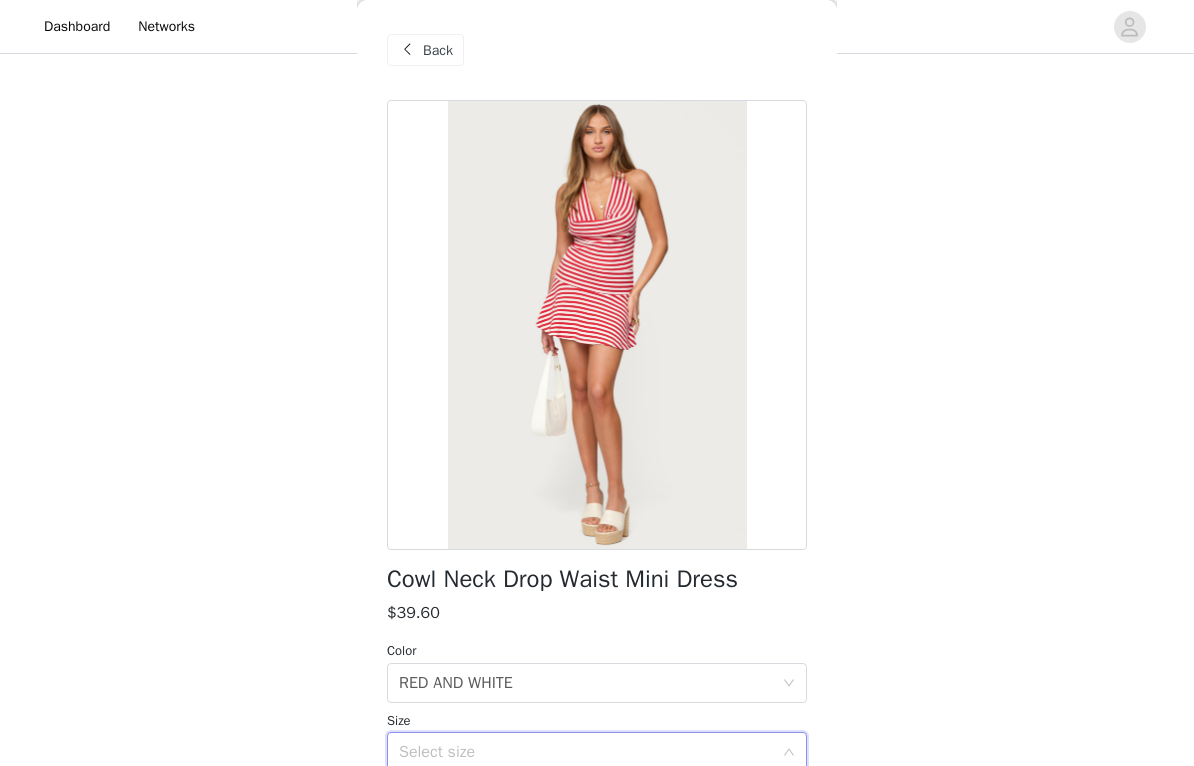 click on "Select size" at bounding box center (586, 752) 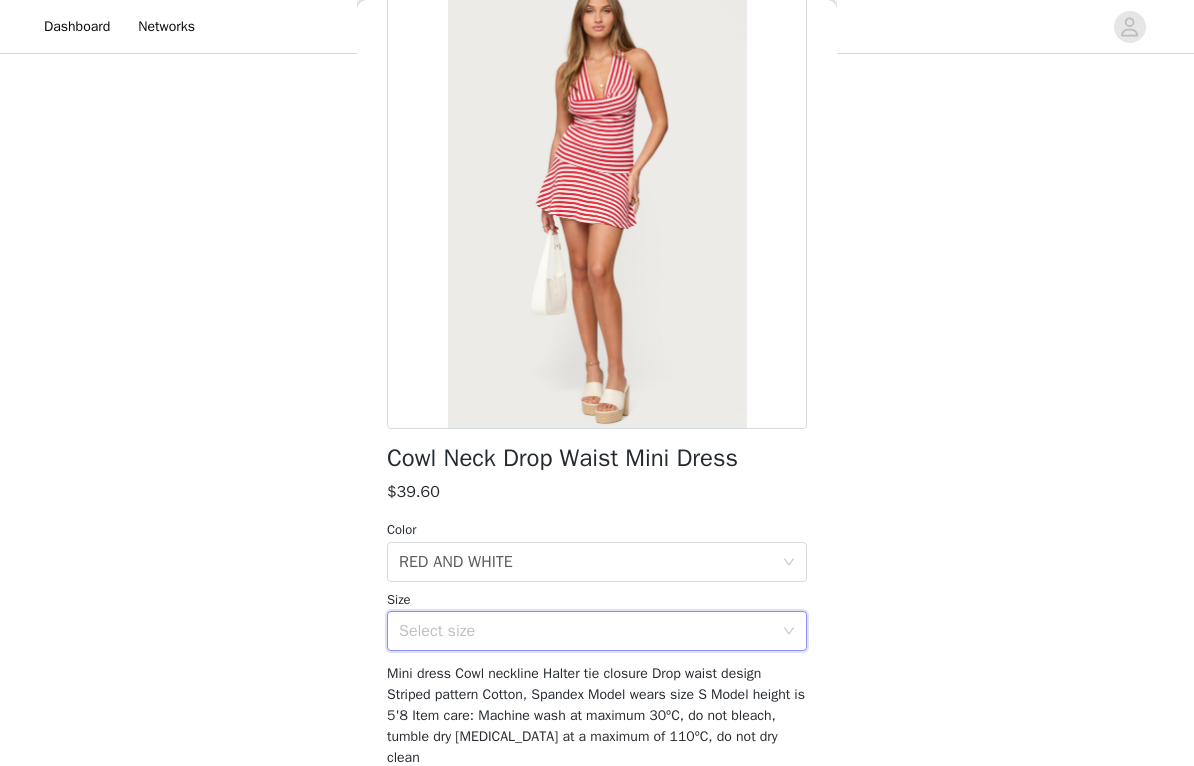 scroll, scrollTop: 128, scrollLeft: 0, axis: vertical 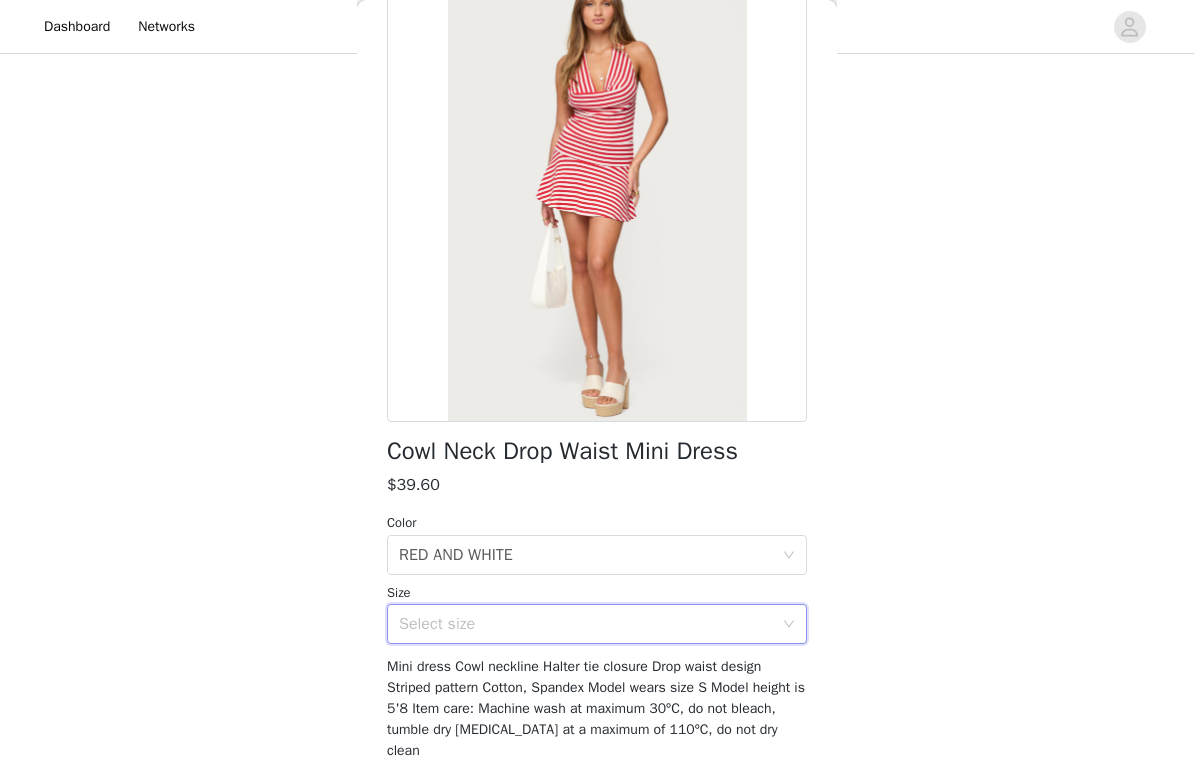 click on "Select size" at bounding box center [586, 624] 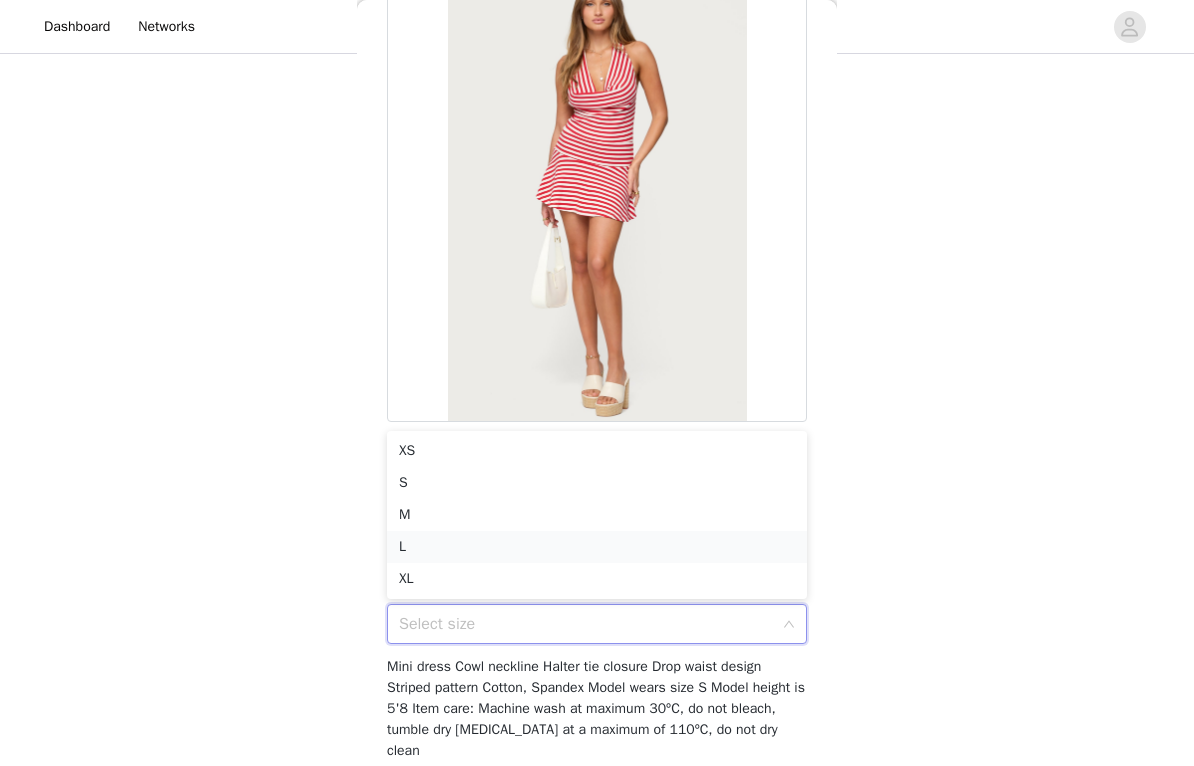 click on "L" at bounding box center [597, 547] 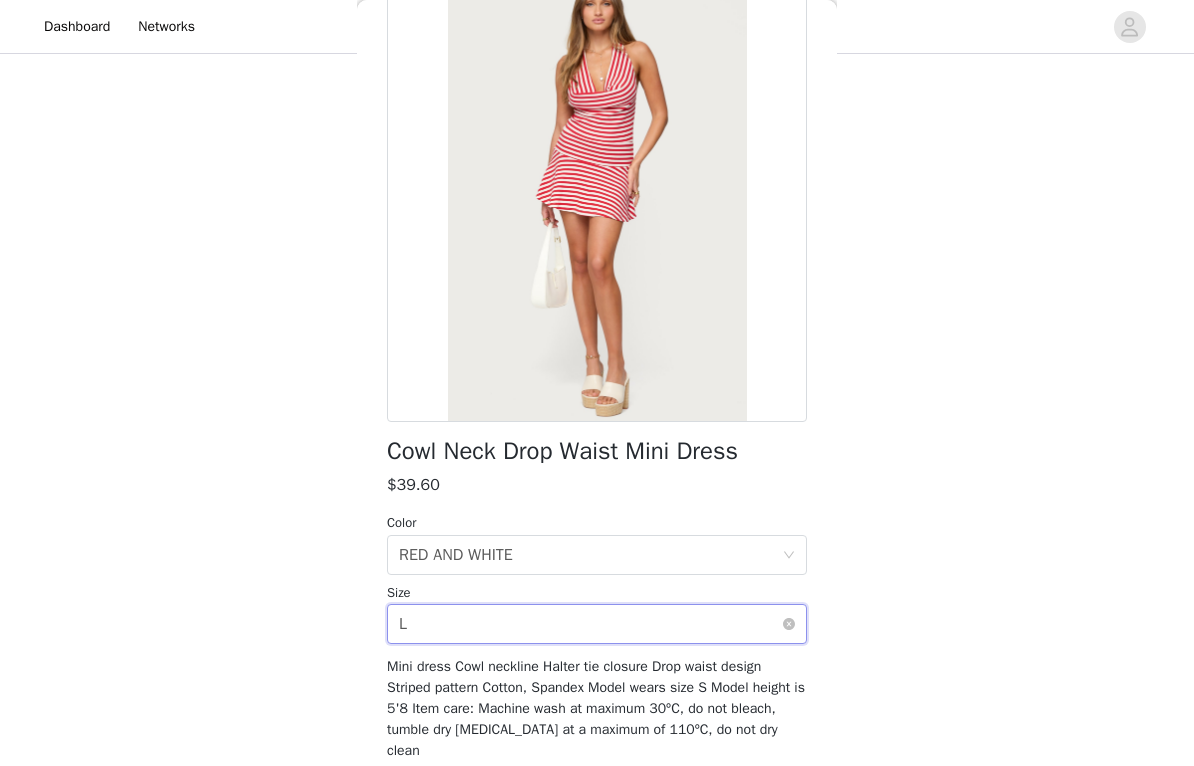 click on "Select size L" at bounding box center (590, 624) 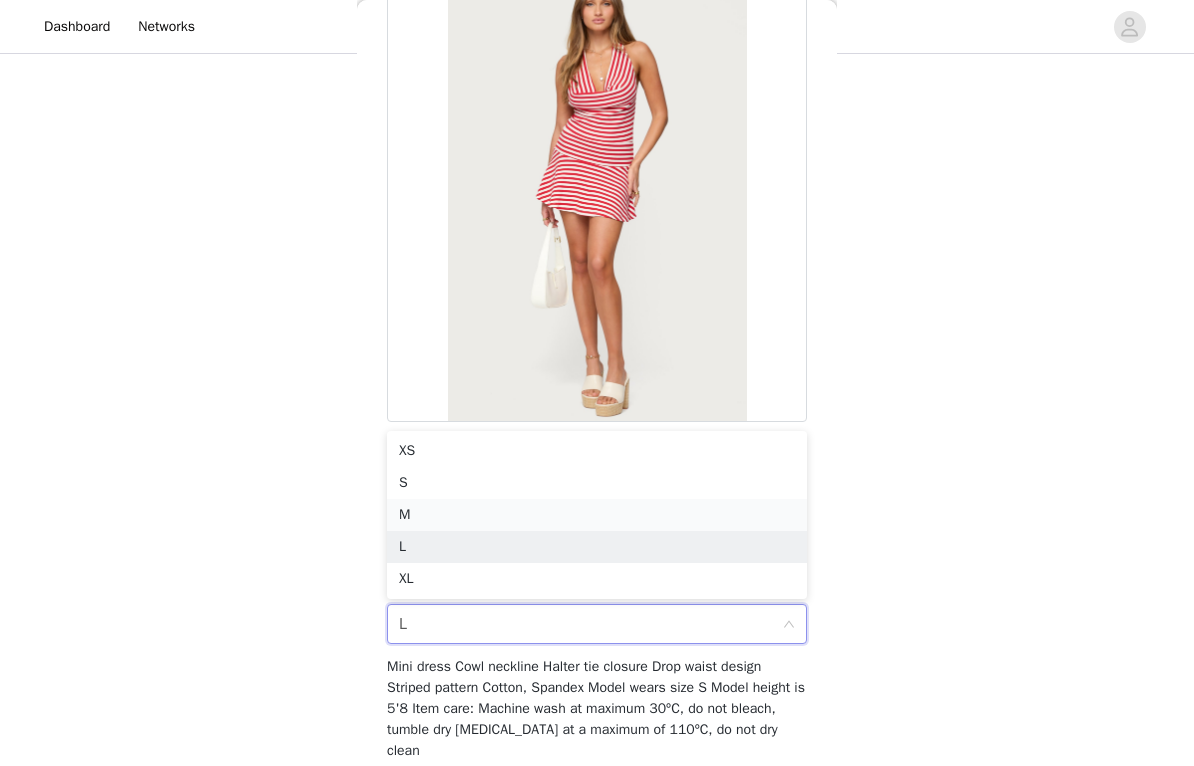click on "M" at bounding box center [597, 515] 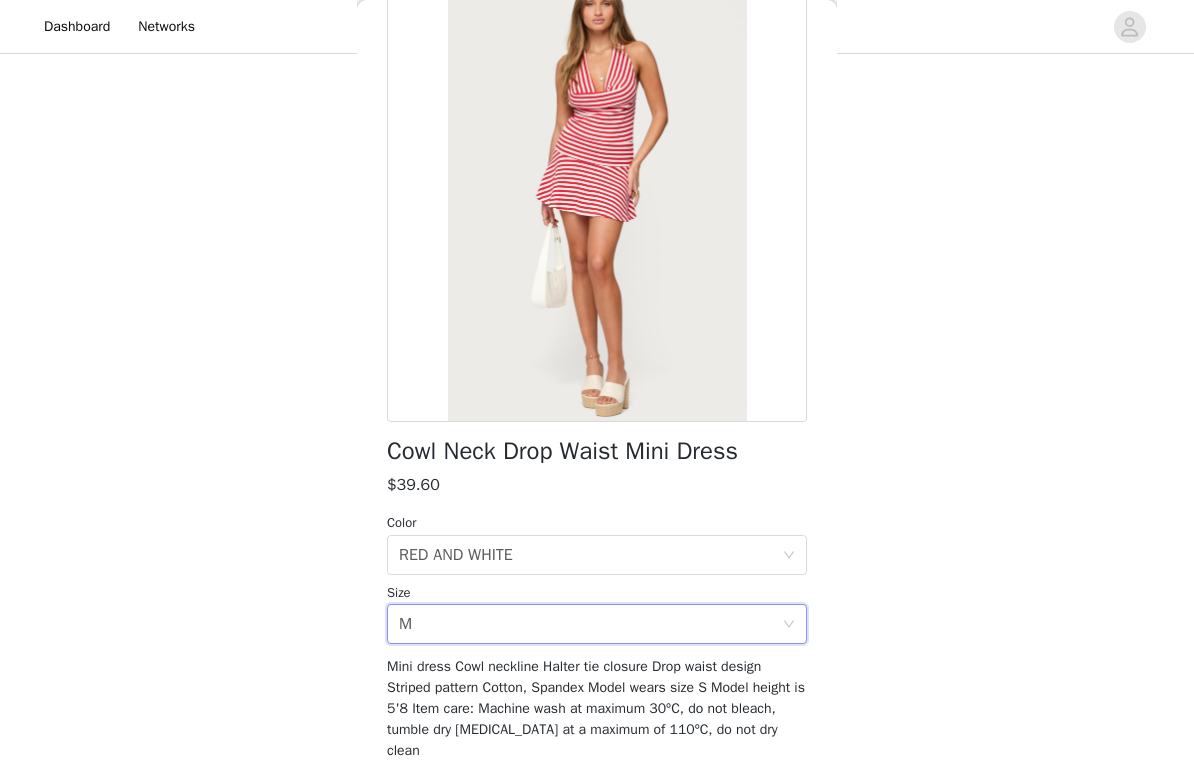 scroll, scrollTop: 180, scrollLeft: 0, axis: vertical 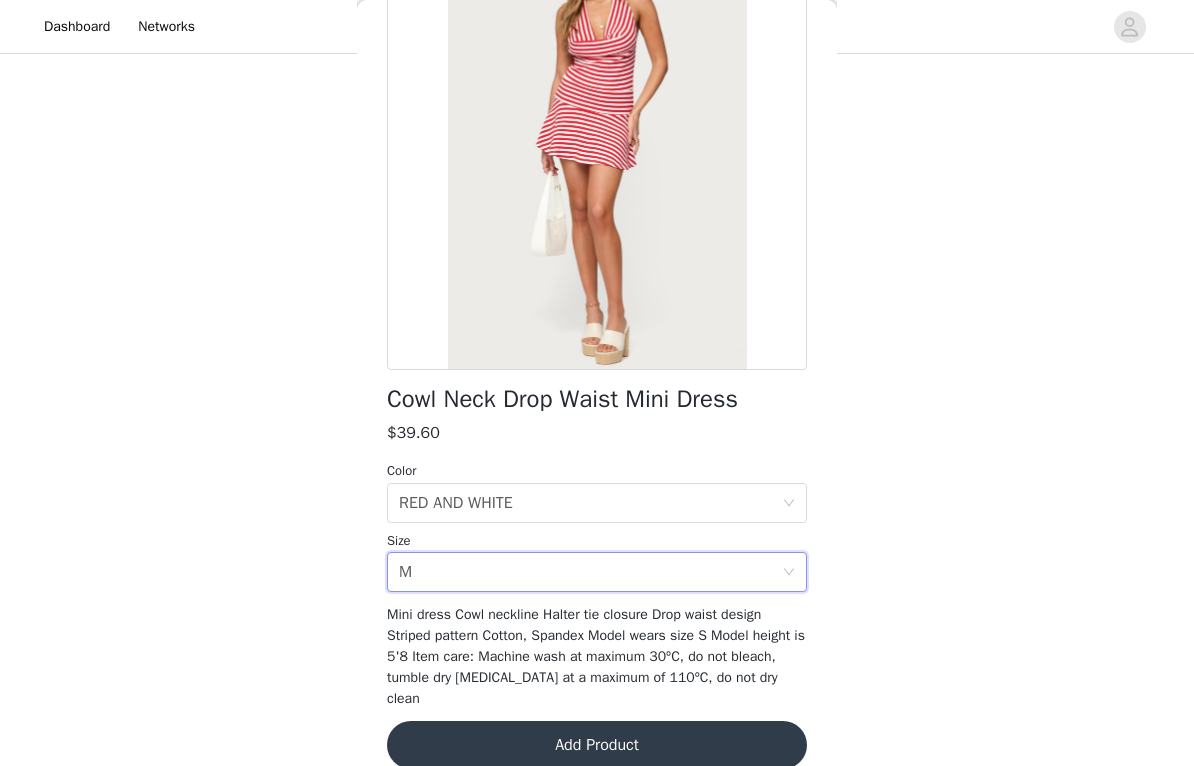 click on "Add Product" at bounding box center [597, 745] 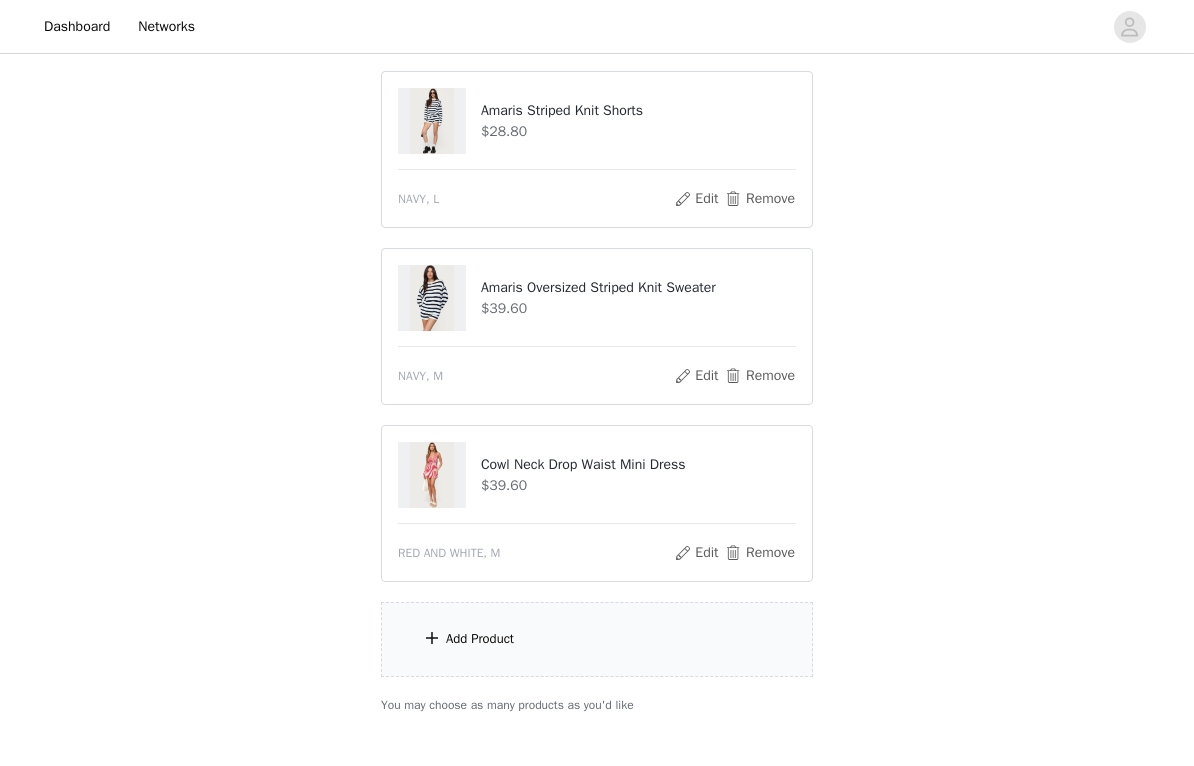 scroll, scrollTop: 736, scrollLeft: 0, axis: vertical 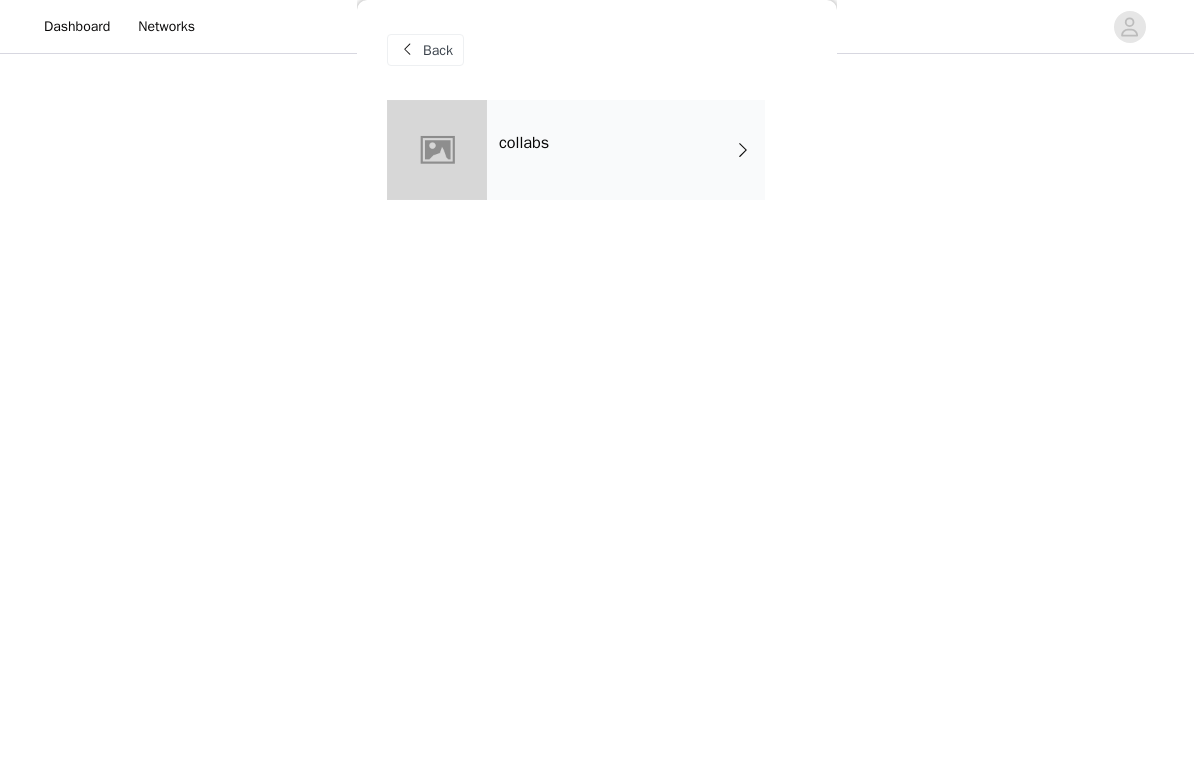 click on "collabs" at bounding box center [626, 150] 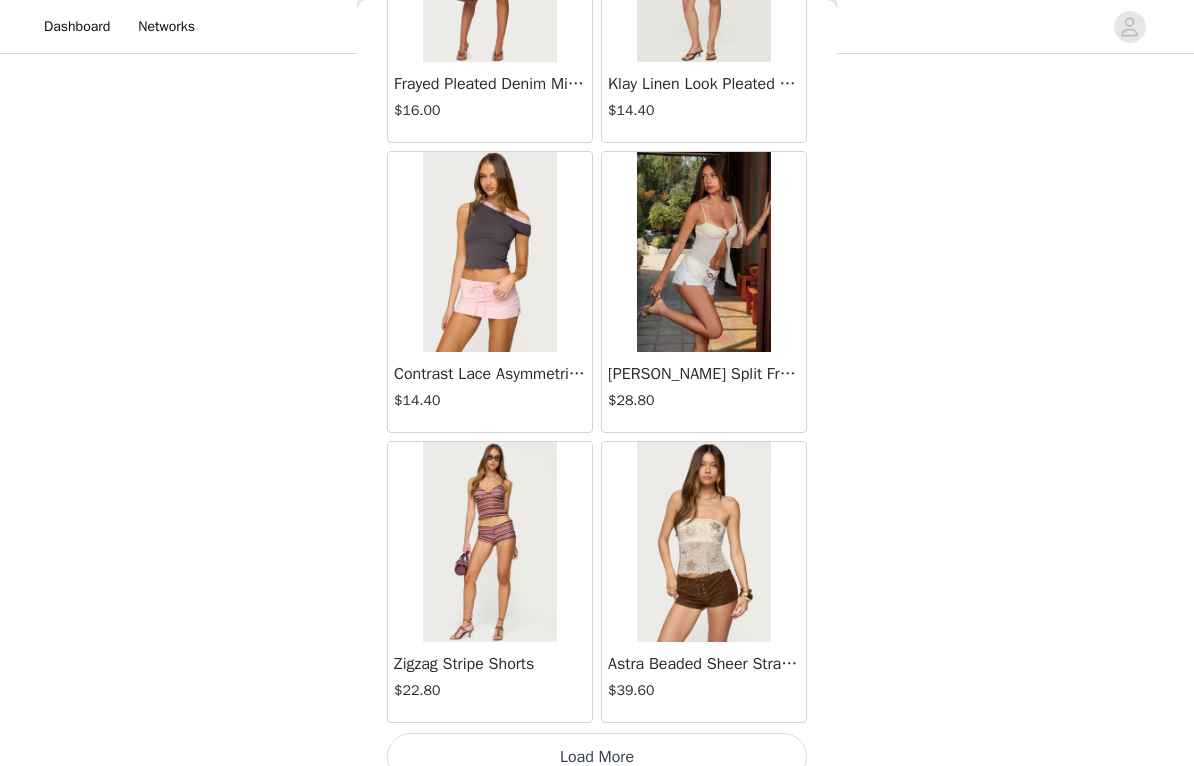 click on "Load More" at bounding box center (597, 757) 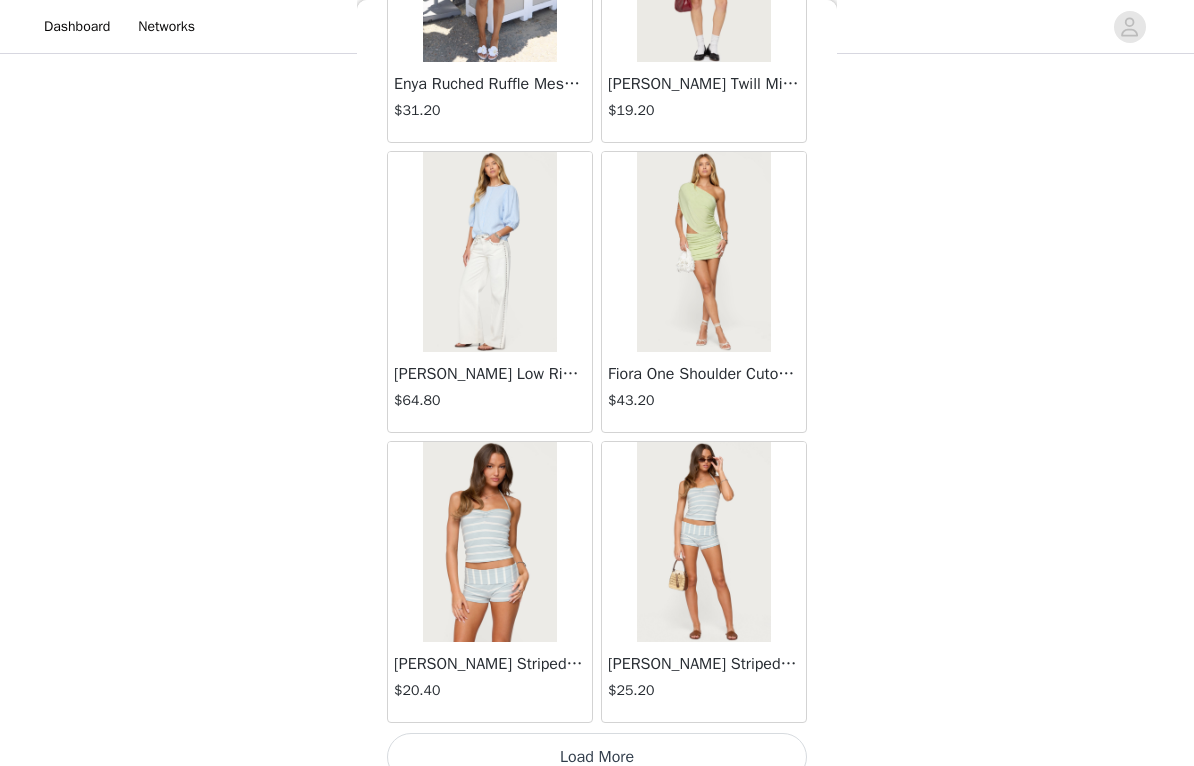 click on "Load More" at bounding box center [597, 757] 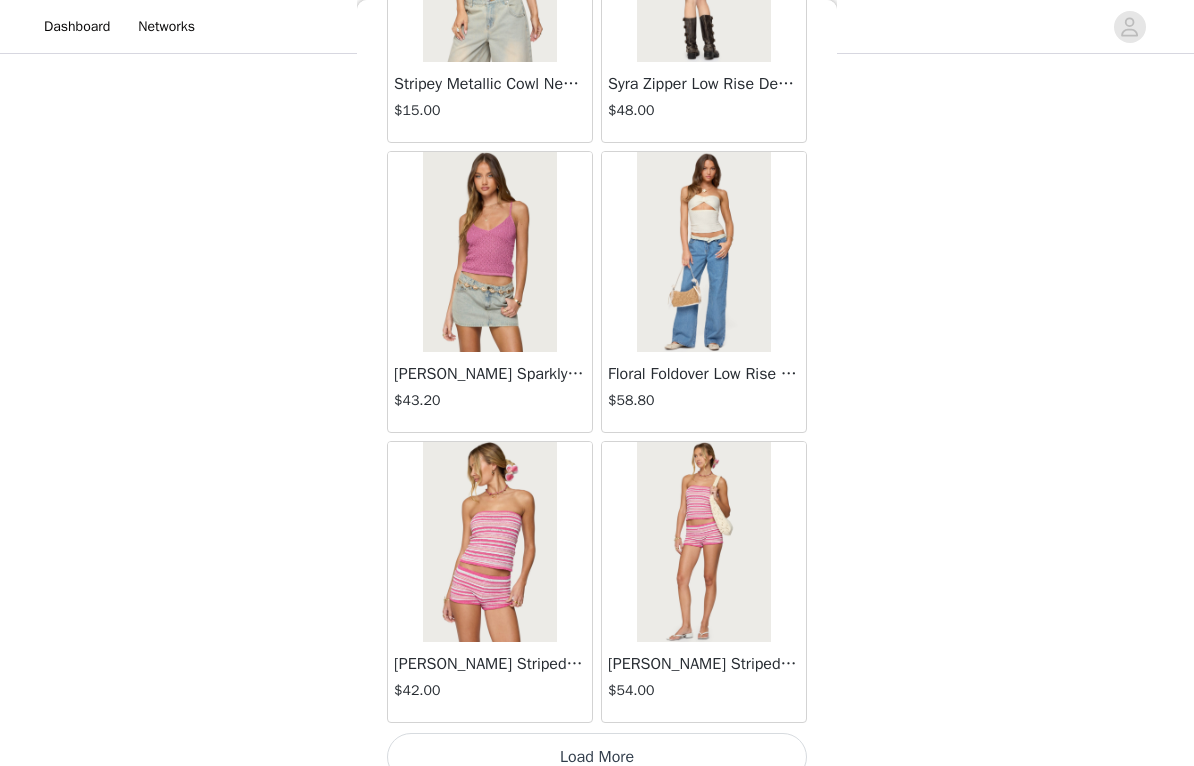 click on "Load More" at bounding box center [597, 757] 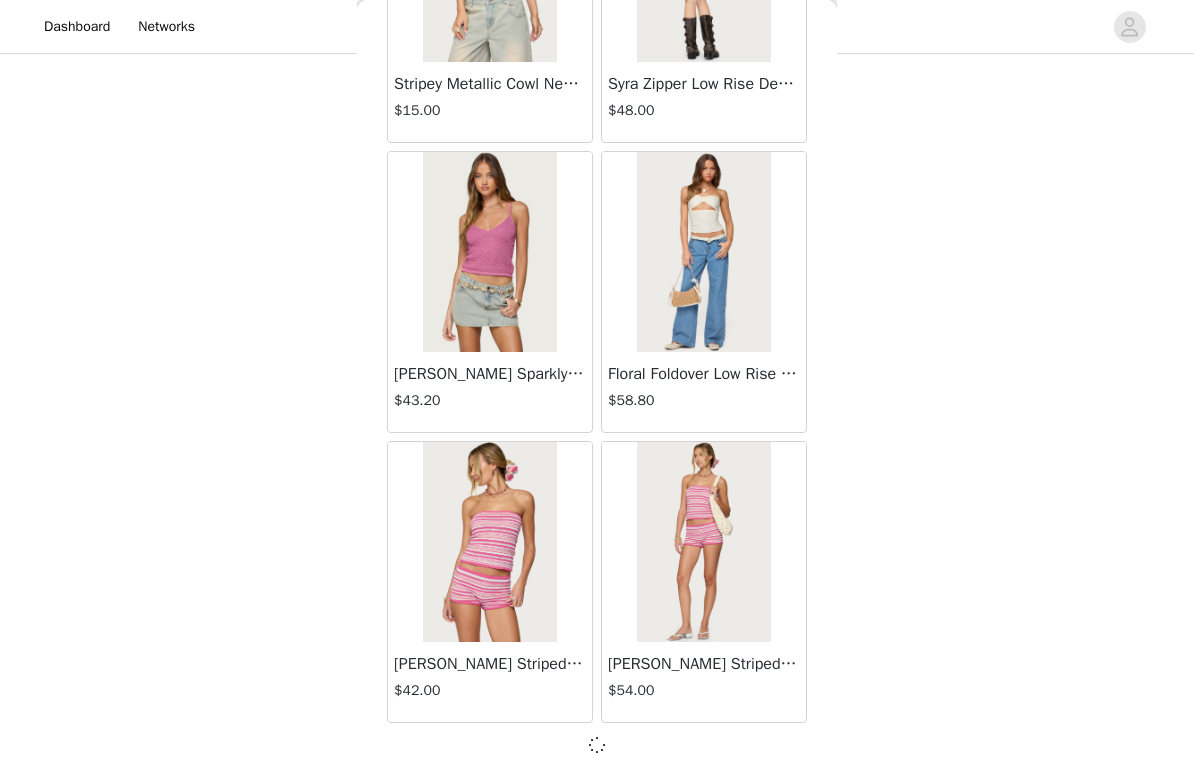 scroll, scrollTop: 8060, scrollLeft: 0, axis: vertical 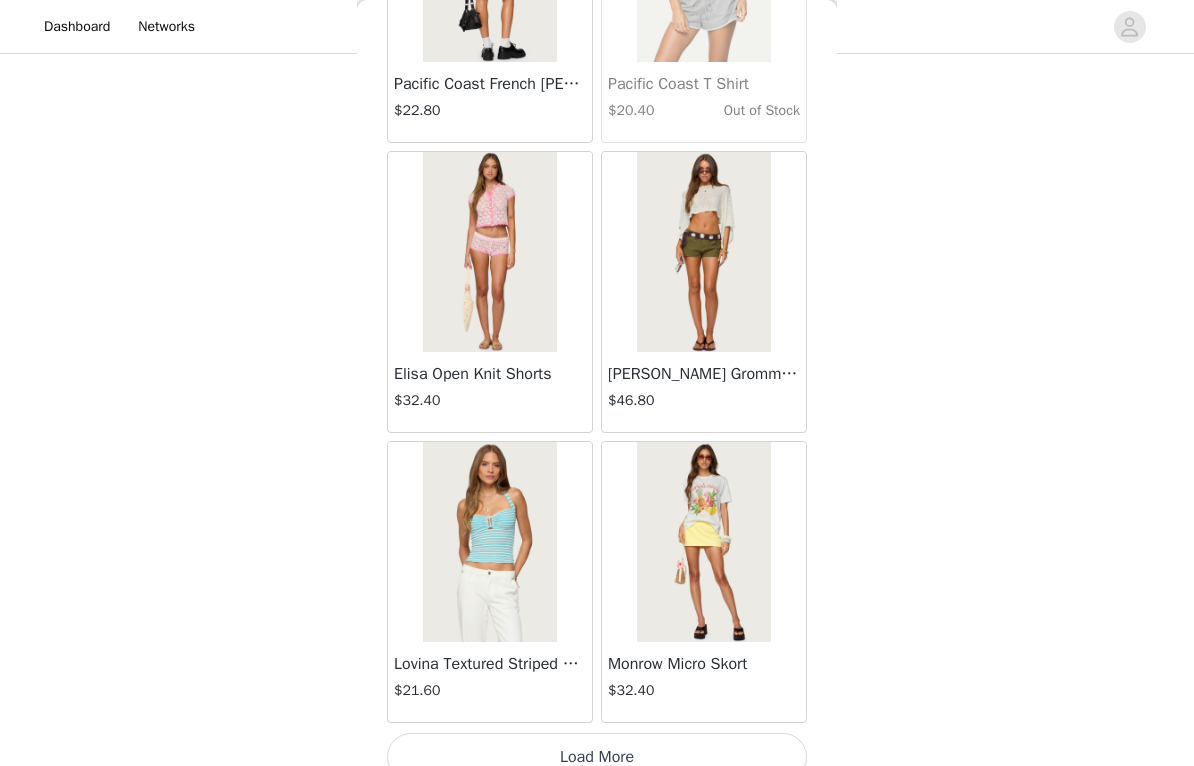 click on "Load More" at bounding box center (597, 757) 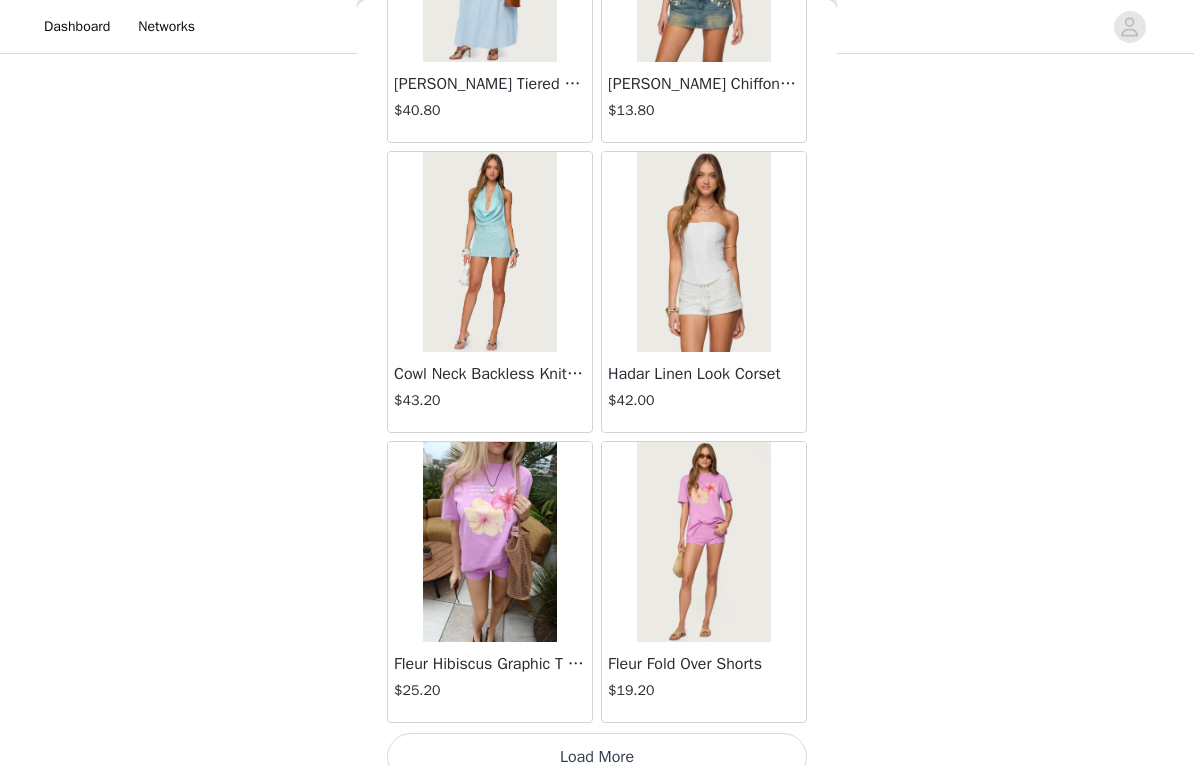 click on "Load More" at bounding box center [597, 757] 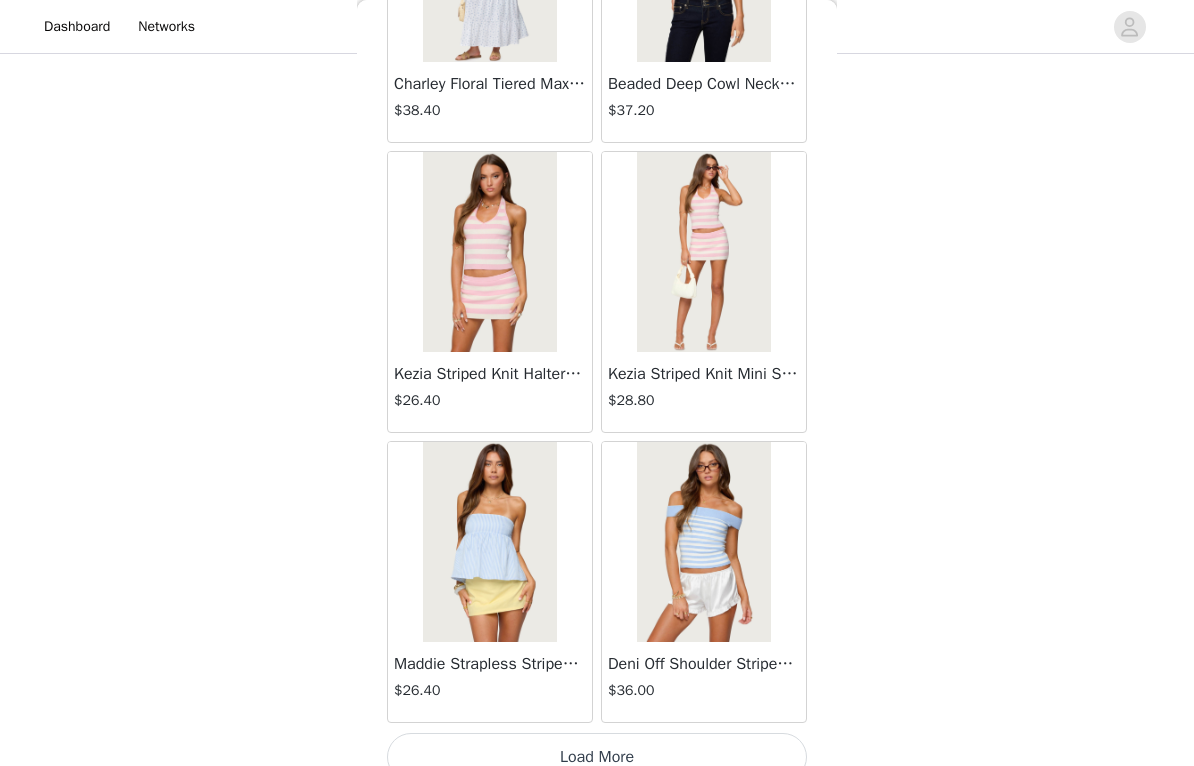 click on "Load More" at bounding box center (597, 757) 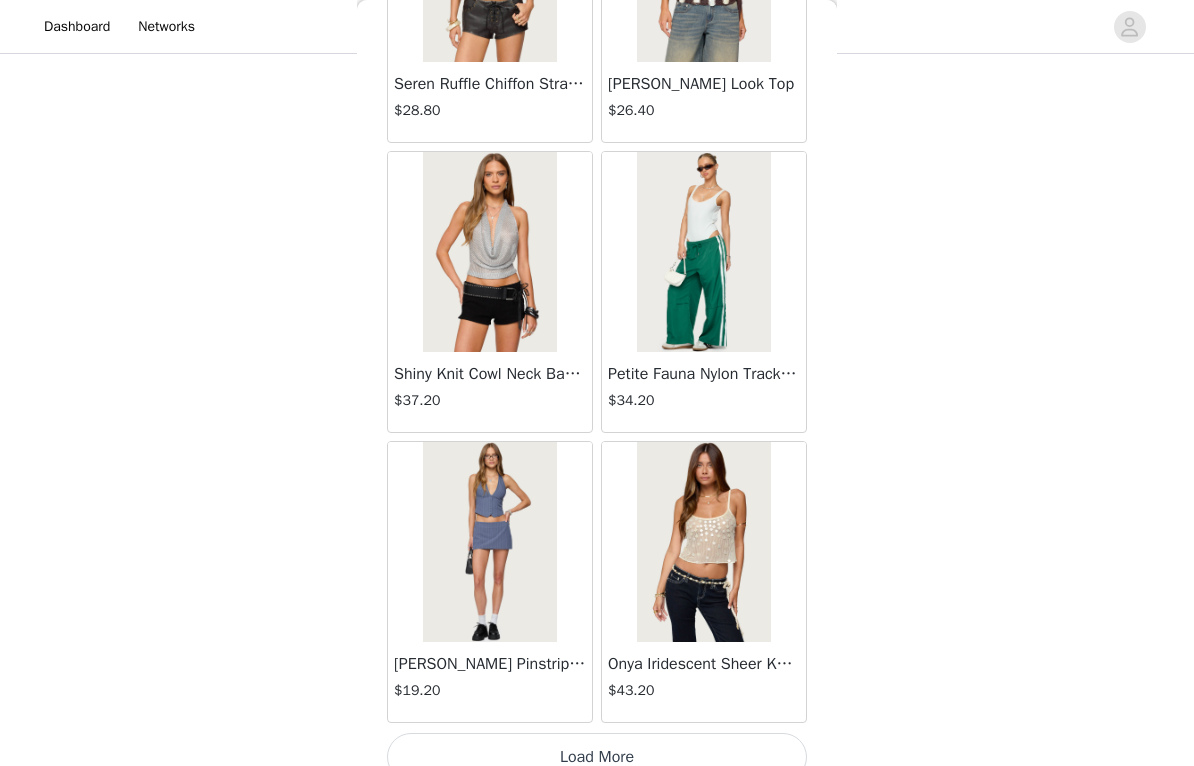 click on "Load More" at bounding box center [597, 757] 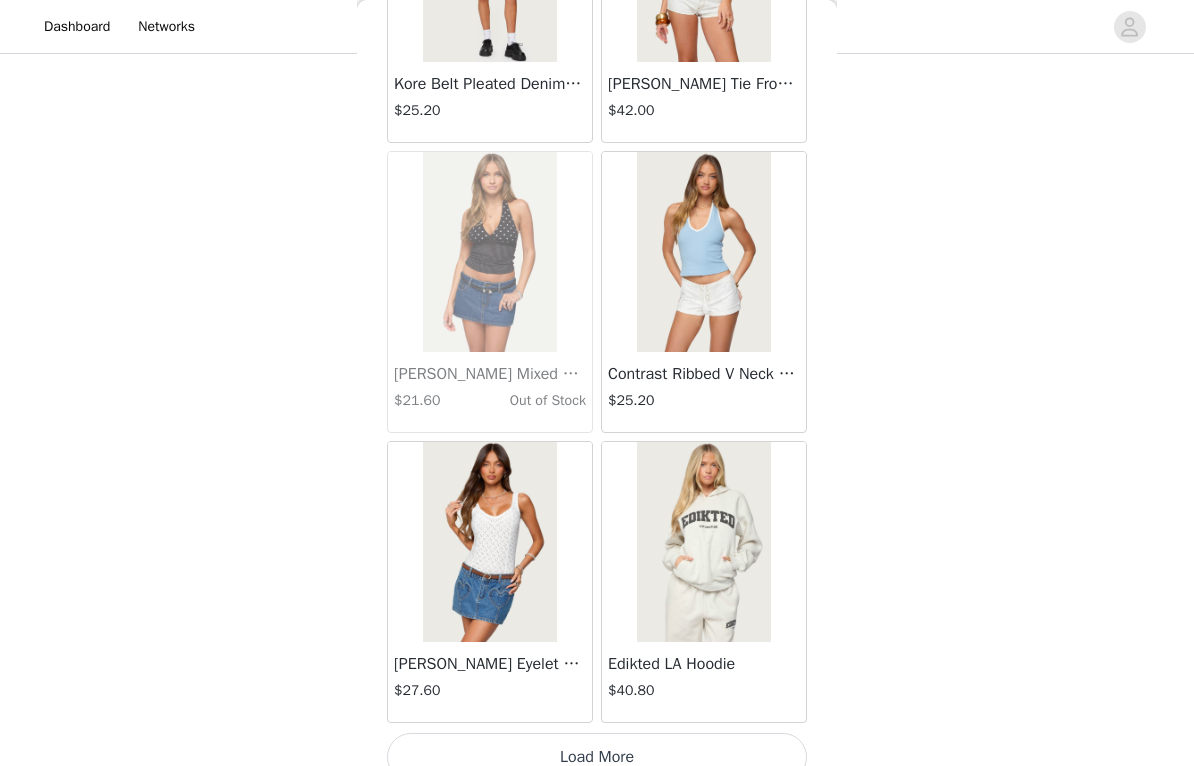 click on "Load More" at bounding box center [597, 757] 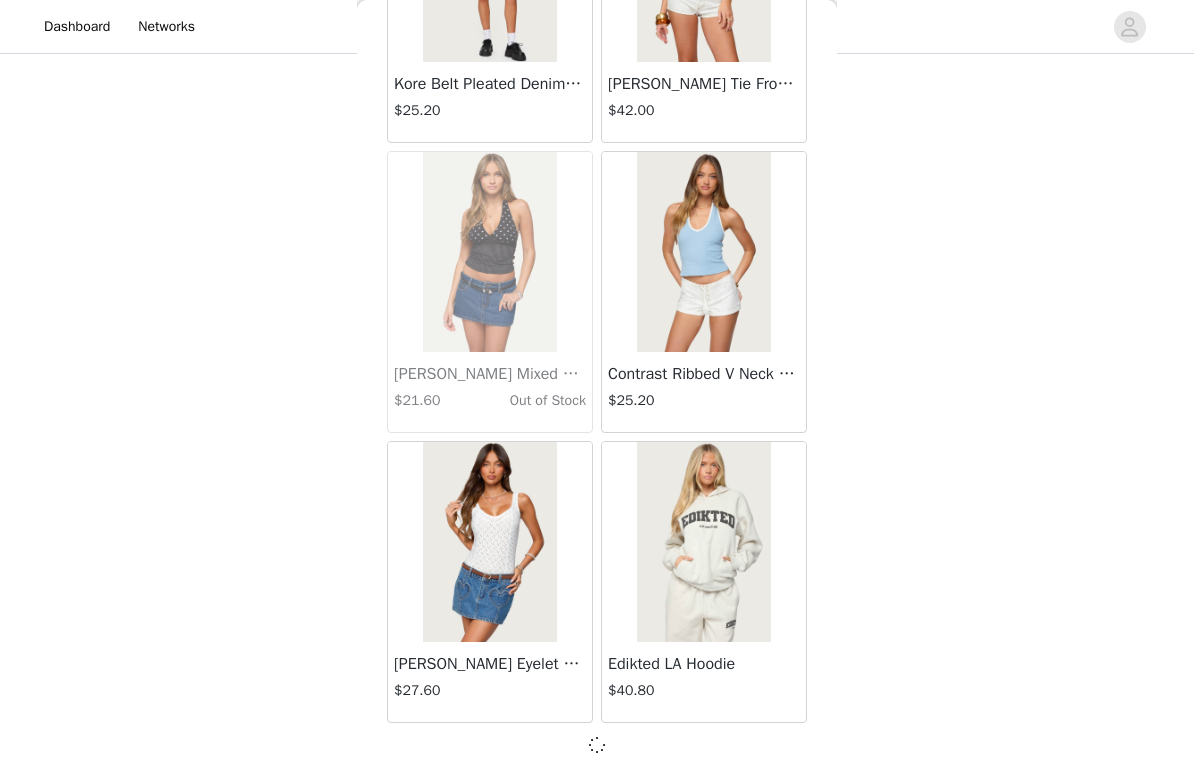 scroll, scrollTop: 22560, scrollLeft: 0, axis: vertical 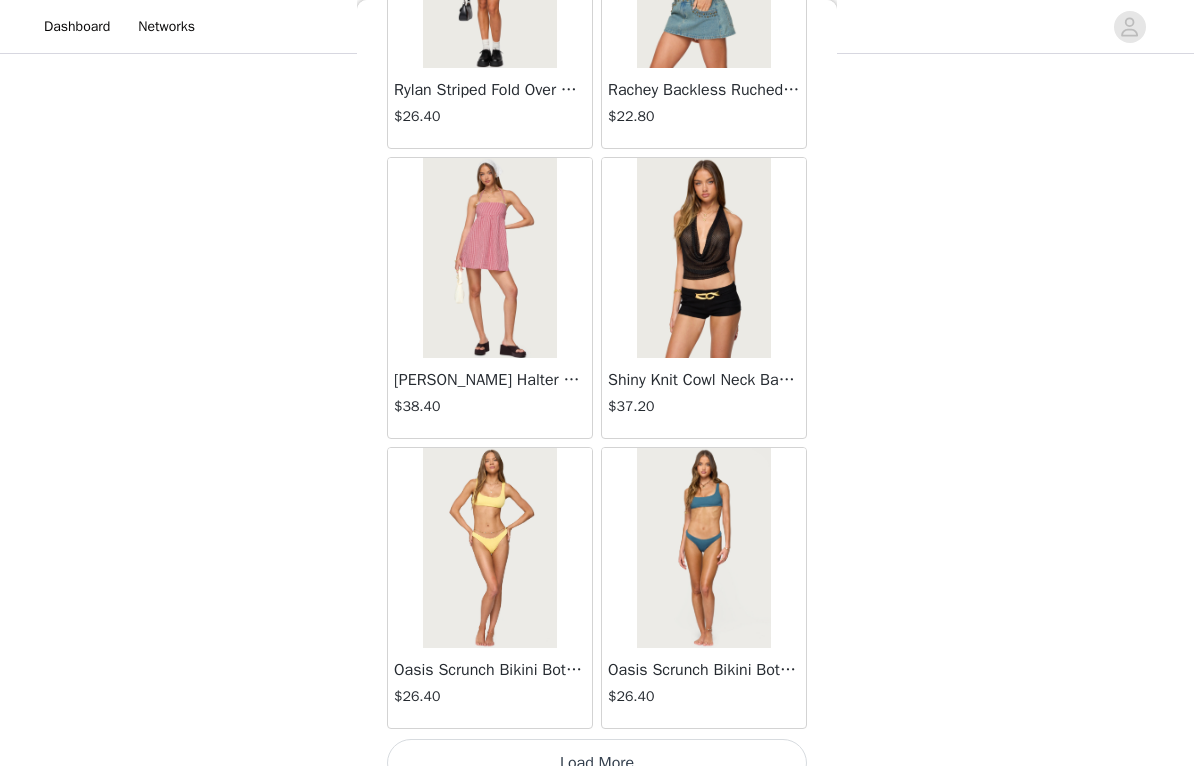 click on "Load More" at bounding box center (597, 763) 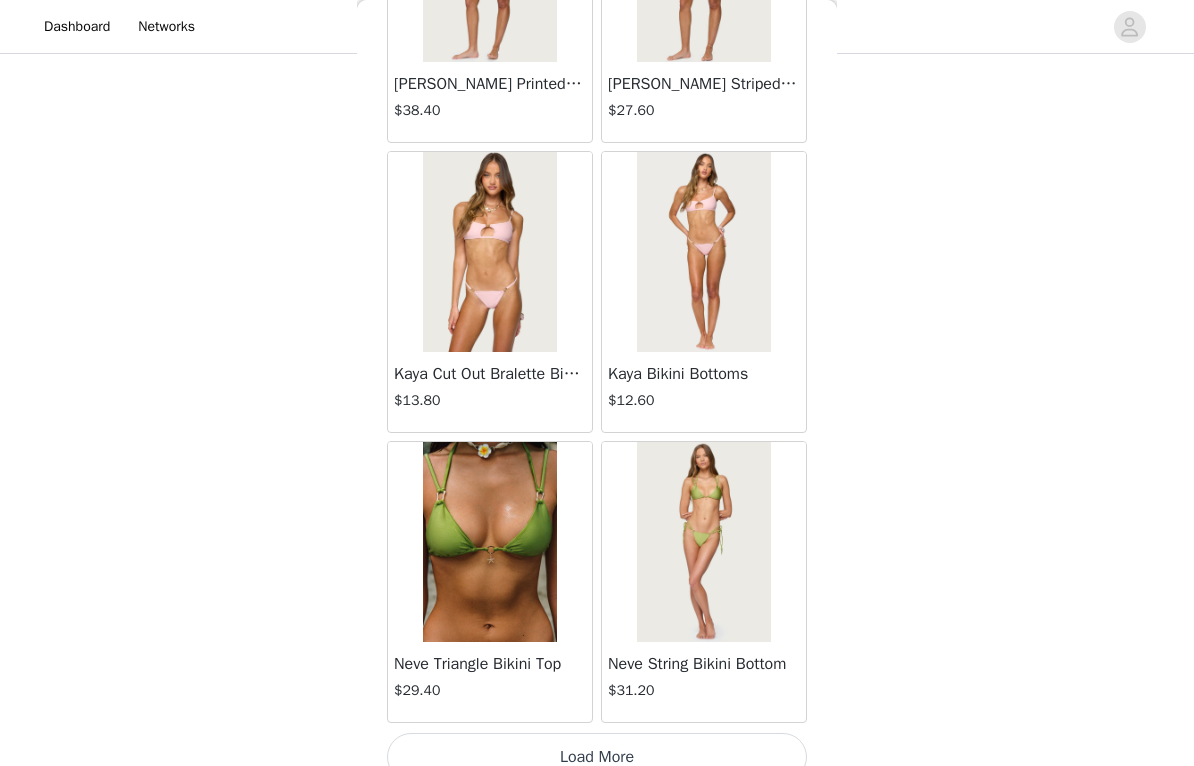 click on "Load More" at bounding box center [597, 757] 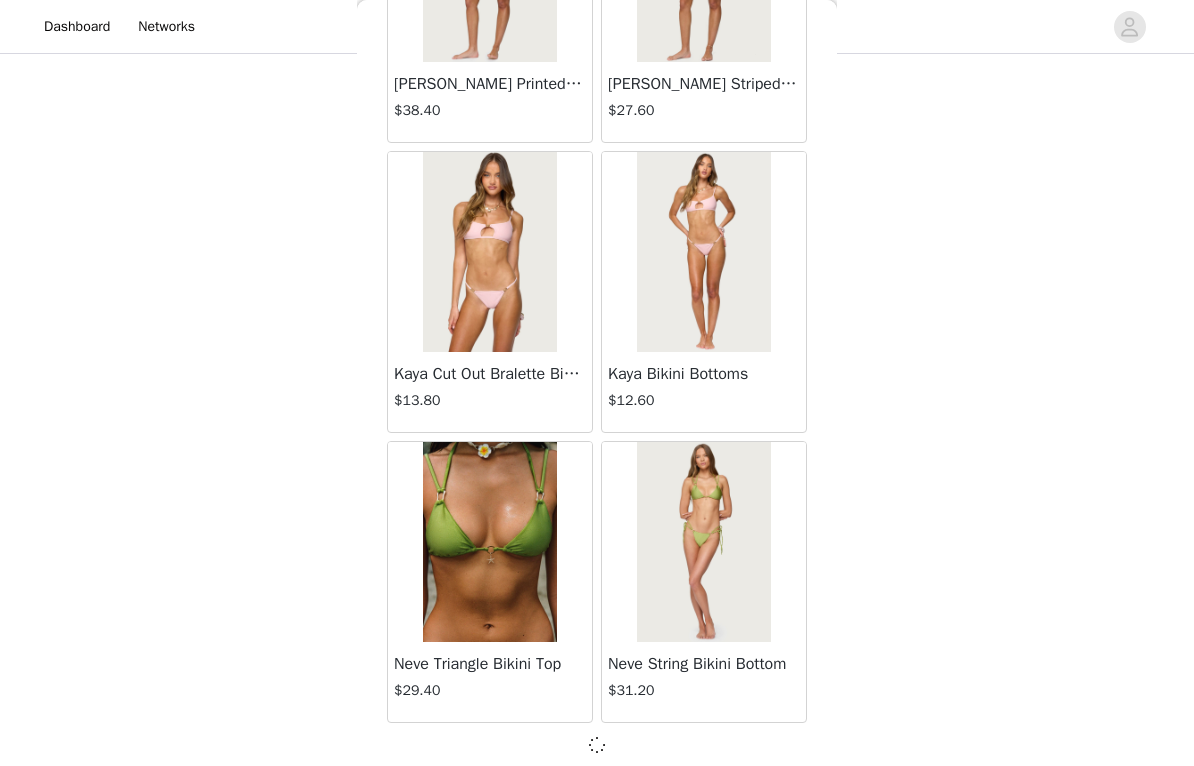 scroll, scrollTop: 28360, scrollLeft: 0, axis: vertical 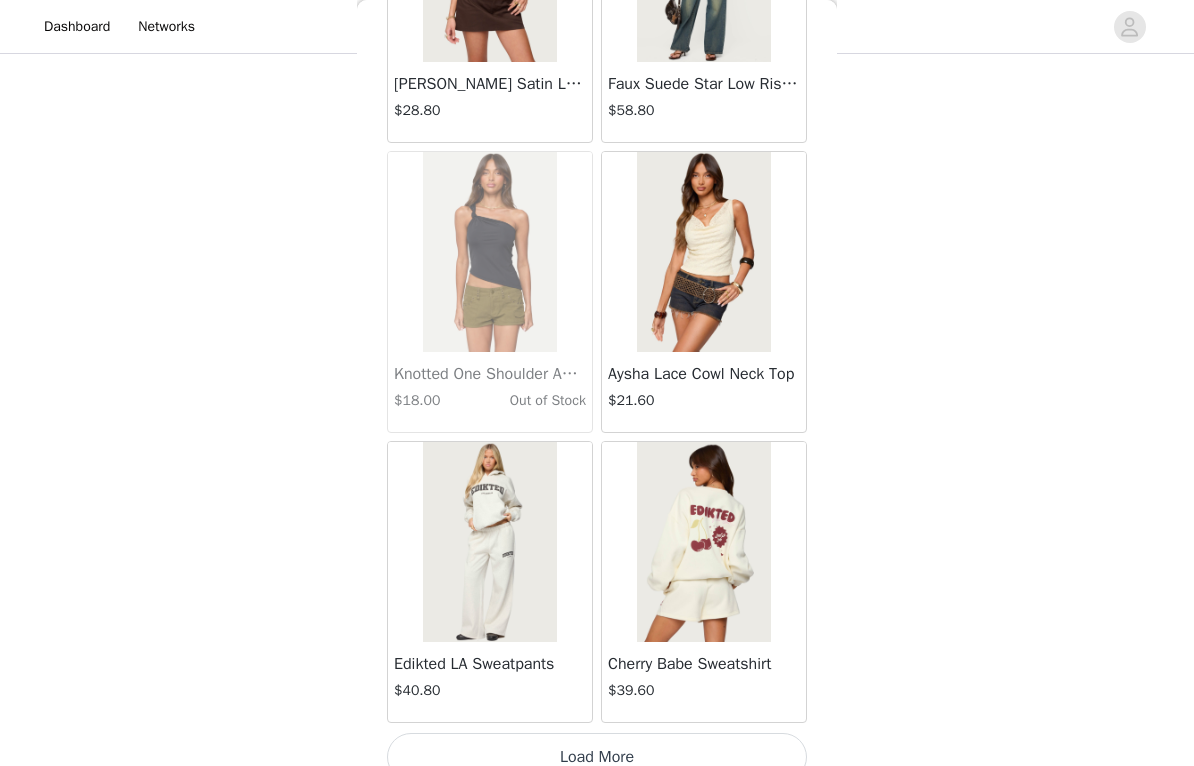click on "Load More" at bounding box center [597, 757] 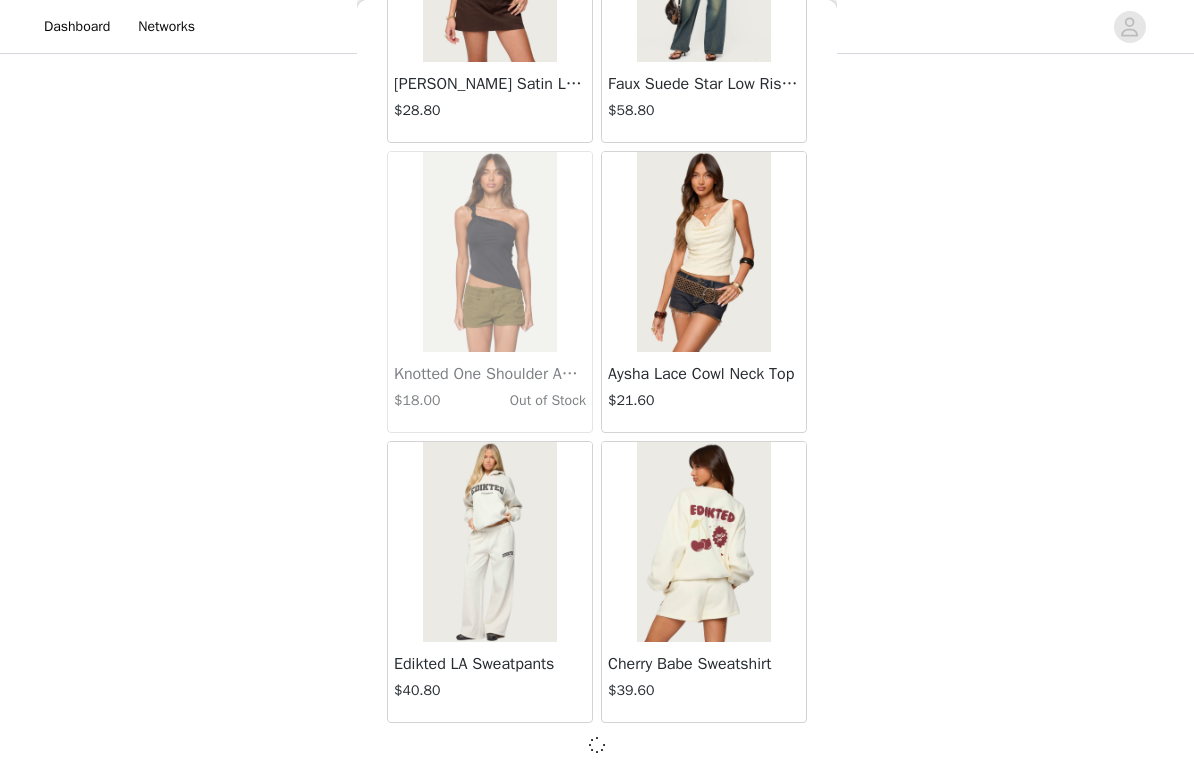scroll, scrollTop: 31260, scrollLeft: 0, axis: vertical 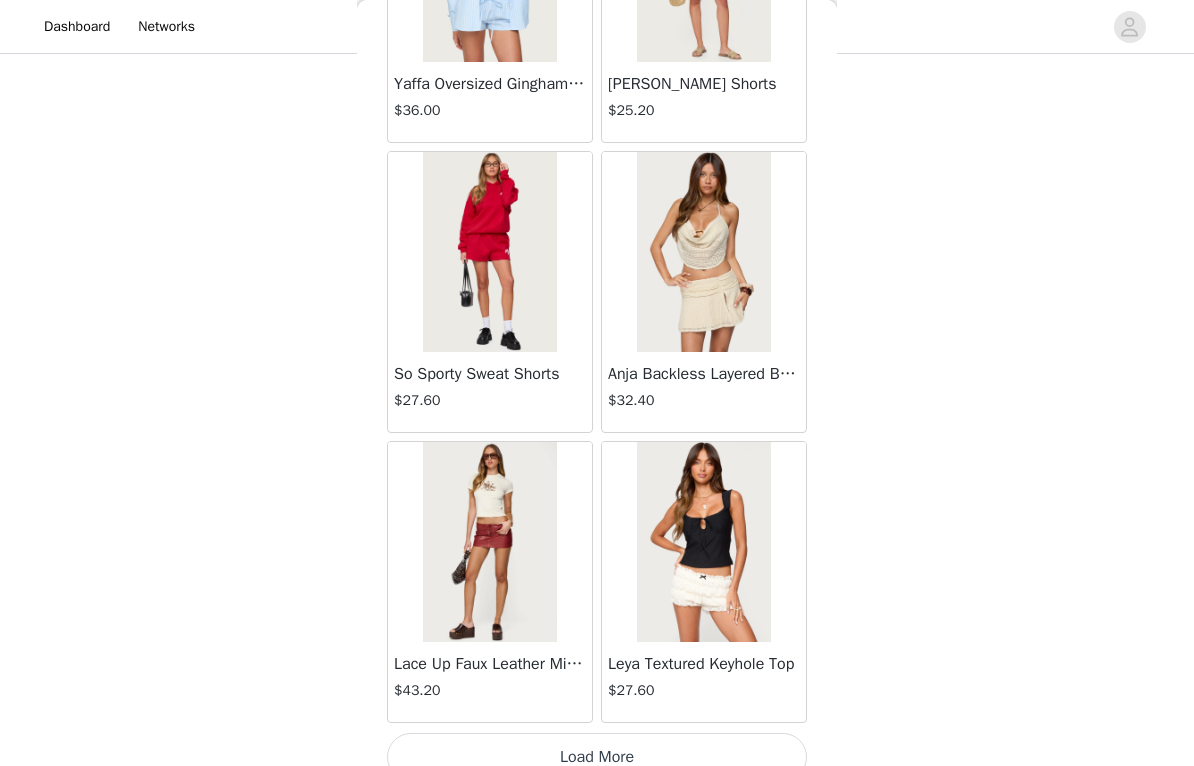 click on "Load More" at bounding box center (597, 757) 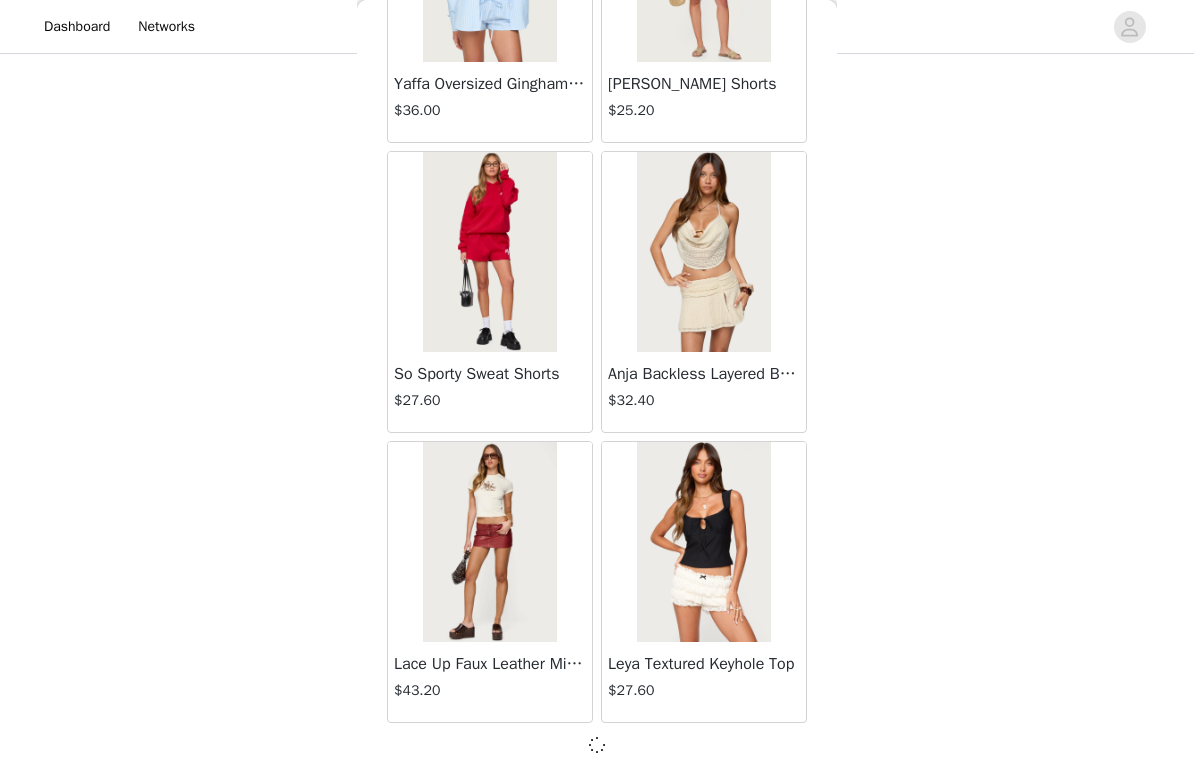 scroll, scrollTop: 34160, scrollLeft: 0, axis: vertical 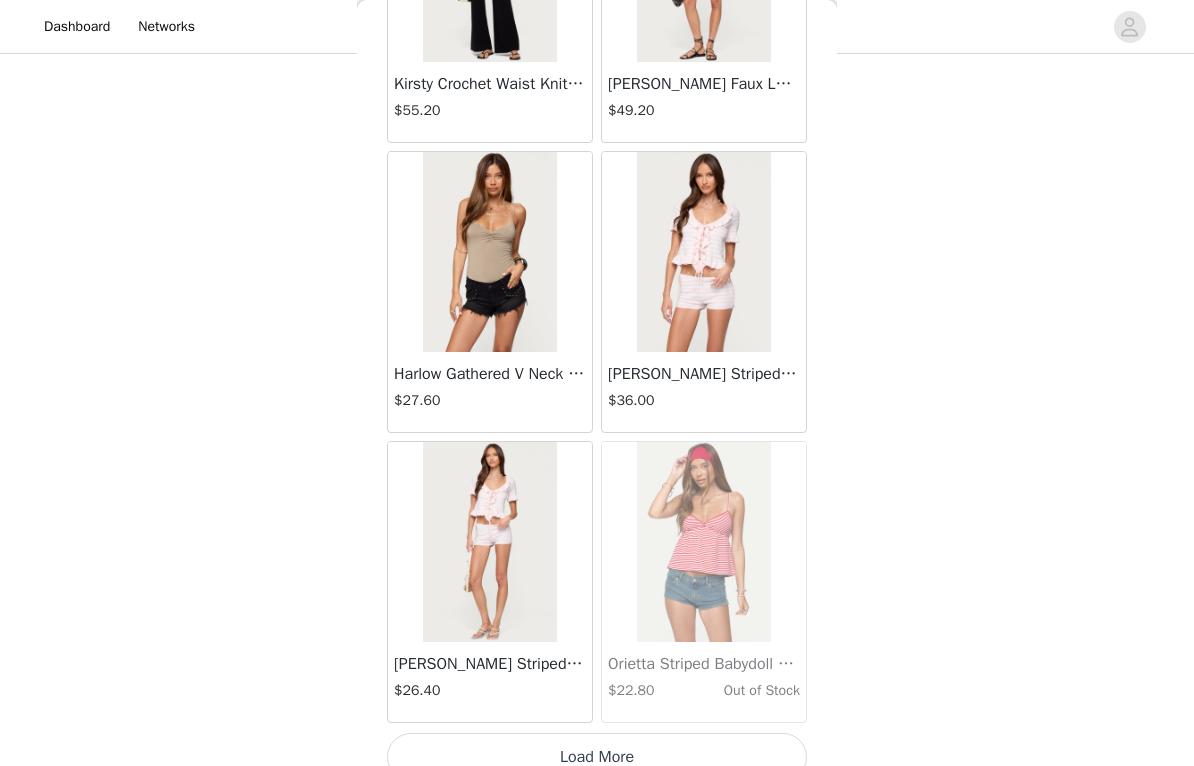 click on "Load More" at bounding box center [597, 757] 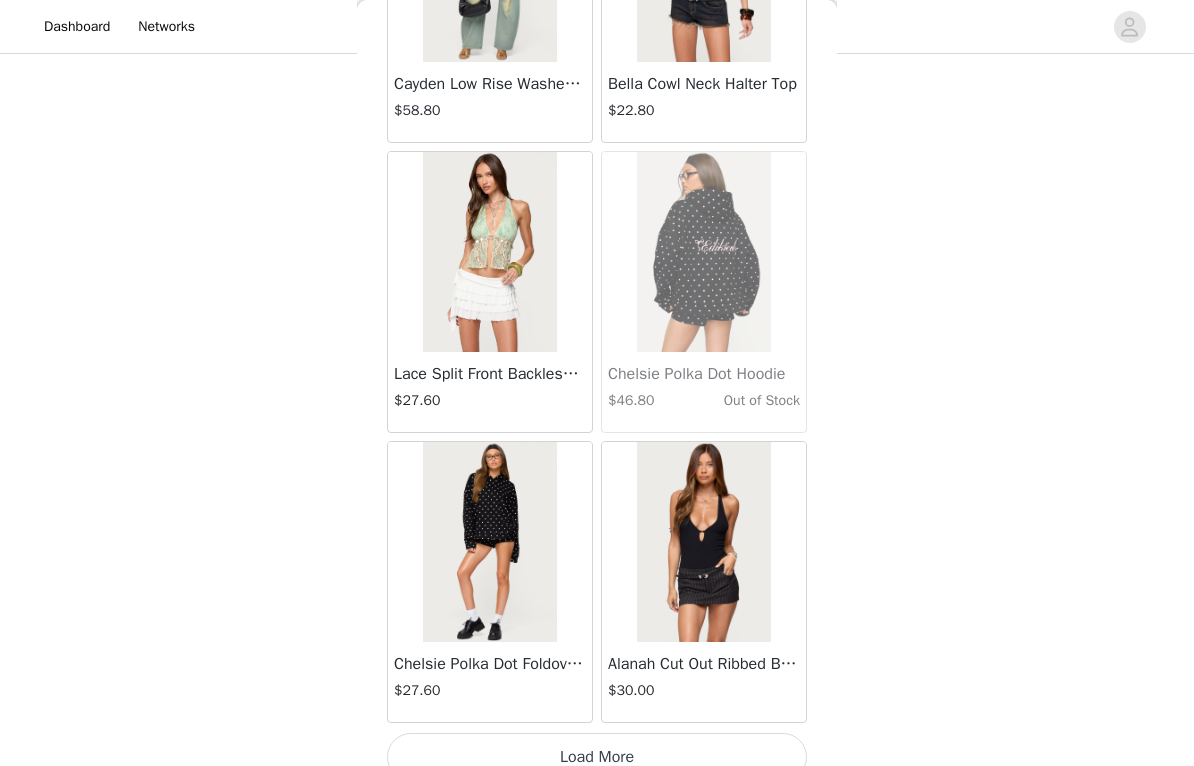 click on "Load More" at bounding box center [597, 757] 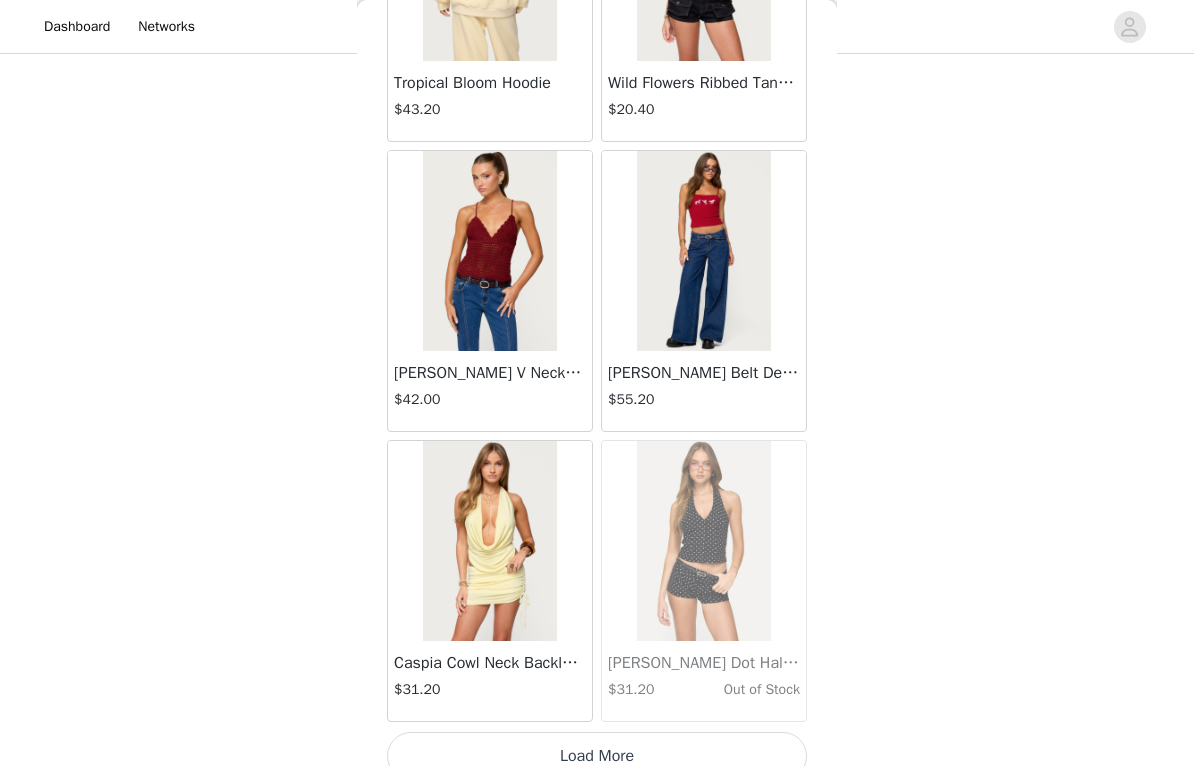 click on "Load More" at bounding box center [597, 756] 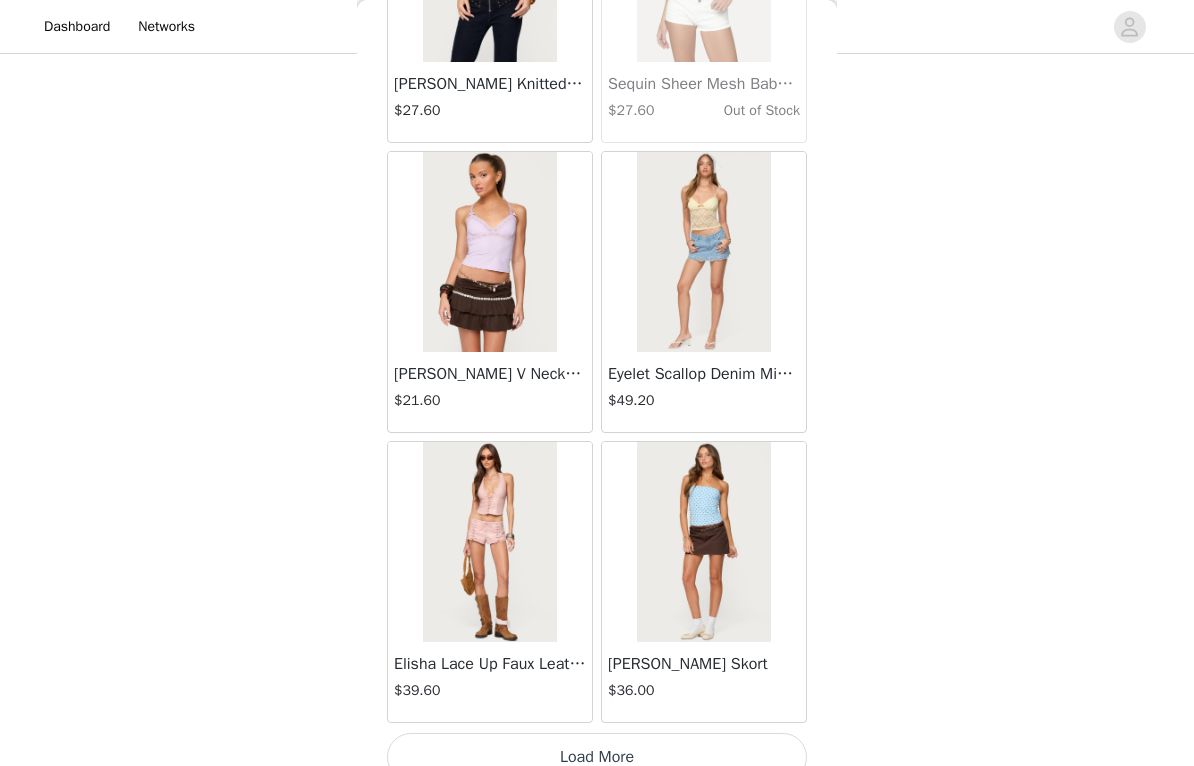 click on "Load More" at bounding box center (597, 757) 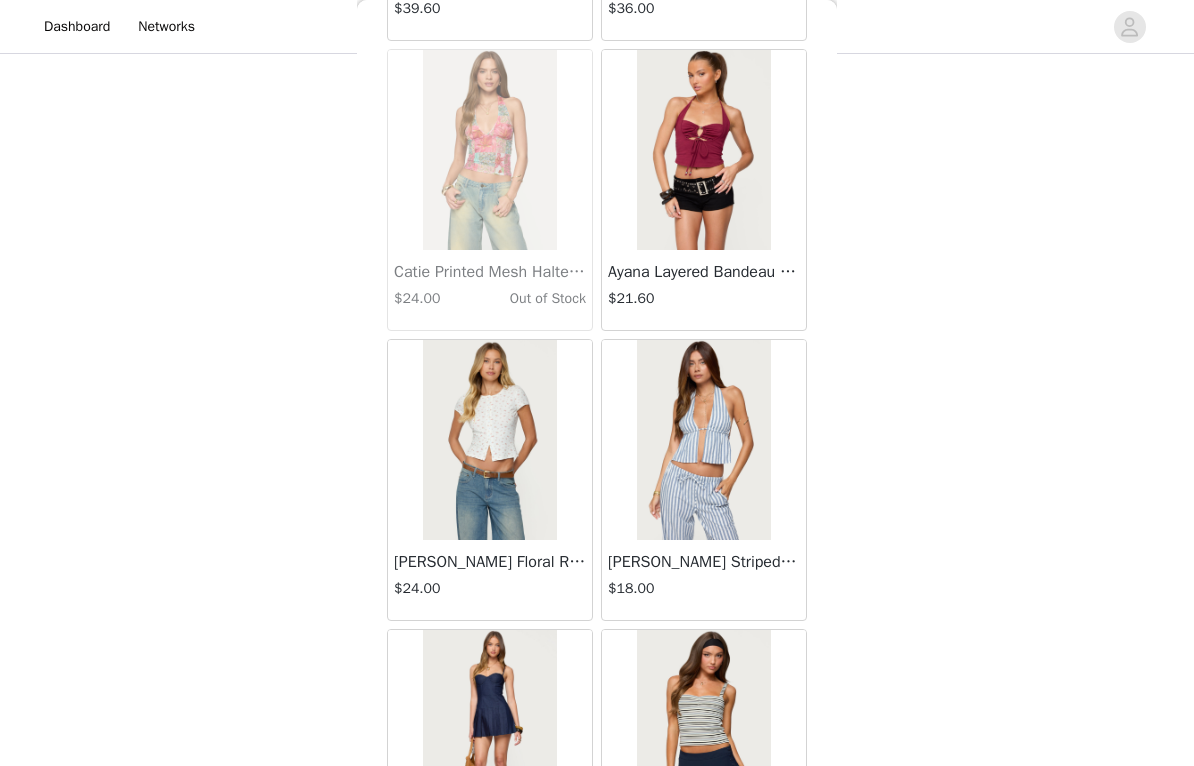 scroll, scrollTop: 46509, scrollLeft: 0, axis: vertical 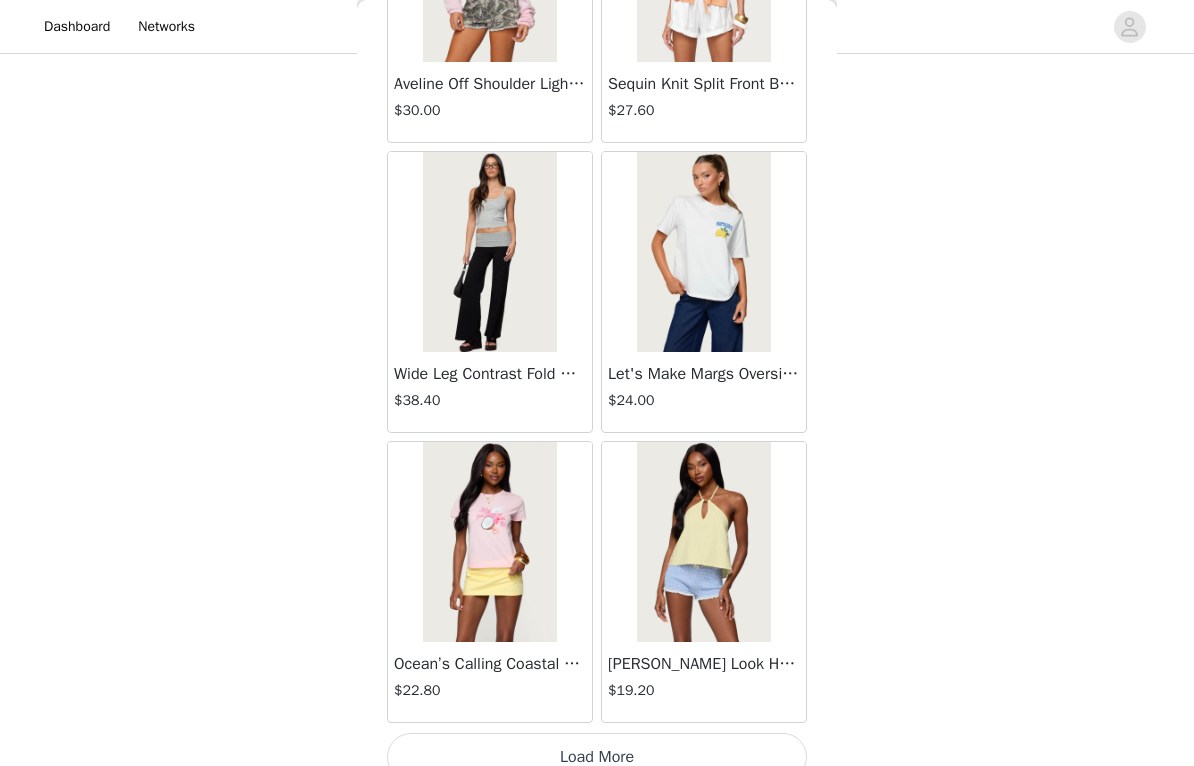 click on "Load More" at bounding box center [597, 757] 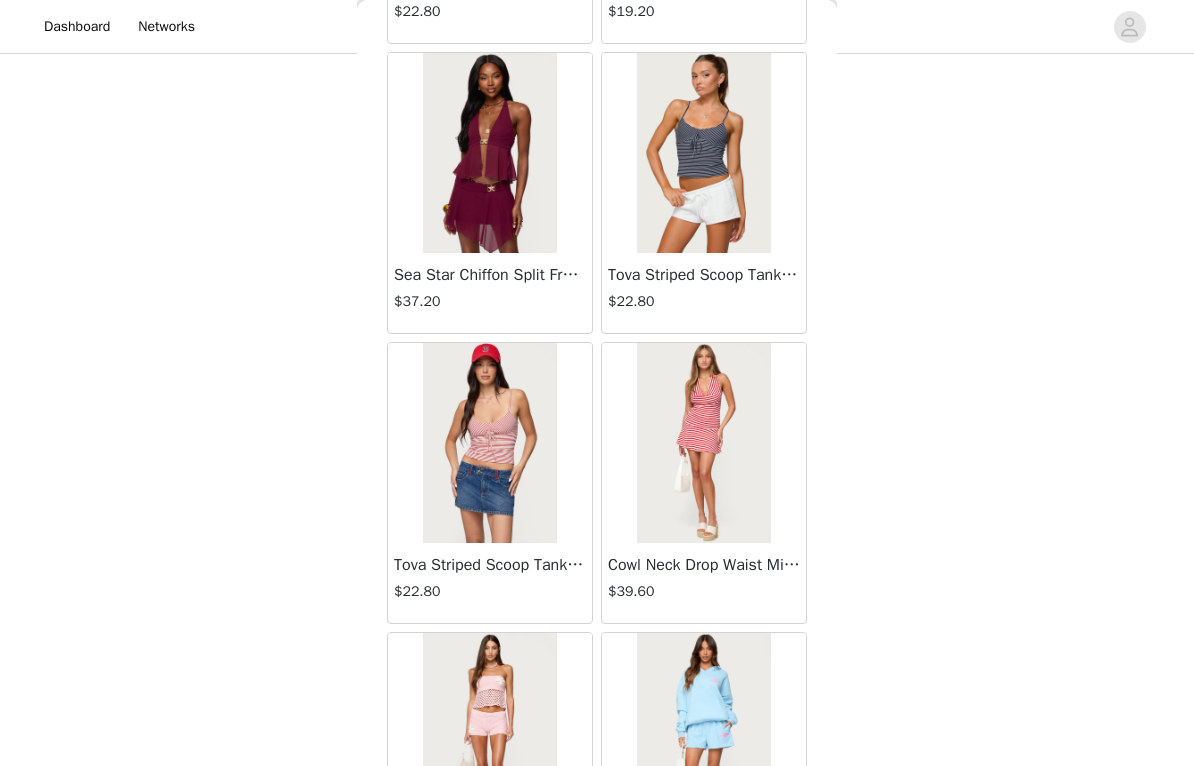 scroll, scrollTop: 49382, scrollLeft: 0, axis: vertical 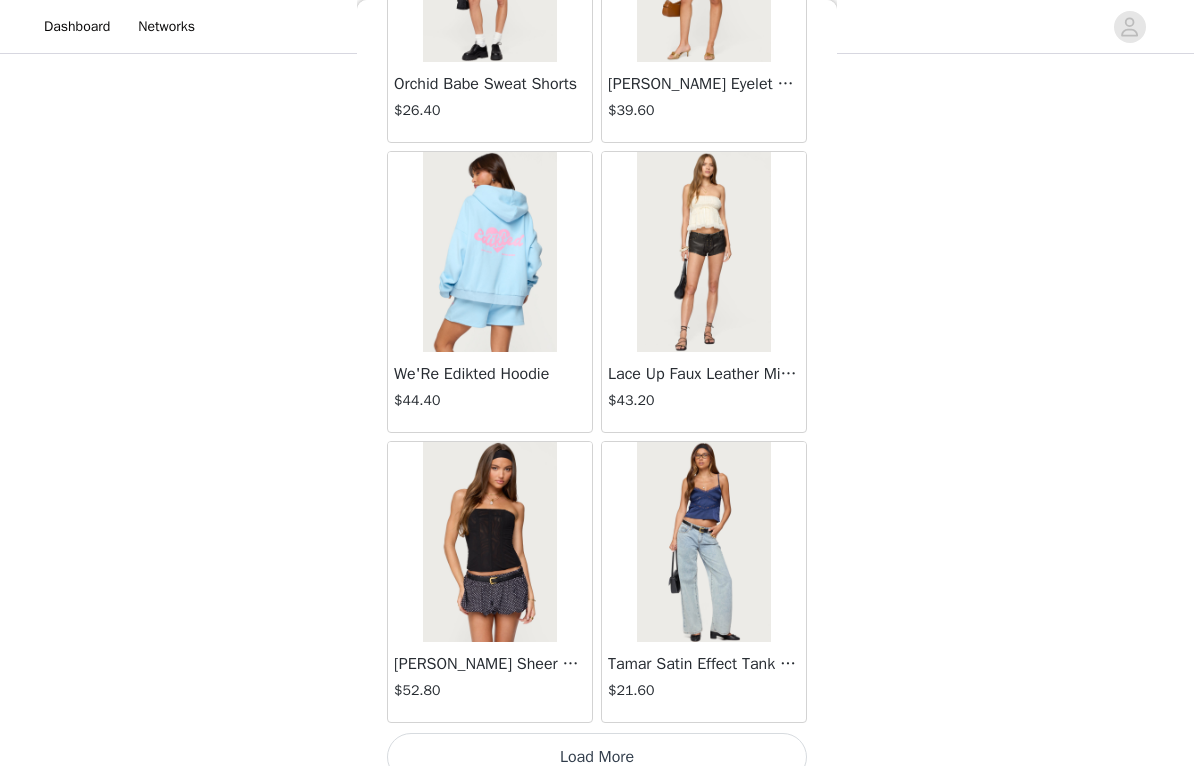 click on "Load More" at bounding box center (597, 757) 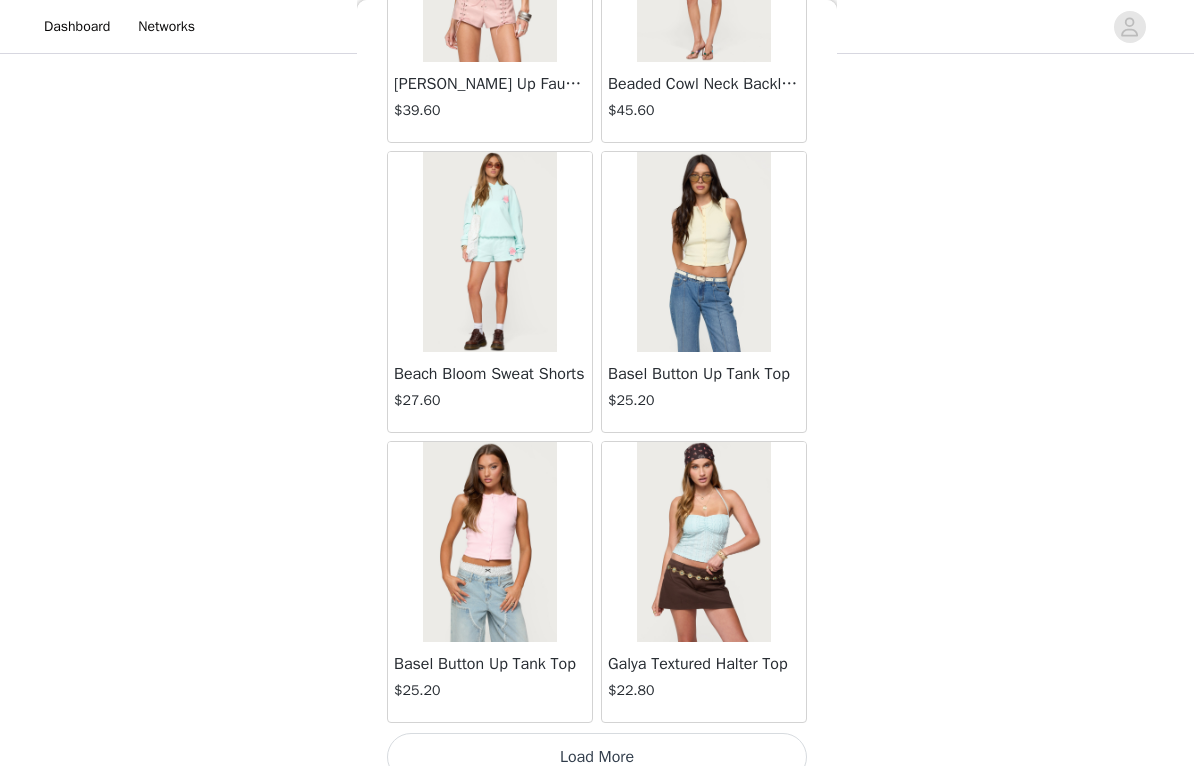 click on "Load More" at bounding box center [597, 757] 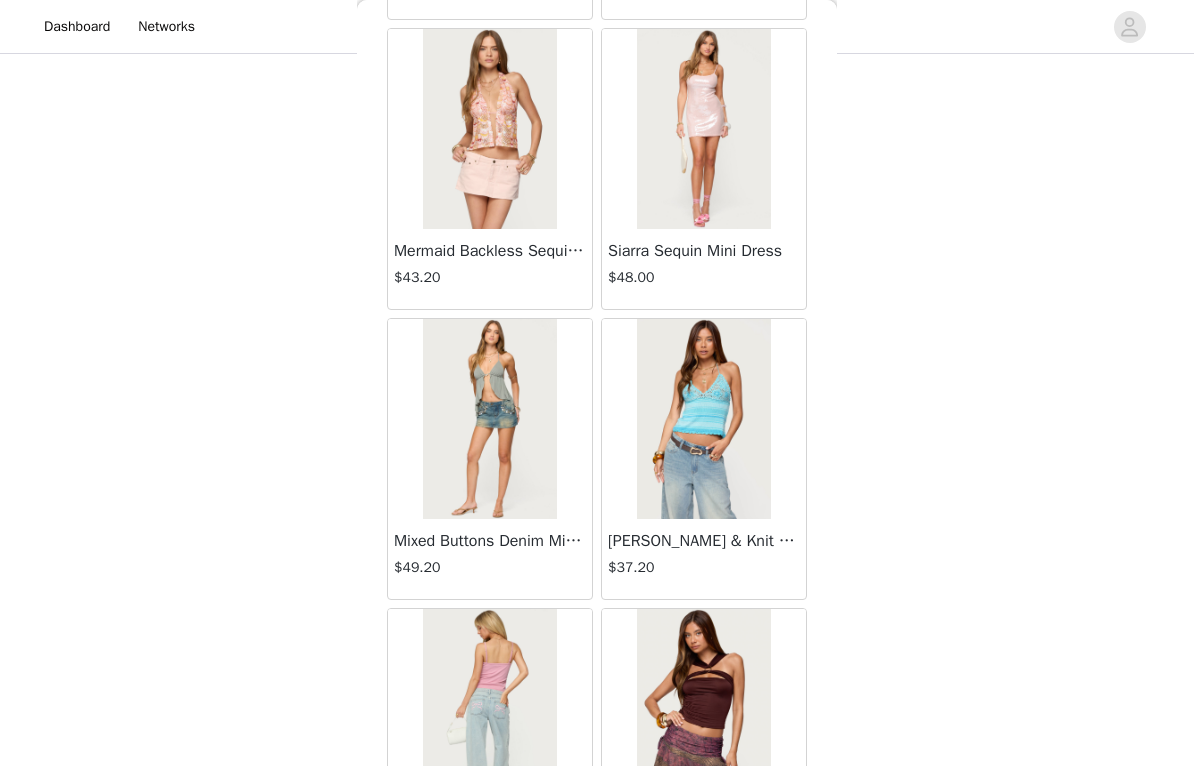 scroll, scrollTop: 55463, scrollLeft: 0, axis: vertical 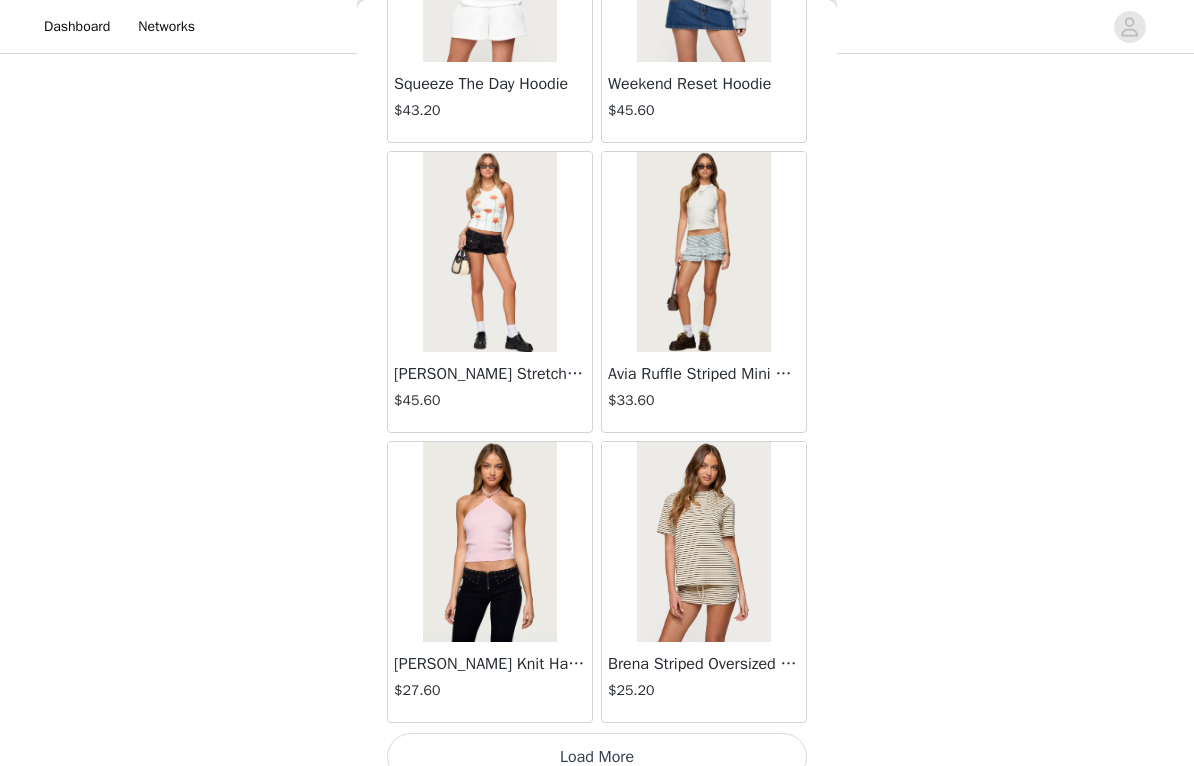 click on "Load More" at bounding box center (597, 757) 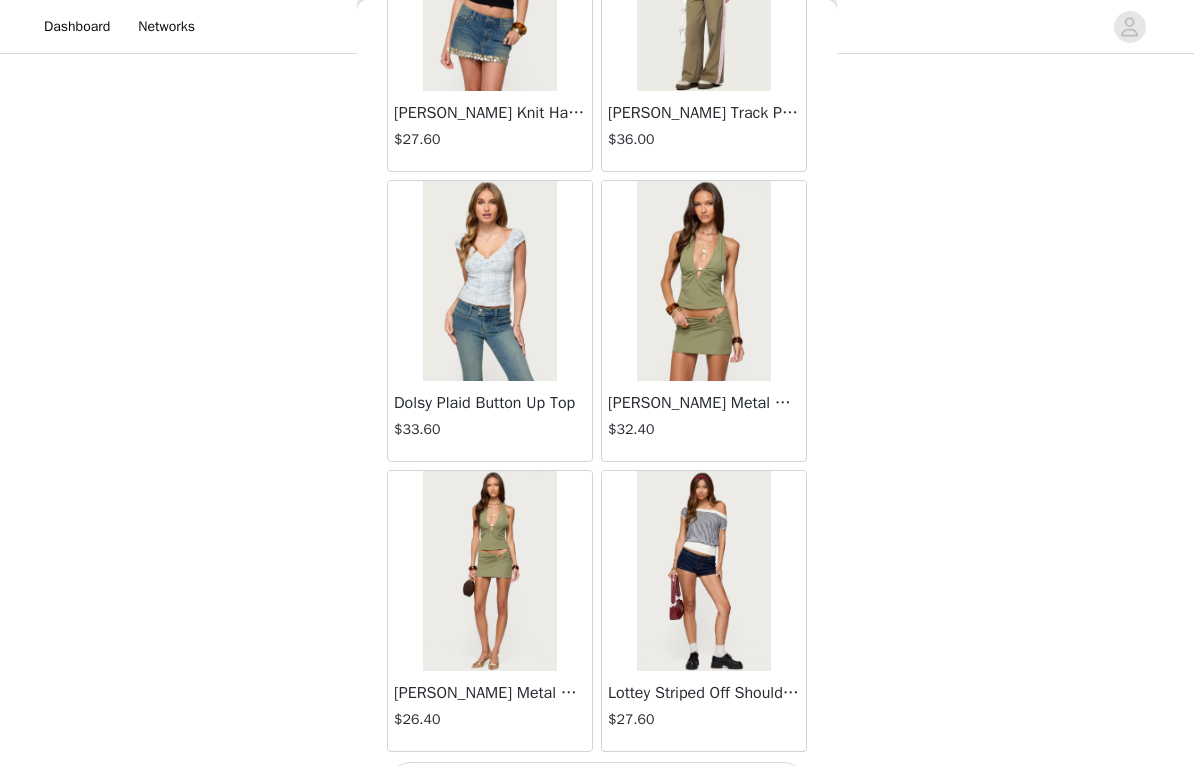 scroll, scrollTop: 60269, scrollLeft: 0, axis: vertical 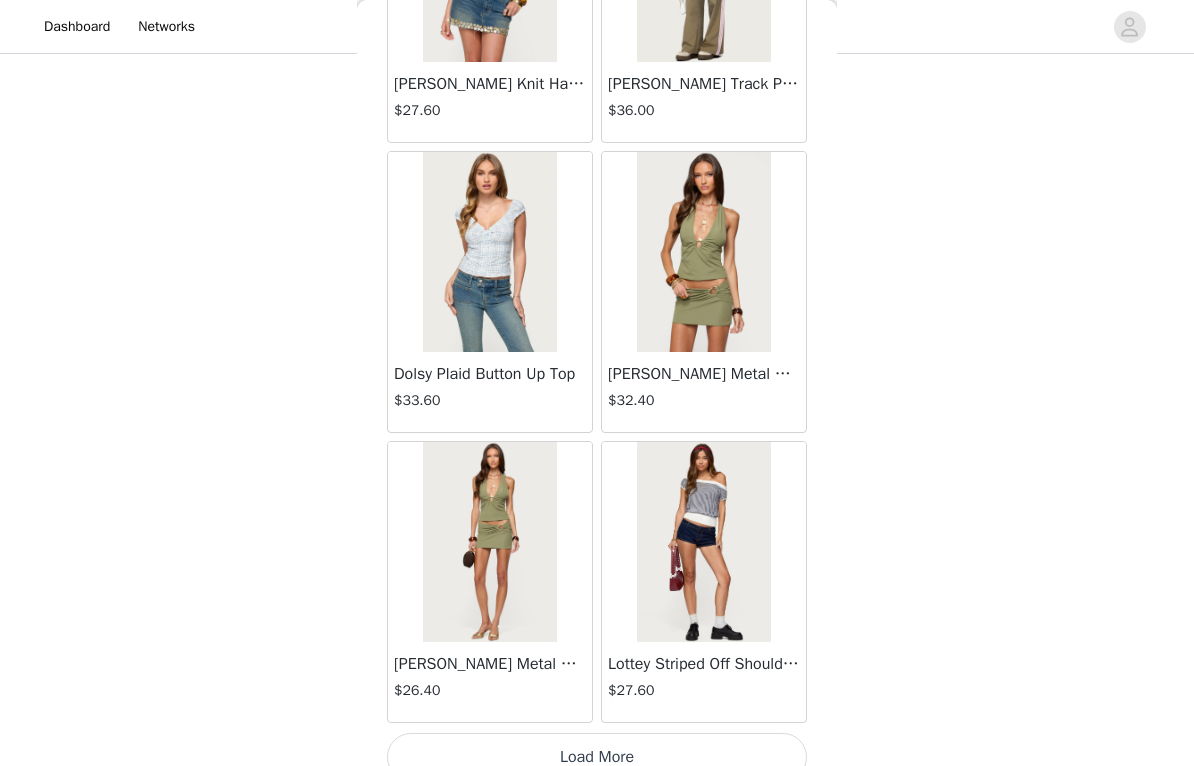 click at bounding box center [703, 542] 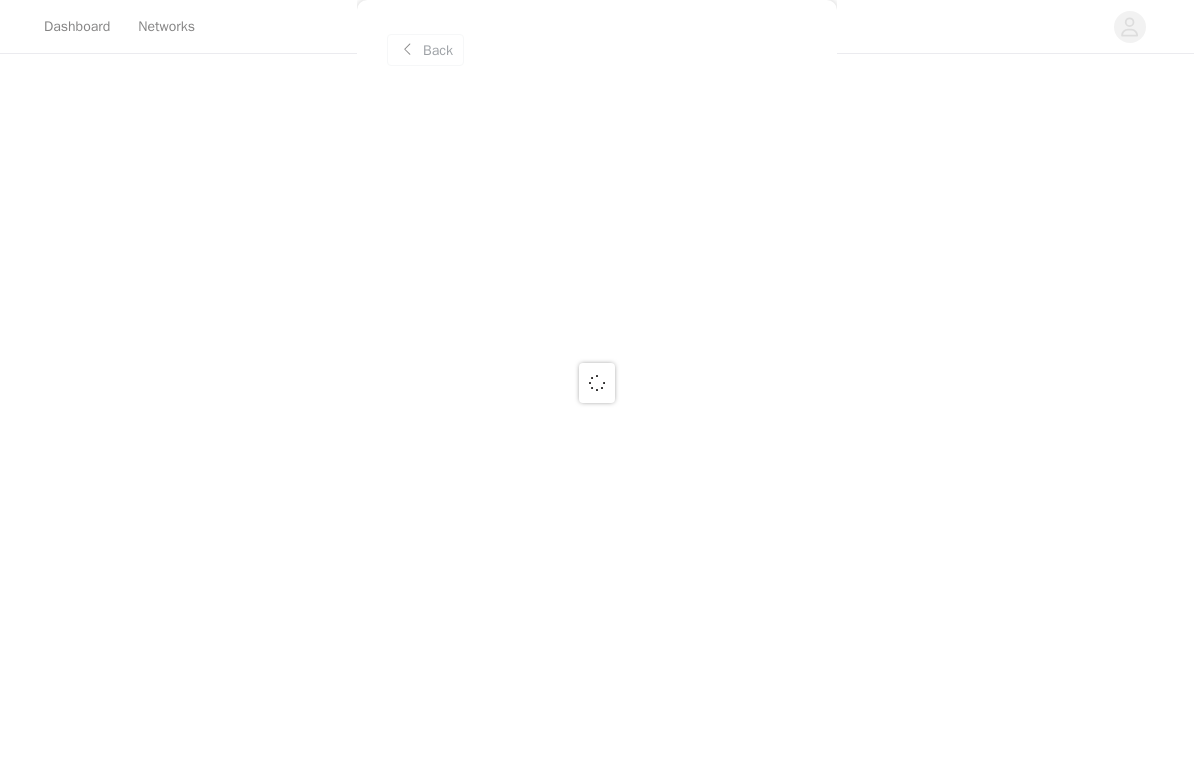 scroll, scrollTop: 0, scrollLeft: 0, axis: both 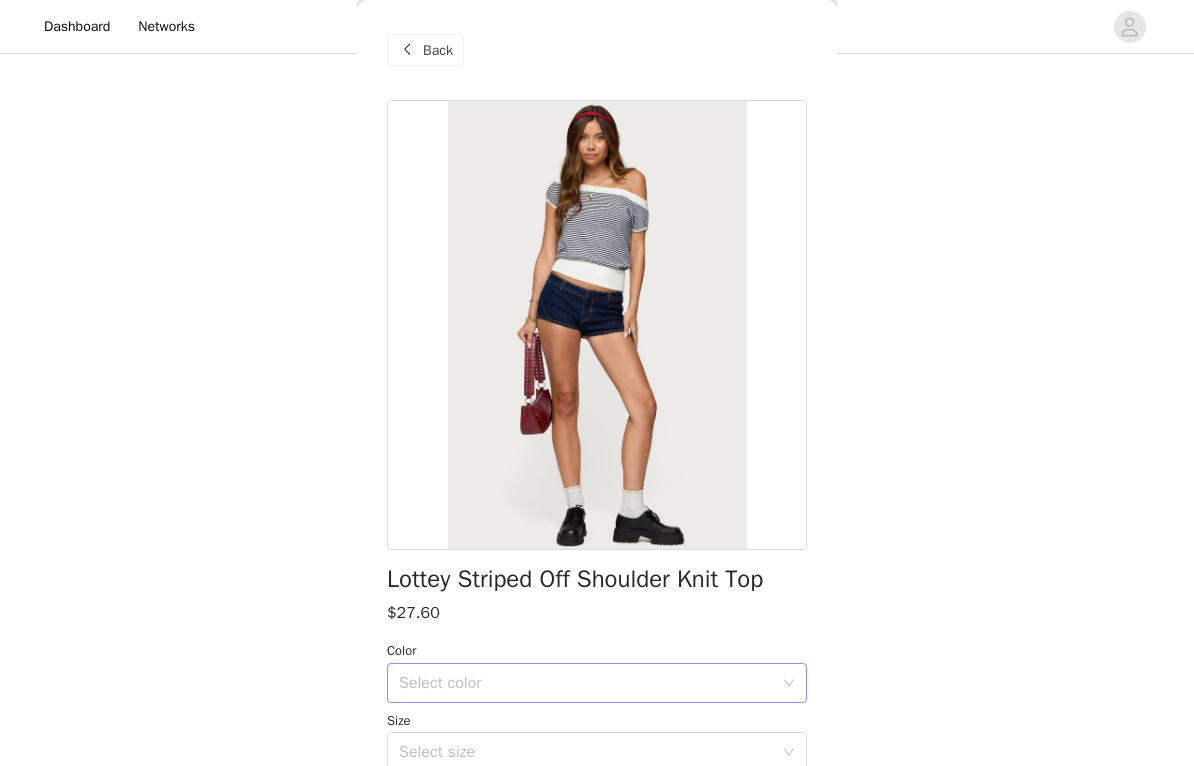 click on "Select color" at bounding box center [586, 683] 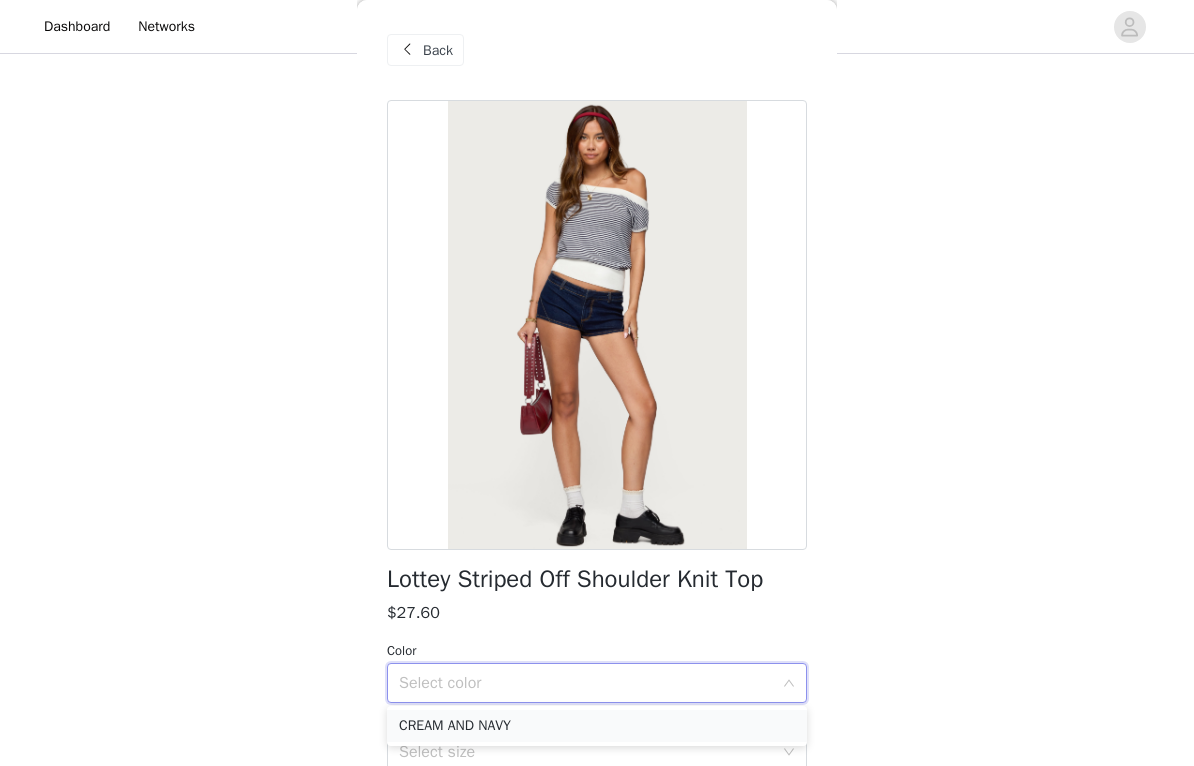 click on "CREAM AND NAVY" at bounding box center [597, 726] 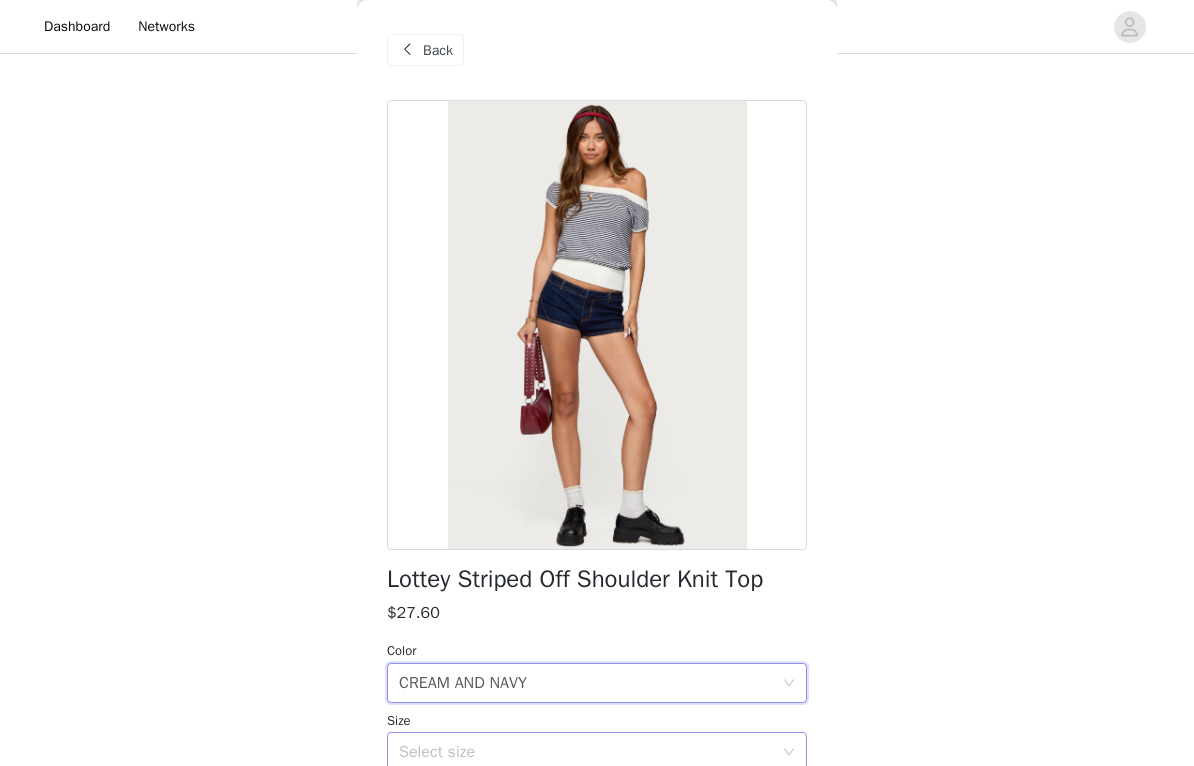 click on "Select size" at bounding box center [586, 752] 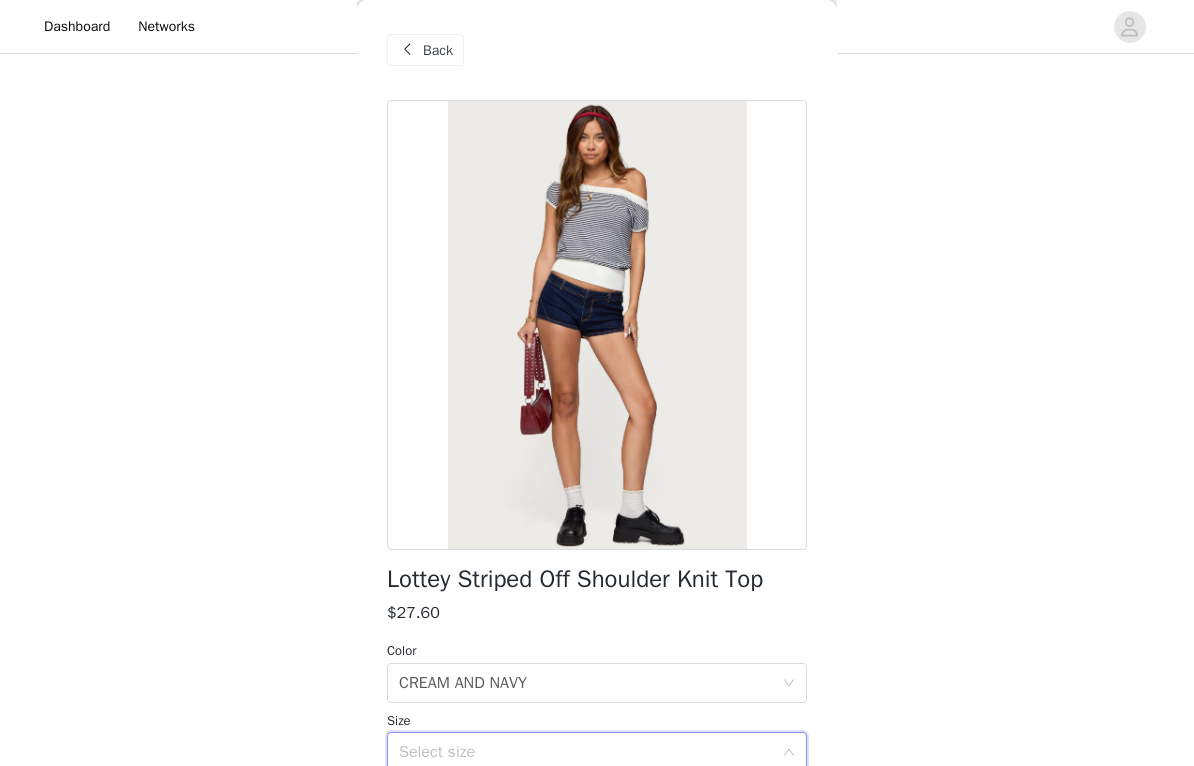click on "Select size" at bounding box center [586, 752] 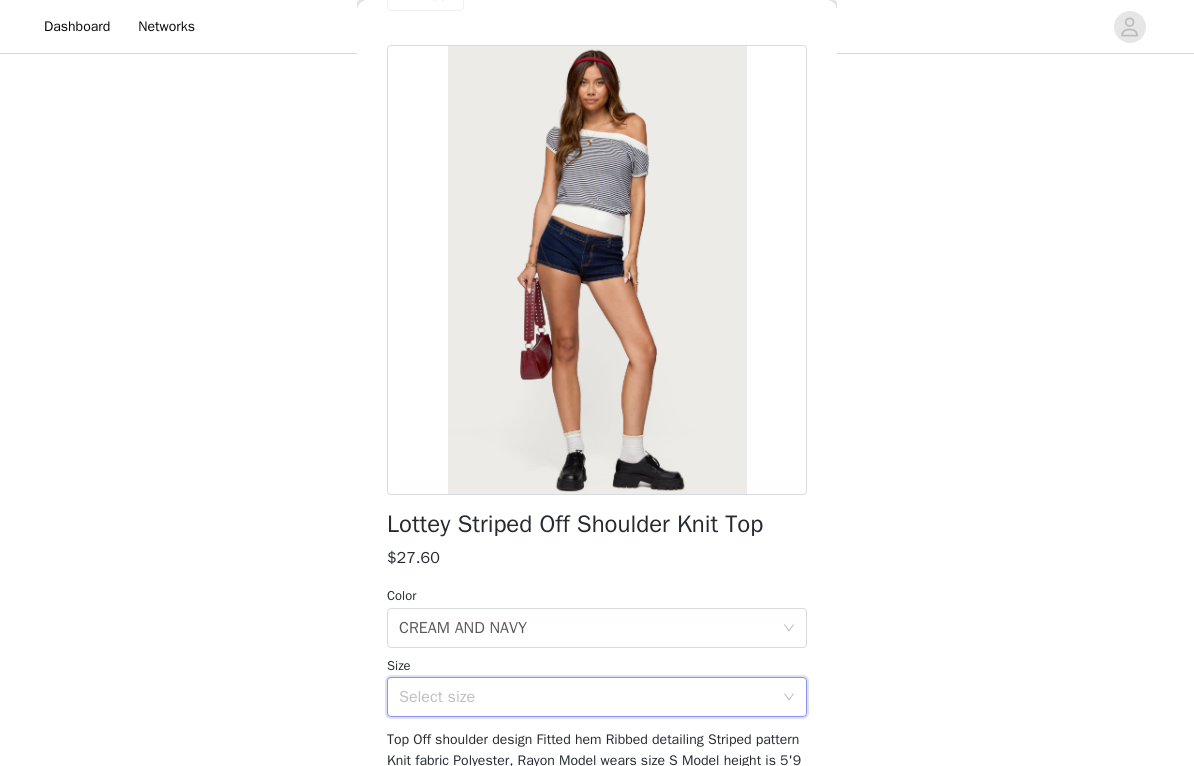 scroll, scrollTop: 110, scrollLeft: 0, axis: vertical 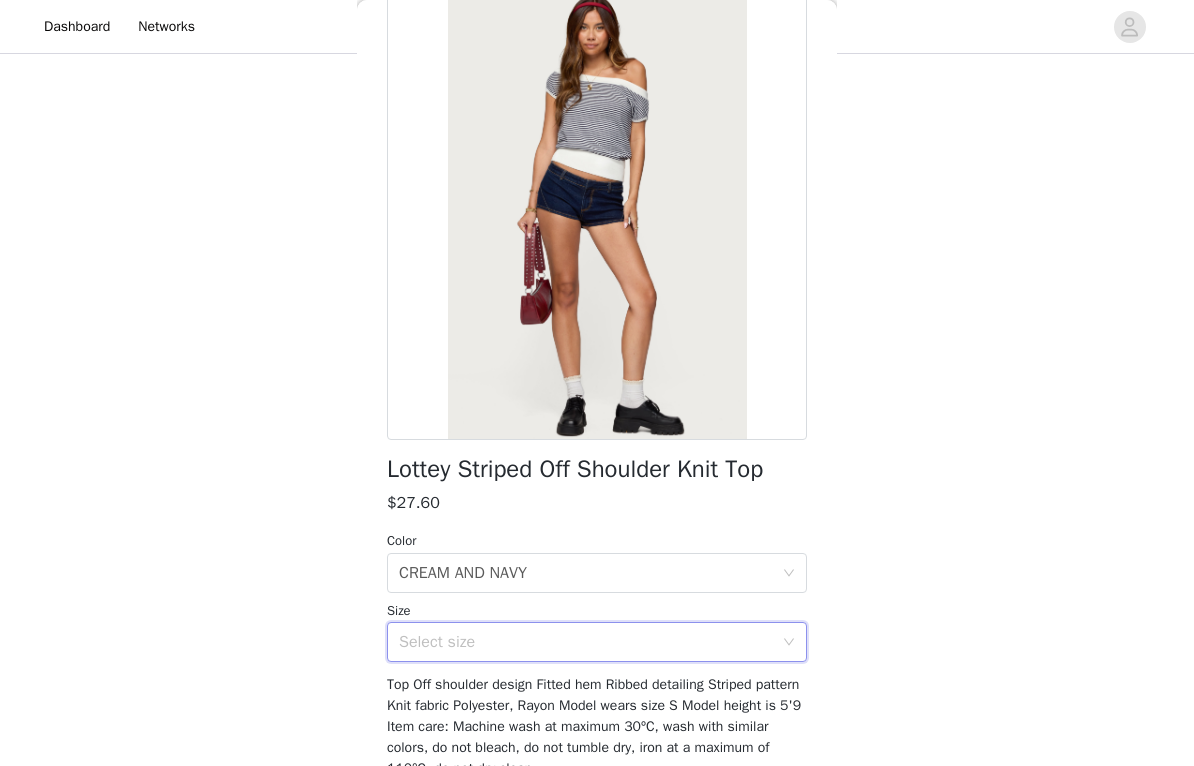 click on "Select size" at bounding box center [586, 642] 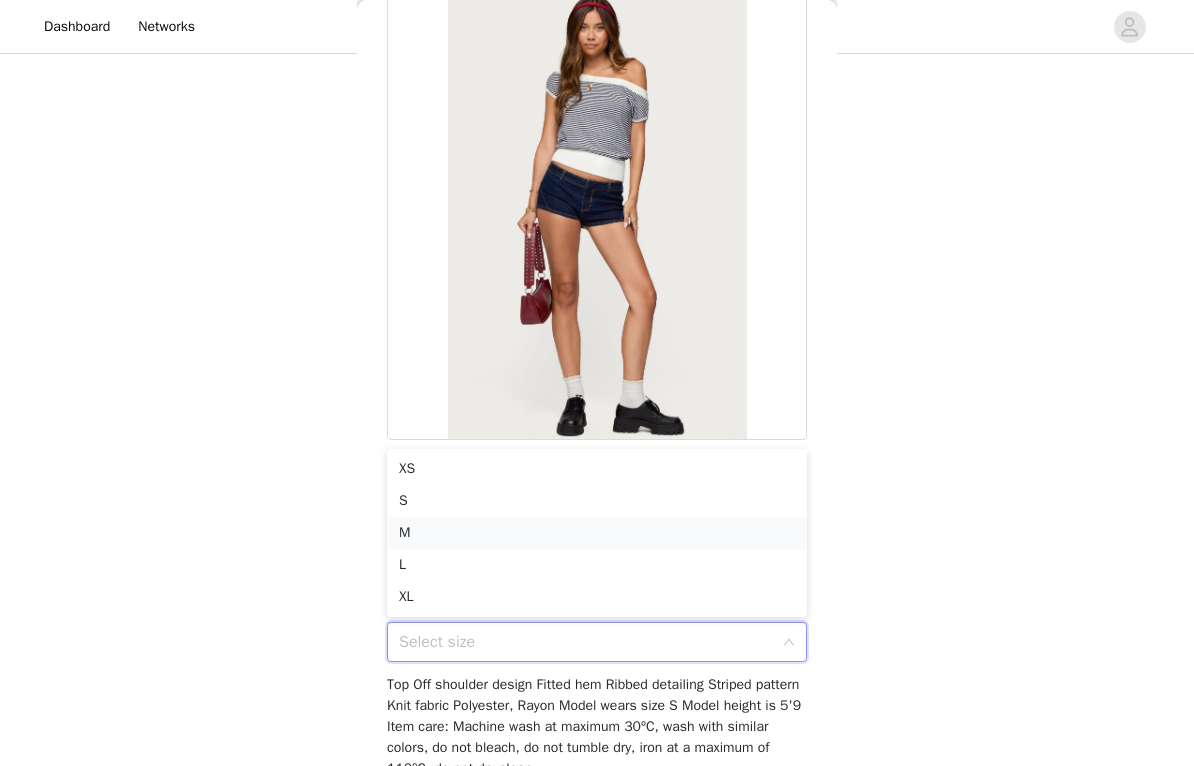 click on "M" at bounding box center [597, 533] 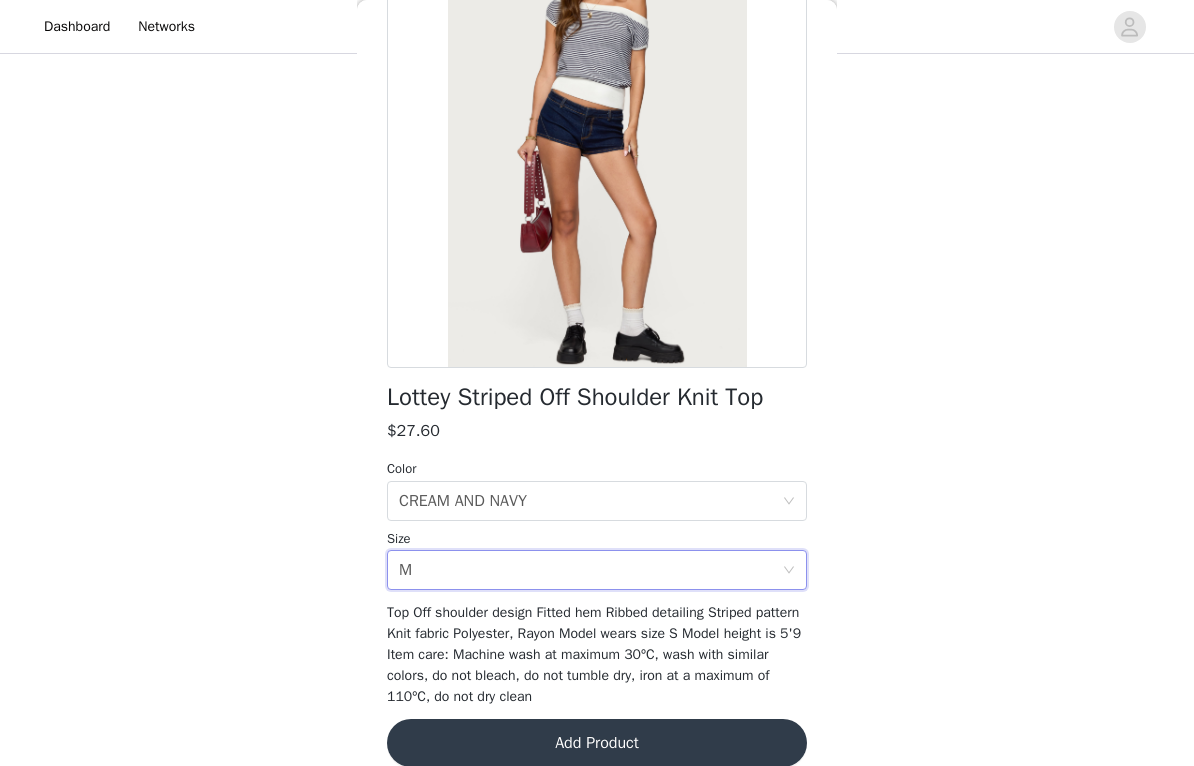 scroll, scrollTop: 181, scrollLeft: 0, axis: vertical 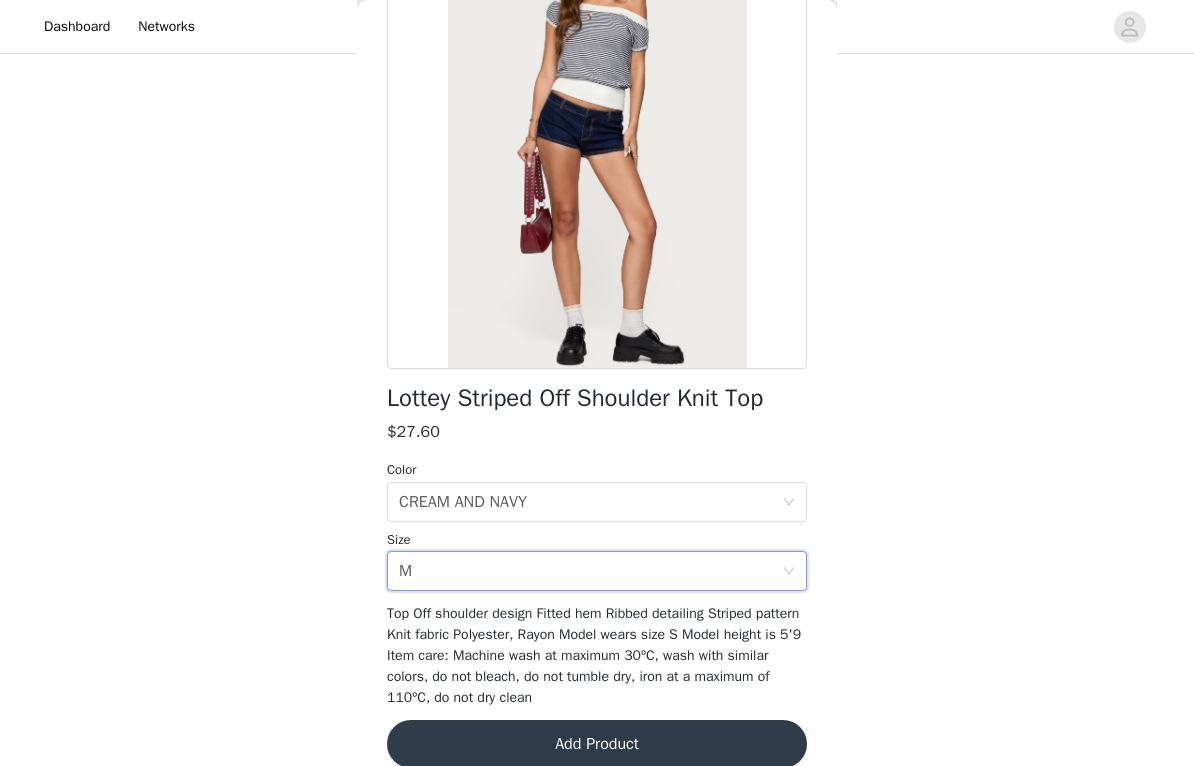 click on "Add Product" at bounding box center (597, 744) 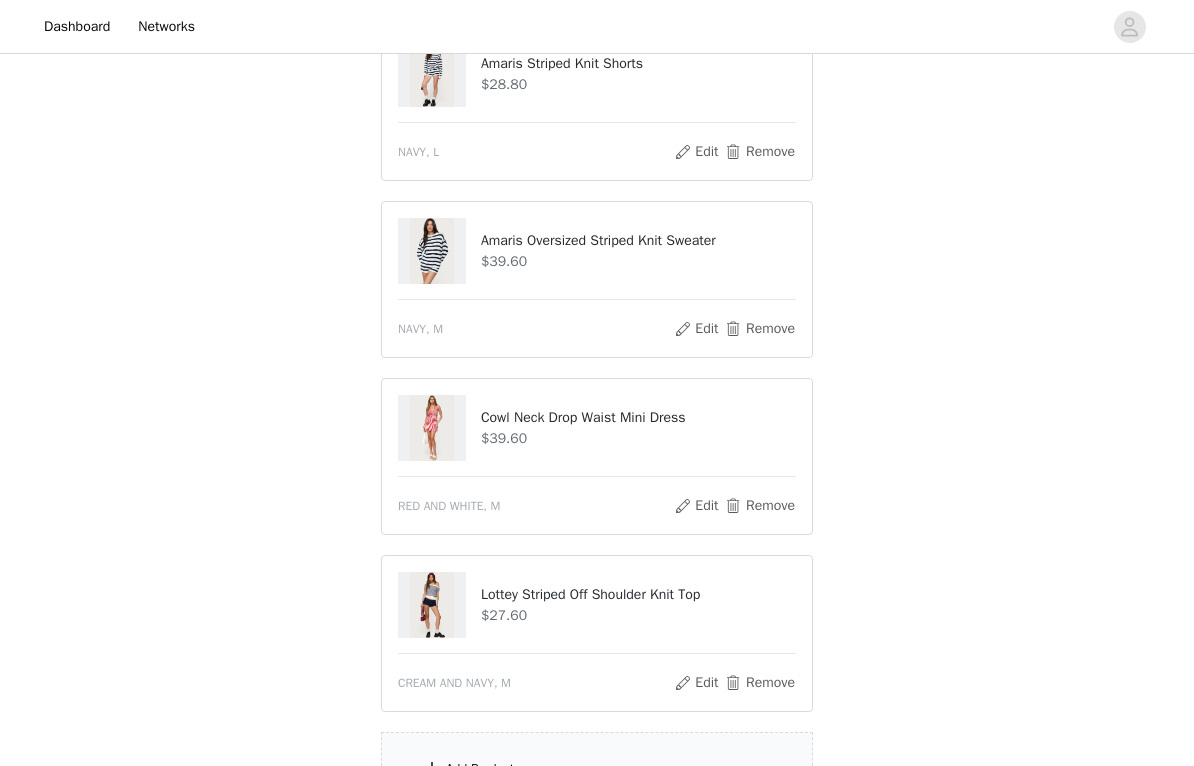 scroll, scrollTop: 898, scrollLeft: 0, axis: vertical 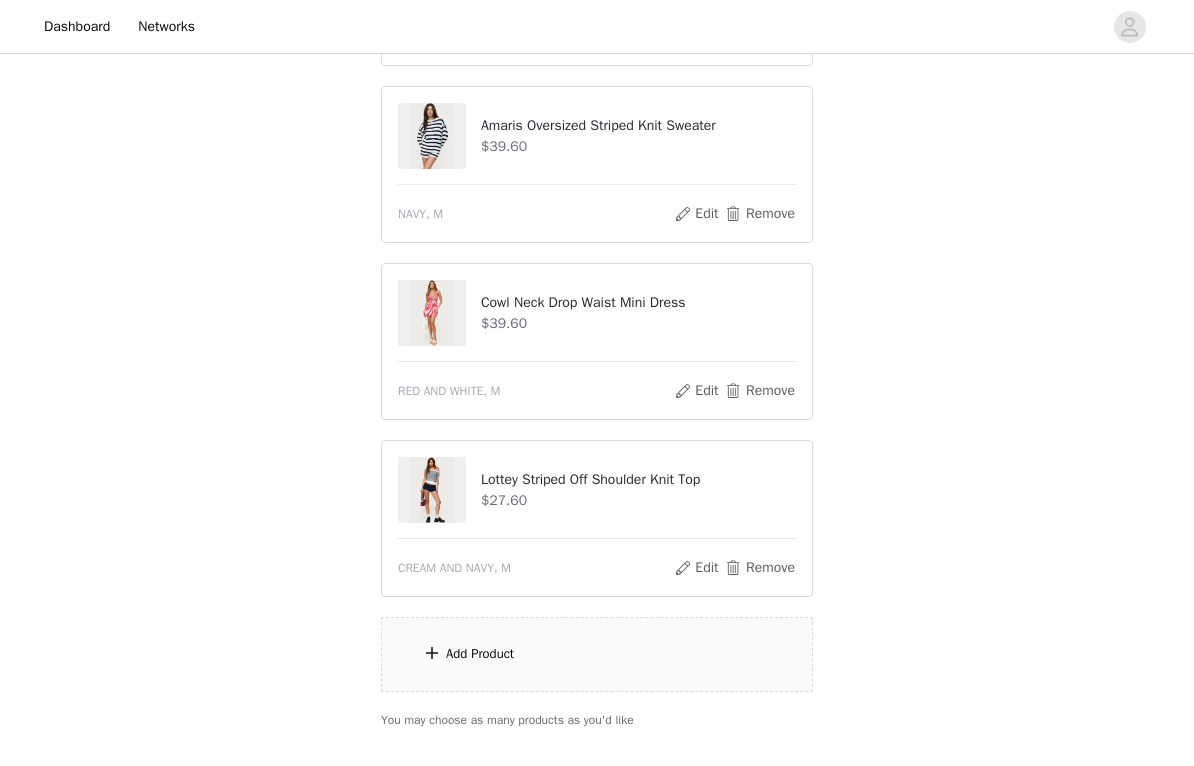 click on "Add Product" at bounding box center [597, 654] 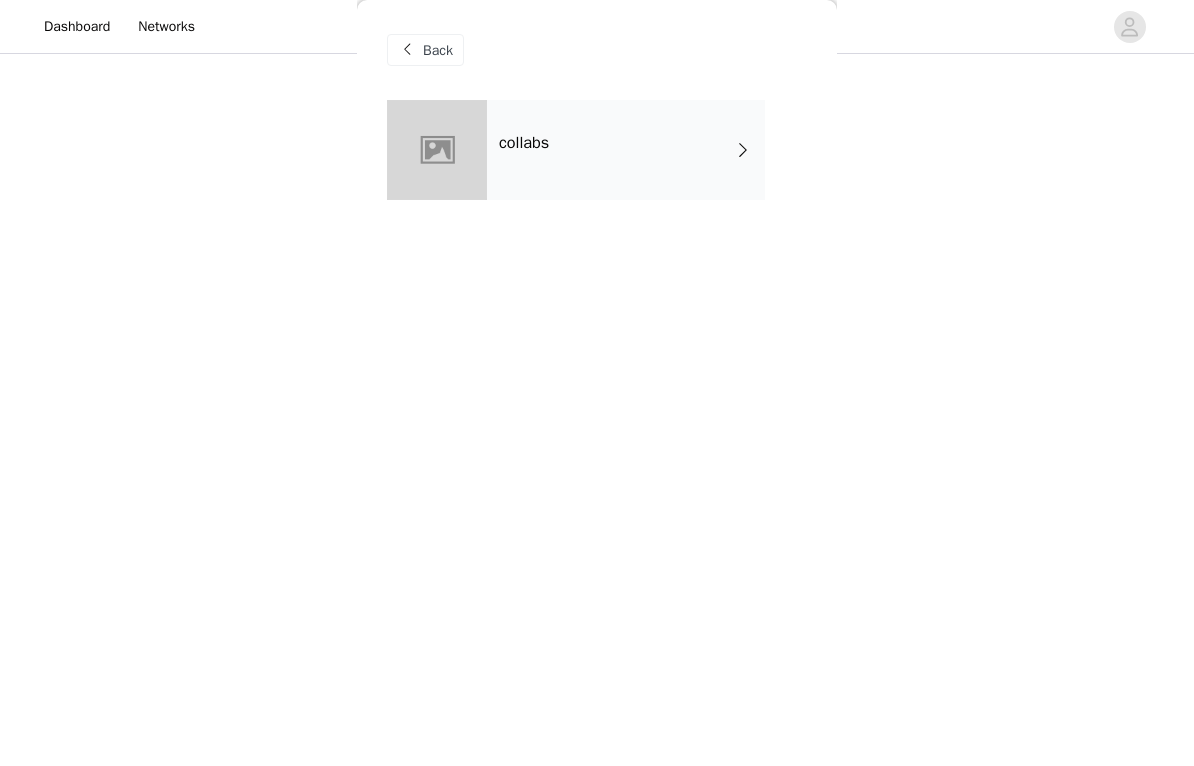 click on "collabs" at bounding box center [626, 150] 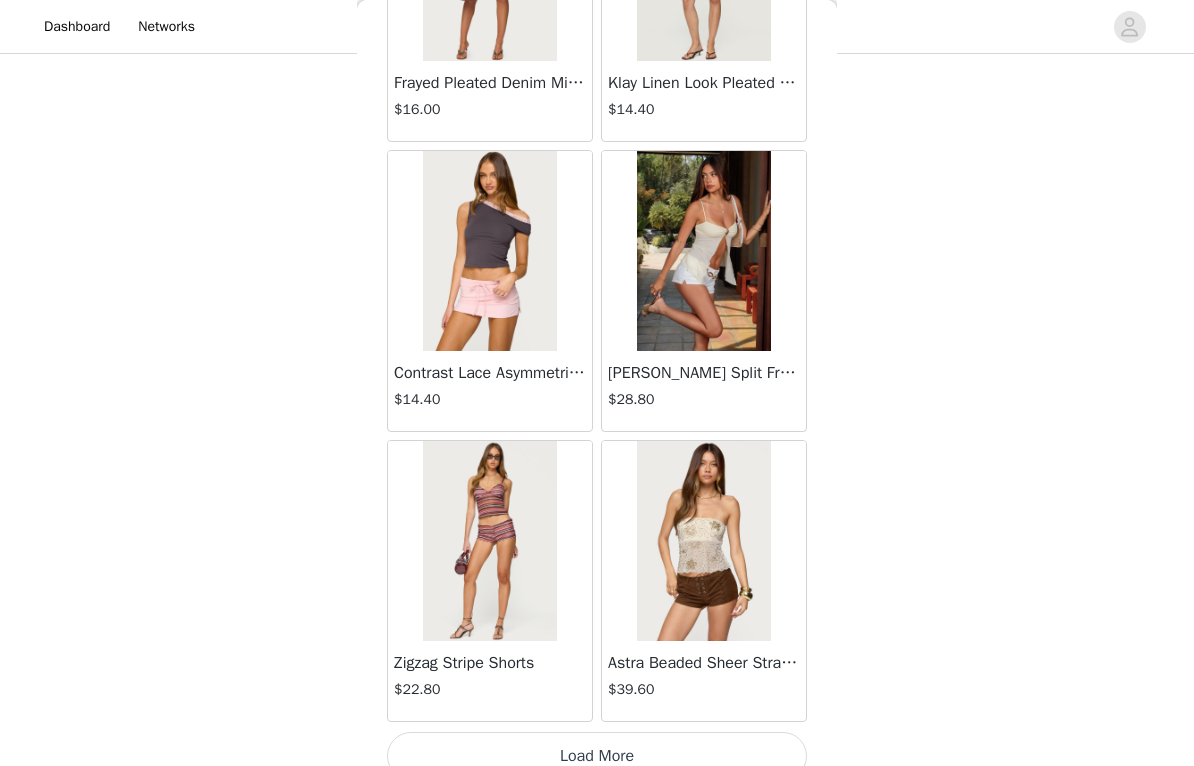 click on "Load More" at bounding box center (597, 756) 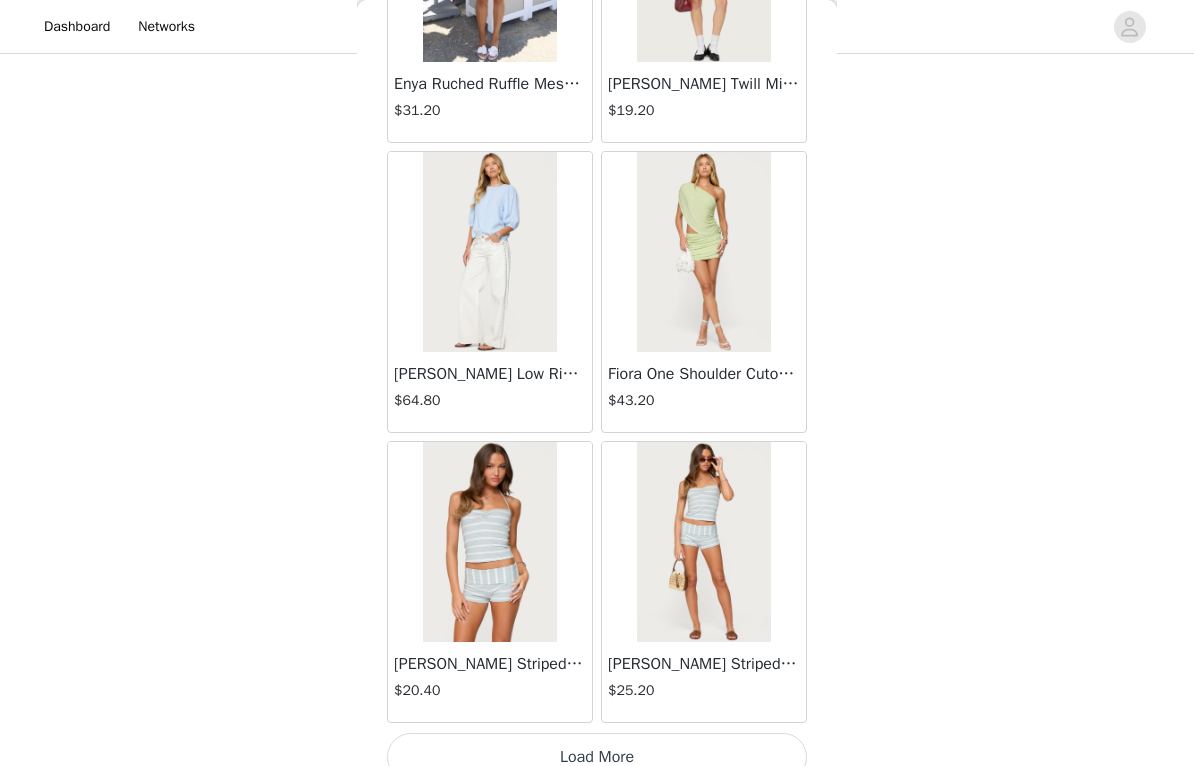 click on "Load More" at bounding box center [597, 757] 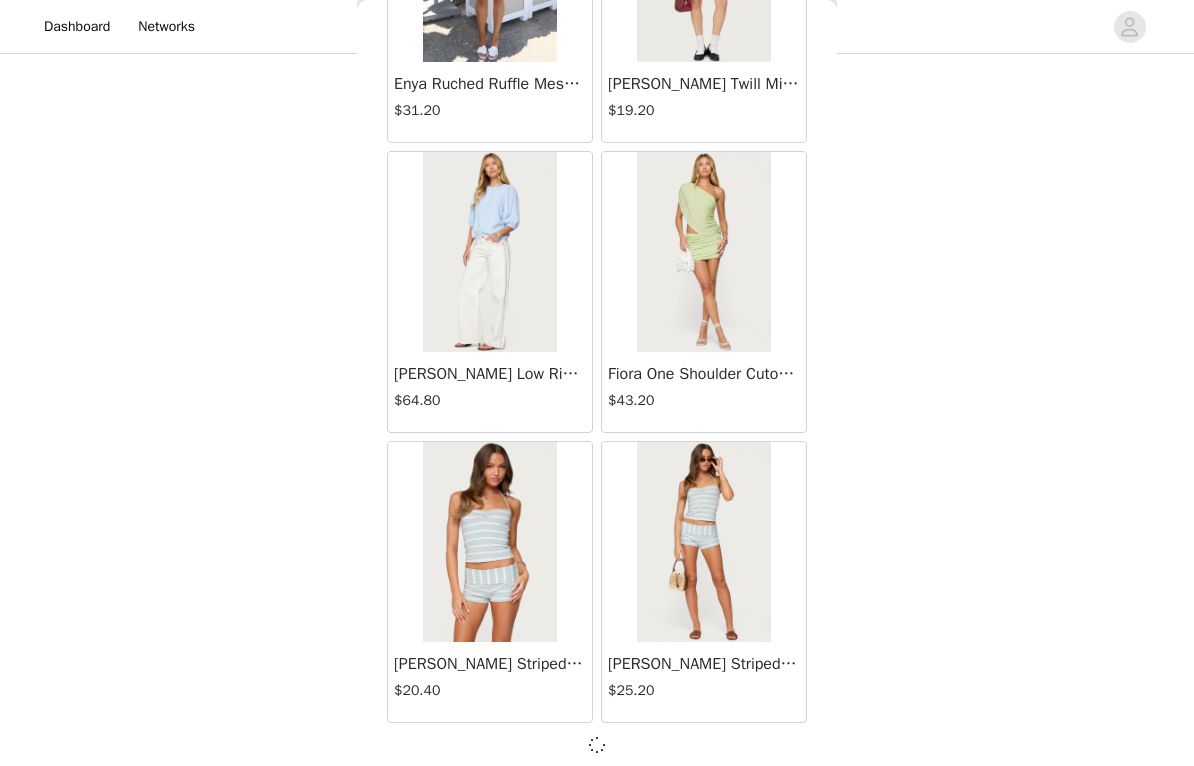 scroll, scrollTop: 5160, scrollLeft: 0, axis: vertical 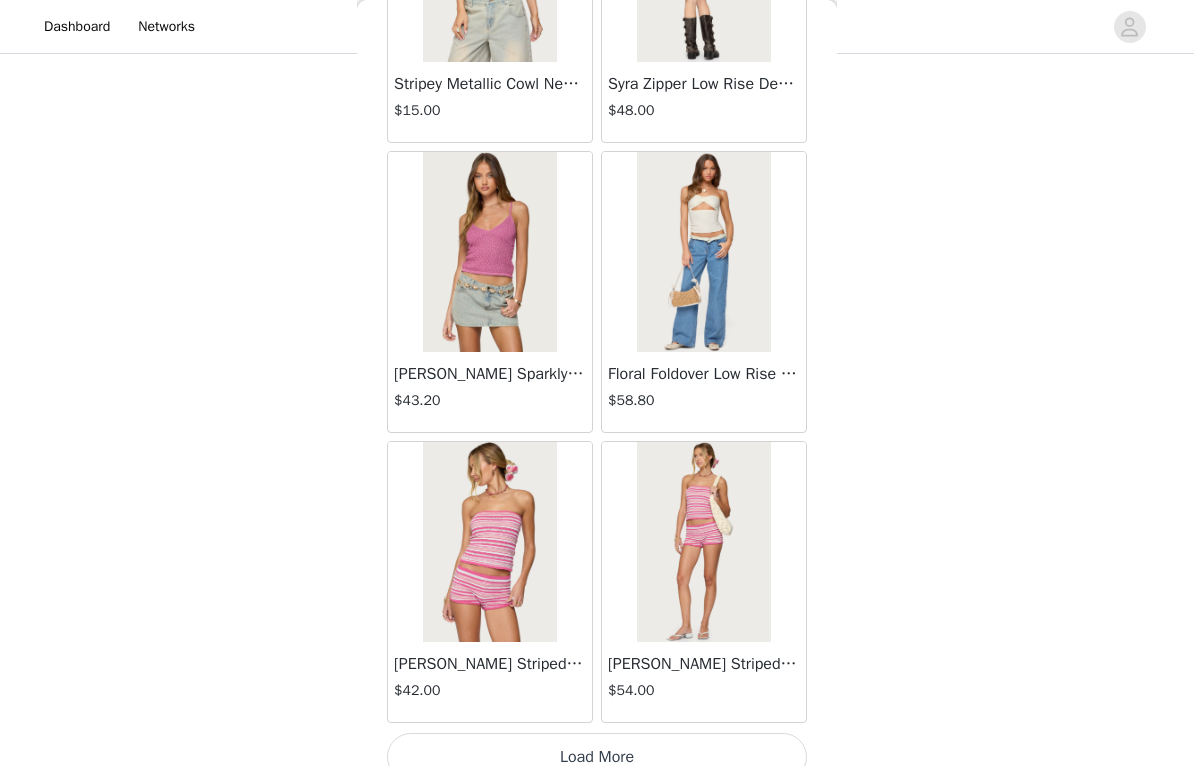 click on "Load More" at bounding box center [597, 757] 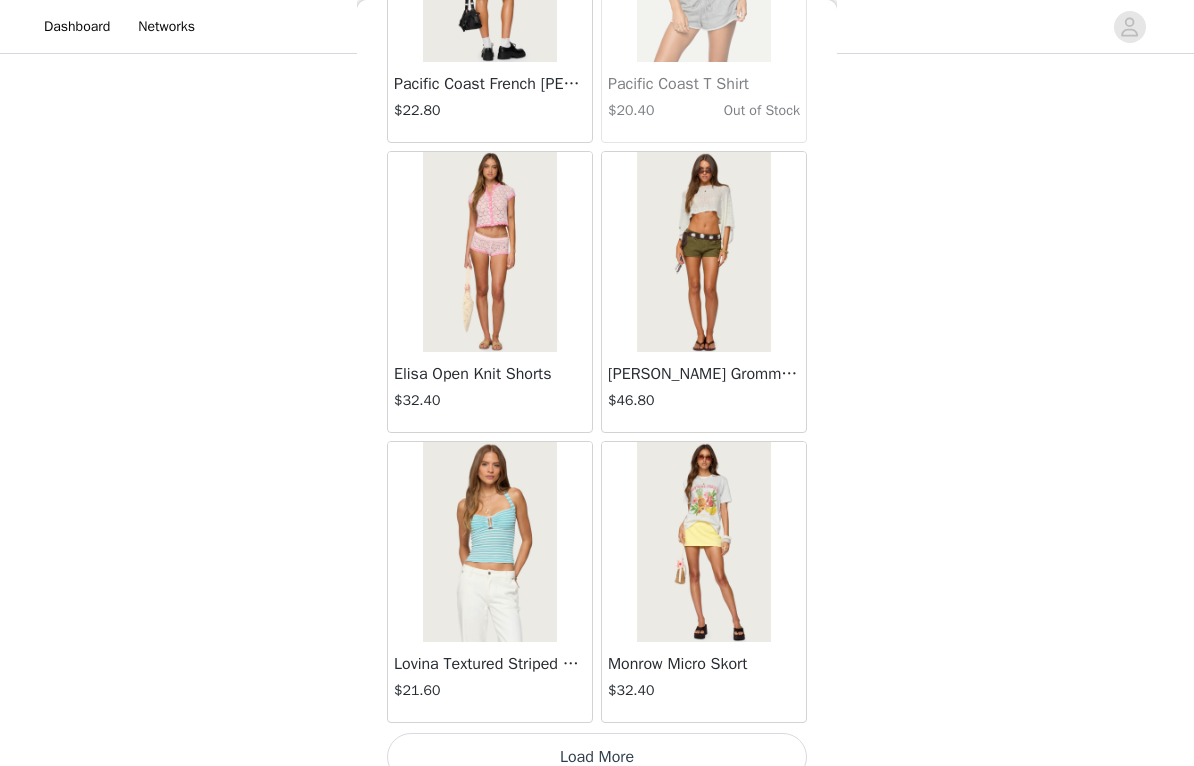 click on "Load More" at bounding box center (597, 757) 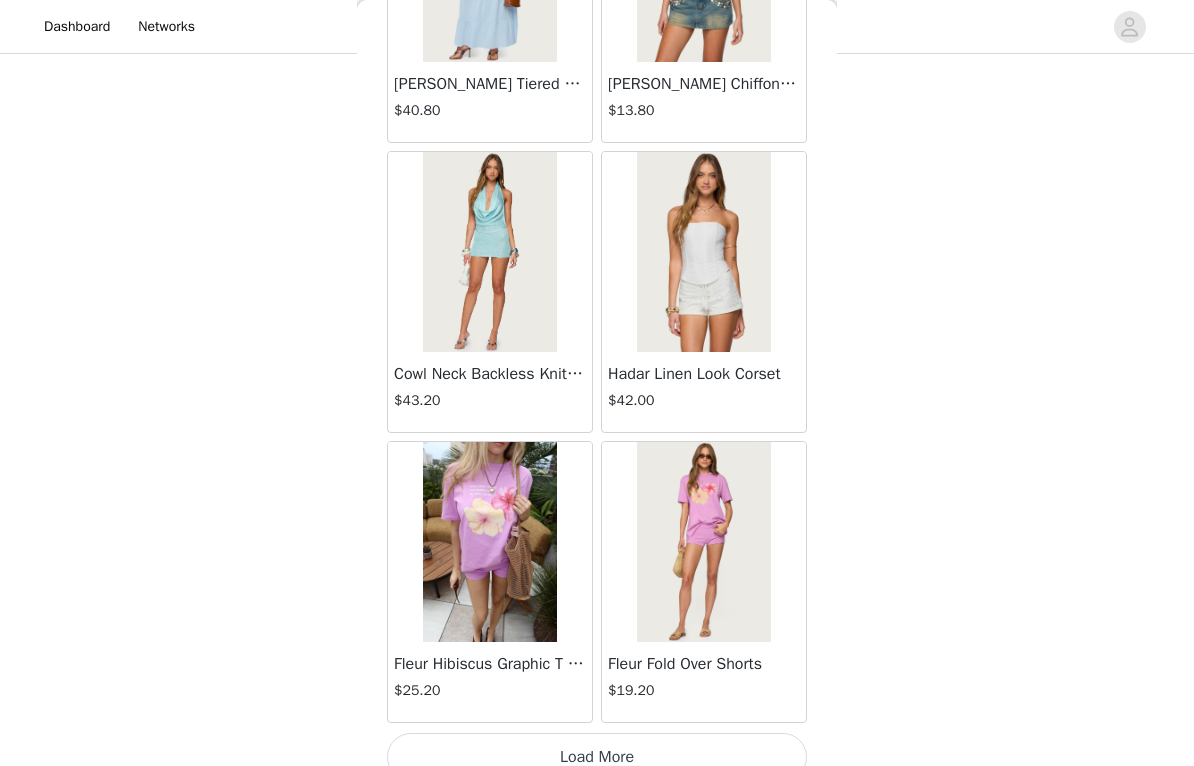 click on "Load More" at bounding box center [597, 757] 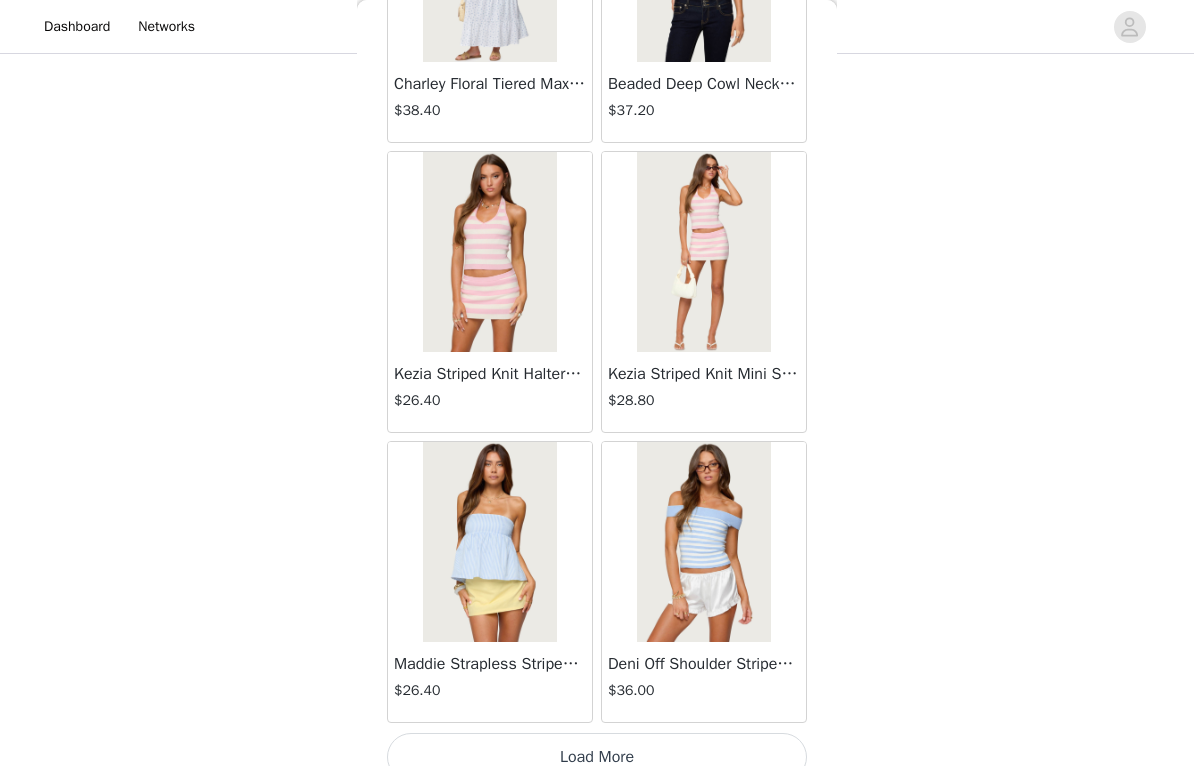 click on "Load More" at bounding box center (597, 757) 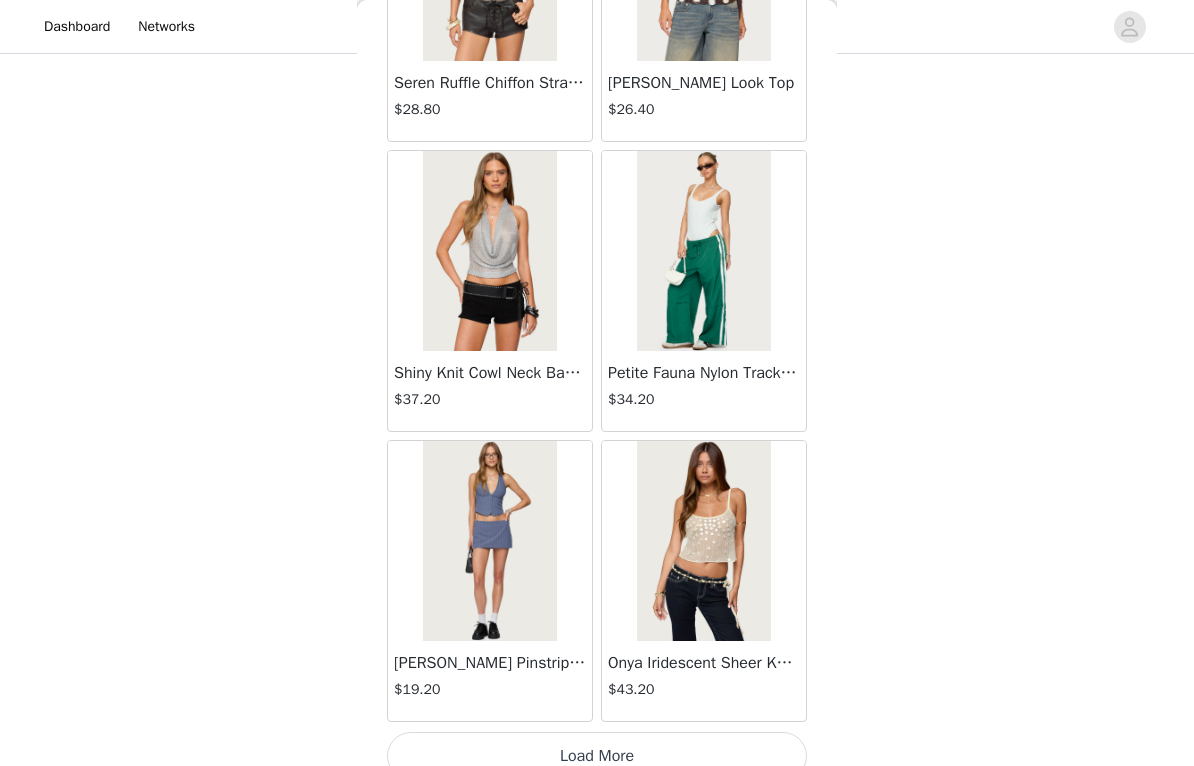 scroll, scrollTop: 19660, scrollLeft: 0, axis: vertical 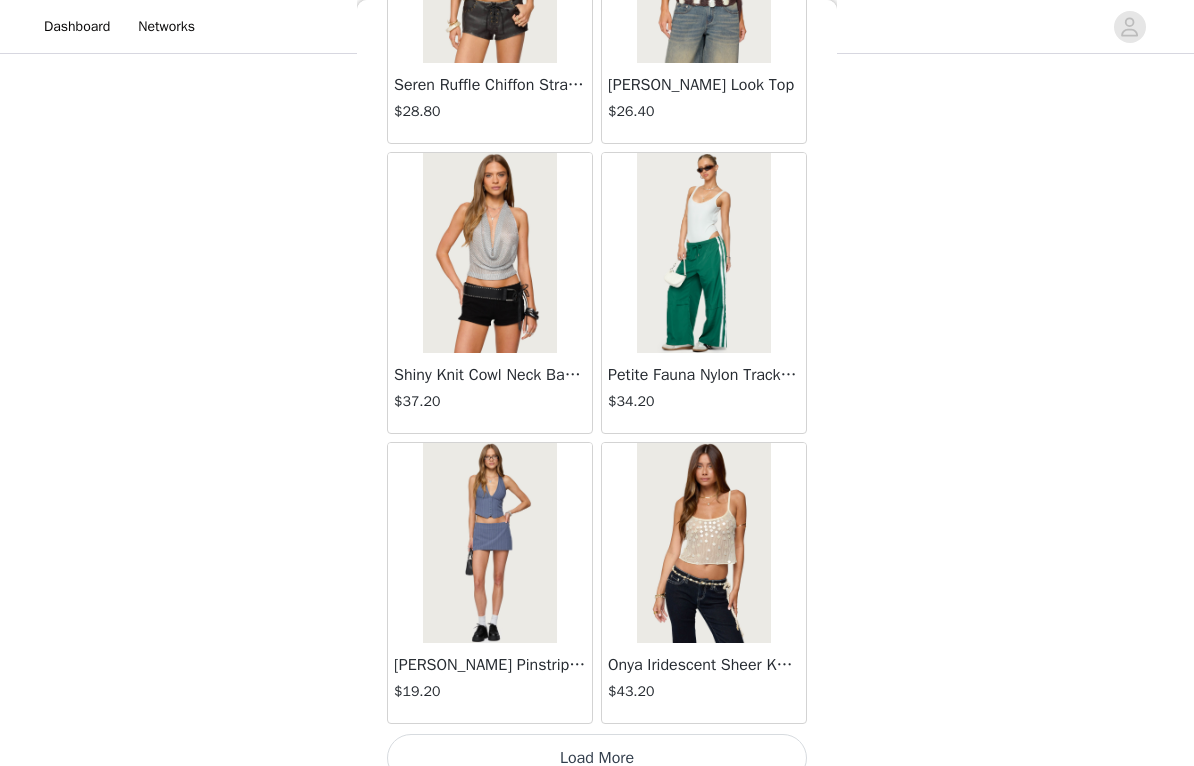 click on "Load More" at bounding box center (597, 758) 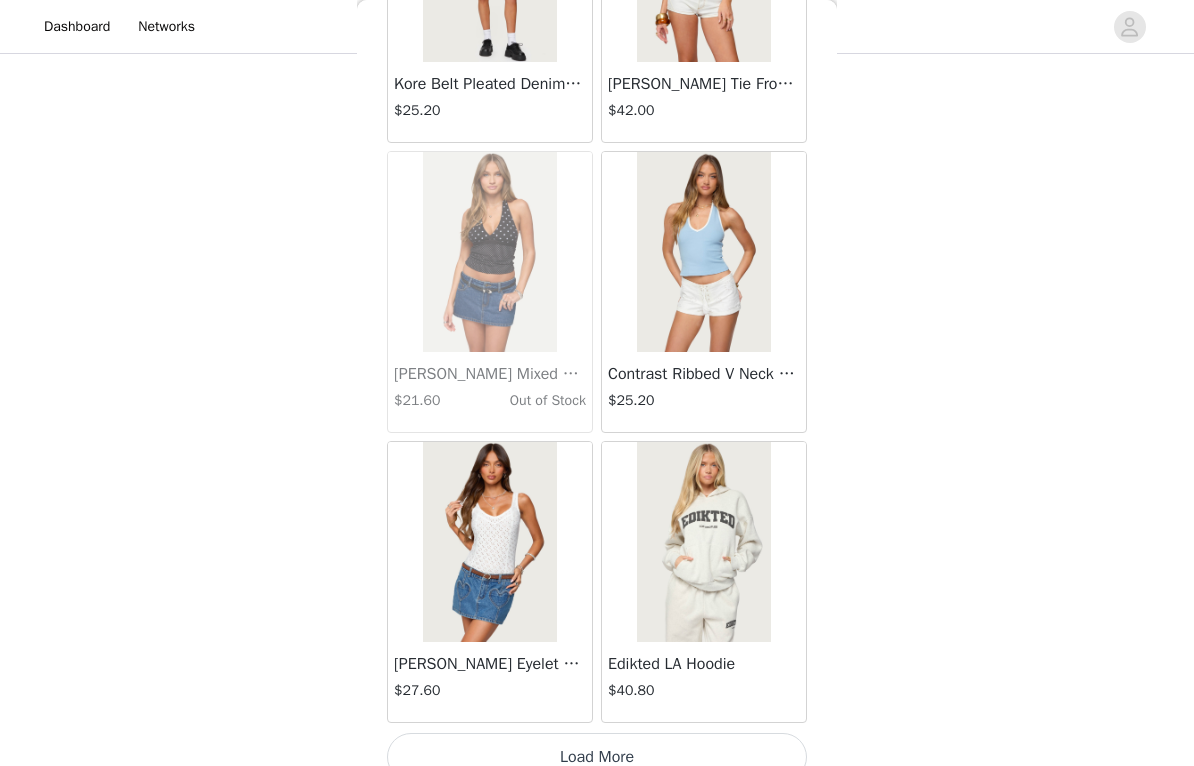 click on "Load More" at bounding box center [597, 757] 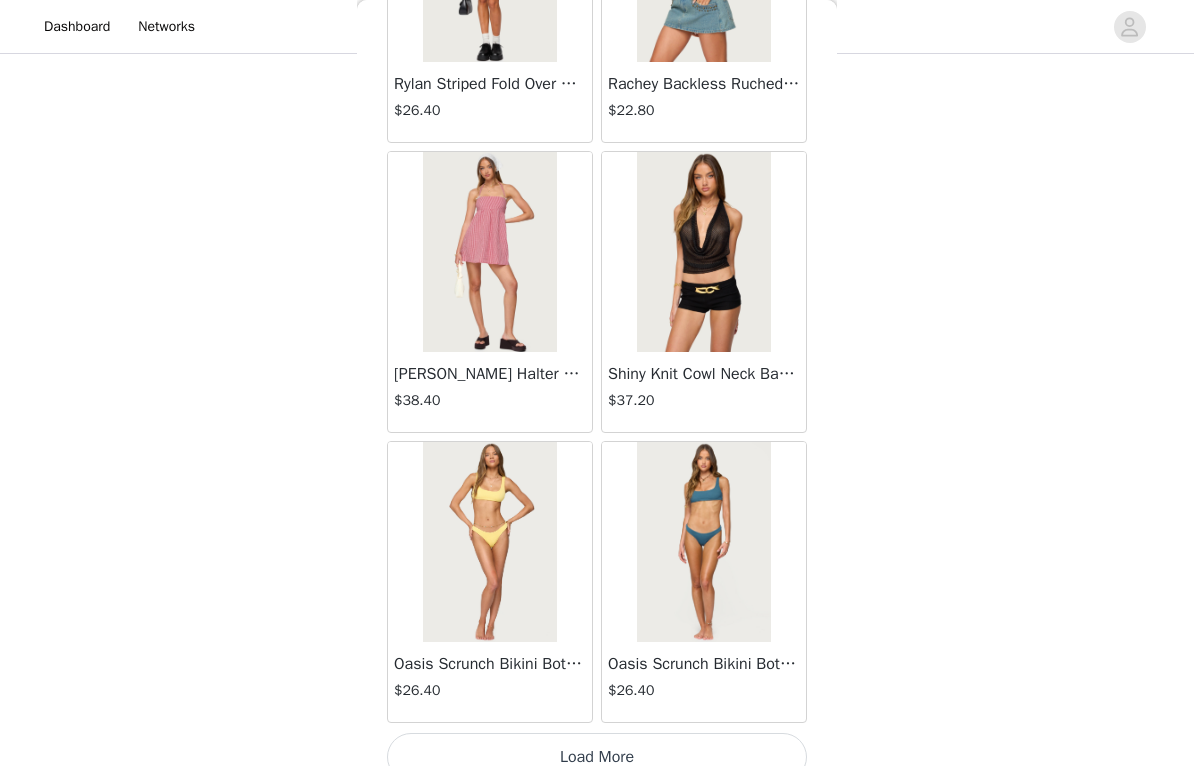 click on "Load More" at bounding box center (597, 757) 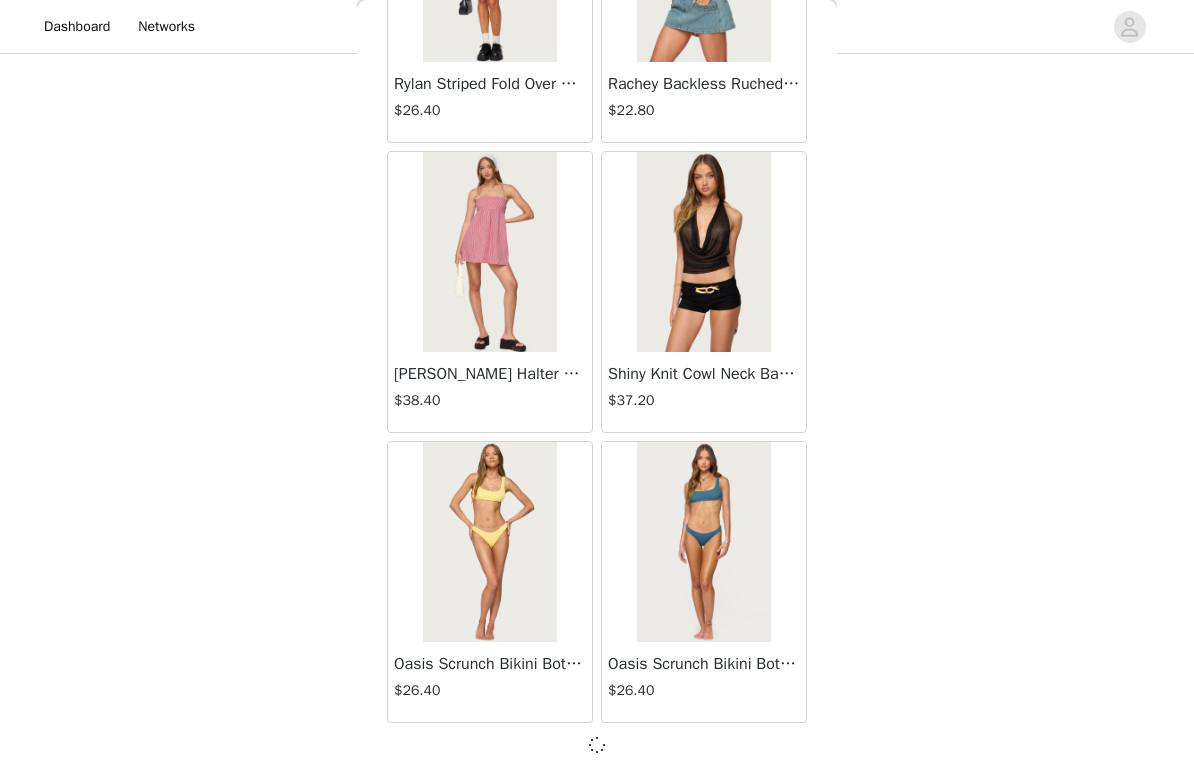 scroll, scrollTop: 25460, scrollLeft: 0, axis: vertical 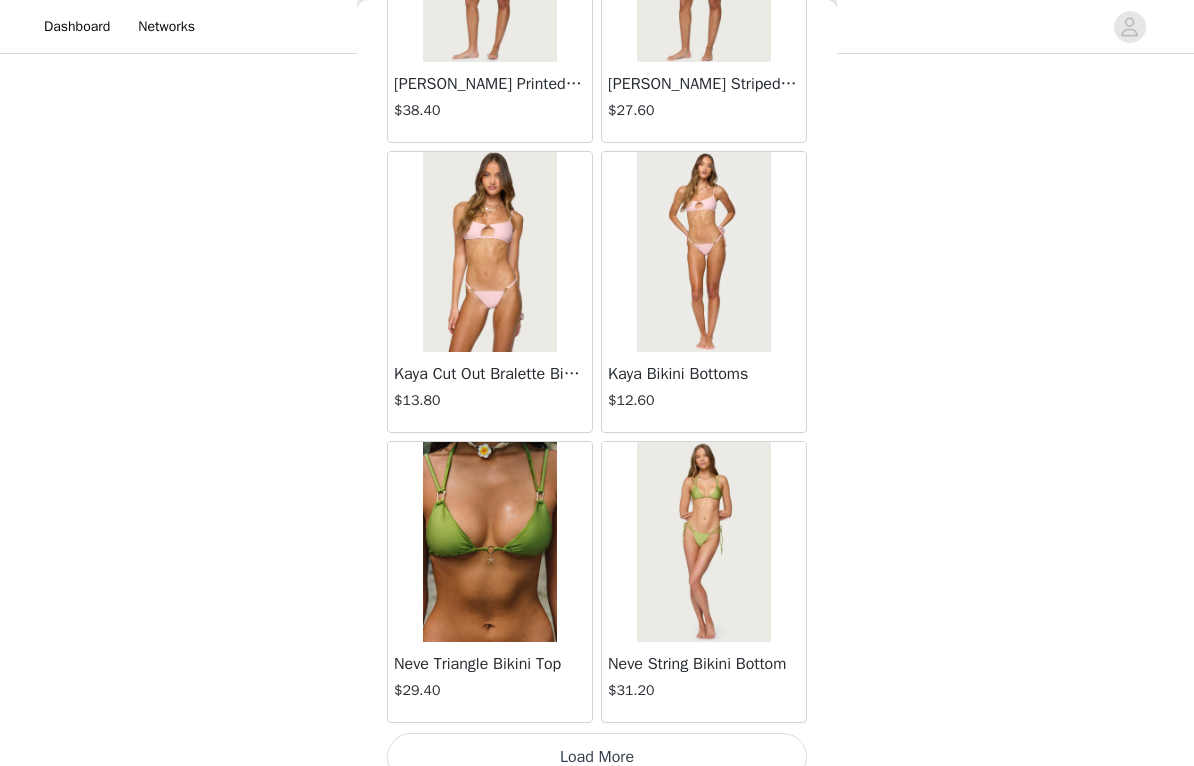 click on "Load More" at bounding box center (597, 757) 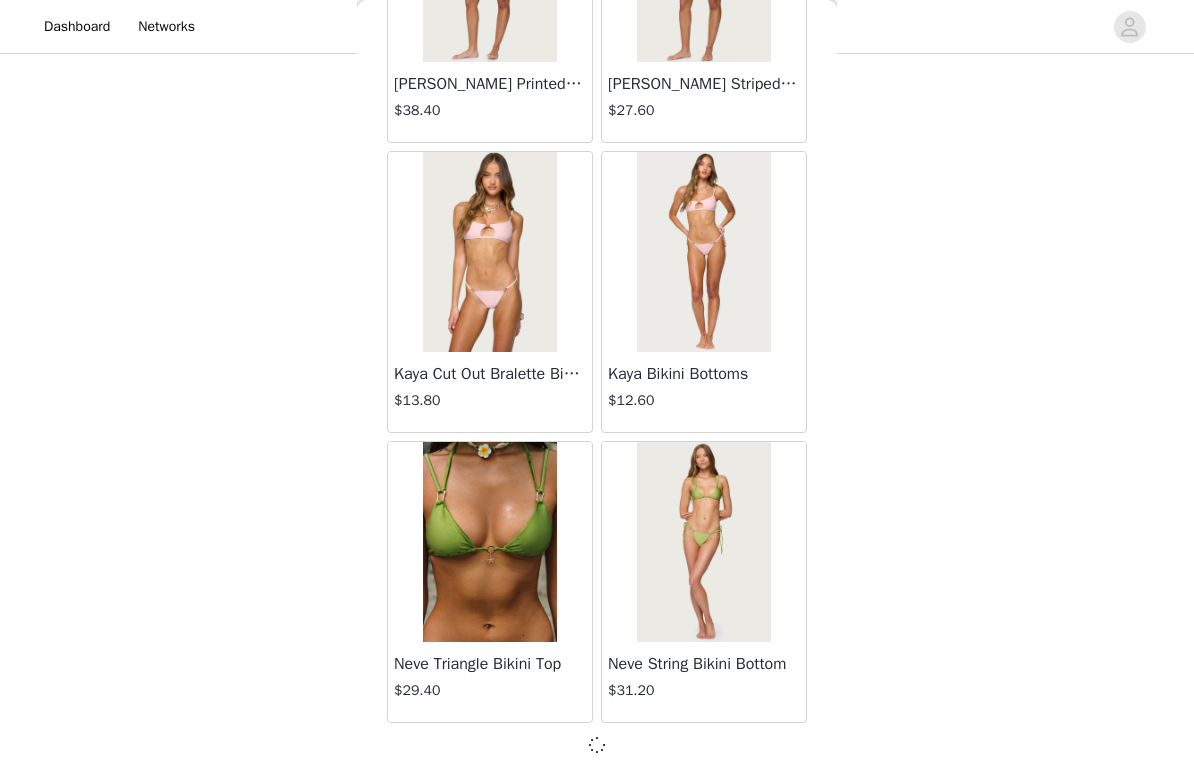 scroll, scrollTop: 28360, scrollLeft: 0, axis: vertical 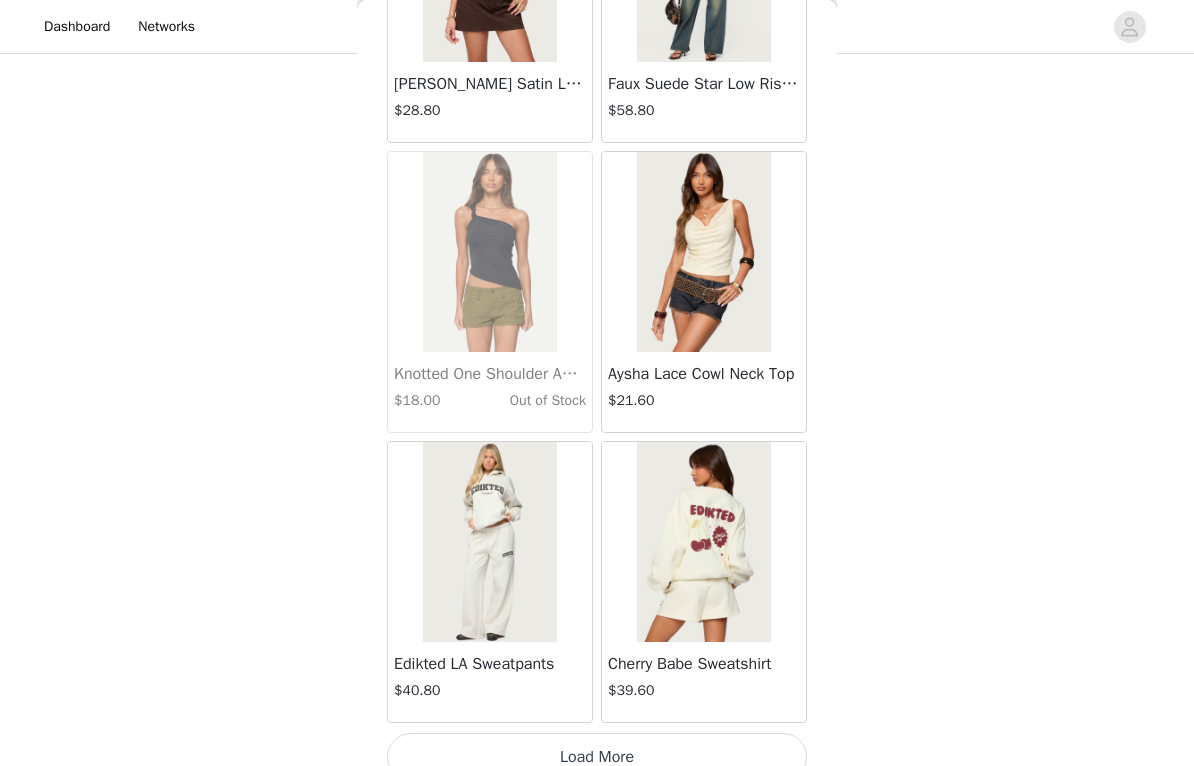 click on "Load More" at bounding box center (597, 757) 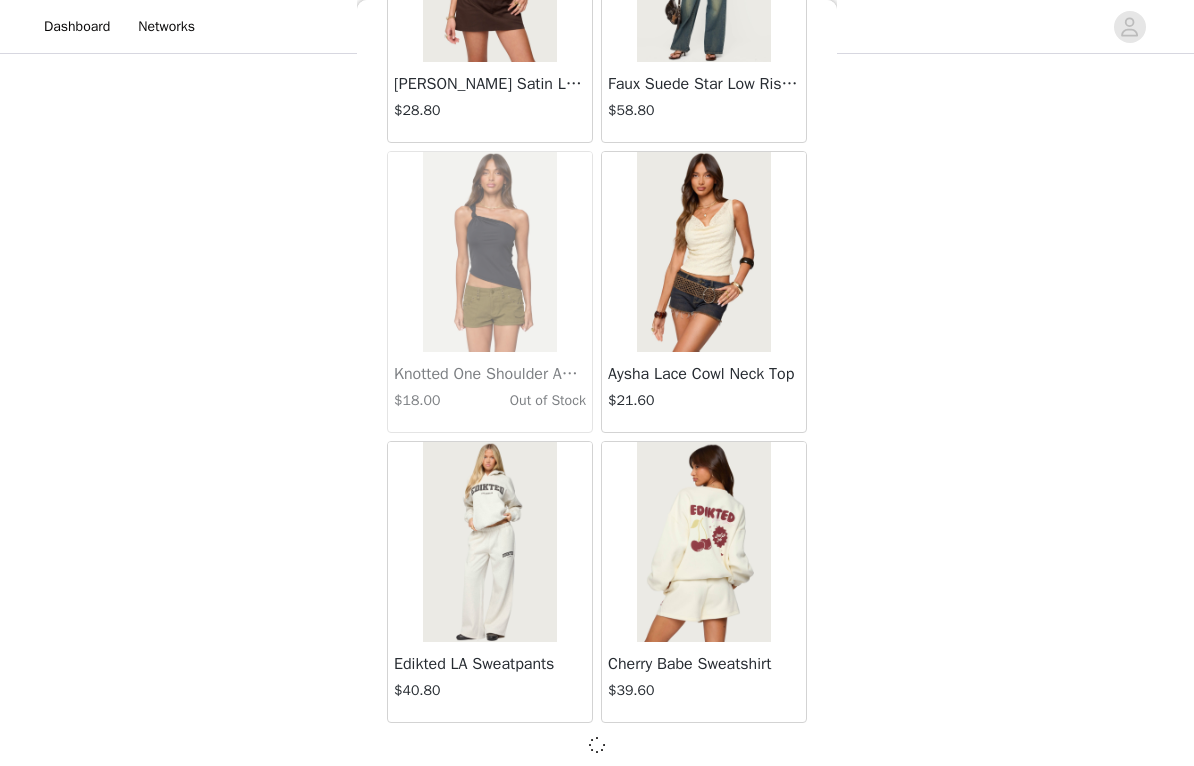 scroll, scrollTop: 31260, scrollLeft: 0, axis: vertical 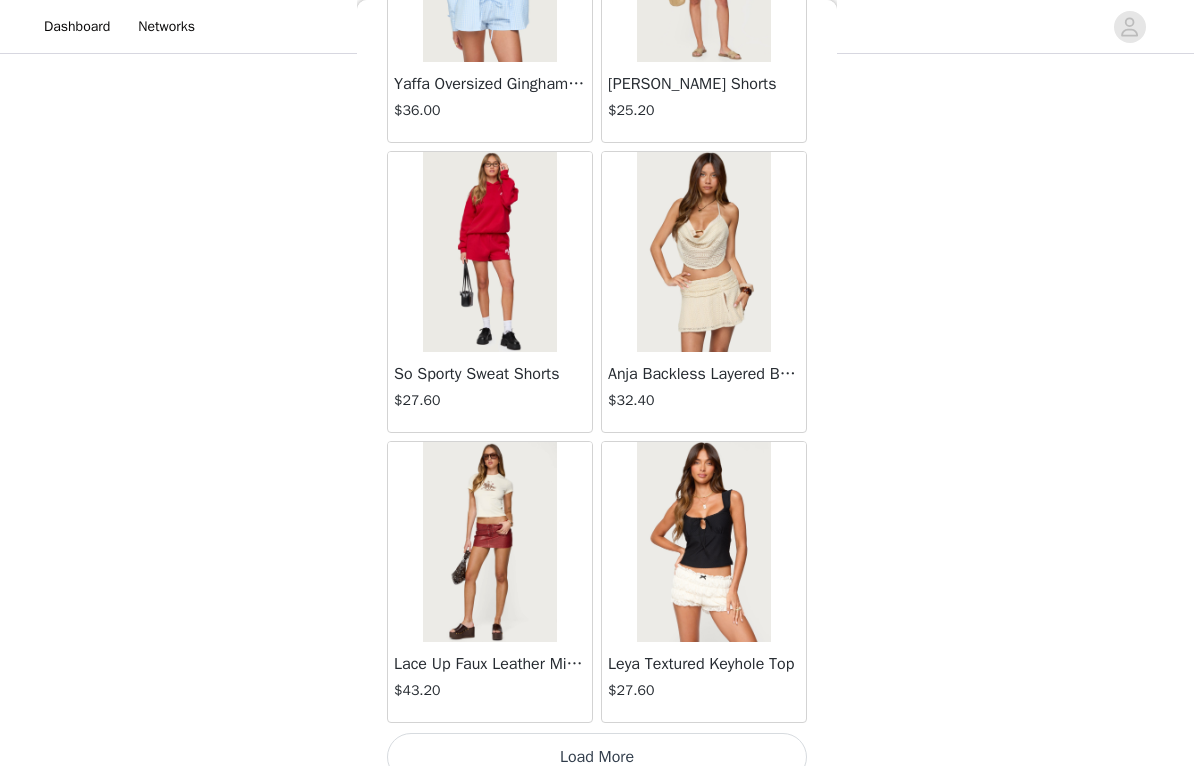click on "Load More" at bounding box center [597, 757] 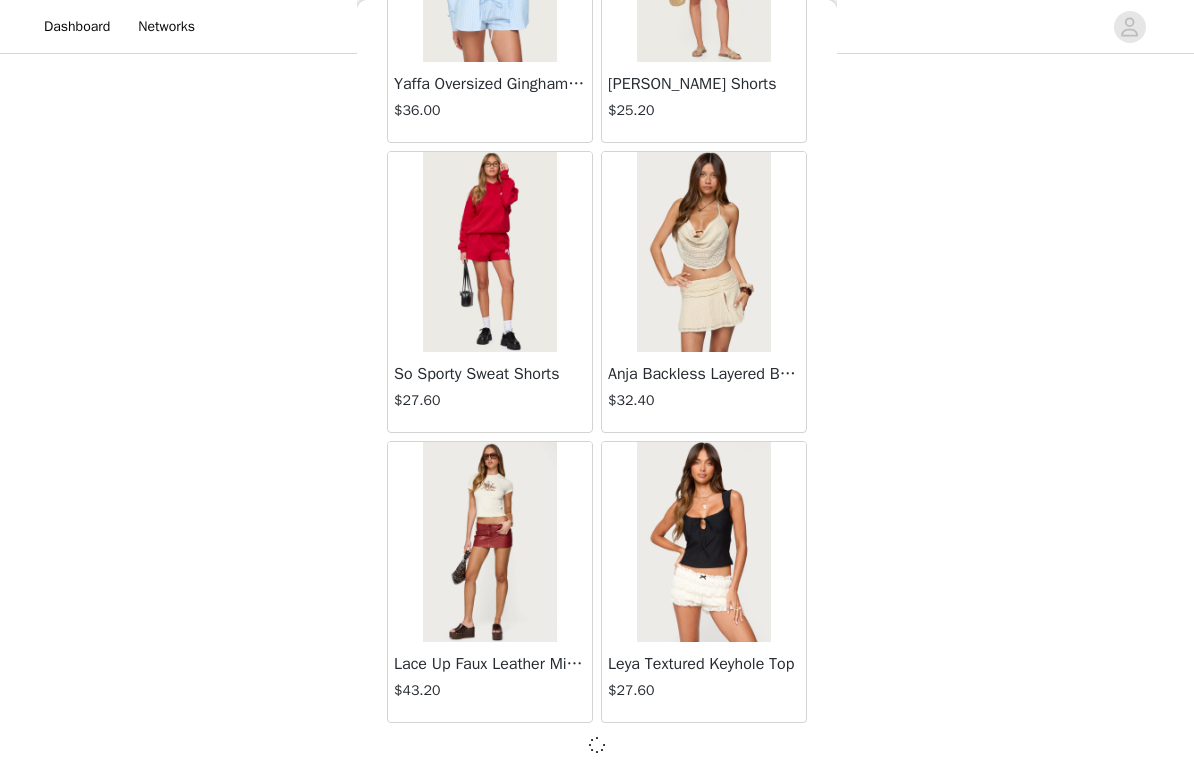 scroll, scrollTop: 34160, scrollLeft: 0, axis: vertical 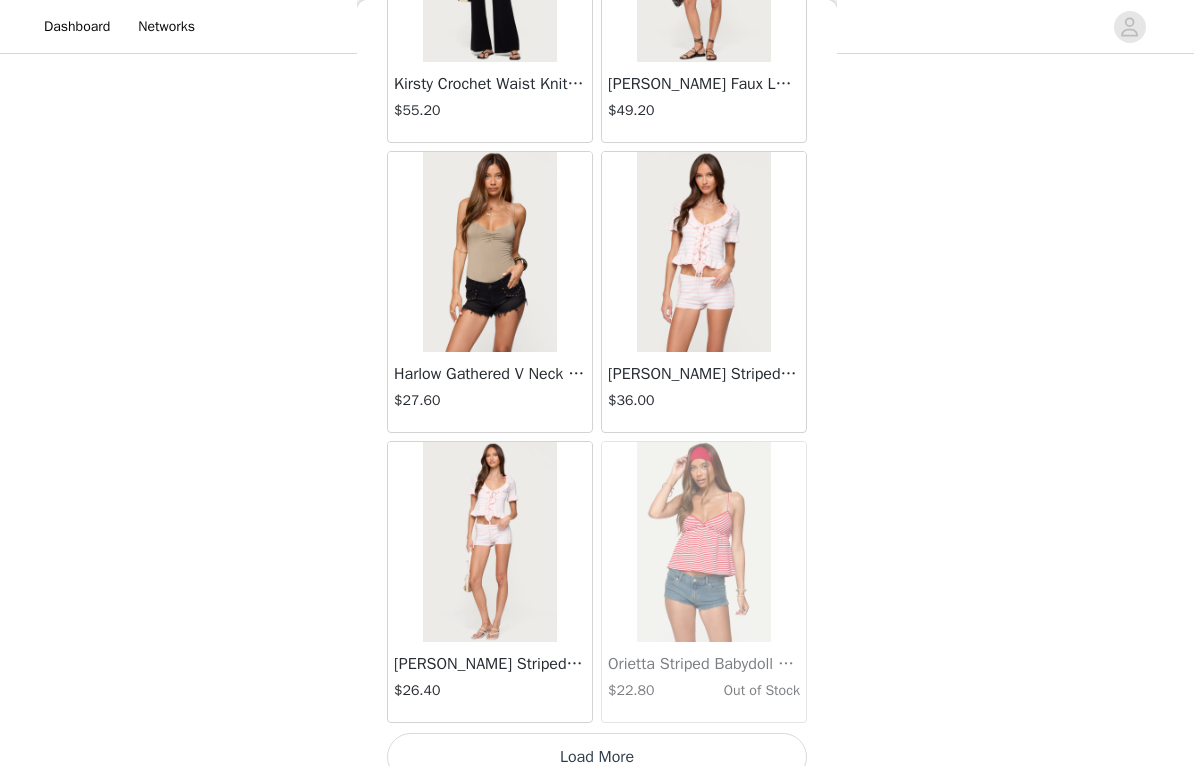click on "Load More" at bounding box center [597, 757] 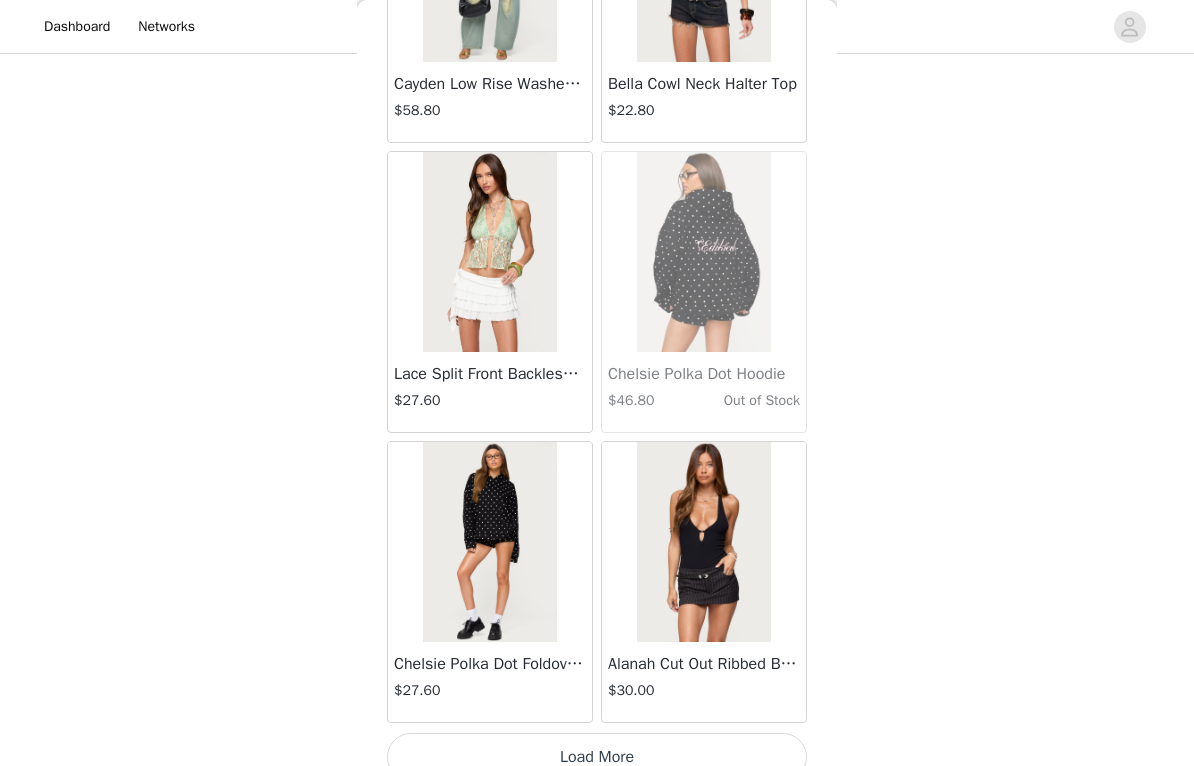 click on "Load More" at bounding box center [597, 757] 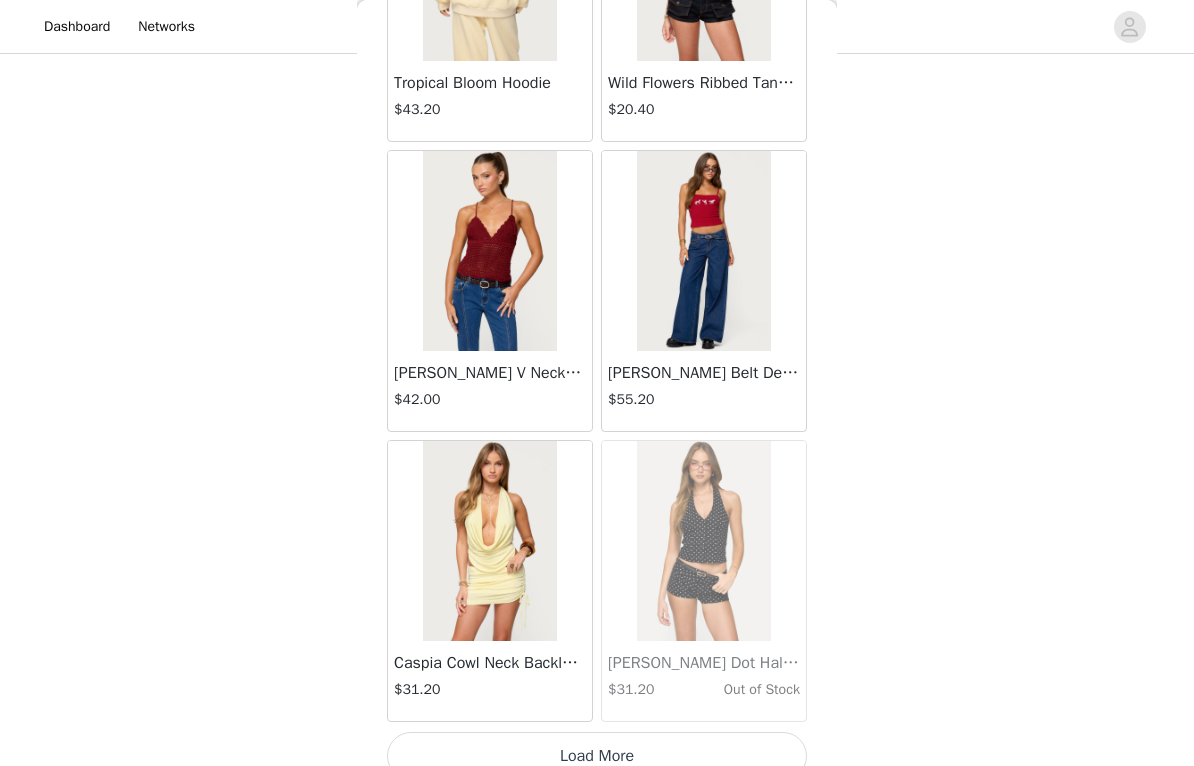 scroll, scrollTop: 42869, scrollLeft: 0, axis: vertical 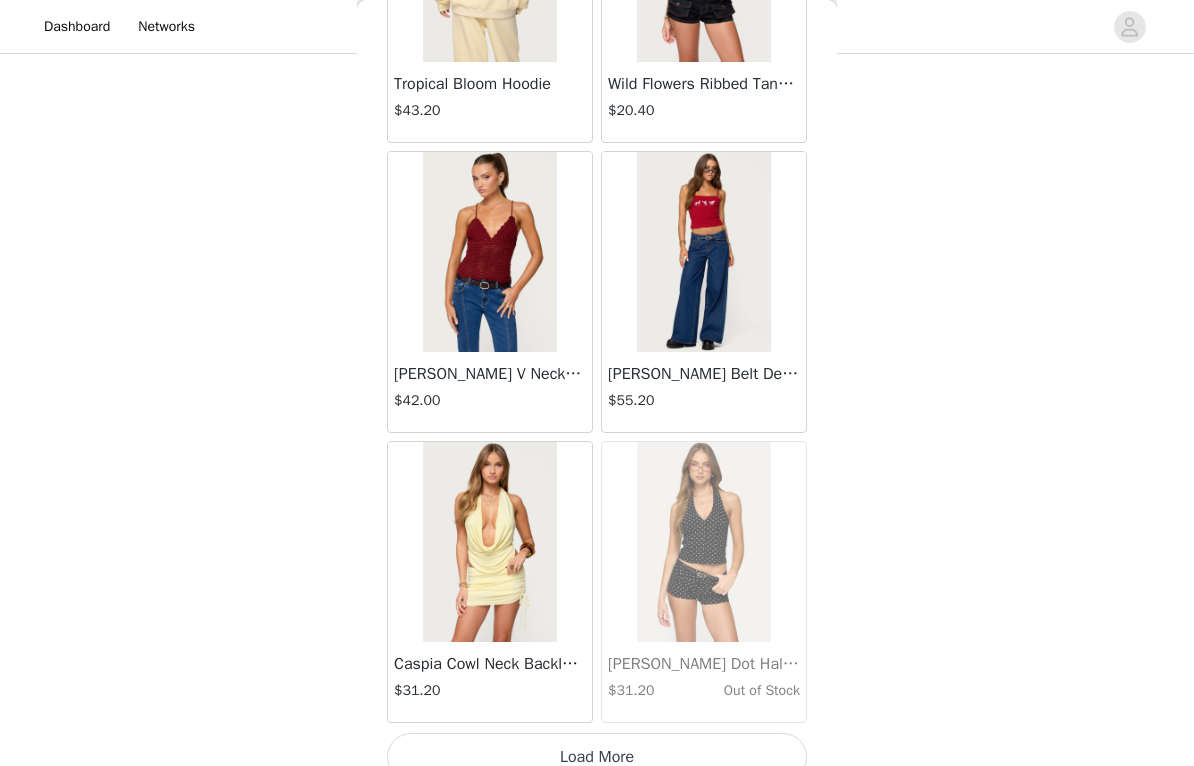 click on "Load More" at bounding box center [597, 757] 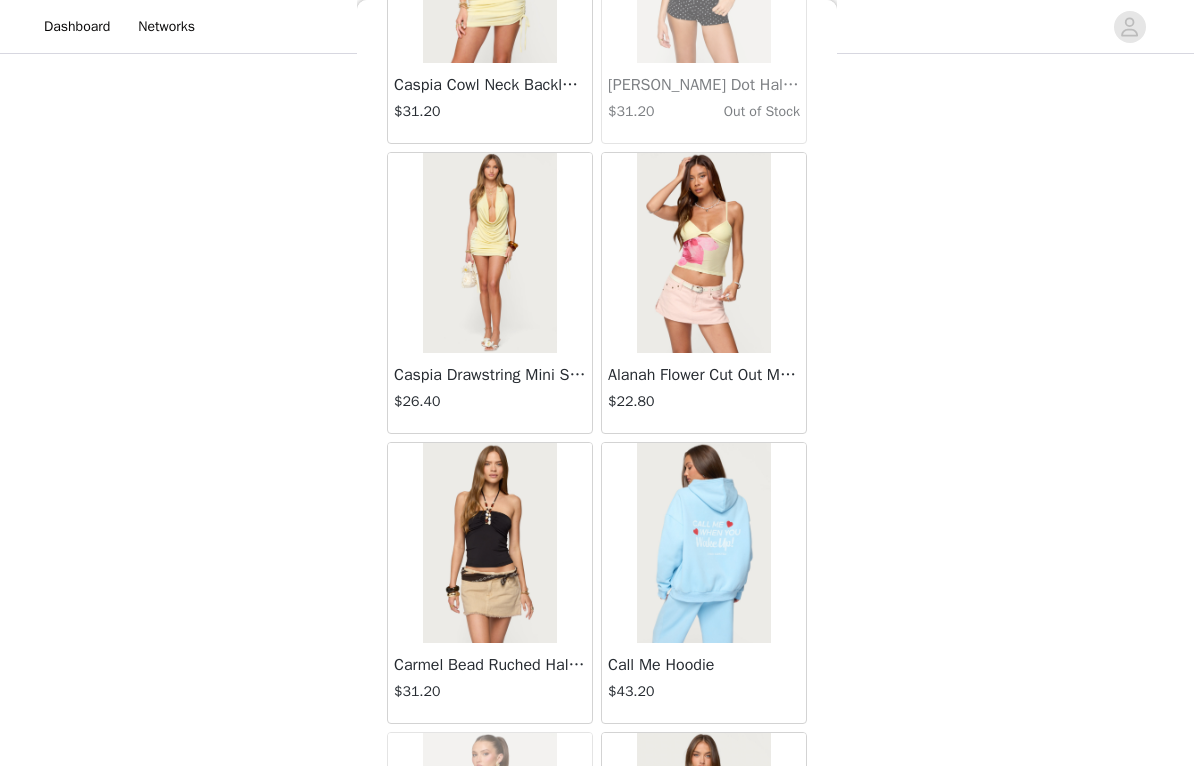 scroll, scrollTop: 43586, scrollLeft: 0, axis: vertical 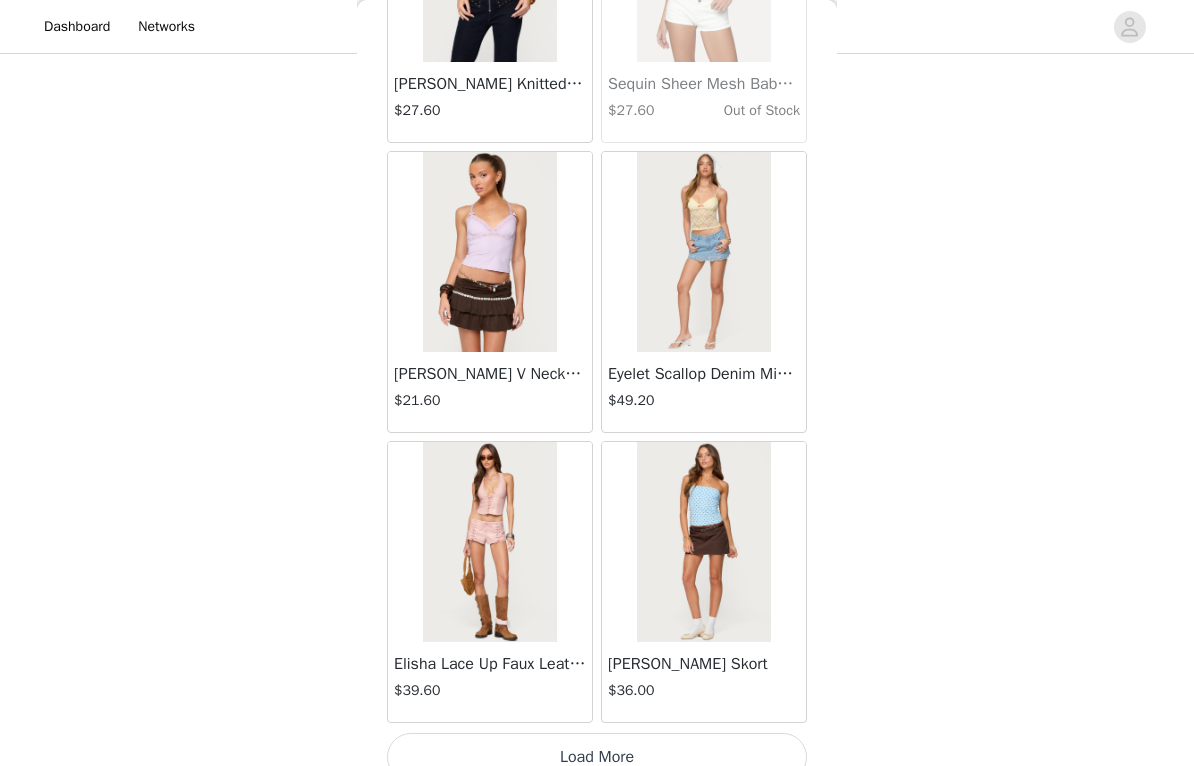 click on "Load More" at bounding box center [597, 757] 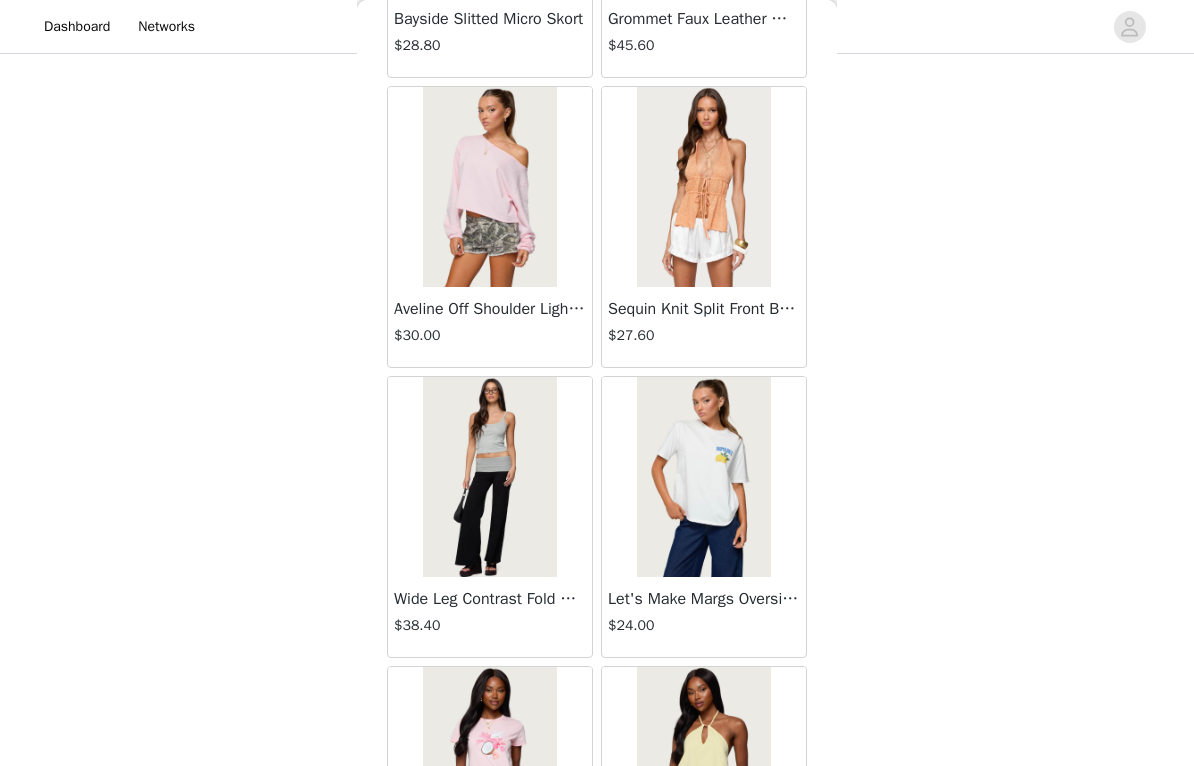 scroll, scrollTop: 48440, scrollLeft: 0, axis: vertical 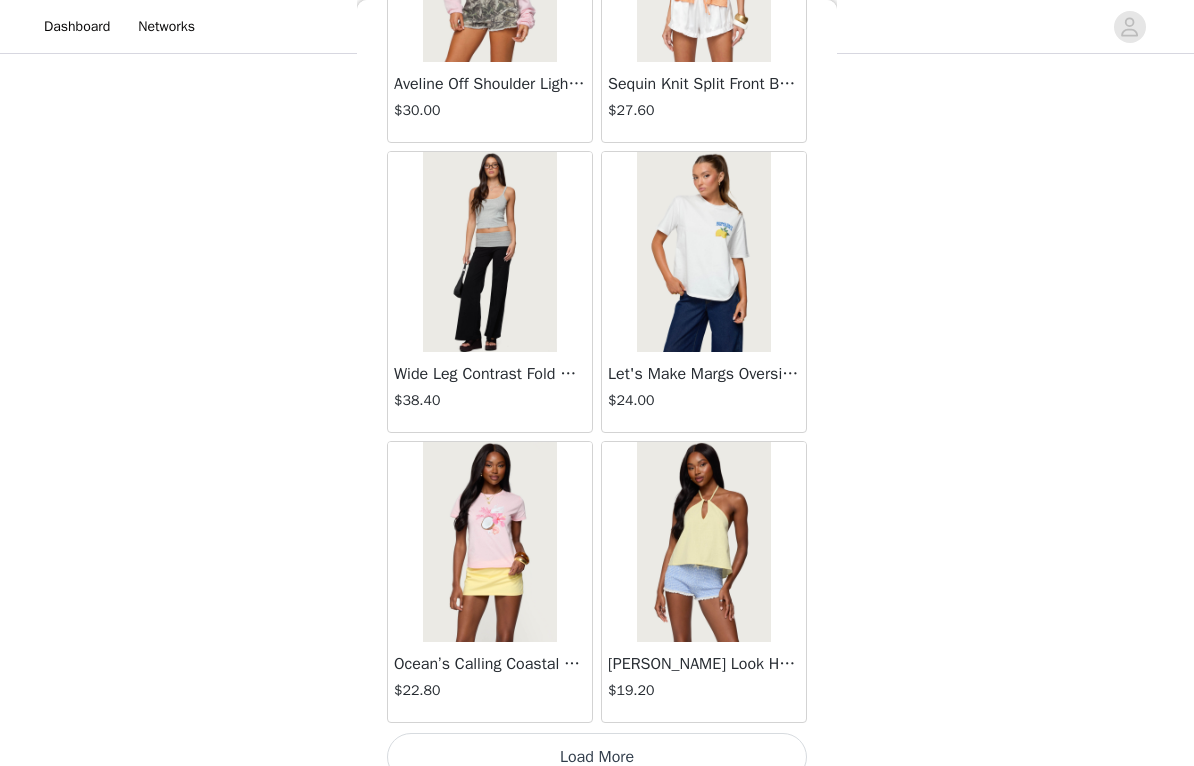 click on "Load More" at bounding box center (597, 757) 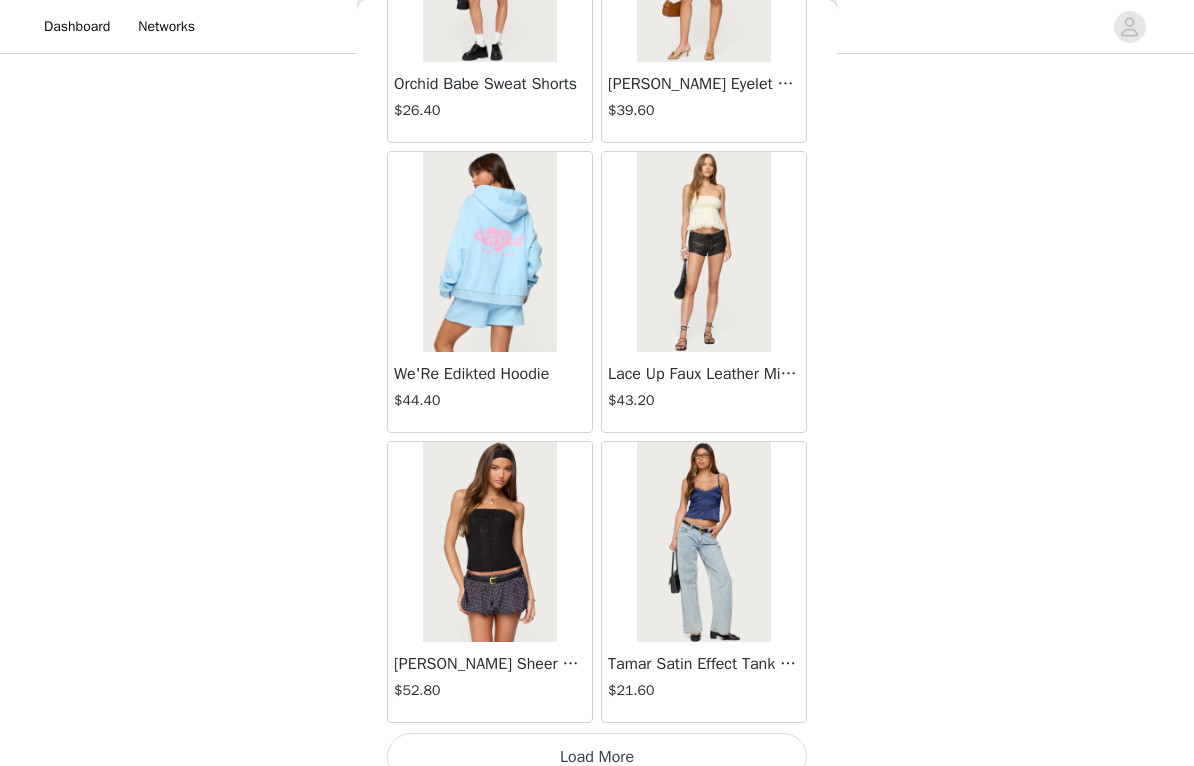 click on "Load More" at bounding box center (597, 757) 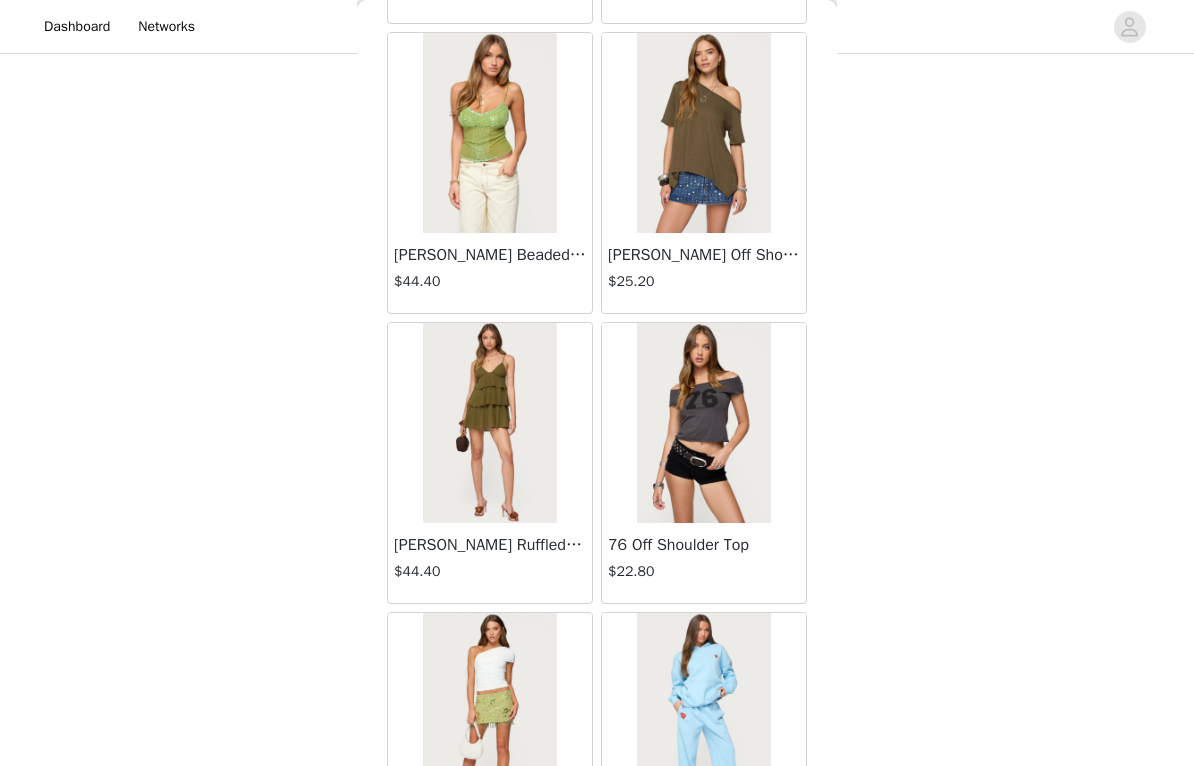 scroll, scrollTop: 53163, scrollLeft: 0, axis: vertical 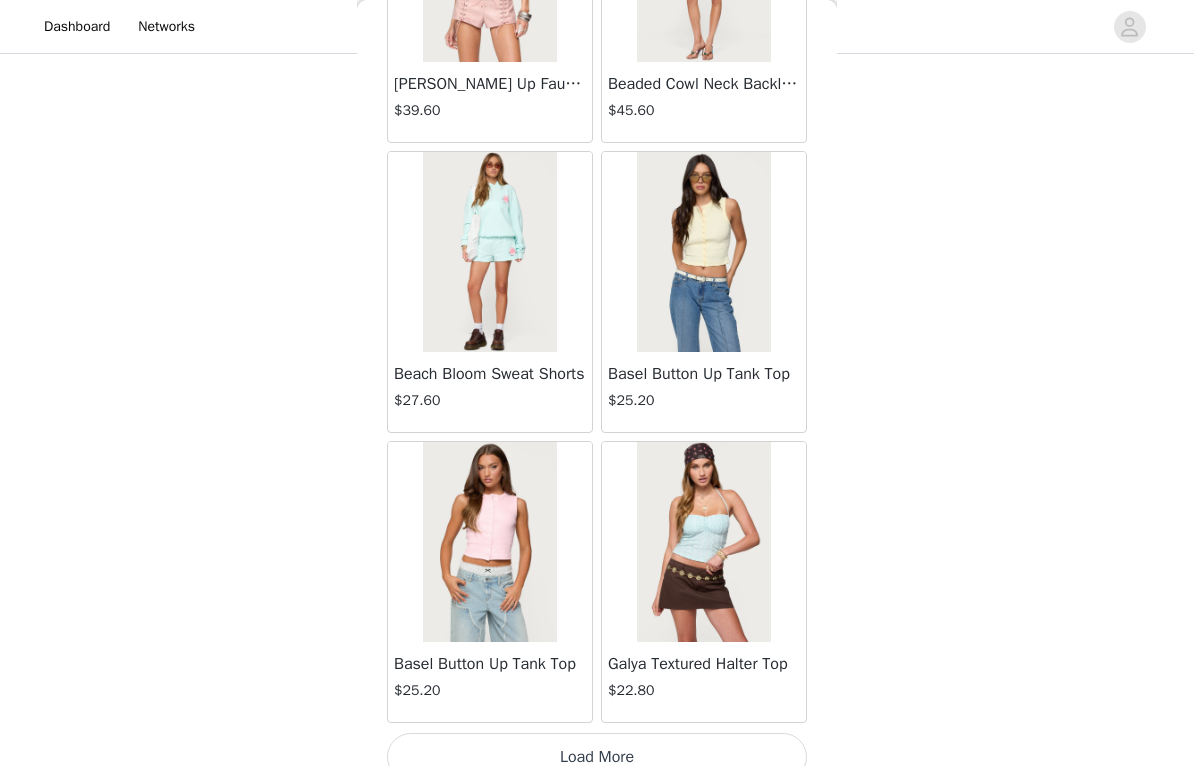 click on "Load More" at bounding box center [597, 757] 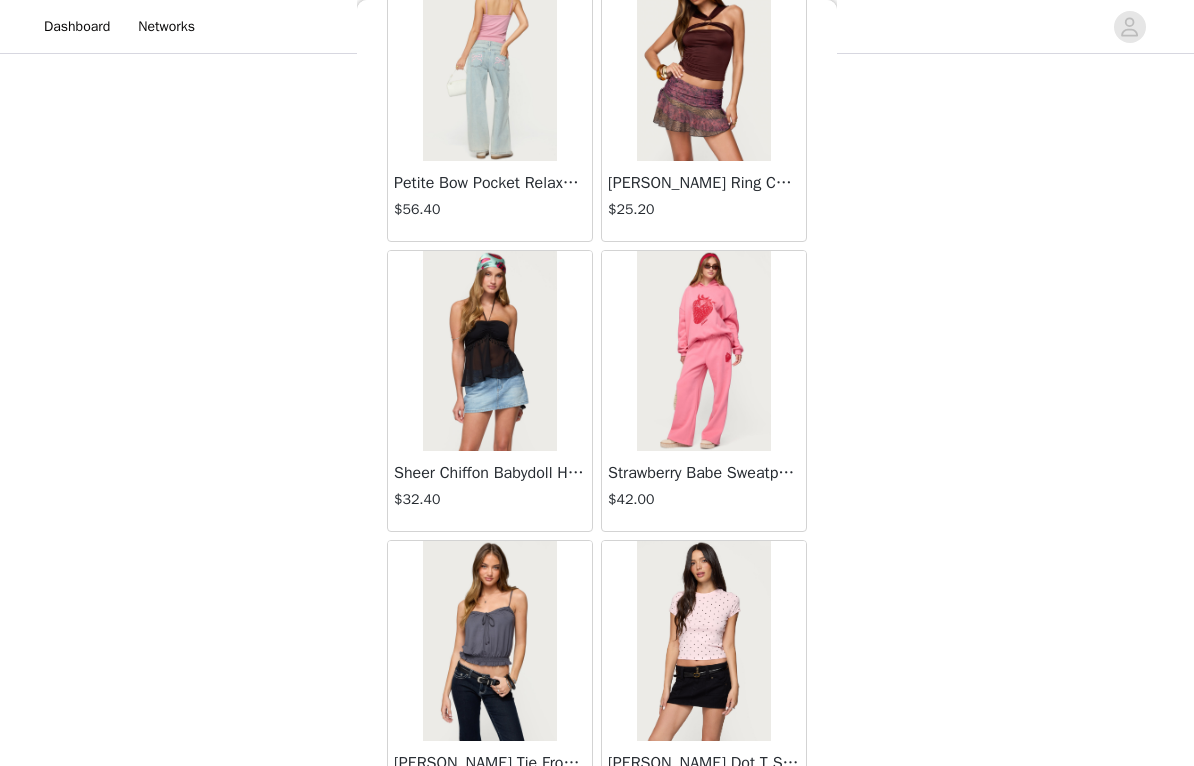 scroll, scrollTop: 56134, scrollLeft: 0, axis: vertical 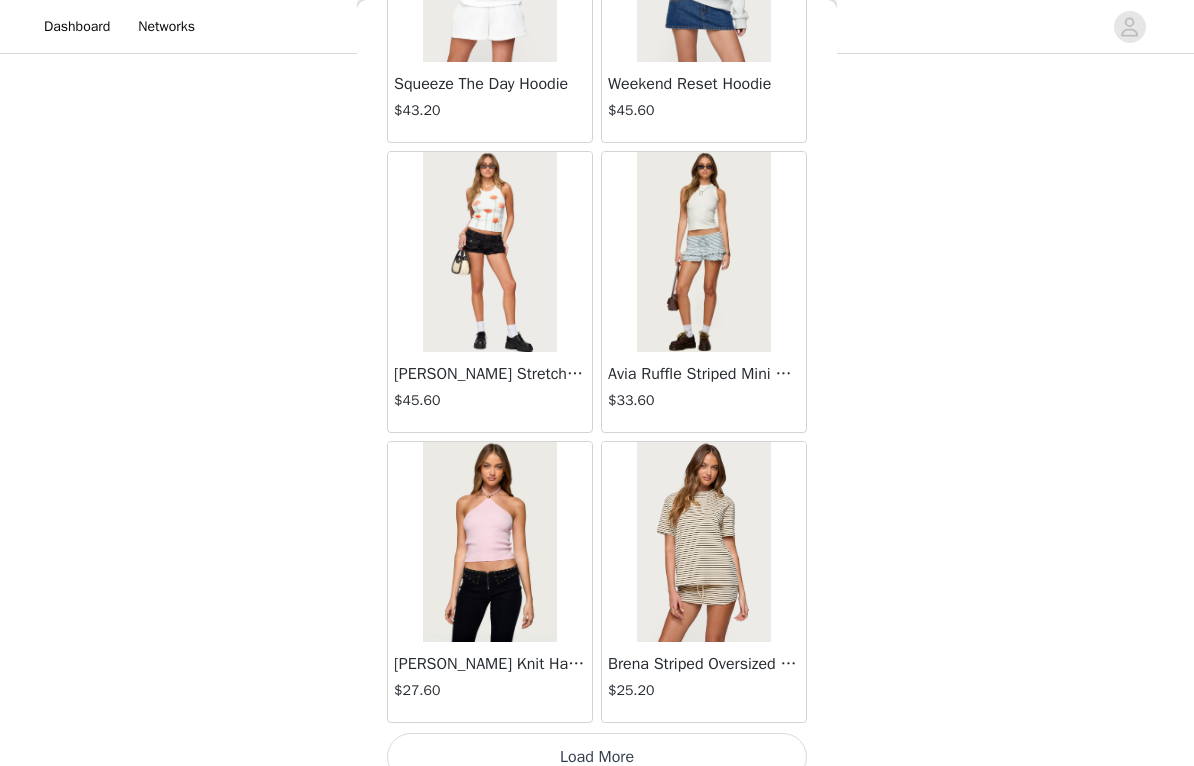 click on "Load More" at bounding box center (597, 757) 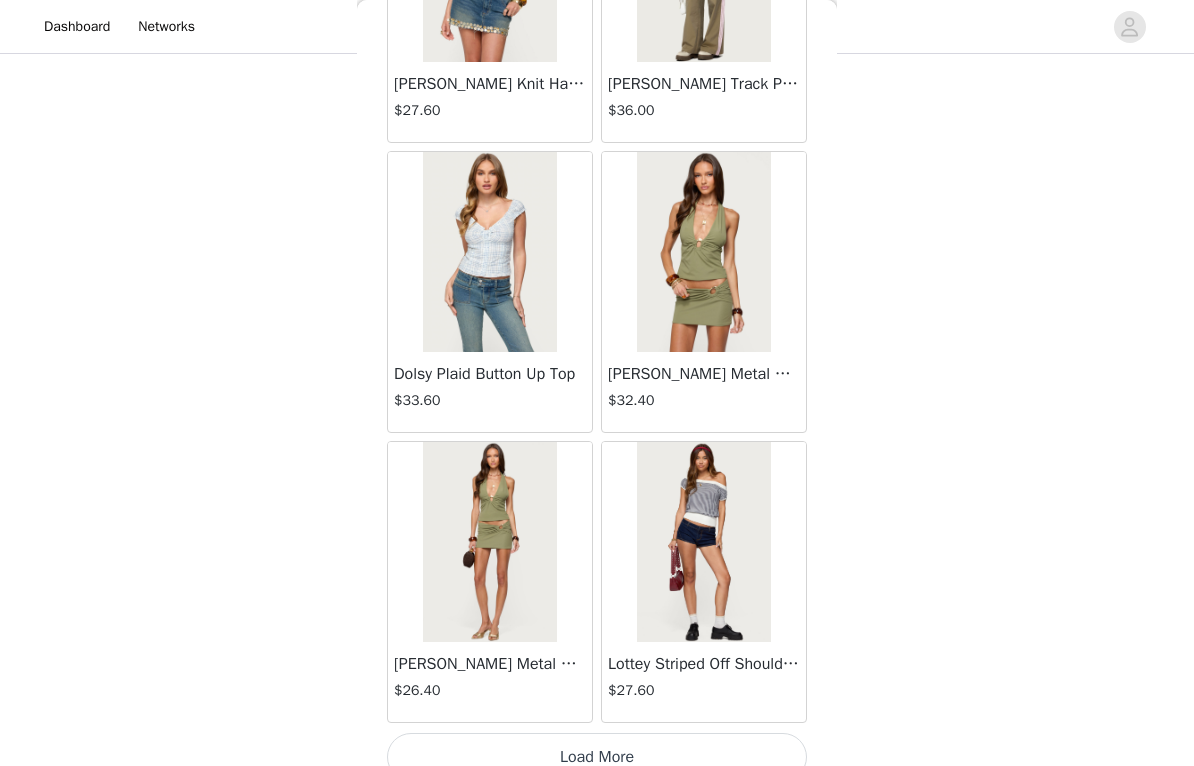 click on "Load More" at bounding box center (597, 757) 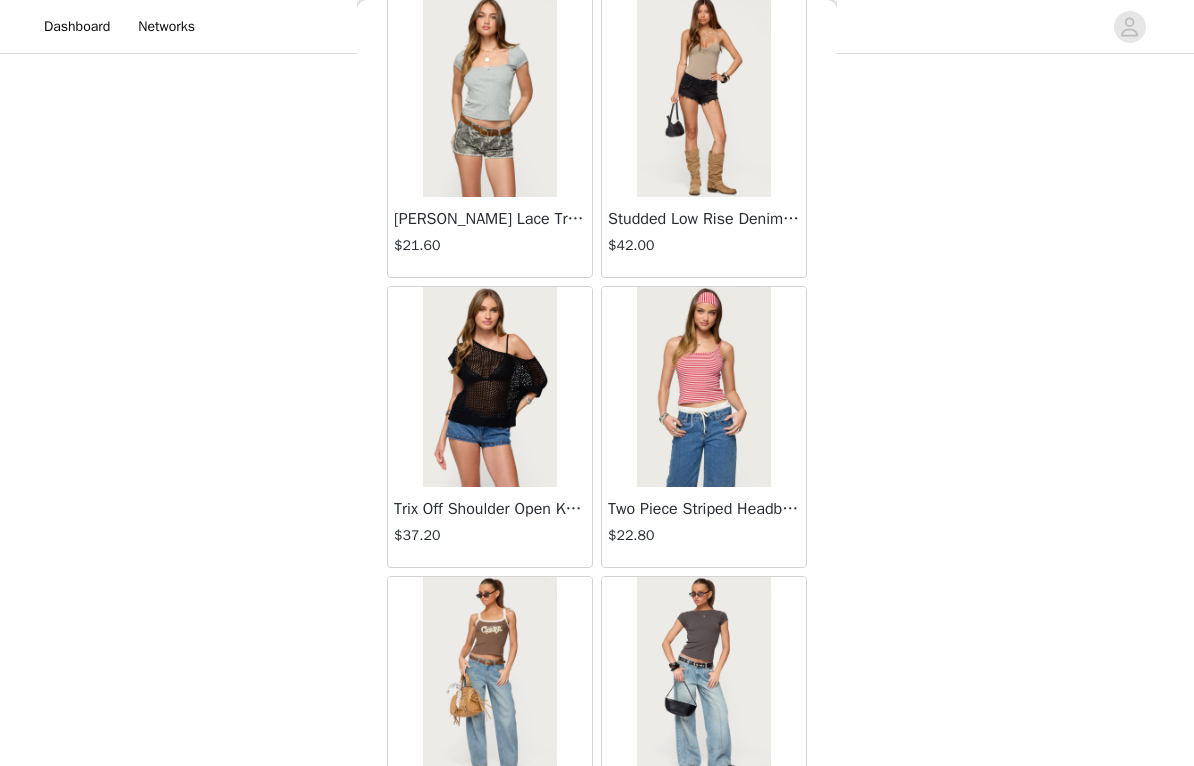 scroll, scrollTop: 62166, scrollLeft: 0, axis: vertical 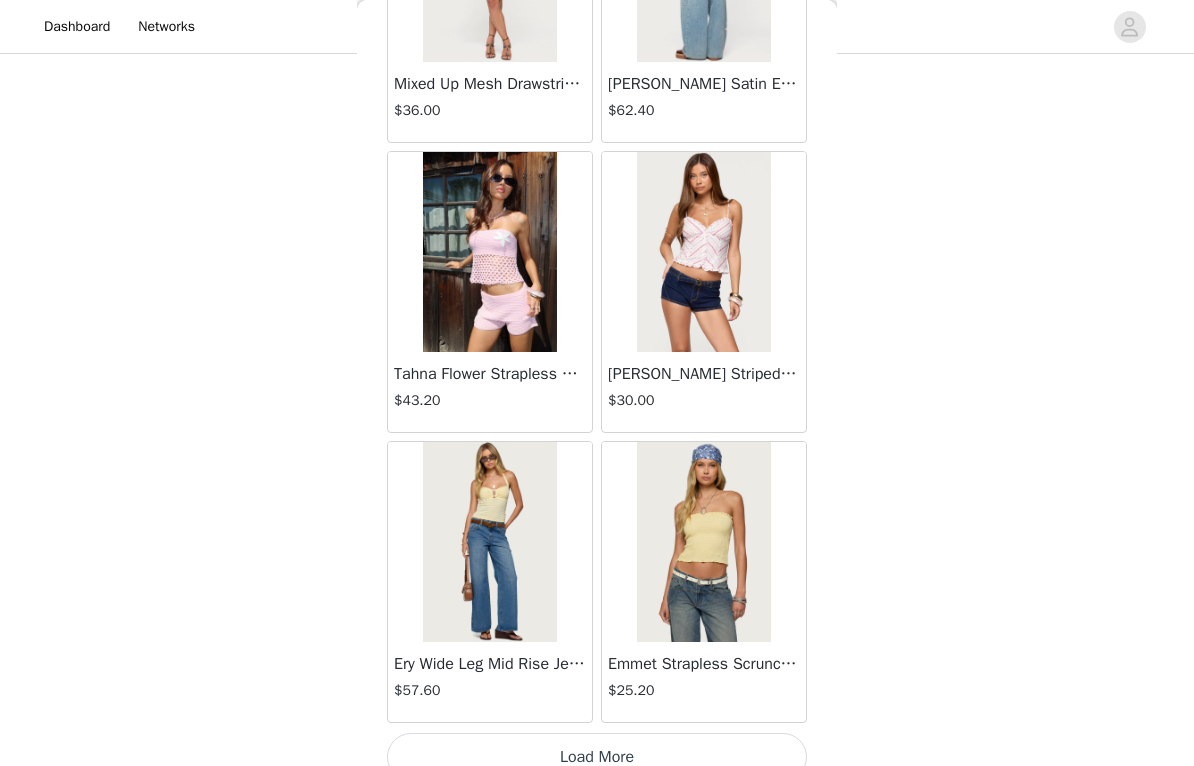 click on "Load More" at bounding box center (597, 757) 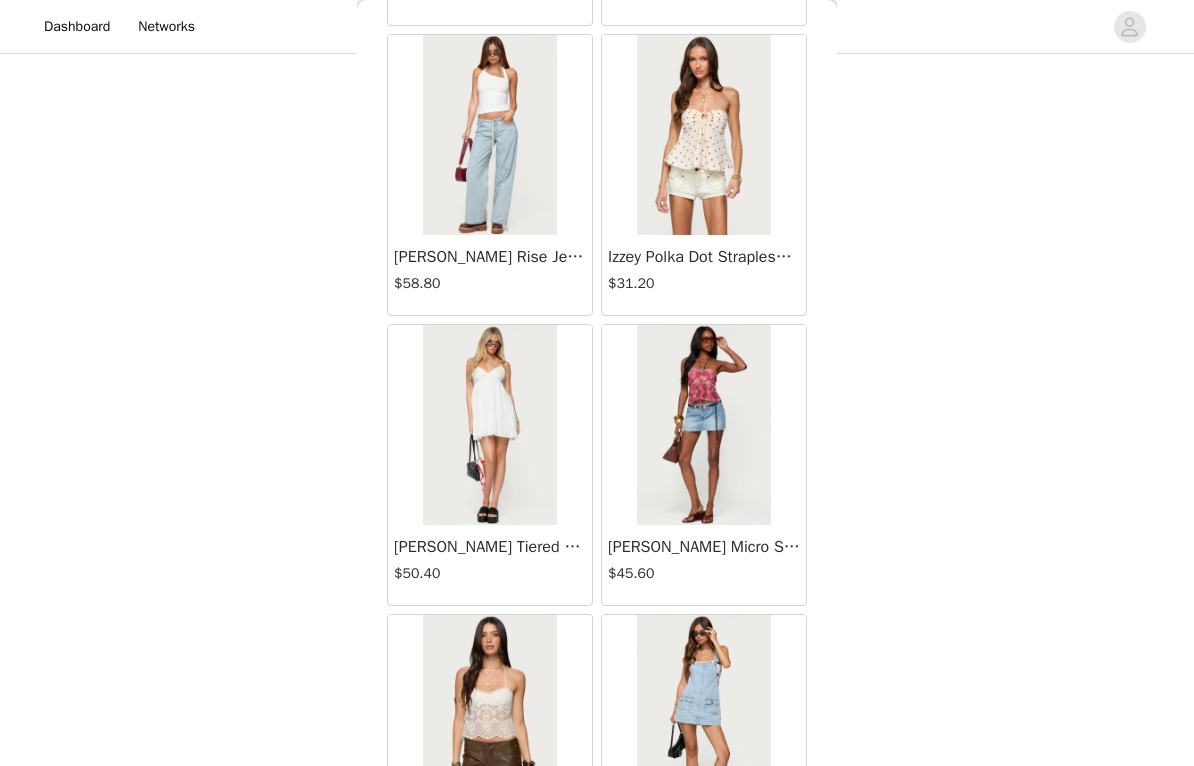 scroll, scrollTop: 64737, scrollLeft: 0, axis: vertical 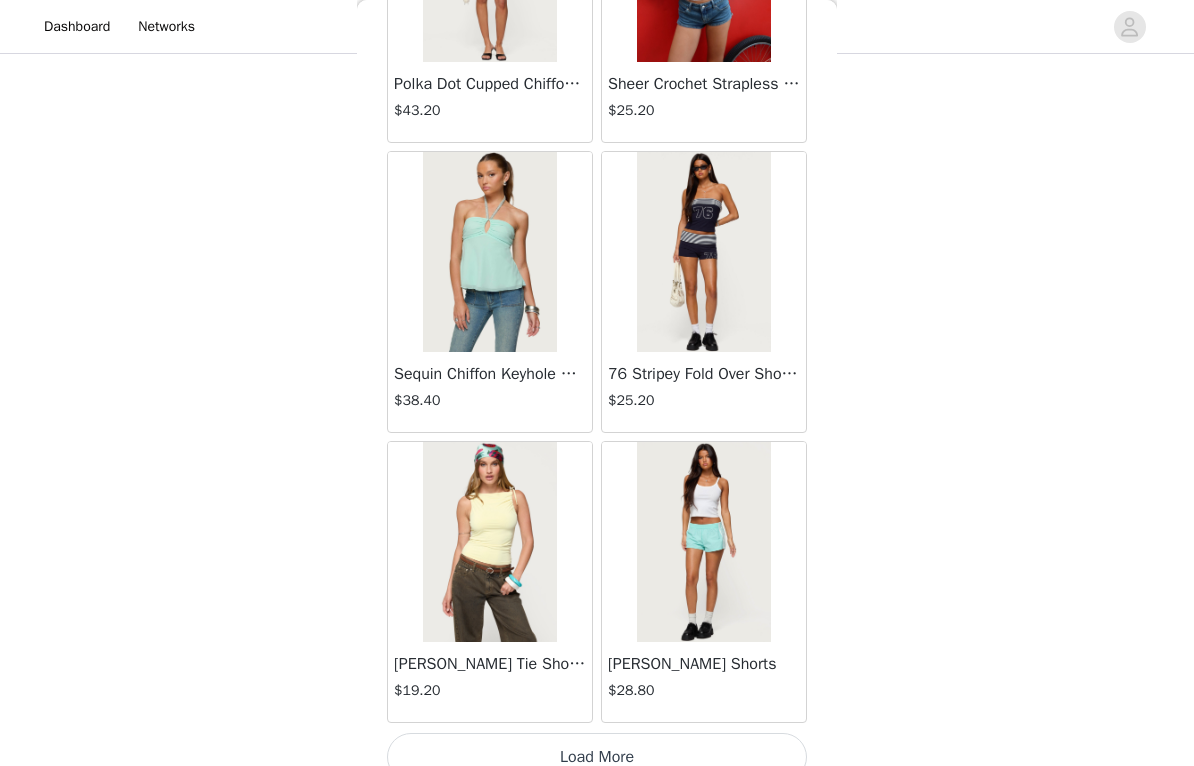 click on "Load More" at bounding box center (597, 757) 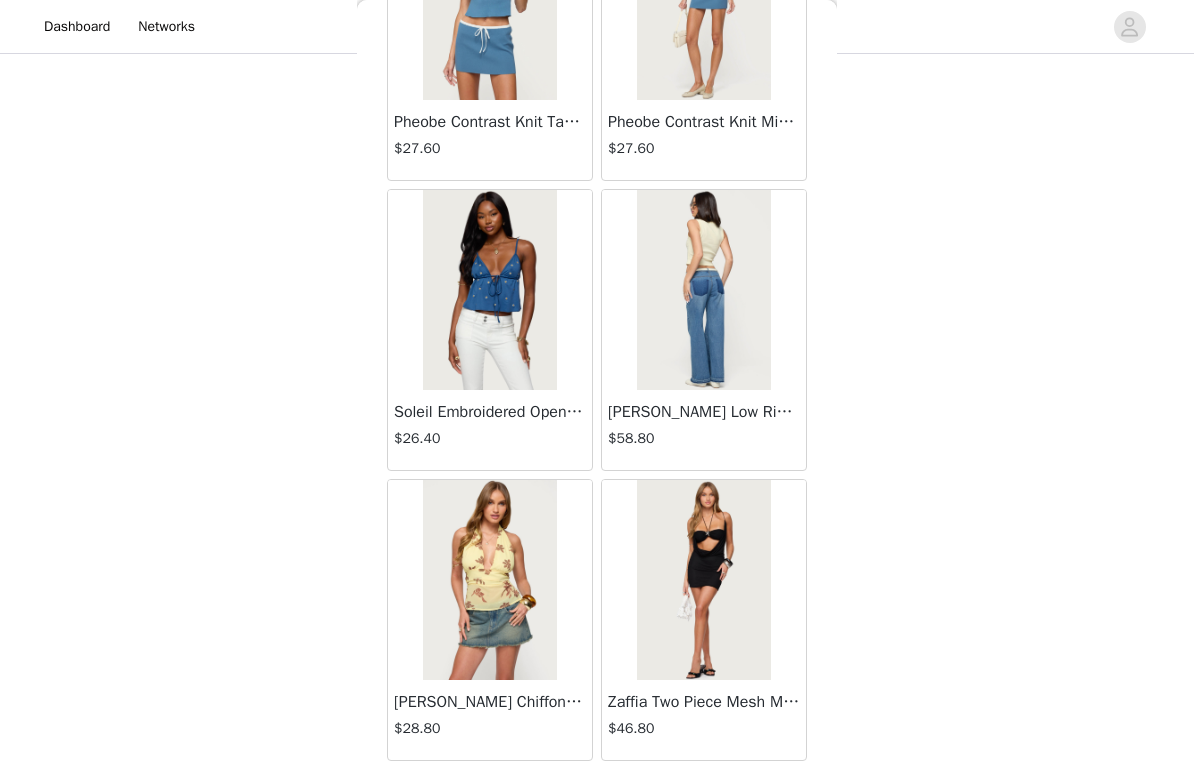 scroll, scrollTop: 68962, scrollLeft: 0, axis: vertical 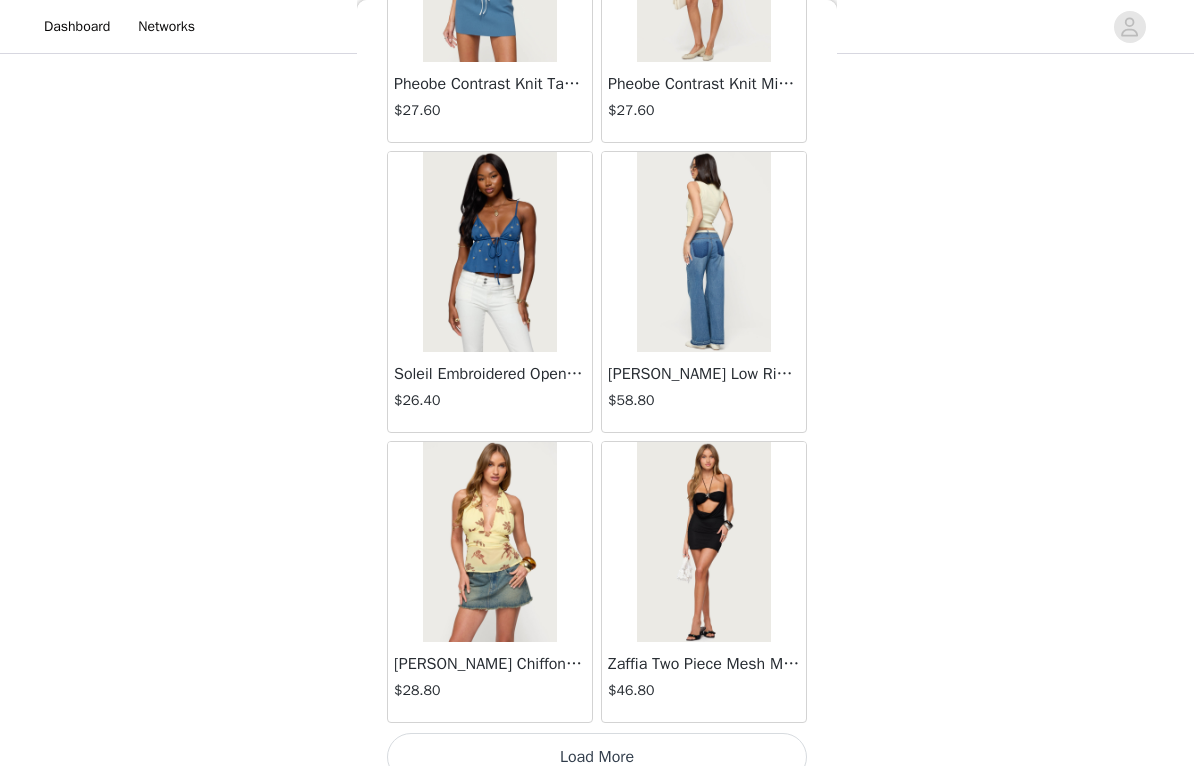 click on "Load More" at bounding box center (597, 757) 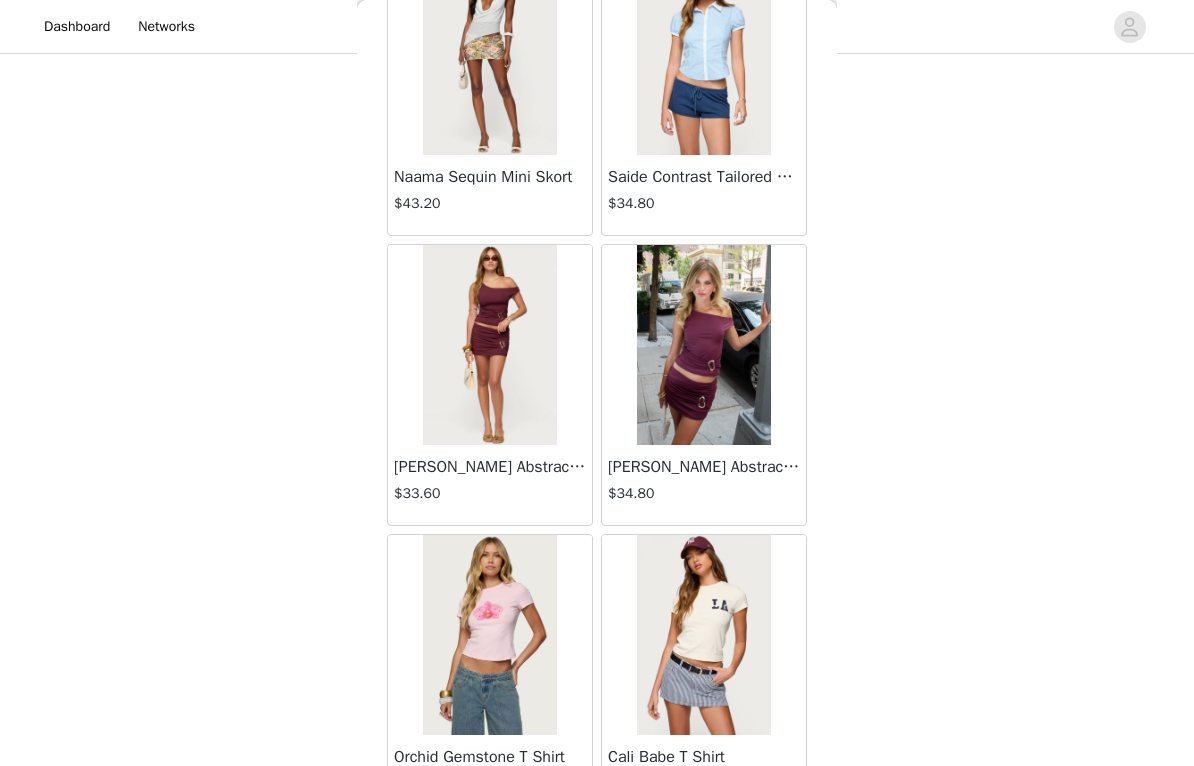 scroll, scrollTop: 70904, scrollLeft: 0, axis: vertical 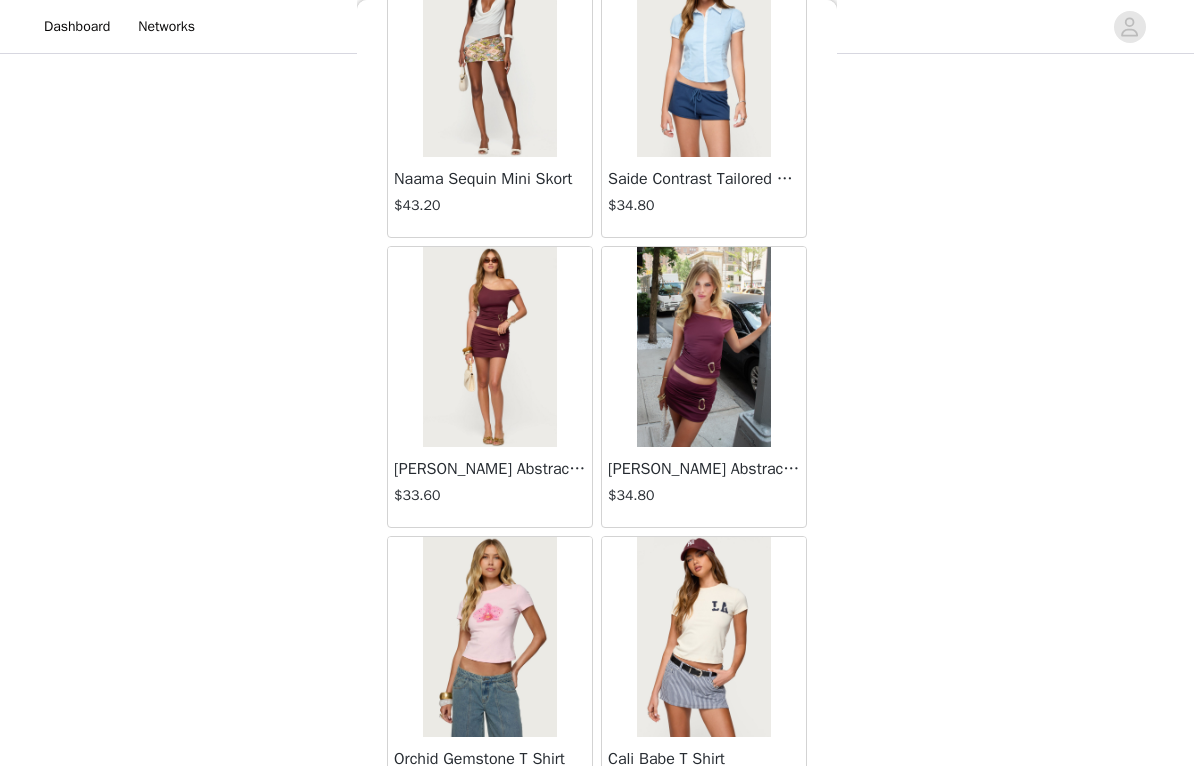click at bounding box center [703, 347] 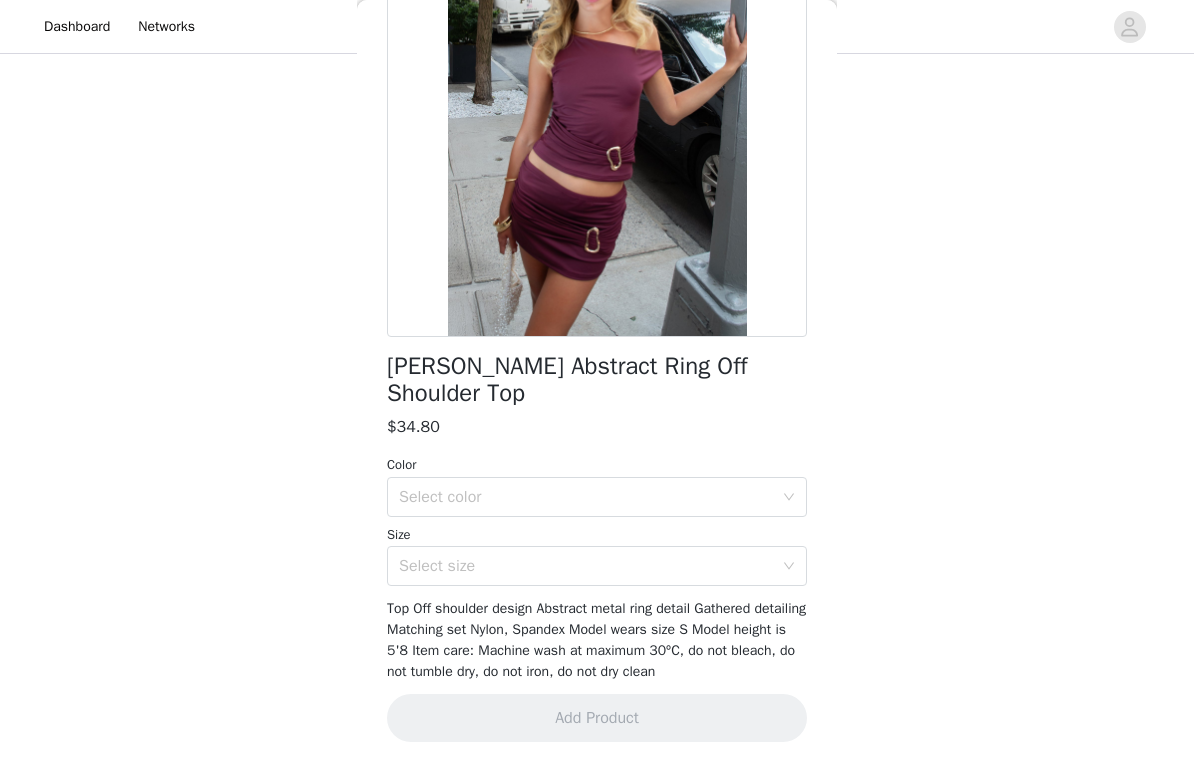 scroll, scrollTop: 160, scrollLeft: 0, axis: vertical 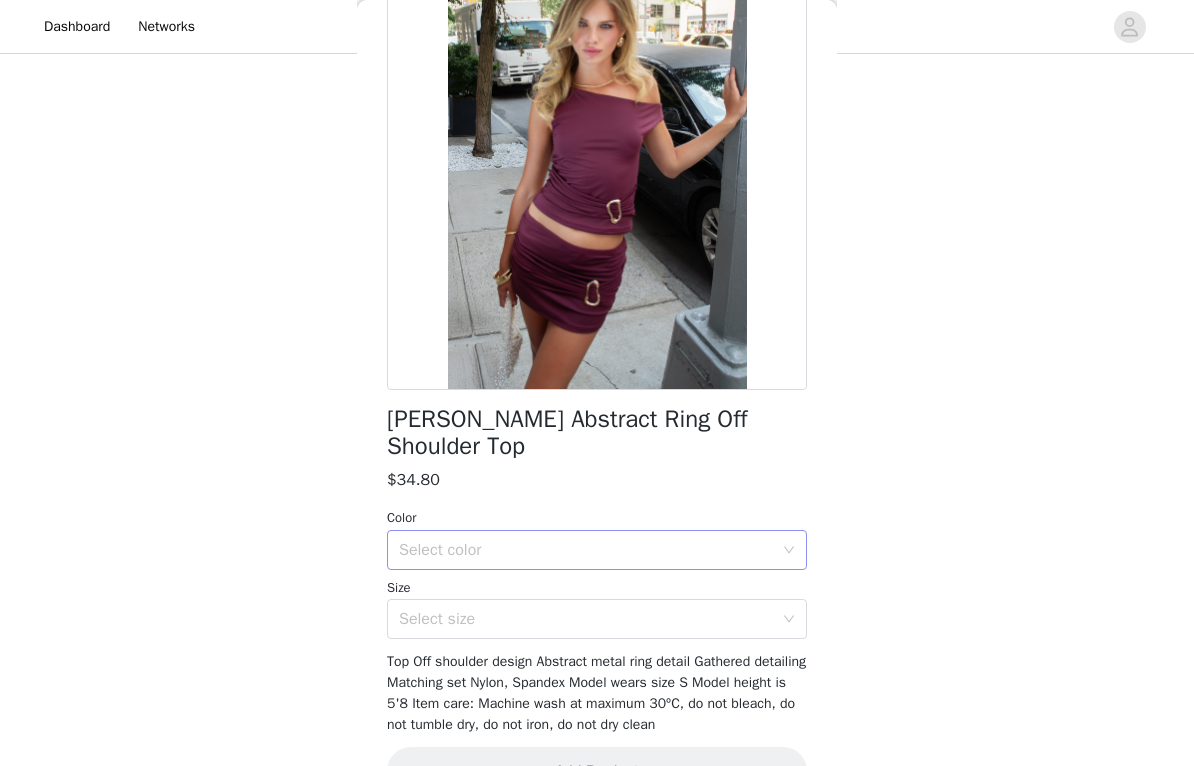 click on "Select color" at bounding box center (586, 550) 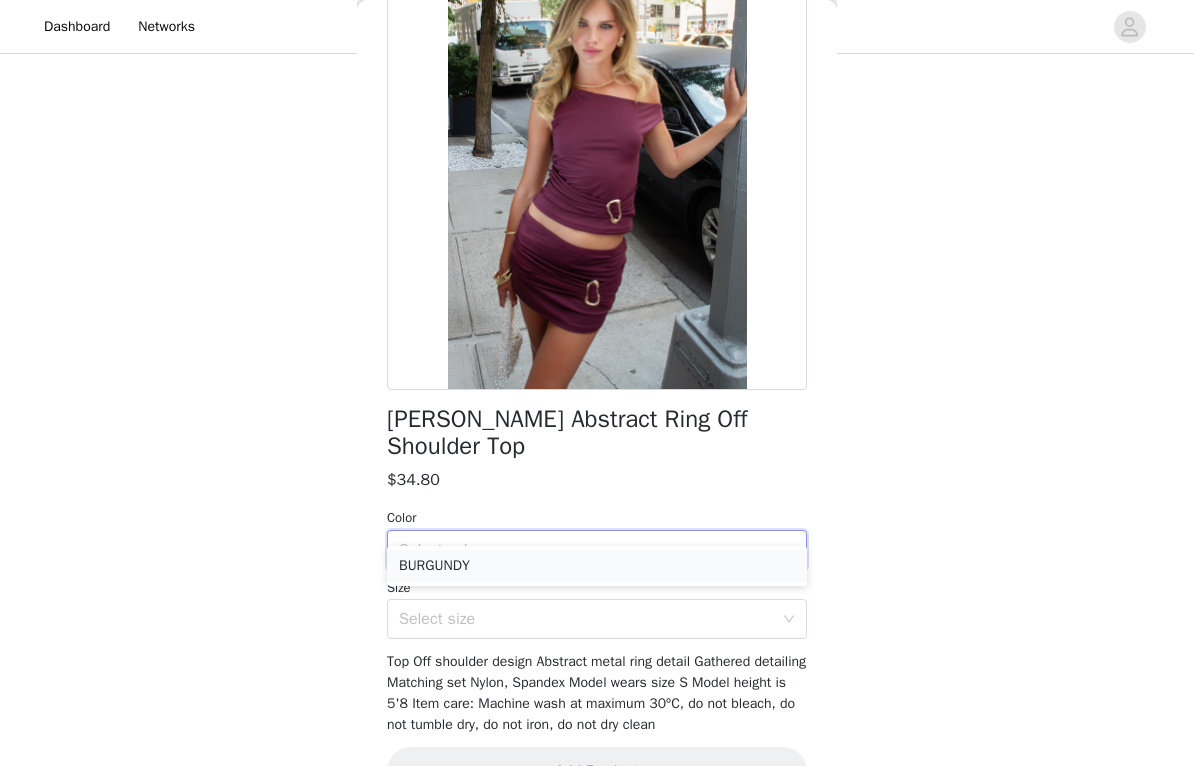 click on "BURGUNDY" at bounding box center [597, 566] 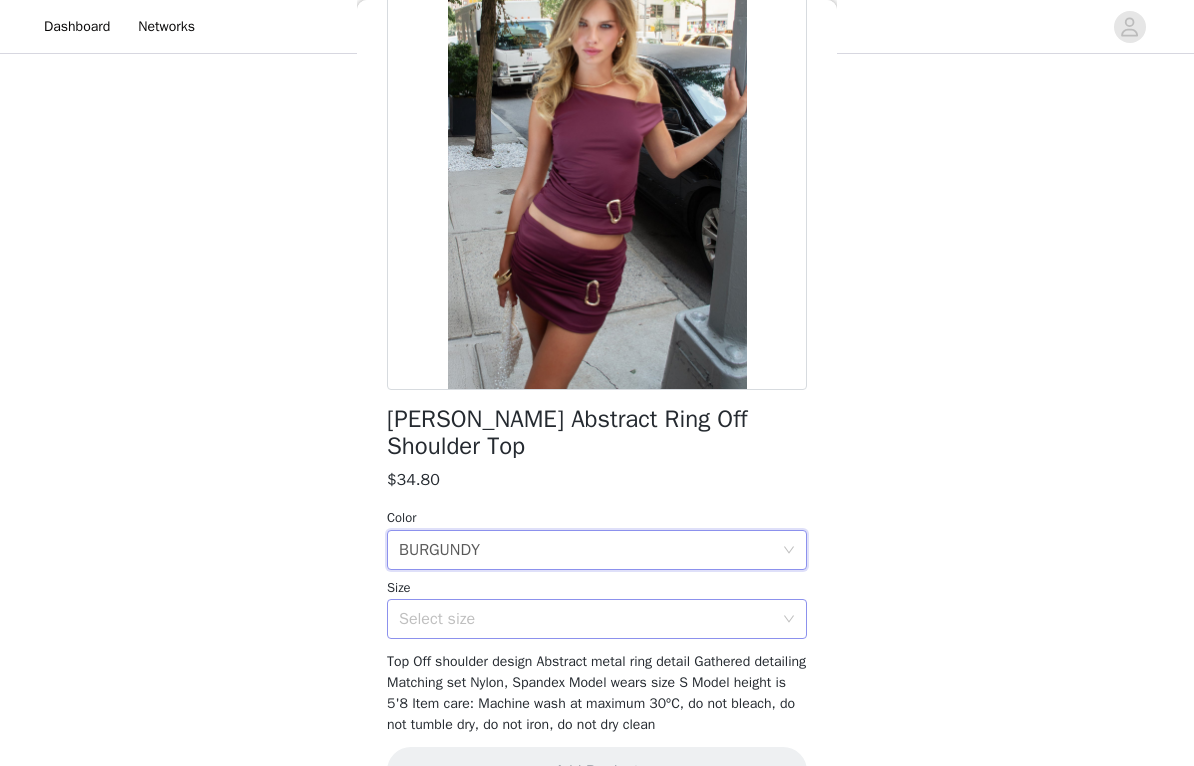 click on "Select size" at bounding box center (586, 619) 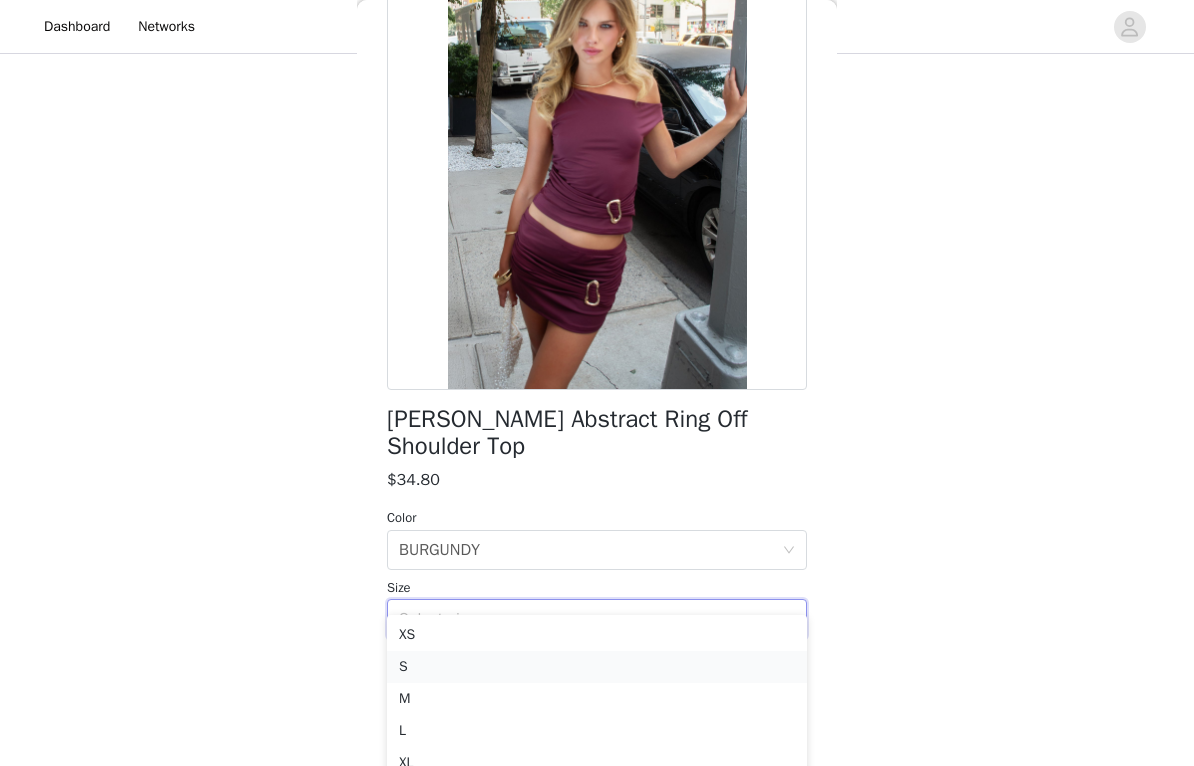 click on "S" at bounding box center [597, 667] 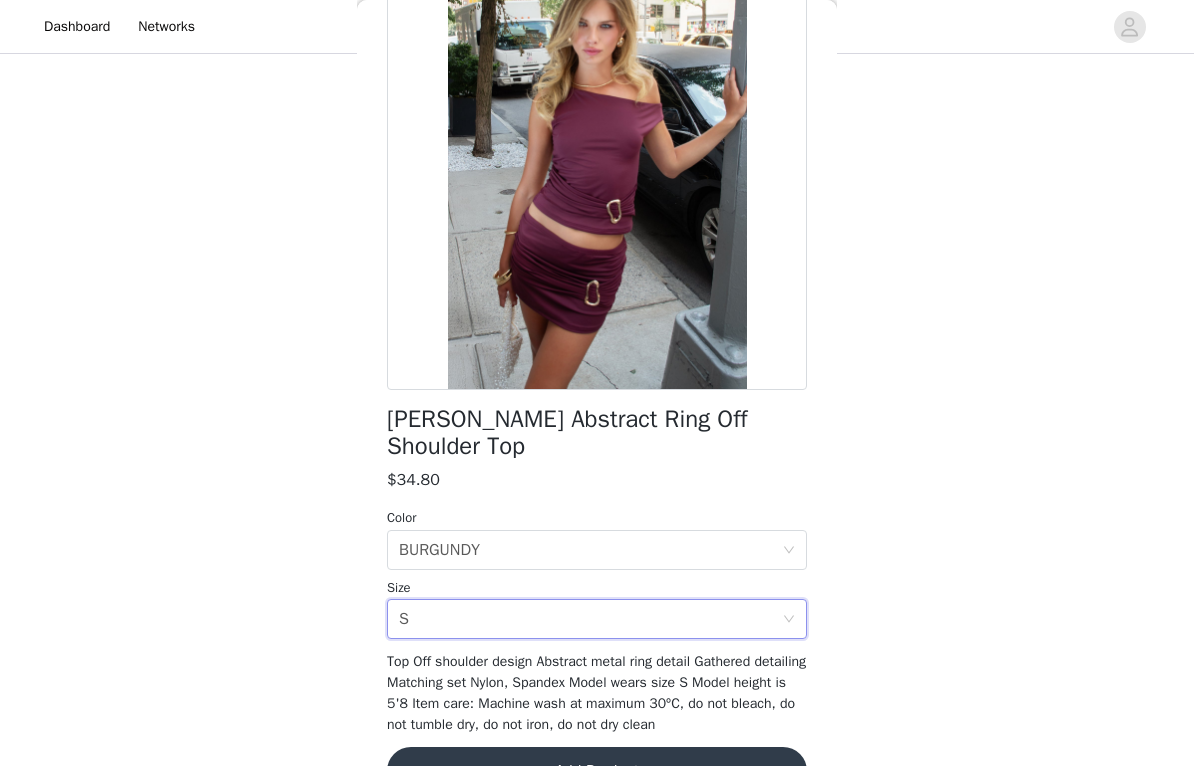 click on "Add Product" at bounding box center (597, 771) 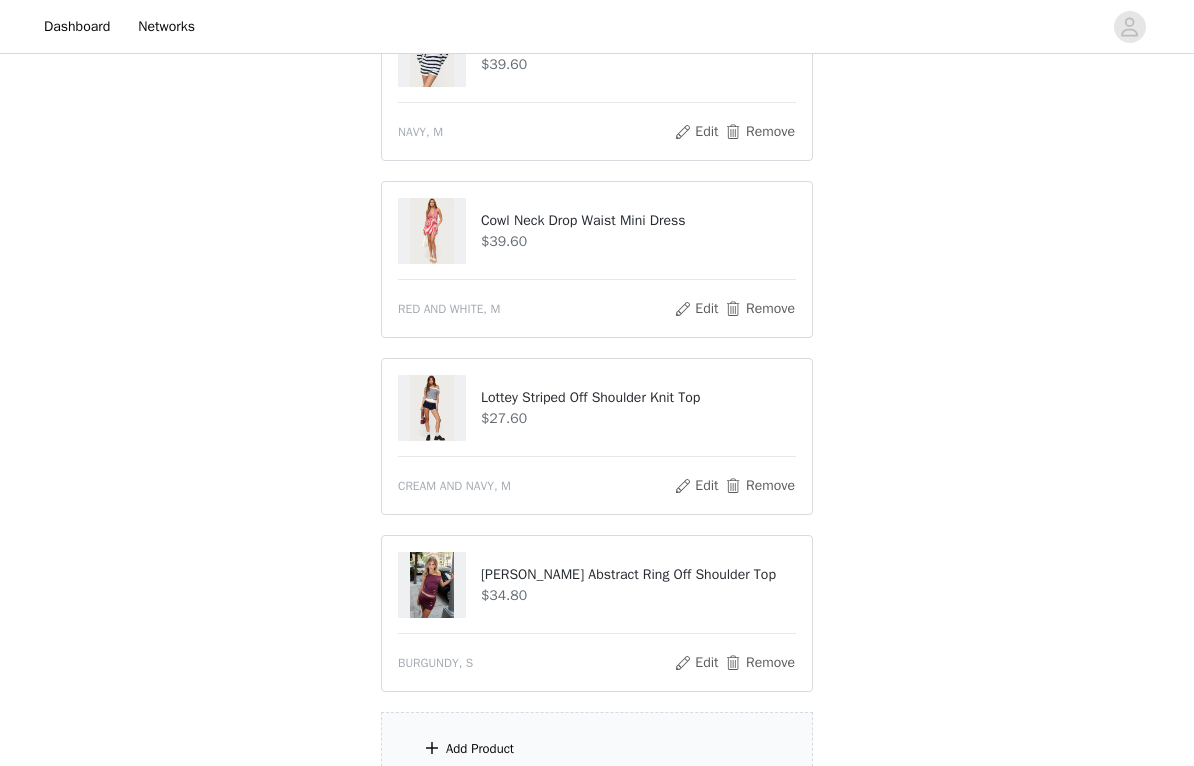 scroll, scrollTop: 1020, scrollLeft: 0, axis: vertical 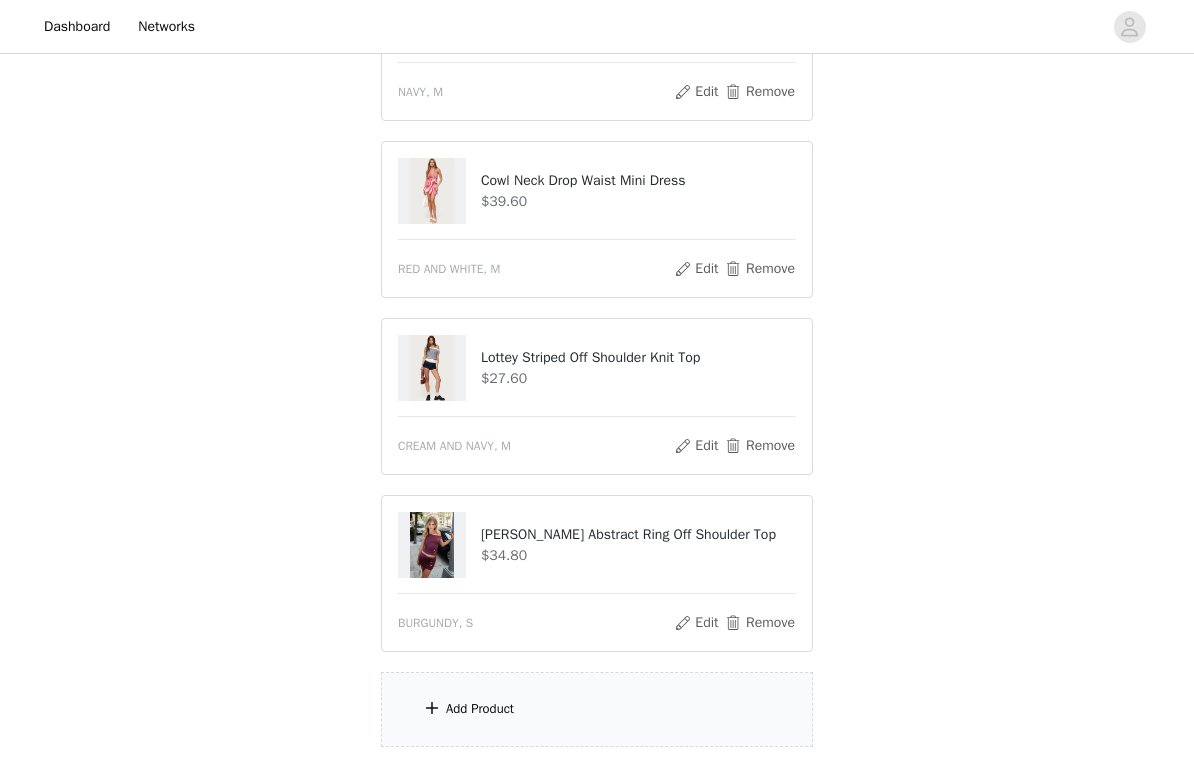 click on "Add Product" at bounding box center [597, 709] 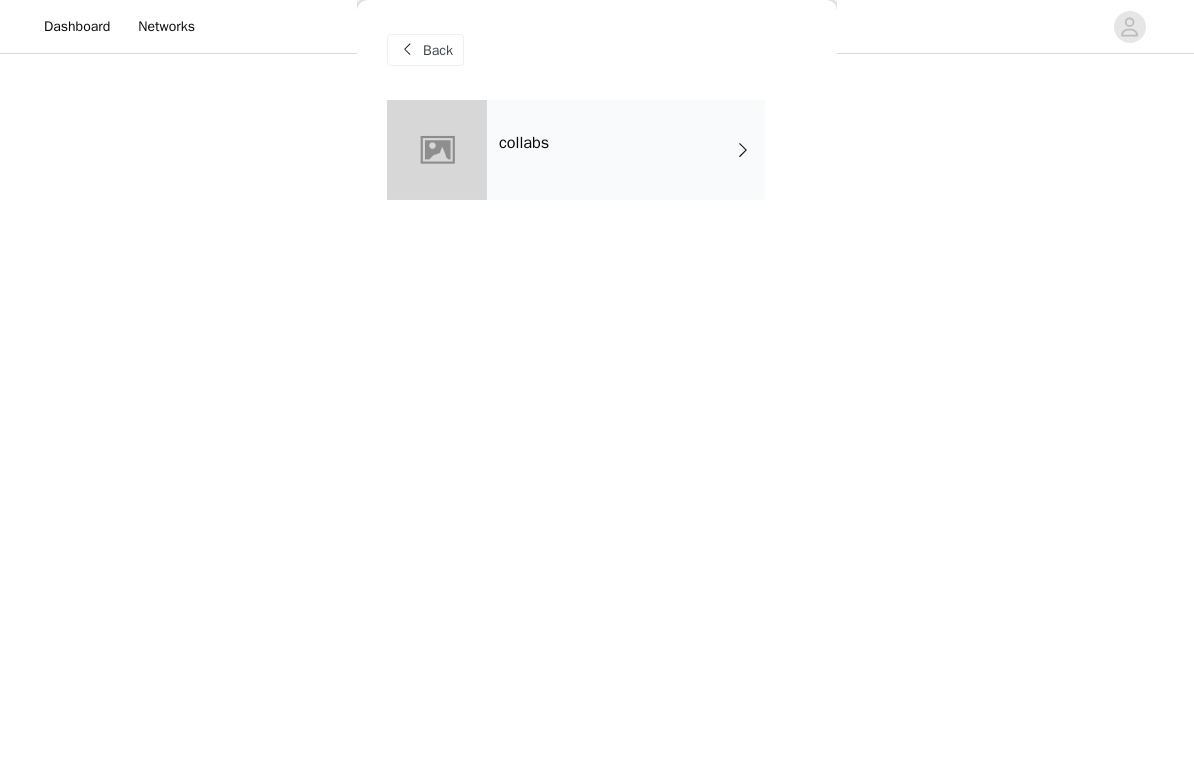 click on "collabs" at bounding box center [626, 150] 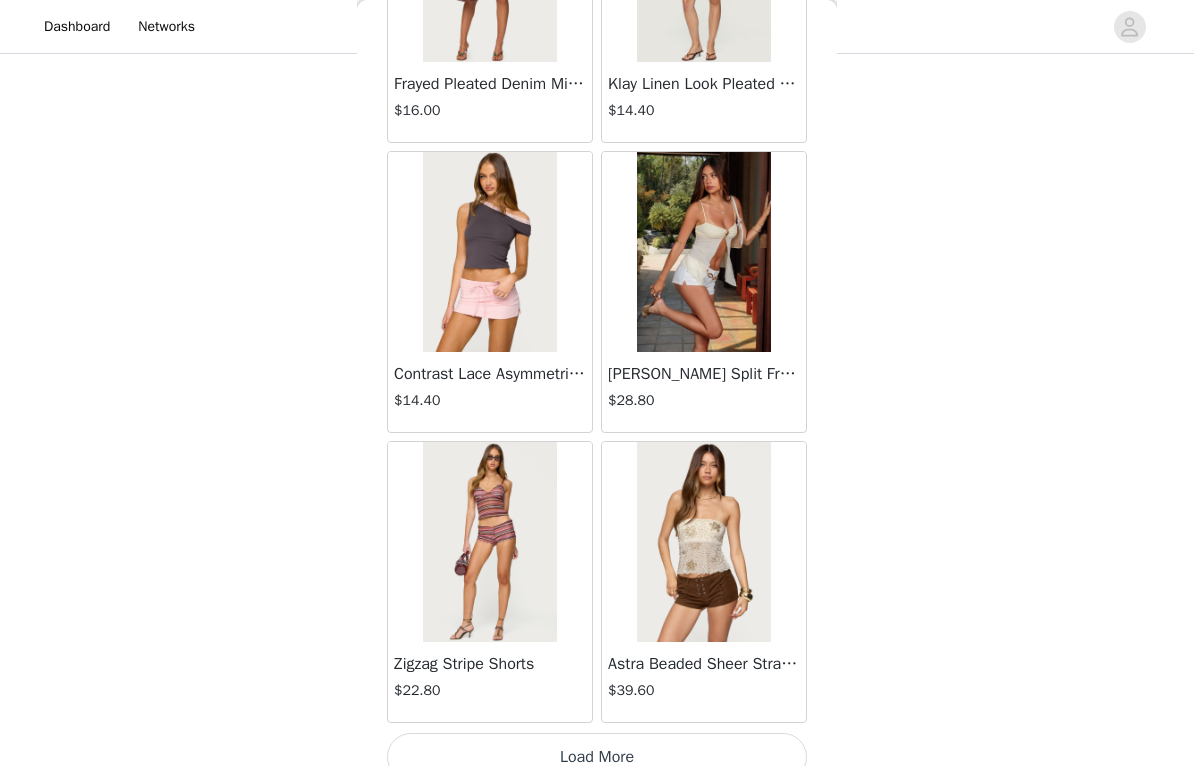 click on "Load More" at bounding box center [597, 757] 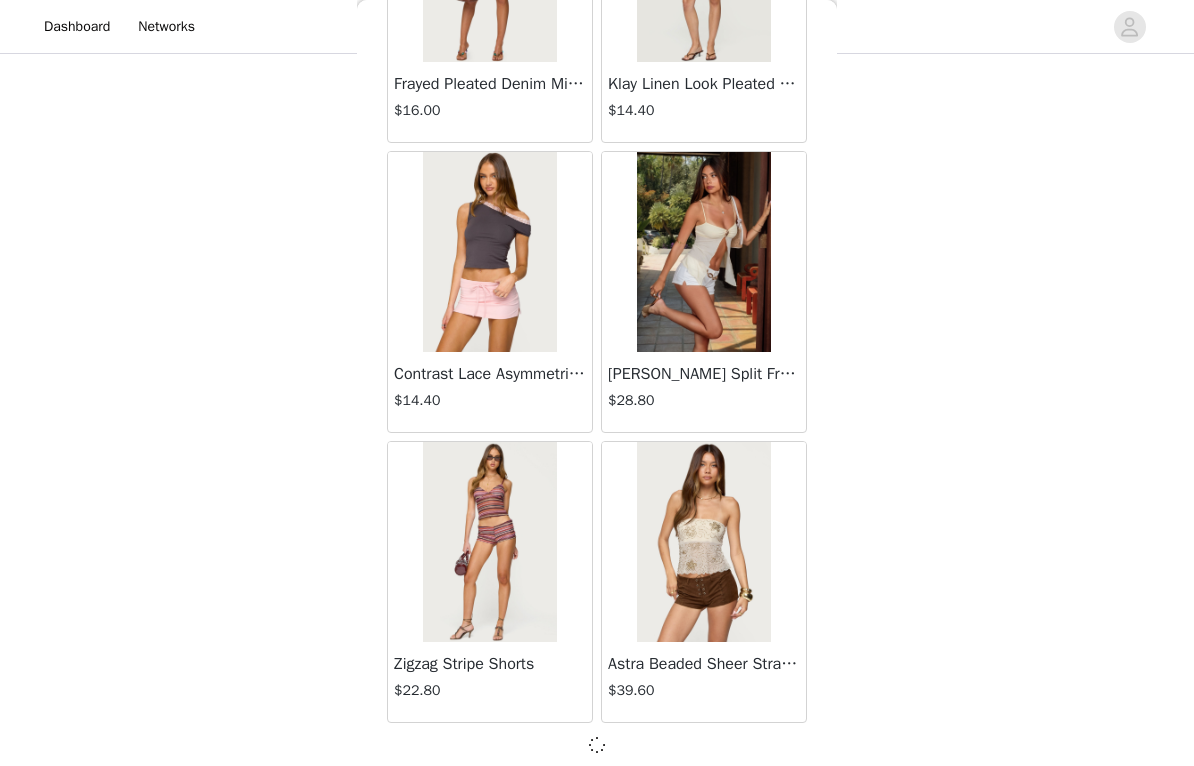 scroll, scrollTop: 2260, scrollLeft: 0, axis: vertical 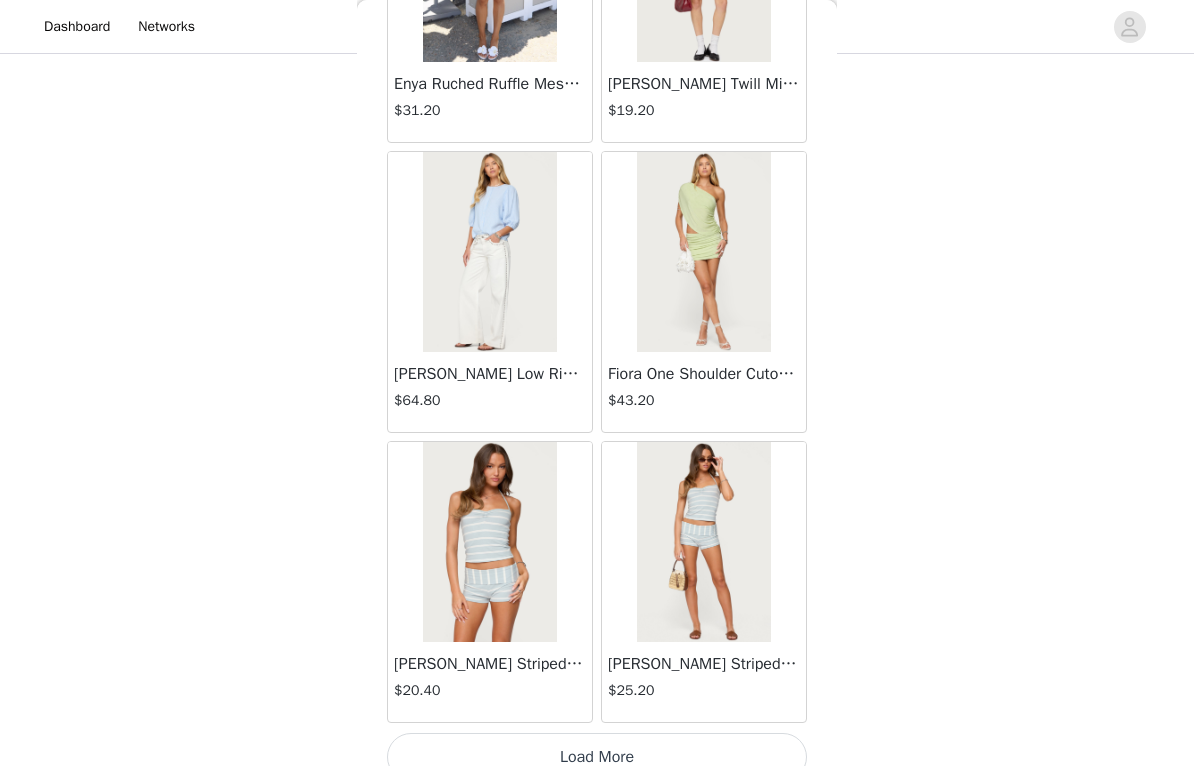 click on "Load More" at bounding box center [597, 757] 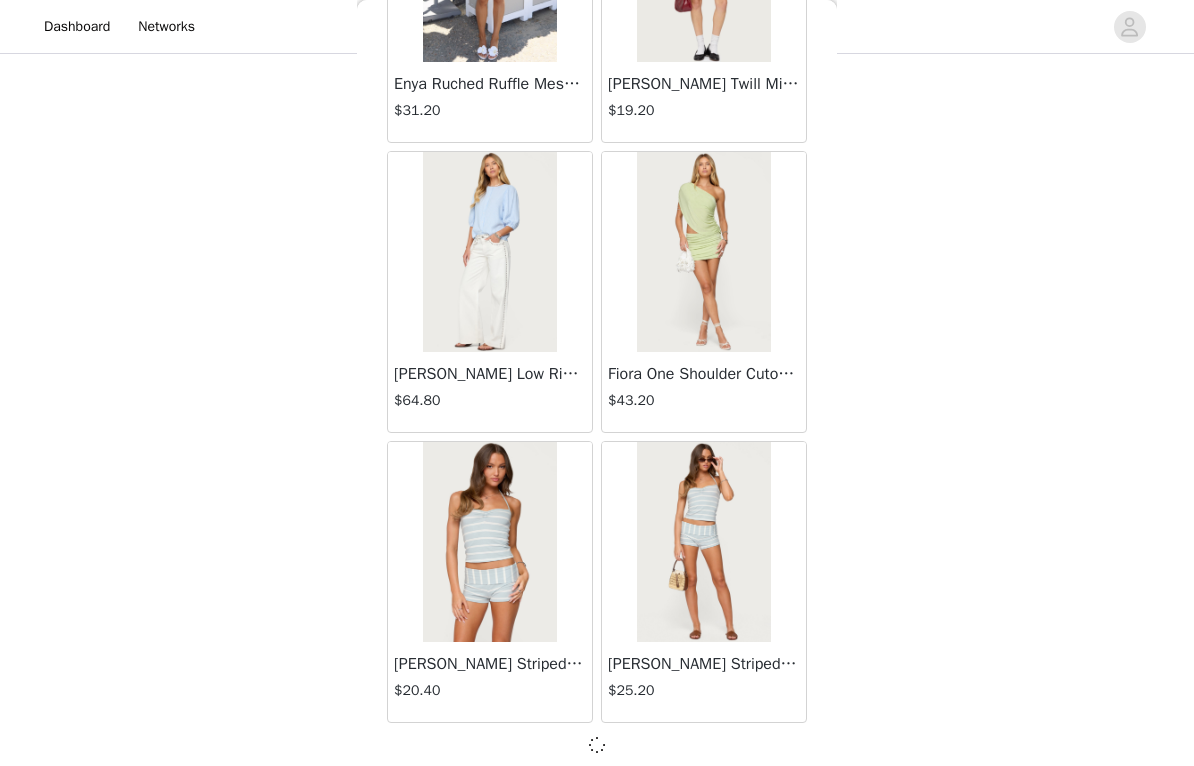 scroll, scrollTop: 5160, scrollLeft: 0, axis: vertical 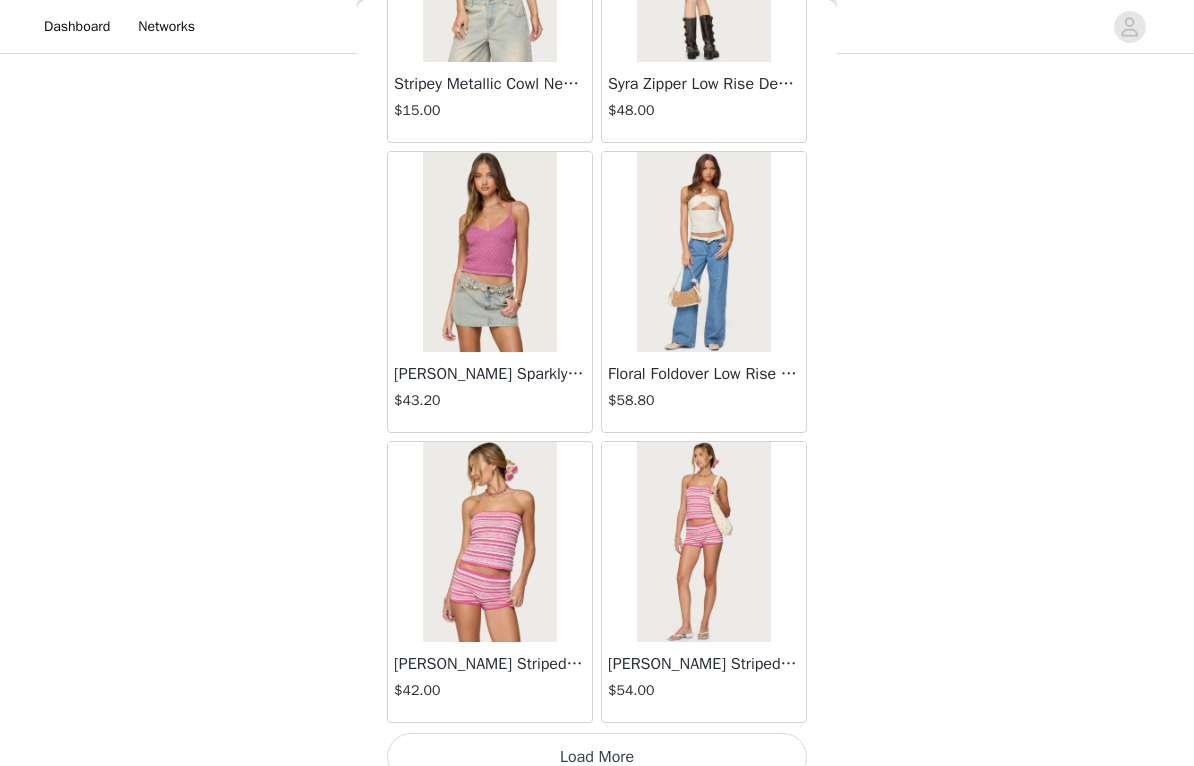 click on "Load More" at bounding box center (597, 757) 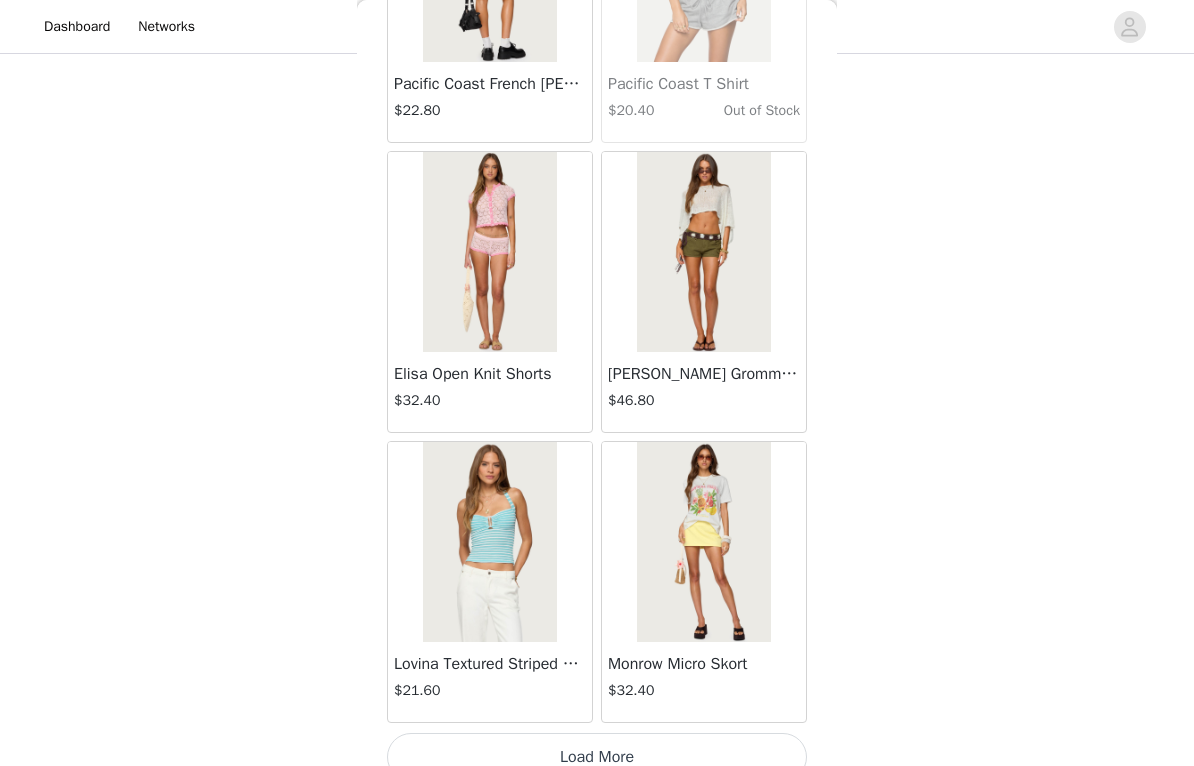 click on "Load More" at bounding box center (597, 757) 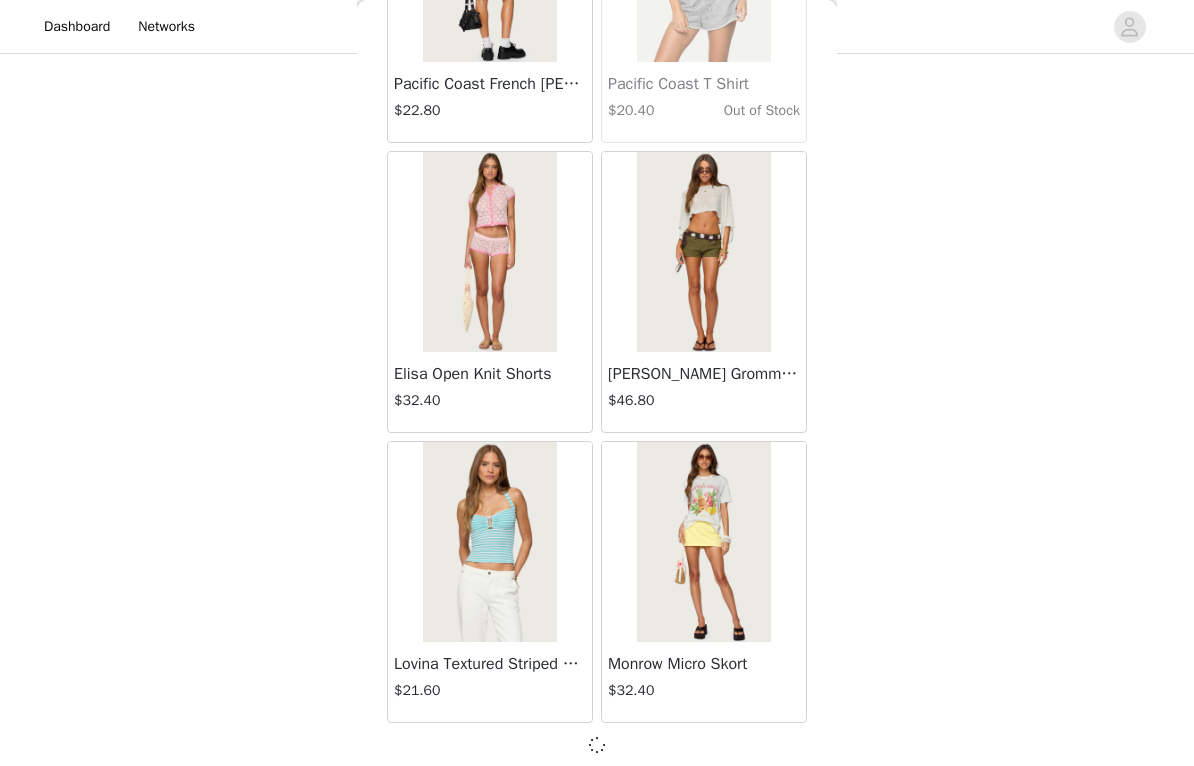 scroll, scrollTop: 10960, scrollLeft: 0, axis: vertical 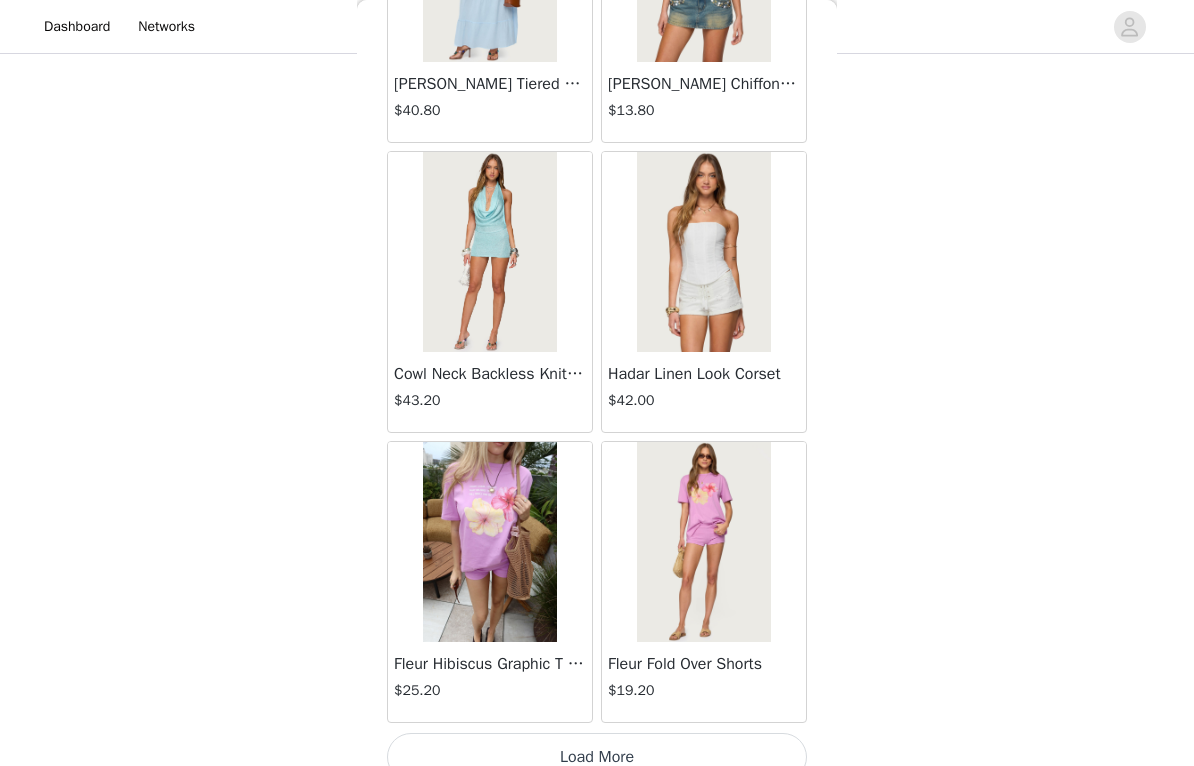 click on "Load More" at bounding box center [597, 757] 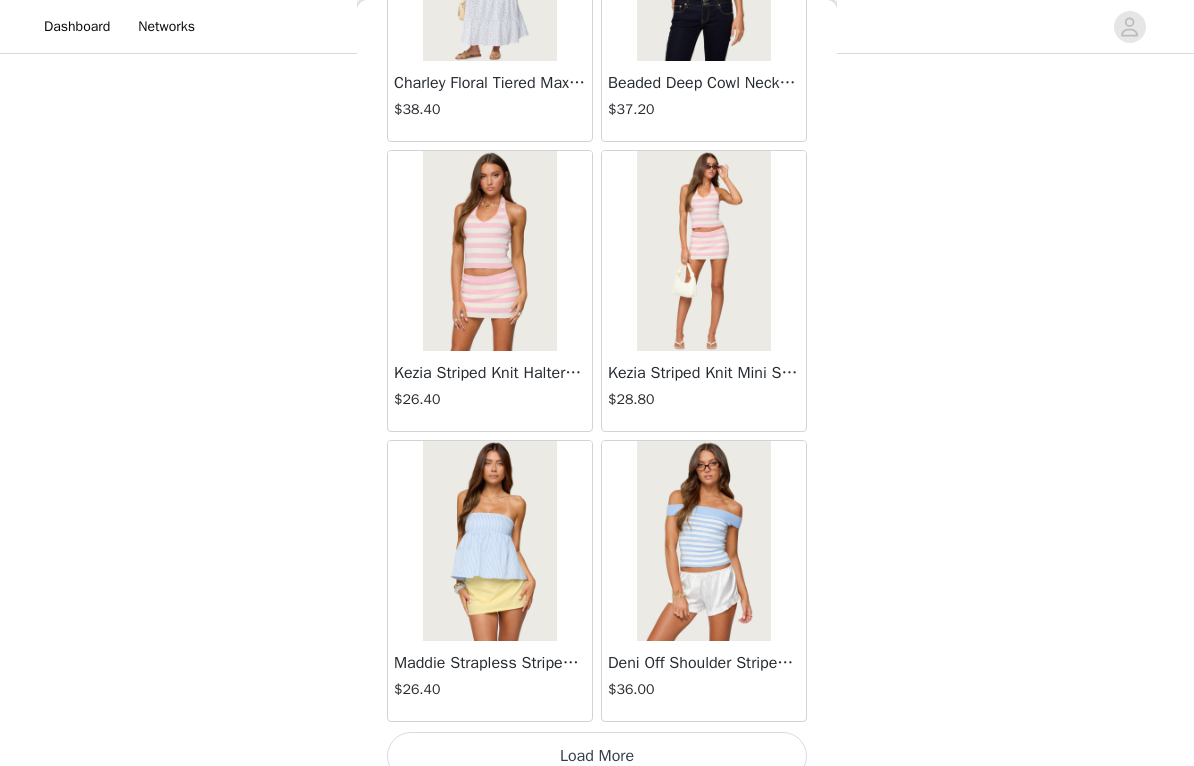 scroll, scrollTop: 16769, scrollLeft: 0, axis: vertical 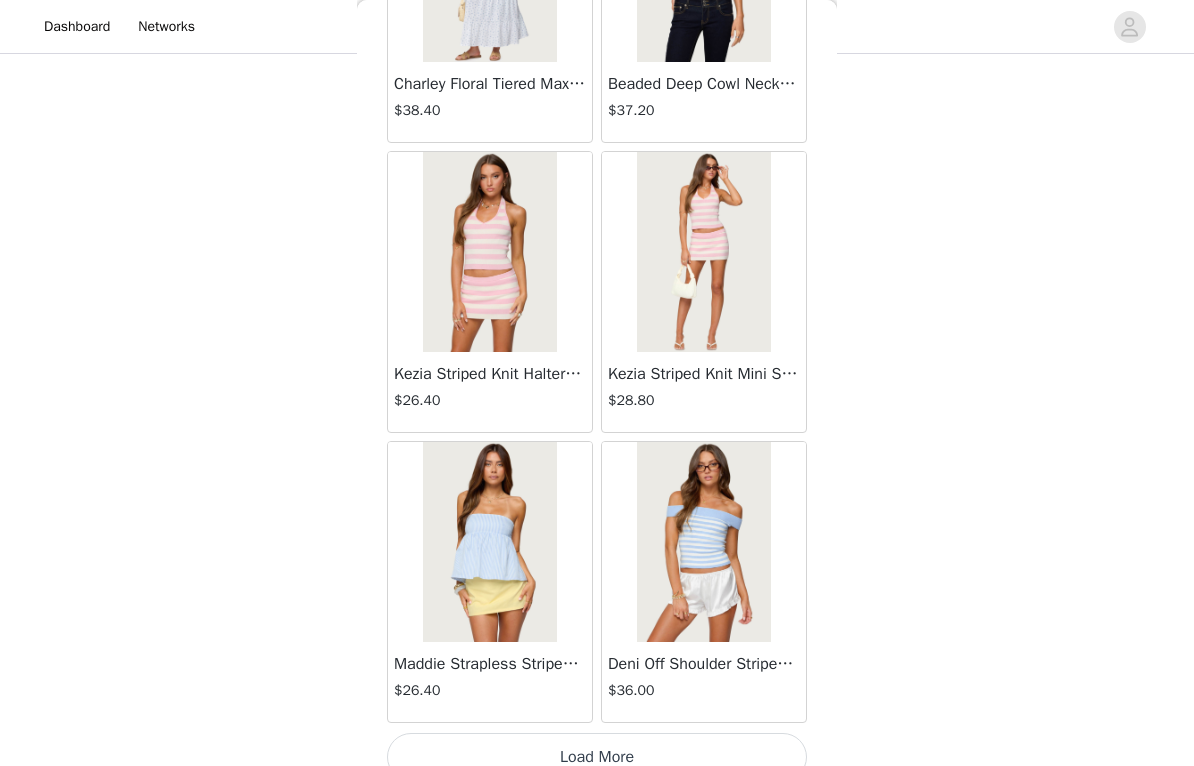 click on "Load More" at bounding box center (597, 757) 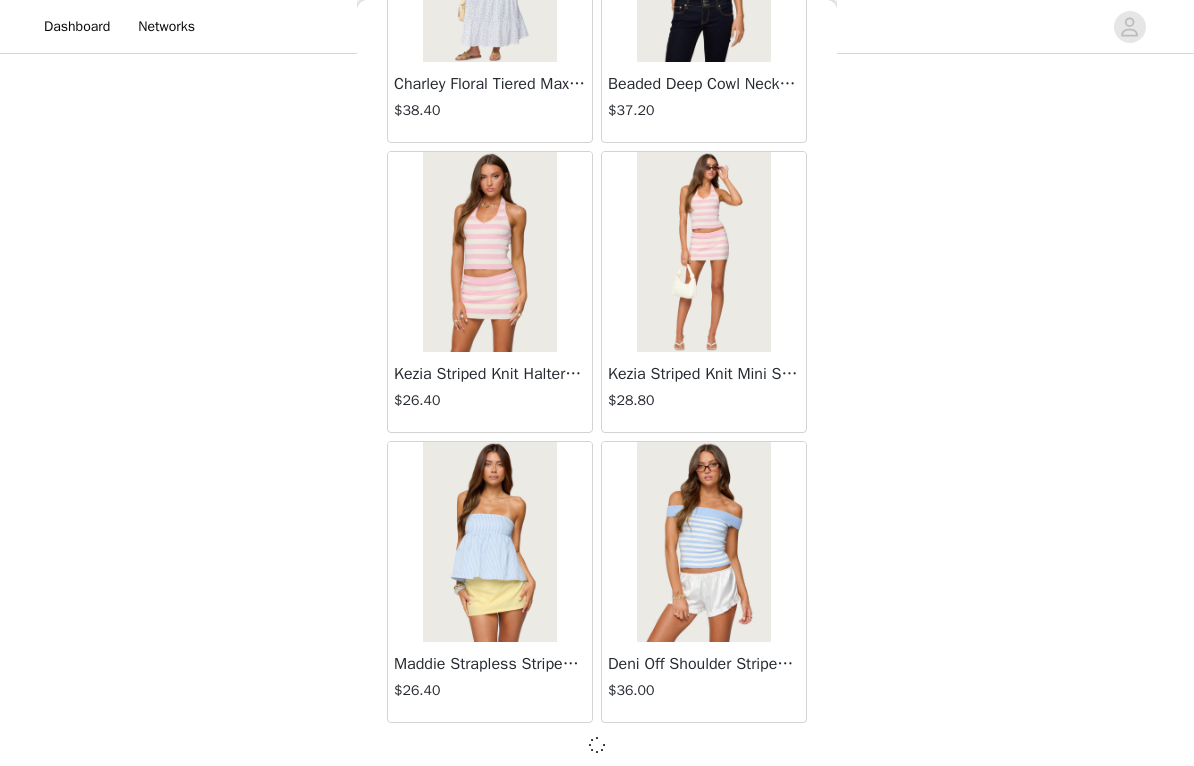 scroll, scrollTop: 16760, scrollLeft: 0, axis: vertical 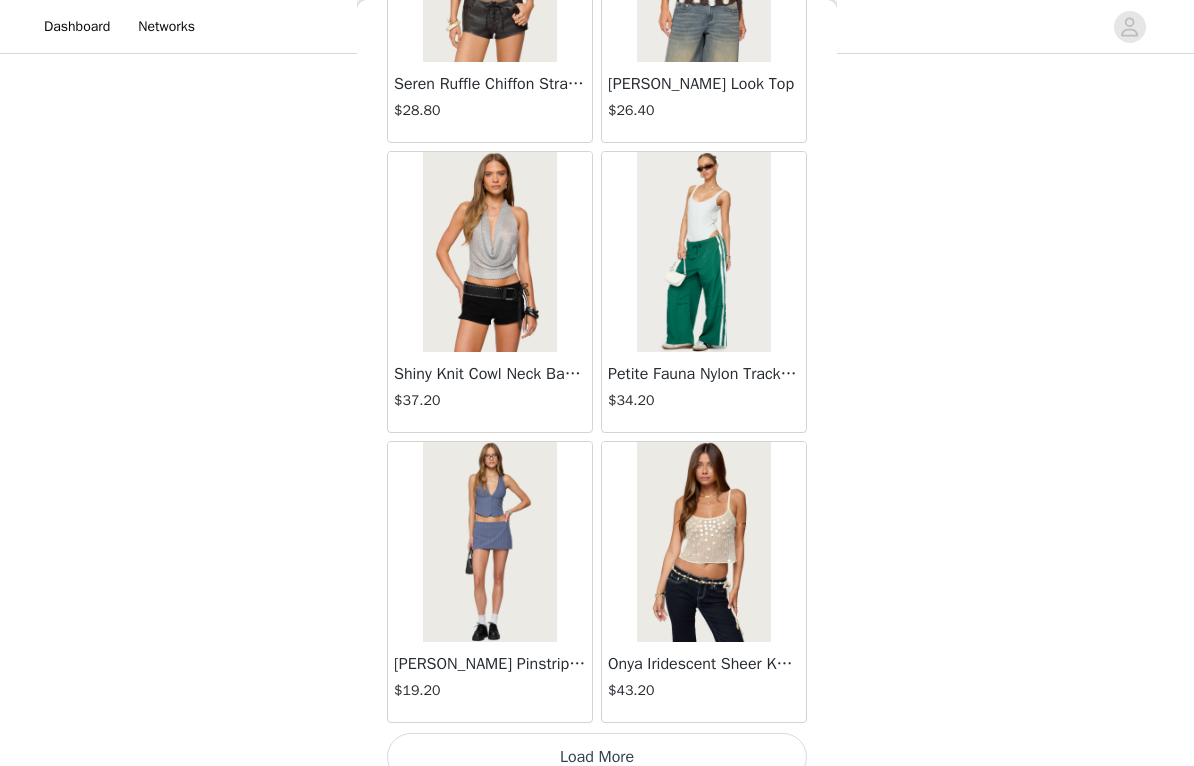 click on "Load More" at bounding box center [597, 757] 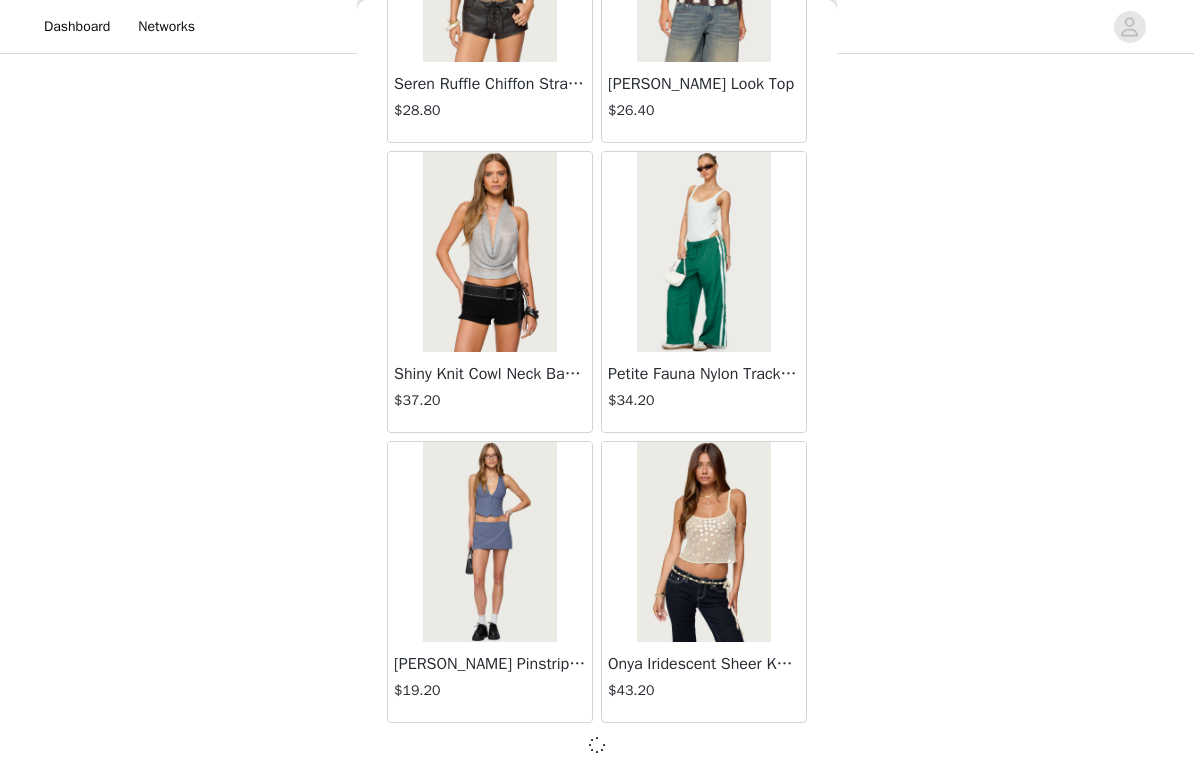 scroll, scrollTop: 19660, scrollLeft: 0, axis: vertical 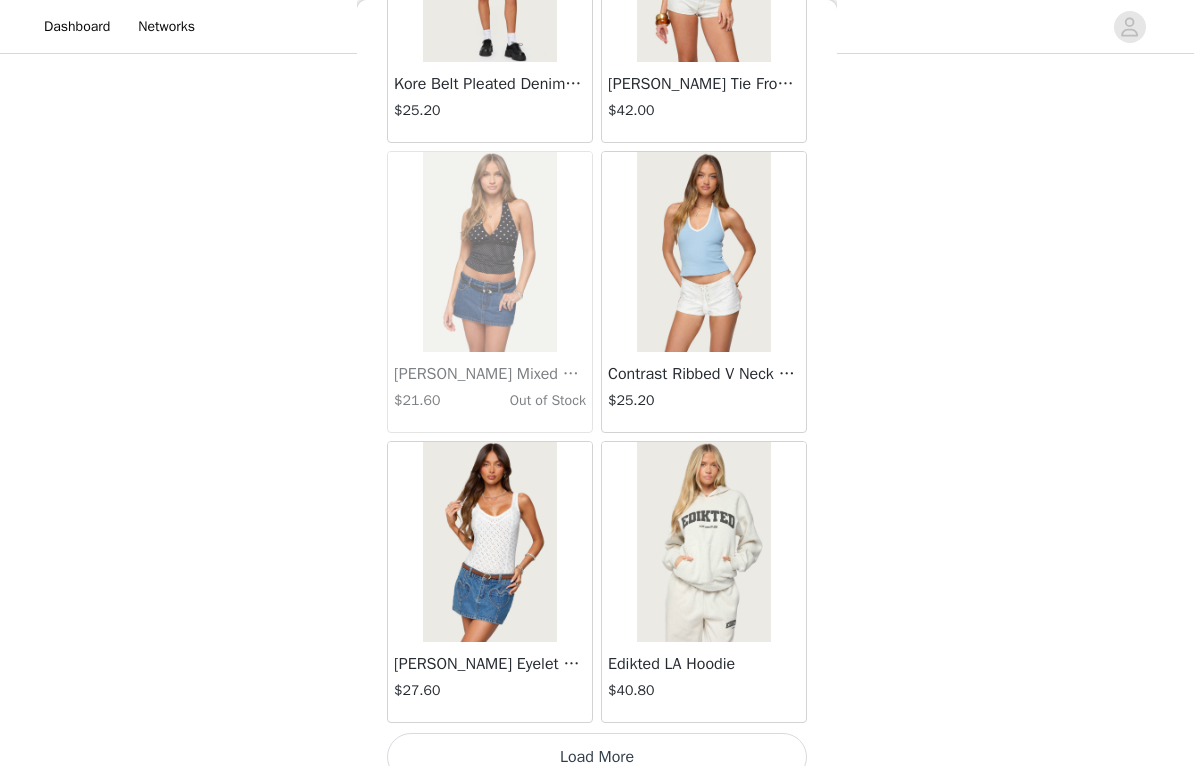 click on "Load More" at bounding box center [597, 757] 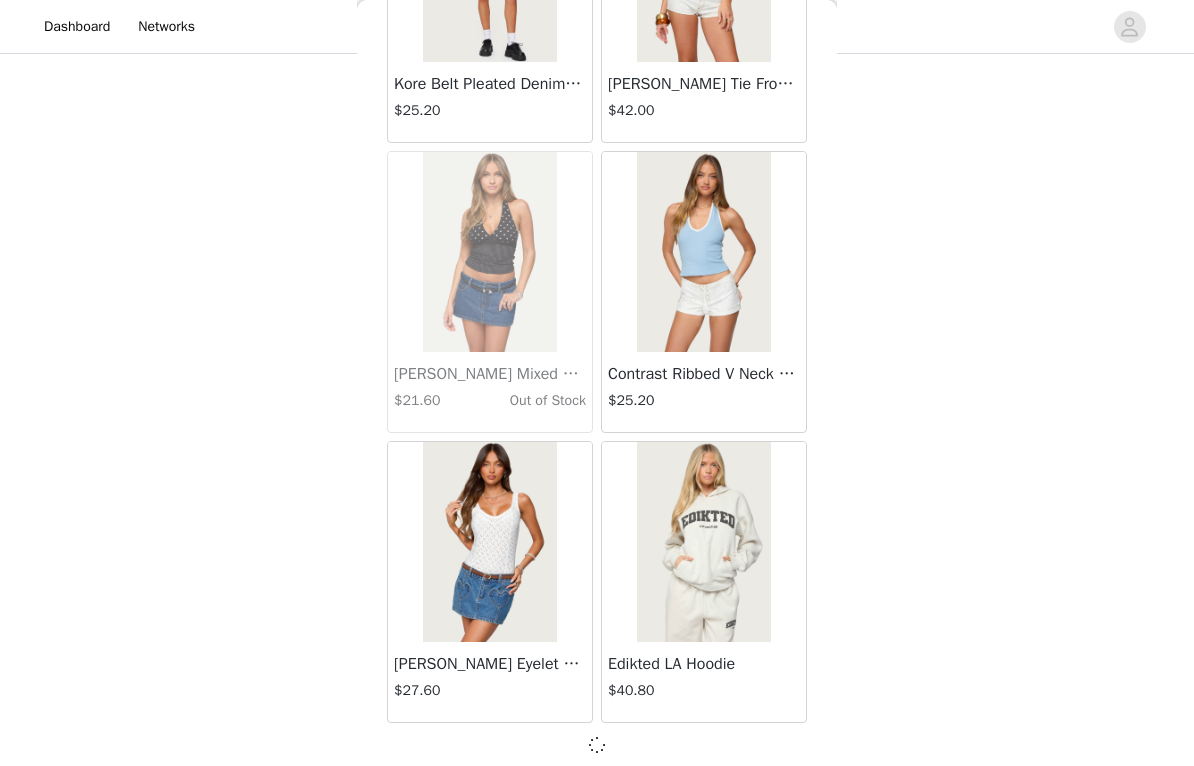 scroll, scrollTop: 22560, scrollLeft: 0, axis: vertical 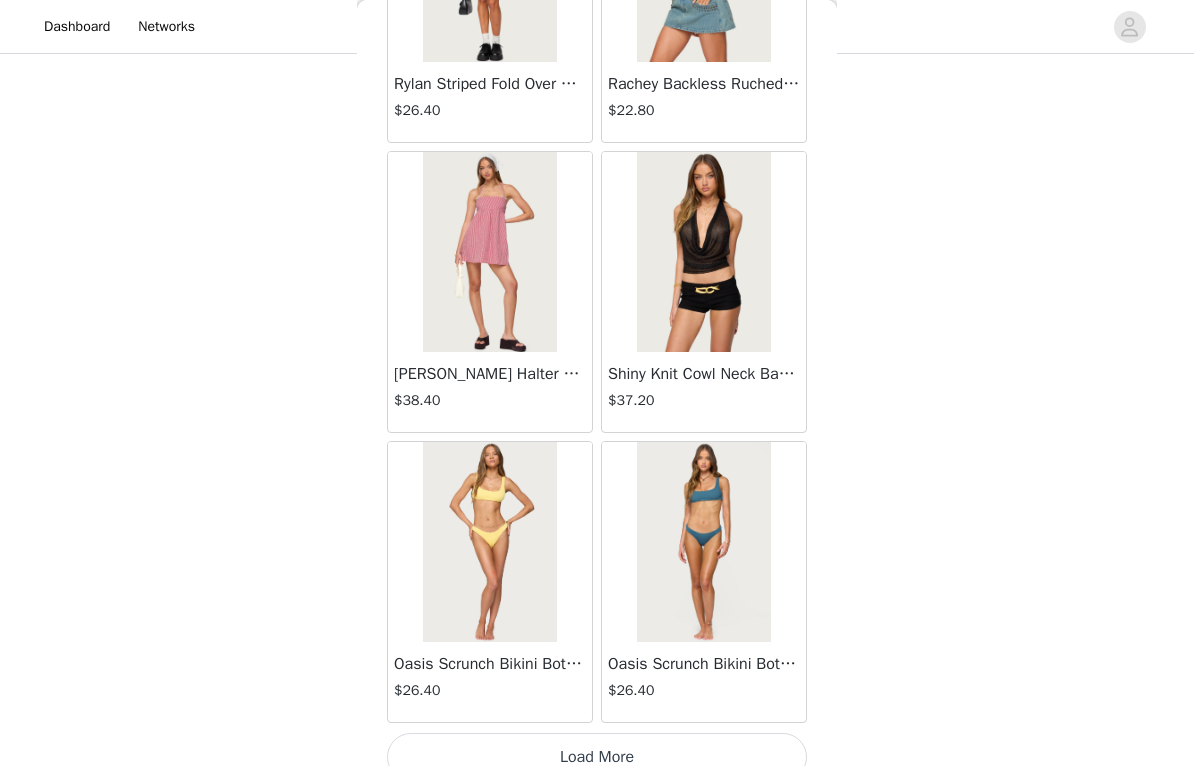 click on "Load More" at bounding box center [597, 757] 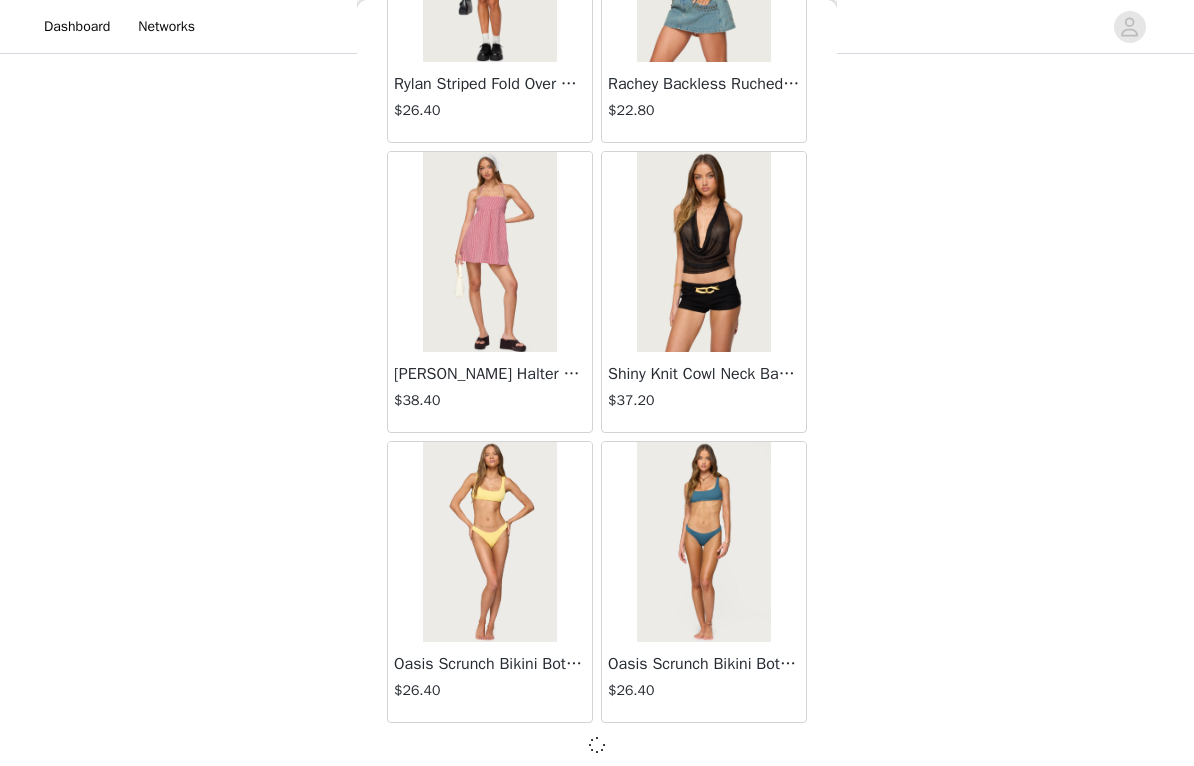 scroll, scrollTop: 25460, scrollLeft: 0, axis: vertical 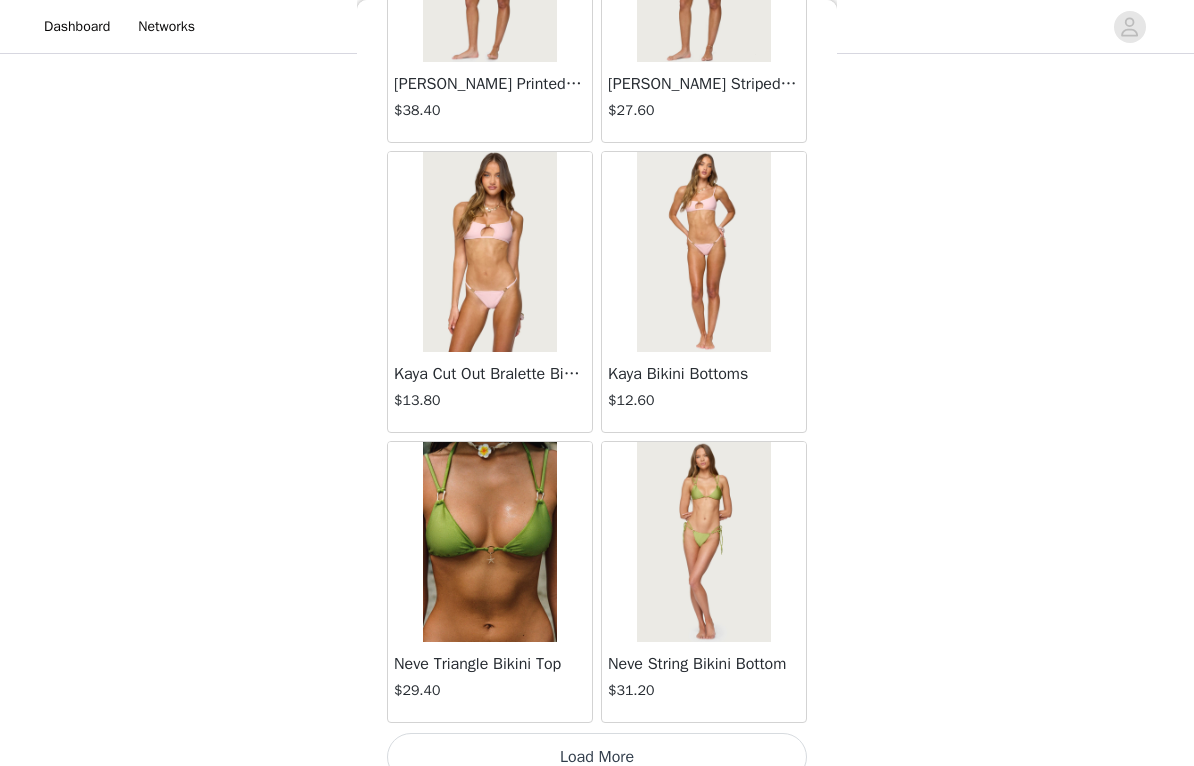 click on "Load More" at bounding box center (597, 757) 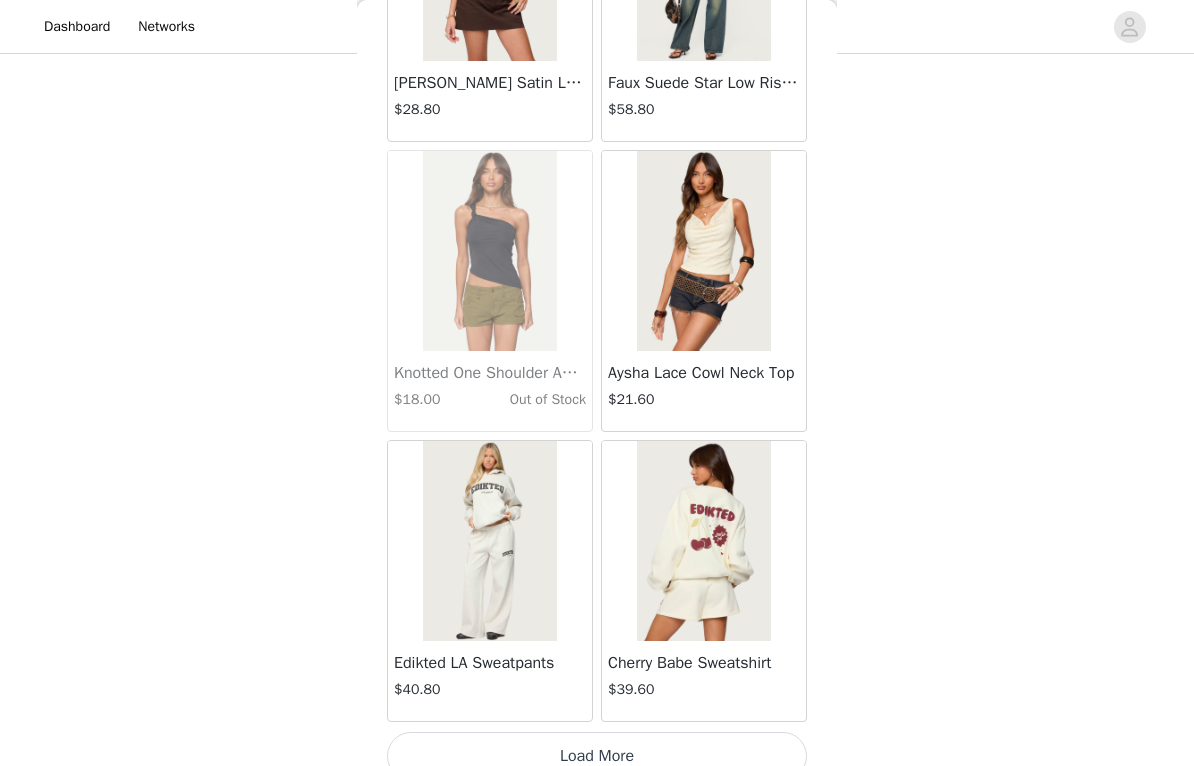 click on "Load More" at bounding box center [597, 756] 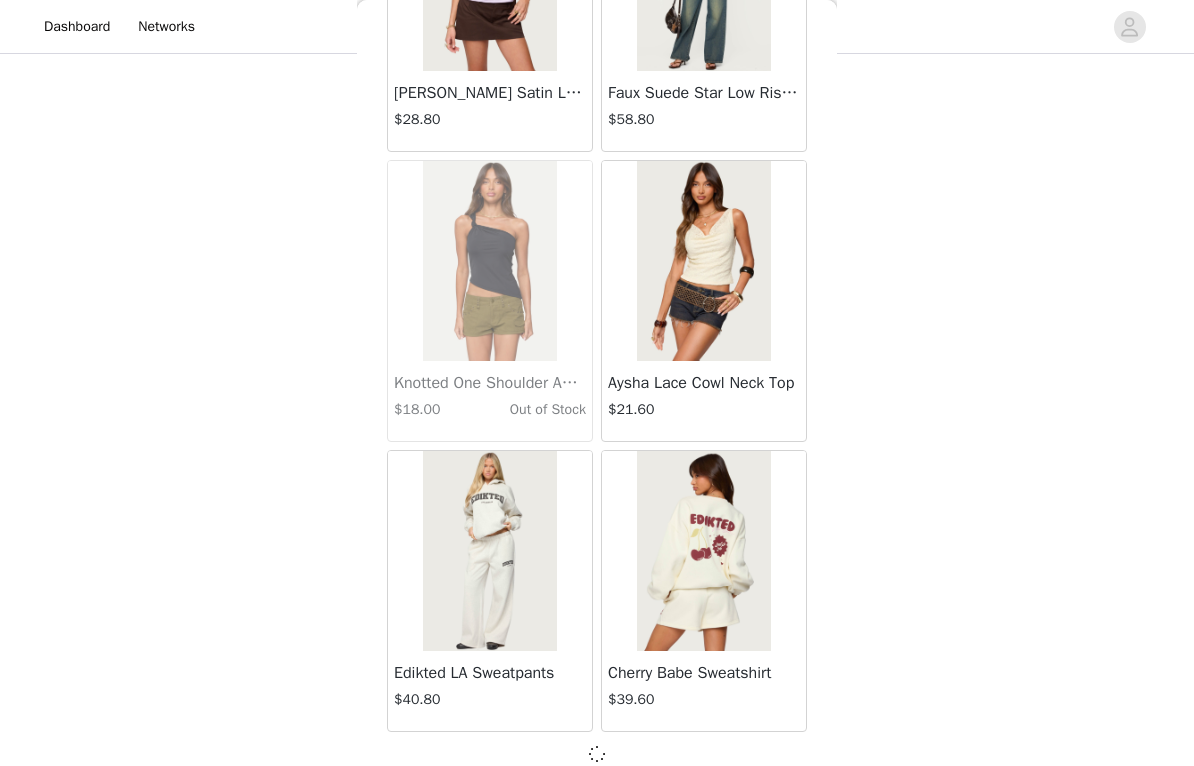 scroll, scrollTop: 31260, scrollLeft: 0, axis: vertical 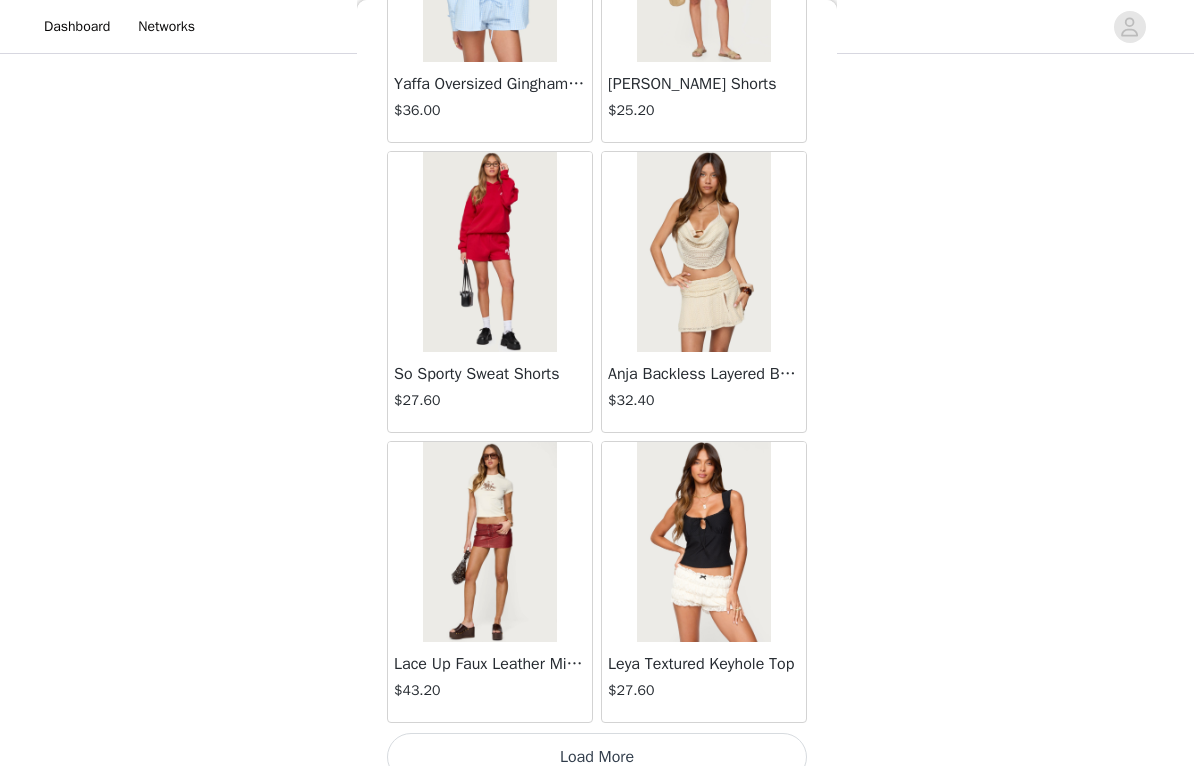 click on "Load More" at bounding box center [597, 757] 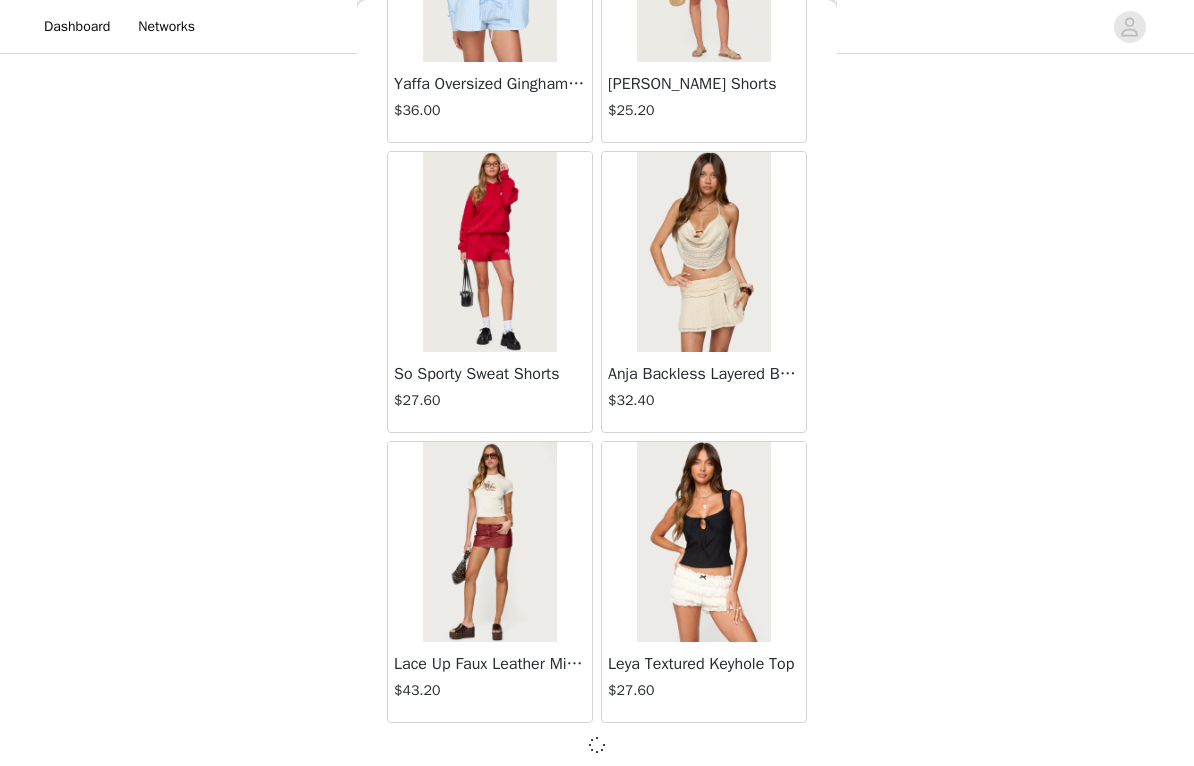scroll, scrollTop: 34160, scrollLeft: 0, axis: vertical 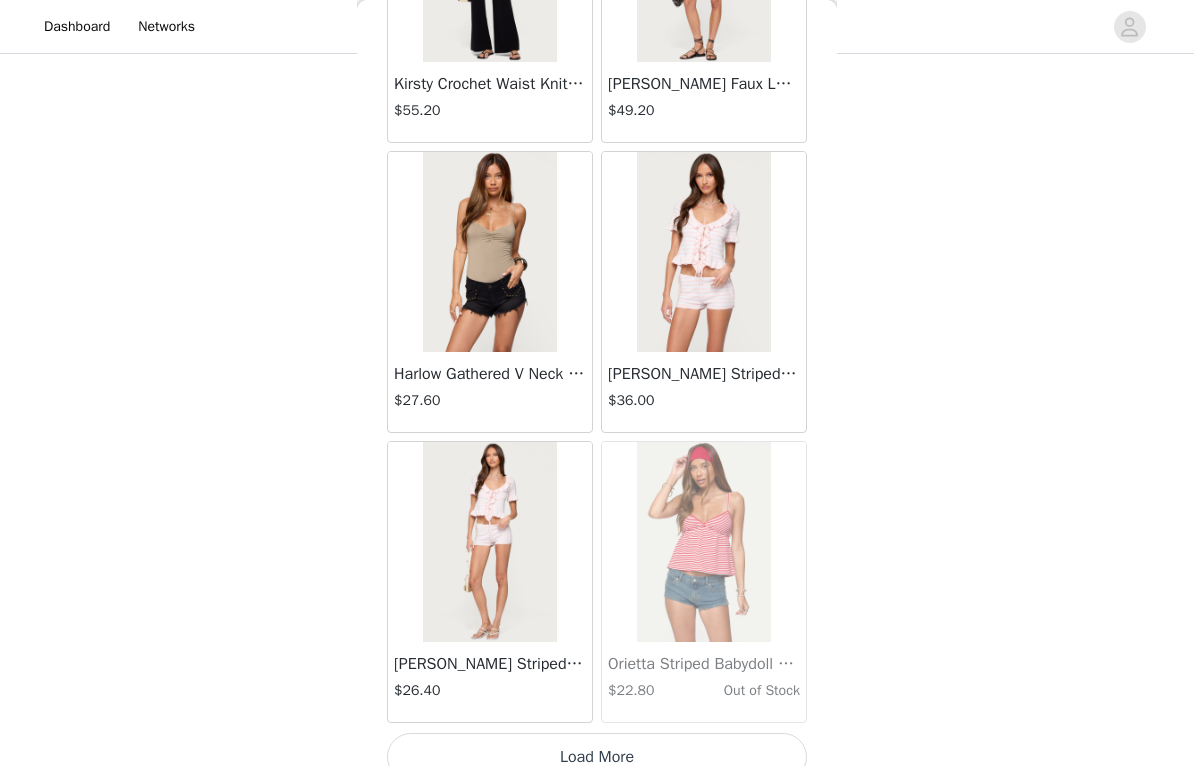 click on "Load More" at bounding box center [597, 757] 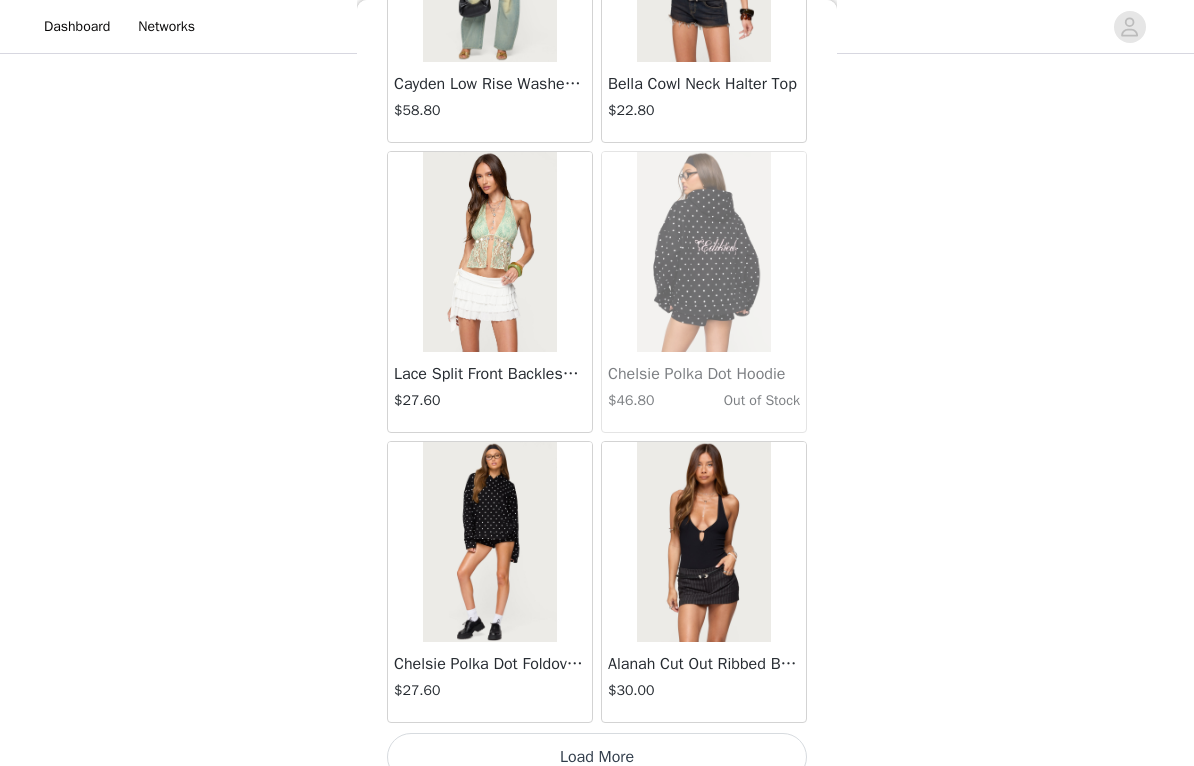 click on "Load More" at bounding box center (597, 757) 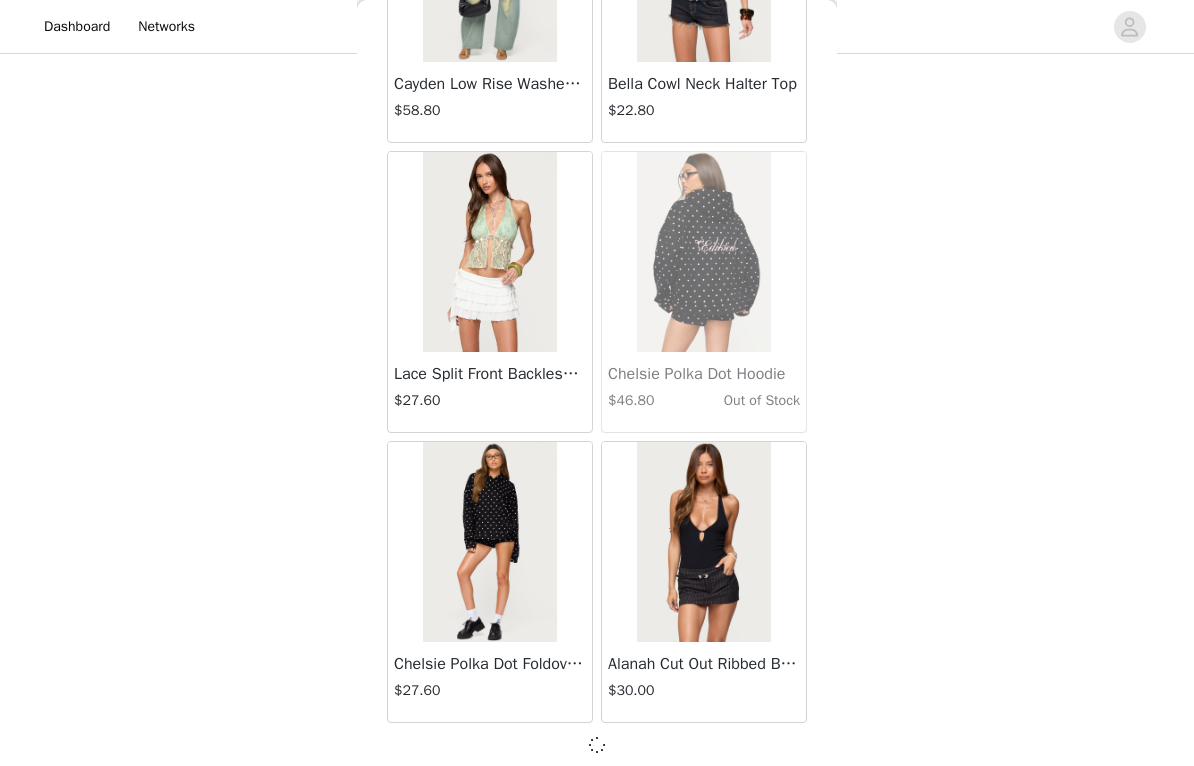 scroll, scrollTop: 39960, scrollLeft: 0, axis: vertical 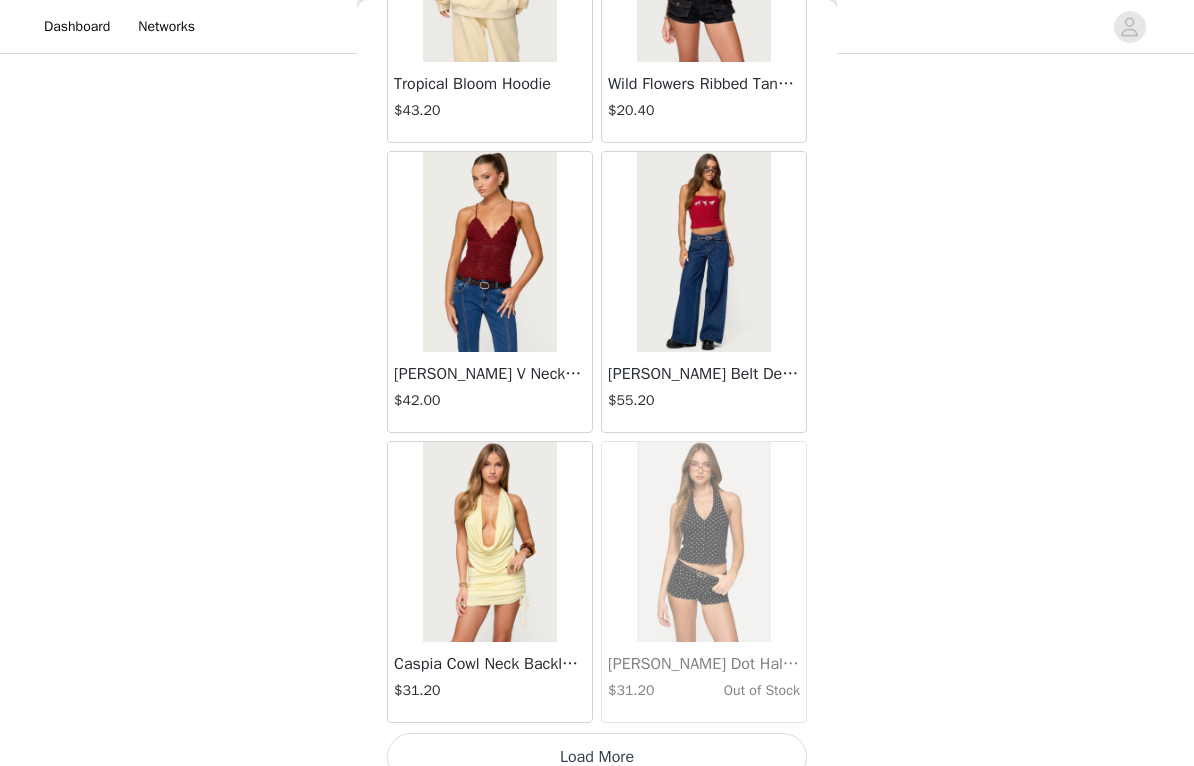 click on "Load More" at bounding box center [597, 757] 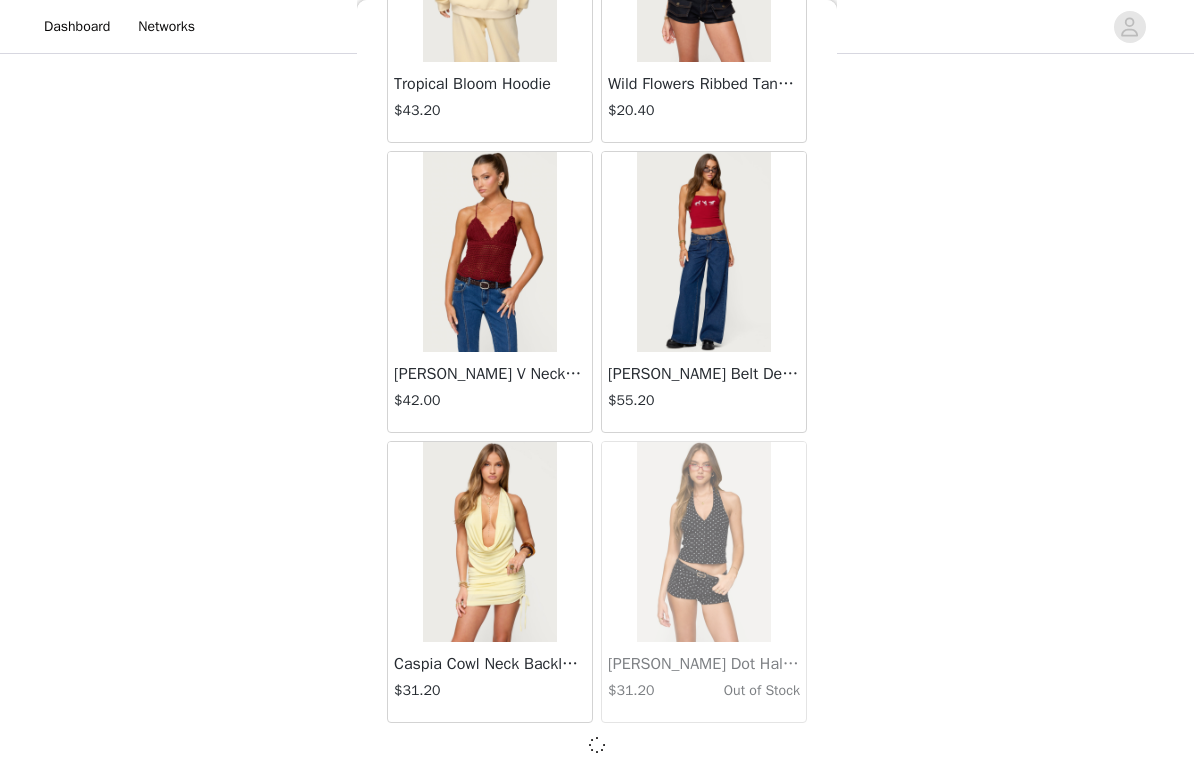 scroll, scrollTop: 42860, scrollLeft: 0, axis: vertical 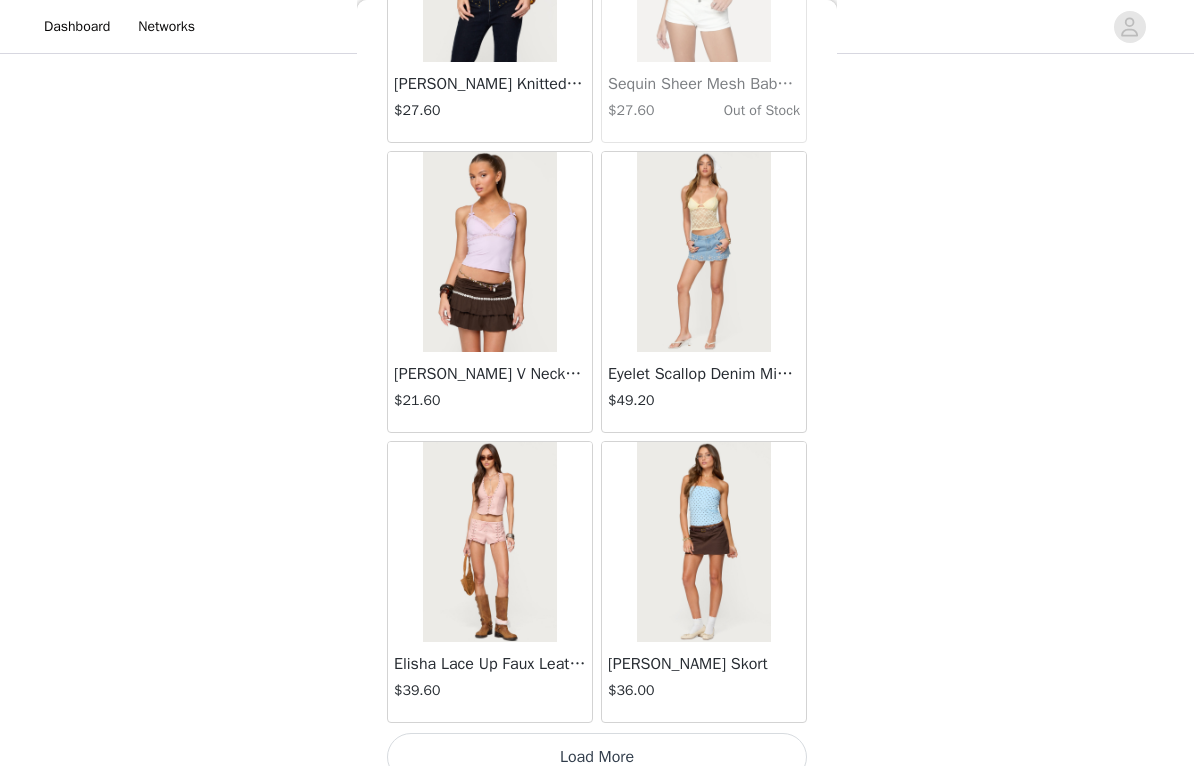 click on "Load More" at bounding box center (597, 757) 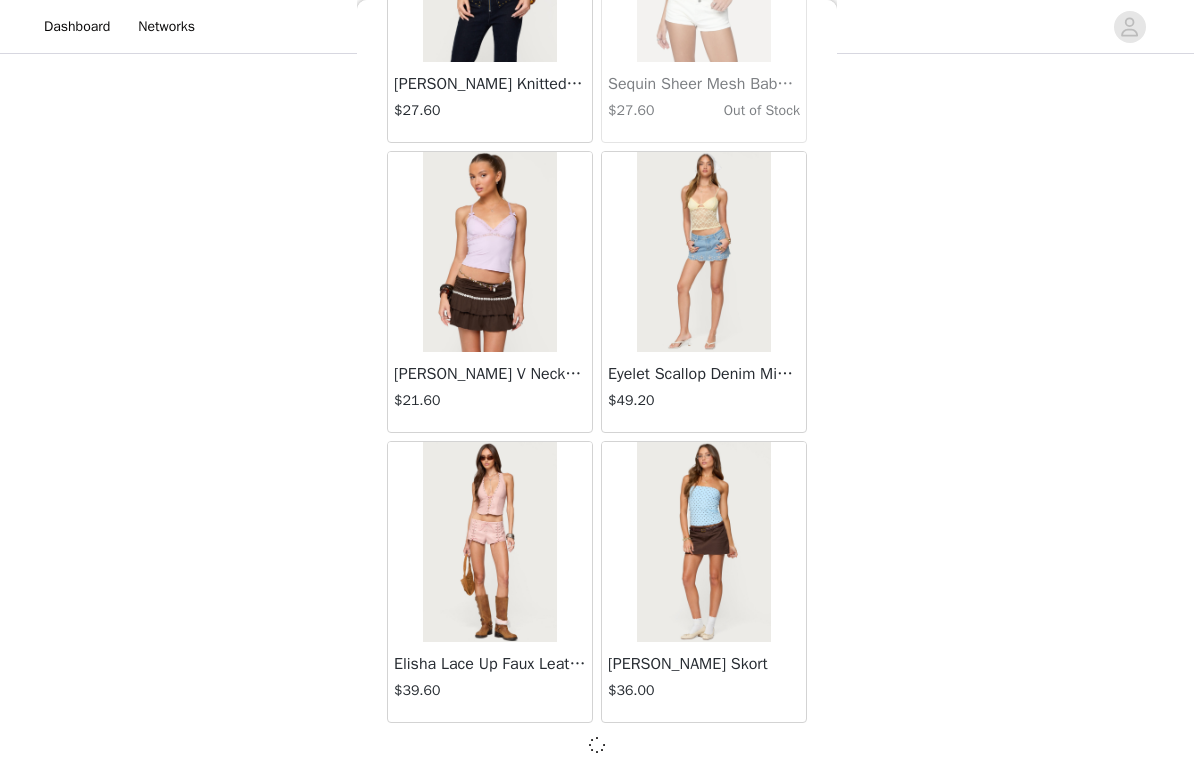 scroll, scrollTop: 45760, scrollLeft: 0, axis: vertical 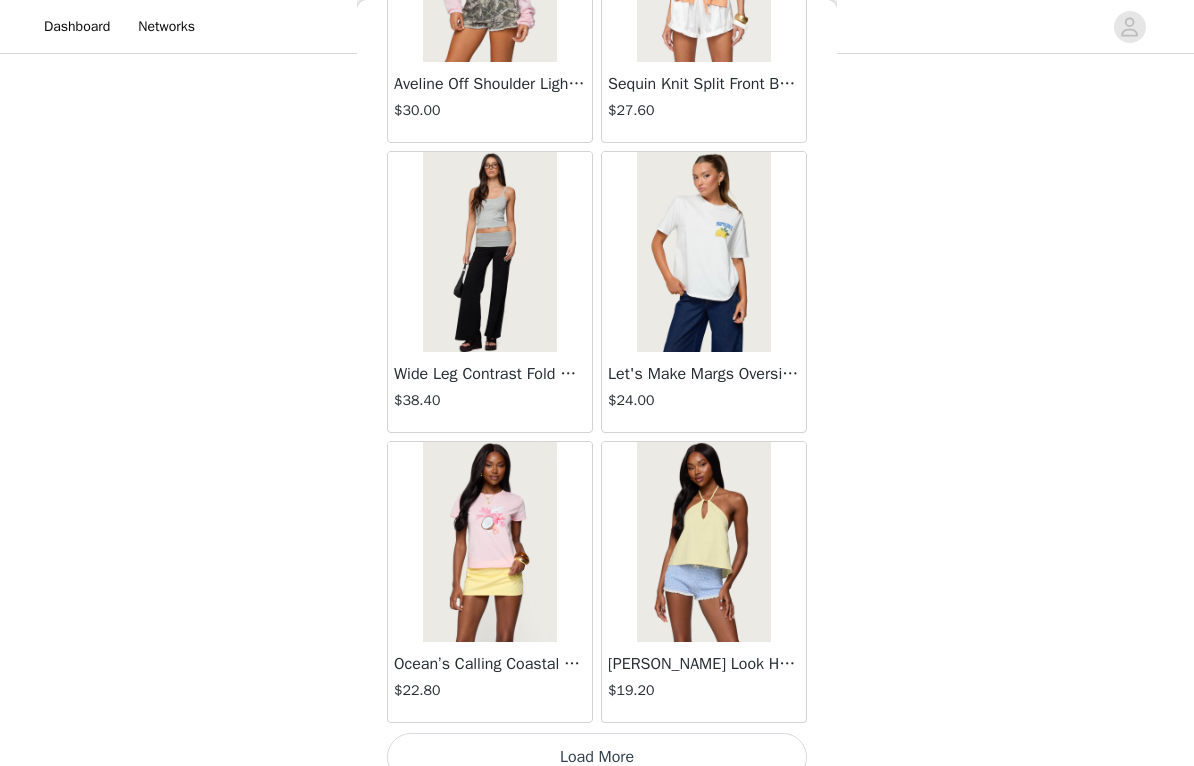 click on "Load More" at bounding box center (597, 757) 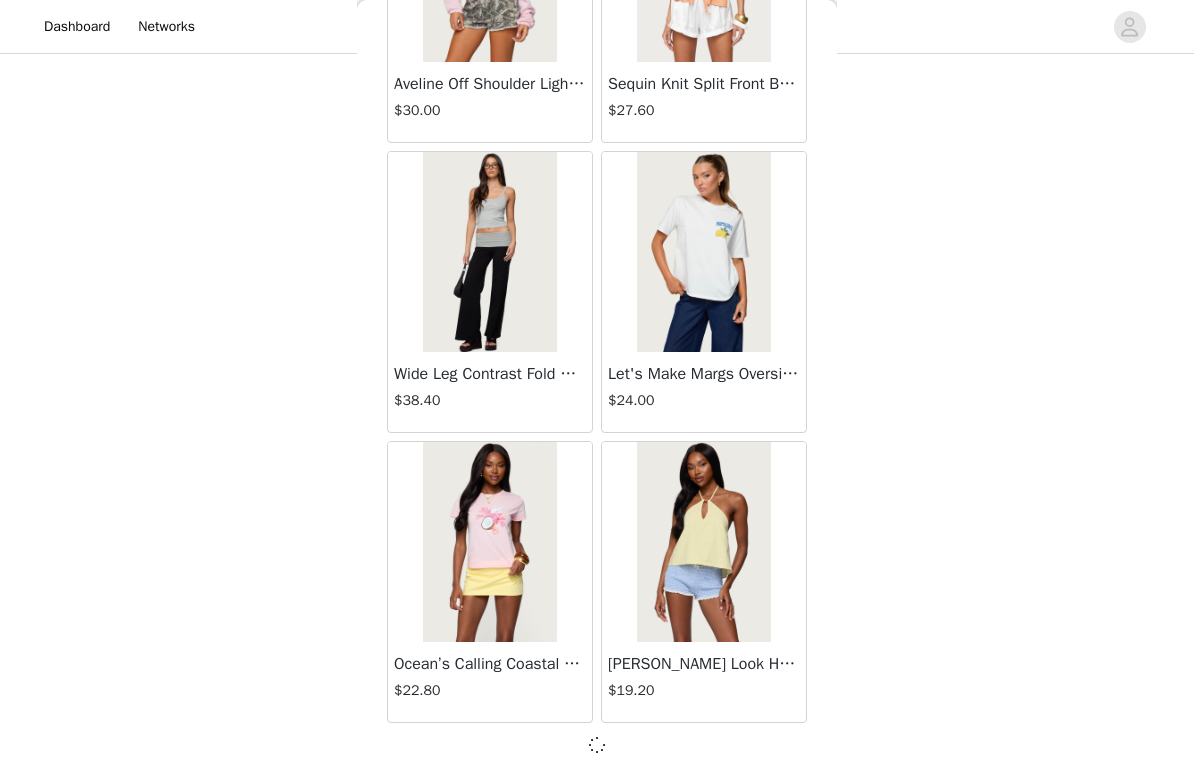 scroll, scrollTop: 48660, scrollLeft: 0, axis: vertical 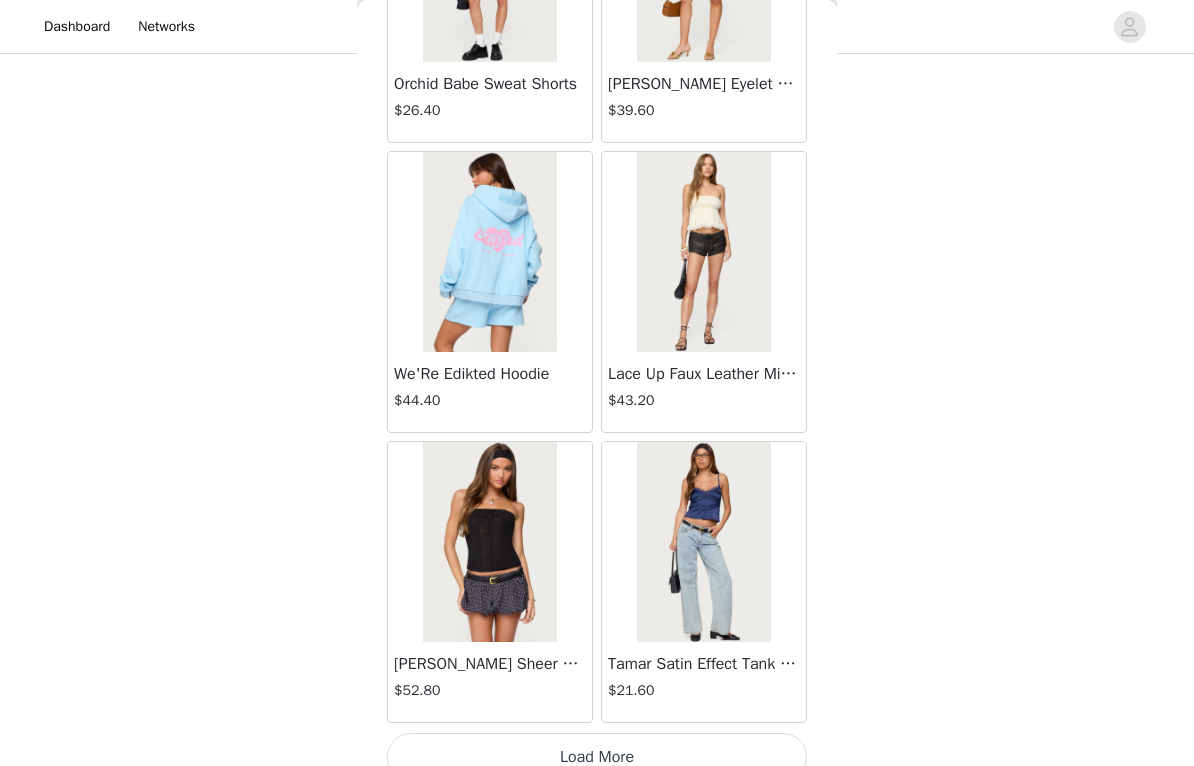 click on "Load More" at bounding box center (597, 757) 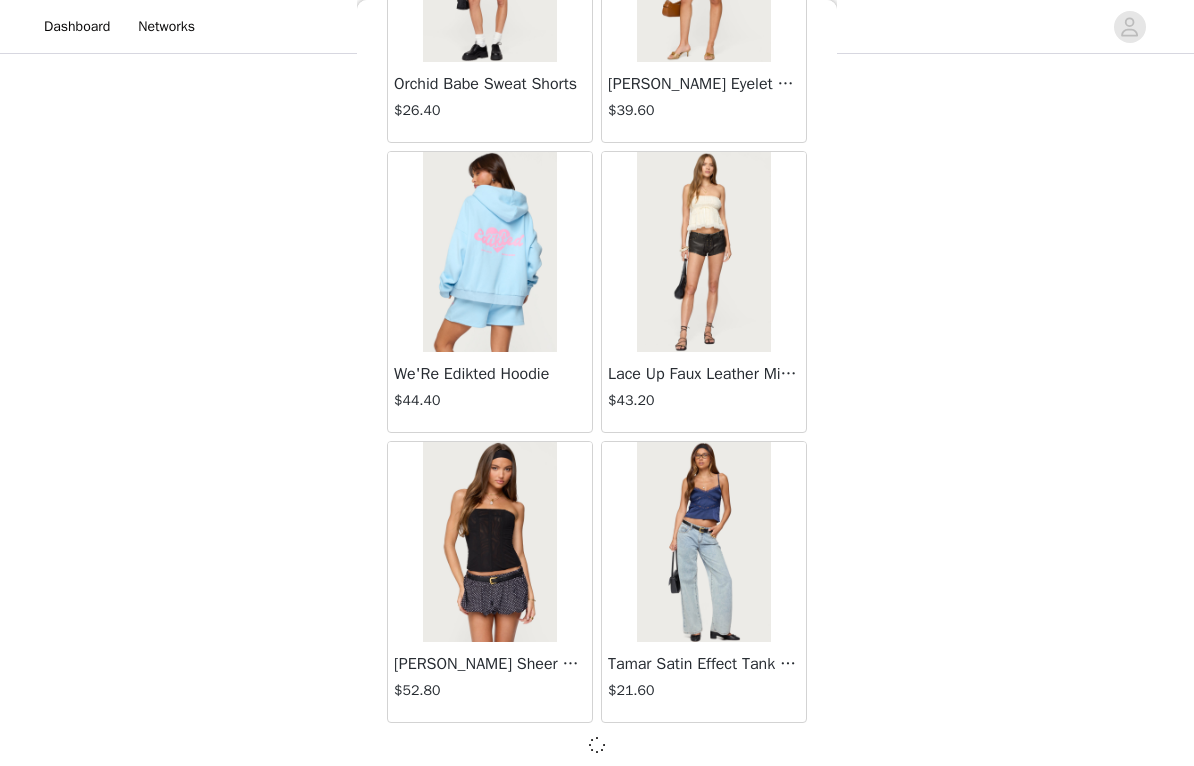 scroll, scrollTop: 51560, scrollLeft: 0, axis: vertical 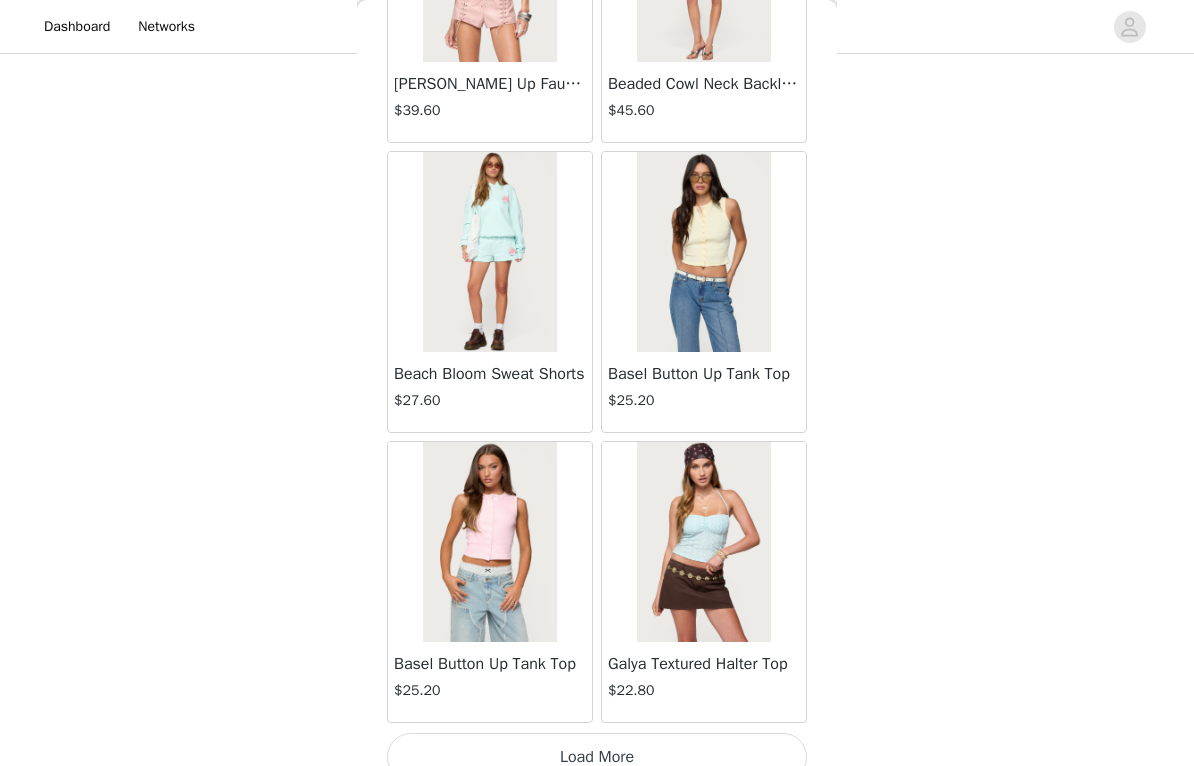 click on "Load More" at bounding box center (597, 757) 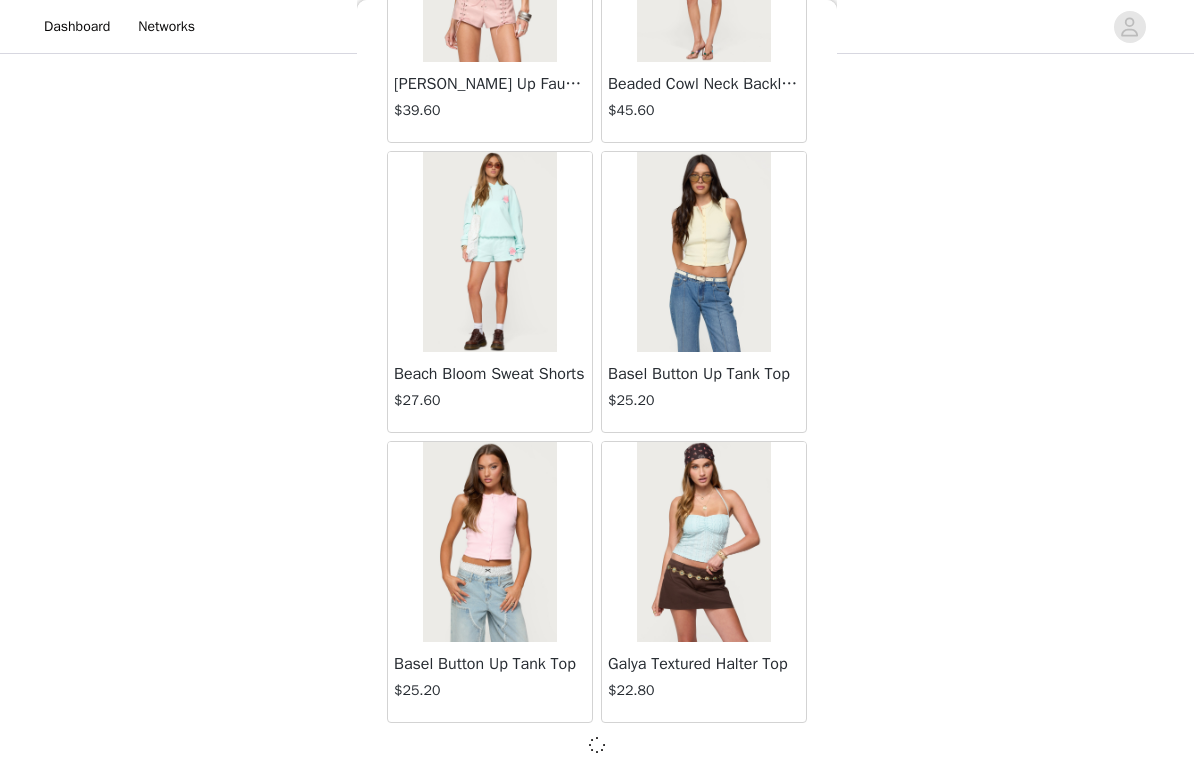 scroll, scrollTop: 54460, scrollLeft: 0, axis: vertical 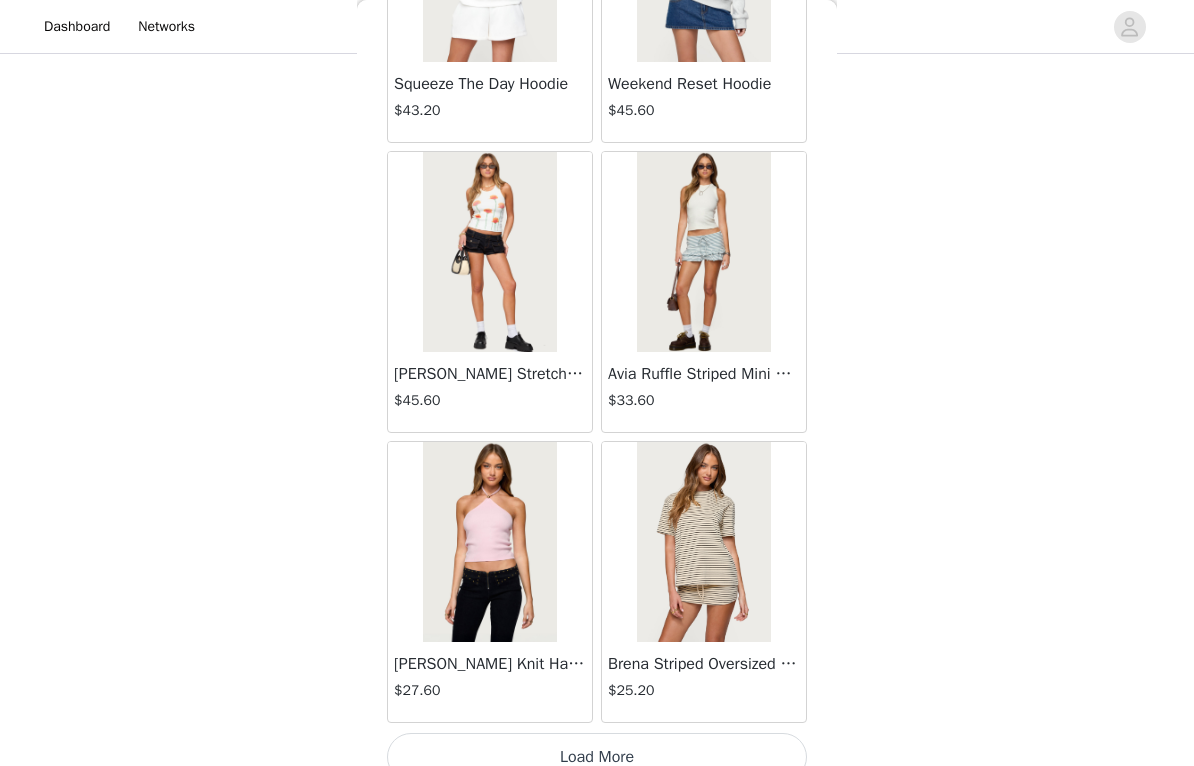 click on "Load More" at bounding box center [597, 757] 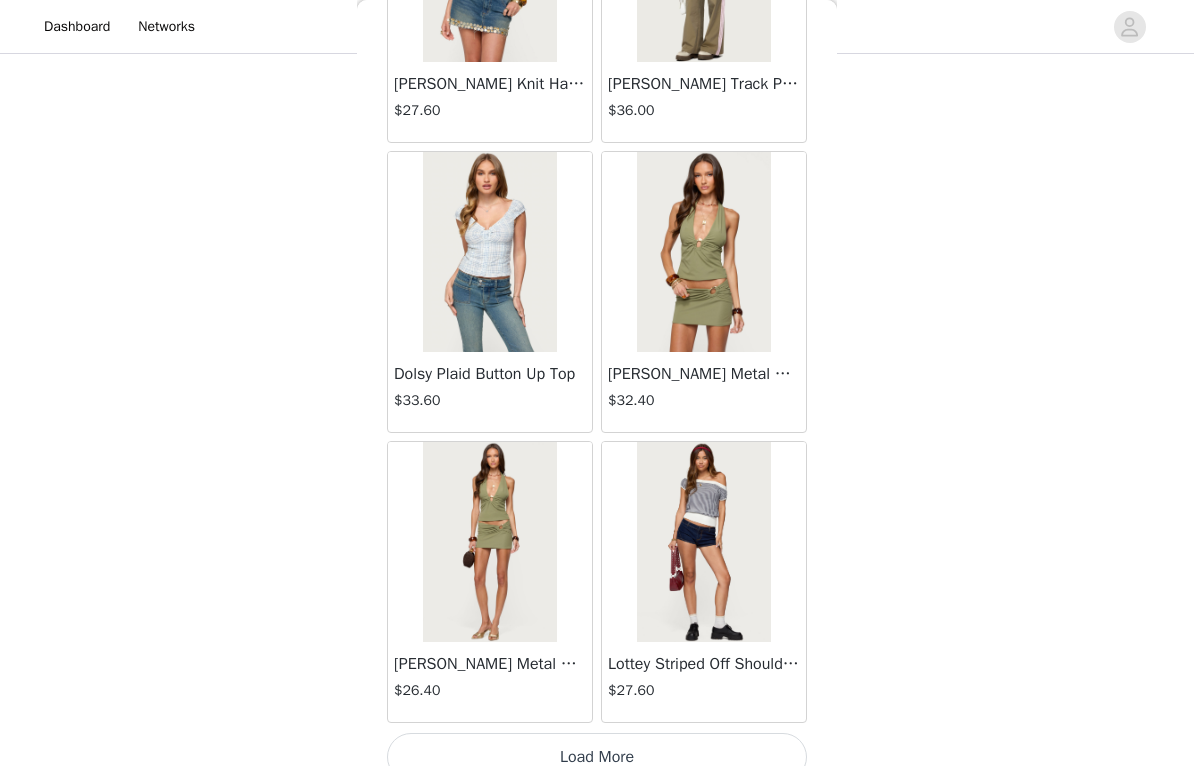 click on "Load More" at bounding box center [597, 757] 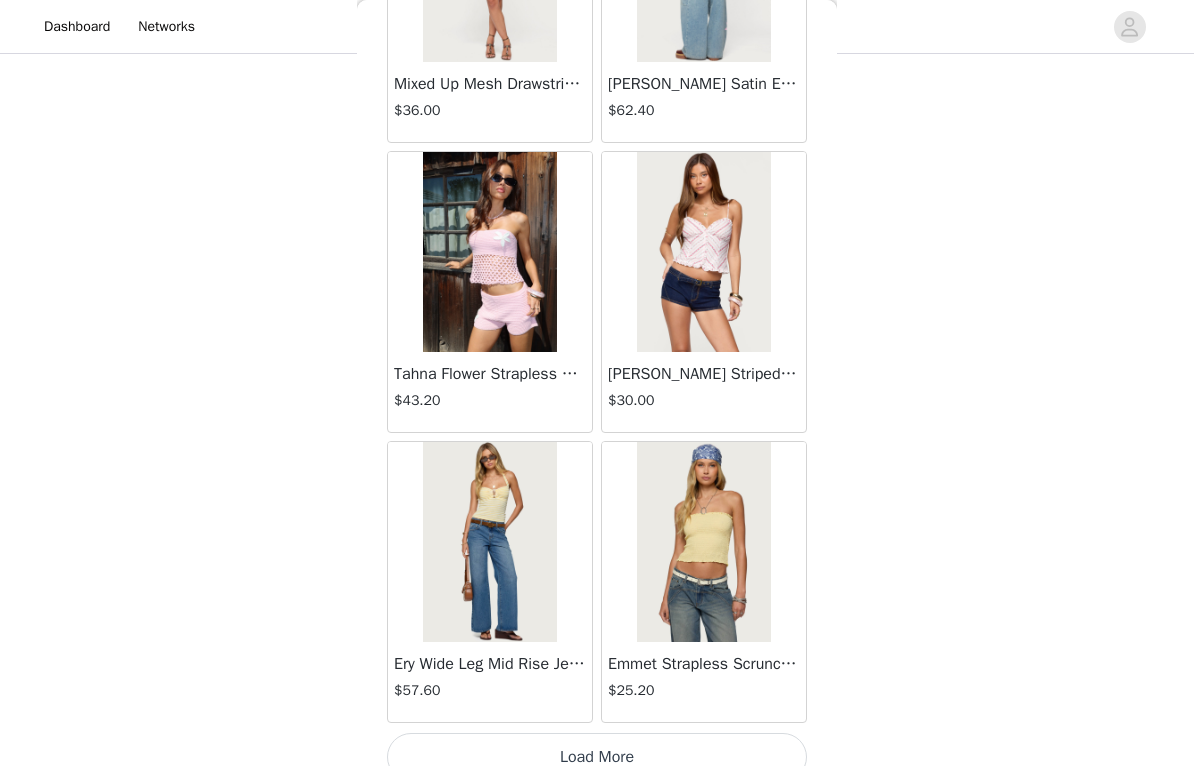 click on "Load More" at bounding box center [597, 757] 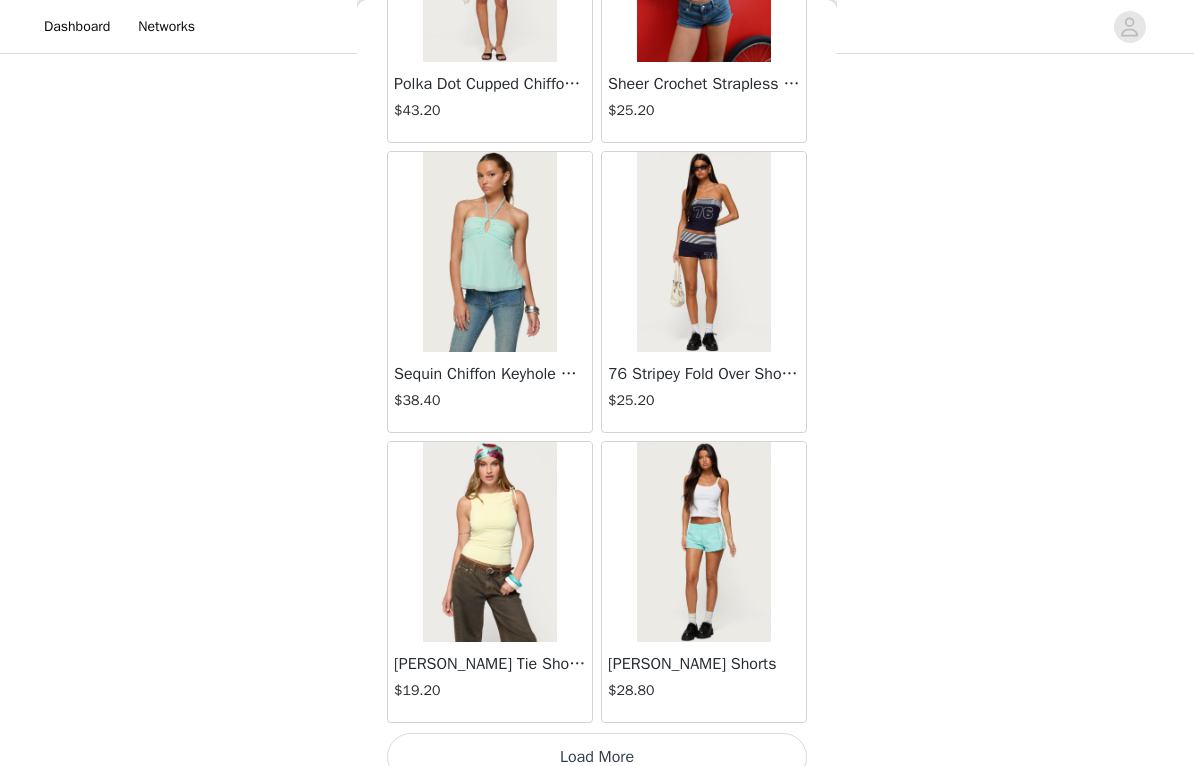 click on "Load More" at bounding box center [597, 757] 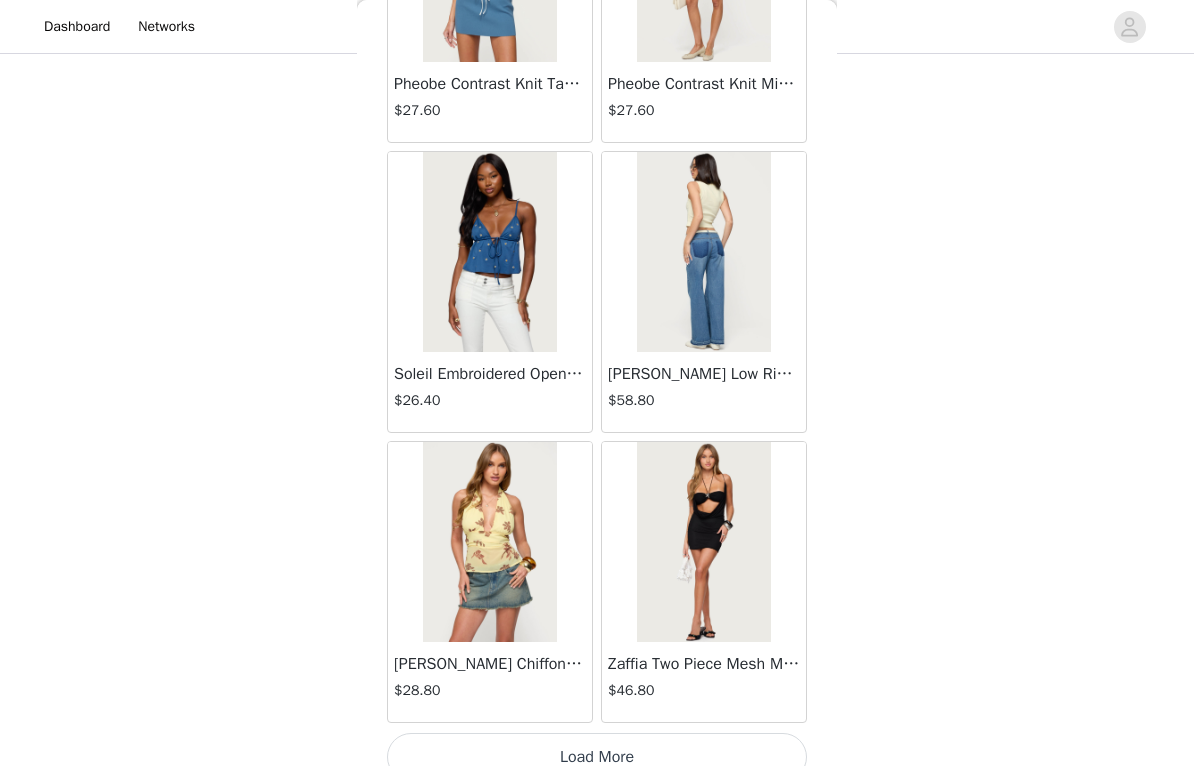 click on "Load More" at bounding box center [597, 757] 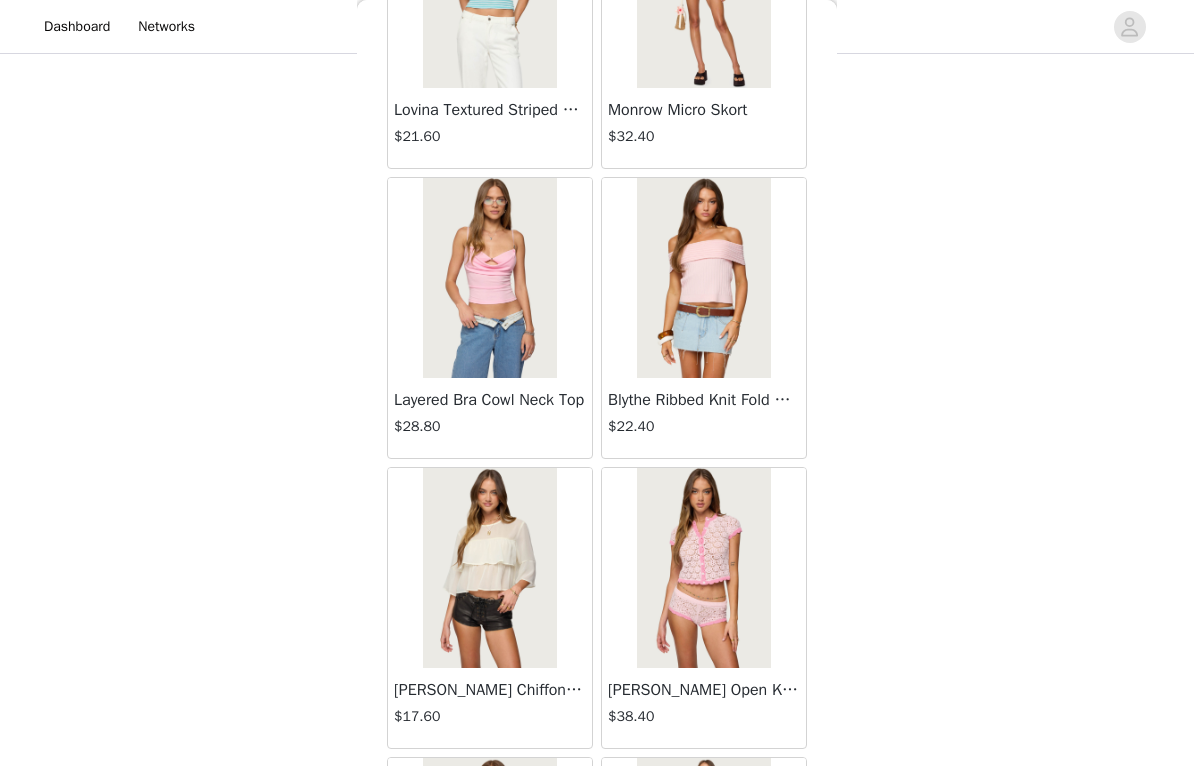 scroll, scrollTop: 11485, scrollLeft: 0, axis: vertical 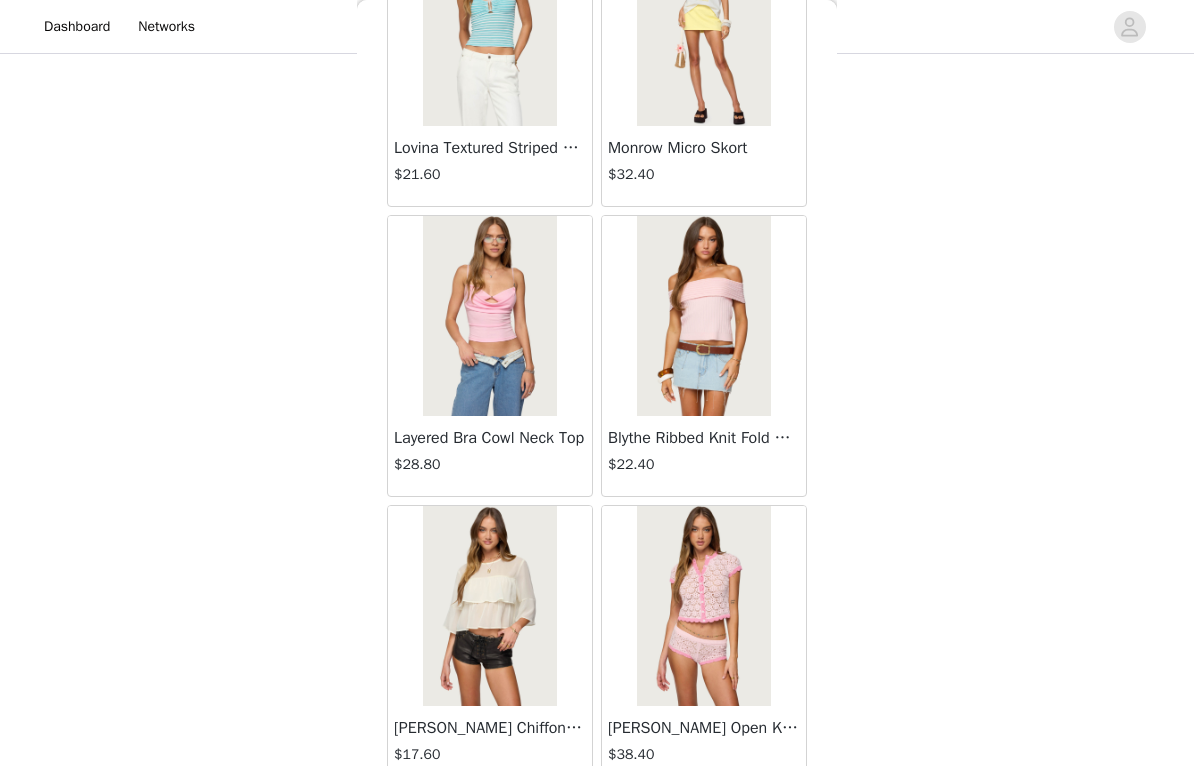 click at bounding box center (703, 316) 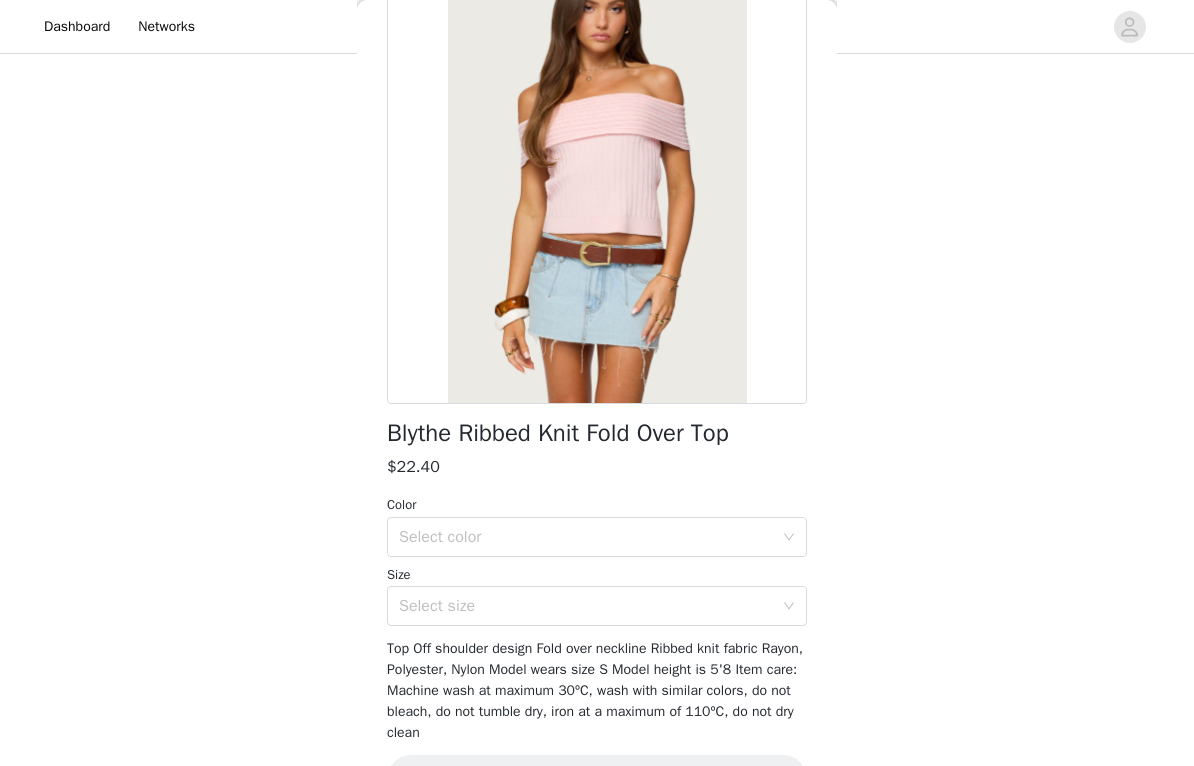 scroll, scrollTop: 147, scrollLeft: 0, axis: vertical 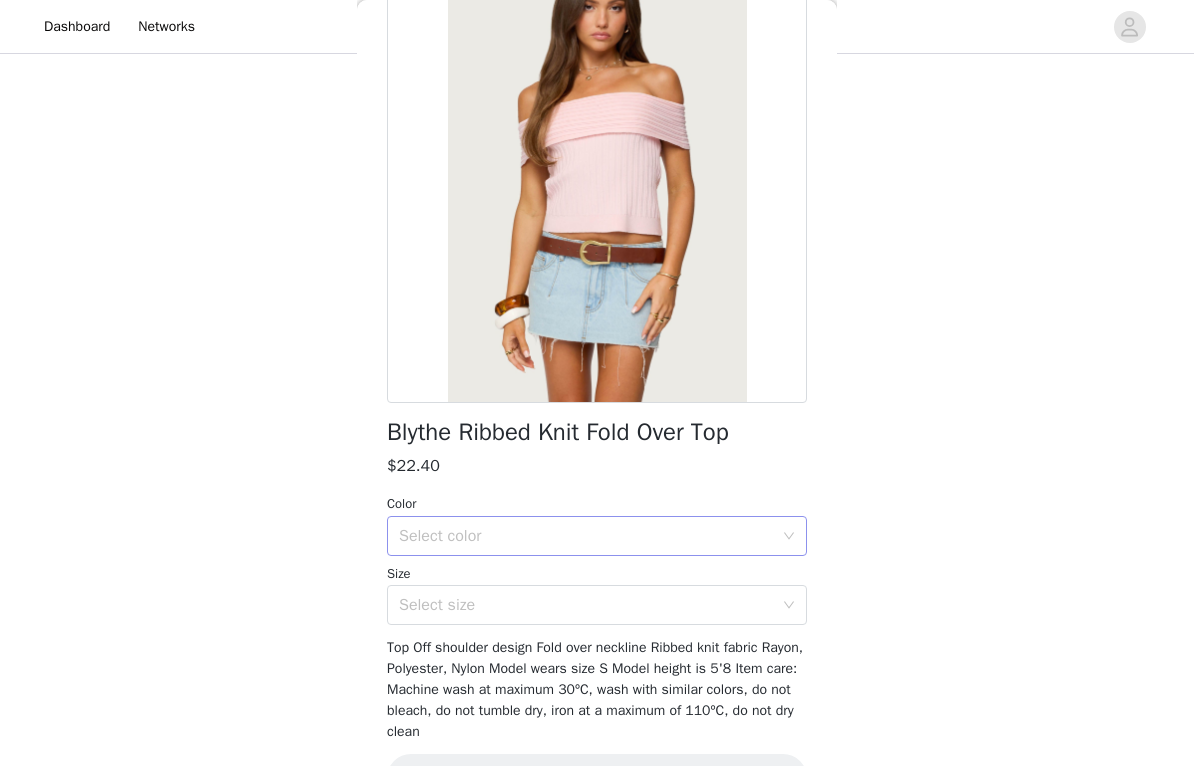 click on "Select color" at bounding box center (586, 536) 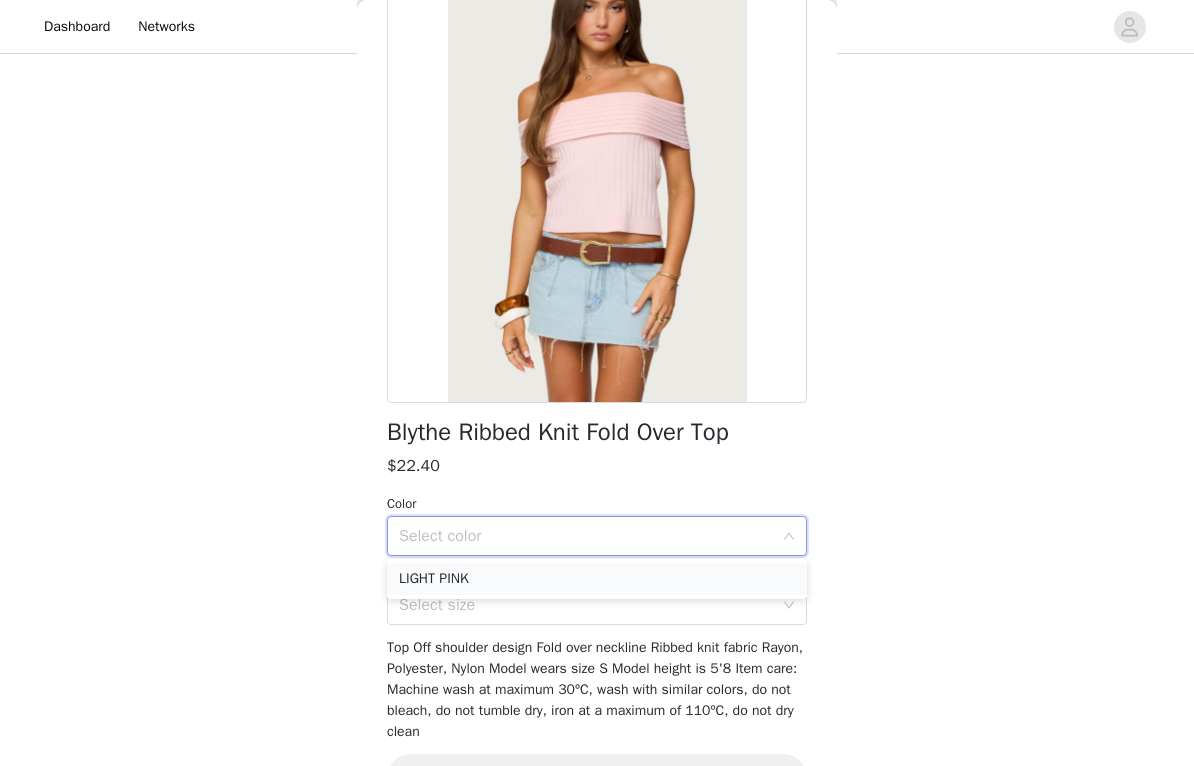 click on "LIGHT PINK" at bounding box center (597, 579) 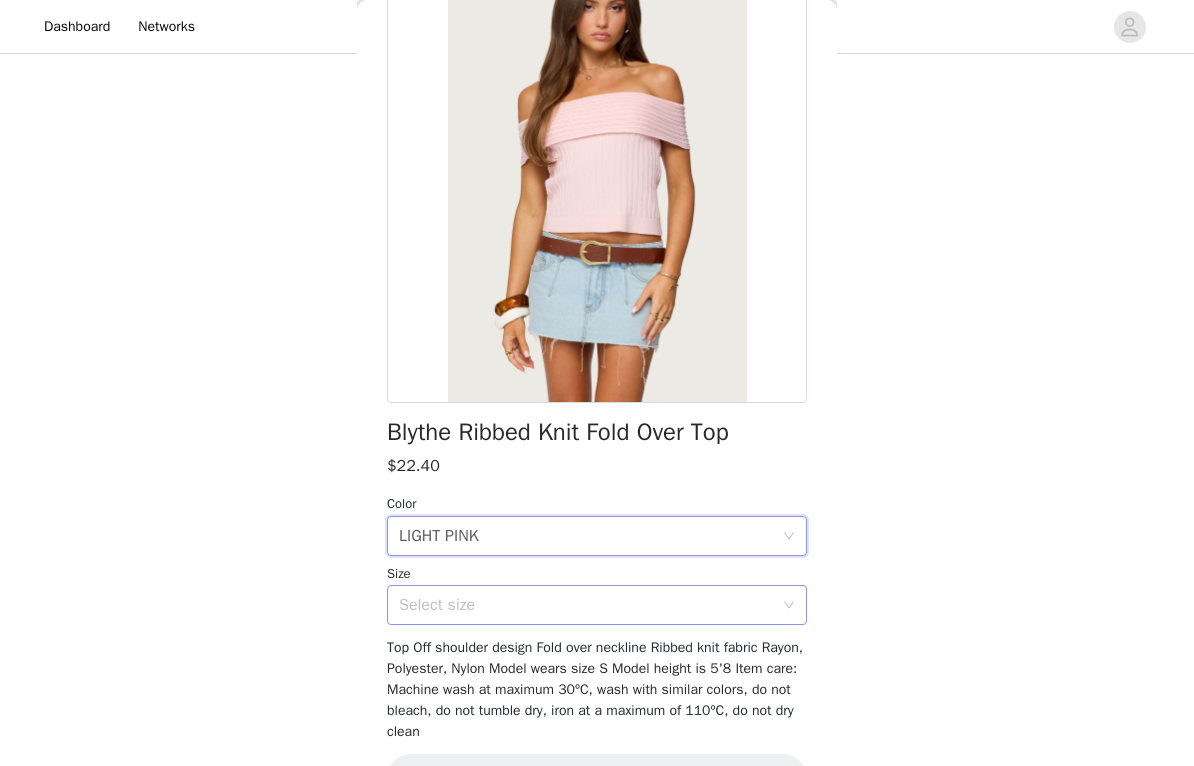 click on "Select size" at bounding box center (586, 605) 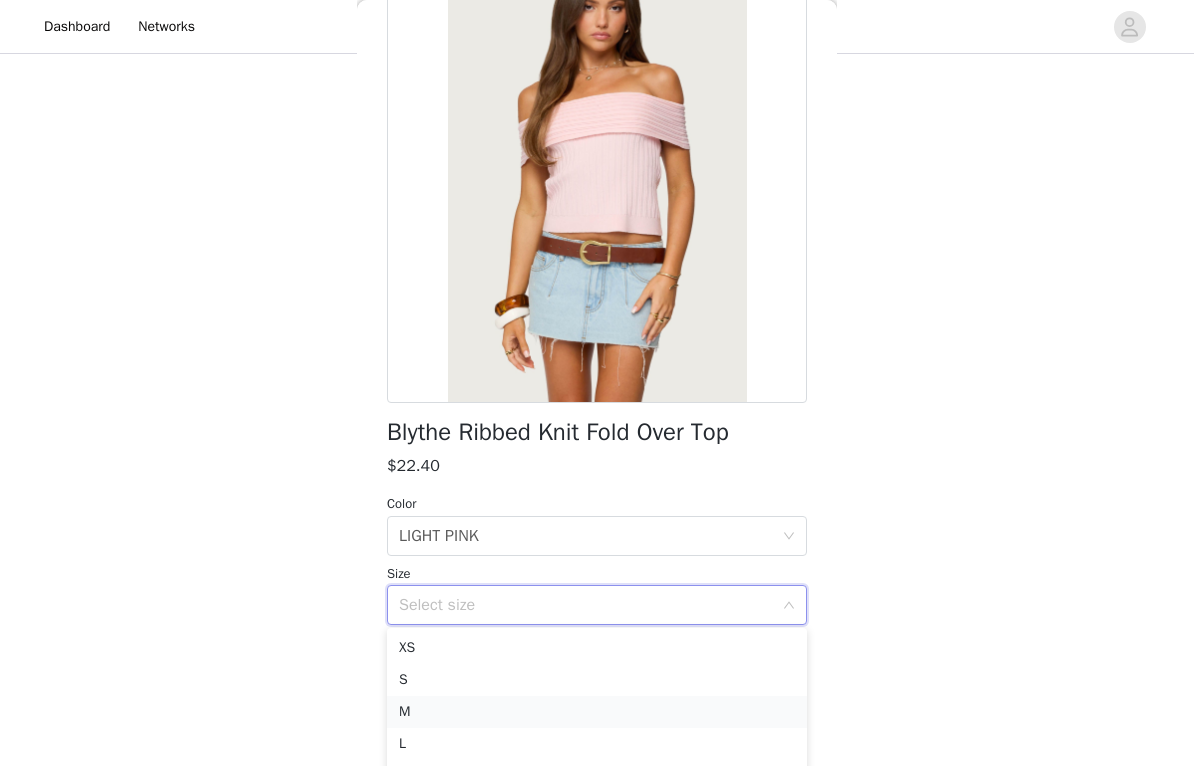 click on "M" at bounding box center (597, 712) 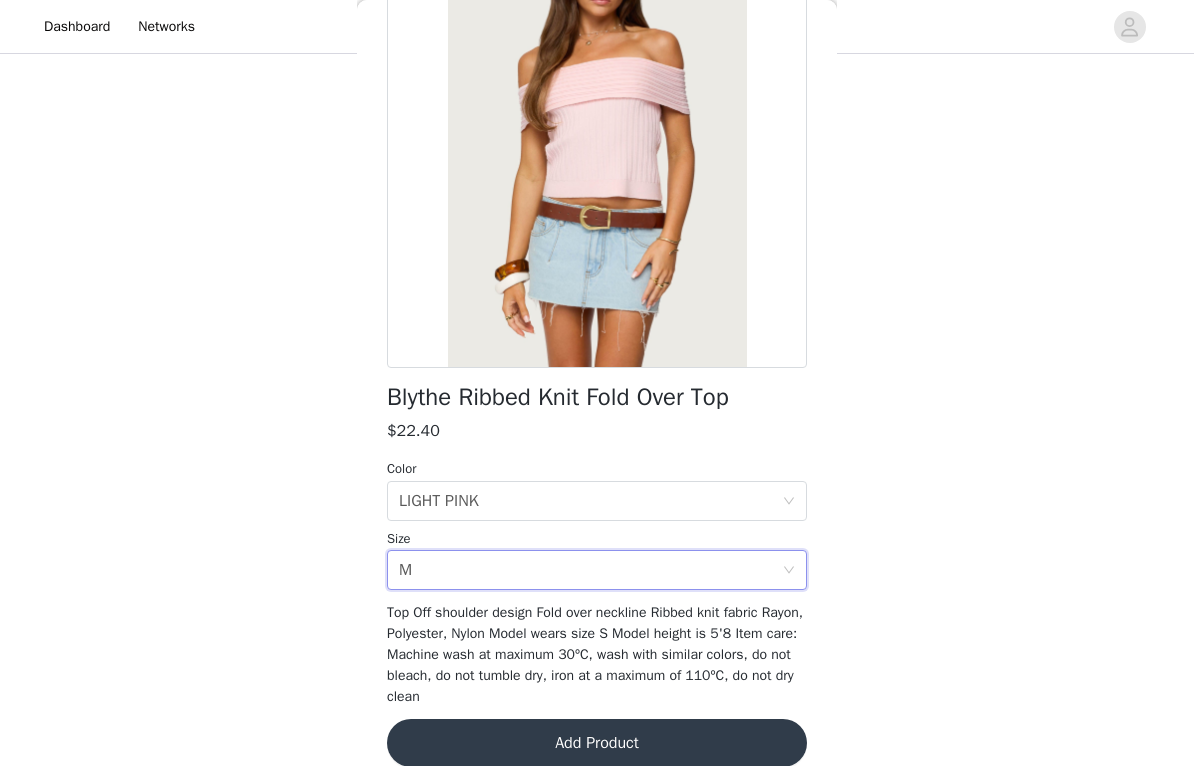 click on "Add Product" at bounding box center (597, 743) 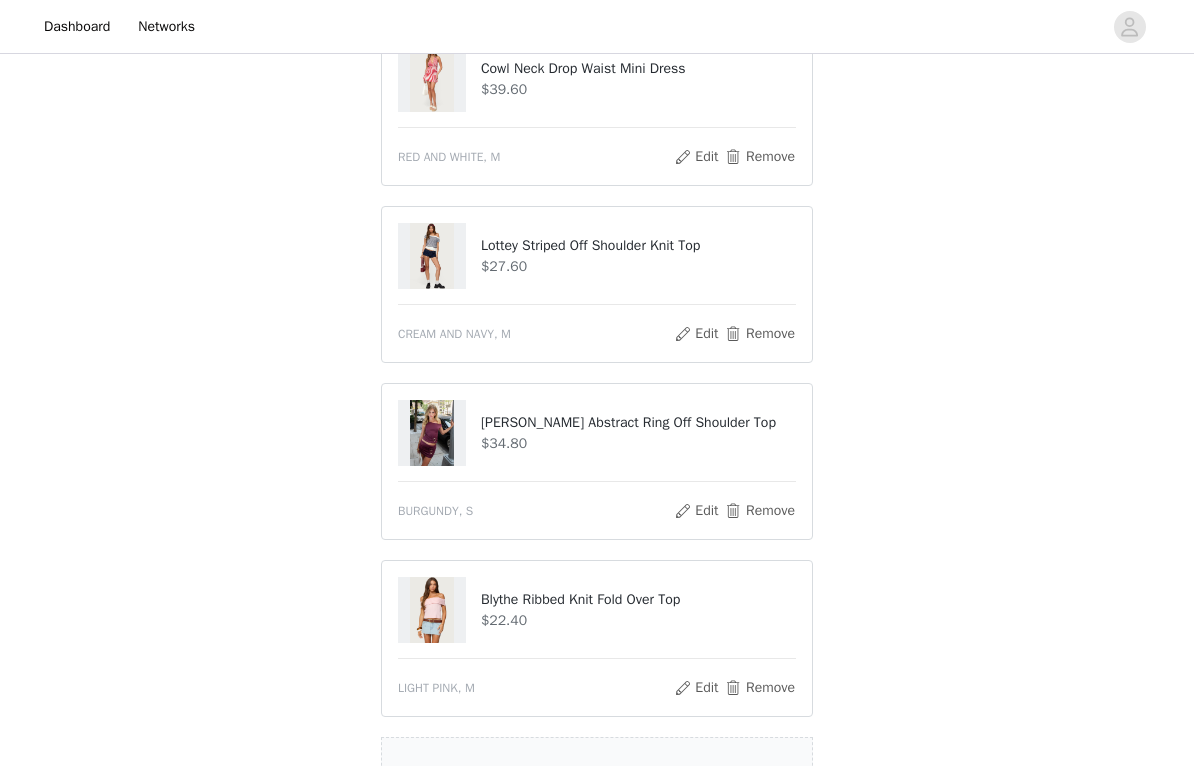 scroll, scrollTop: 1357, scrollLeft: 0, axis: vertical 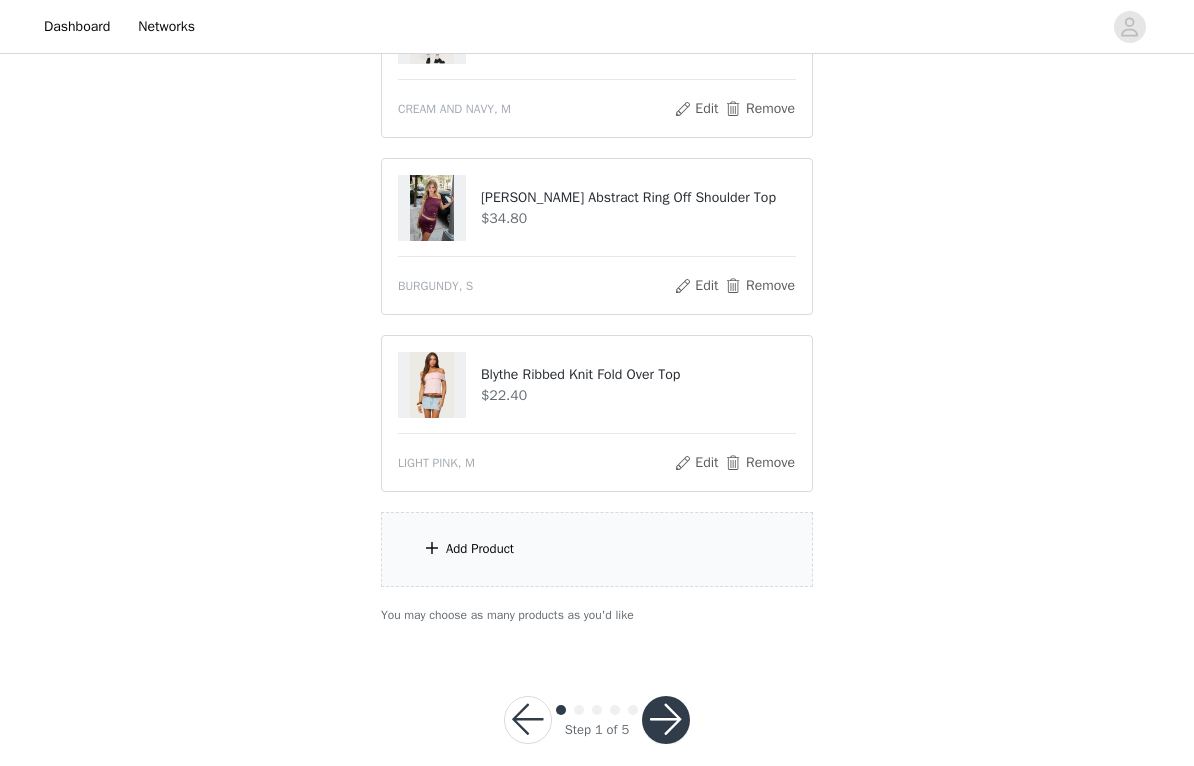 click on "Add Product" at bounding box center [597, 549] 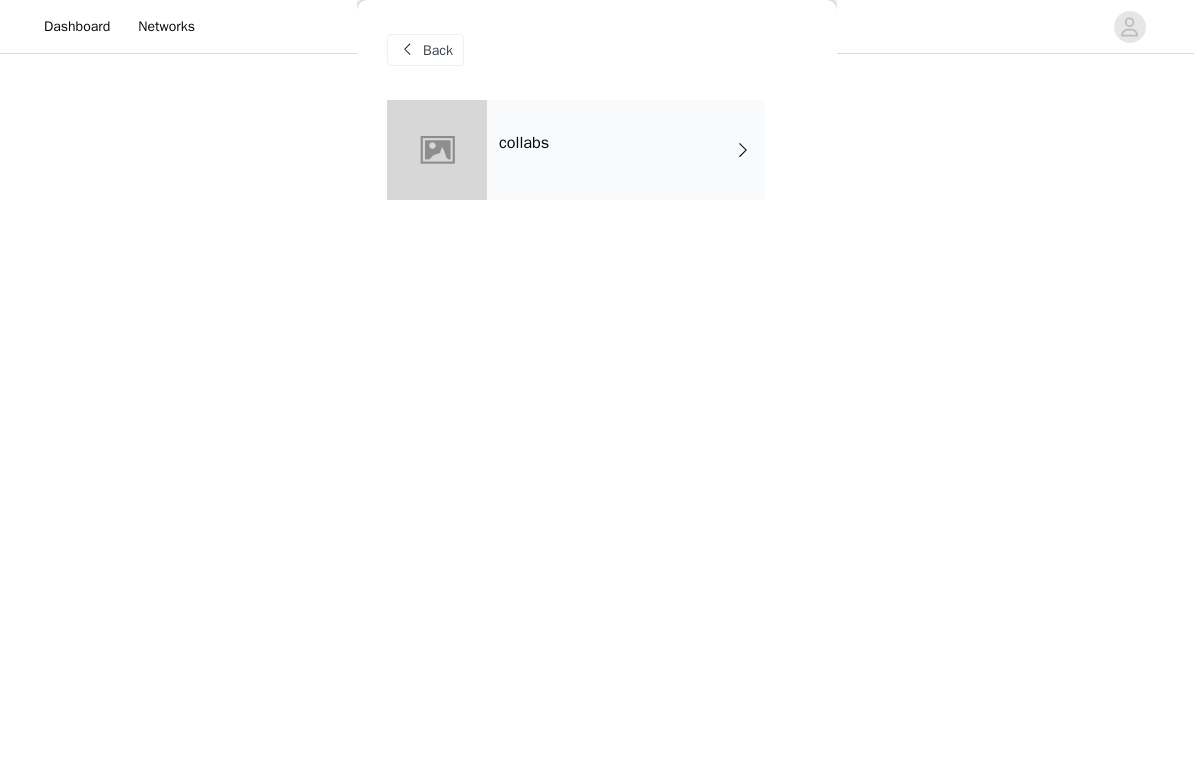 click at bounding box center (437, 150) 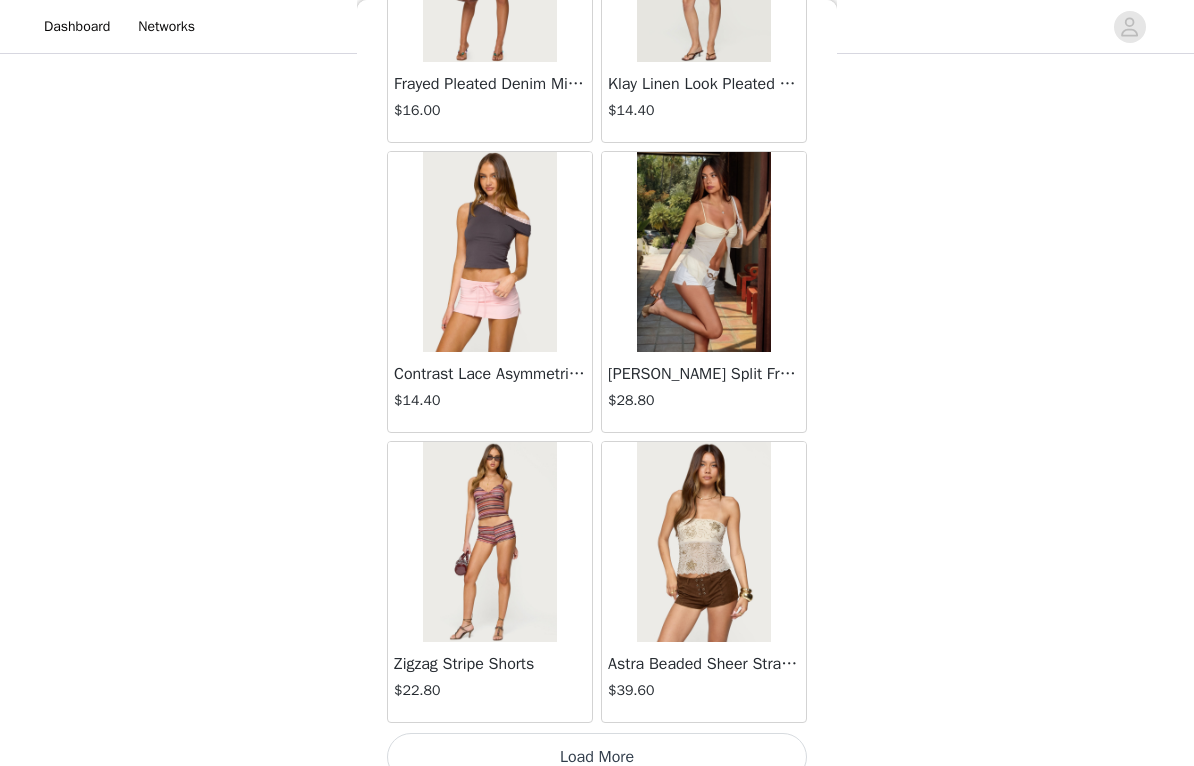 click on "Load More" at bounding box center [597, 757] 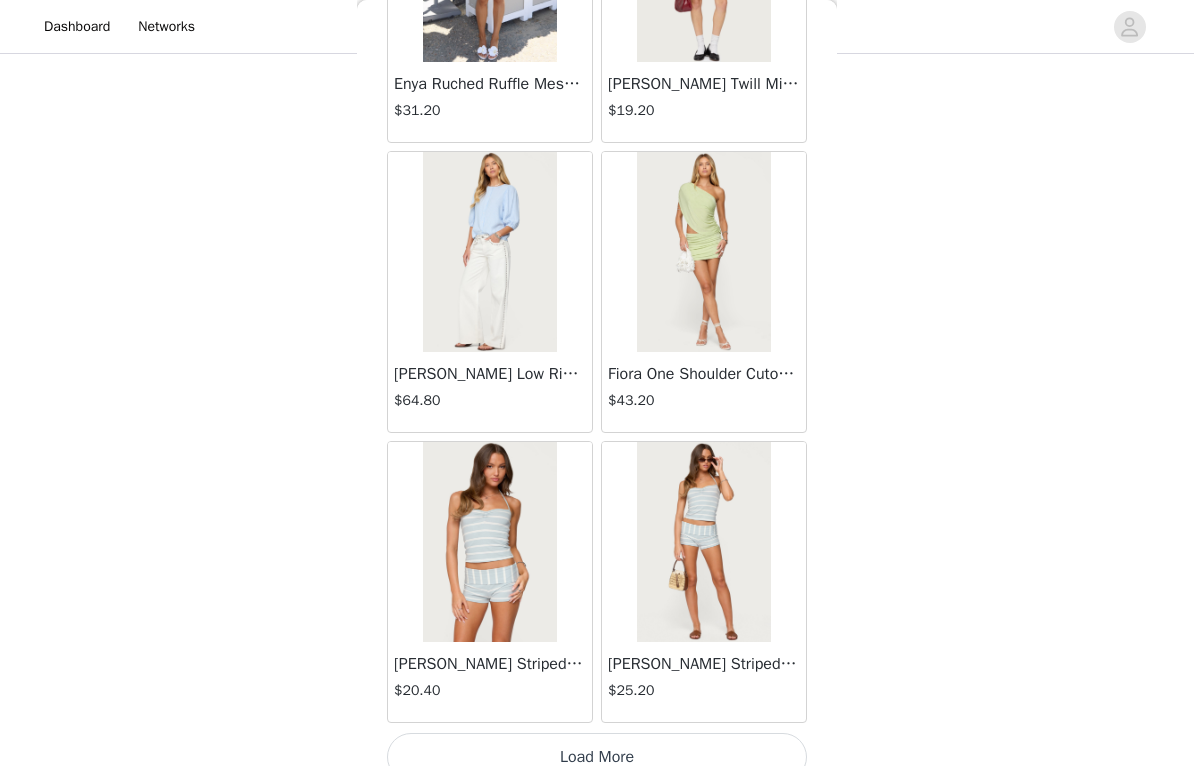 click on "Load More" at bounding box center [597, 757] 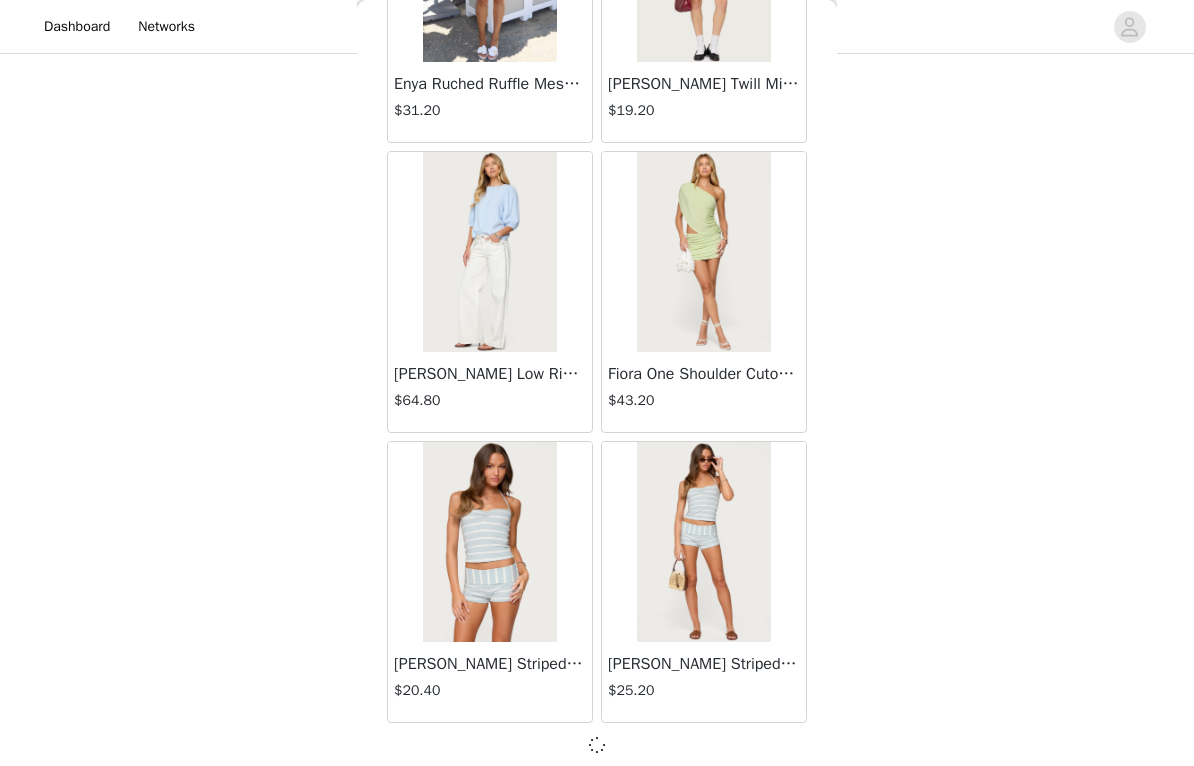 scroll, scrollTop: 5160, scrollLeft: 0, axis: vertical 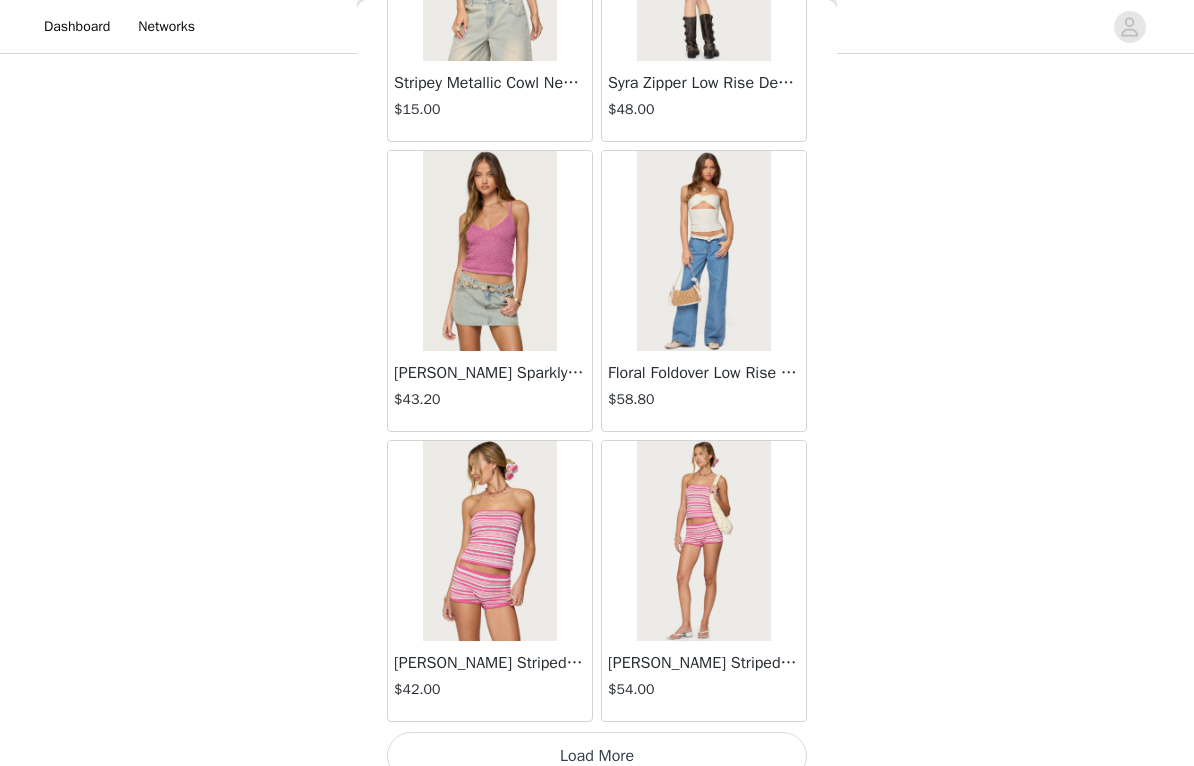 click on "Load More" at bounding box center [597, 756] 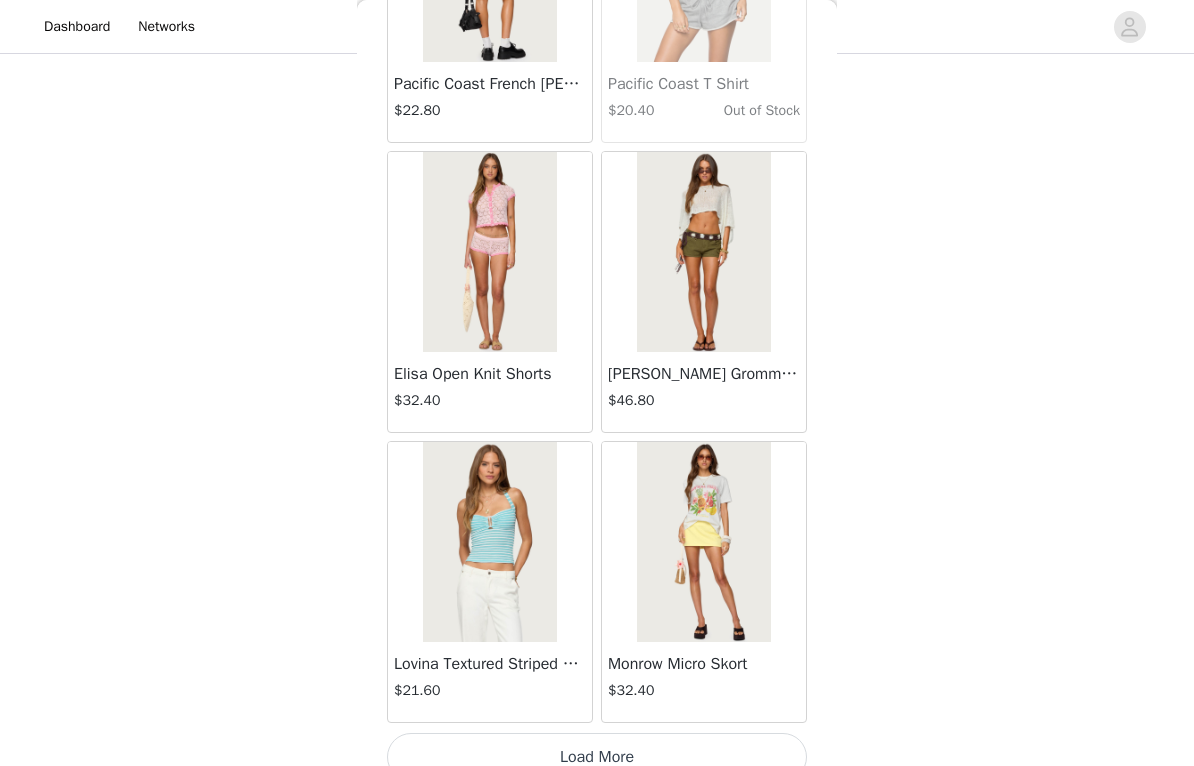 click on "Load More" at bounding box center (597, 757) 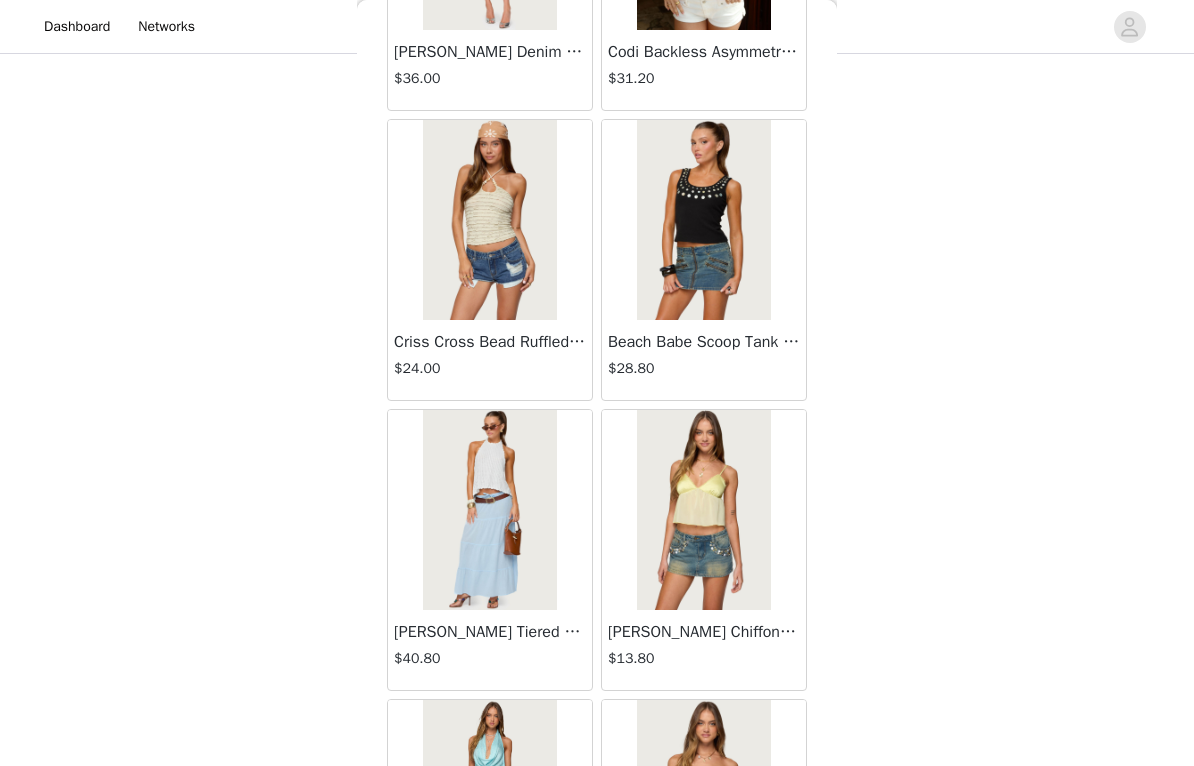 scroll, scrollTop: 13323, scrollLeft: 0, axis: vertical 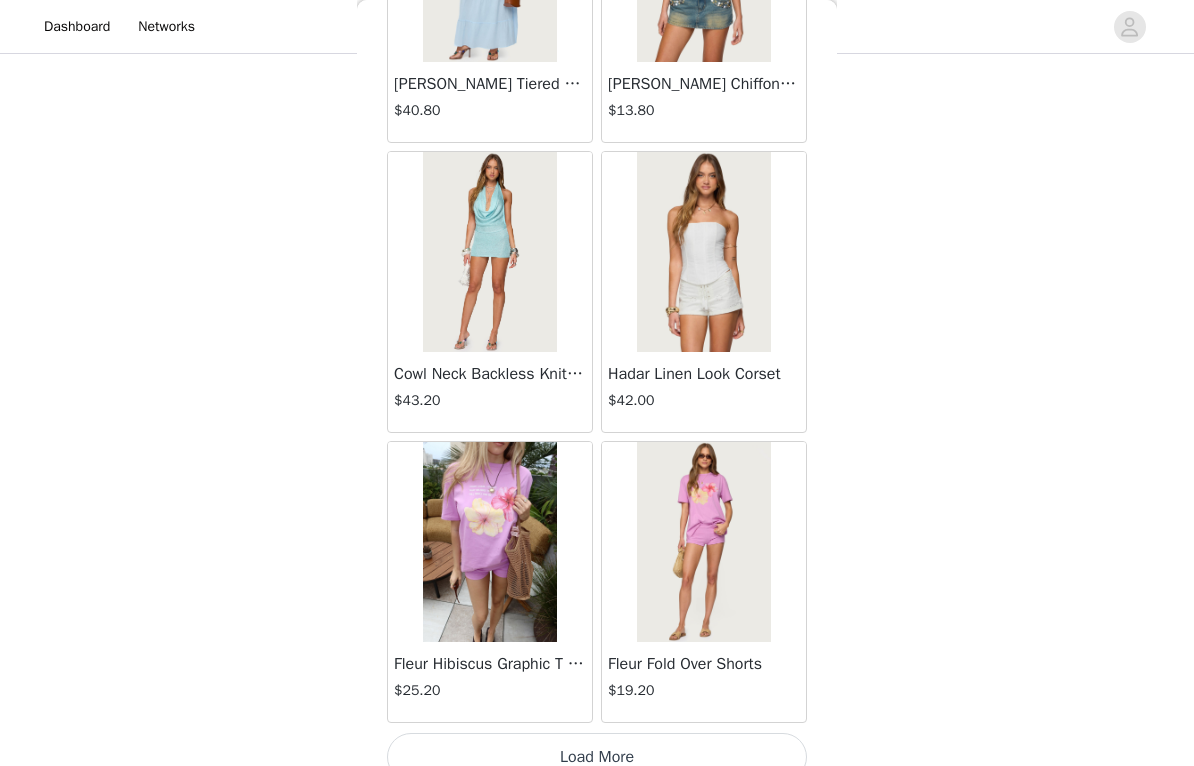 click on "Load More" at bounding box center [597, 757] 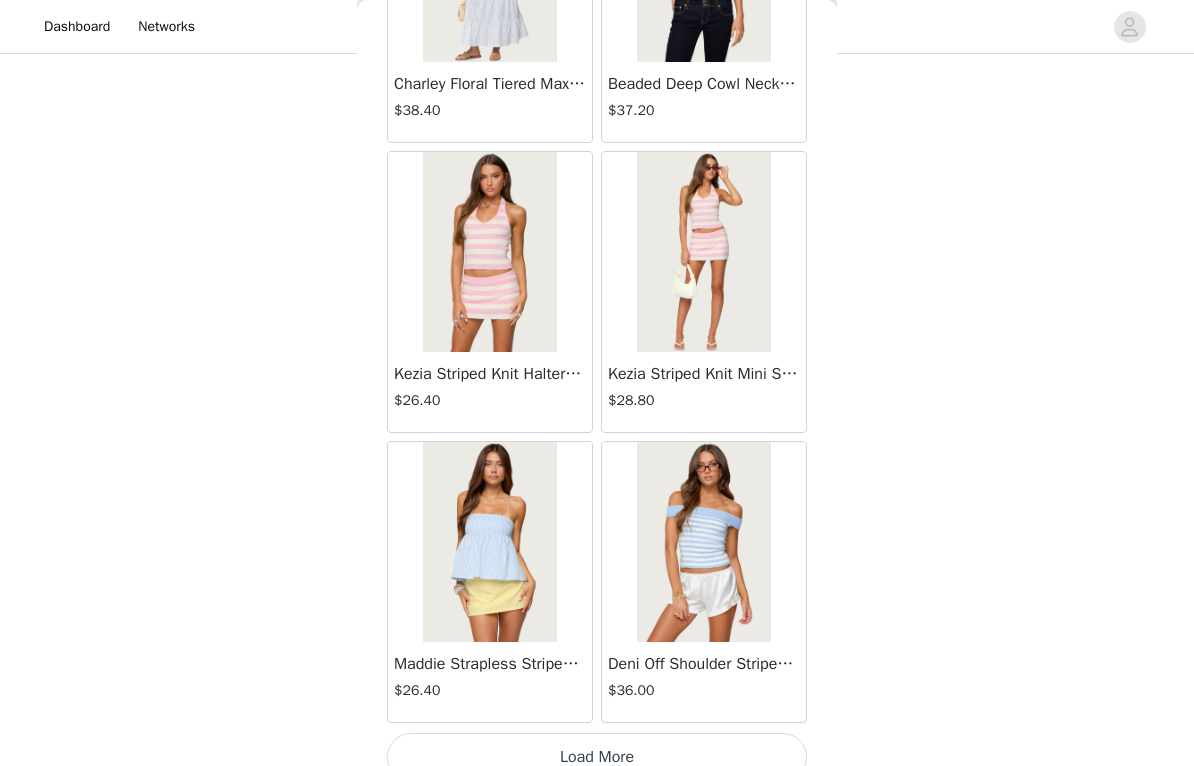 scroll, scrollTop: 16769, scrollLeft: 0, axis: vertical 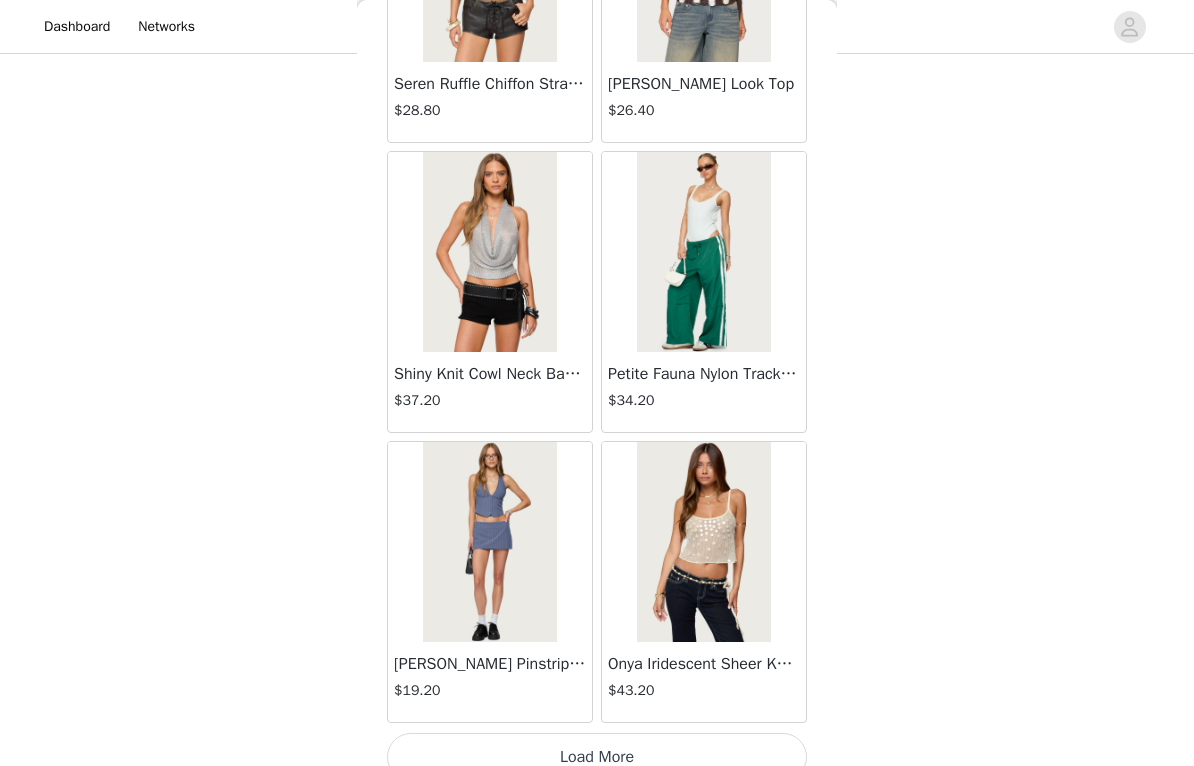 click on "Load More" at bounding box center [597, 757] 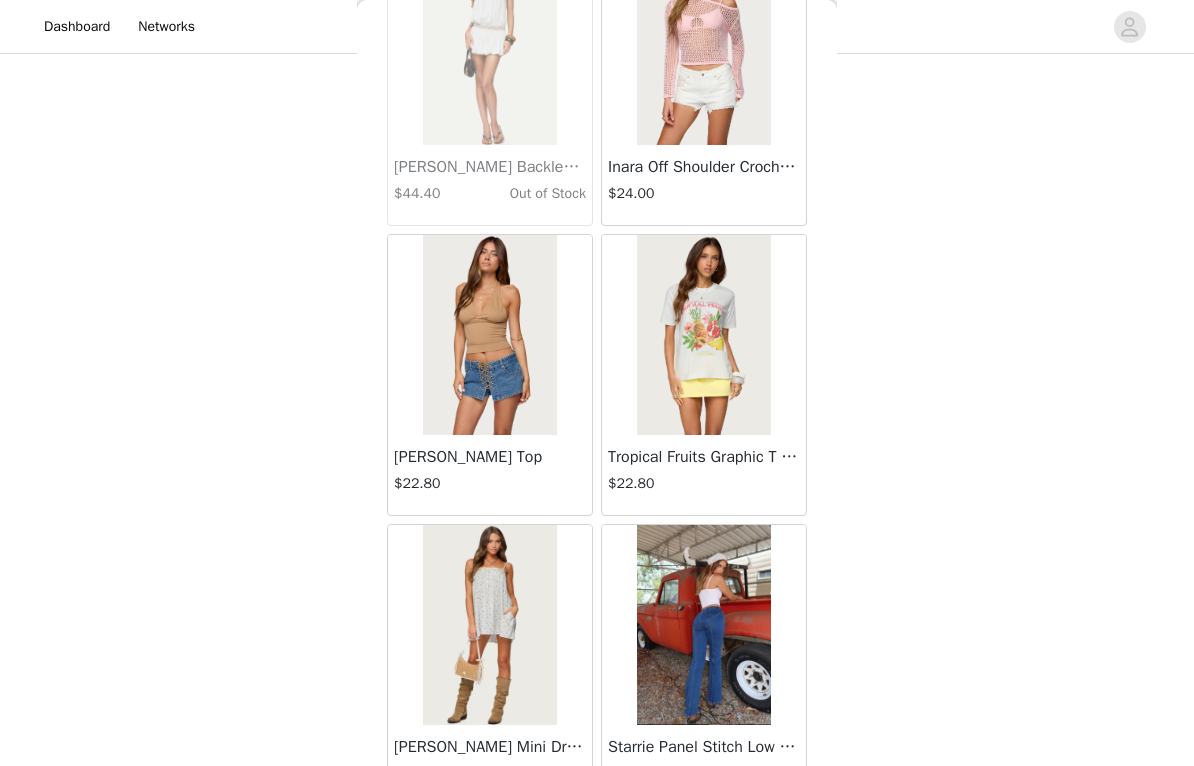 scroll, scrollTop: 21124, scrollLeft: 0, axis: vertical 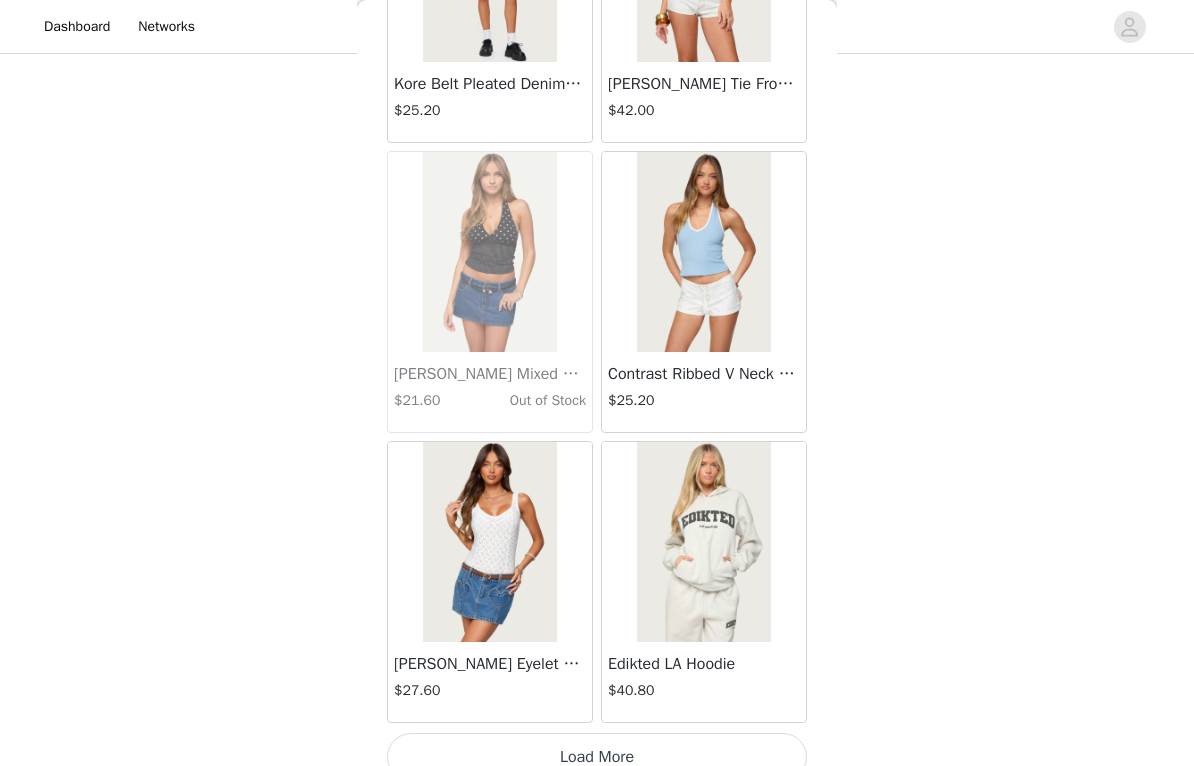 click on "Load More" at bounding box center (597, 757) 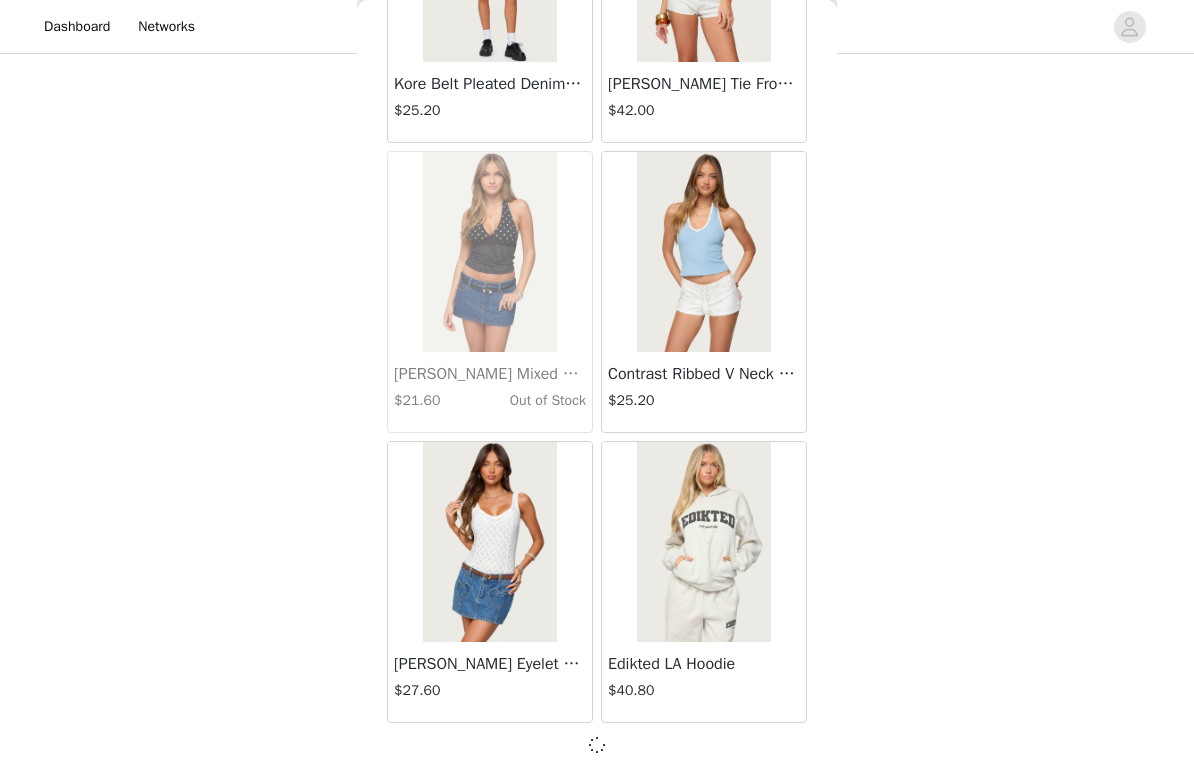 scroll, scrollTop: 22560, scrollLeft: 0, axis: vertical 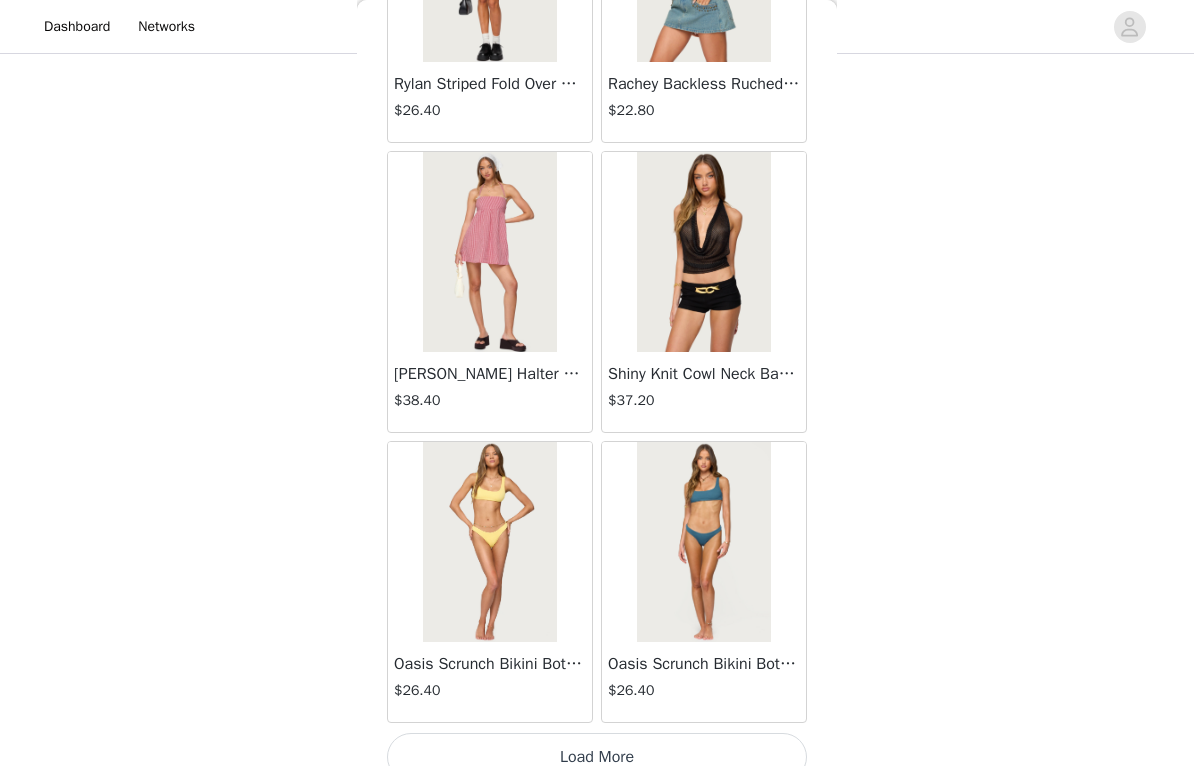 click on "Load More" at bounding box center [597, 757] 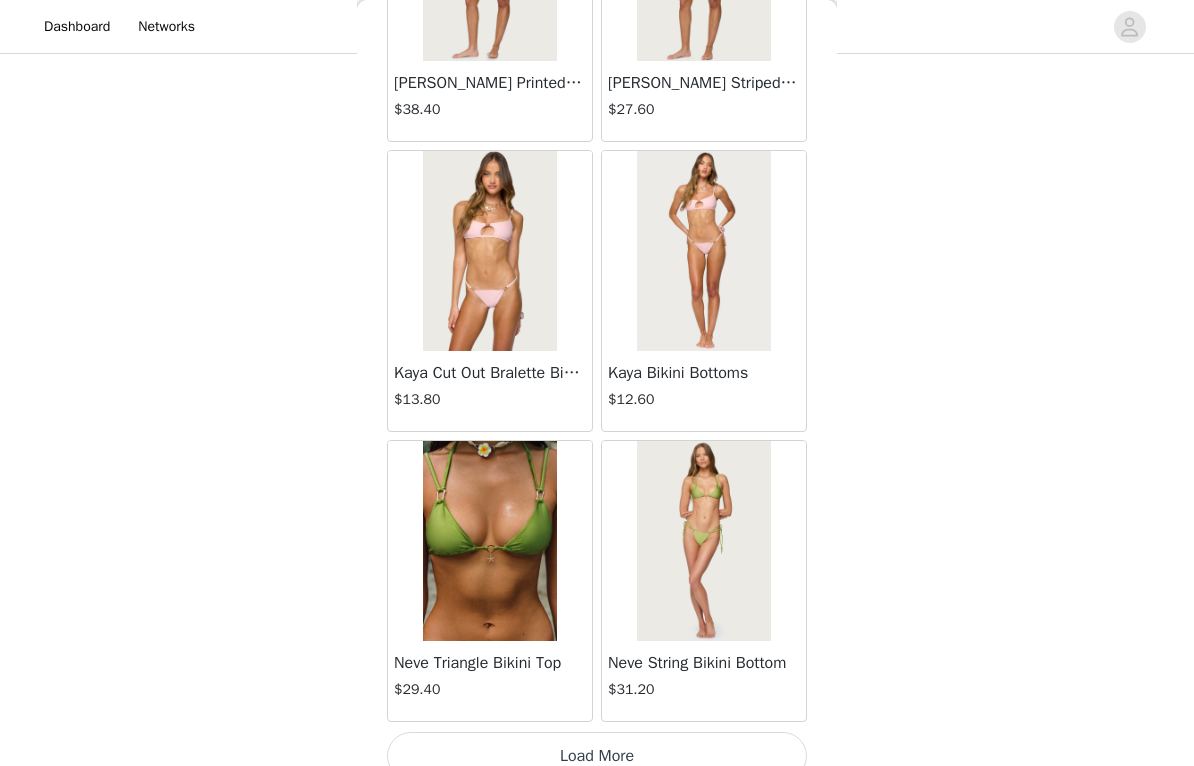 click on "Load More" at bounding box center (597, 756) 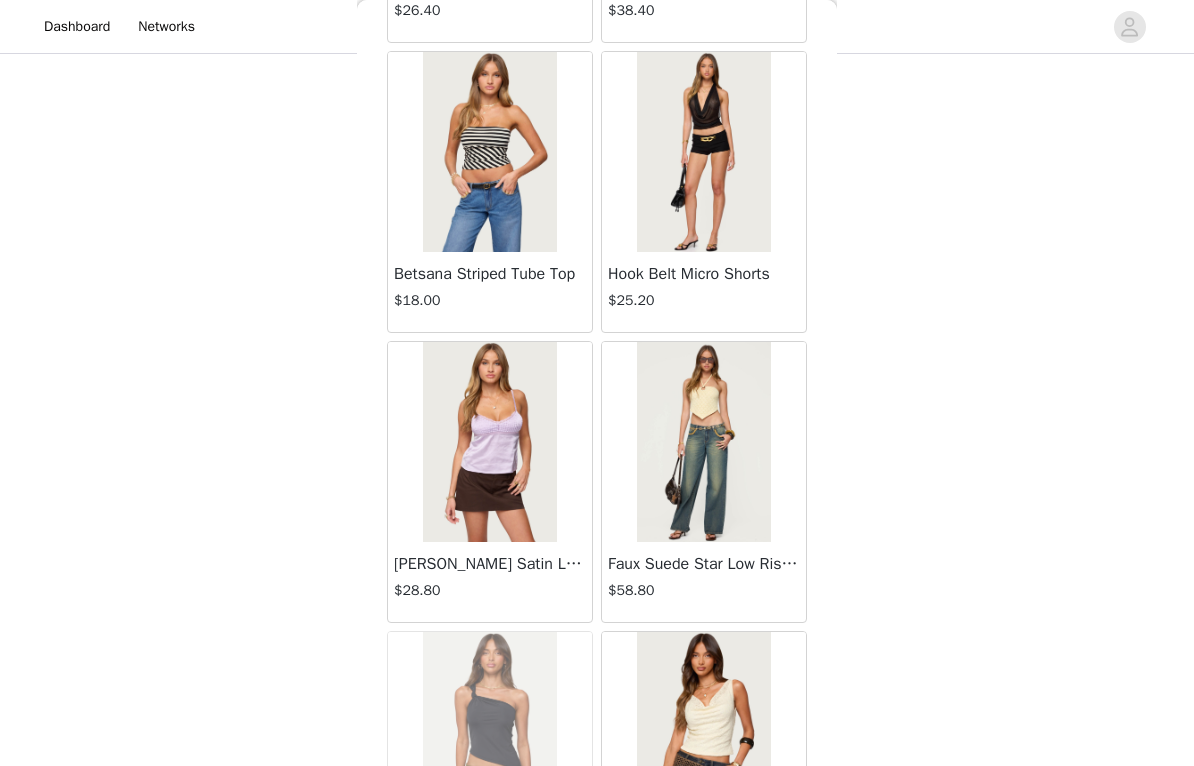 scroll, scrollTop: 30789, scrollLeft: 0, axis: vertical 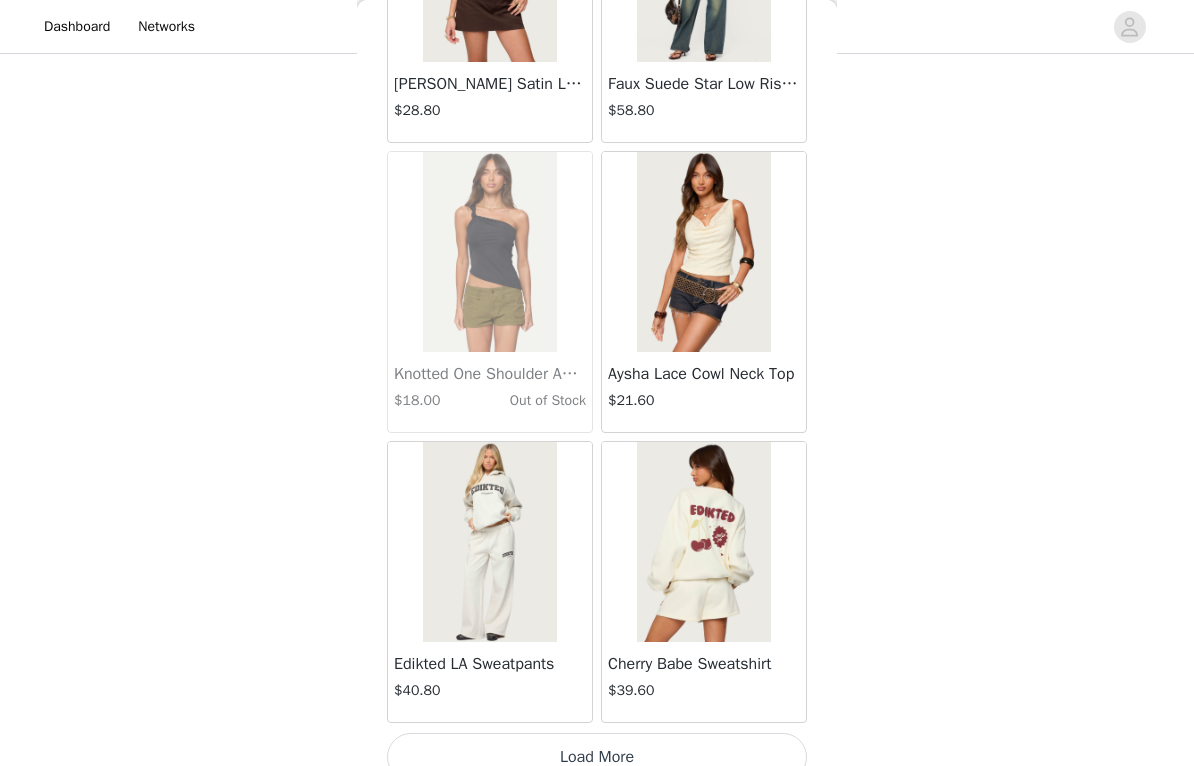 click on "Load More" at bounding box center (597, 757) 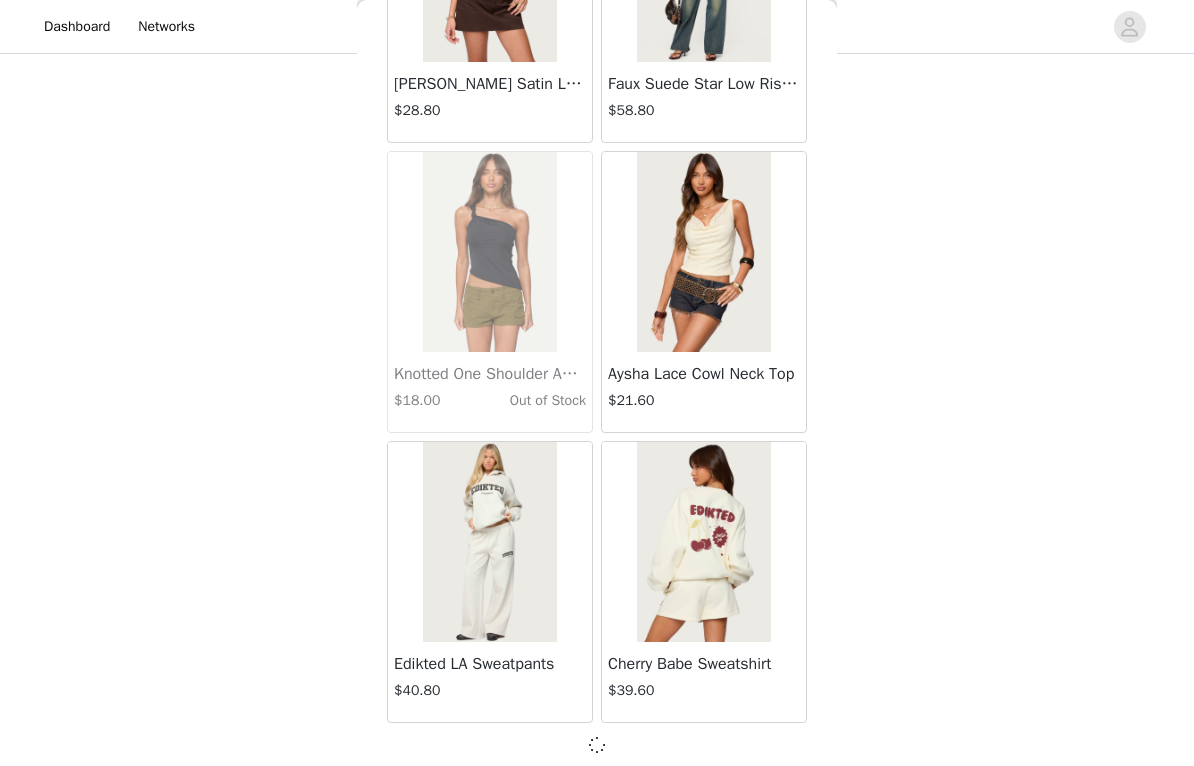 scroll, scrollTop: 31260, scrollLeft: 0, axis: vertical 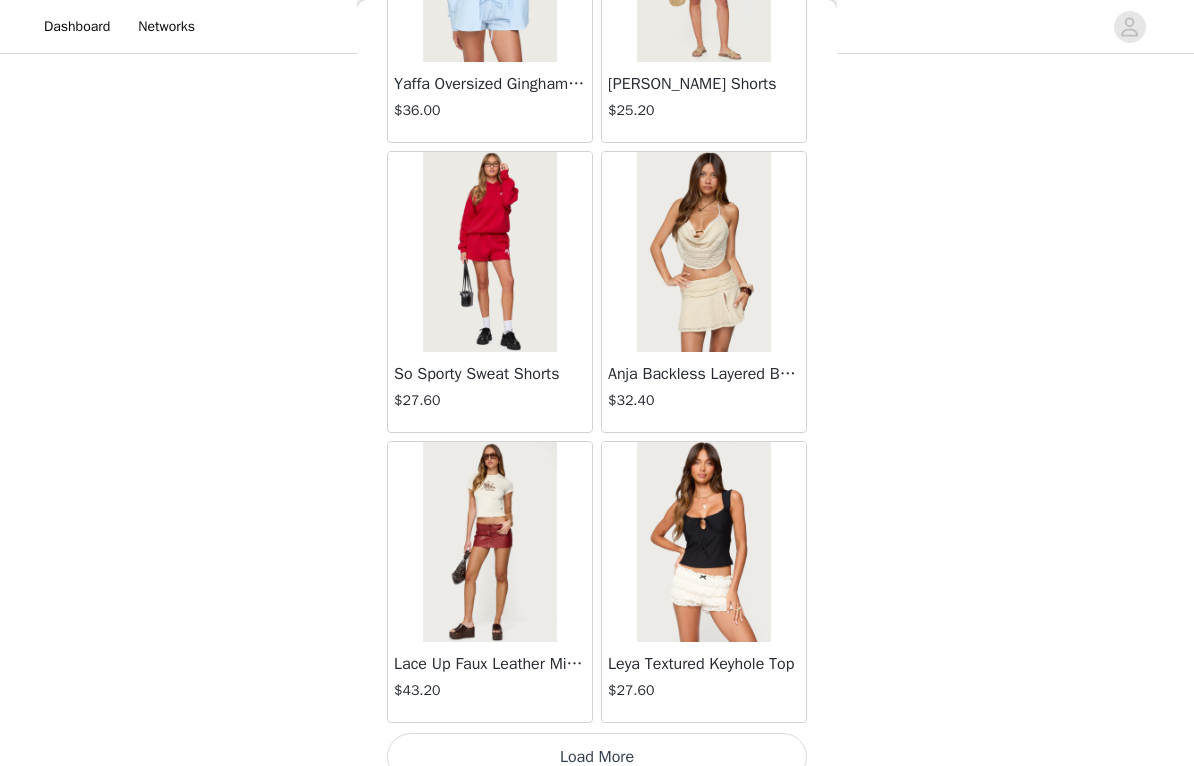 click on "Load More" at bounding box center (597, 757) 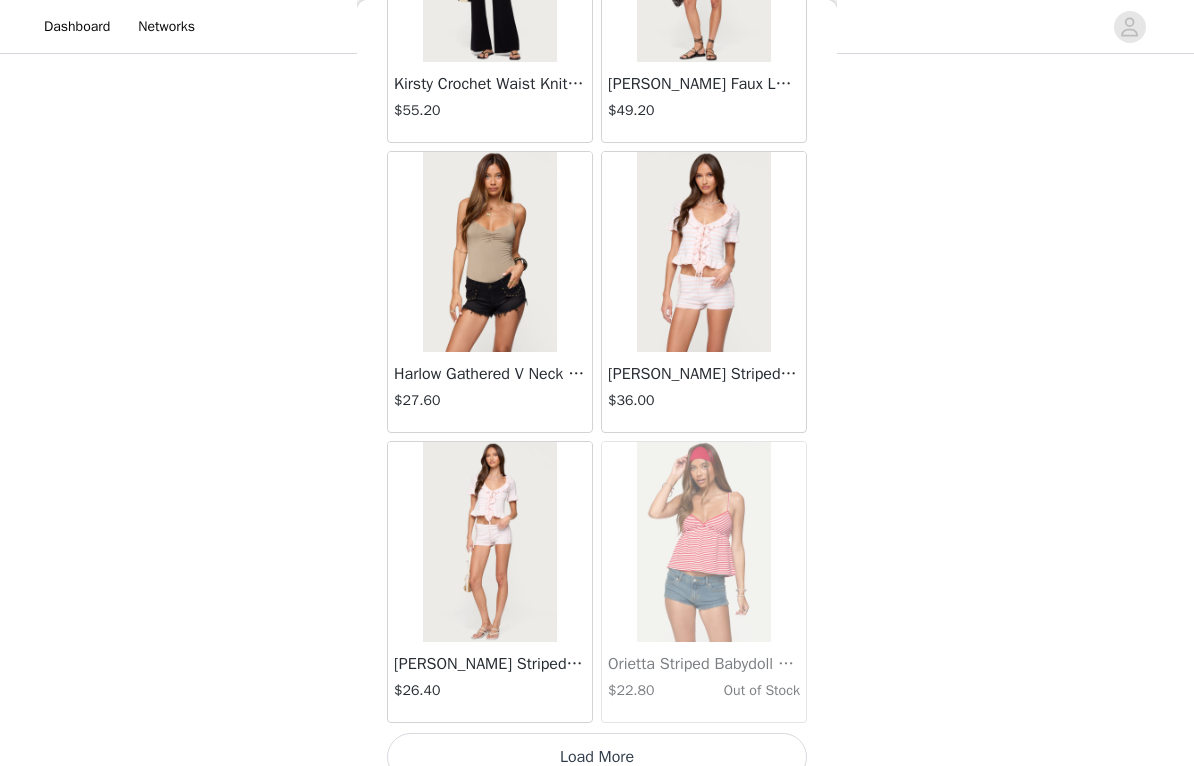 click on "Load More" at bounding box center [597, 757] 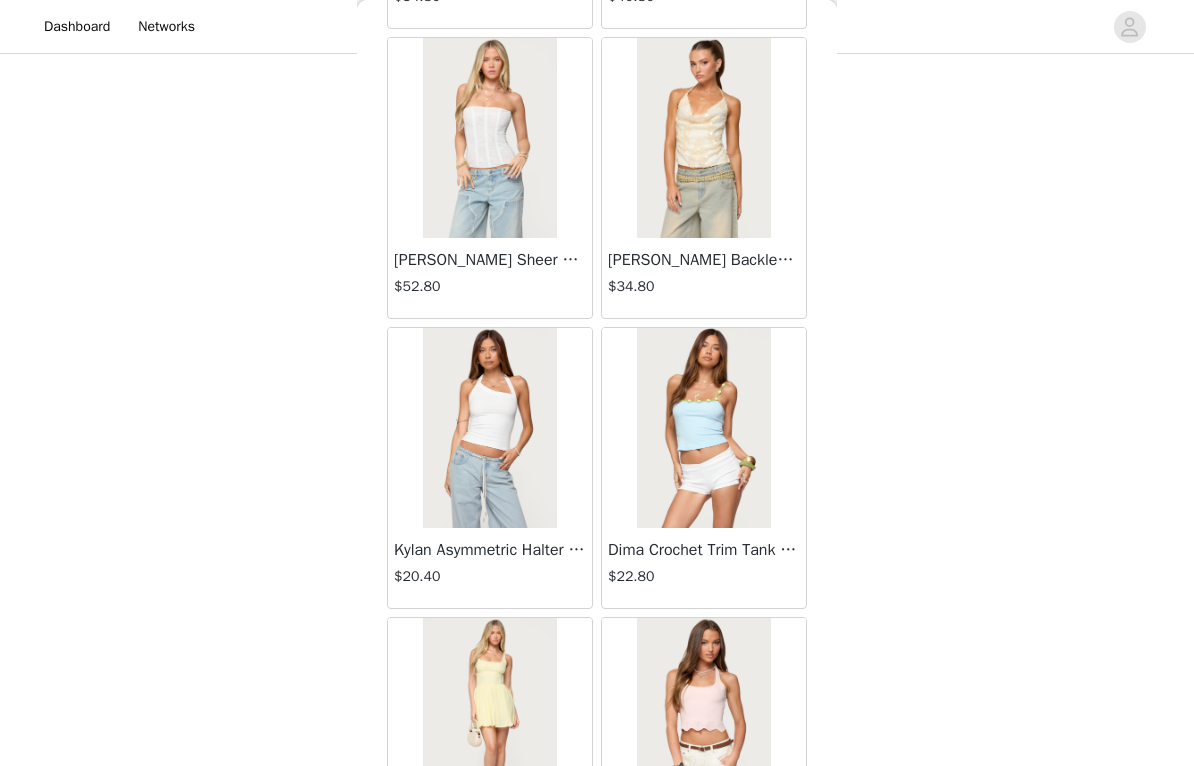 scroll, scrollTop: 38634, scrollLeft: 0, axis: vertical 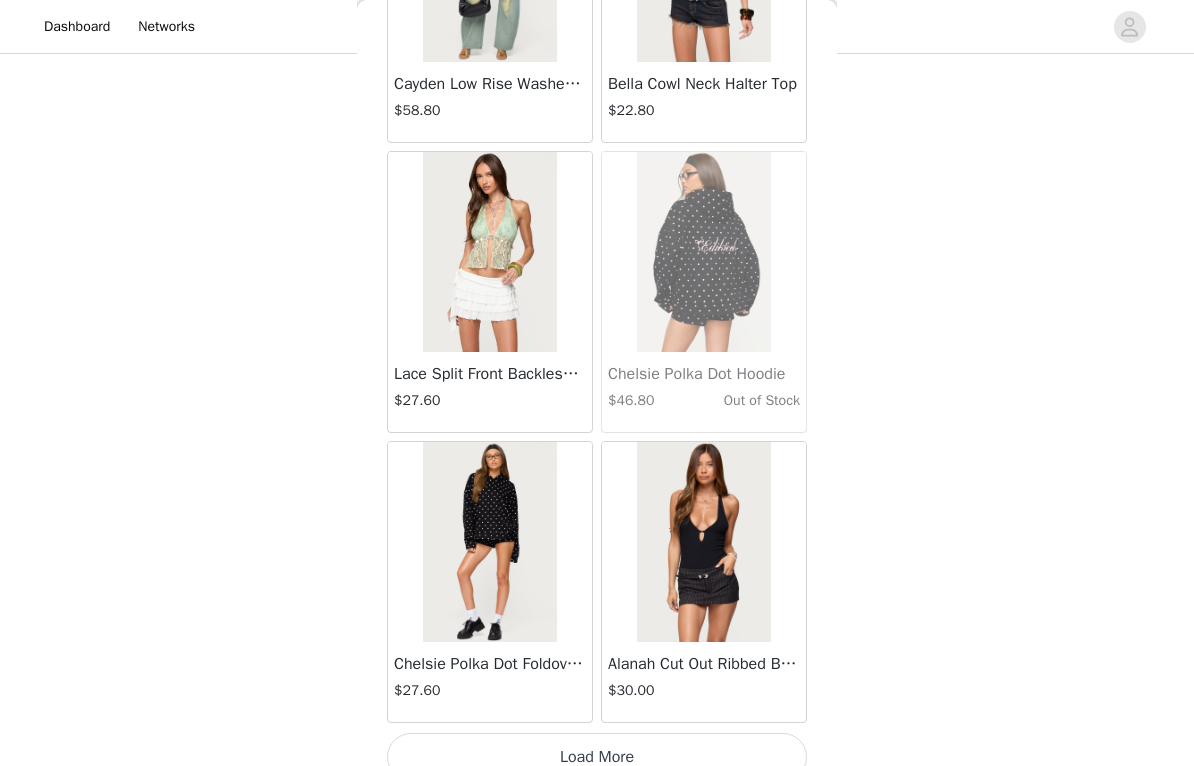 click on "Load More" at bounding box center [597, 757] 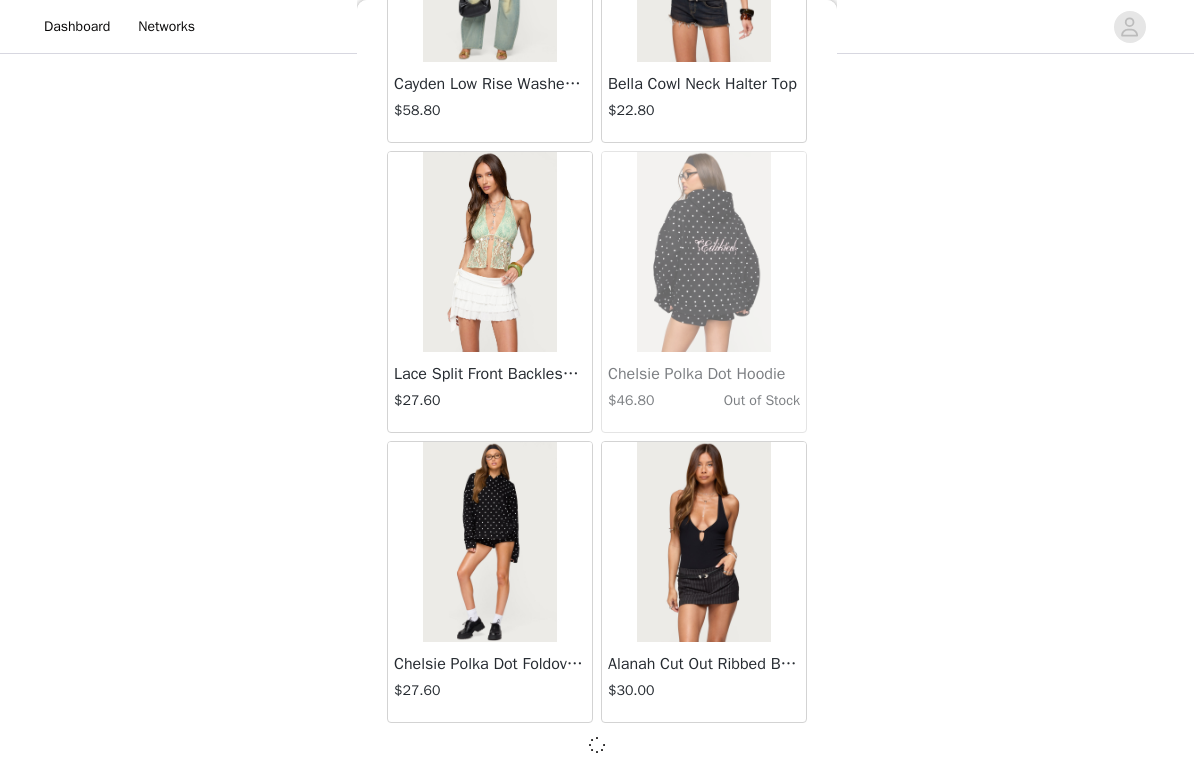 scroll, scrollTop: 39960, scrollLeft: 0, axis: vertical 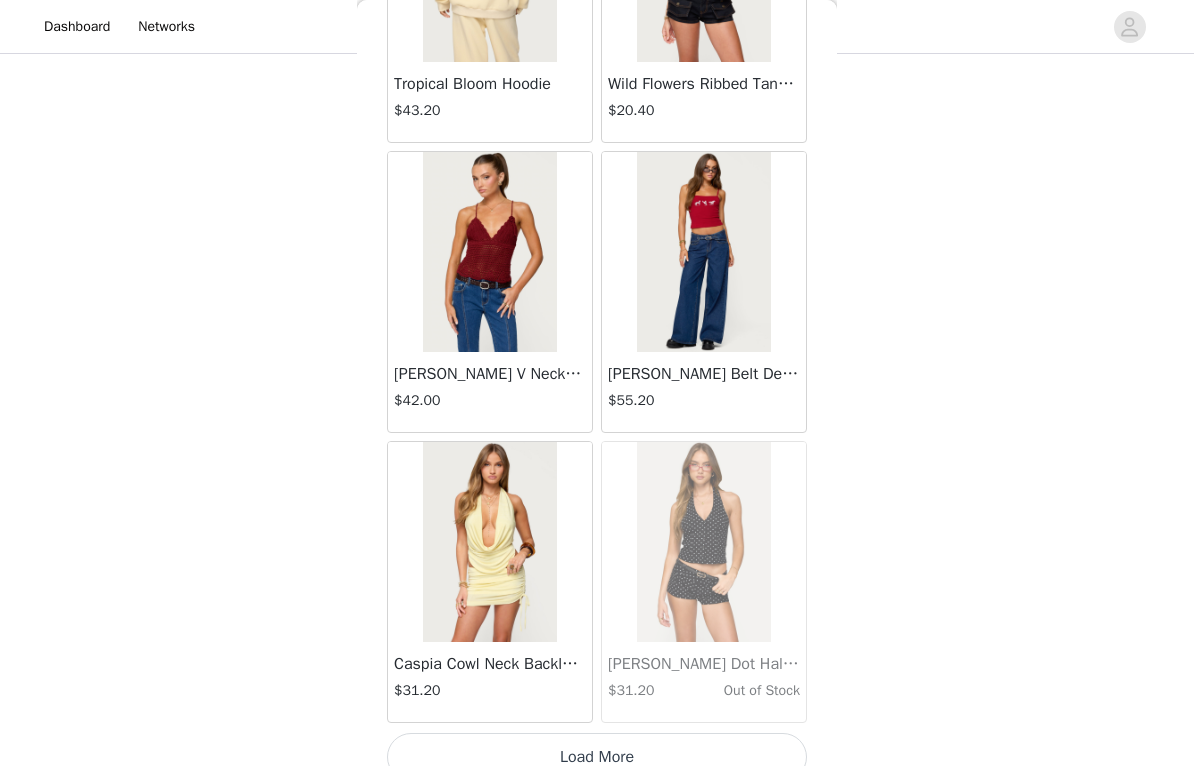 click on "Load More" at bounding box center [597, 757] 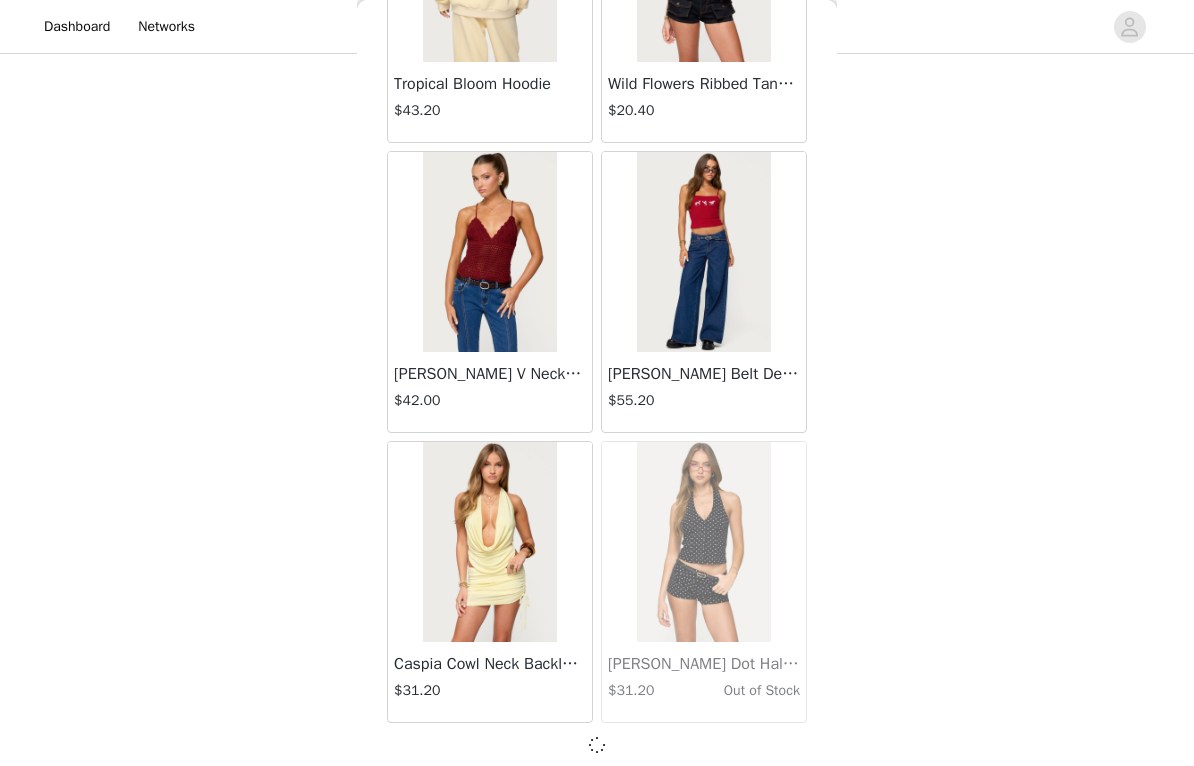 scroll, scrollTop: 42860, scrollLeft: 0, axis: vertical 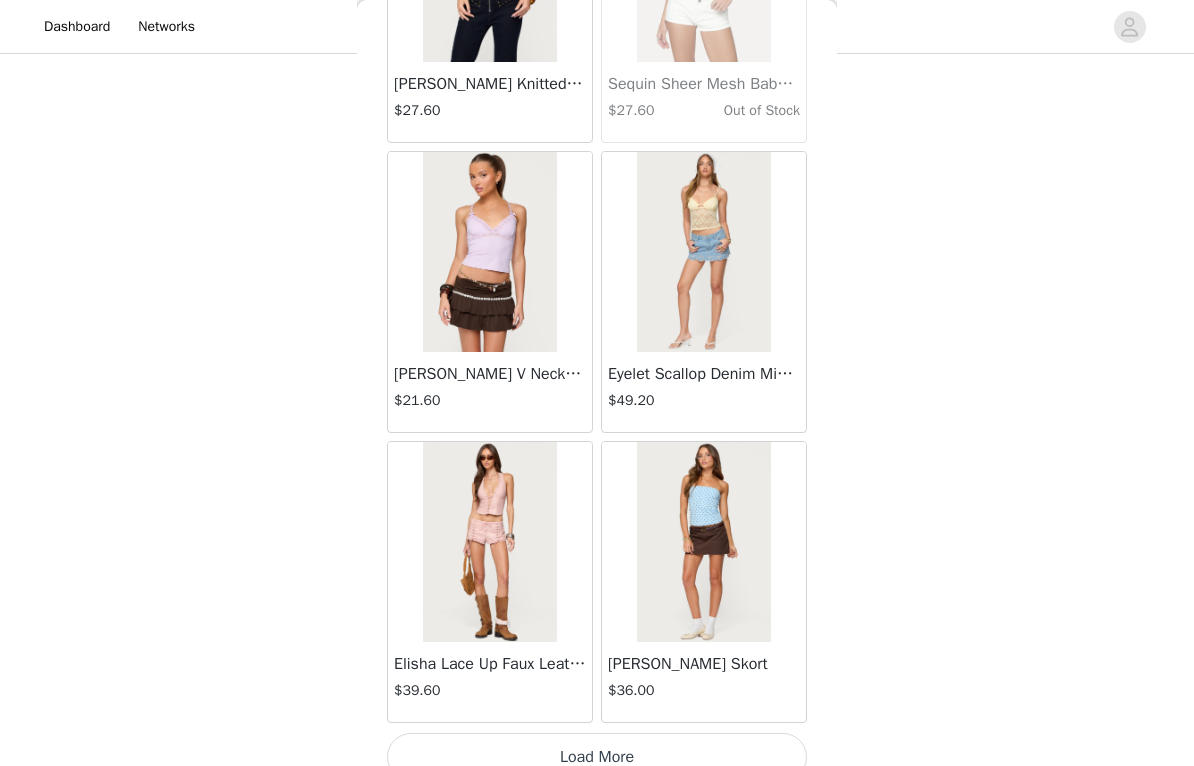 click on "Load More" at bounding box center (597, 757) 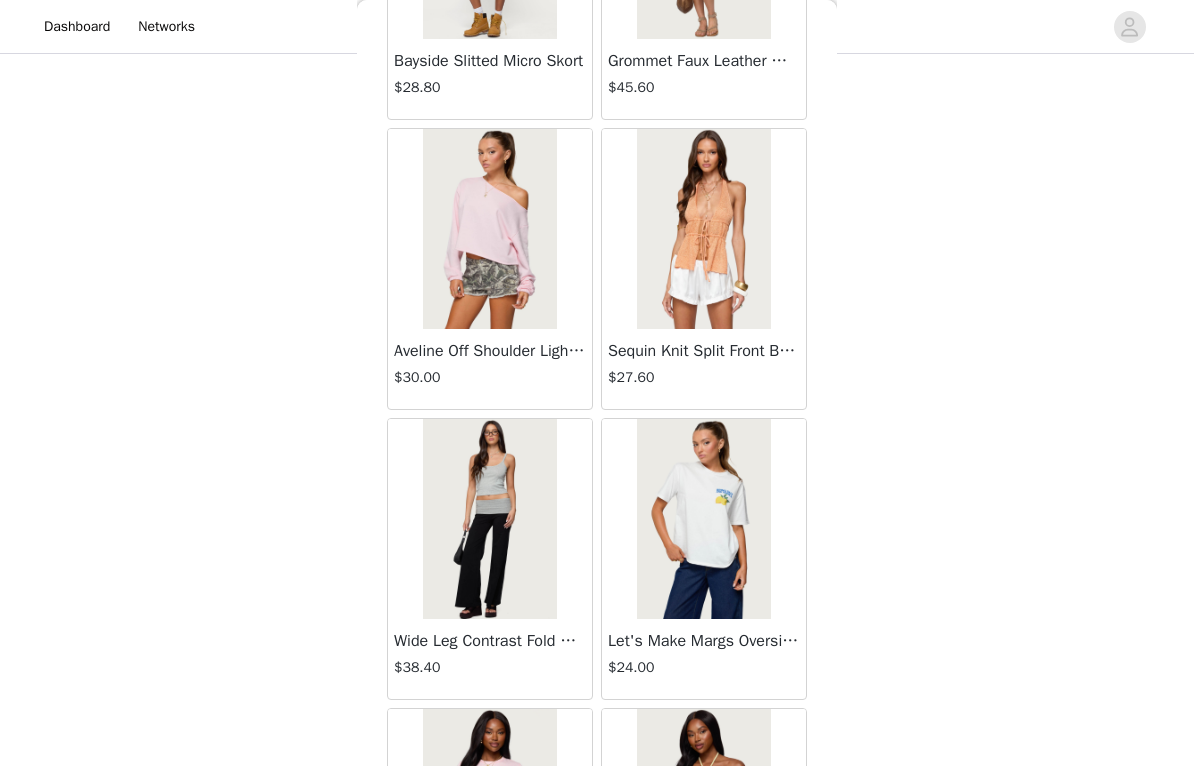 scroll, scrollTop: 48416, scrollLeft: 0, axis: vertical 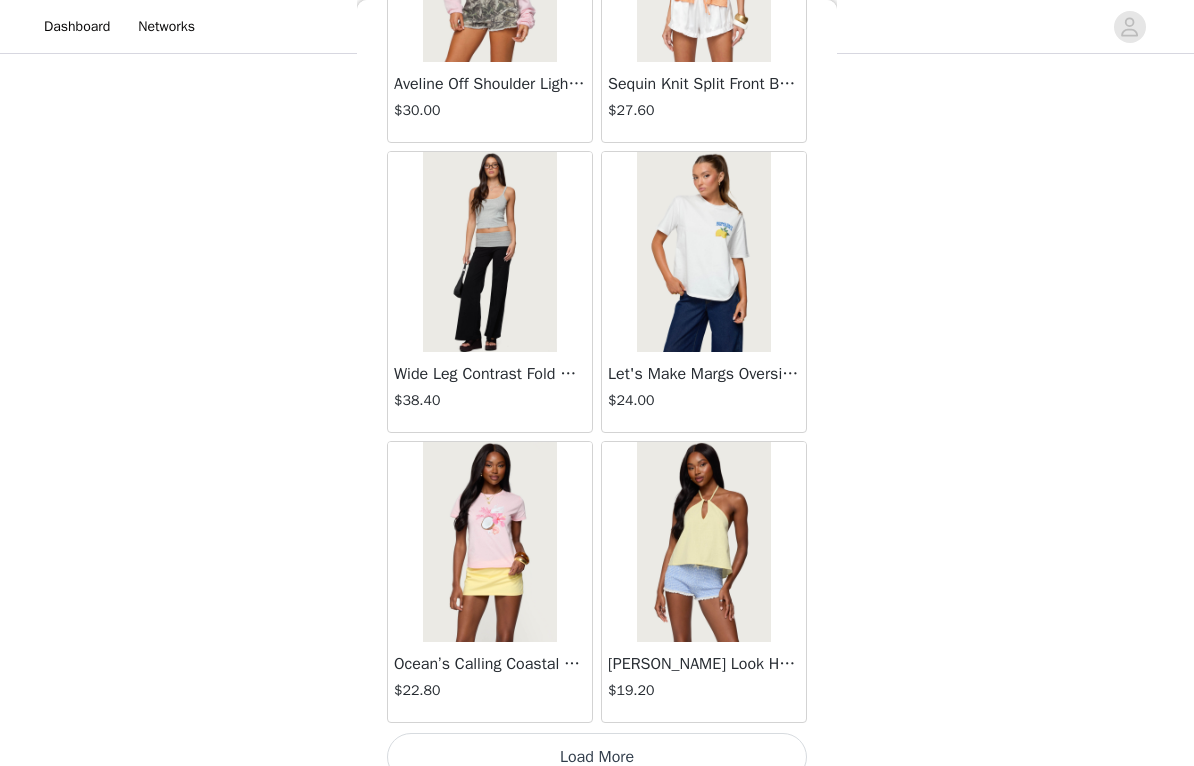 click on "Load More" at bounding box center (597, 757) 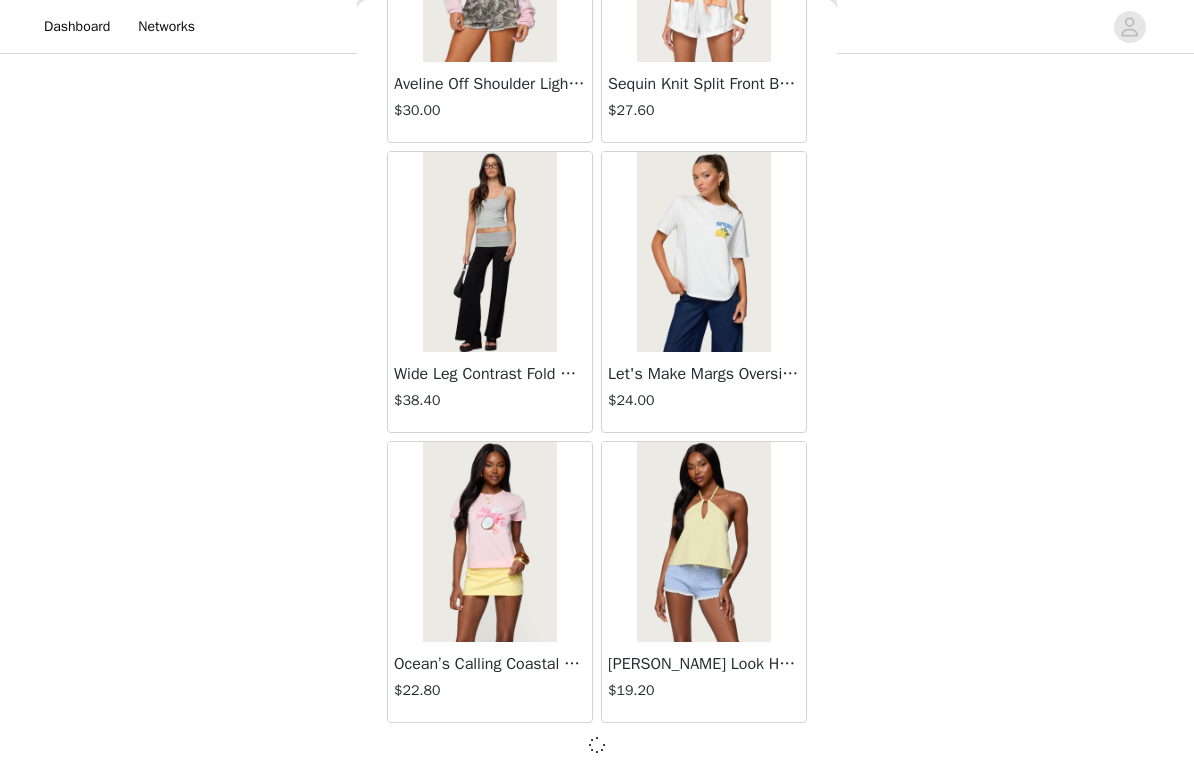 scroll, scrollTop: 48660, scrollLeft: 0, axis: vertical 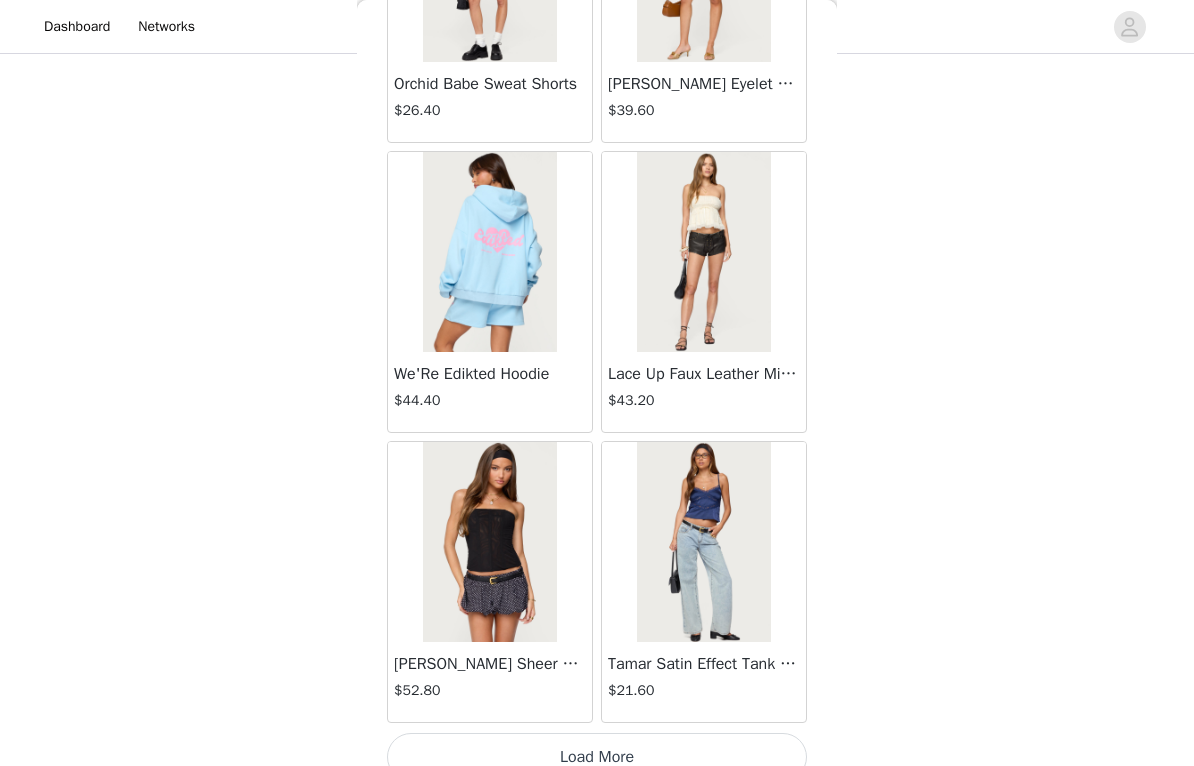 click on "Load More" at bounding box center [597, 757] 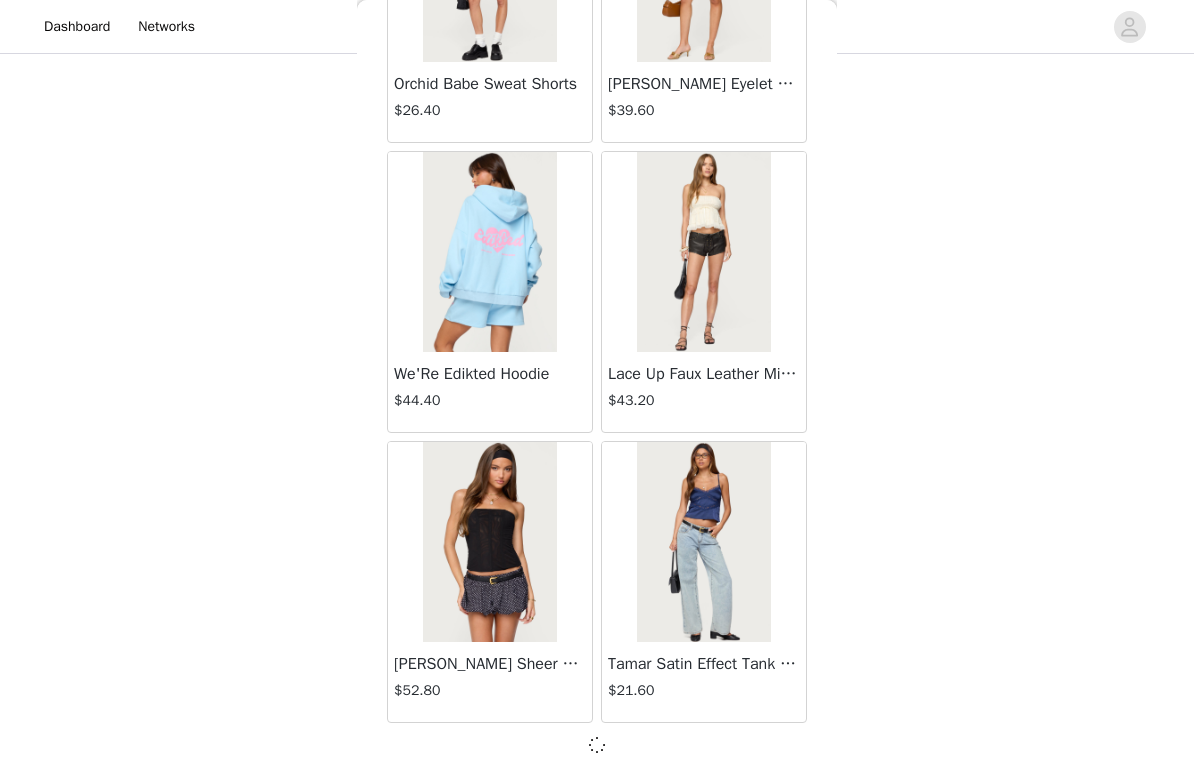 scroll, scrollTop: 51560, scrollLeft: 0, axis: vertical 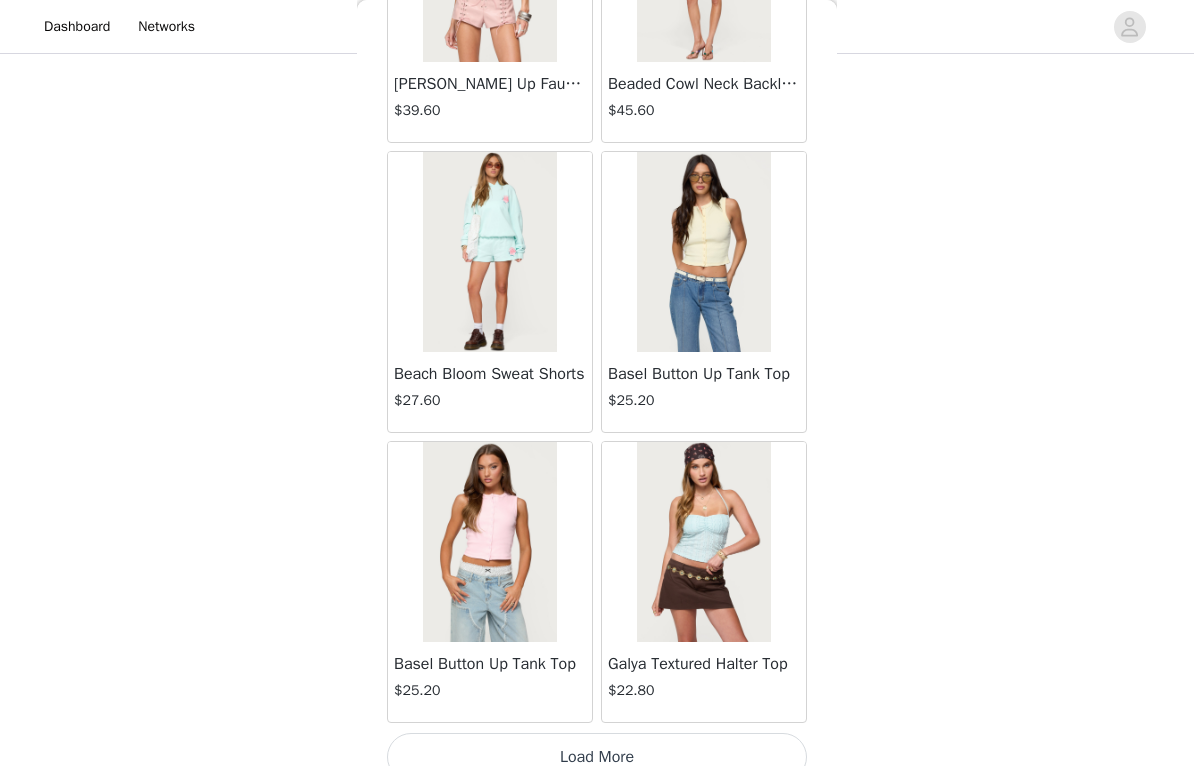 click on "Load More" at bounding box center (597, 757) 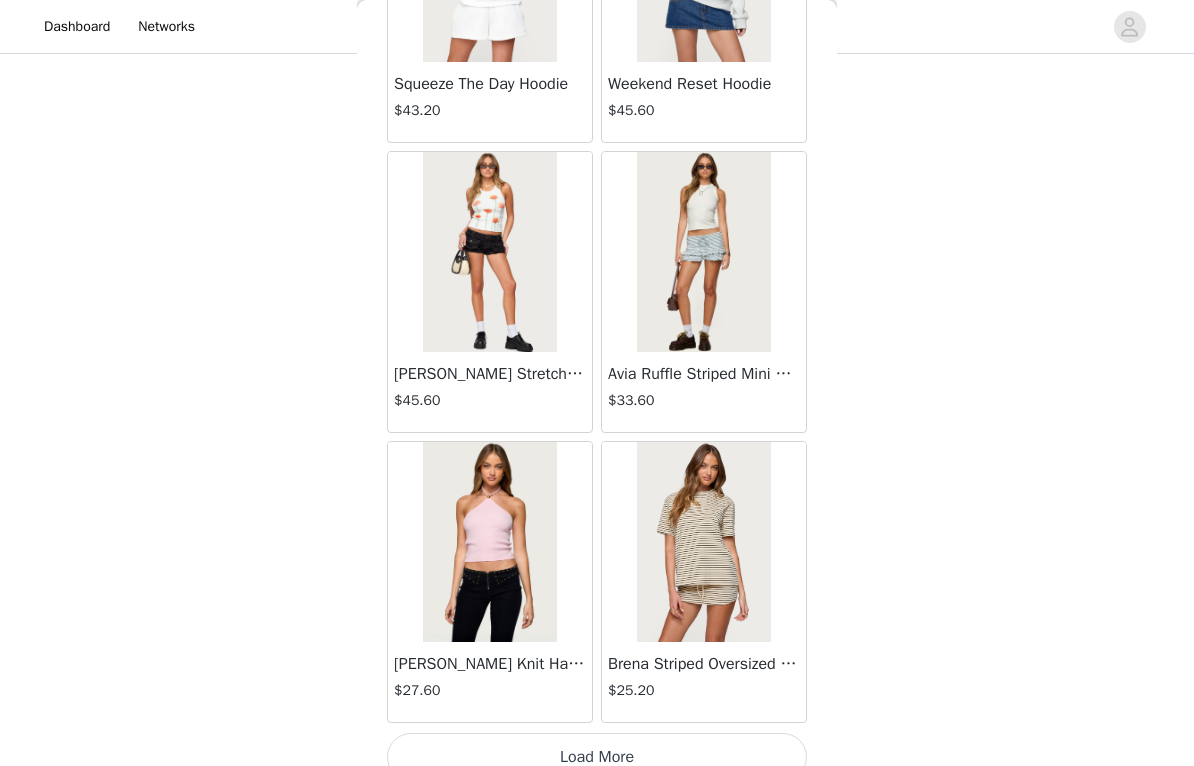 click on "Load More" at bounding box center (597, 757) 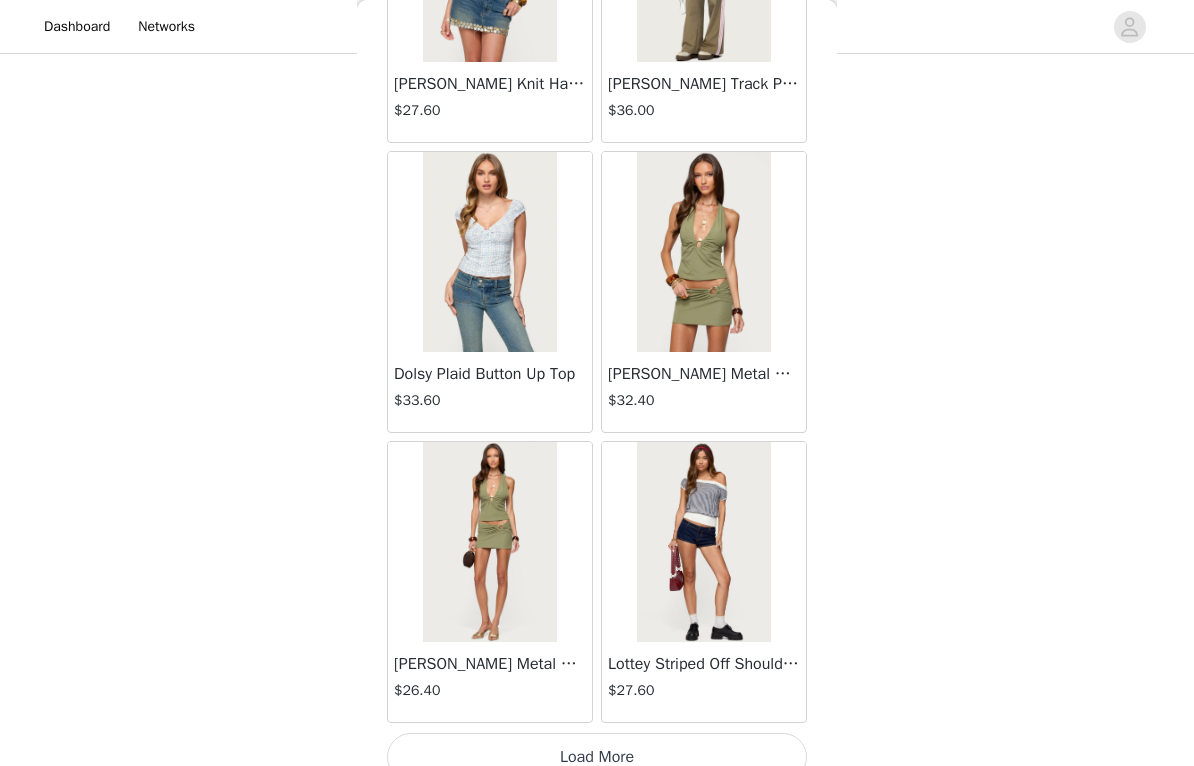 click on "Load More" at bounding box center (597, 757) 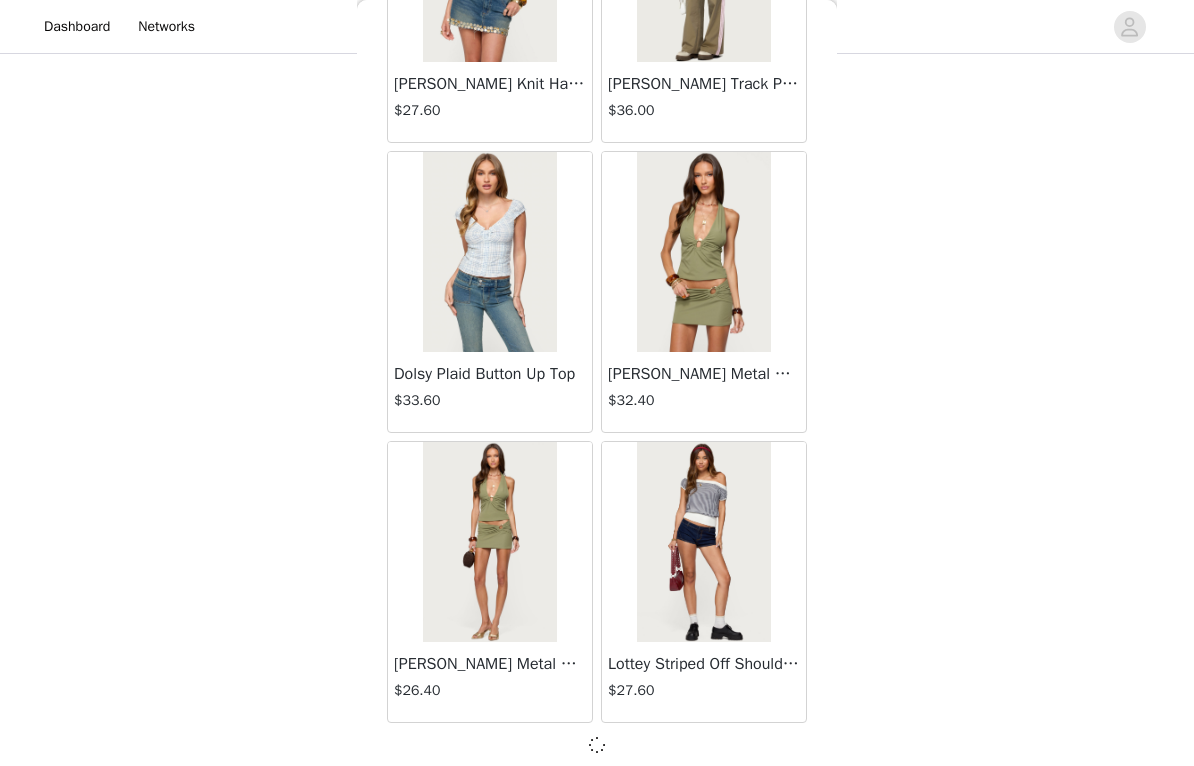 scroll, scrollTop: 60260, scrollLeft: 0, axis: vertical 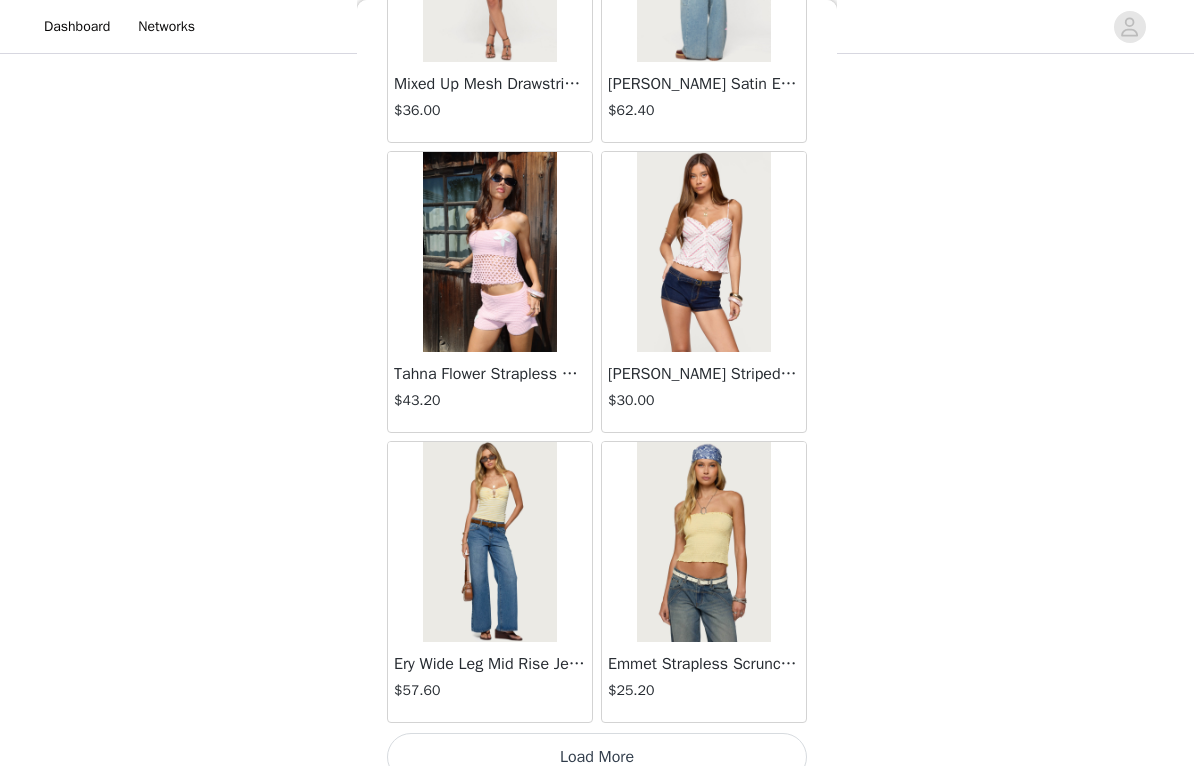 click on "Load More" at bounding box center [597, 757] 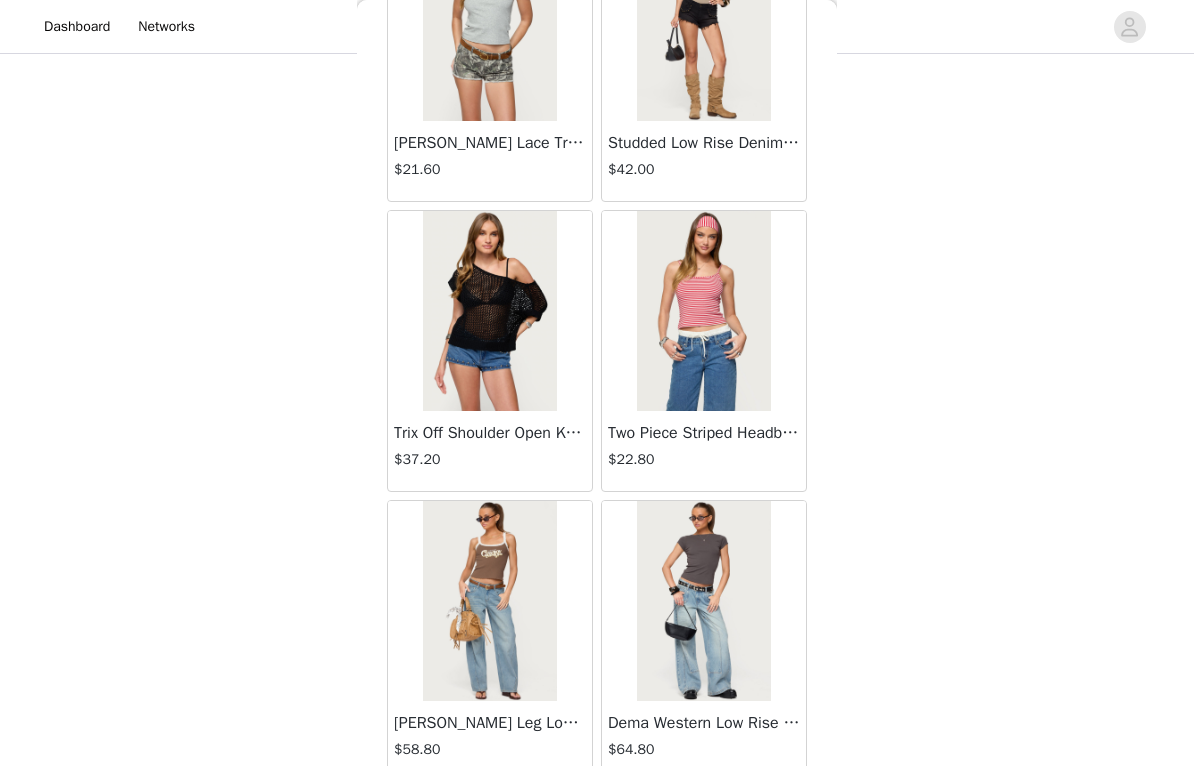 scroll, scrollTop: 62227, scrollLeft: 0, axis: vertical 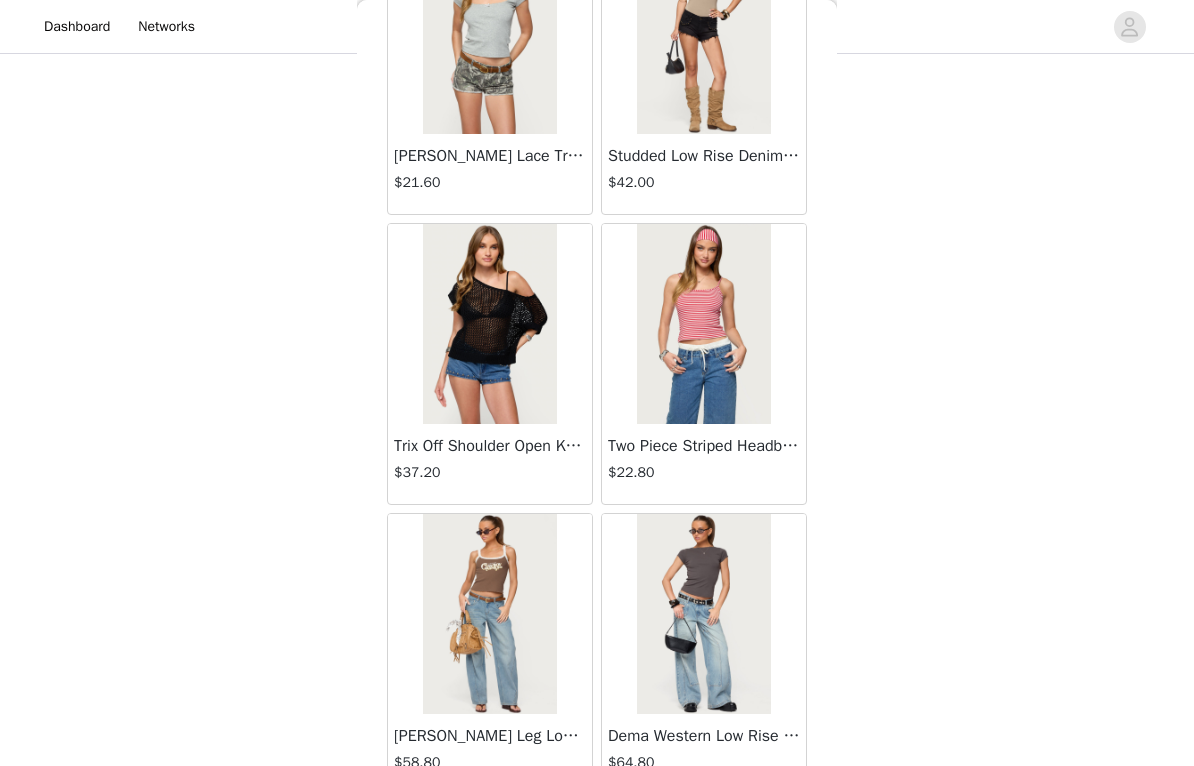 click at bounding box center [703, 324] 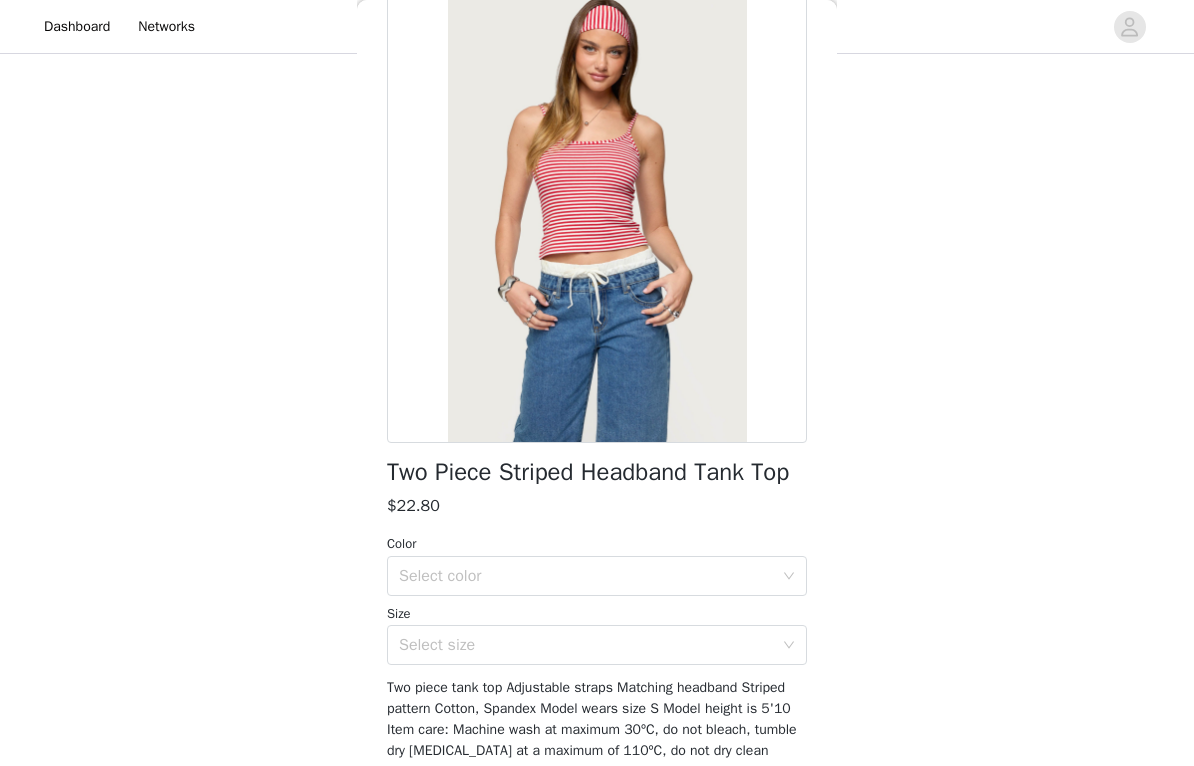 scroll, scrollTop: 138, scrollLeft: 0, axis: vertical 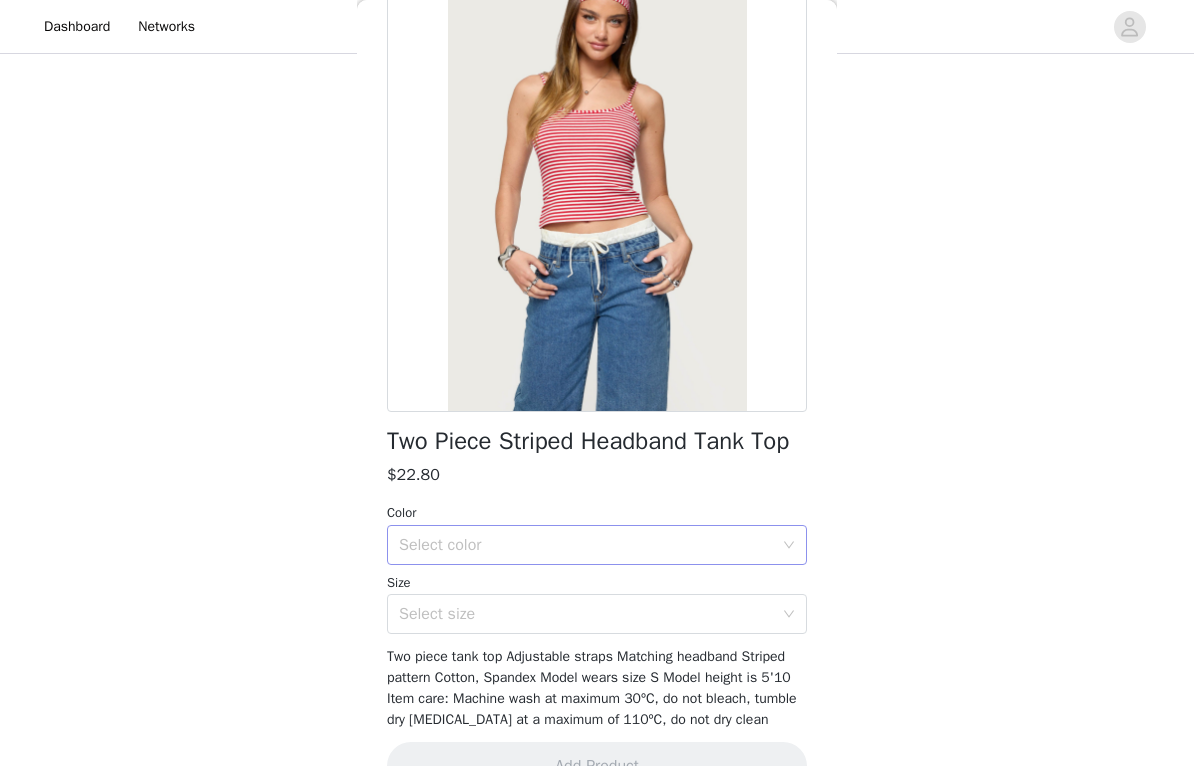click on "Select color" at bounding box center (586, 545) 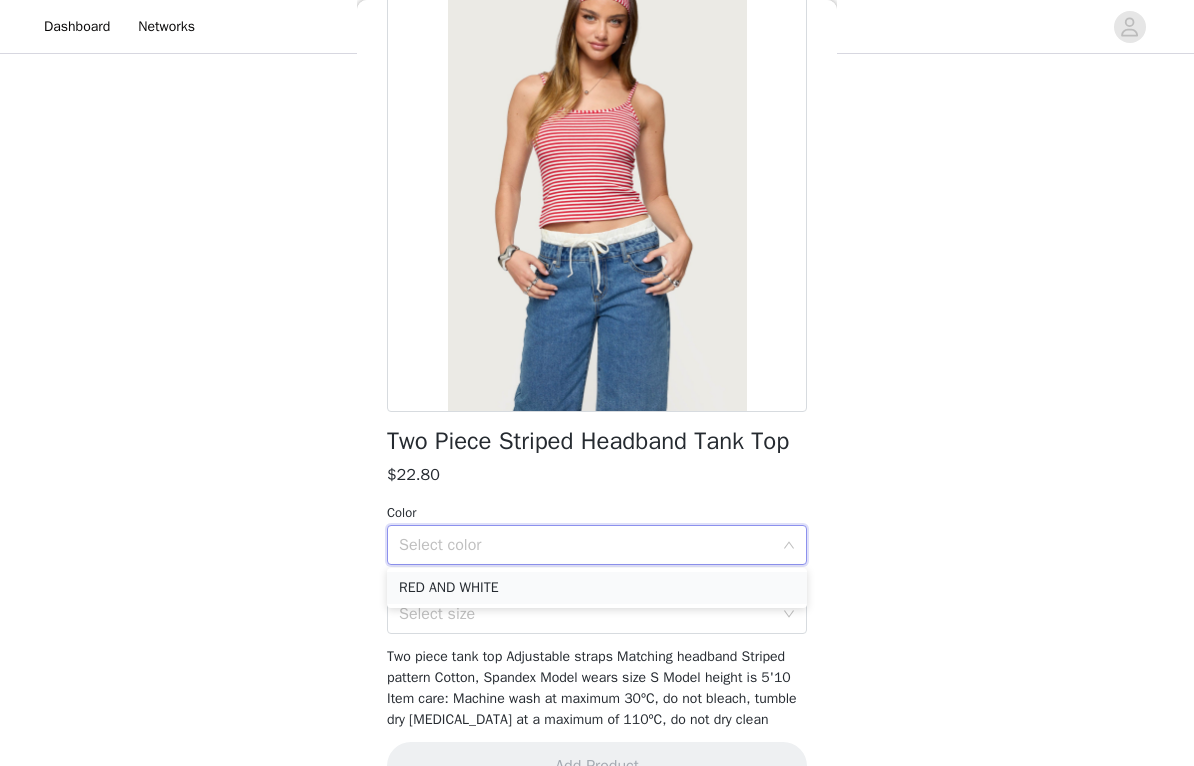 click on "RED AND WHITE" at bounding box center [597, 588] 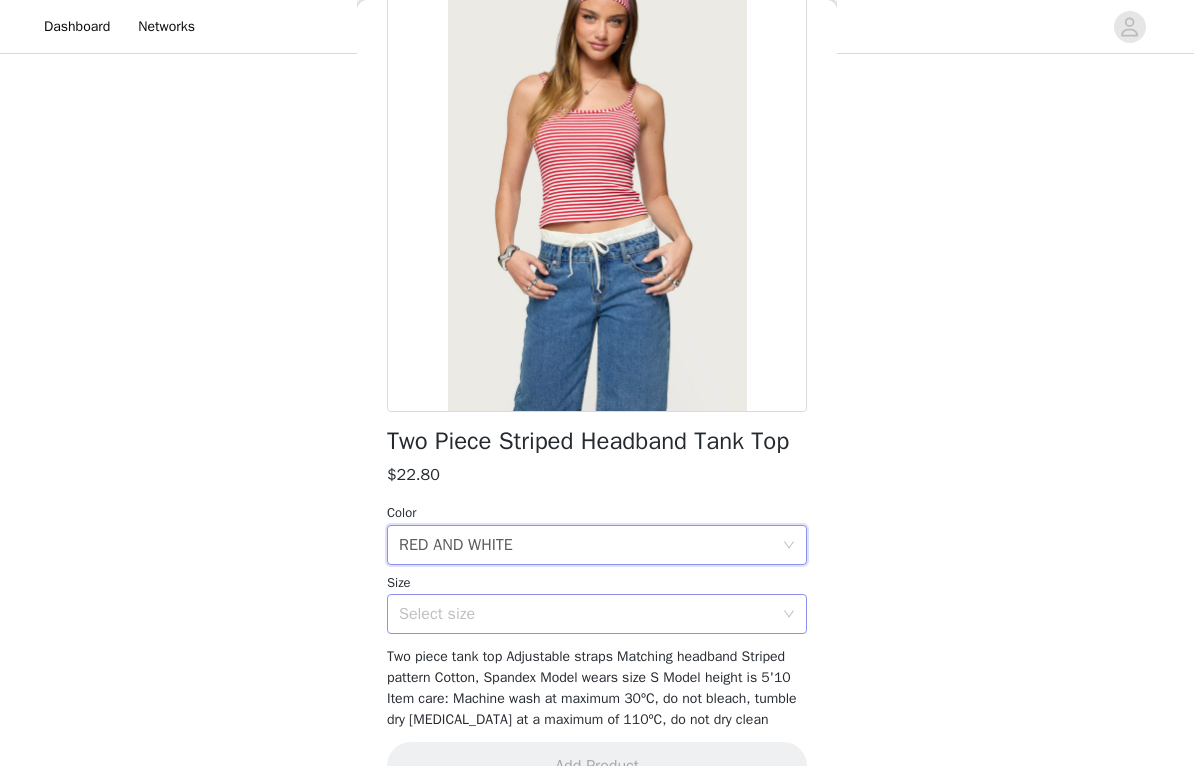 click on "Select size" at bounding box center [586, 614] 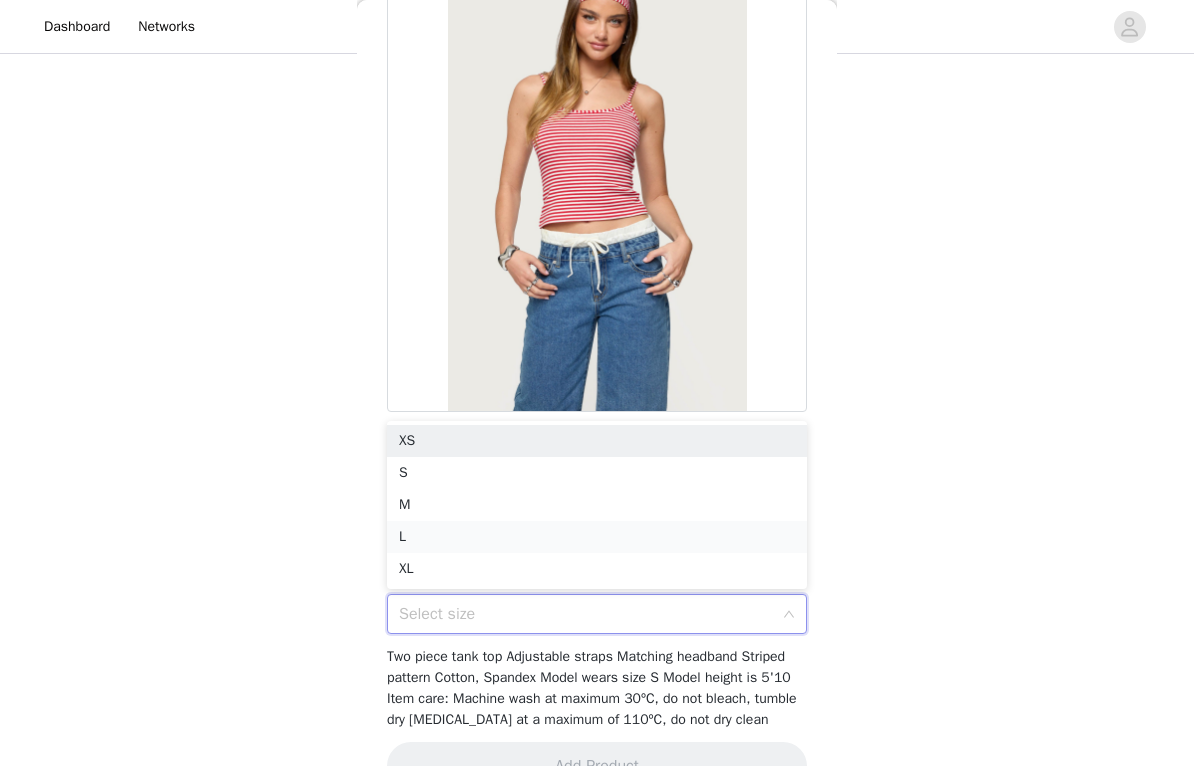 click on "L" at bounding box center (597, 537) 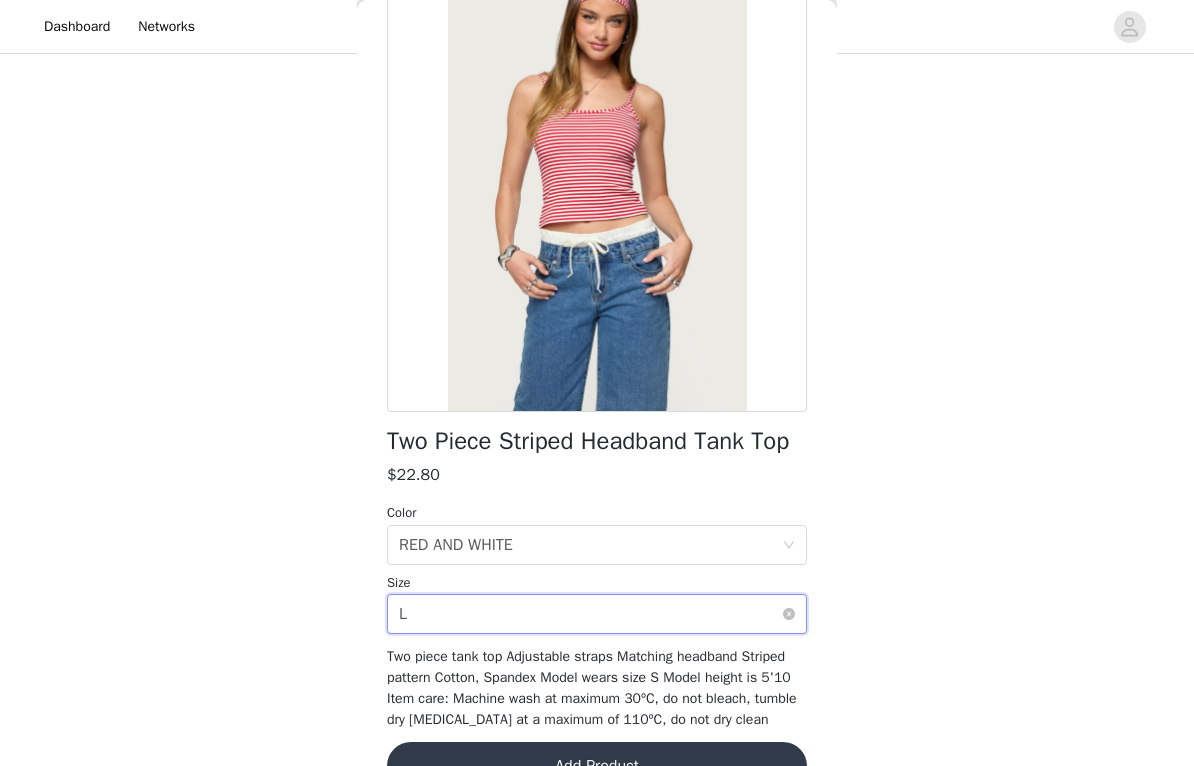 click on "Select size L" at bounding box center (590, 614) 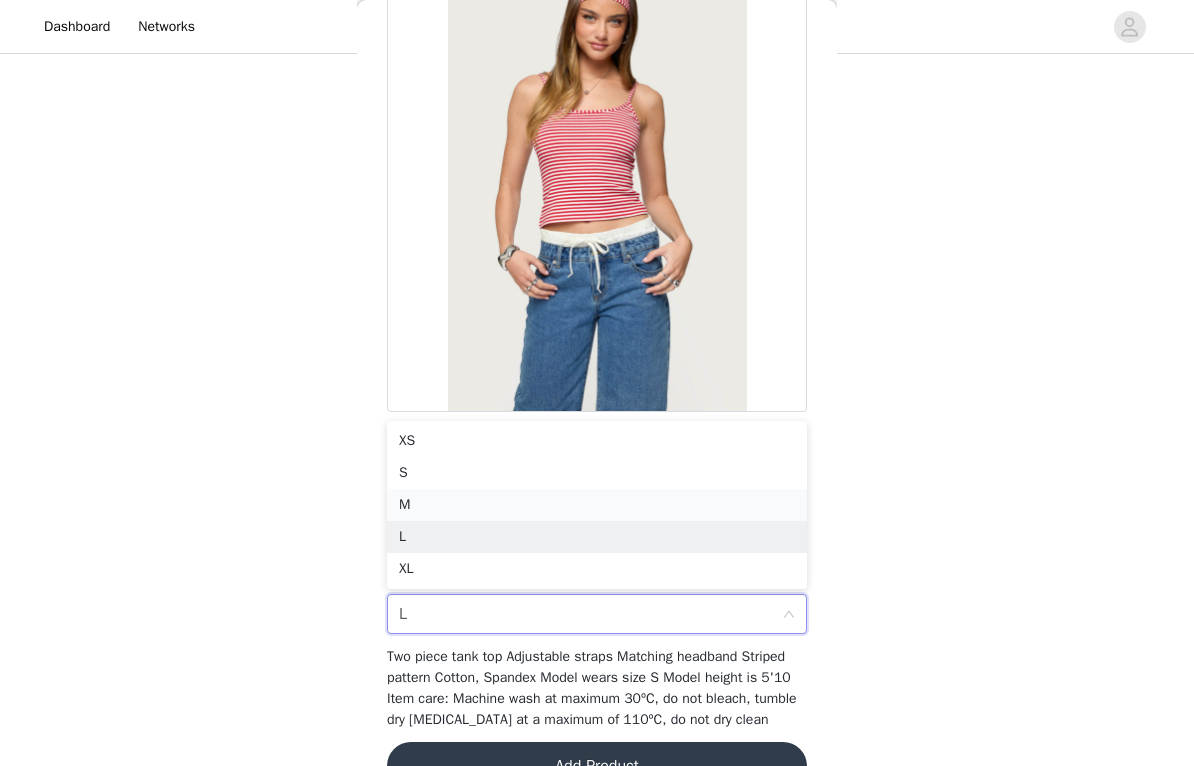 click on "M" at bounding box center (597, 505) 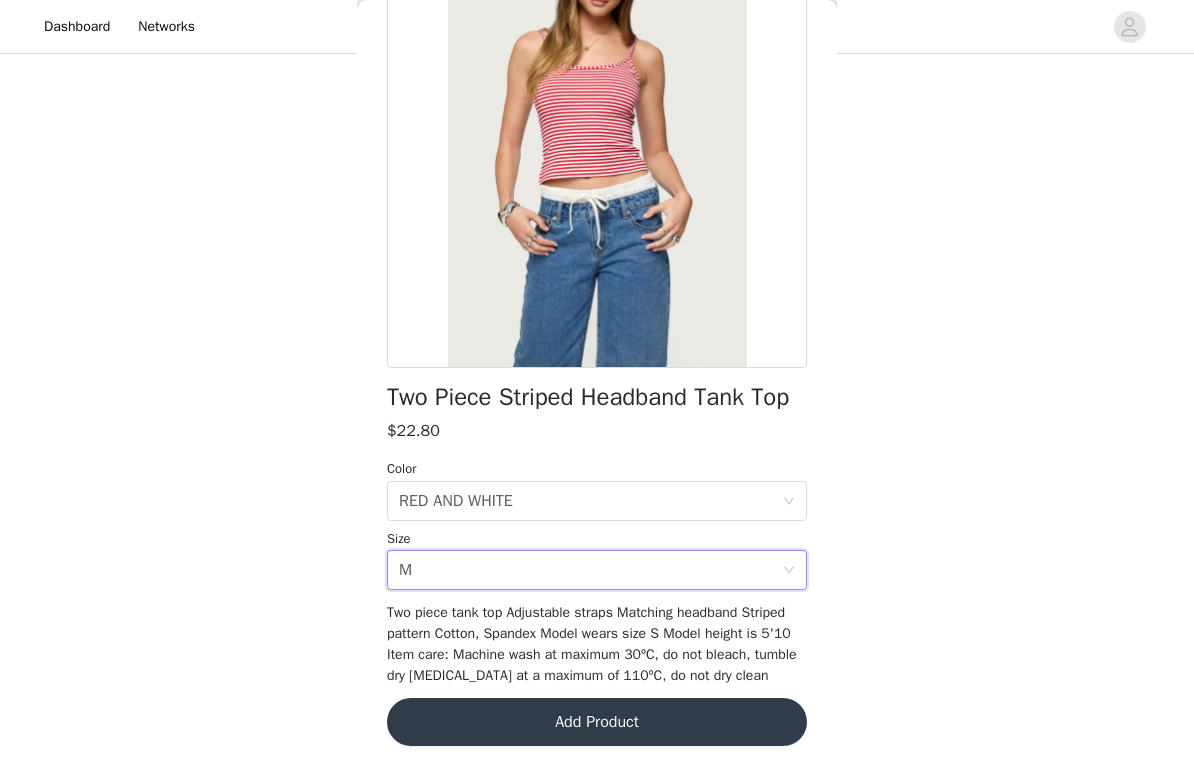scroll, scrollTop: 181, scrollLeft: 0, axis: vertical 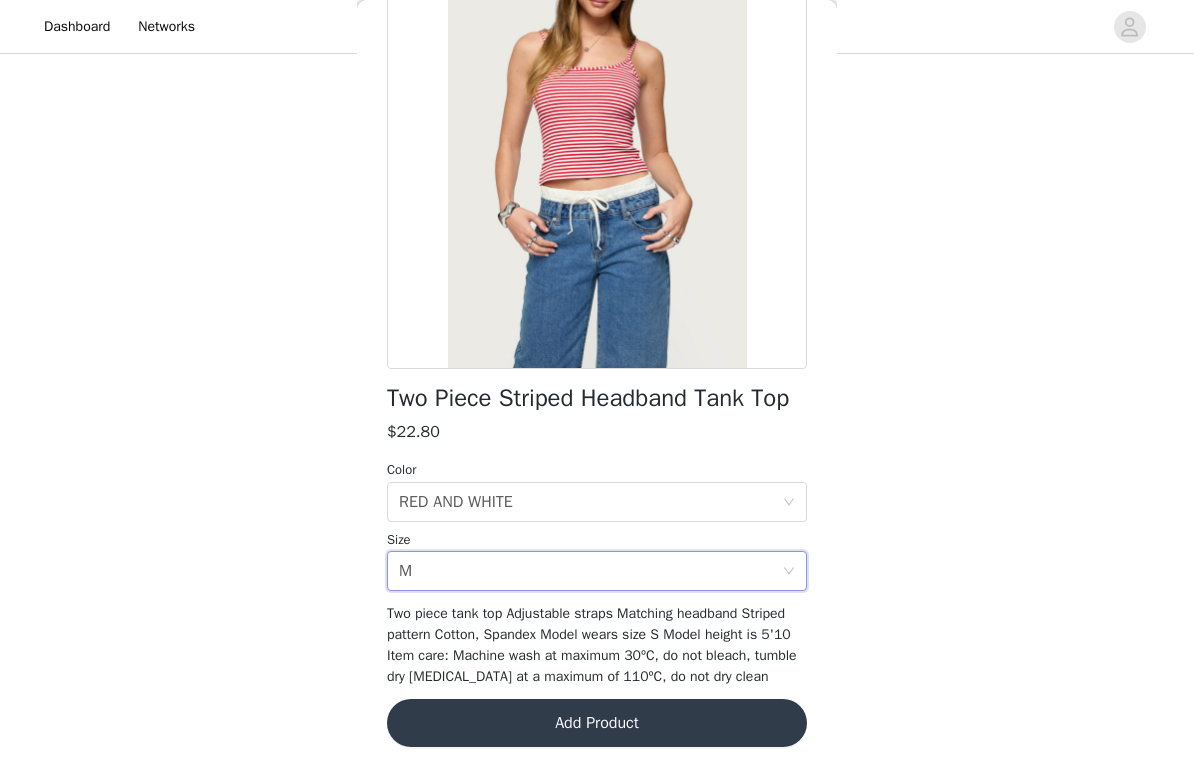 click on "Add Product" at bounding box center [597, 723] 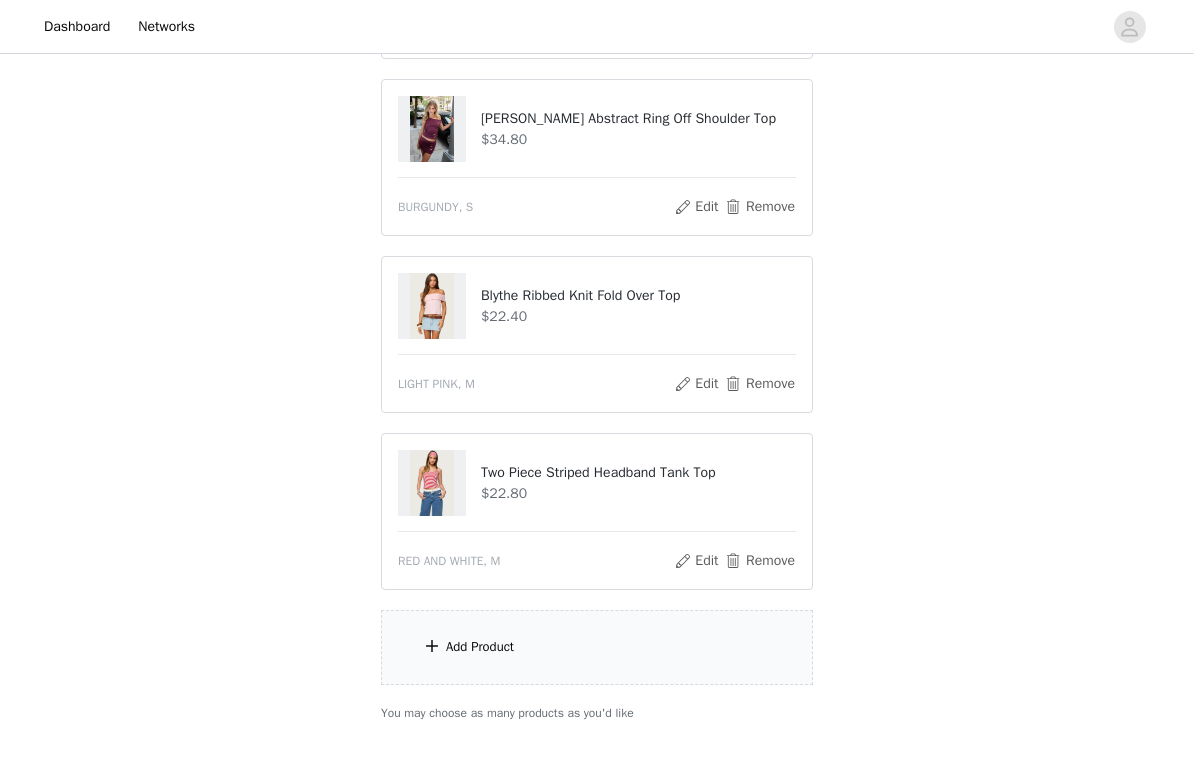 scroll, scrollTop: 1534, scrollLeft: 0, axis: vertical 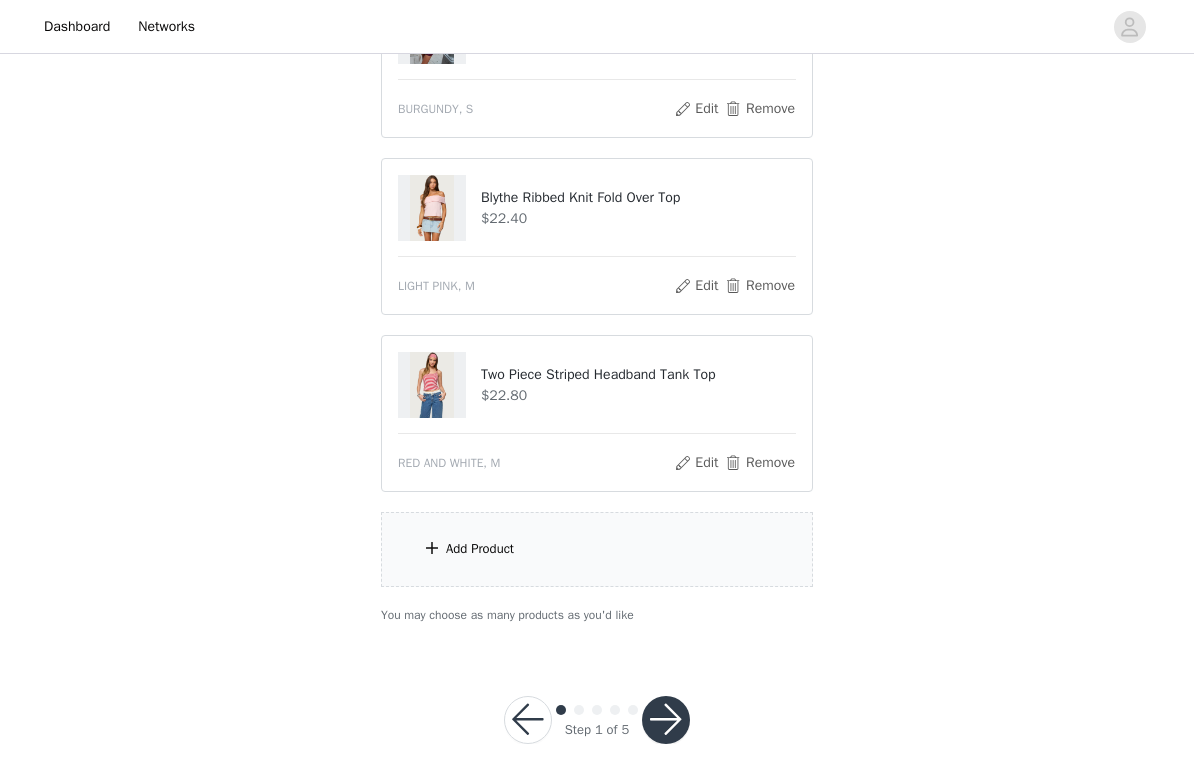 click at bounding box center (666, 720) 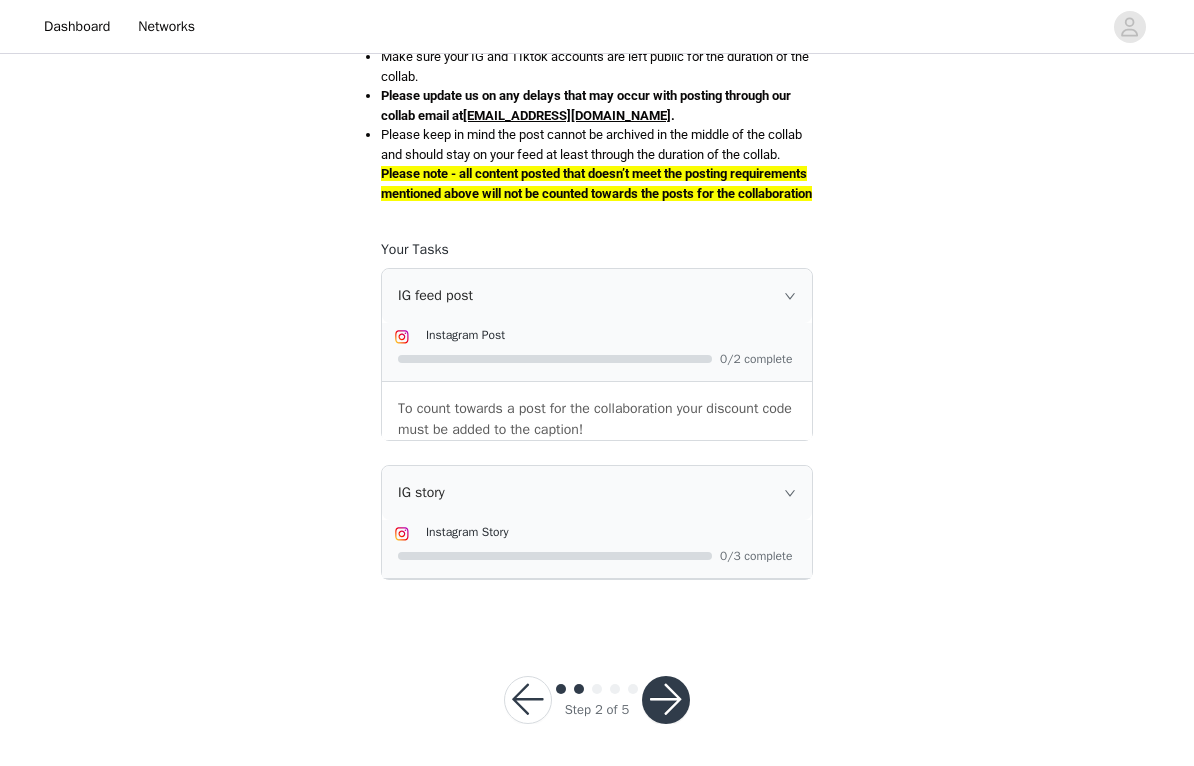 scroll, scrollTop: 1241, scrollLeft: 0, axis: vertical 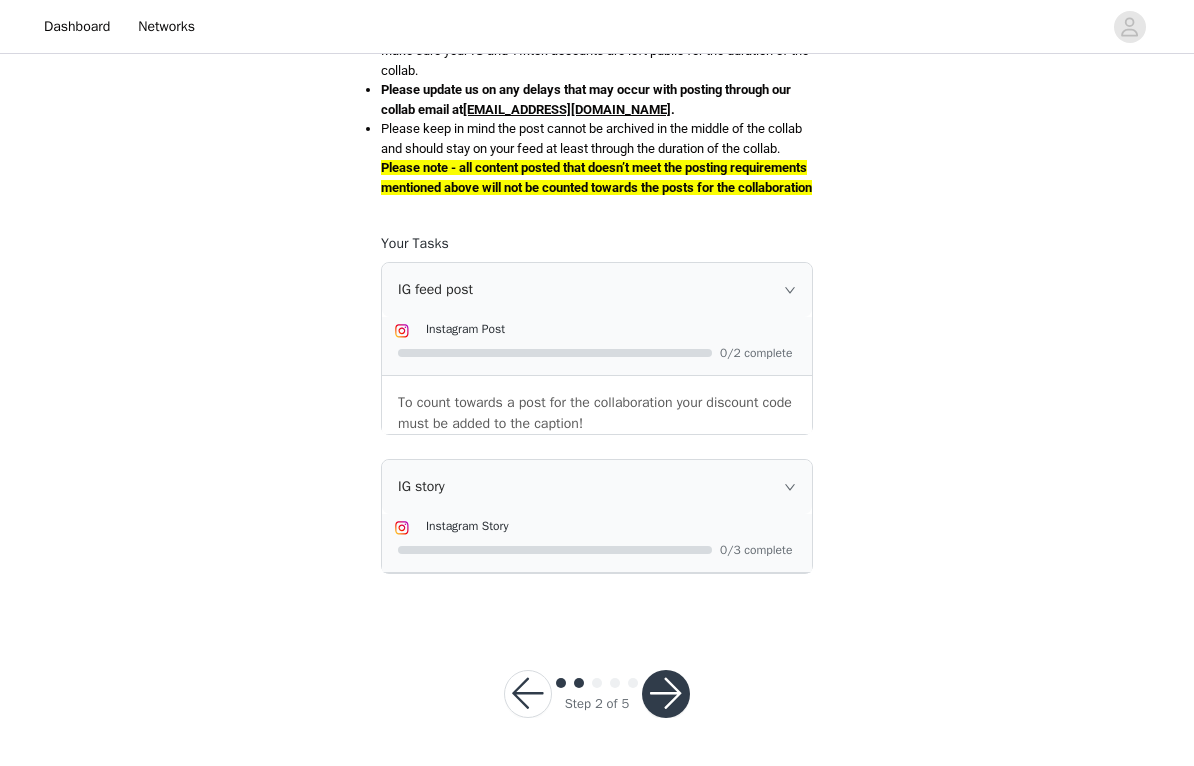 click at bounding box center [666, 694] 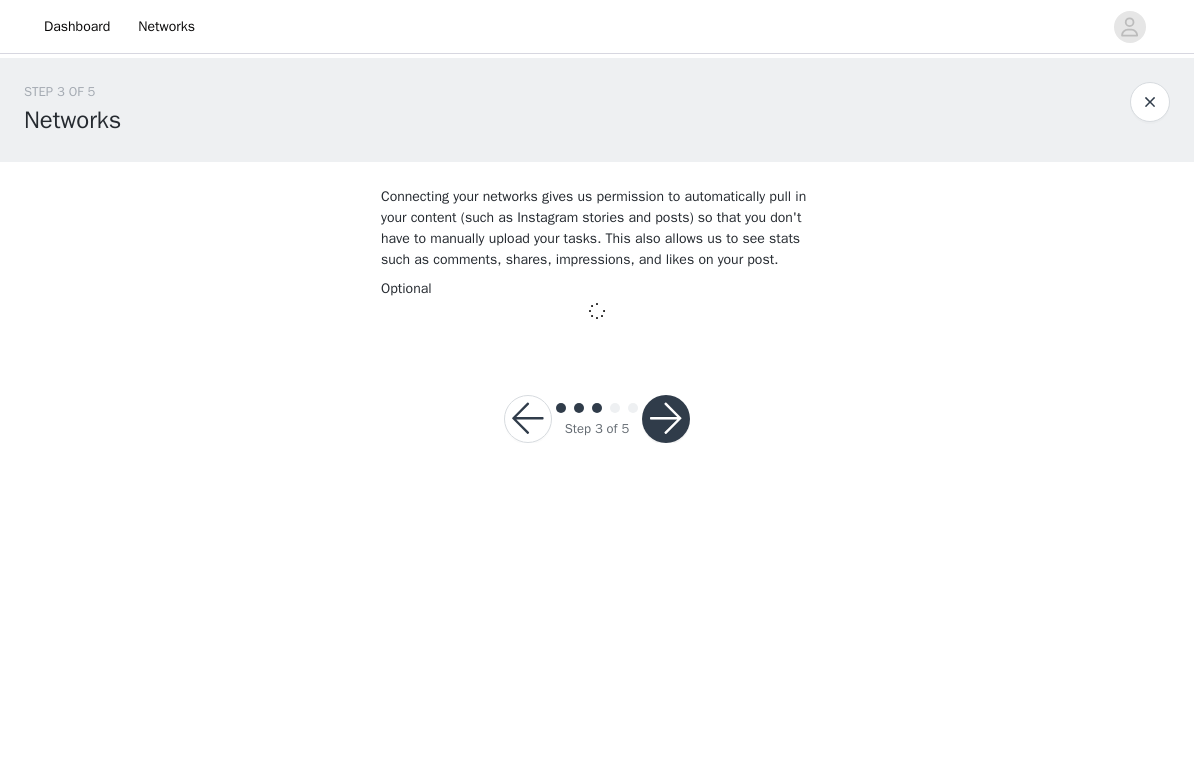 scroll, scrollTop: 0, scrollLeft: 0, axis: both 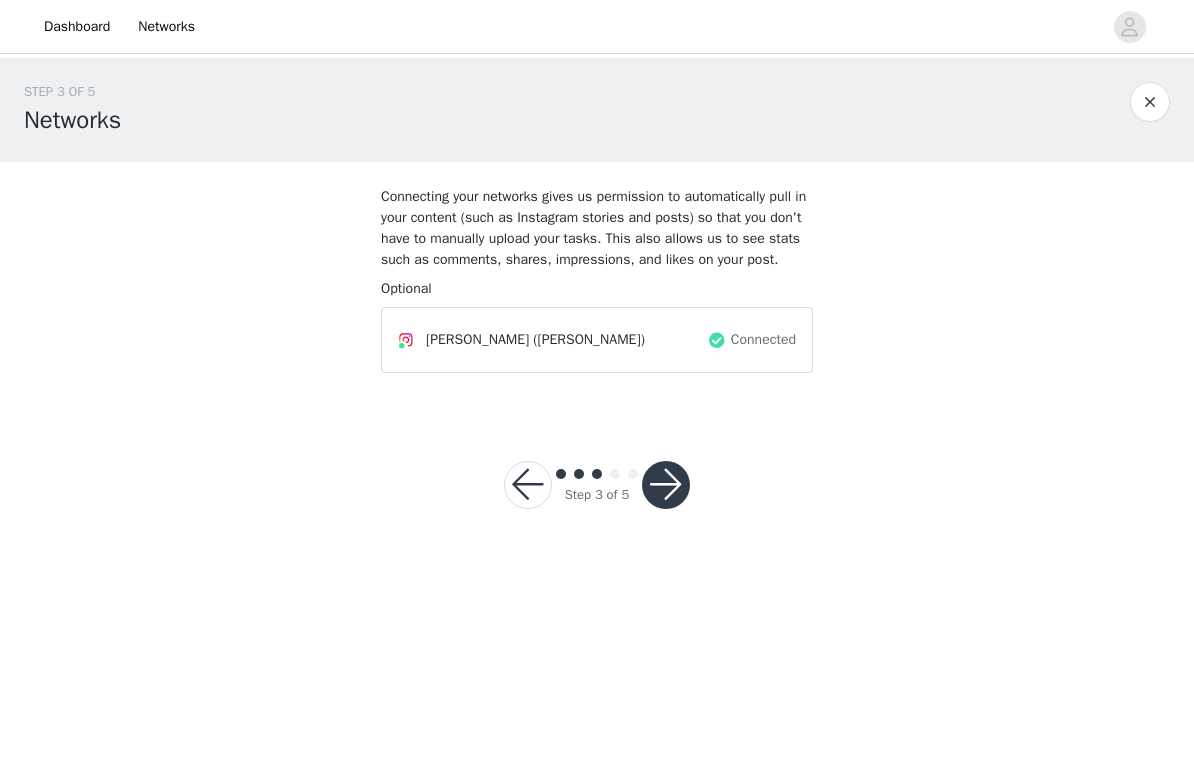click at bounding box center (666, 485) 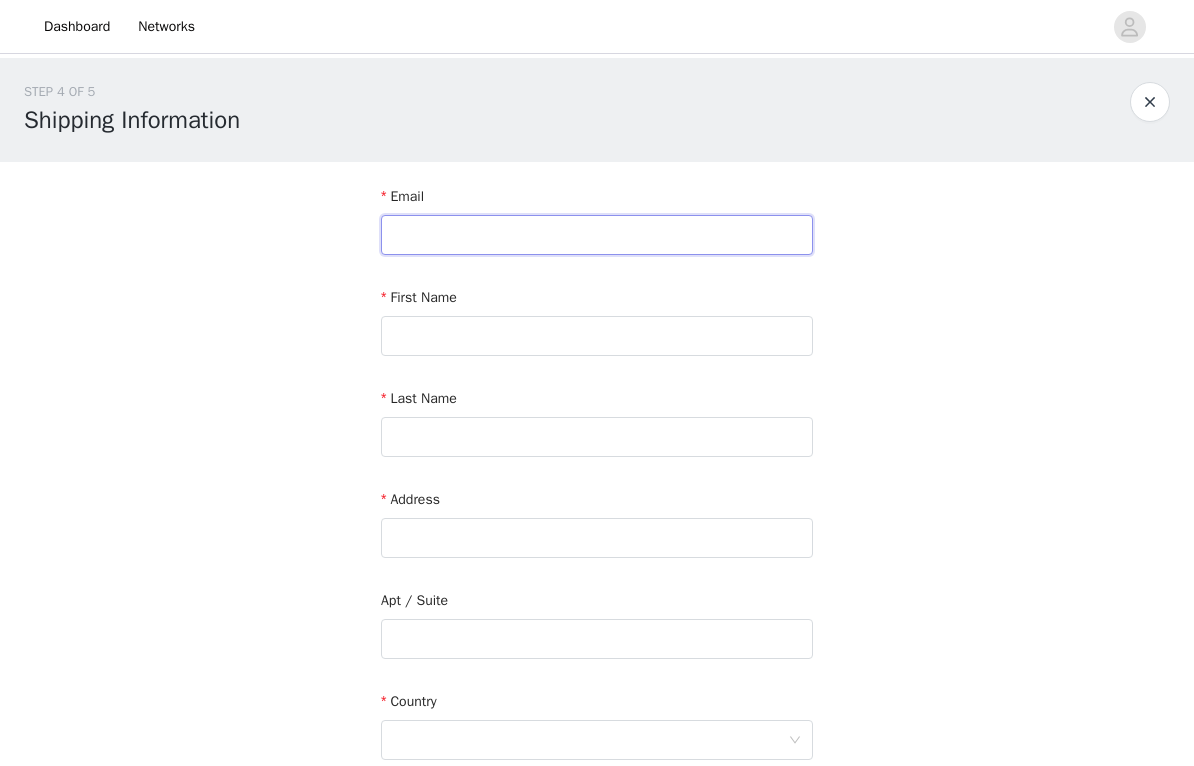 click at bounding box center [597, 235] 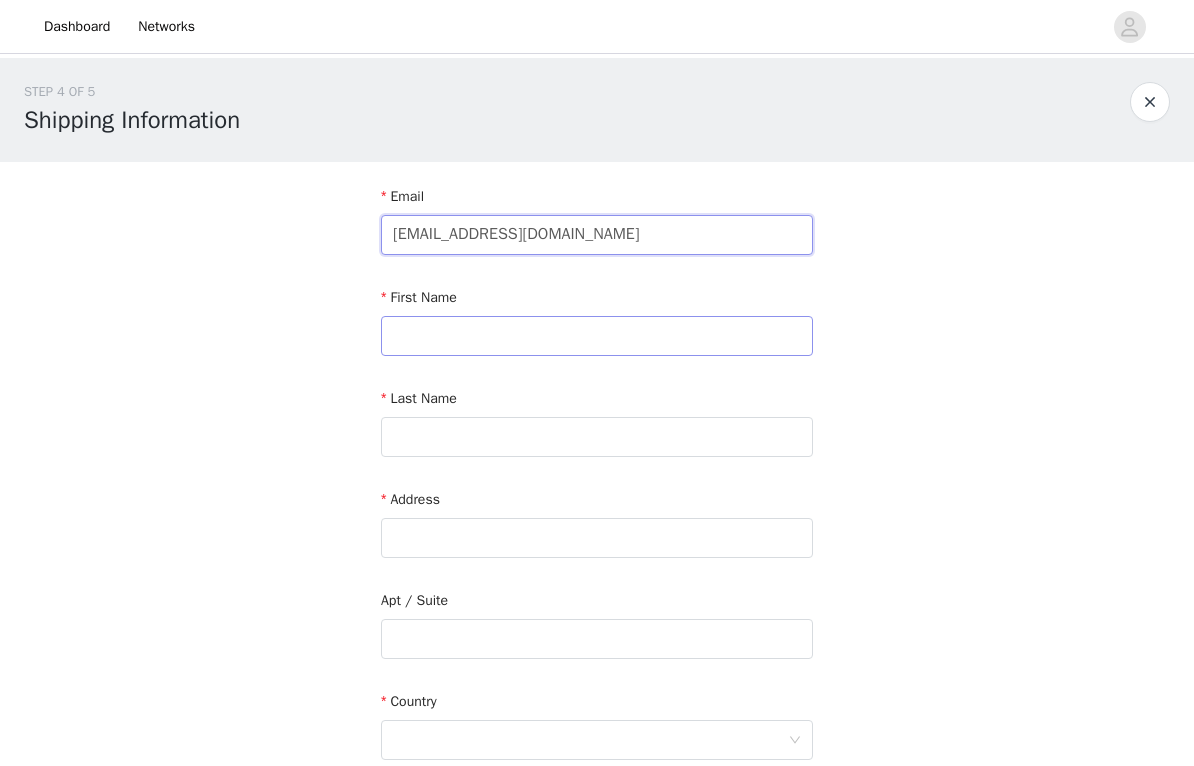 type on "kaitlynhall264@gmail.com" 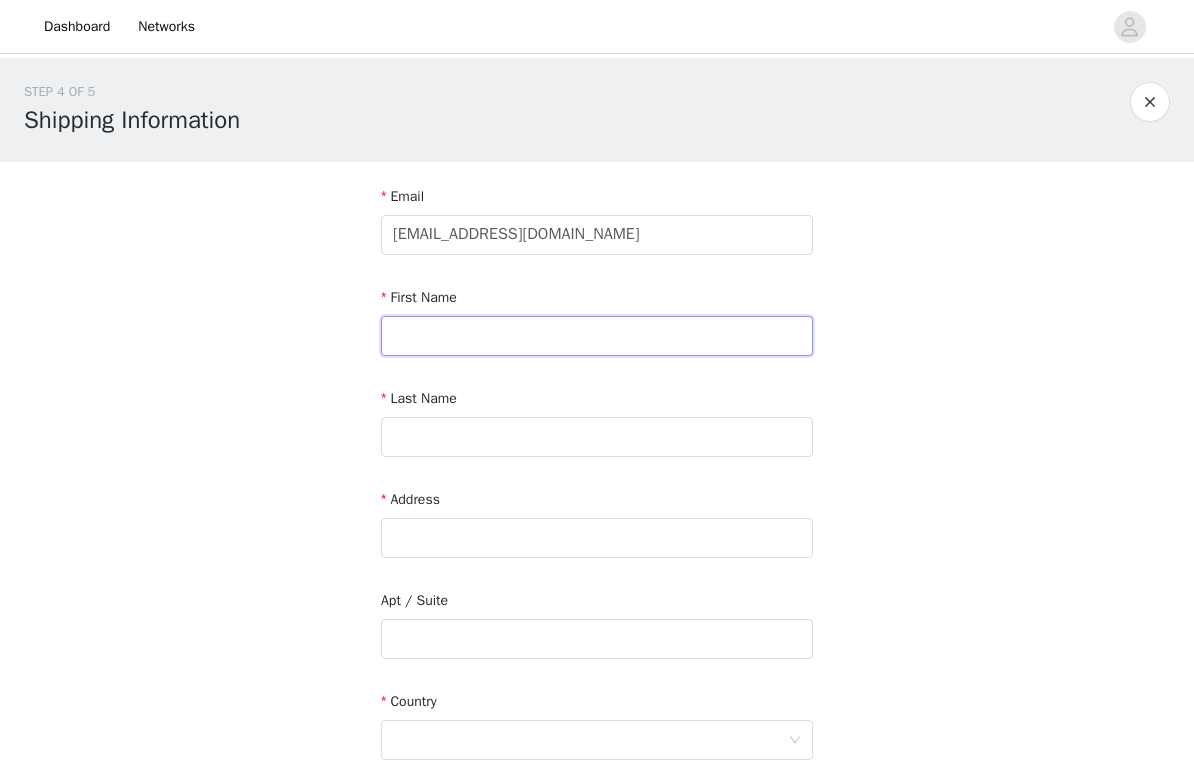 click at bounding box center [597, 336] 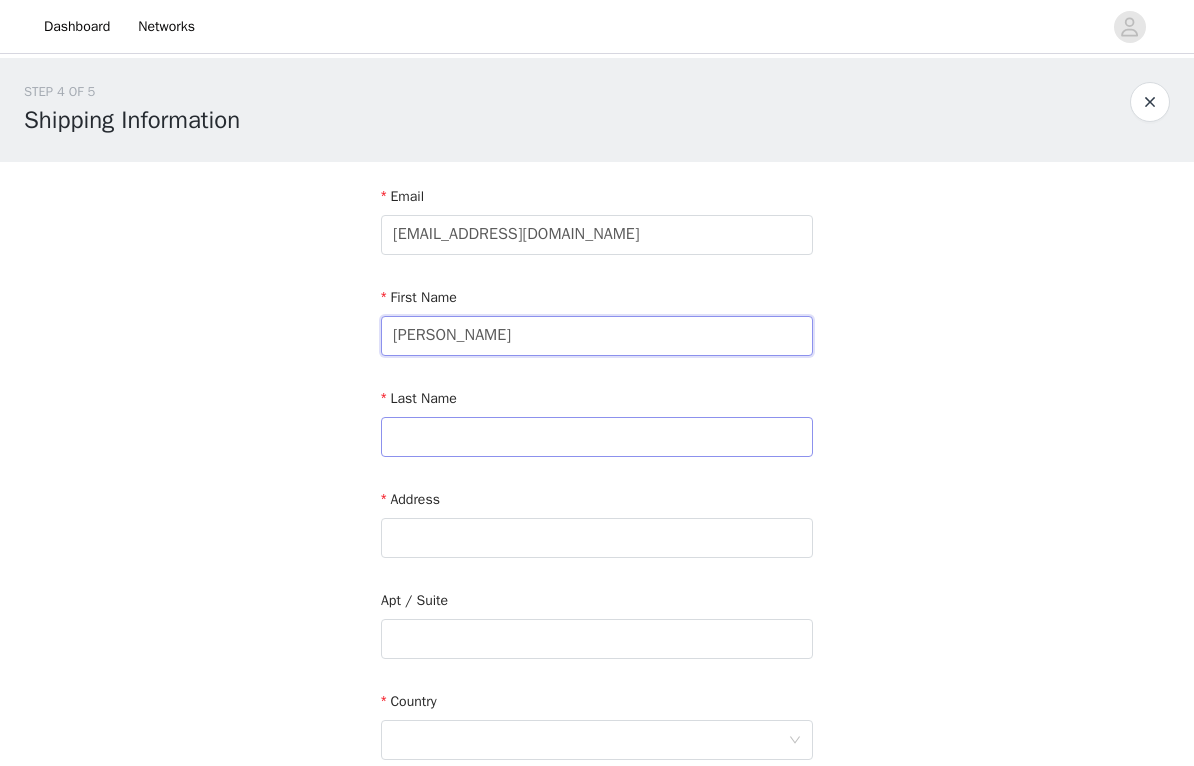 type on "Kaitlyn" 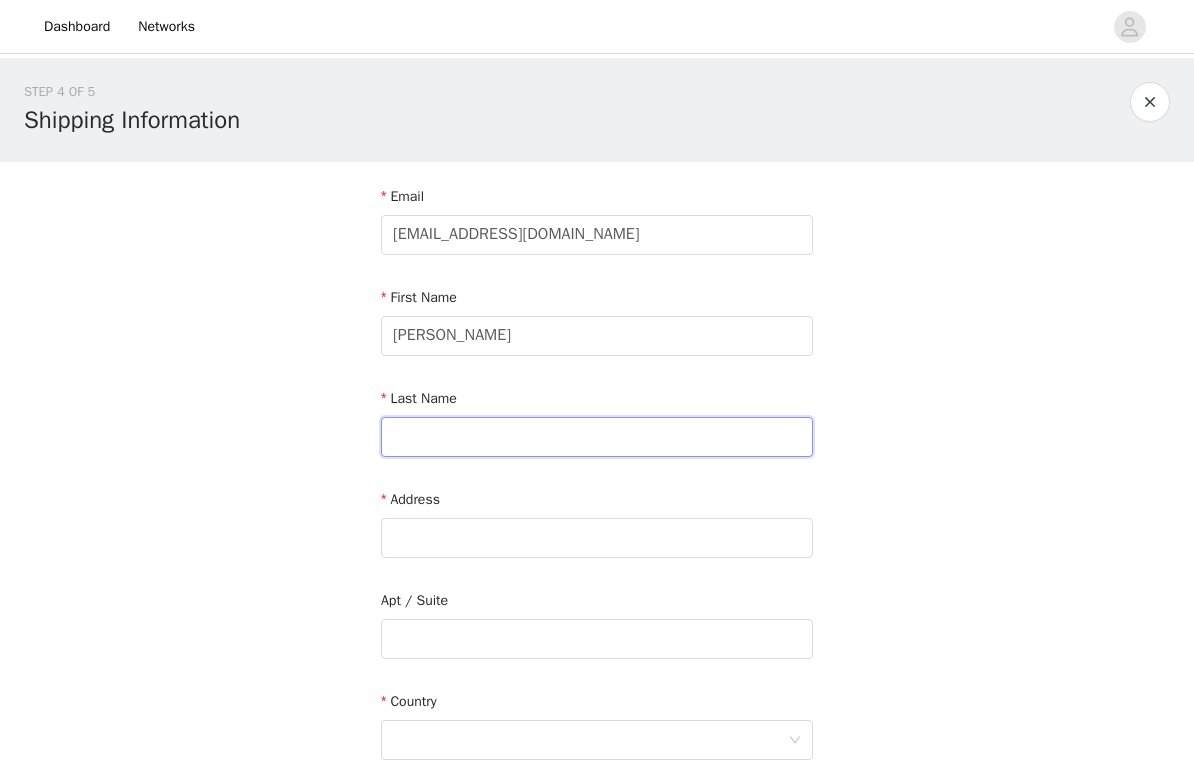 click at bounding box center (597, 437) 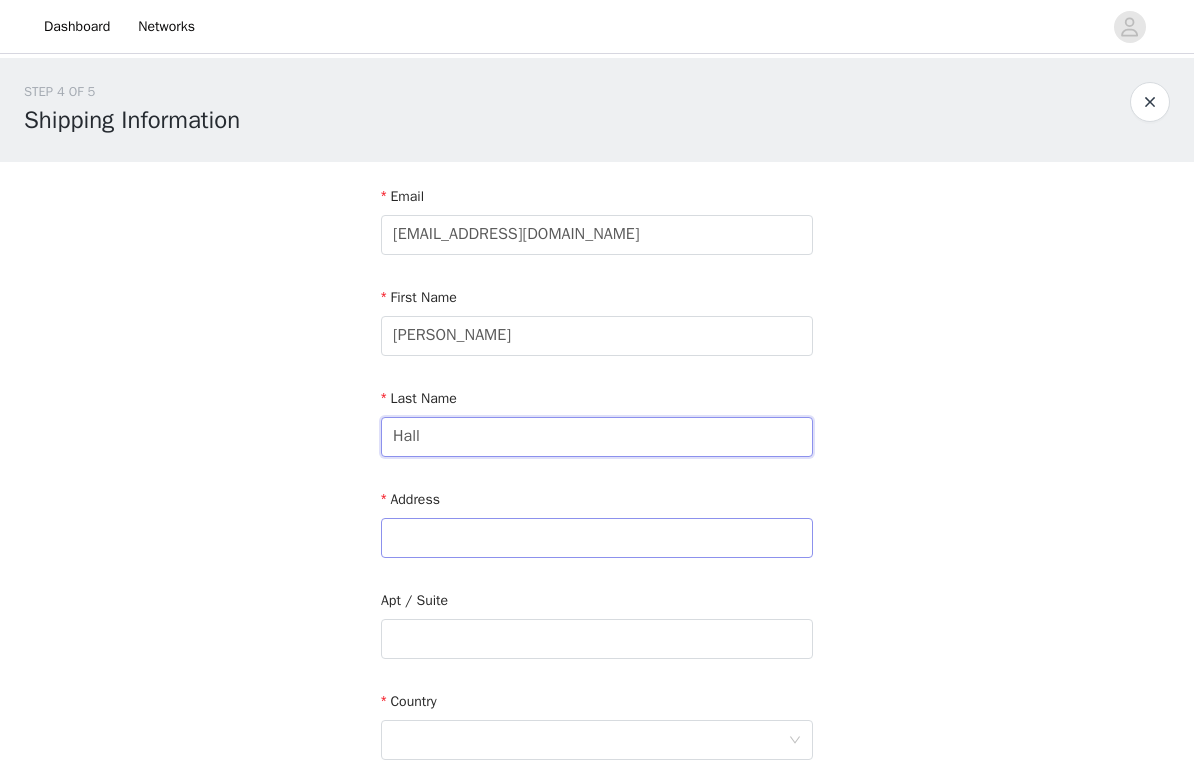 type on "Hall" 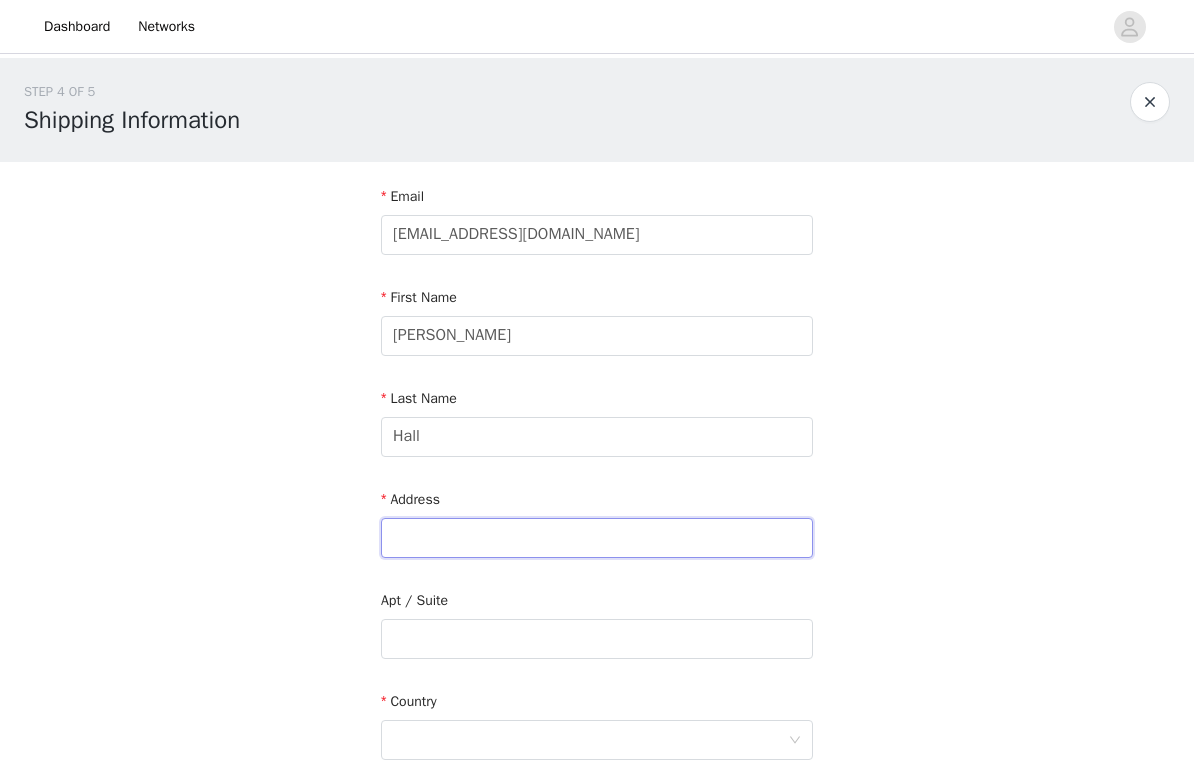 click at bounding box center (597, 538) 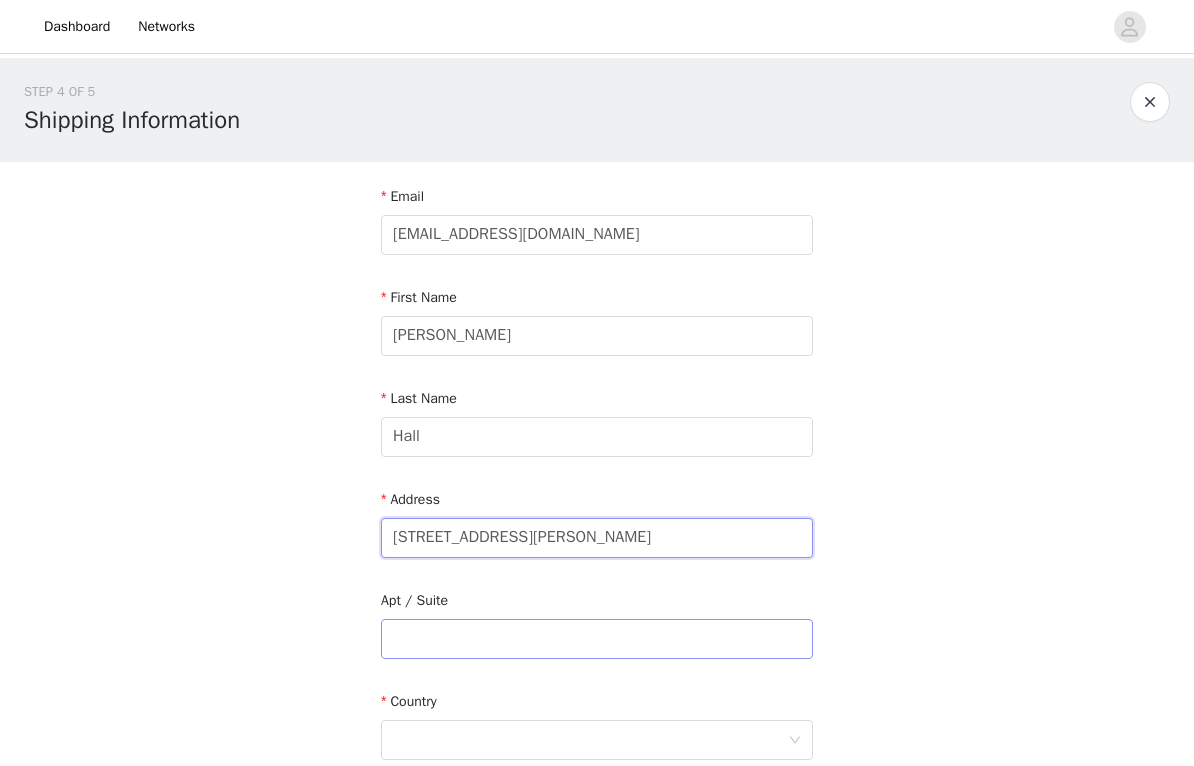 type on "5028 John Buck Avenue" 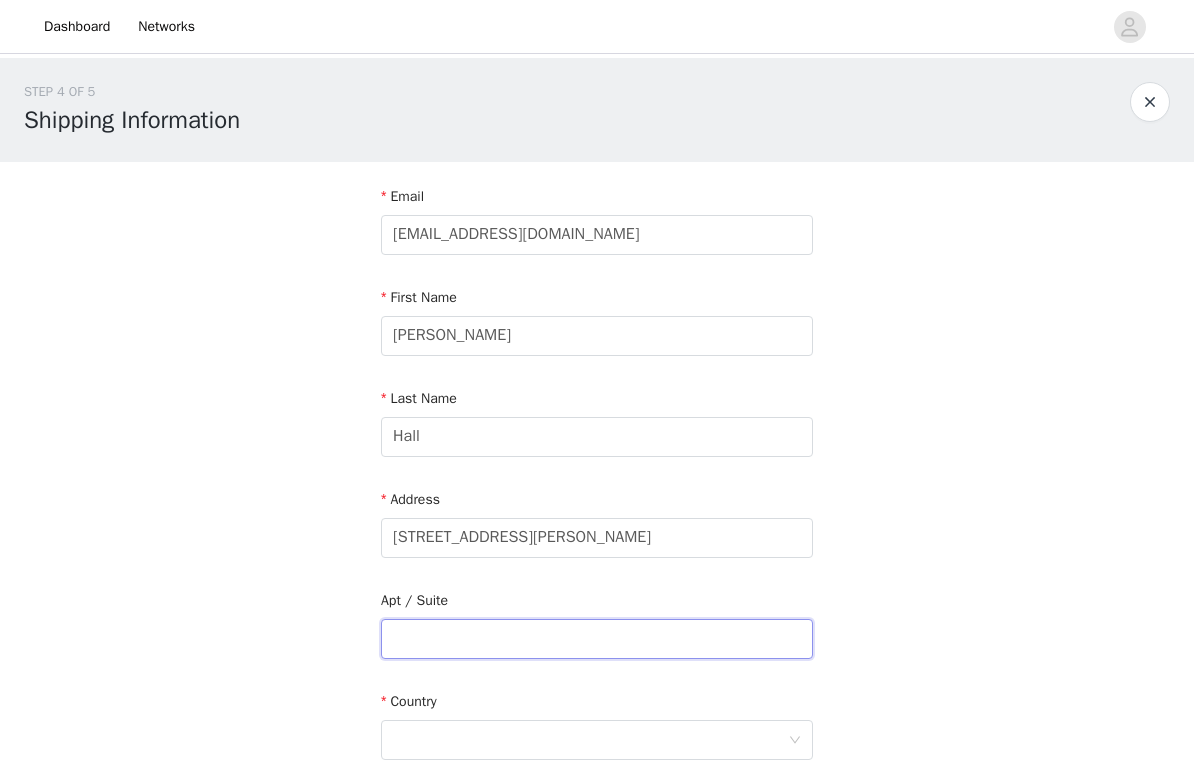 click at bounding box center (597, 639) 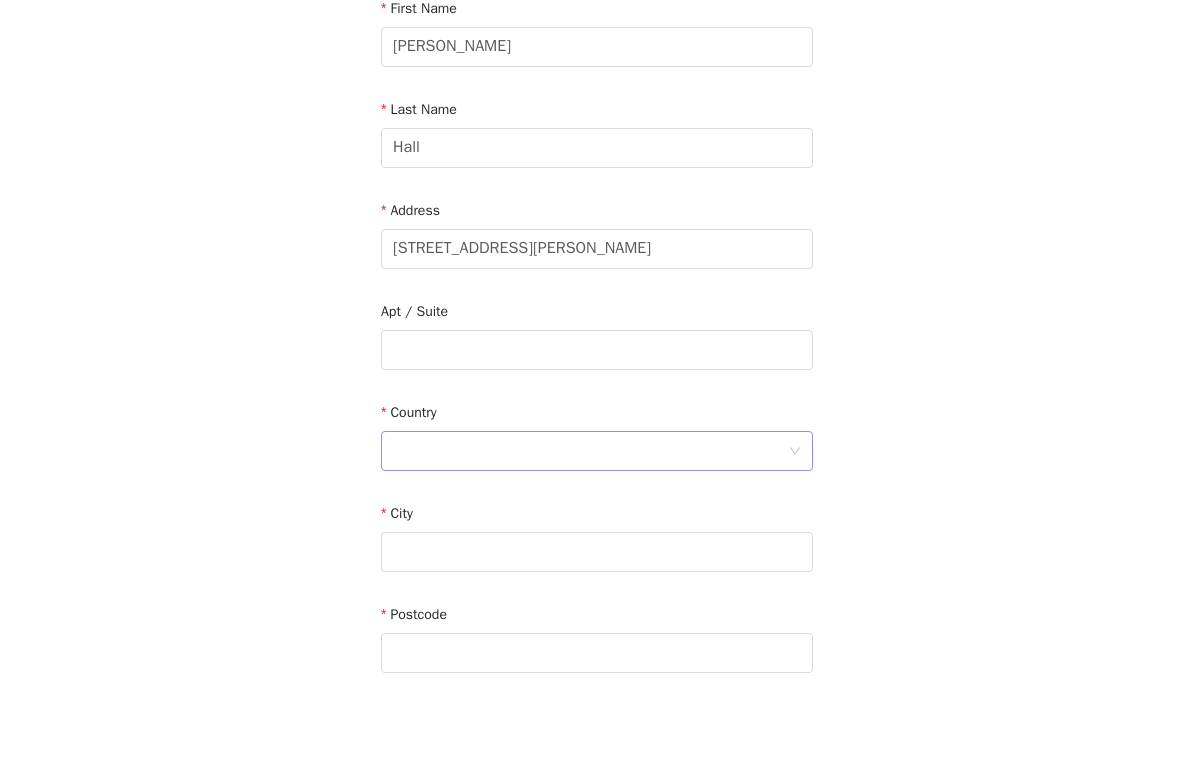 click at bounding box center [590, 520] 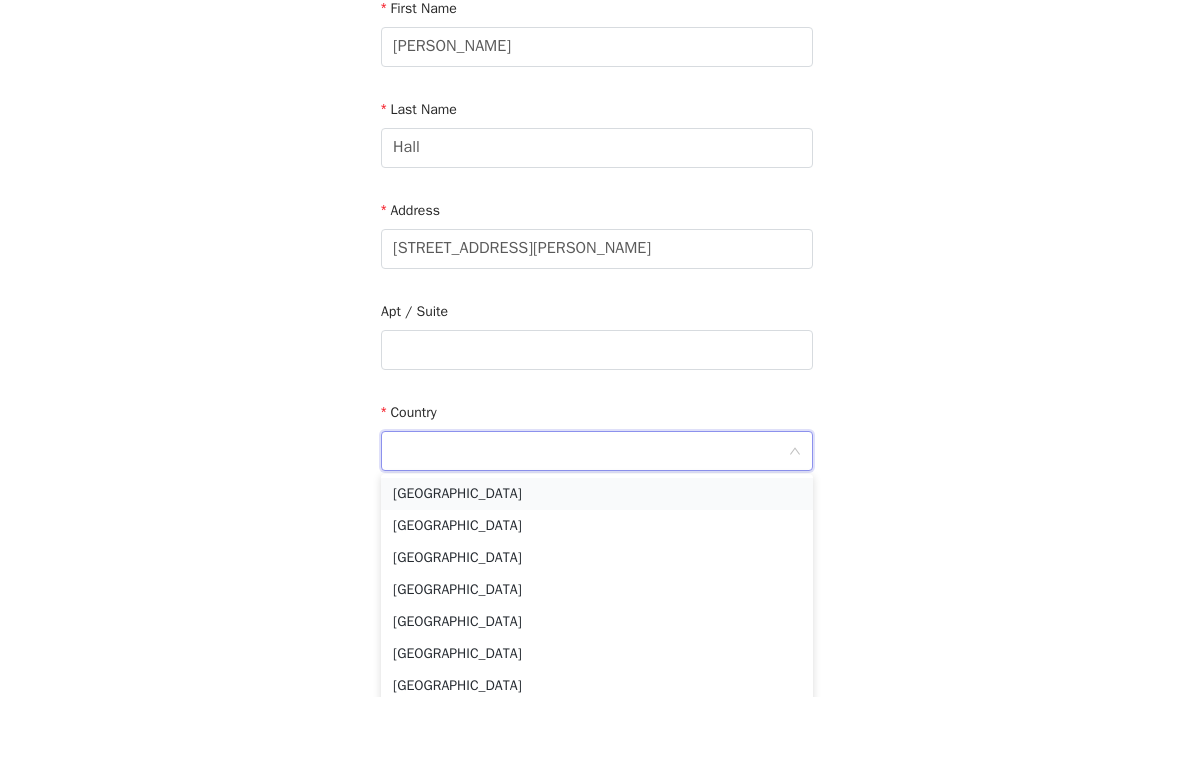click on "United States" at bounding box center (597, 563) 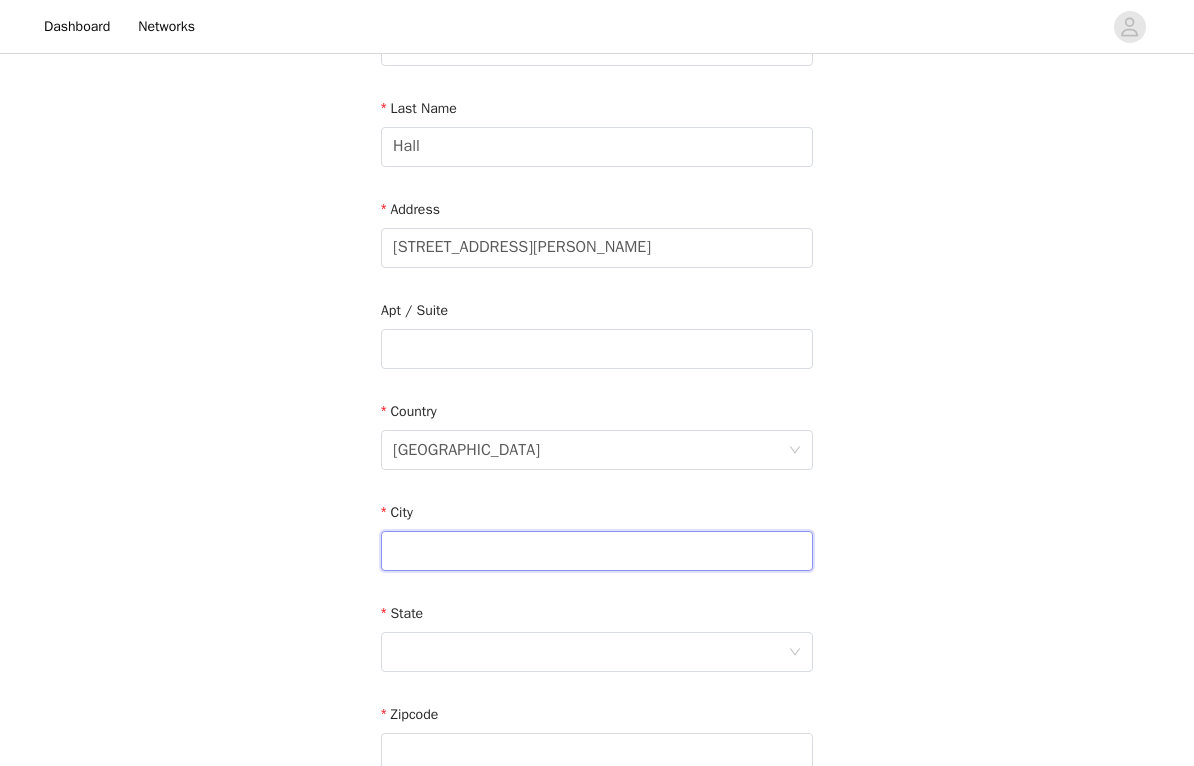click at bounding box center (597, 551) 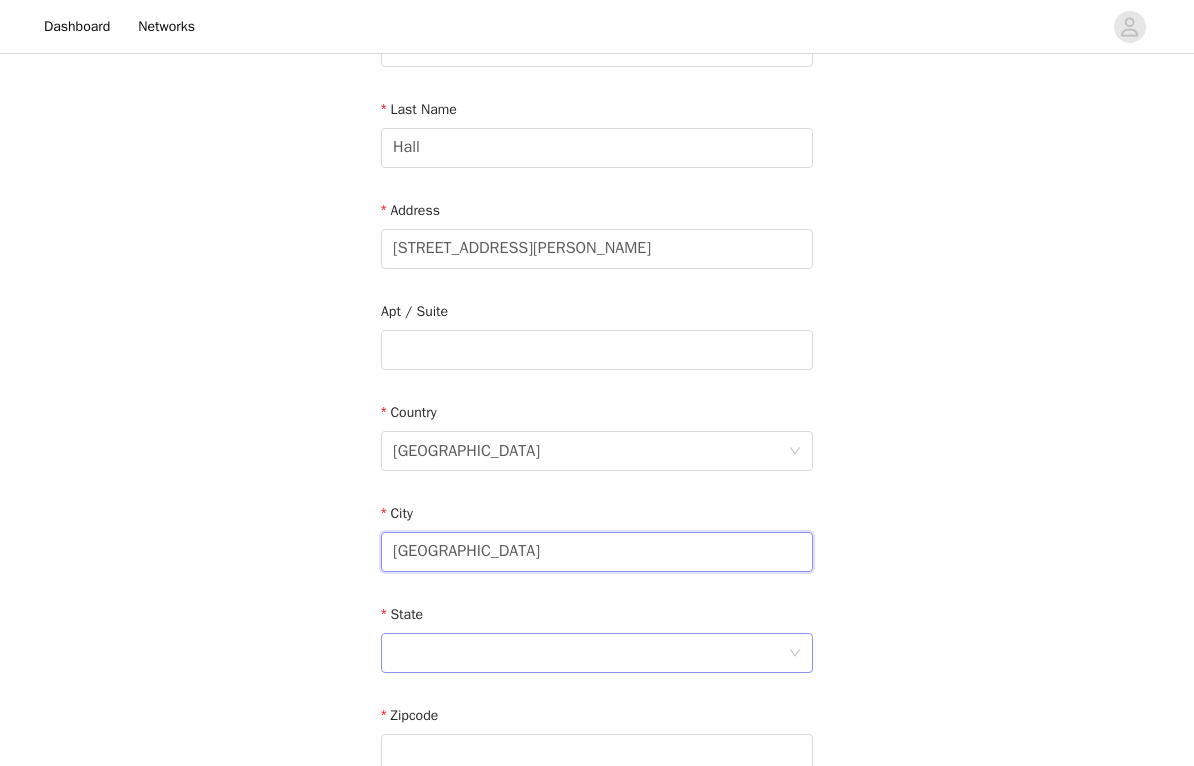 type on "Perry Hall" 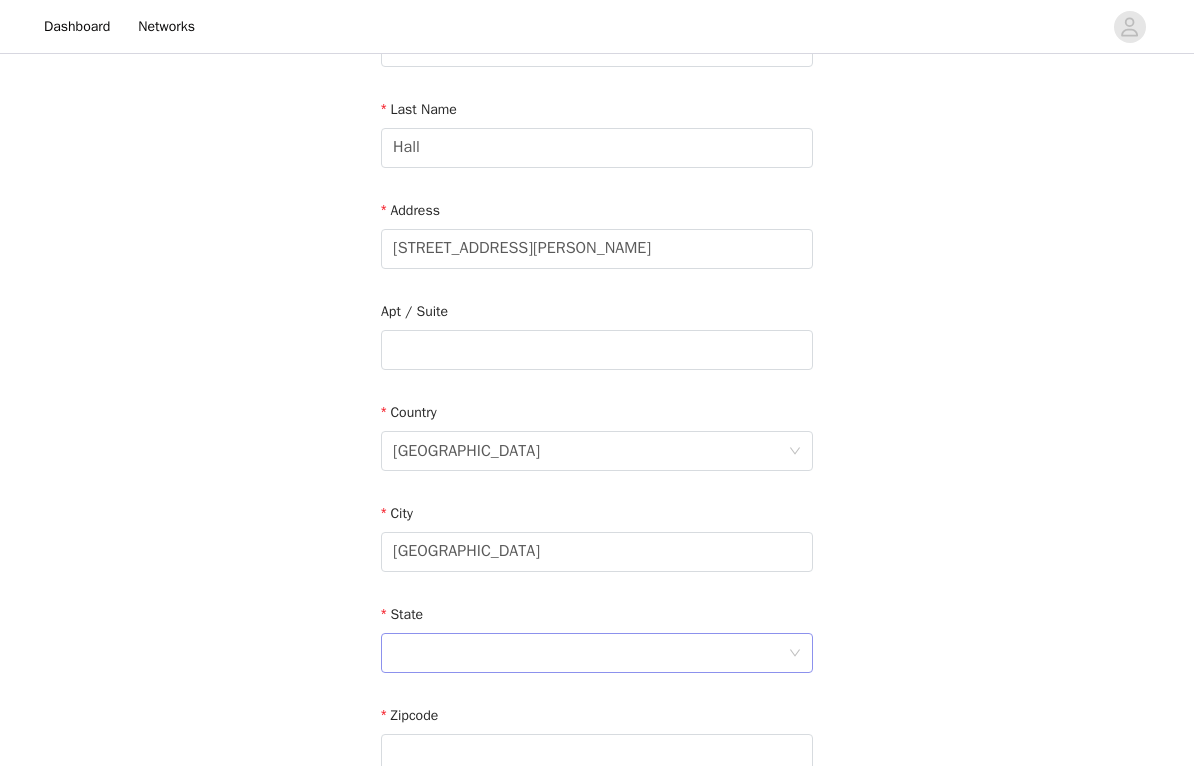 click at bounding box center [590, 653] 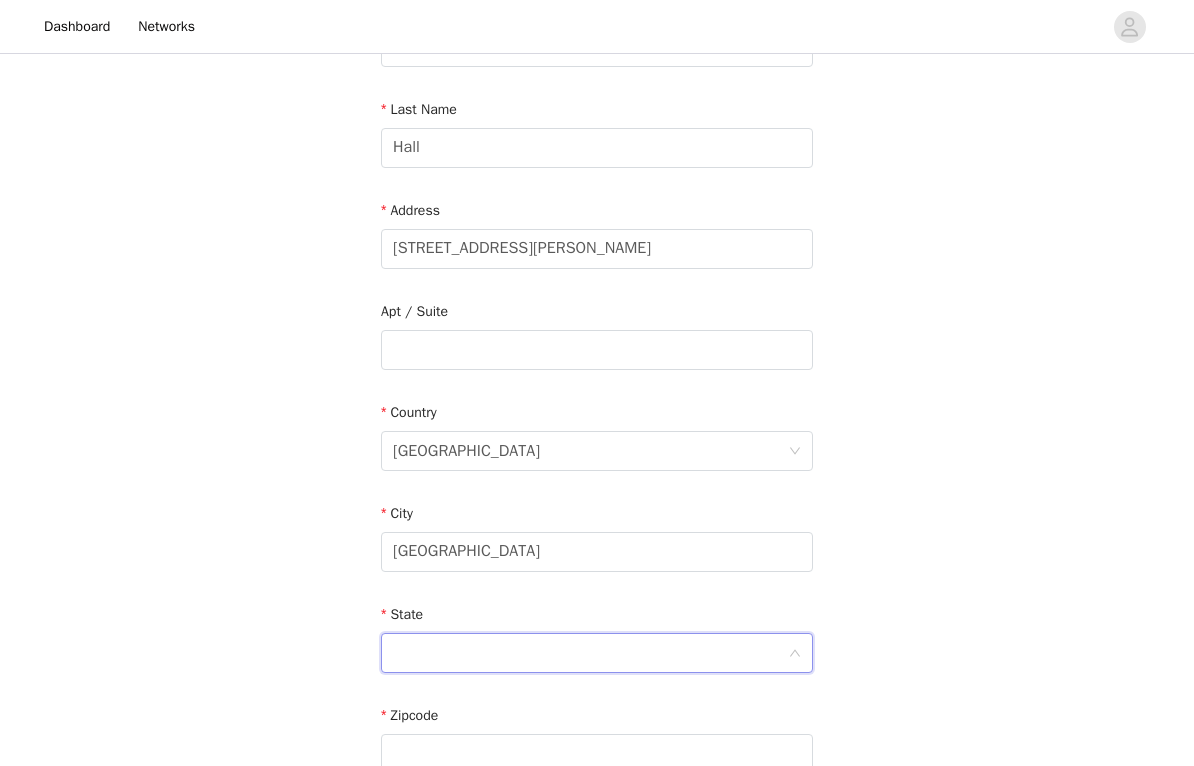 scroll, scrollTop: 523, scrollLeft: 0, axis: vertical 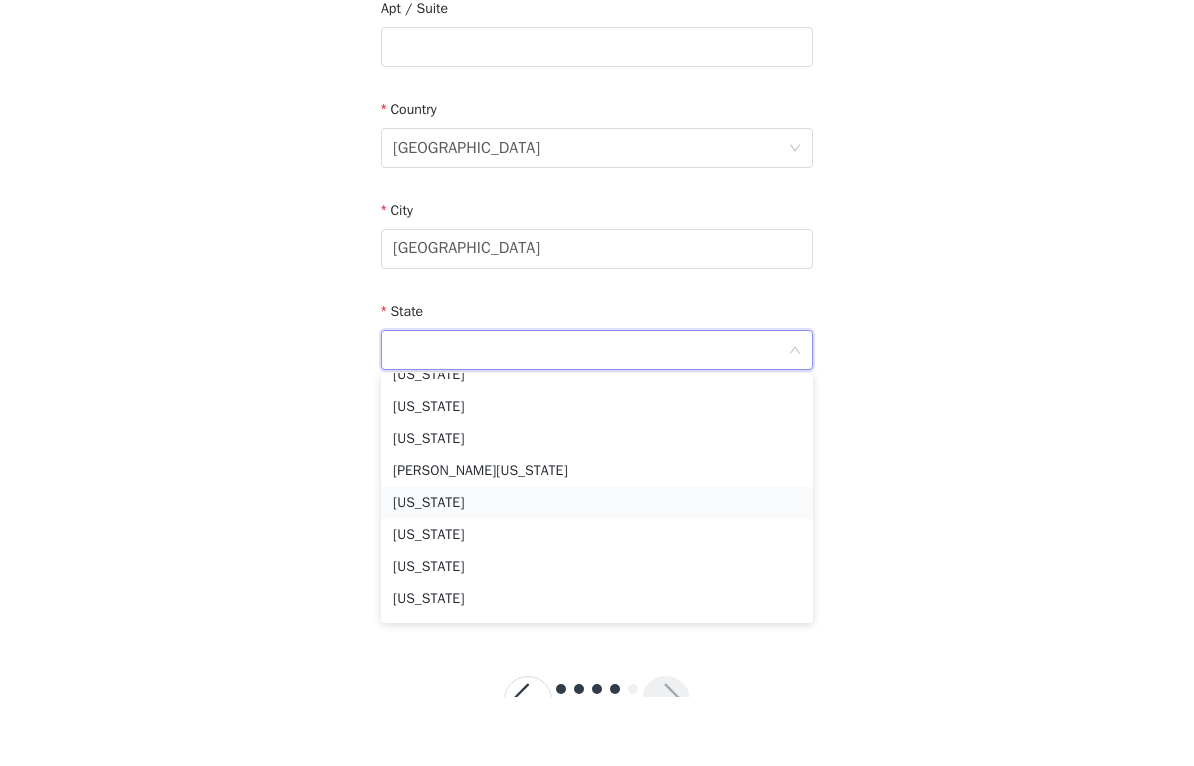 click on "Maryland" at bounding box center [597, 572] 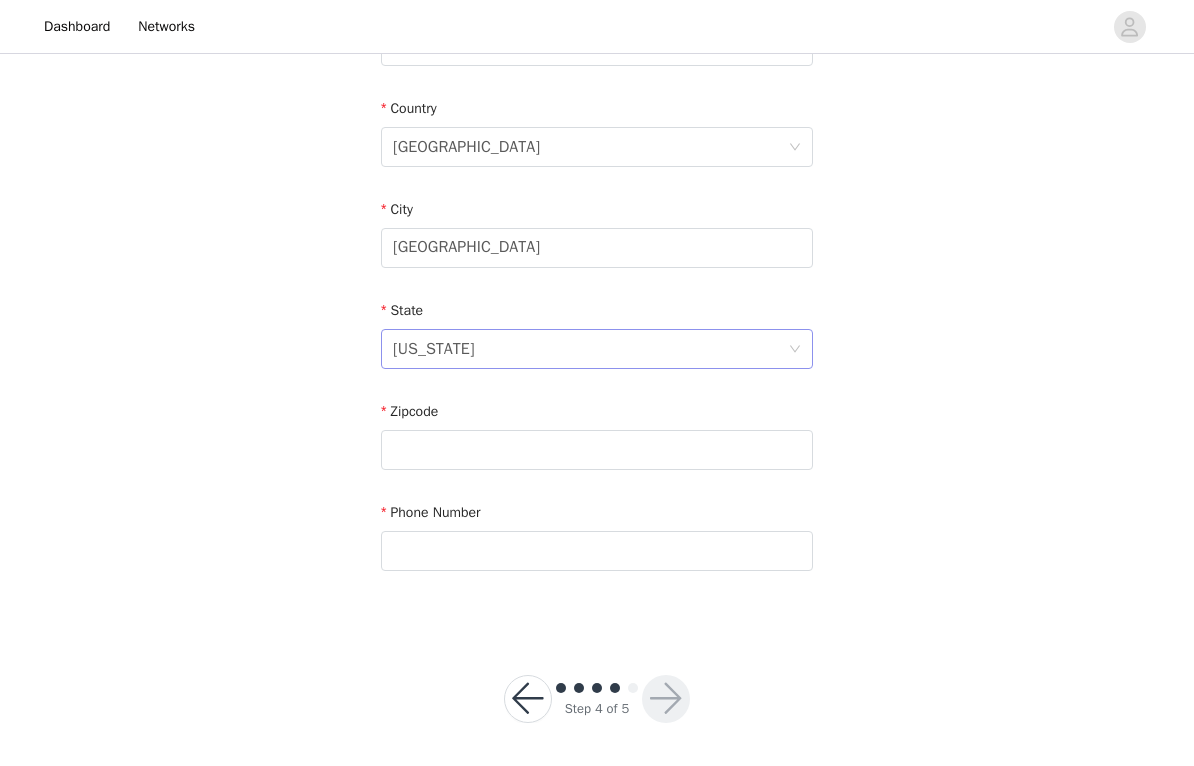 click on "Maryland" at bounding box center [590, 349] 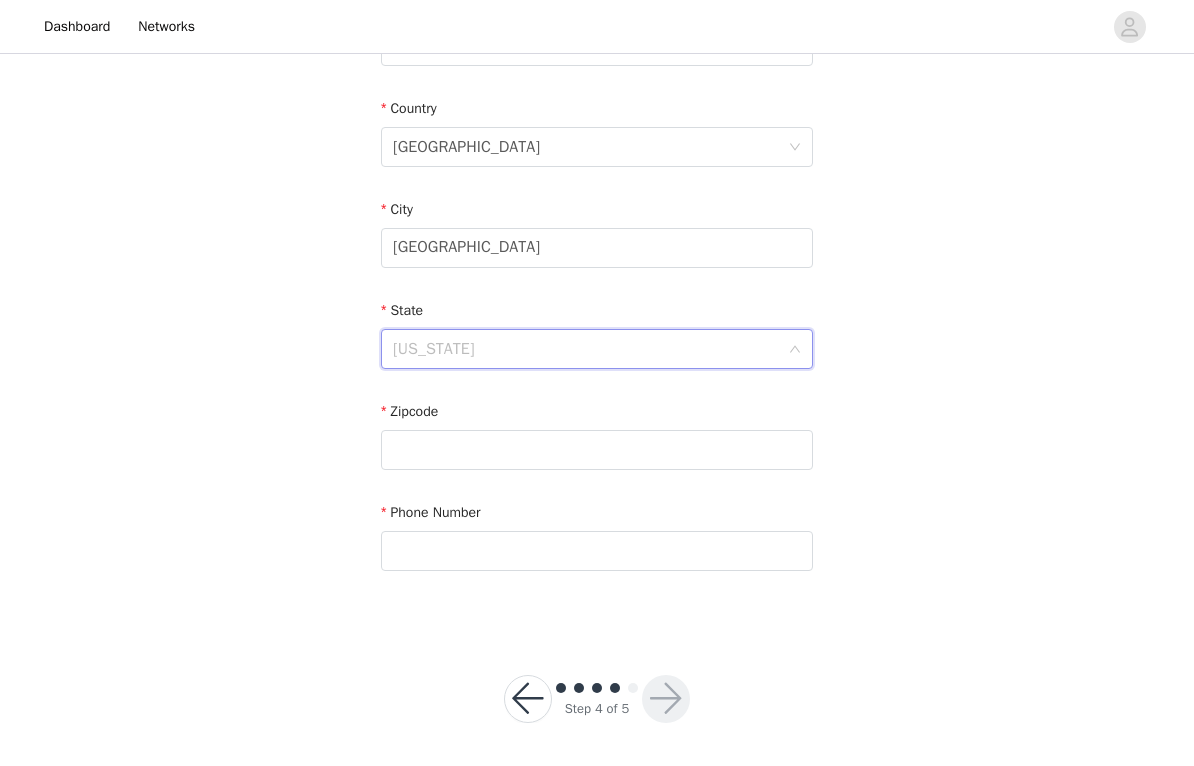 scroll, scrollTop: 592, scrollLeft: 0, axis: vertical 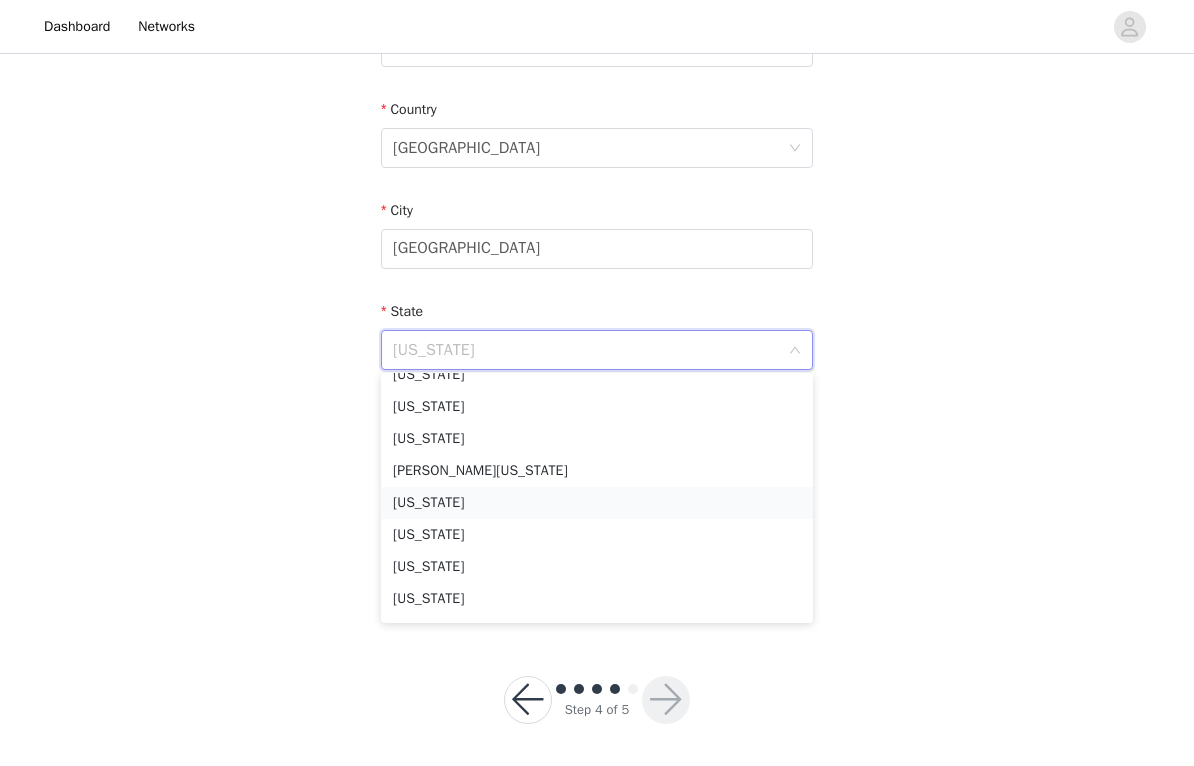 click on "Maryland" at bounding box center [597, 503] 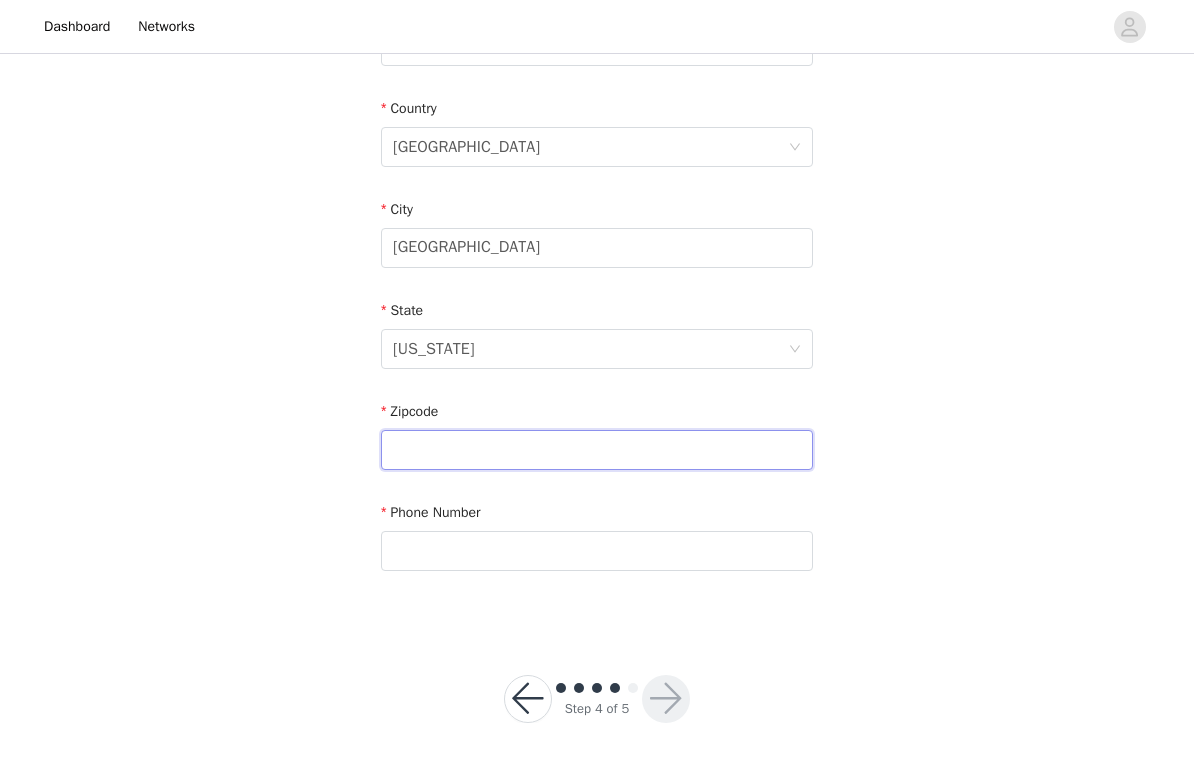 click at bounding box center (597, 451) 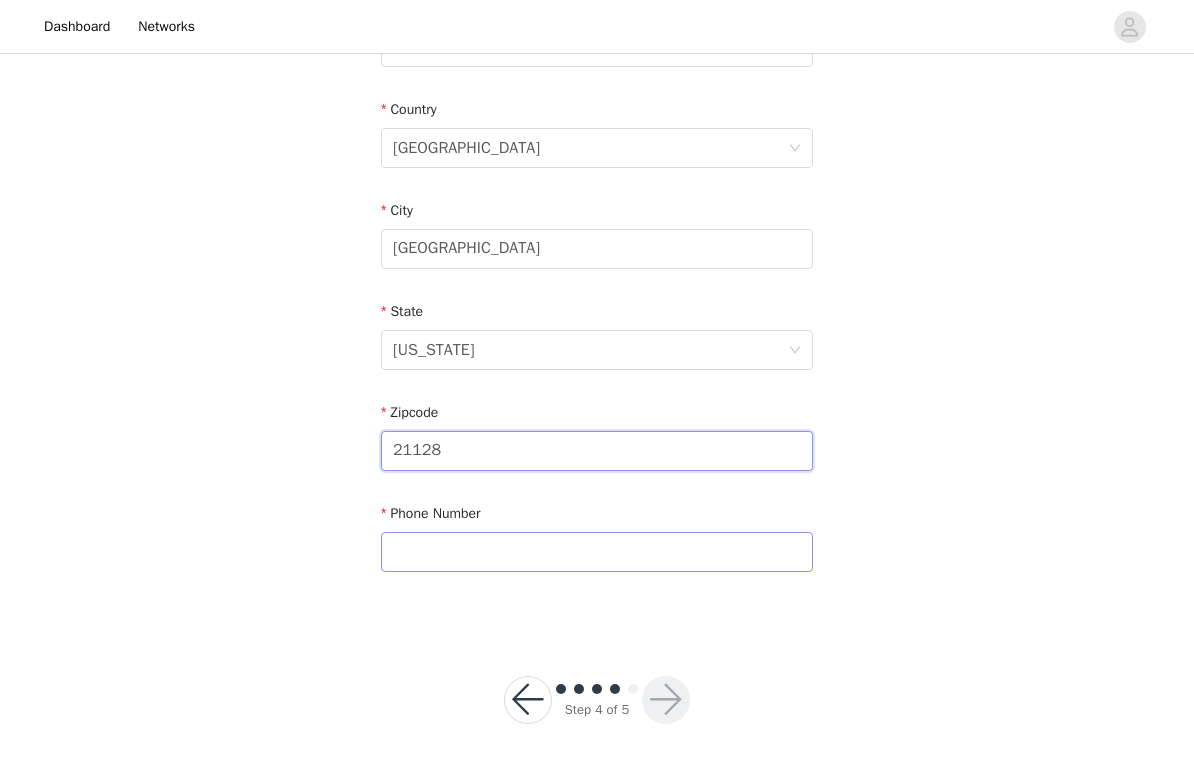 type on "21128" 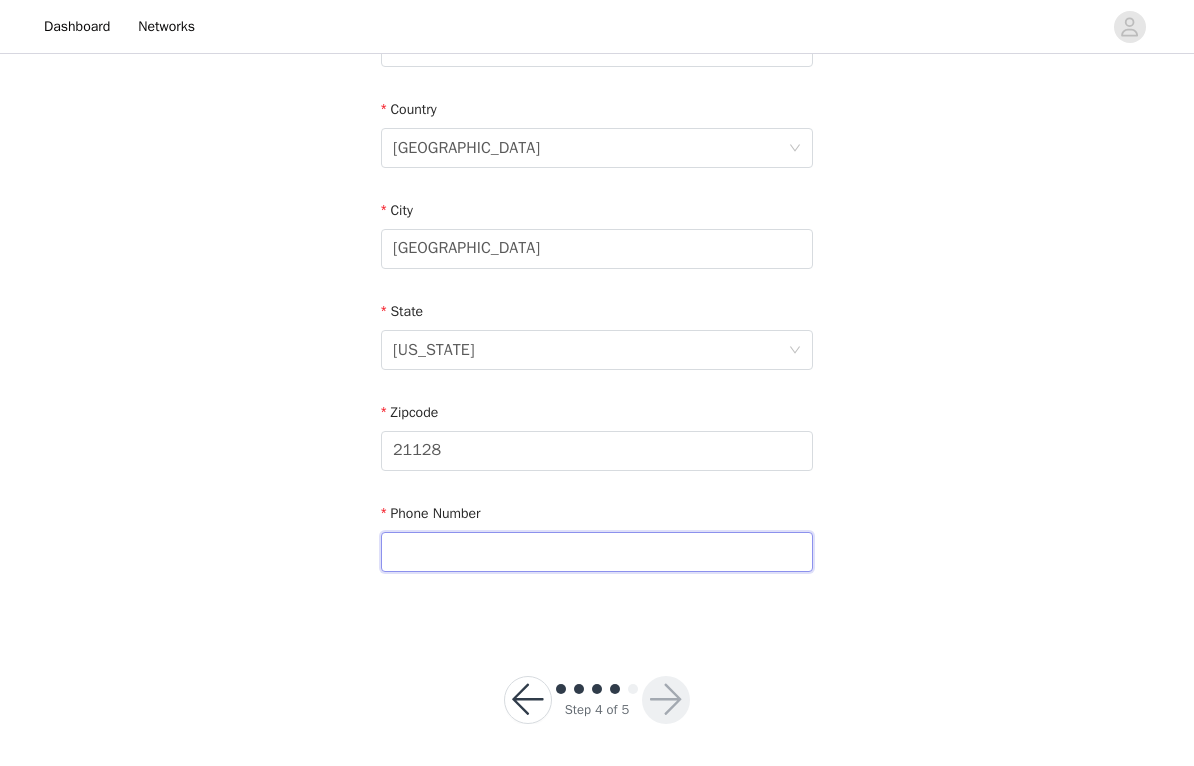 click at bounding box center [597, 552] 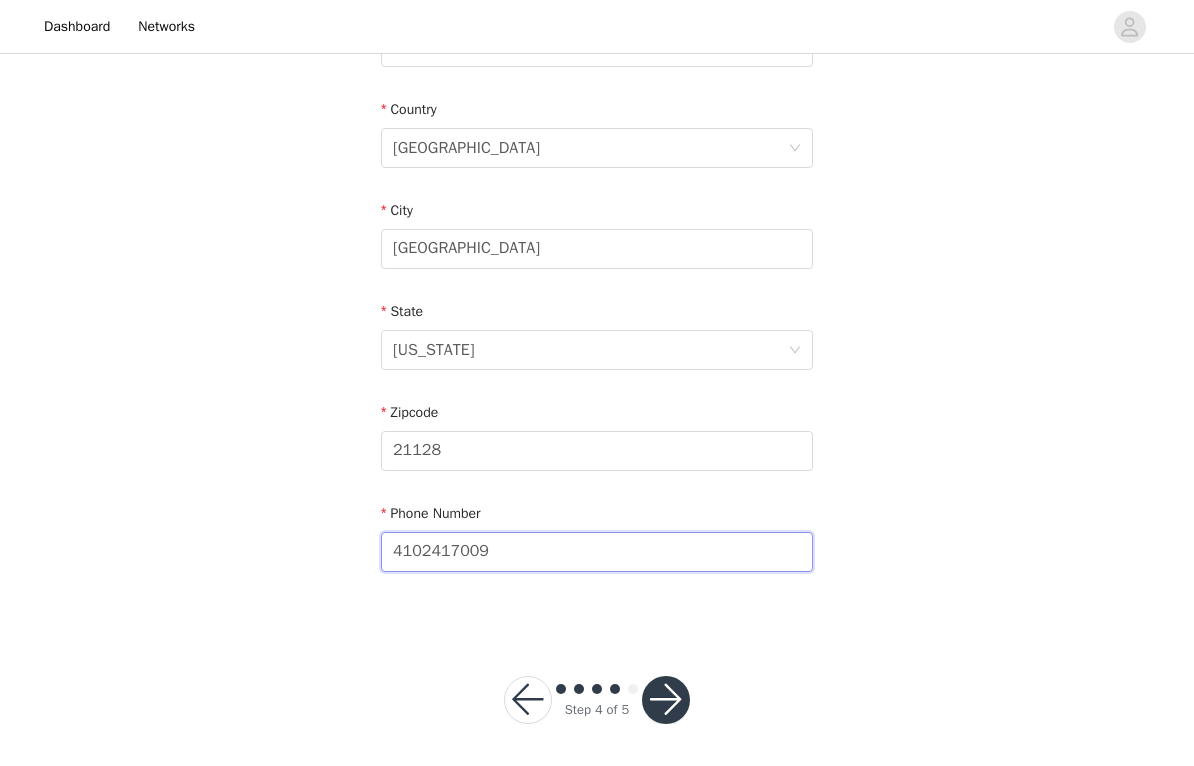 type on "4102417009" 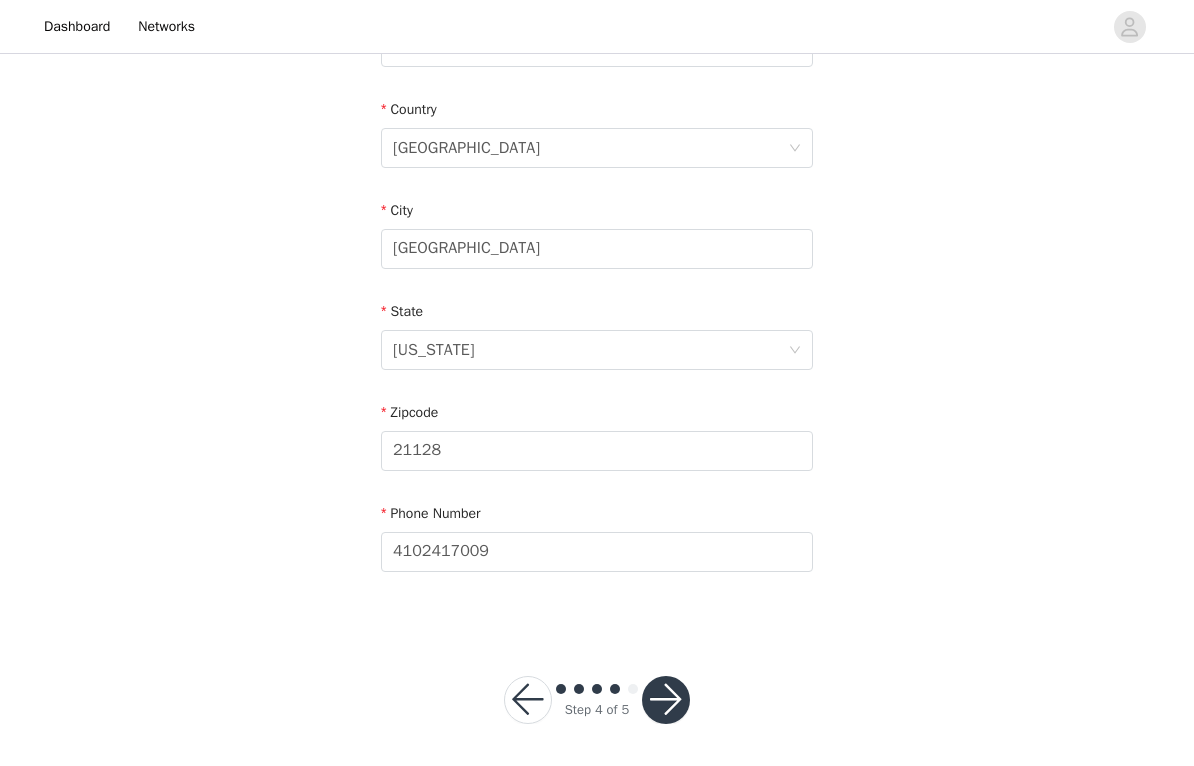 click at bounding box center (666, 700) 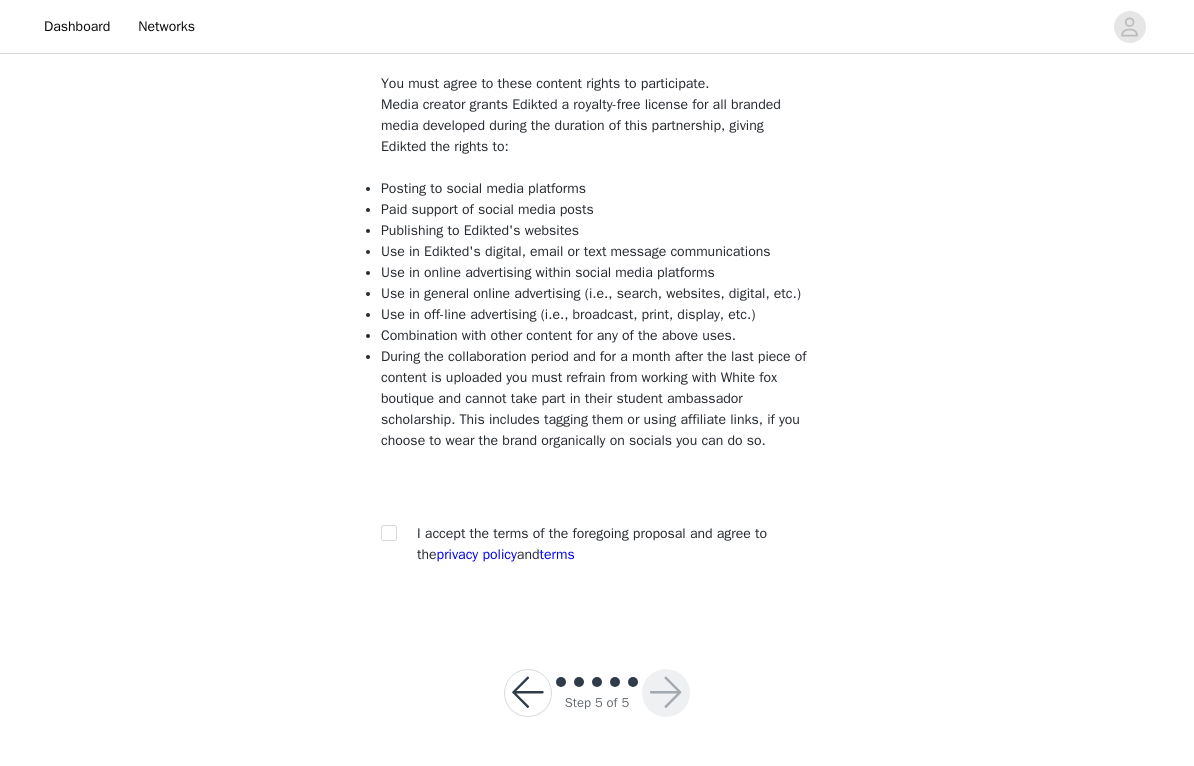 scroll, scrollTop: 173, scrollLeft: 0, axis: vertical 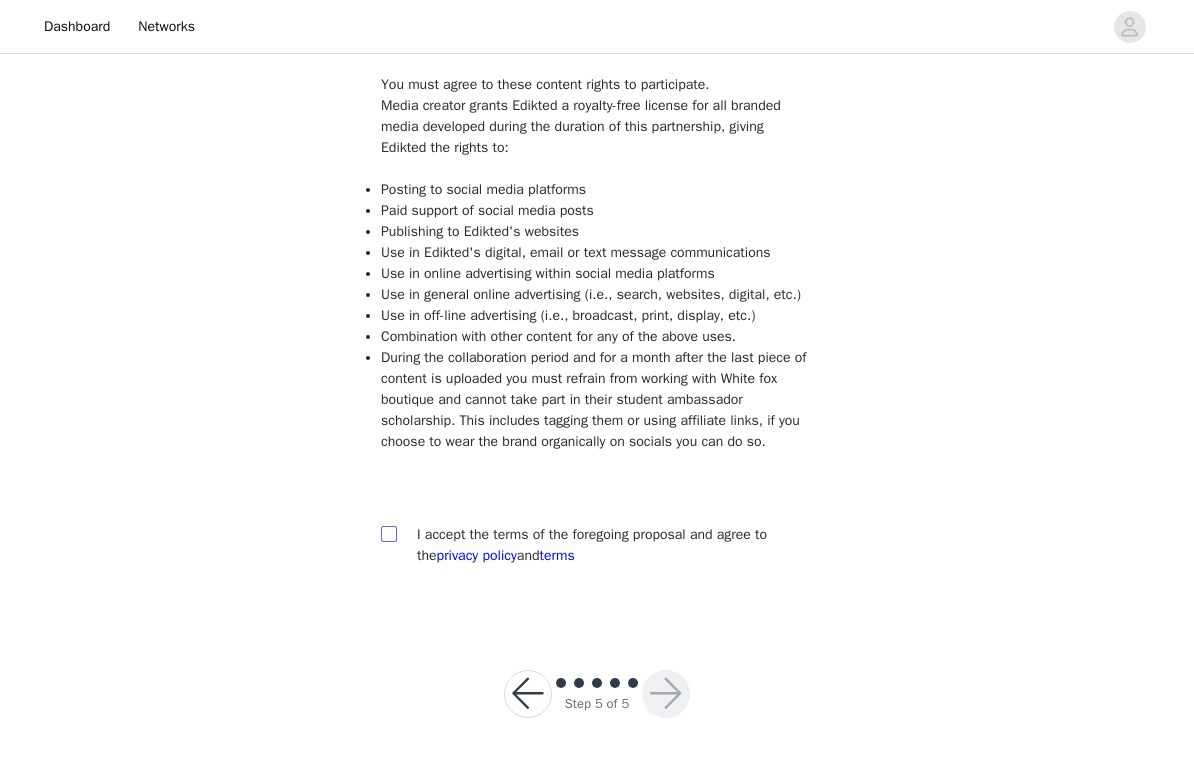 click at bounding box center (388, 533) 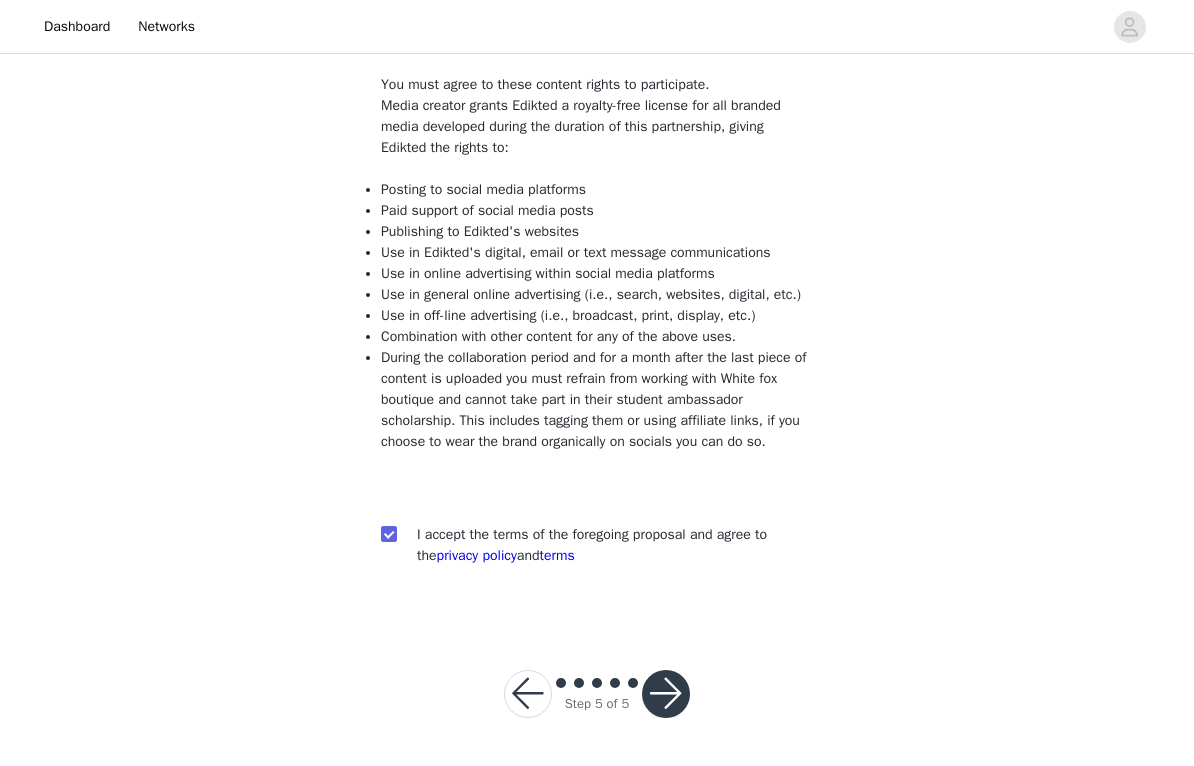 click at bounding box center (666, 694) 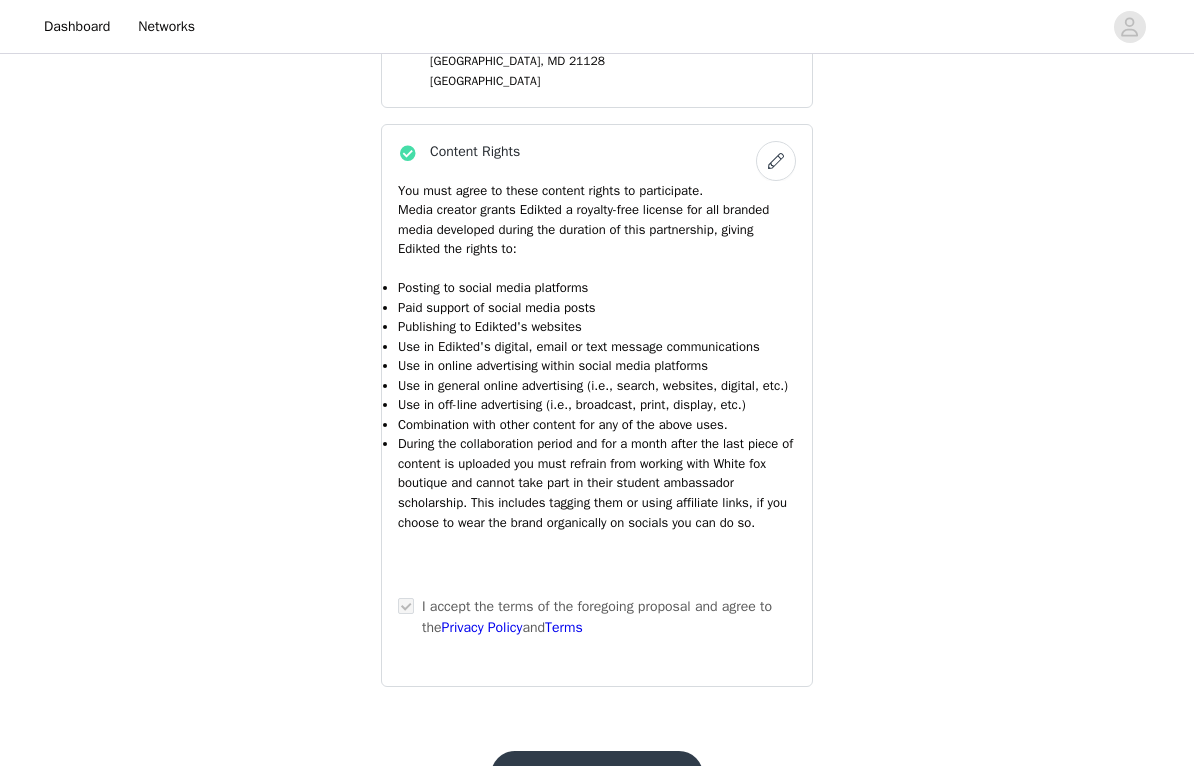 scroll, scrollTop: 2108, scrollLeft: 0, axis: vertical 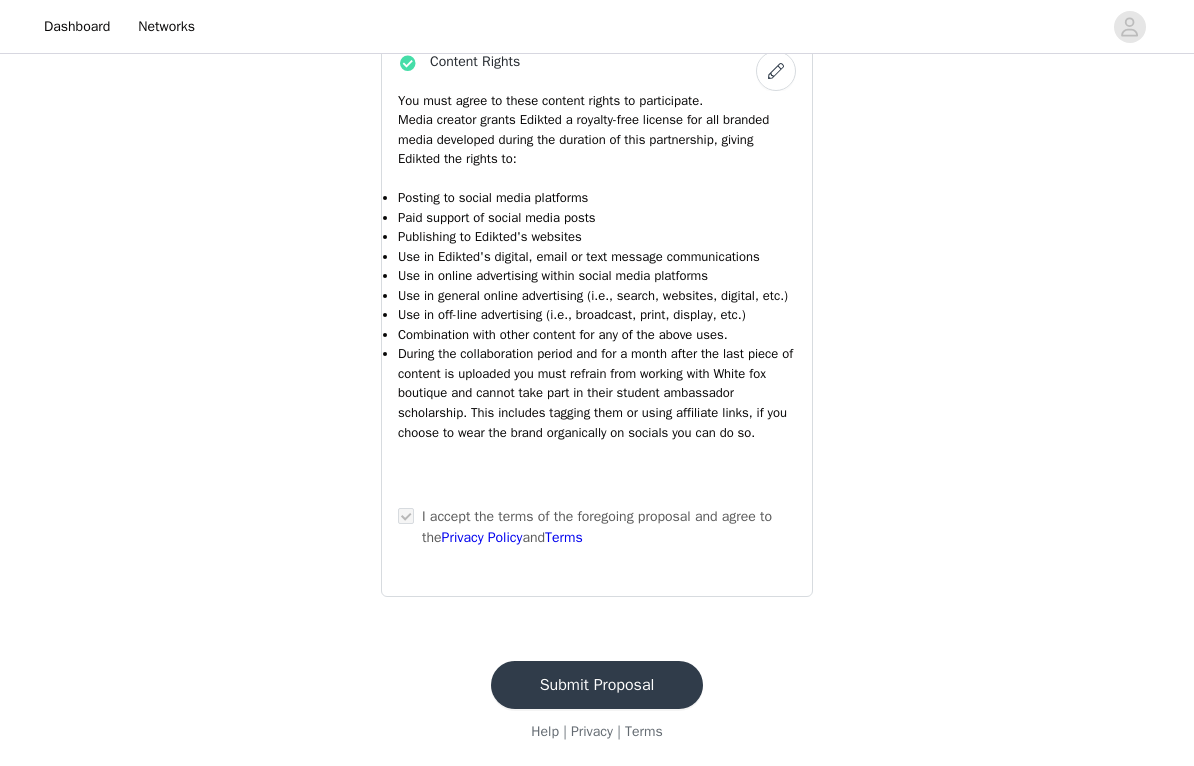 click on "Submit Proposal" at bounding box center [597, 685] 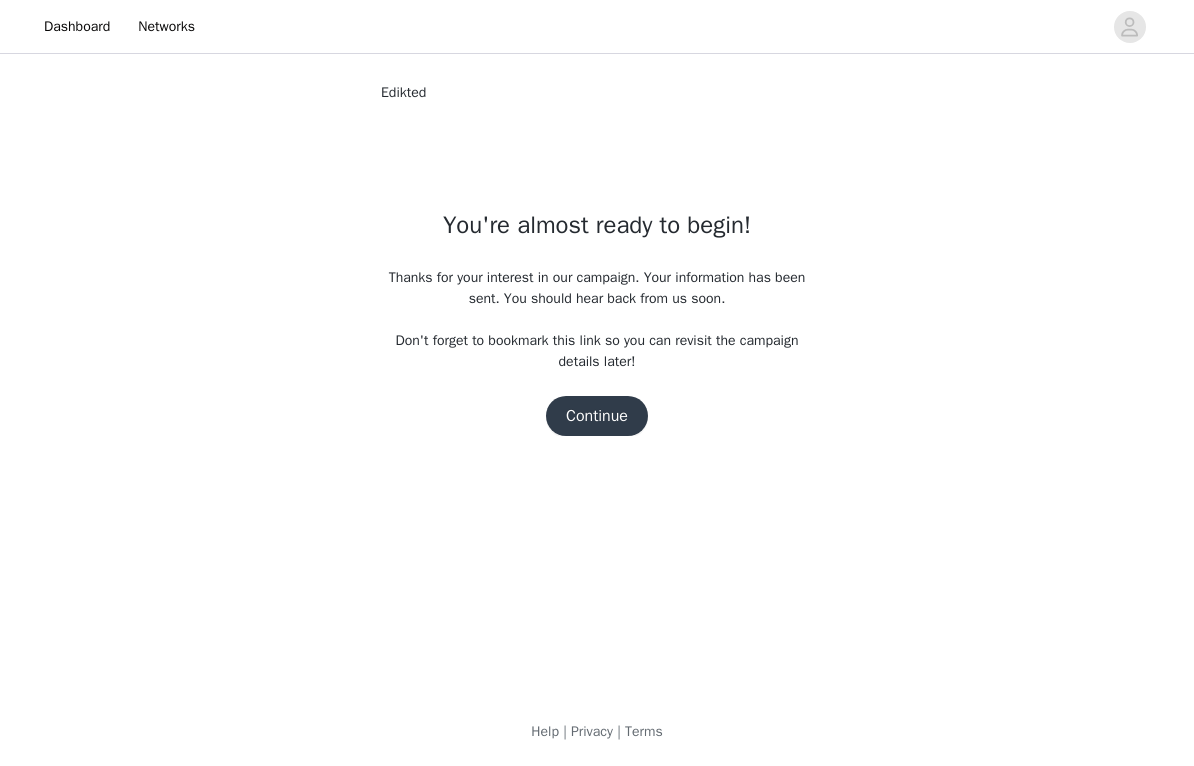 scroll, scrollTop: 0, scrollLeft: 0, axis: both 